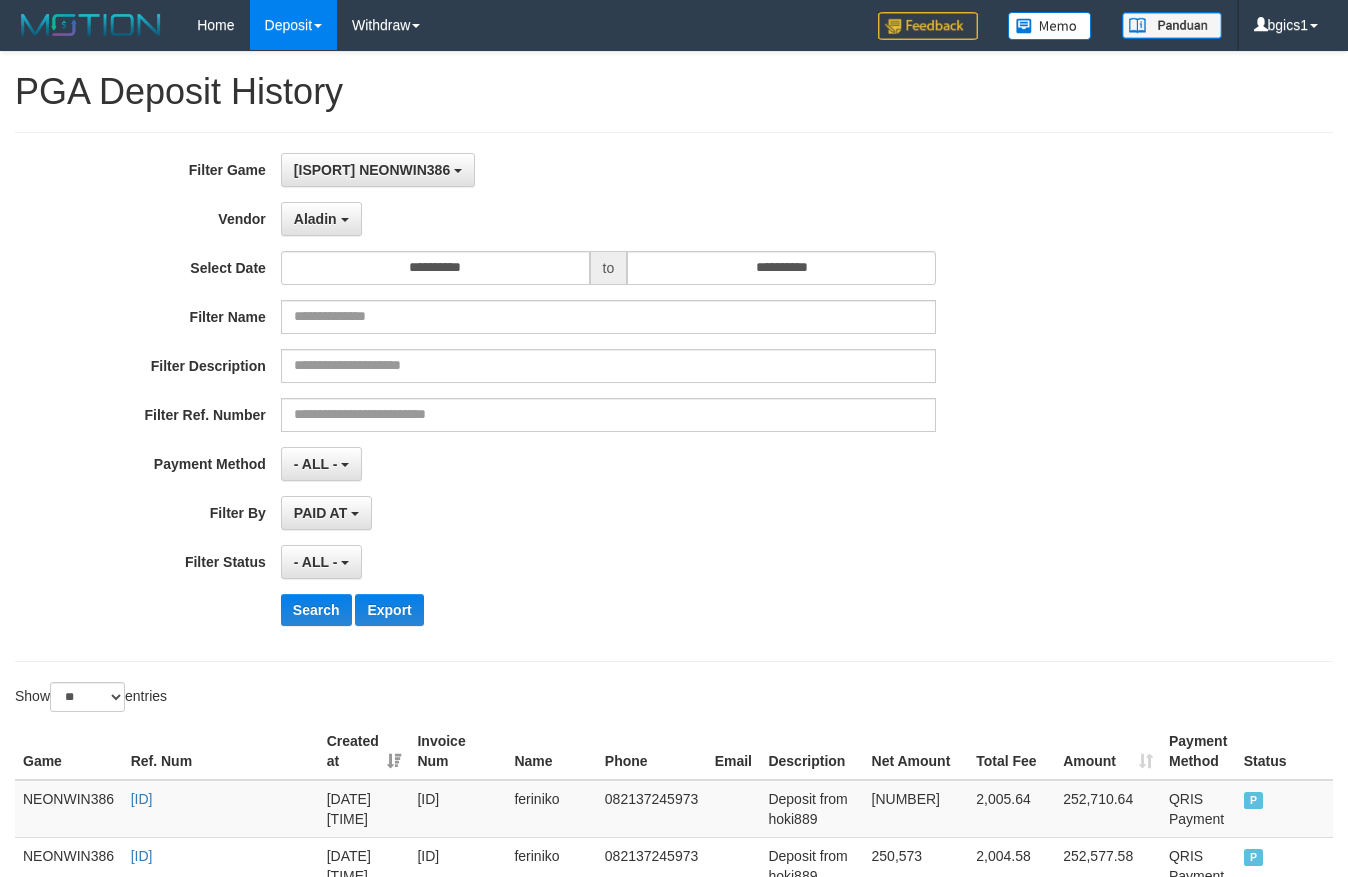 select on "**********" 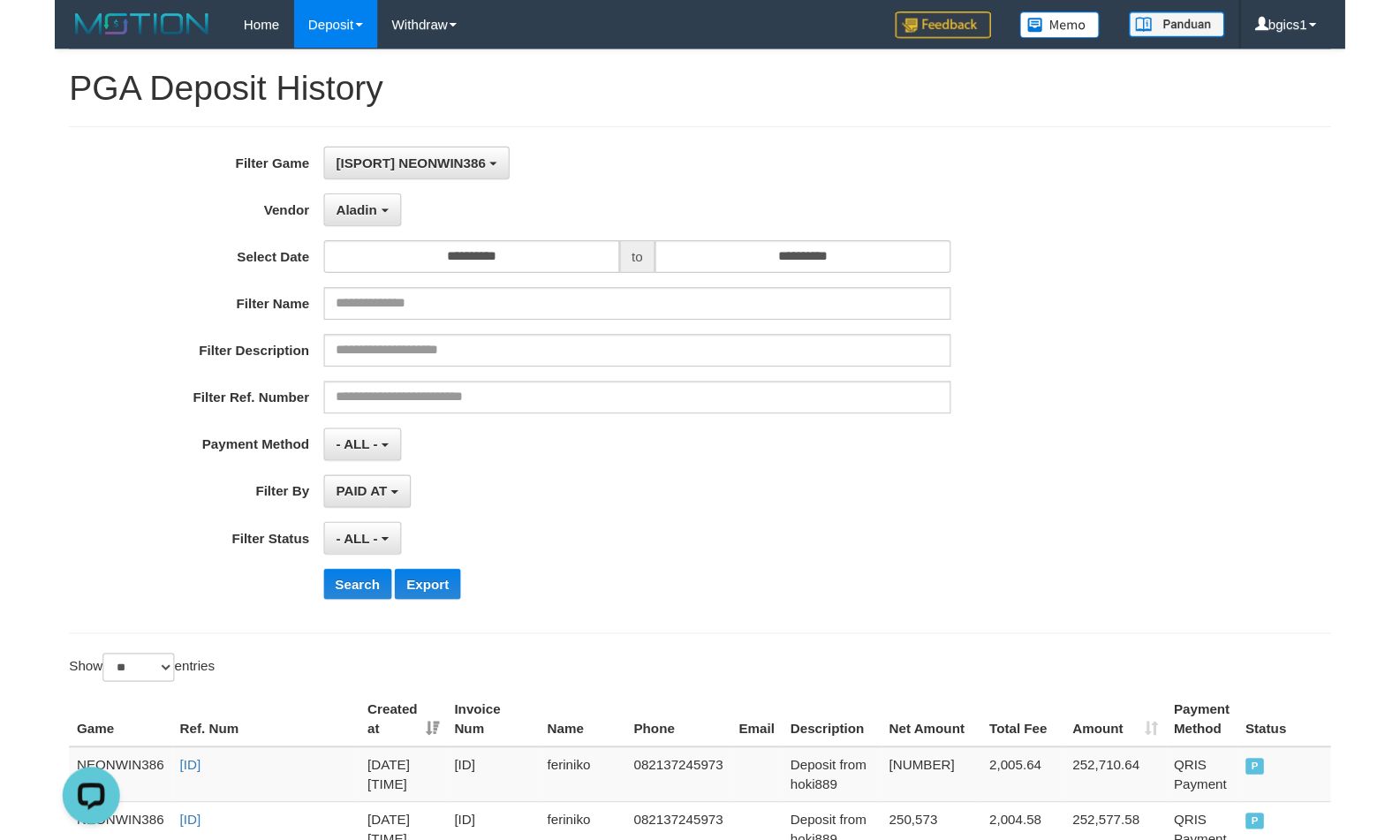scroll, scrollTop: 0, scrollLeft: 0, axis: both 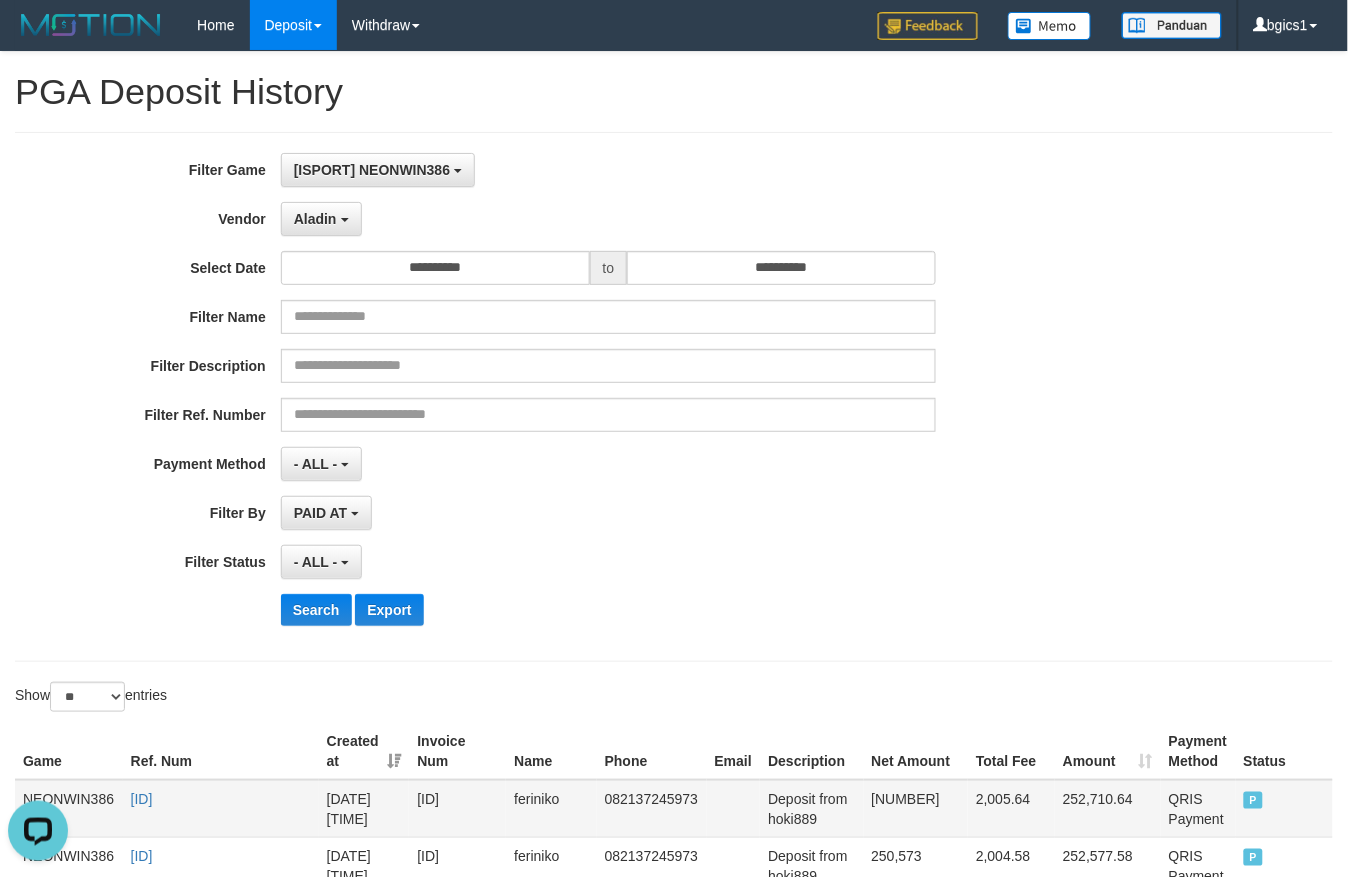 click on "N28N250711_PY461C9F70B380A7F28" at bounding box center (221, 809) 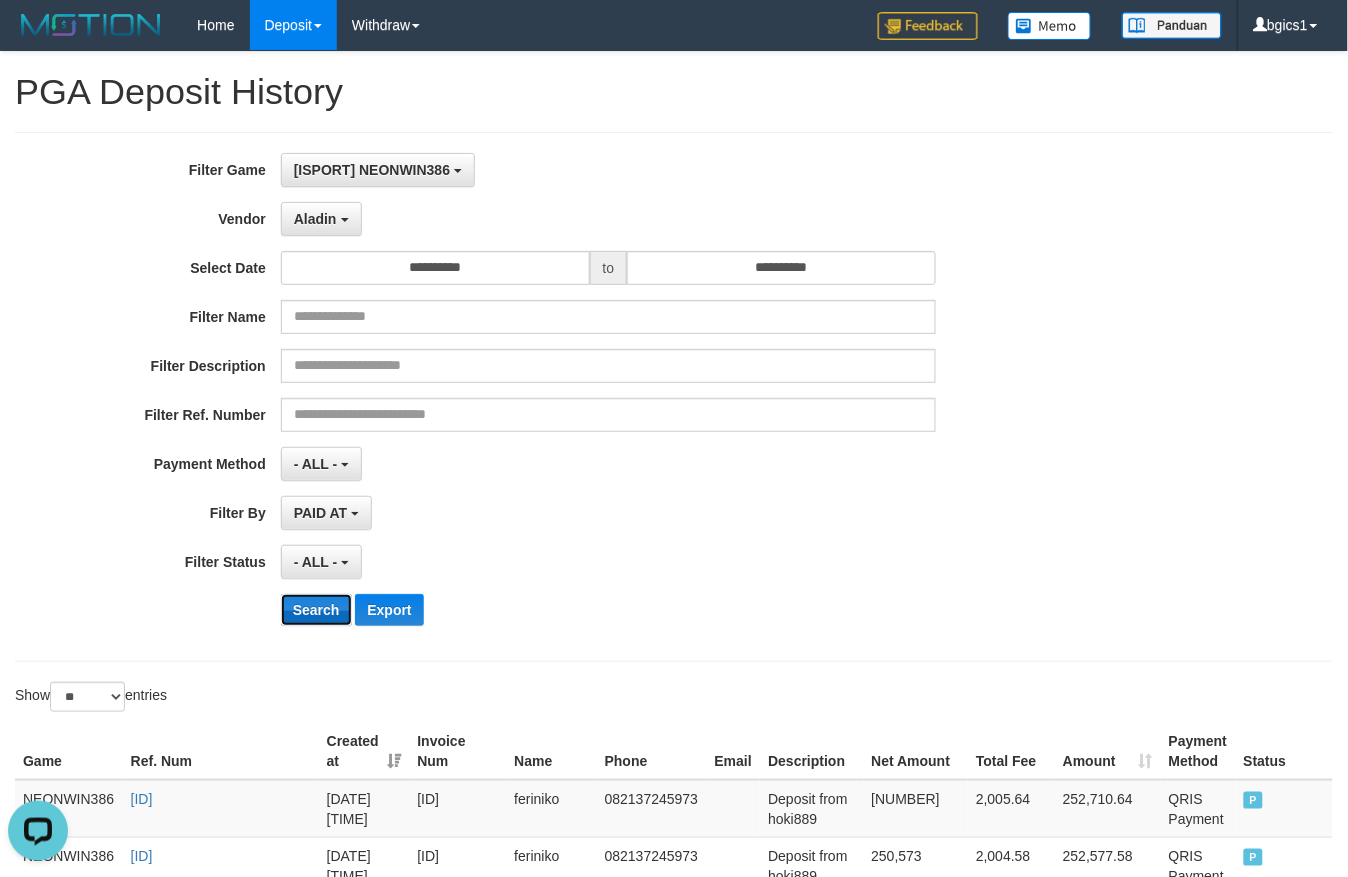 click on "Search" at bounding box center [316, 610] 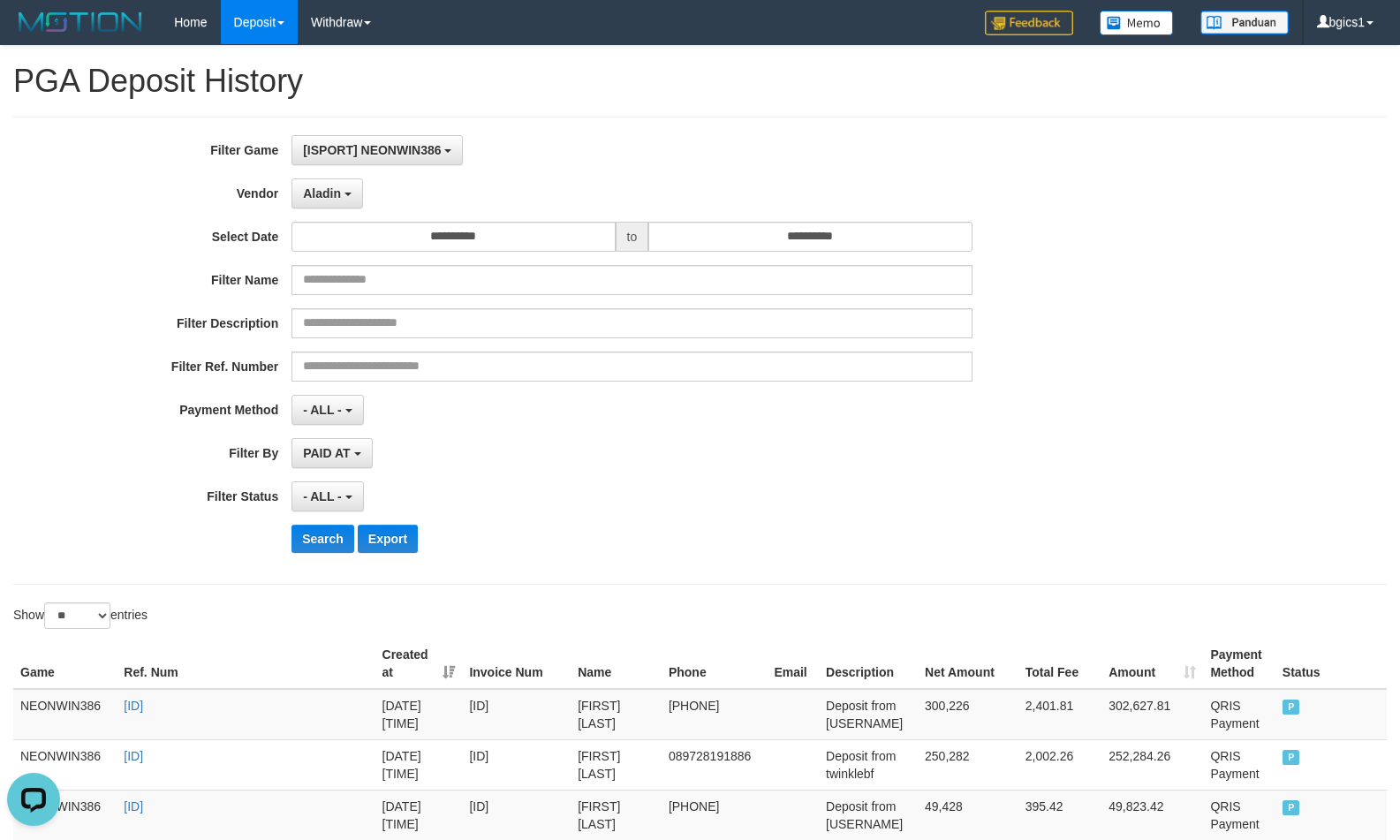click on "**********" at bounding box center [700, 351] 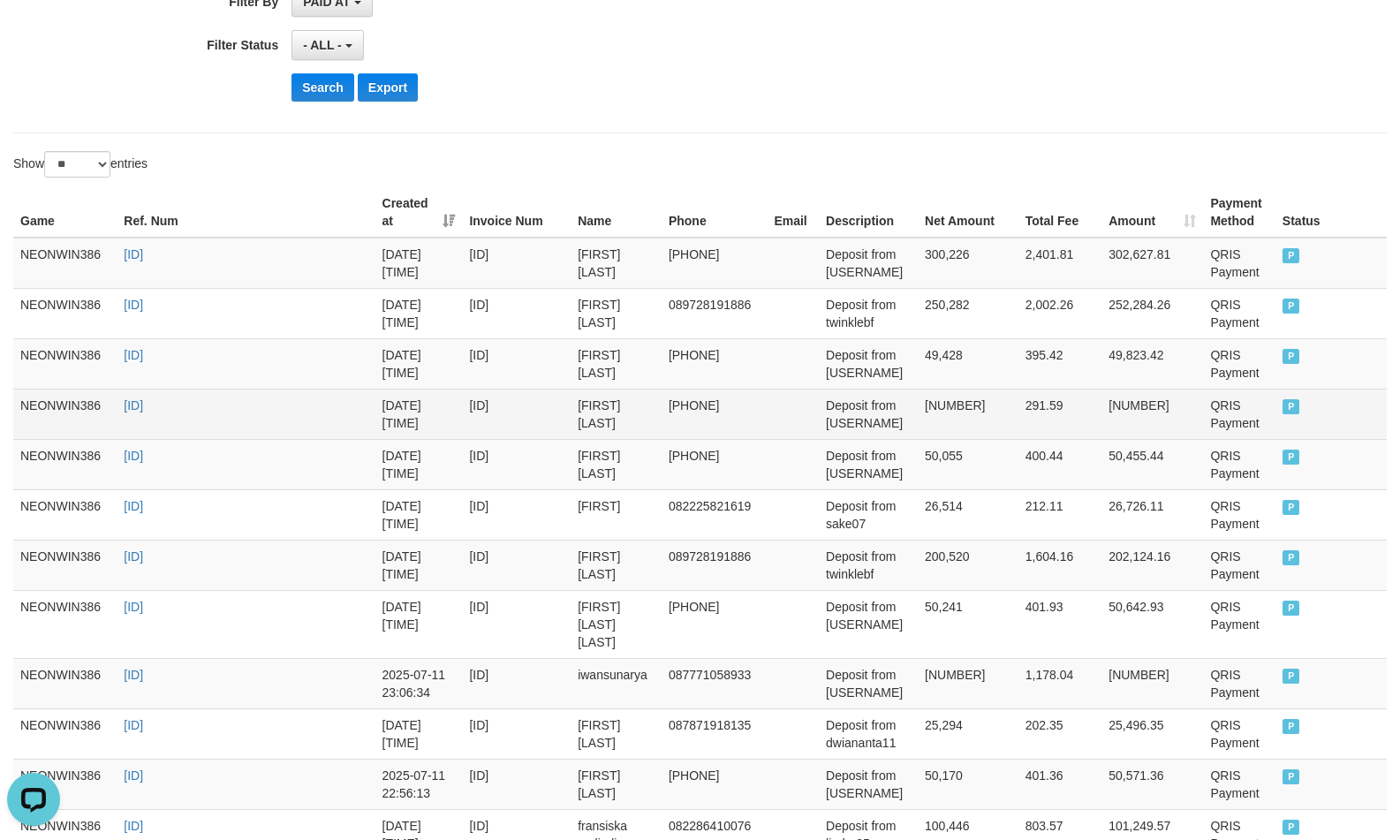 scroll, scrollTop: 367, scrollLeft: 0, axis: vertical 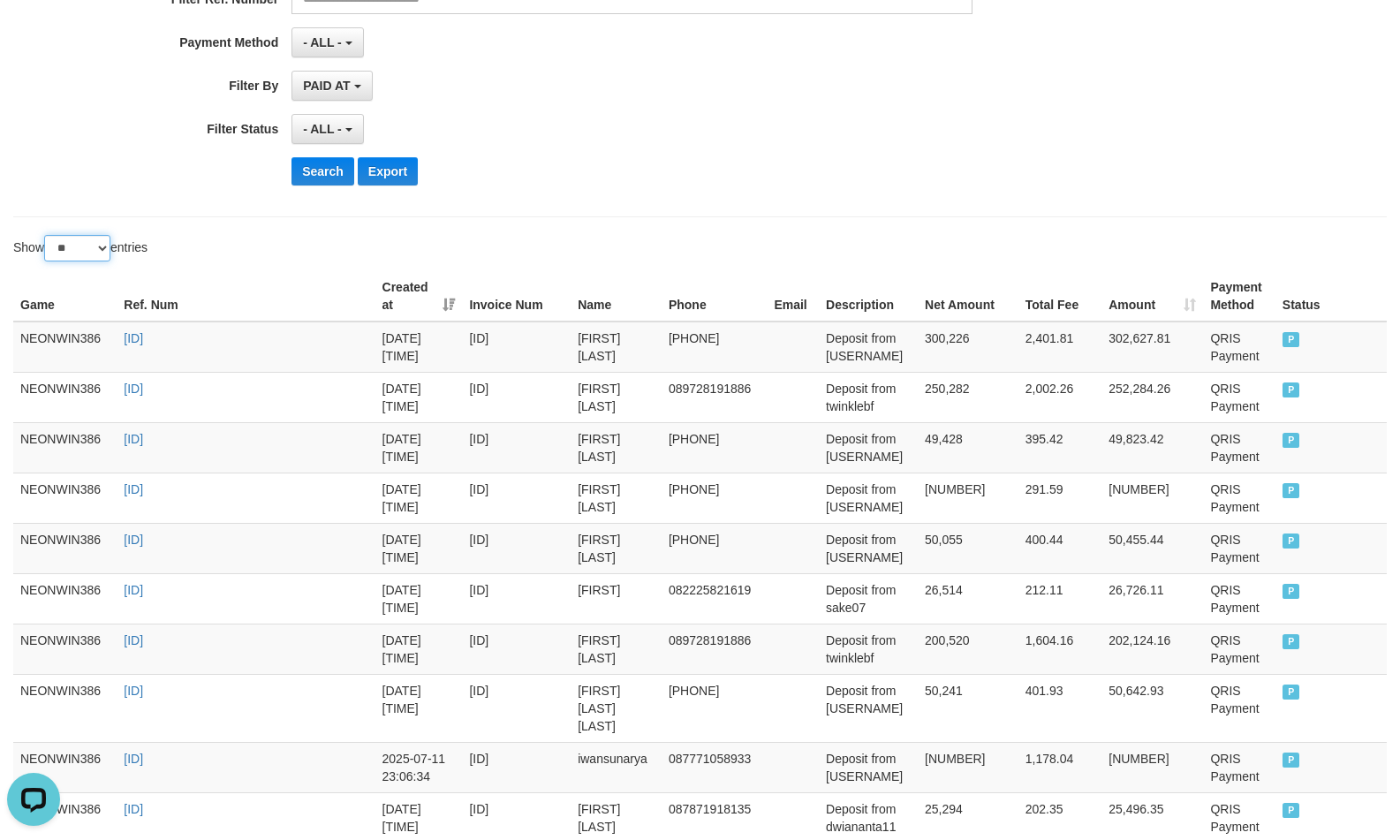 click on "** ** ** ***" at bounding box center (77, 248) 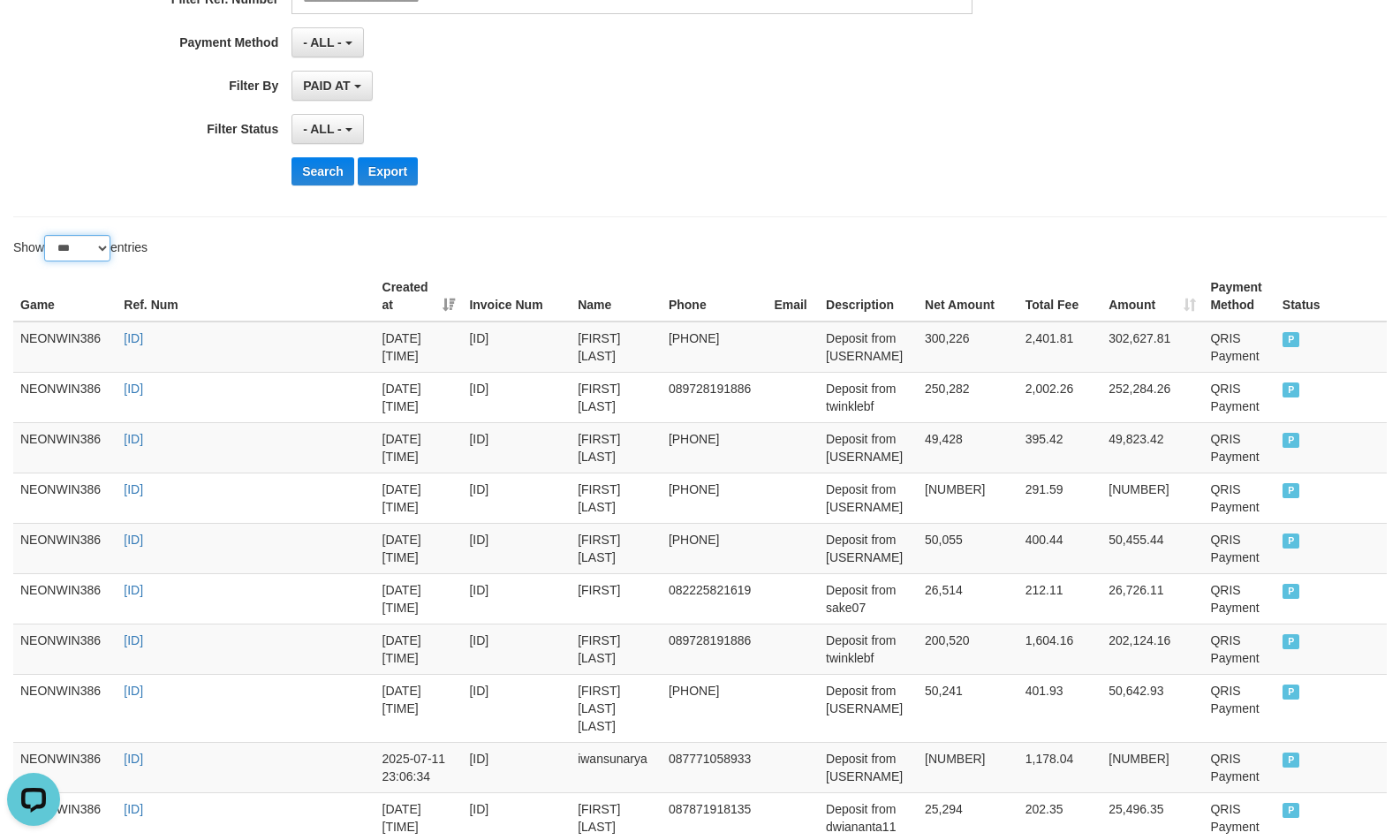 click on "** ** ** ***" at bounding box center [77, 248] 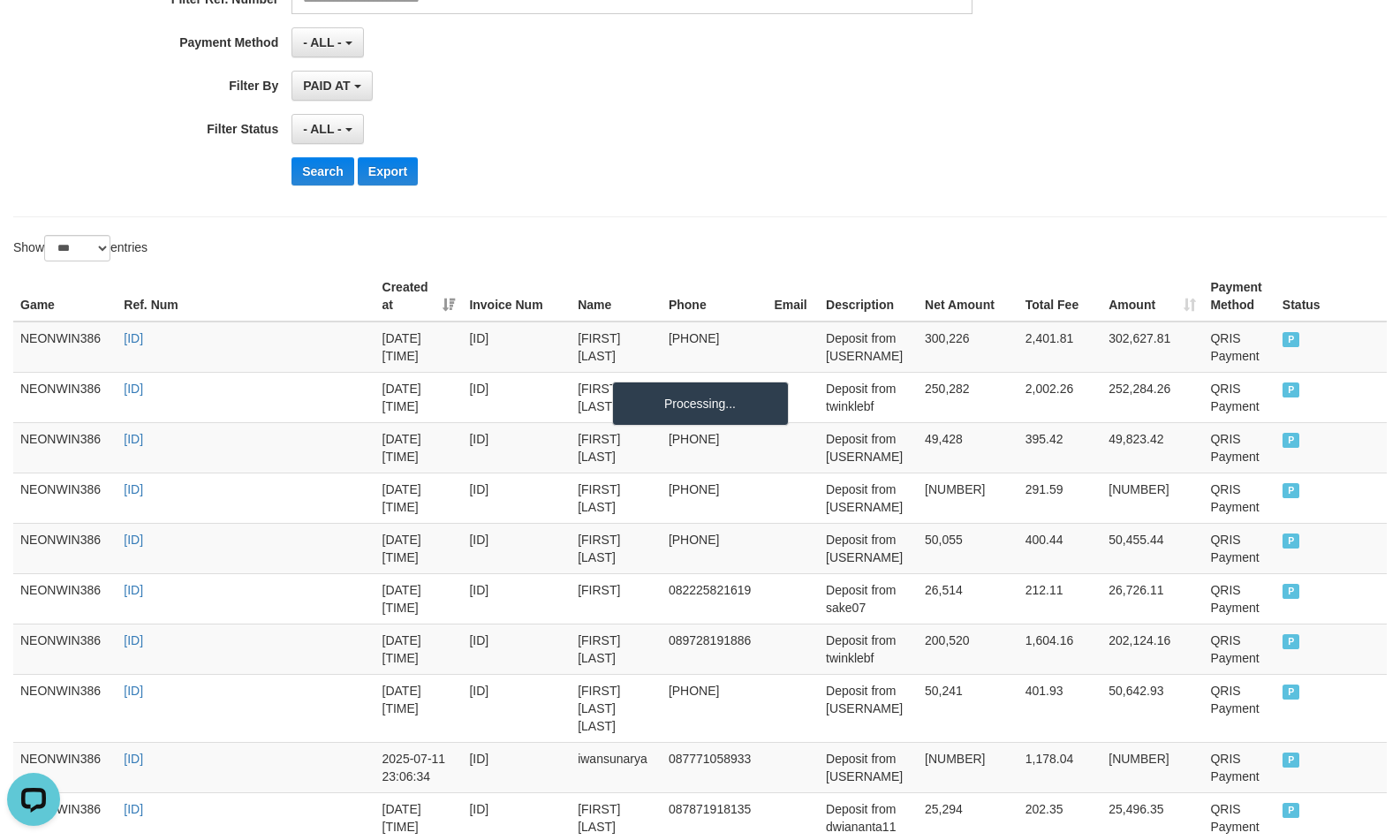 click on "Search
Export" at bounding box center (729, 171) 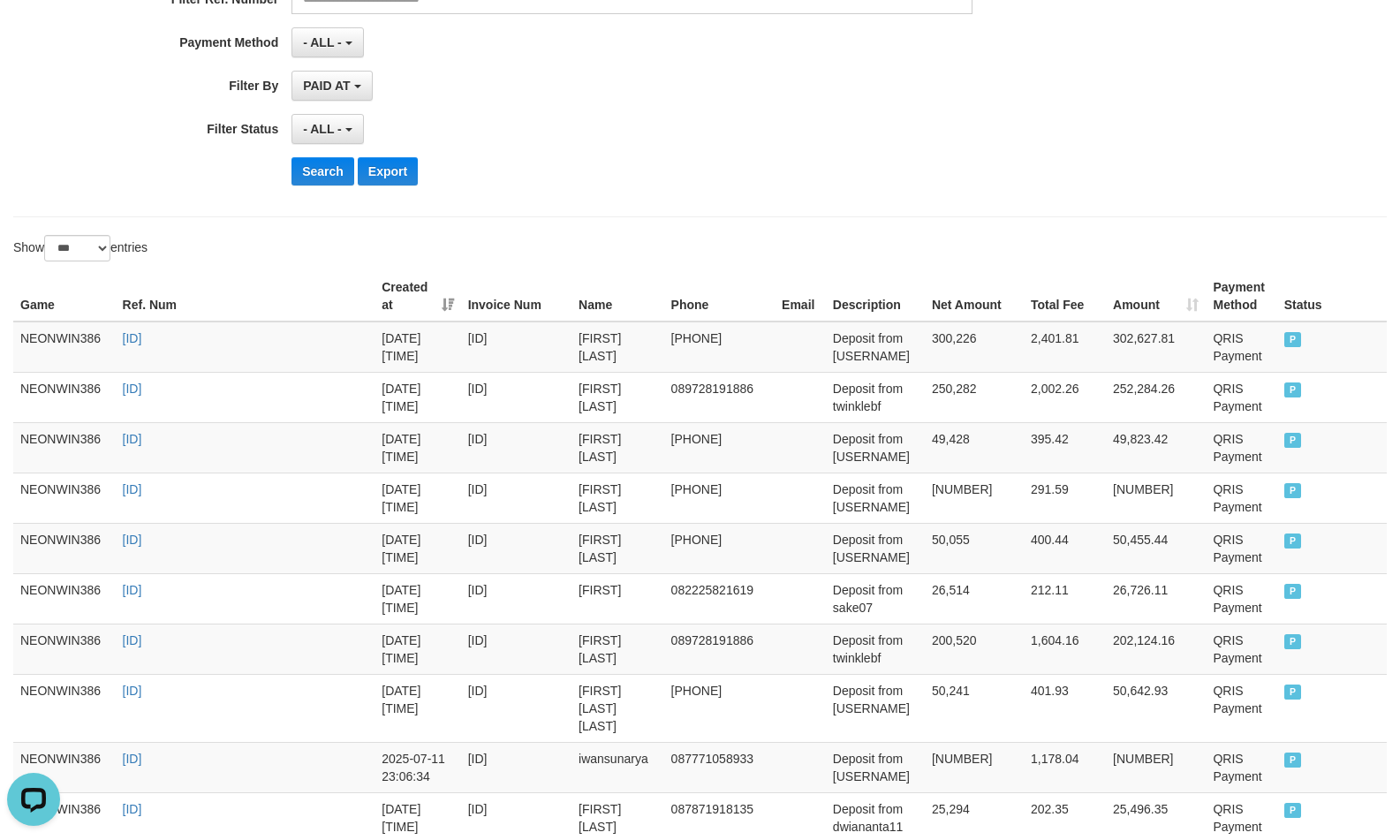 scroll, scrollTop: 1753, scrollLeft: 0, axis: vertical 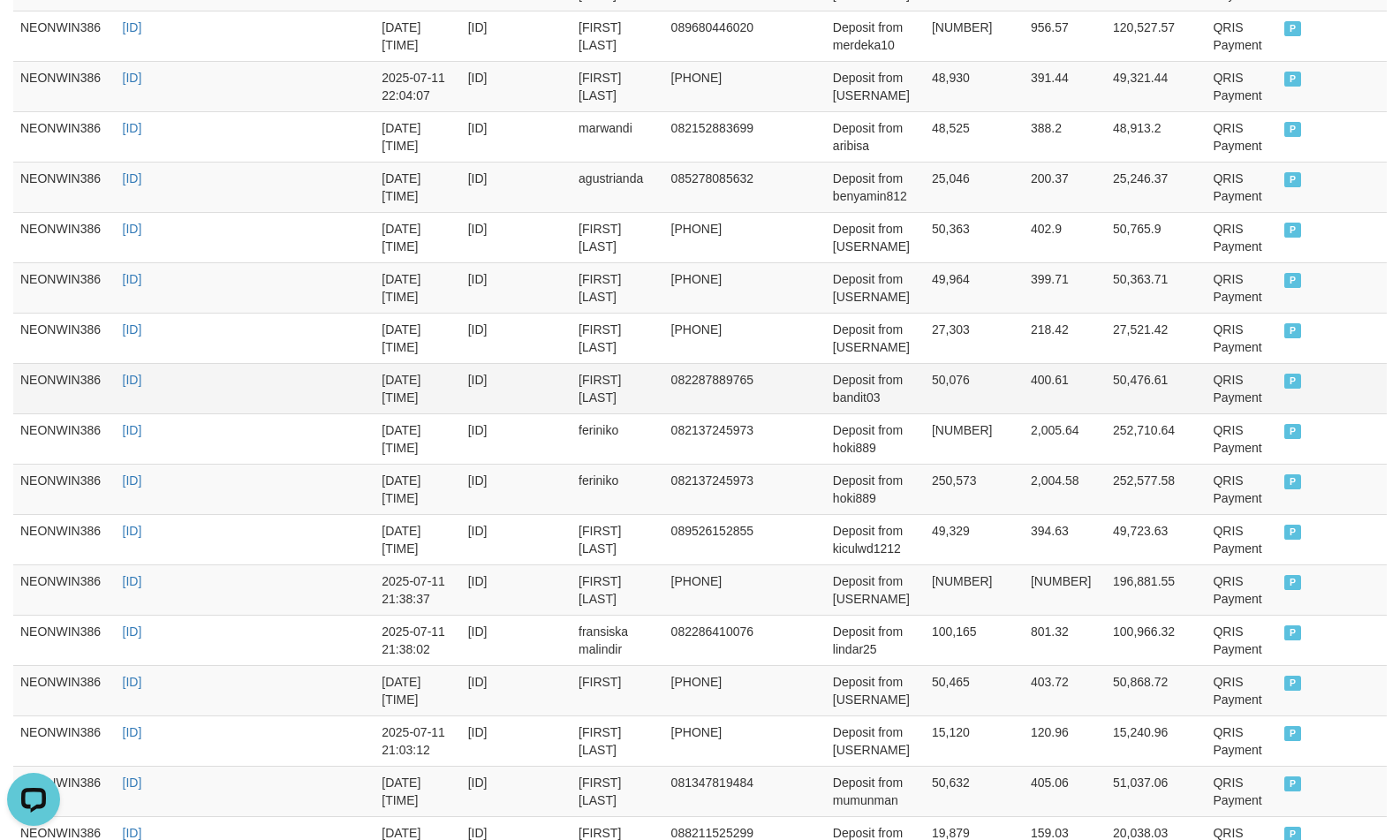 click on "50,076" at bounding box center (974, 388) 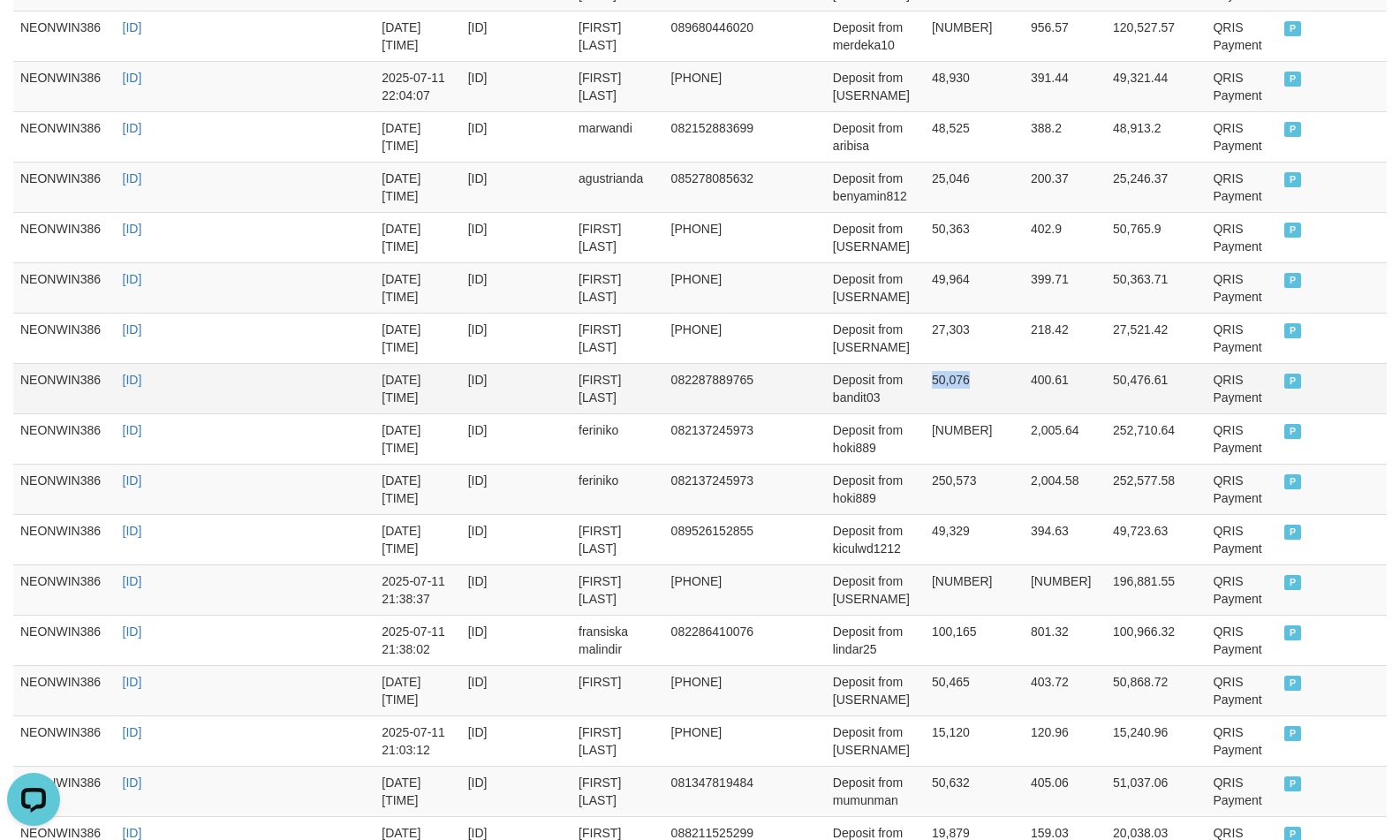 click on "50,076" at bounding box center [974, 388] 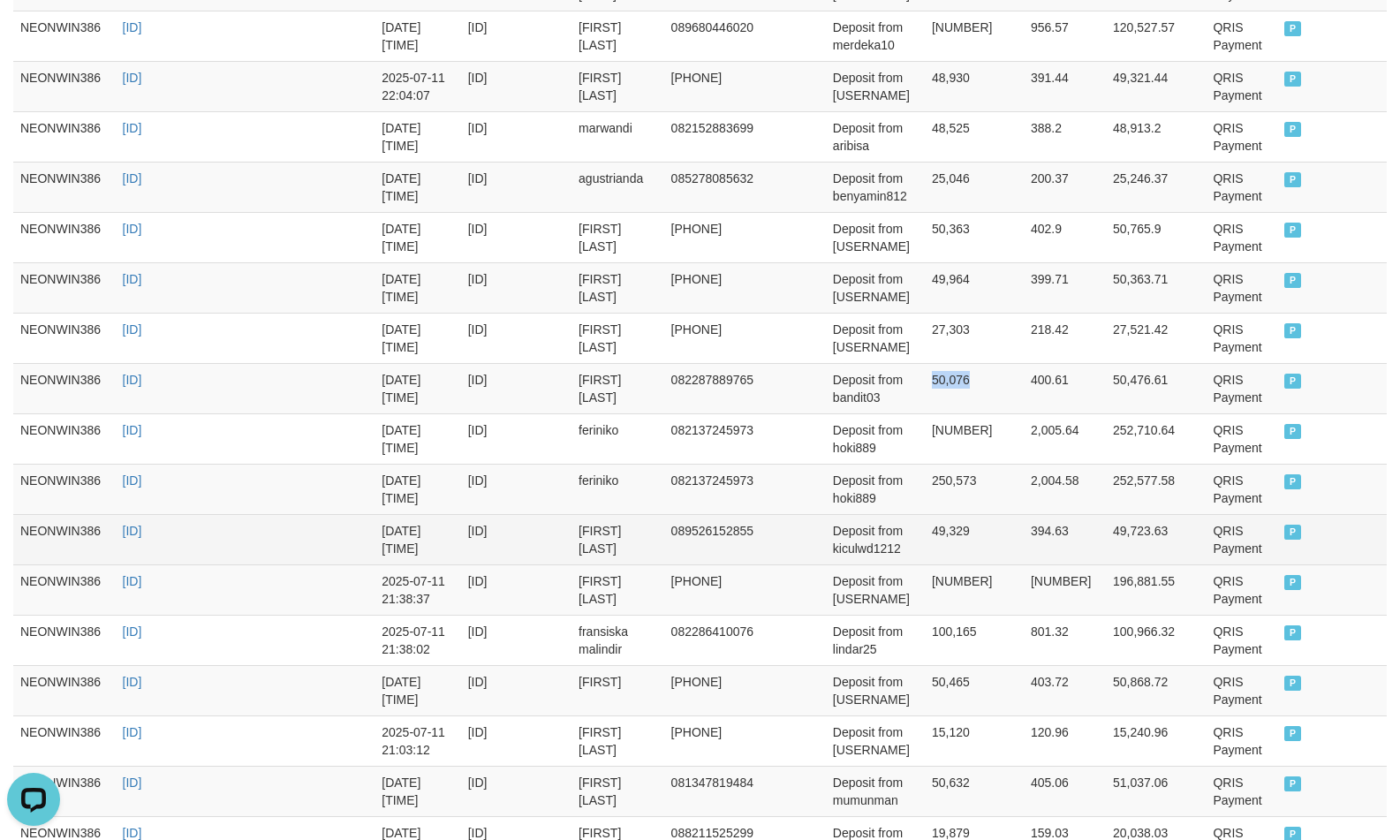copy on "50,076" 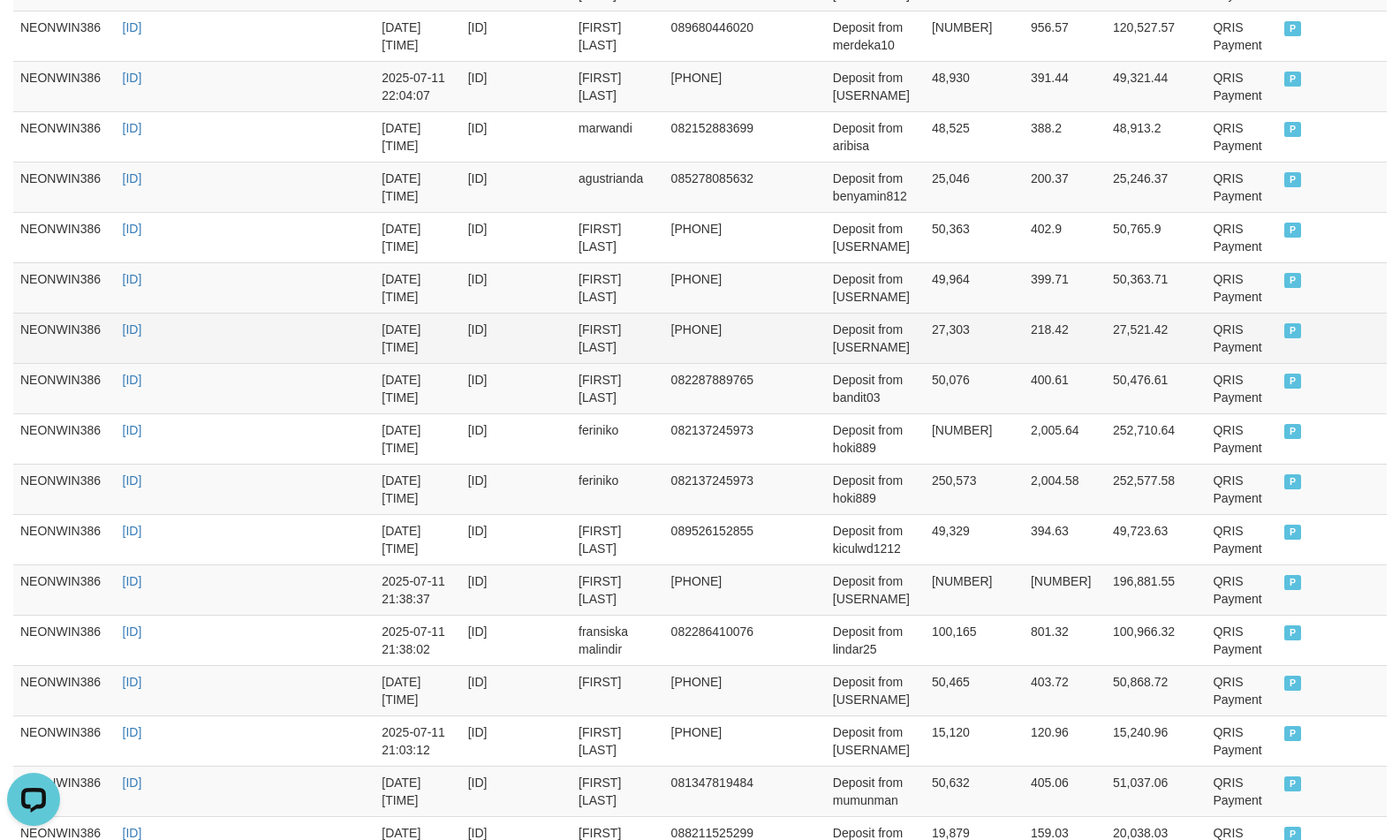 click on "27,303" at bounding box center [974, 337] 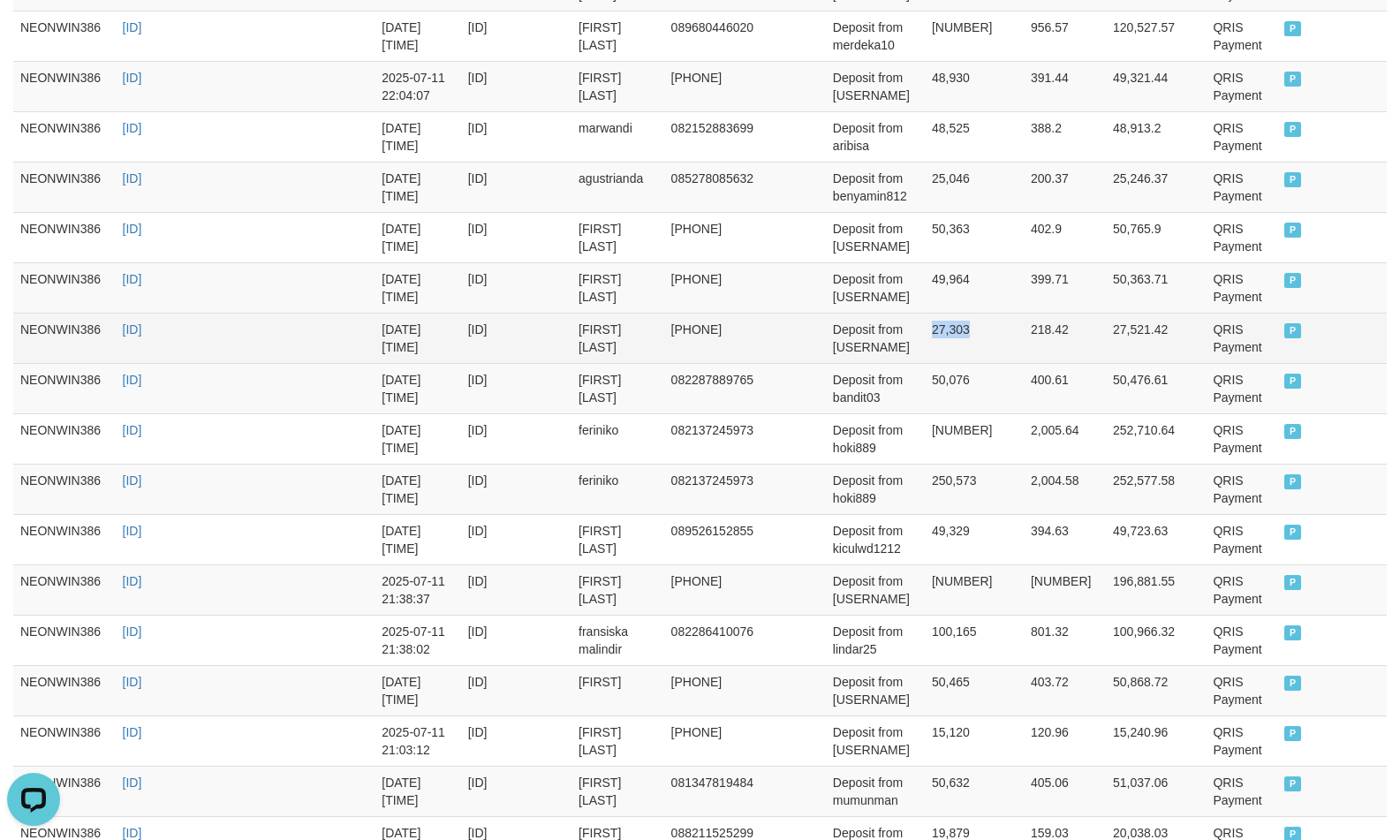click on "27,303" at bounding box center [974, 337] 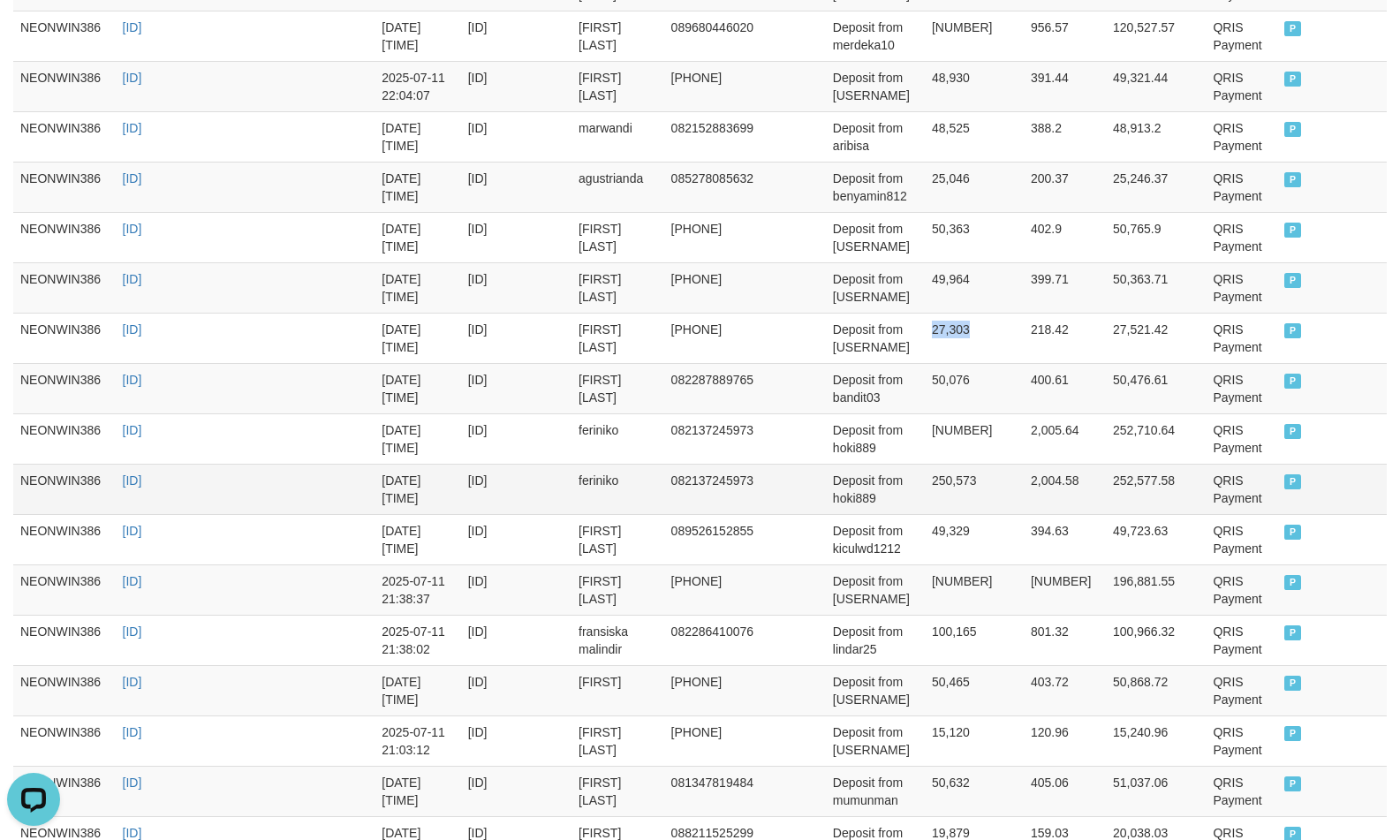 copy on "27,303" 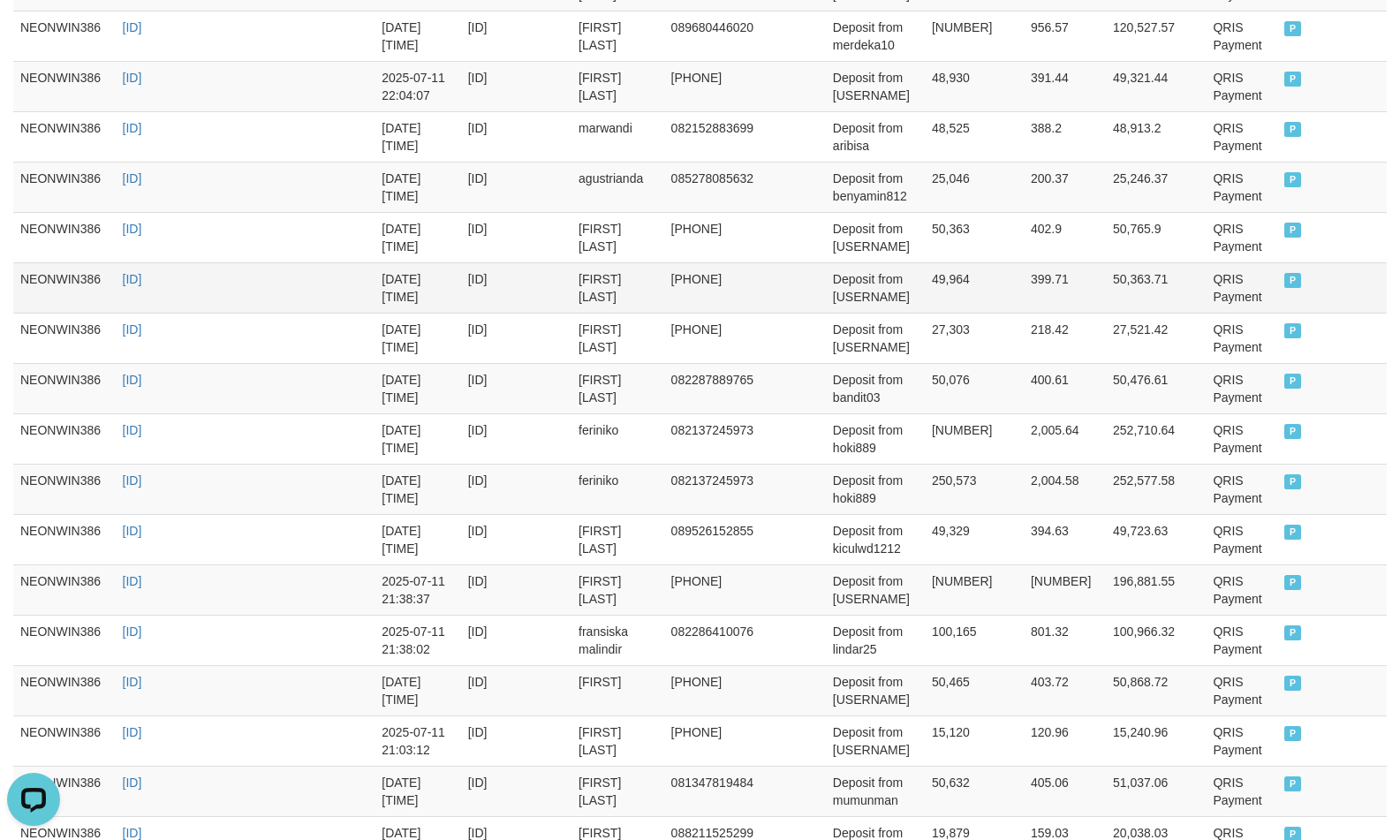 click on "49,964" at bounding box center [974, 287] 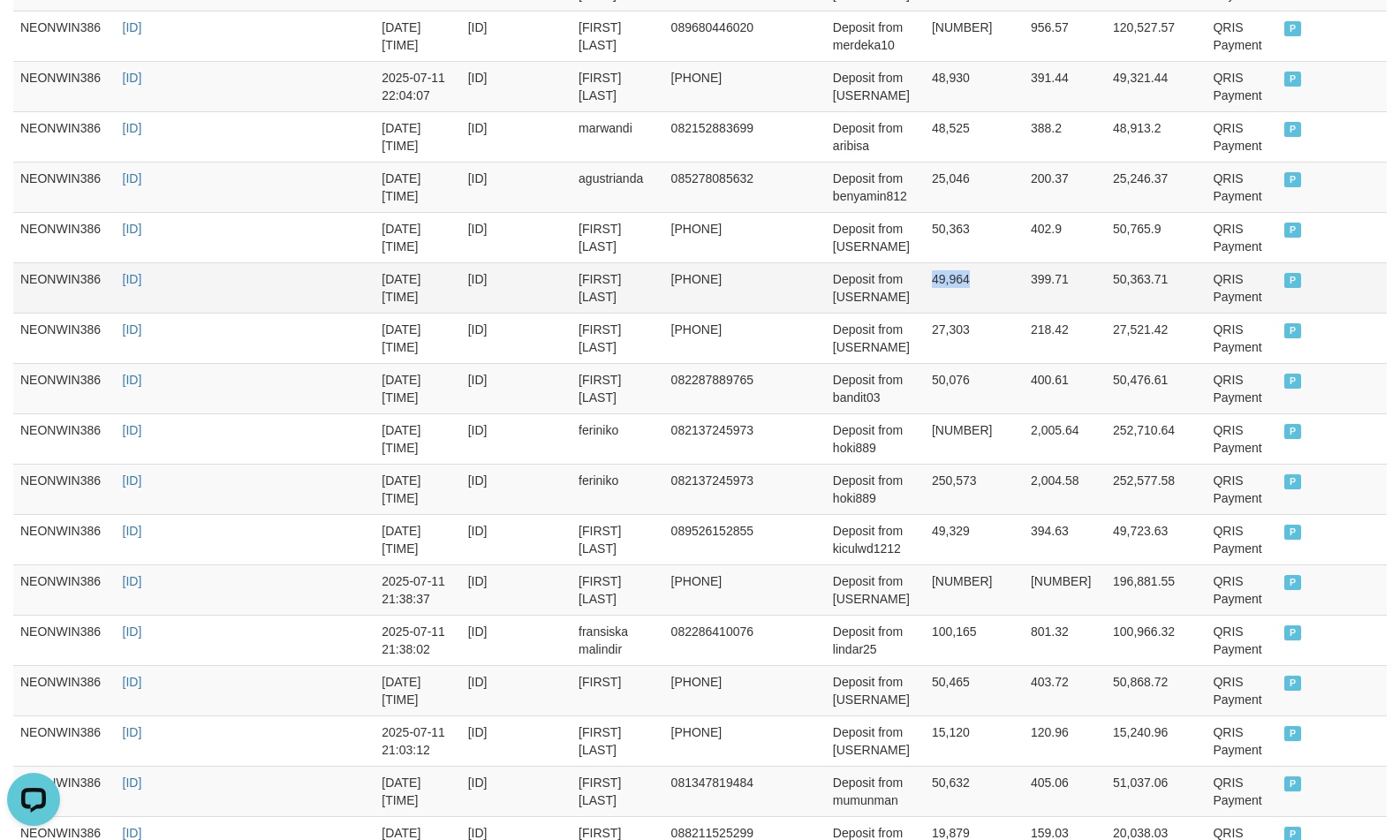 click on "49,964" at bounding box center (974, 287) 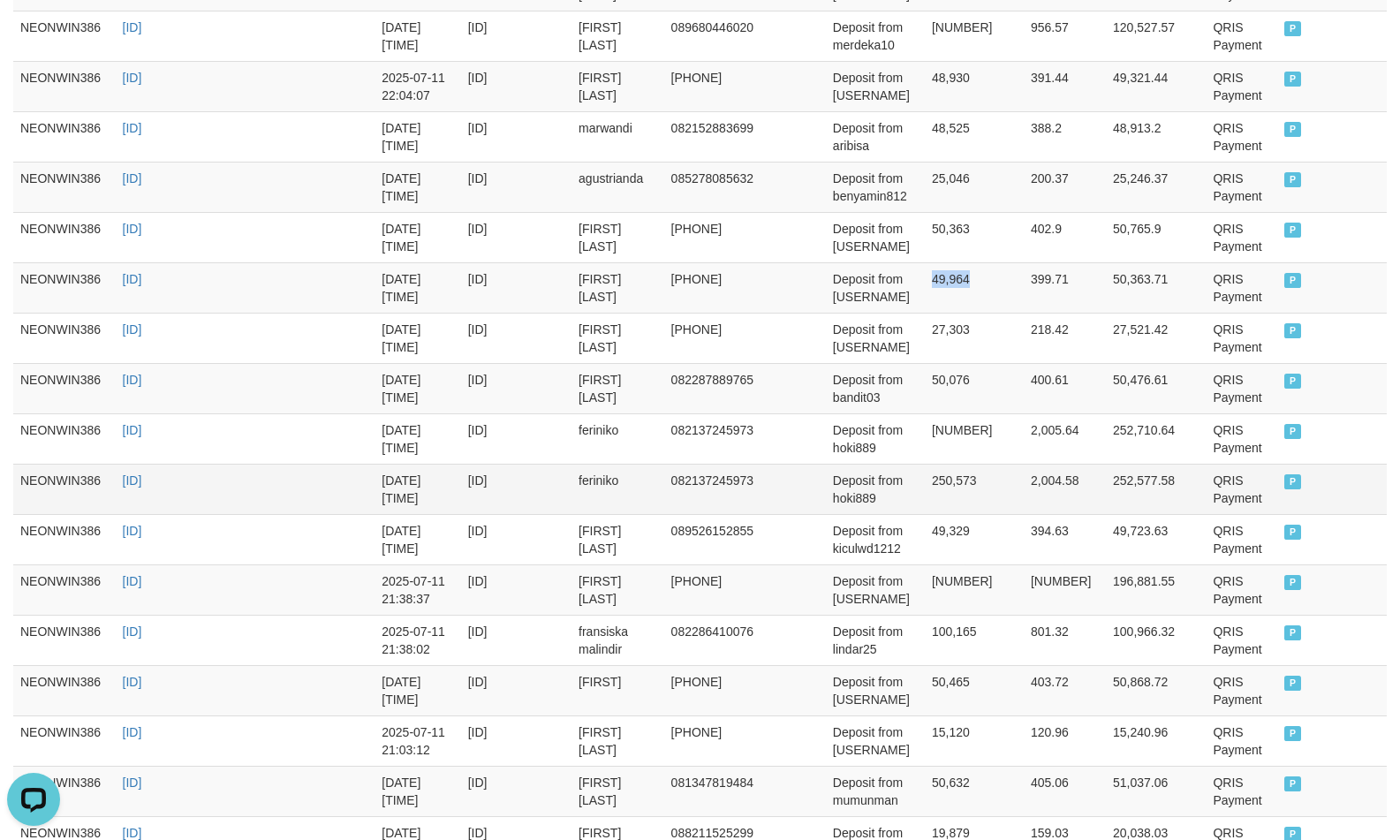copy on "49,964" 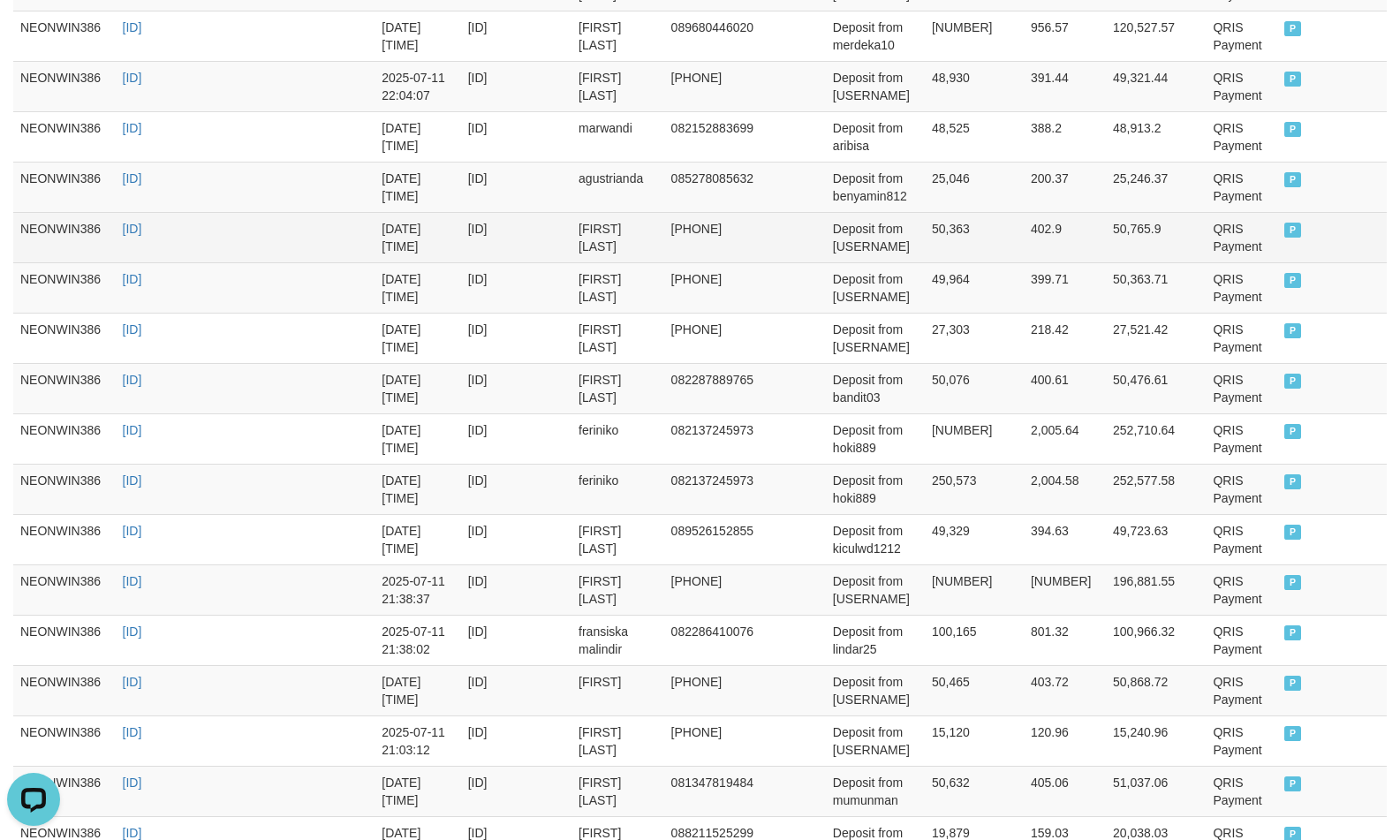 click on "50,363" at bounding box center [974, 237] 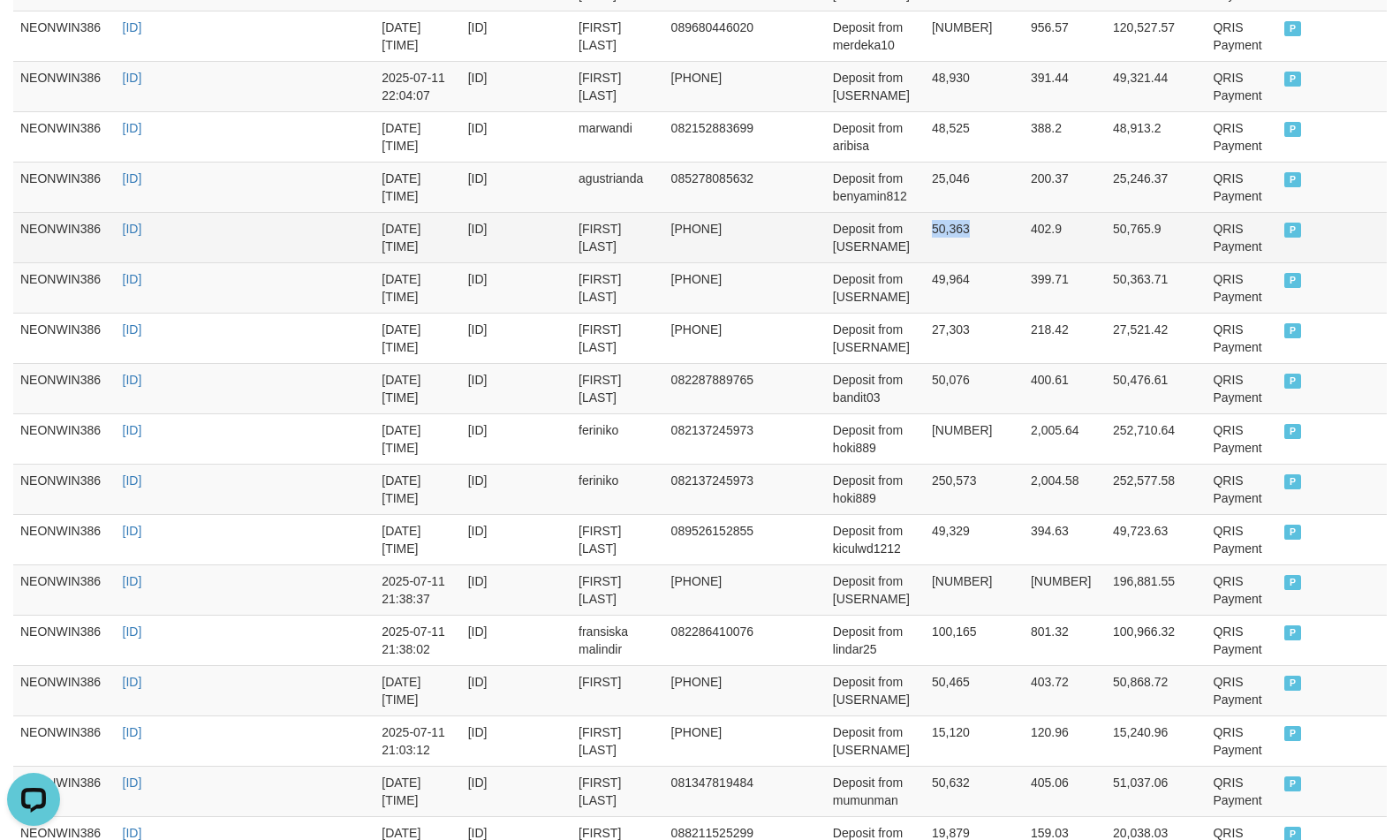 click on "50,363" at bounding box center (974, 237) 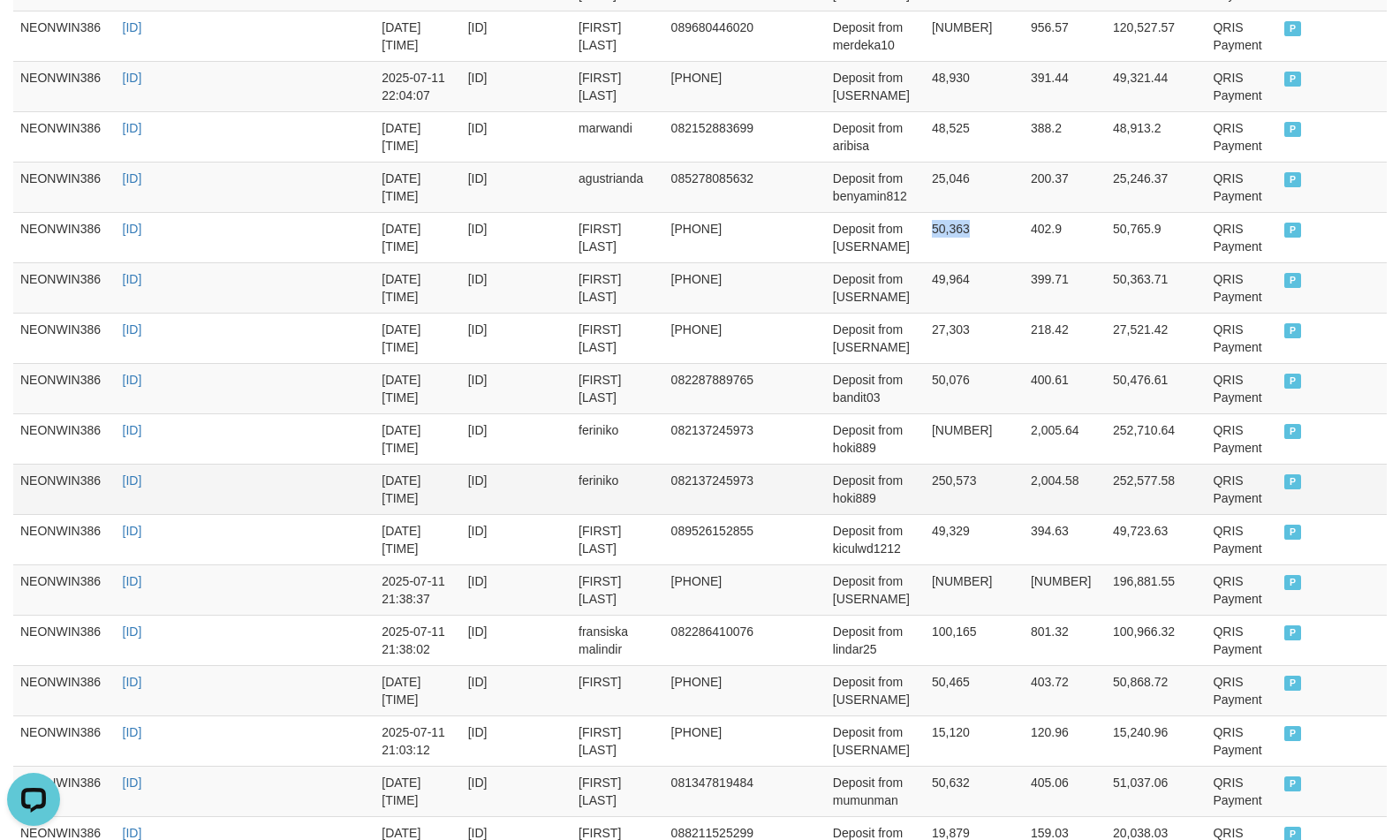 copy on "50,363" 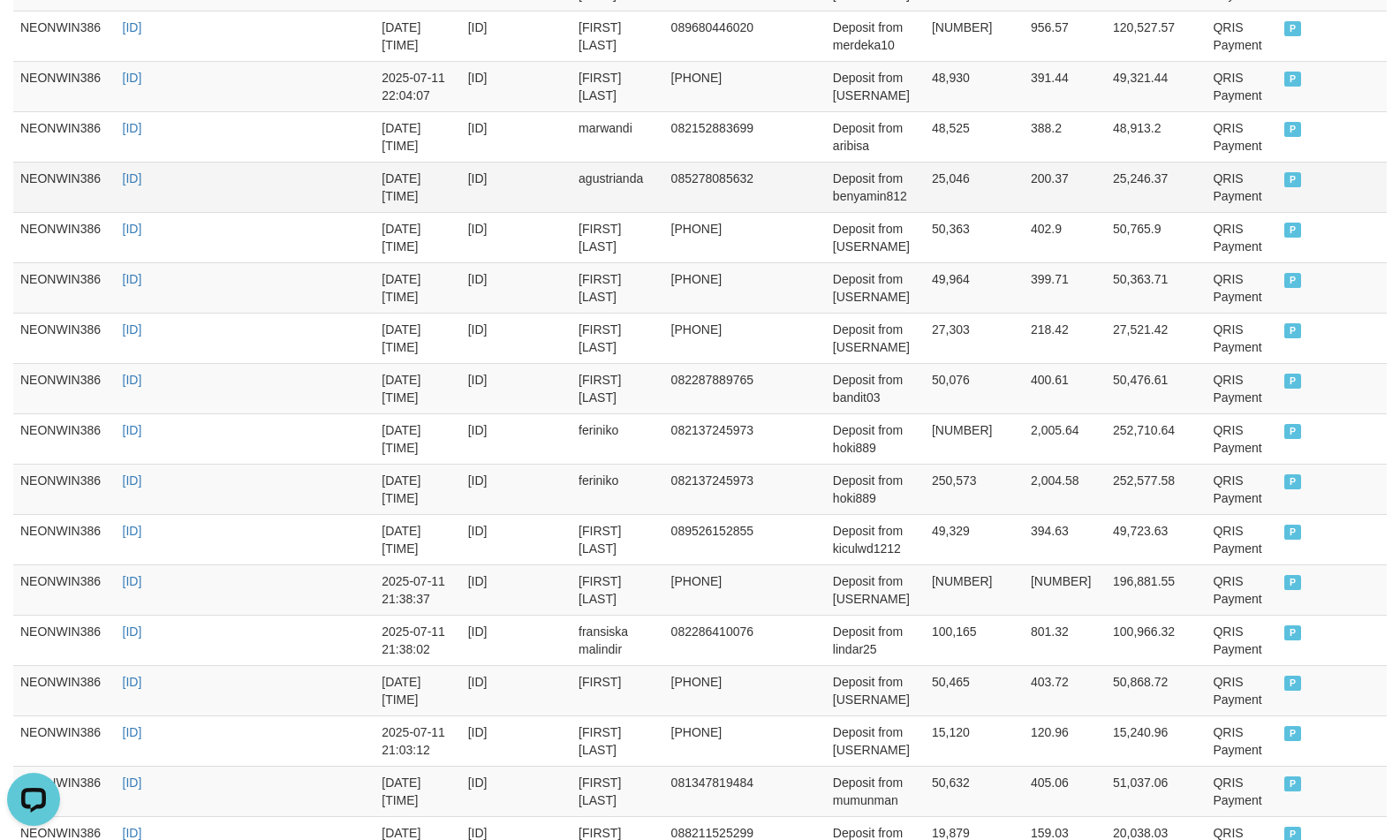 click on "25,046" at bounding box center [974, 186] 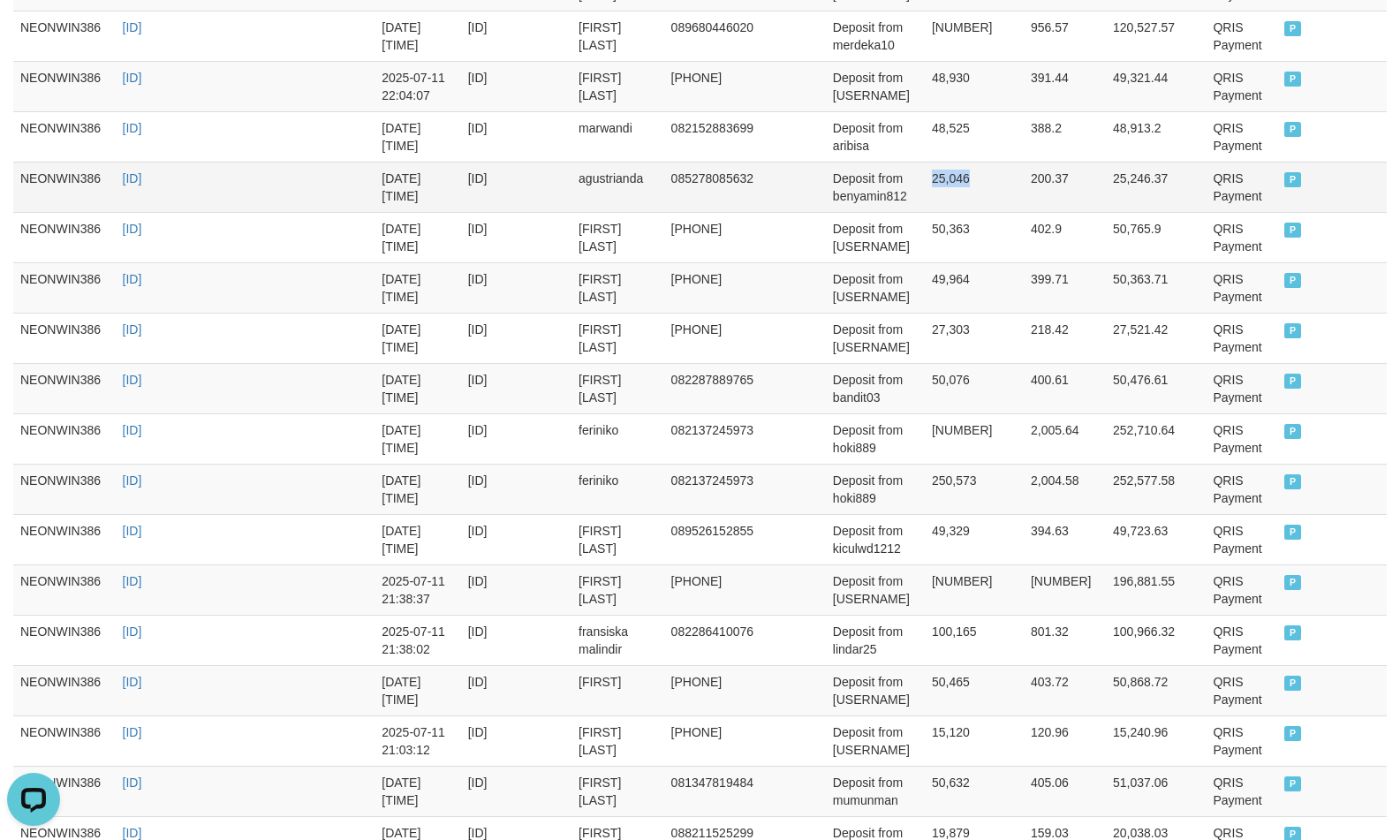 click on "25,046" at bounding box center (974, 186) 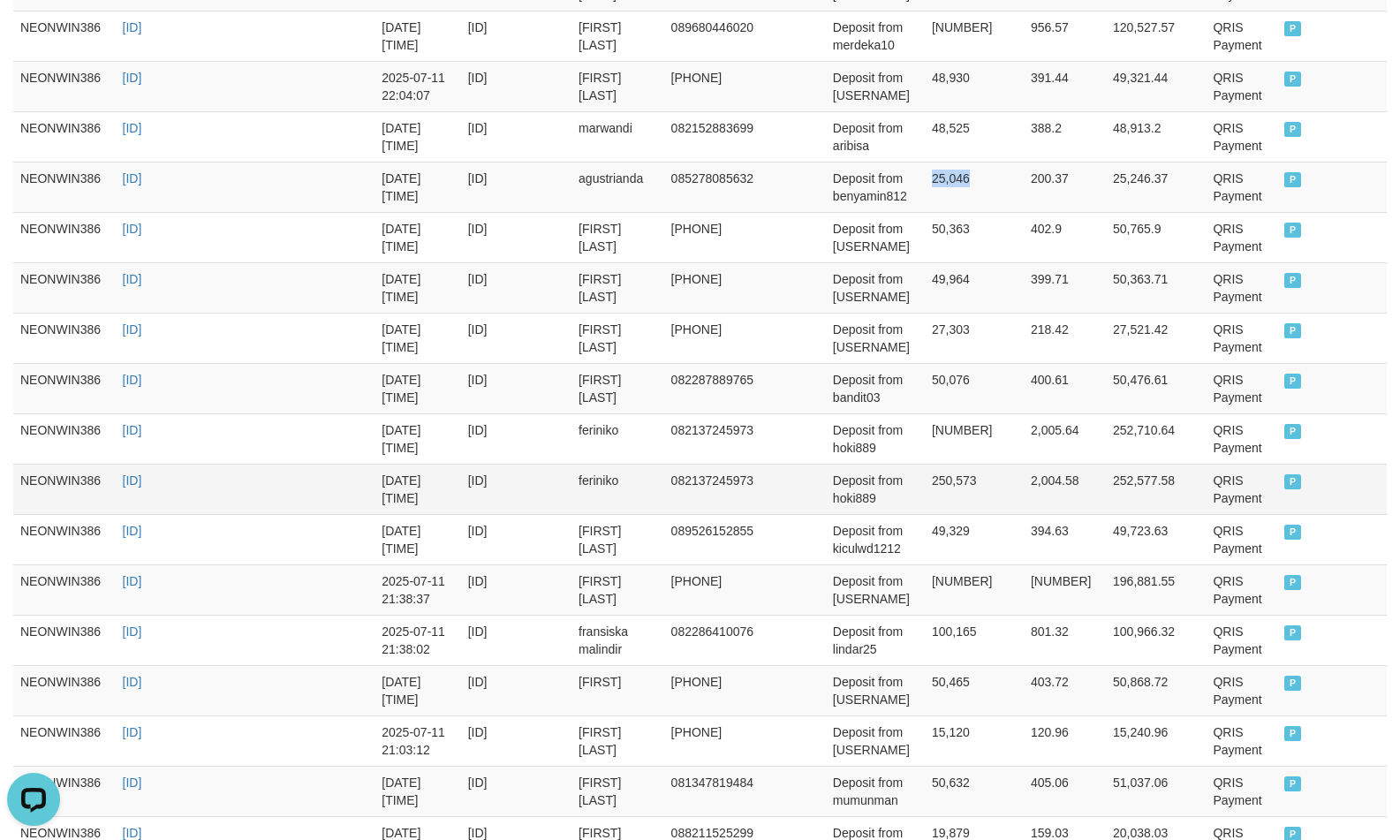copy on "25,046" 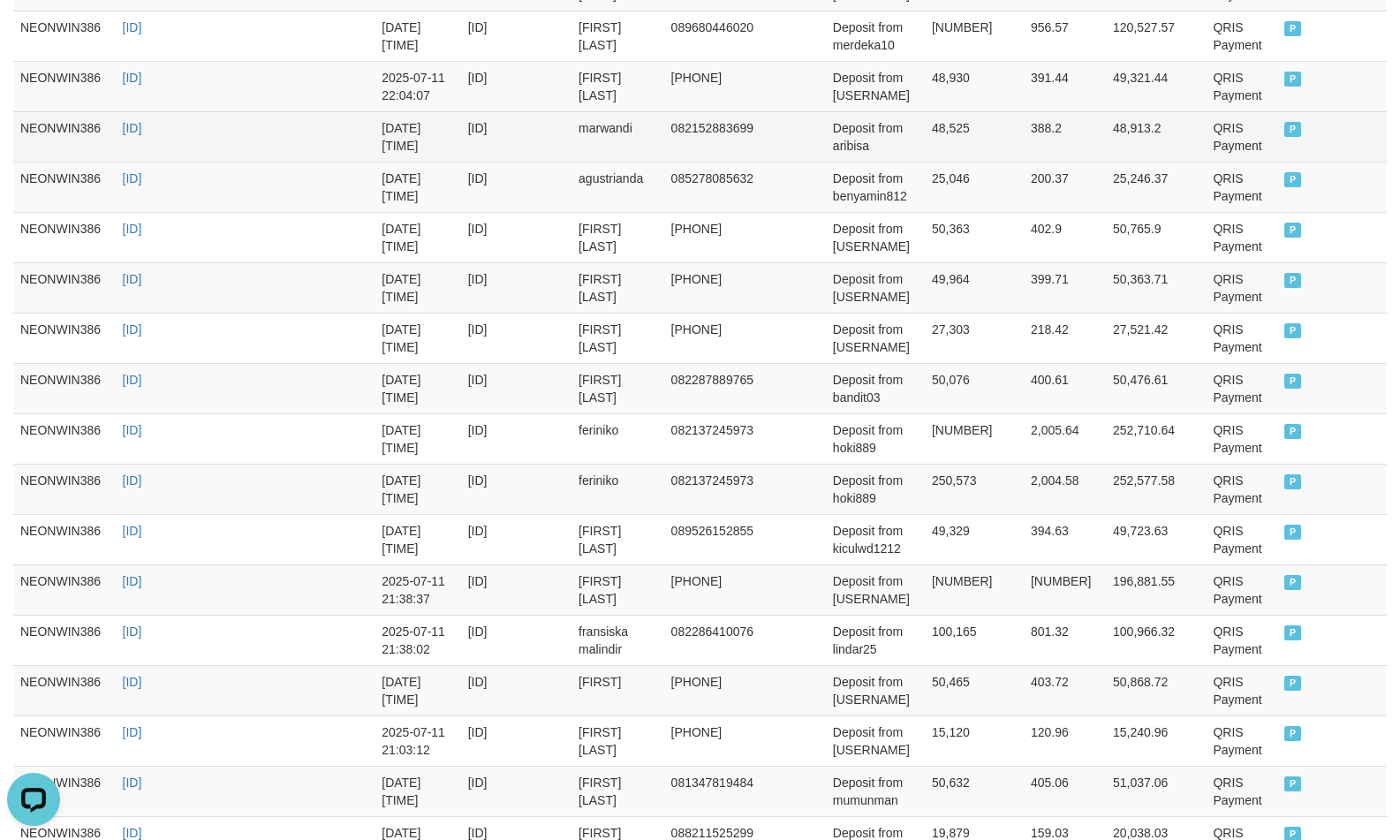 click on "48,525" at bounding box center (974, 136) 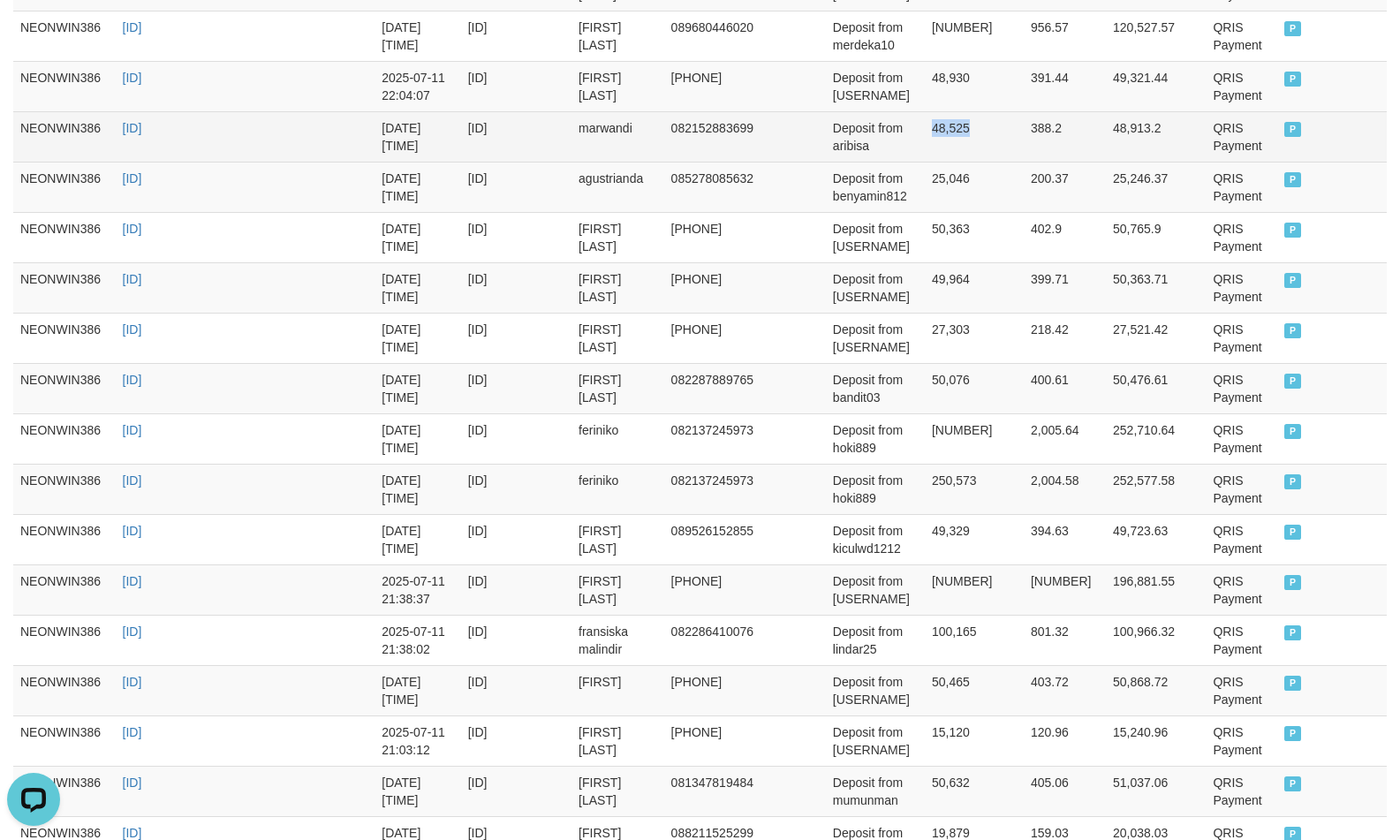 click on "48,525" at bounding box center [974, 136] 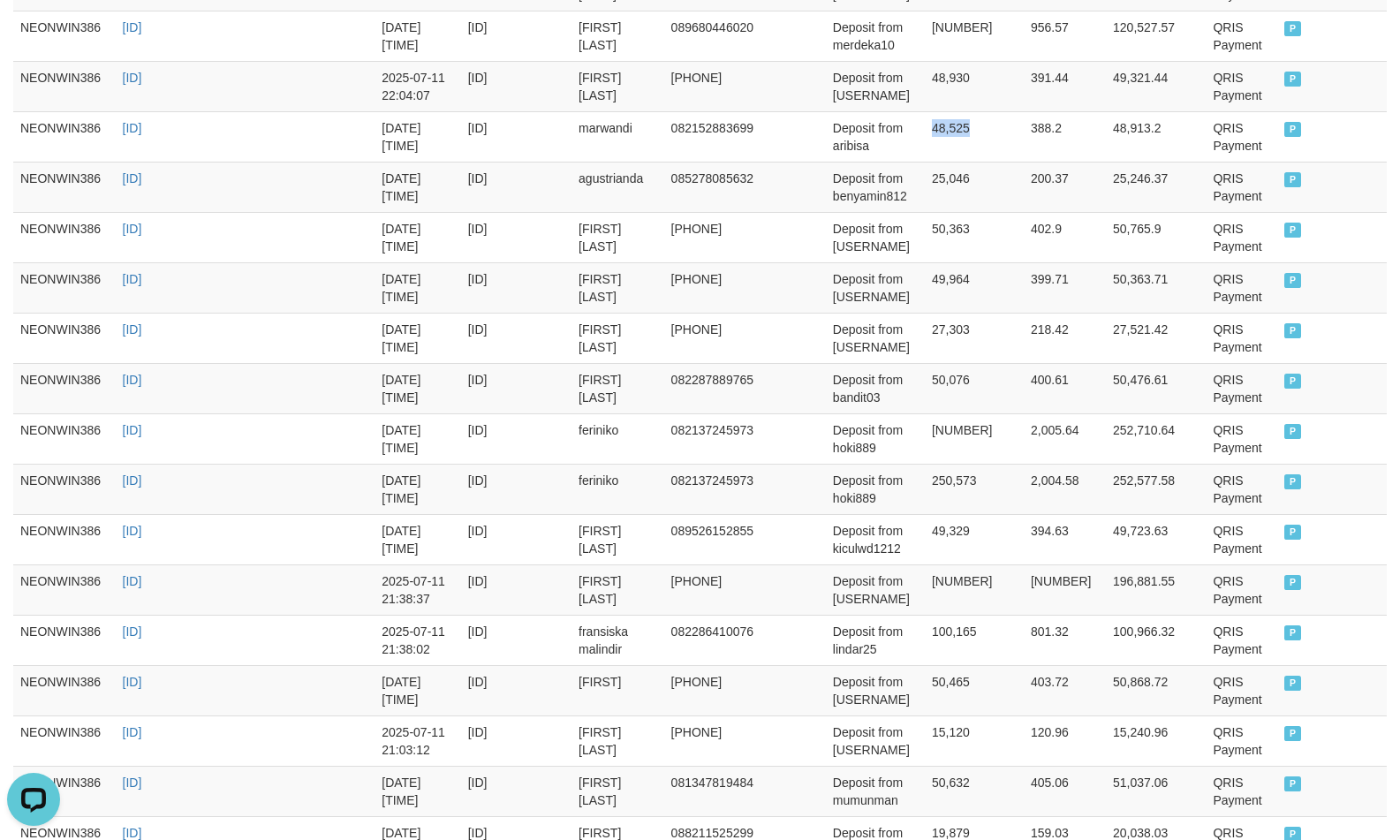 copy on "48,525" 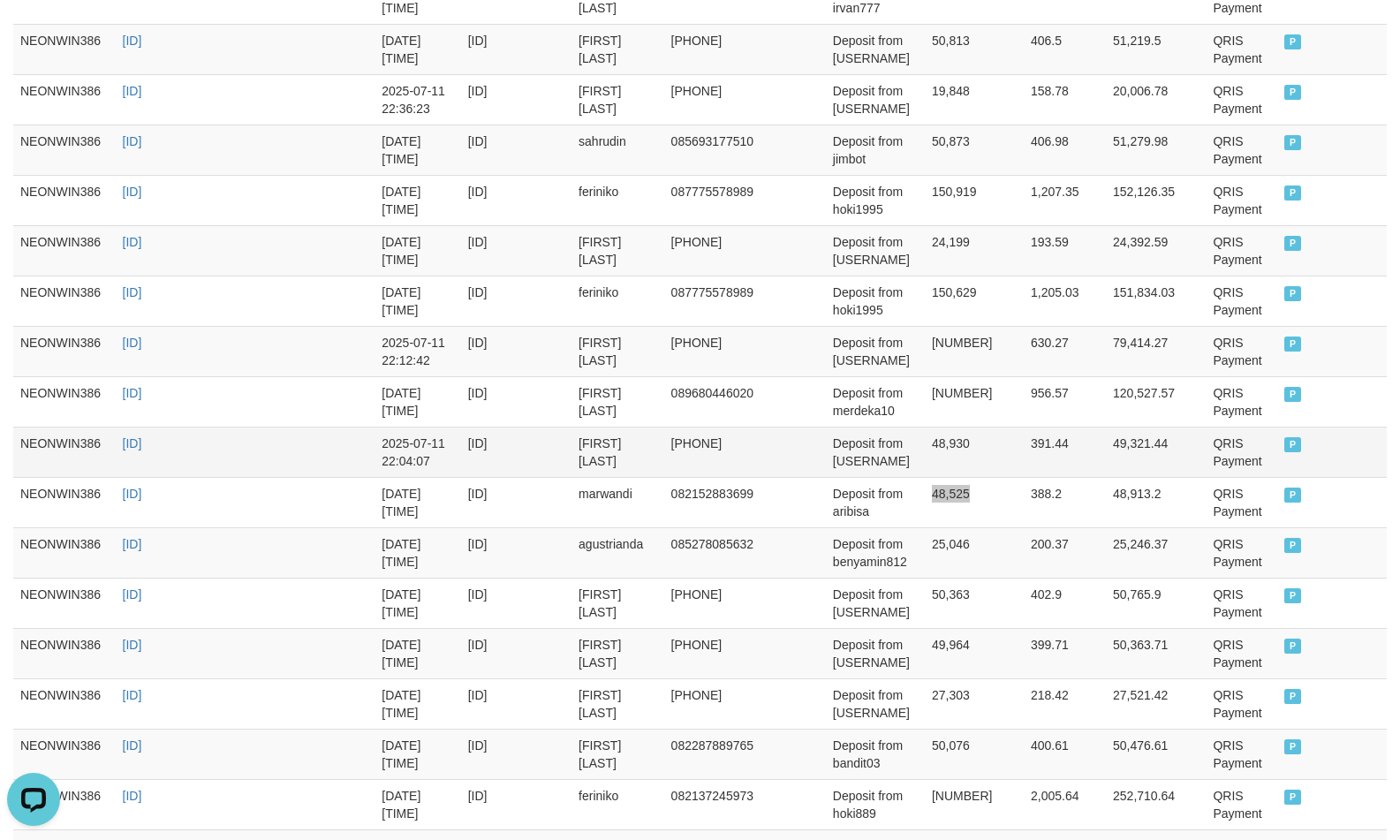scroll, scrollTop: 1385, scrollLeft: 0, axis: vertical 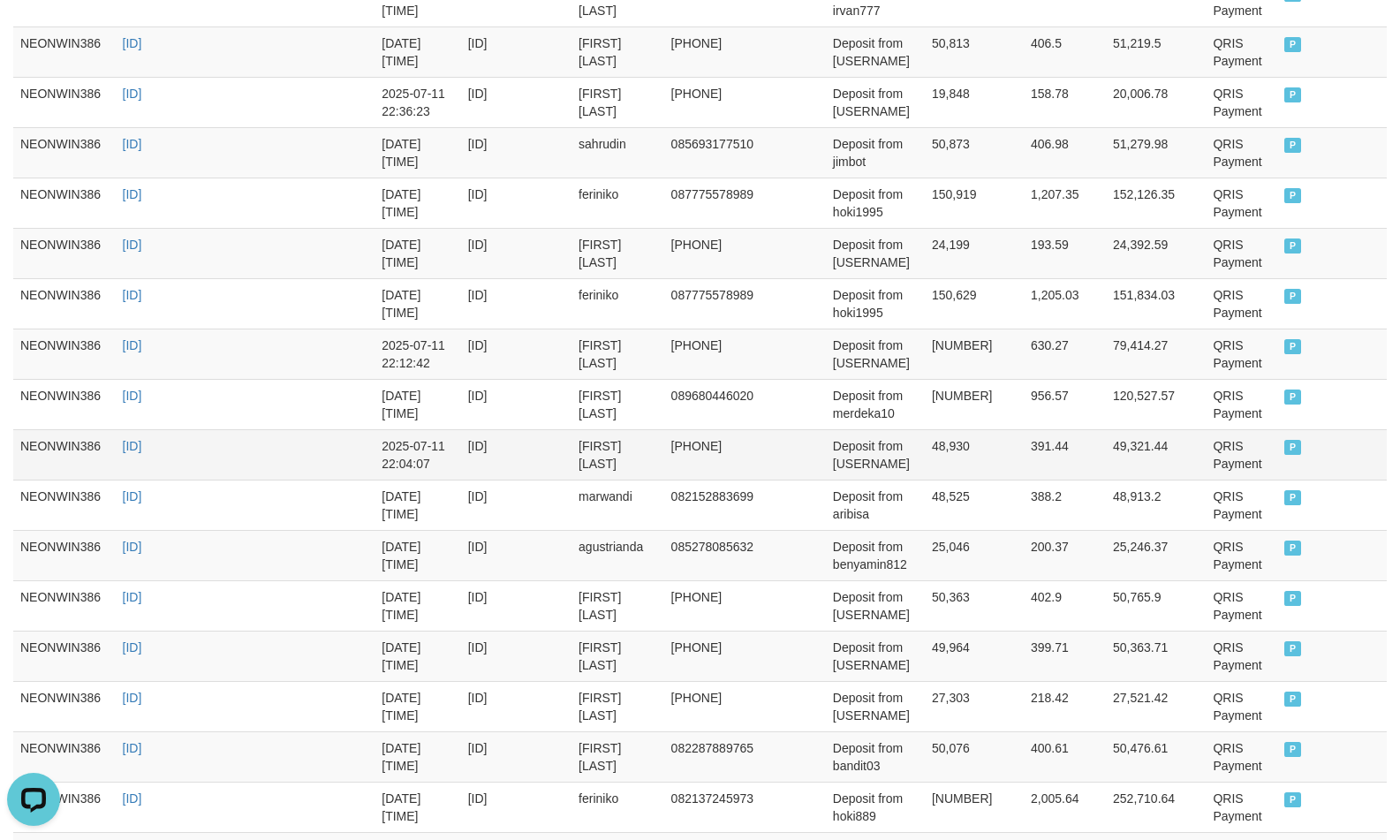 click on "48,930" at bounding box center [974, 454] 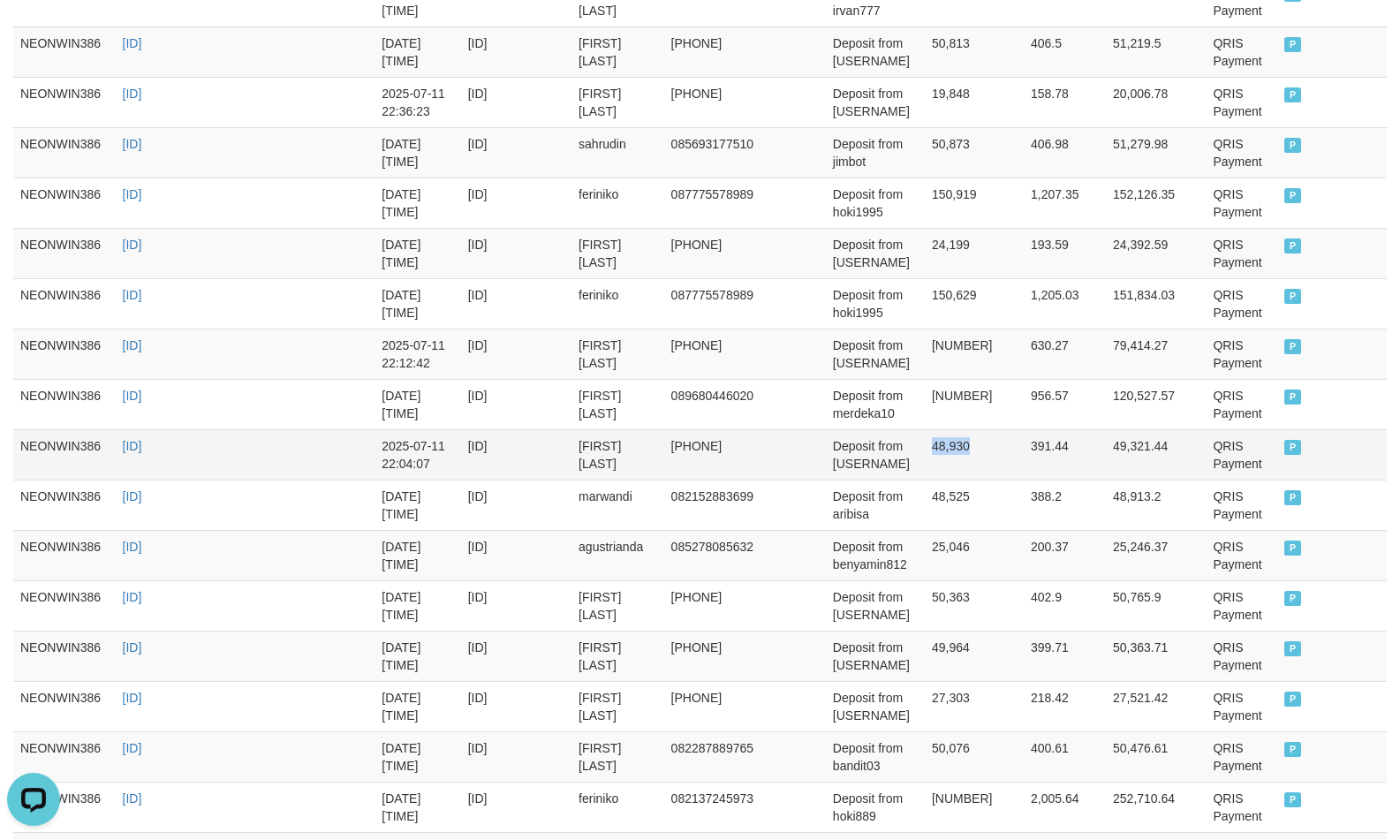 click on "48,930" at bounding box center [974, 454] 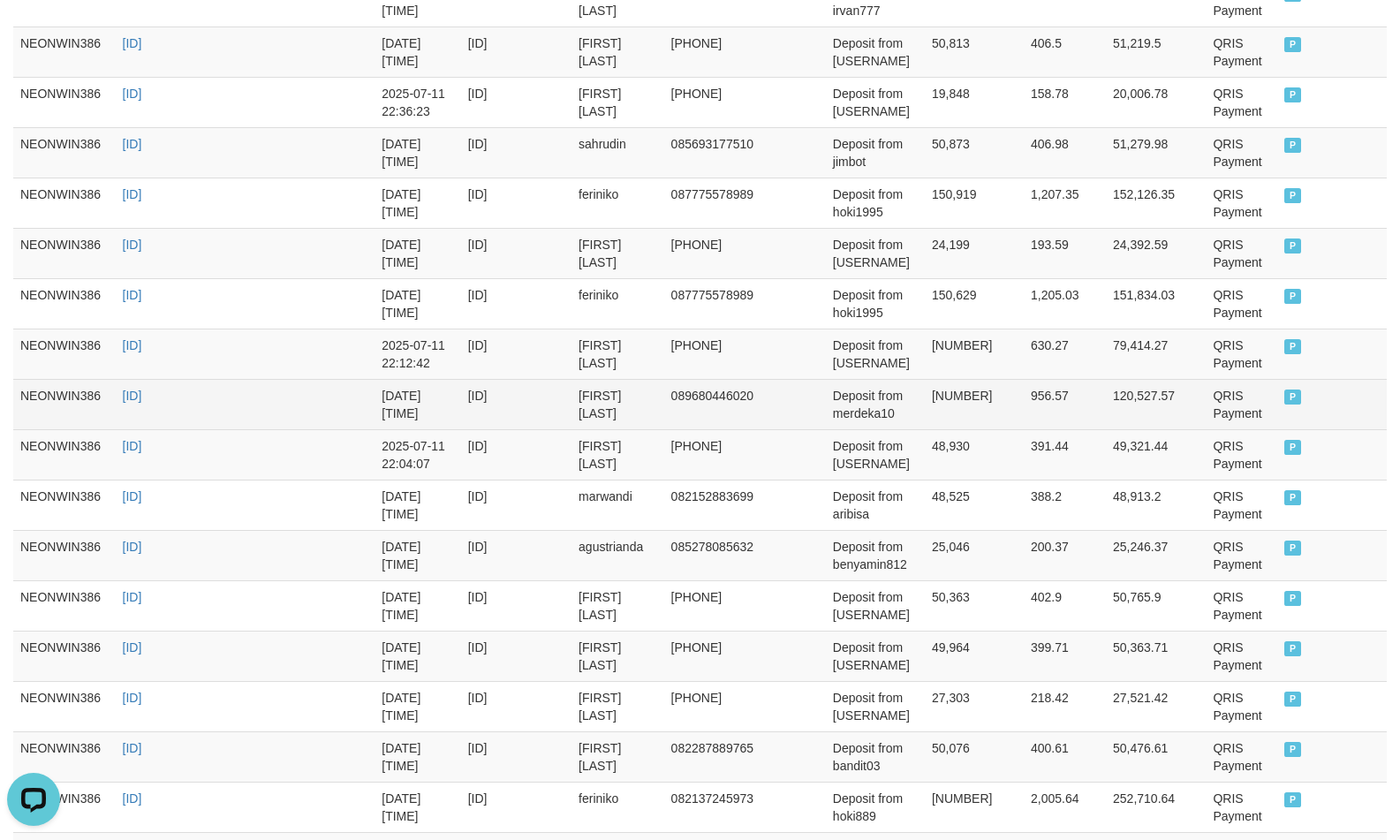 click on "119,571" at bounding box center (974, 404) 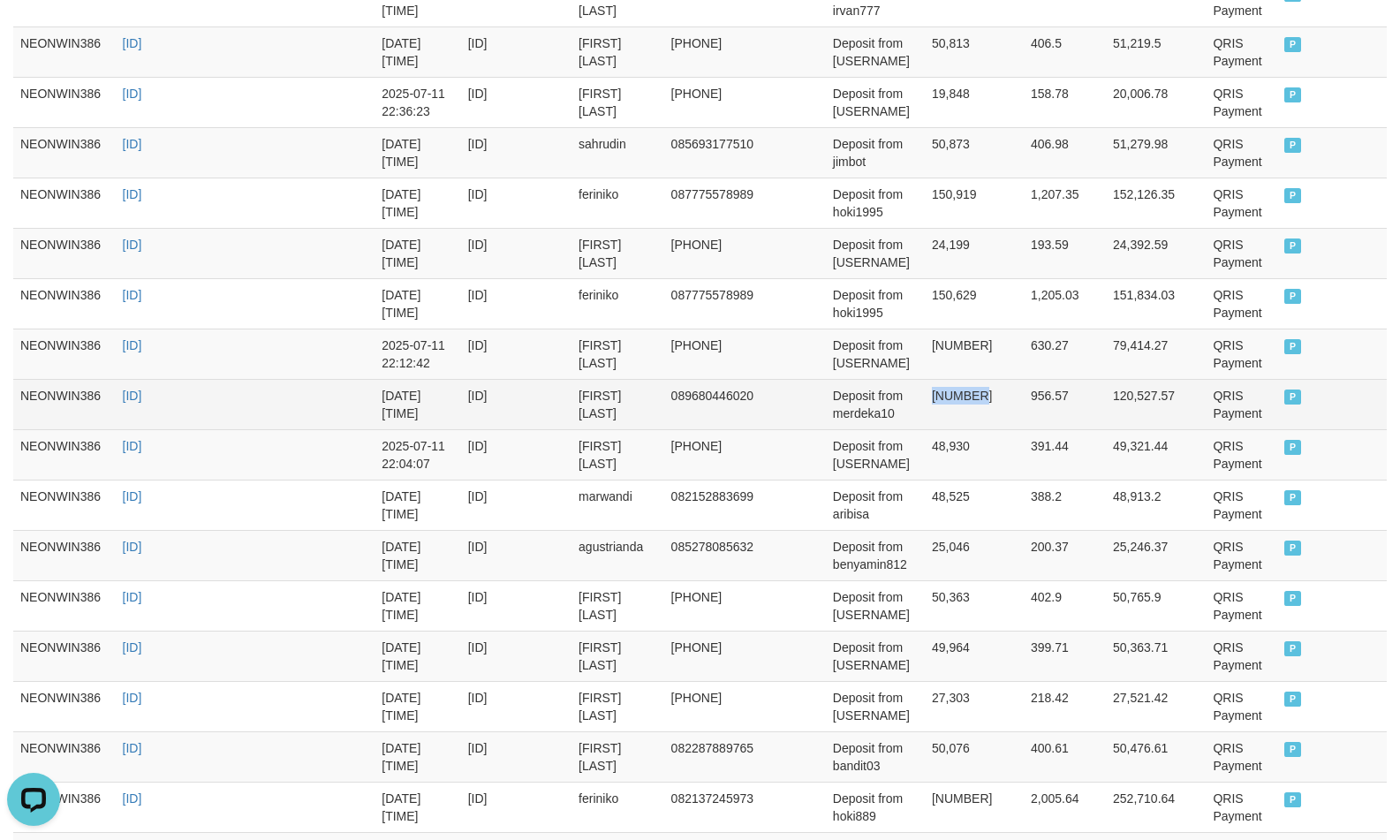 click on "119,571" at bounding box center [974, 404] 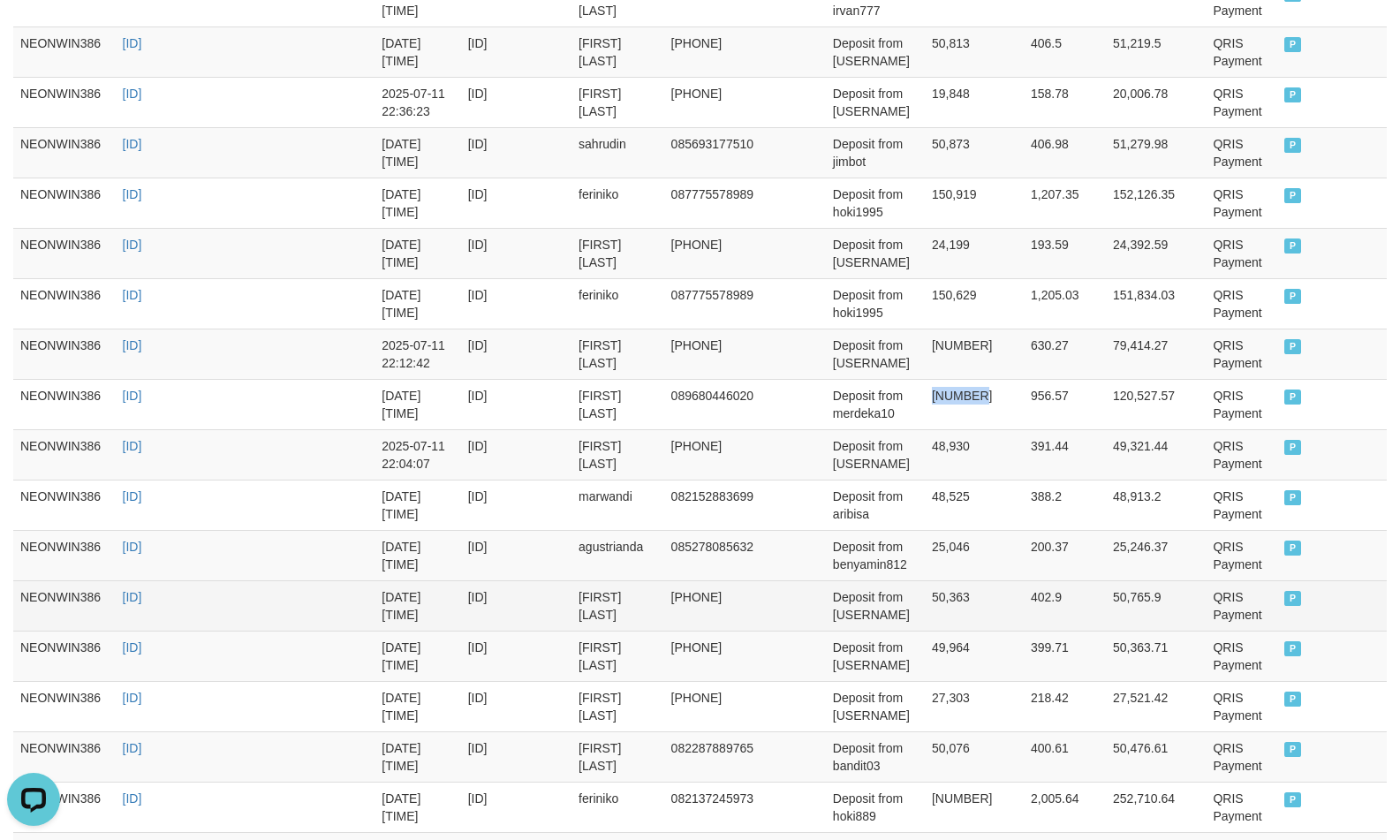 copy on "119,571" 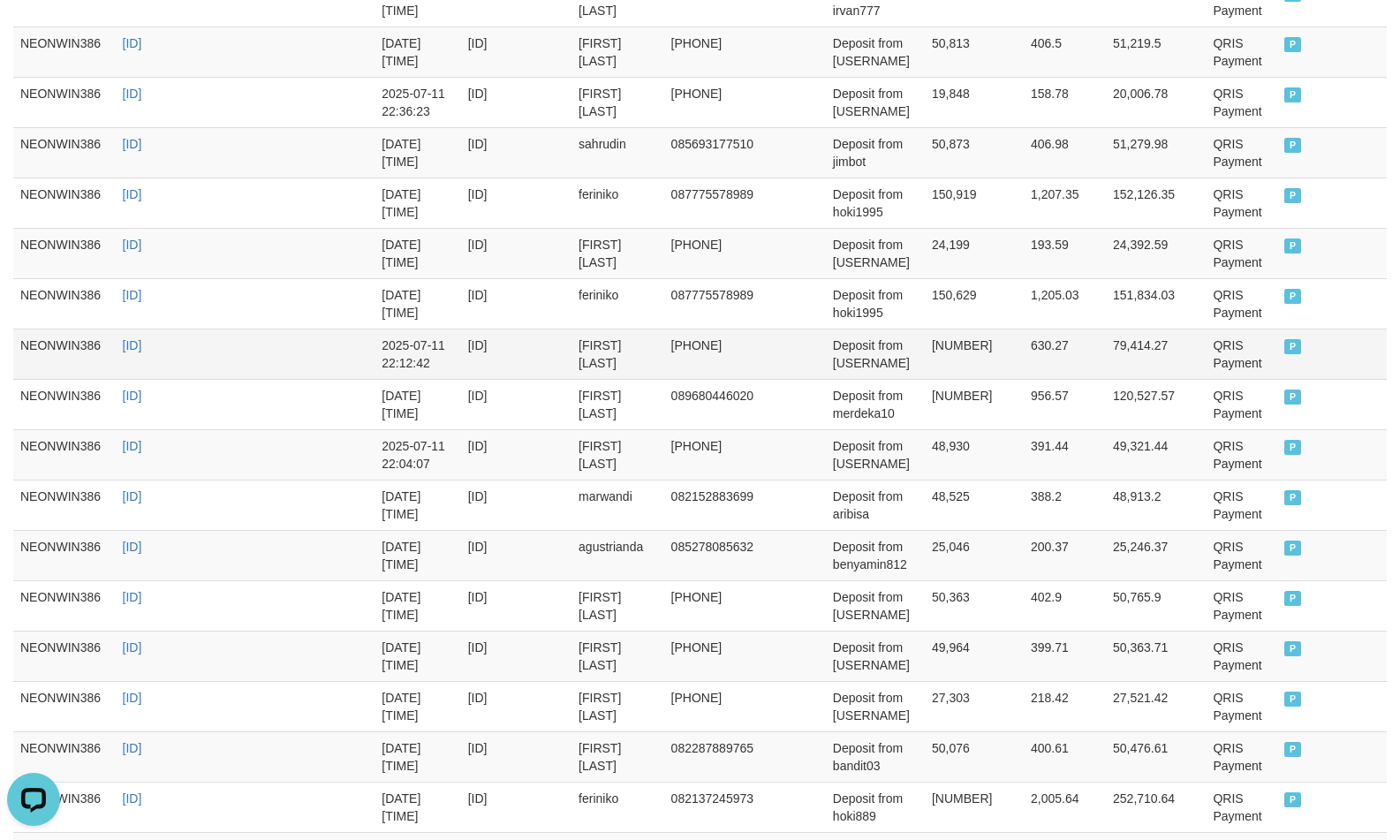 click on "78,784" at bounding box center [974, 353] 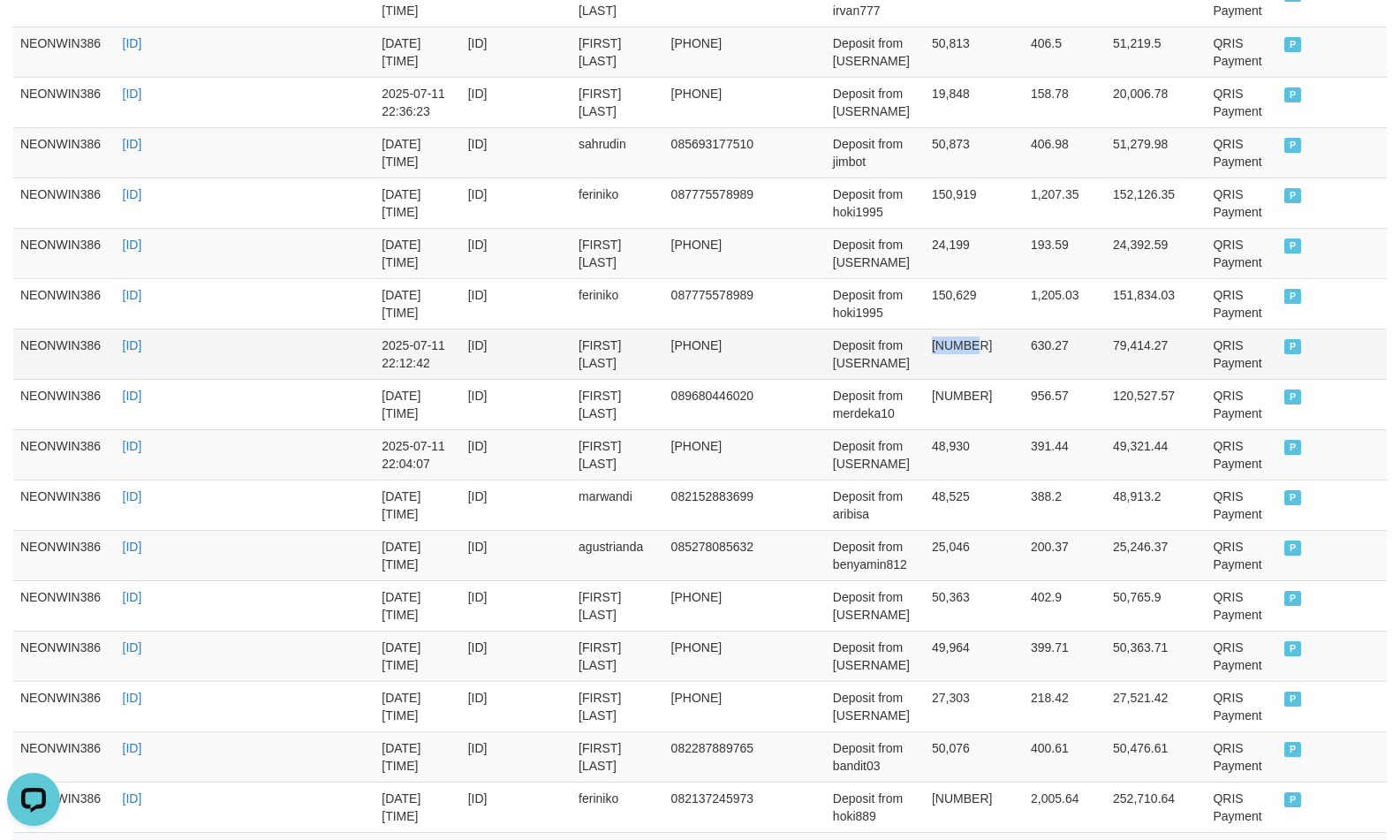 click on "78,784" at bounding box center [974, 353] 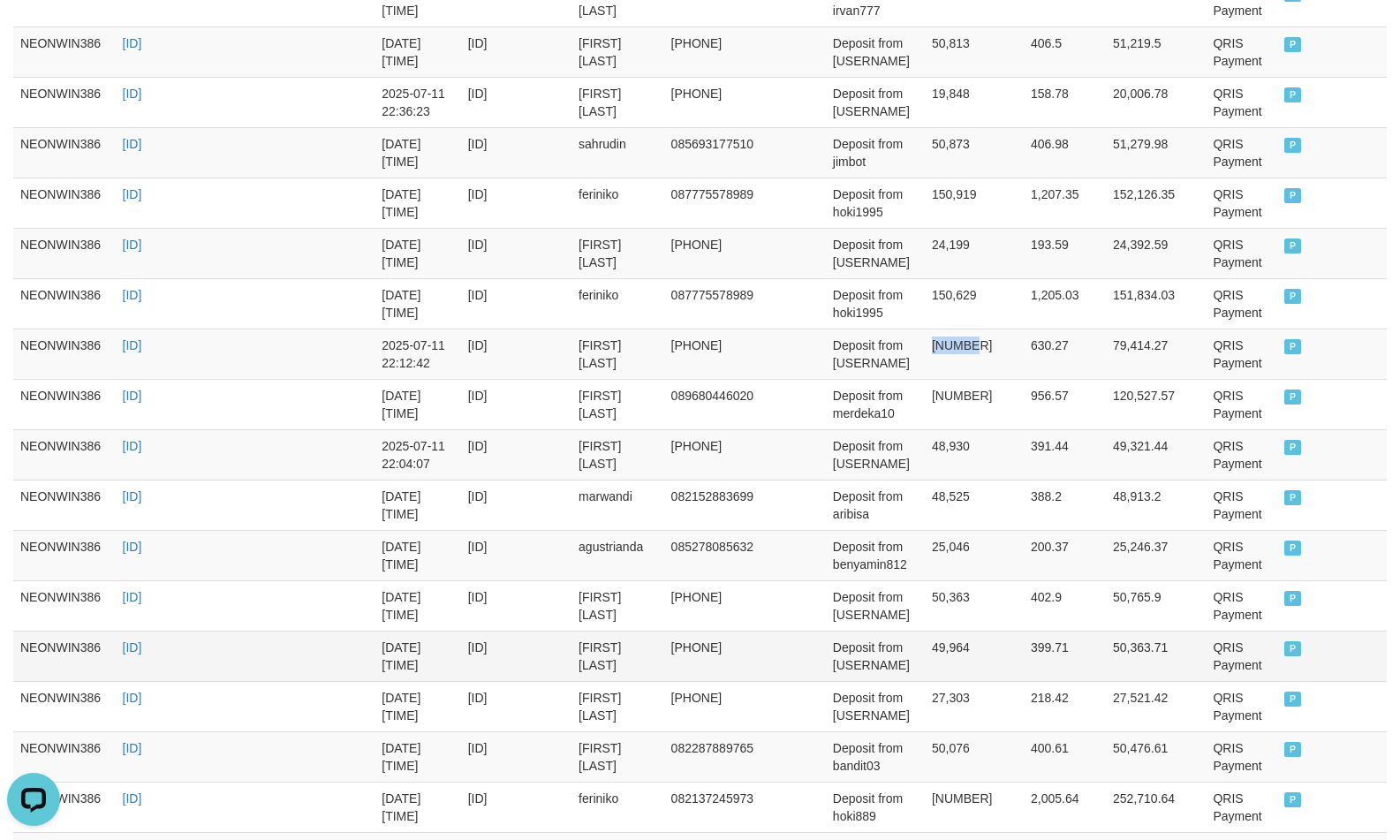 copy on "78,784" 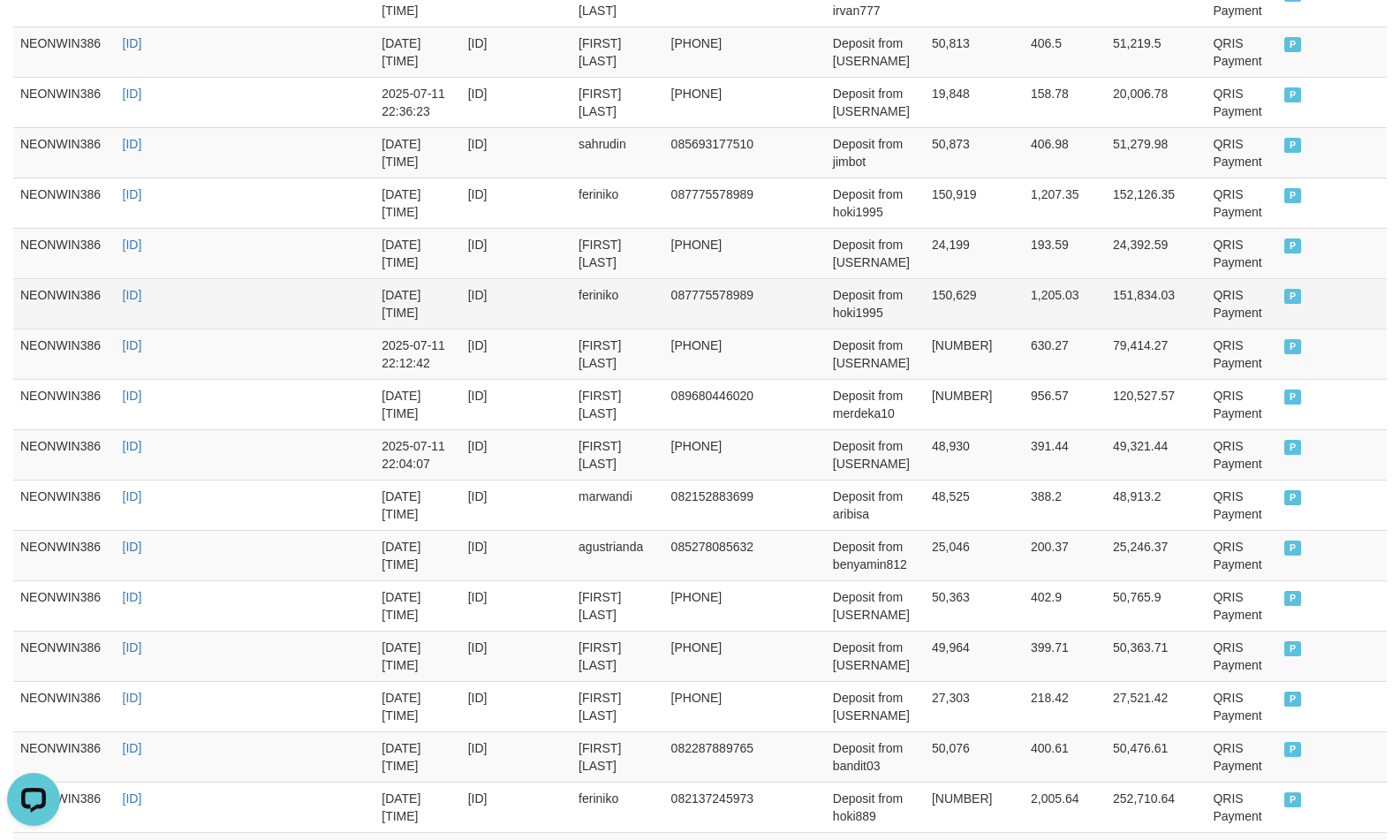 click on "150,629" at bounding box center (974, 303) 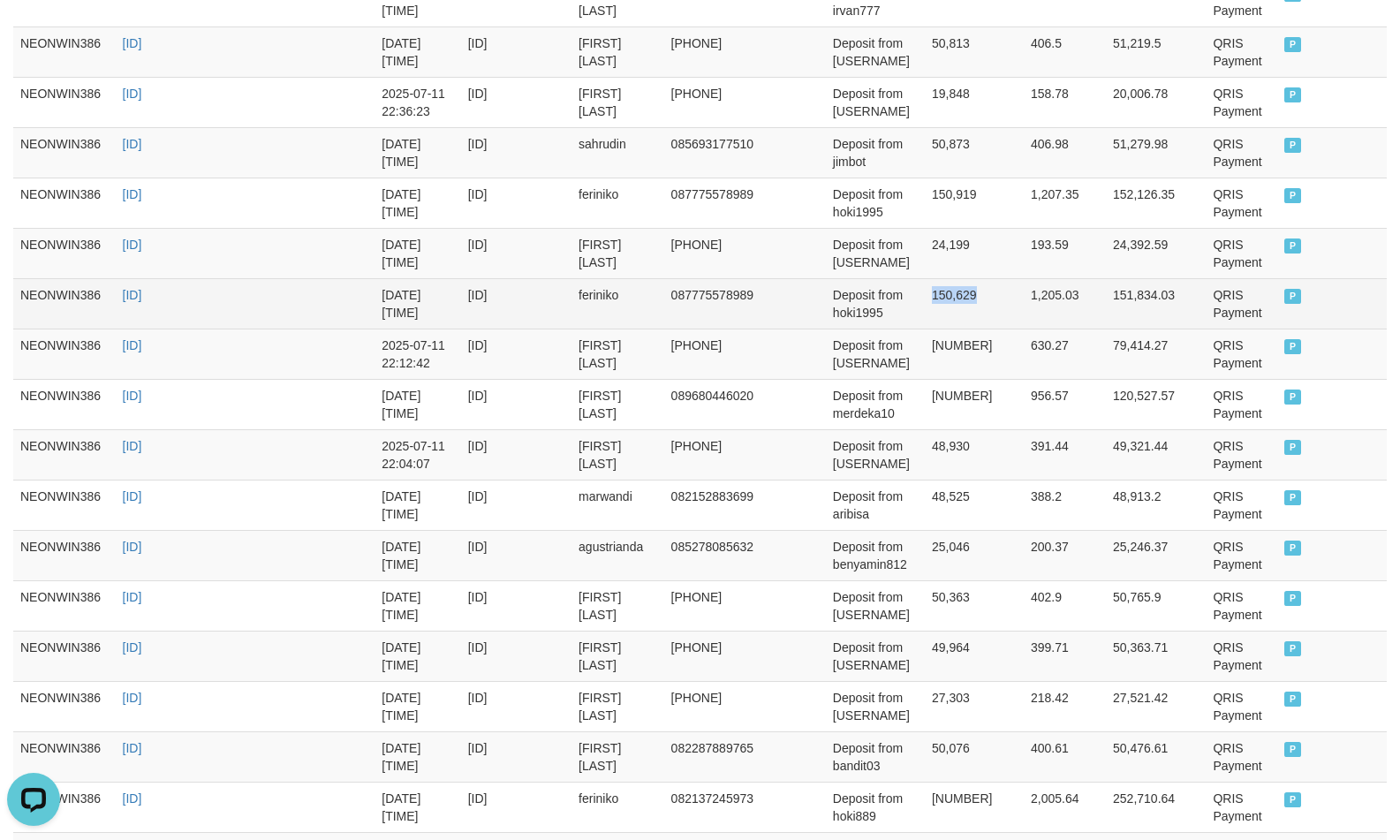 click on "150,629" at bounding box center [974, 303] 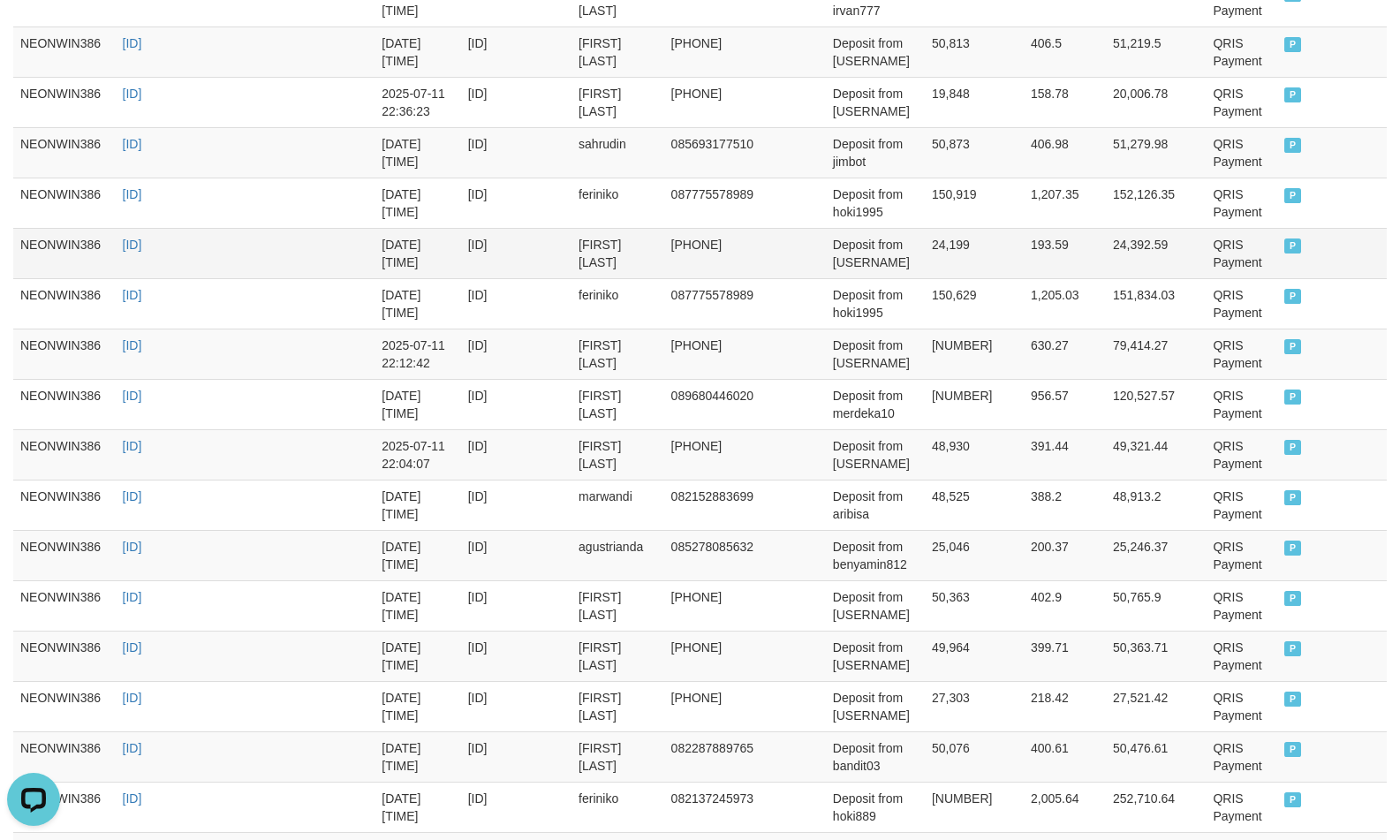 click on "24,199" at bounding box center (974, 253) 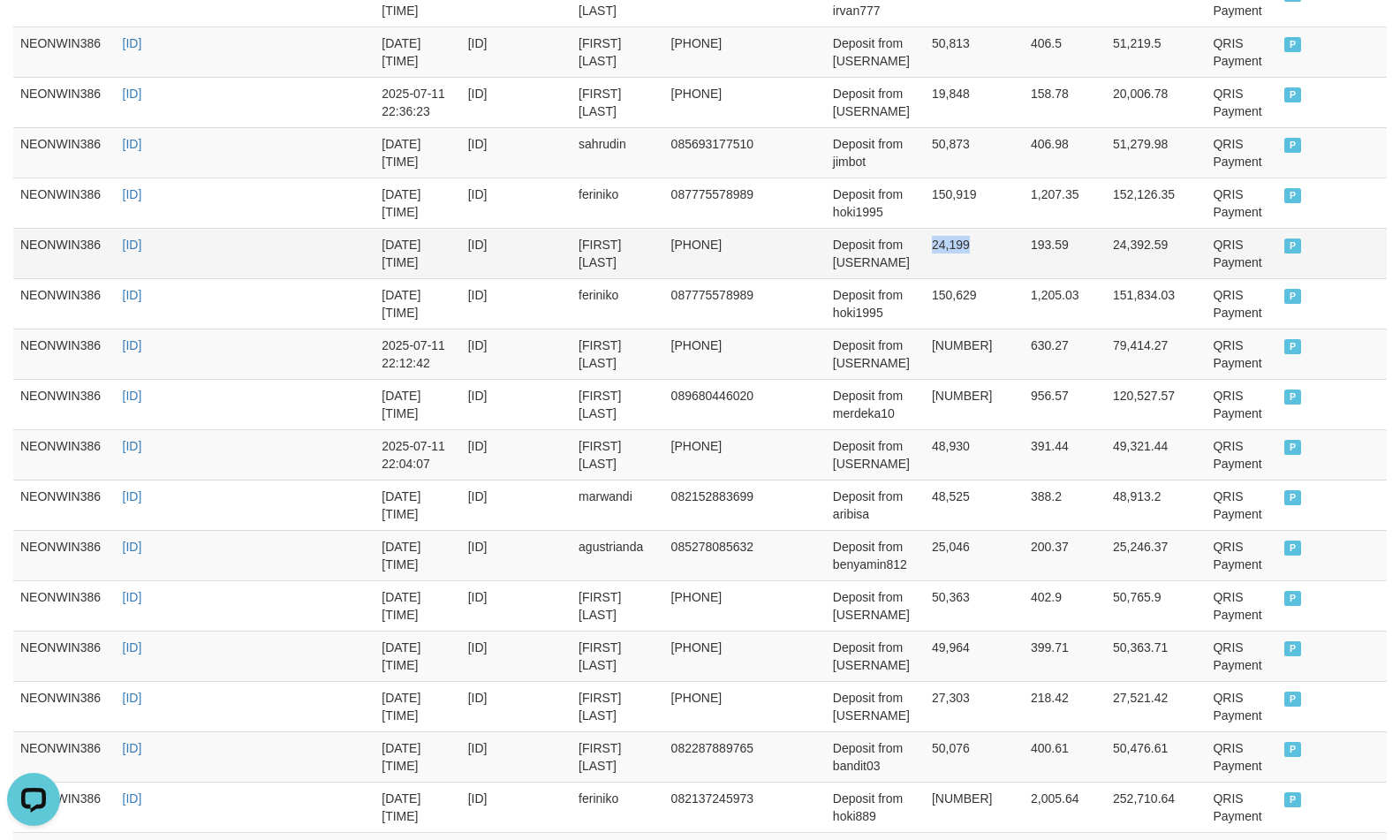drag, startPoint x: 961, startPoint y: 230, endPoint x: 1069, endPoint y: 318, distance: 139.3126 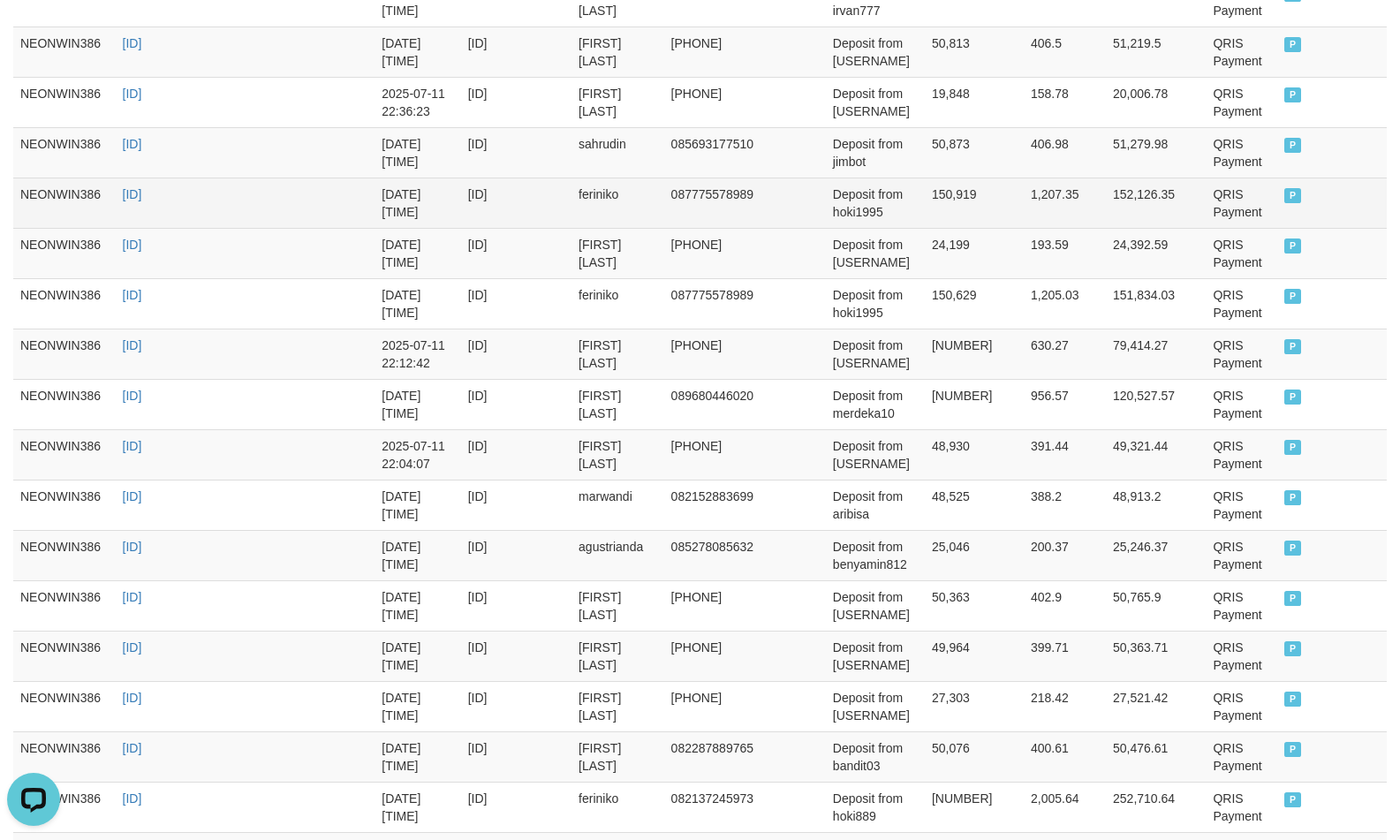 click on "150,919" at bounding box center (974, 202) 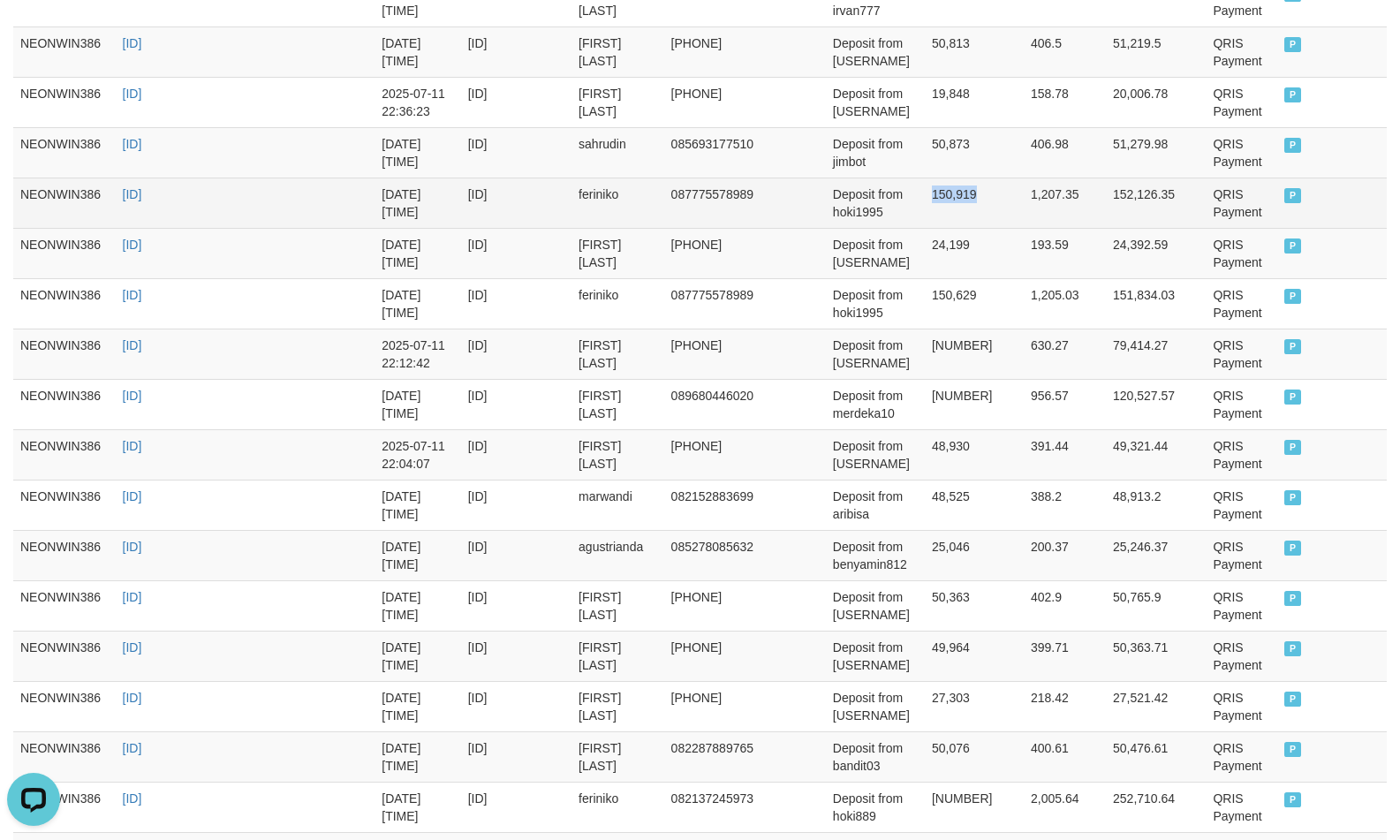 click on "150,919" at bounding box center (974, 202) 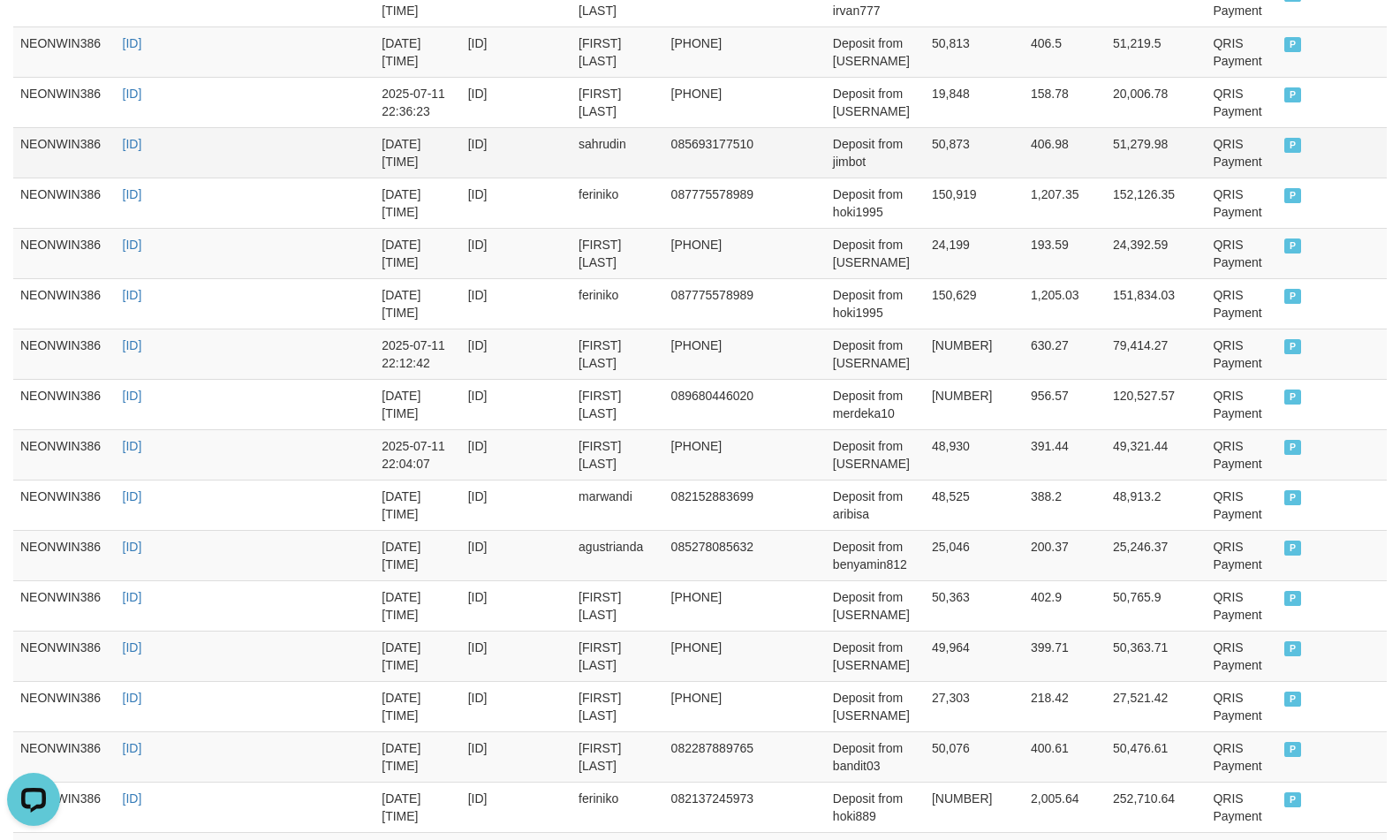 click on "50,873" at bounding box center [974, 152] 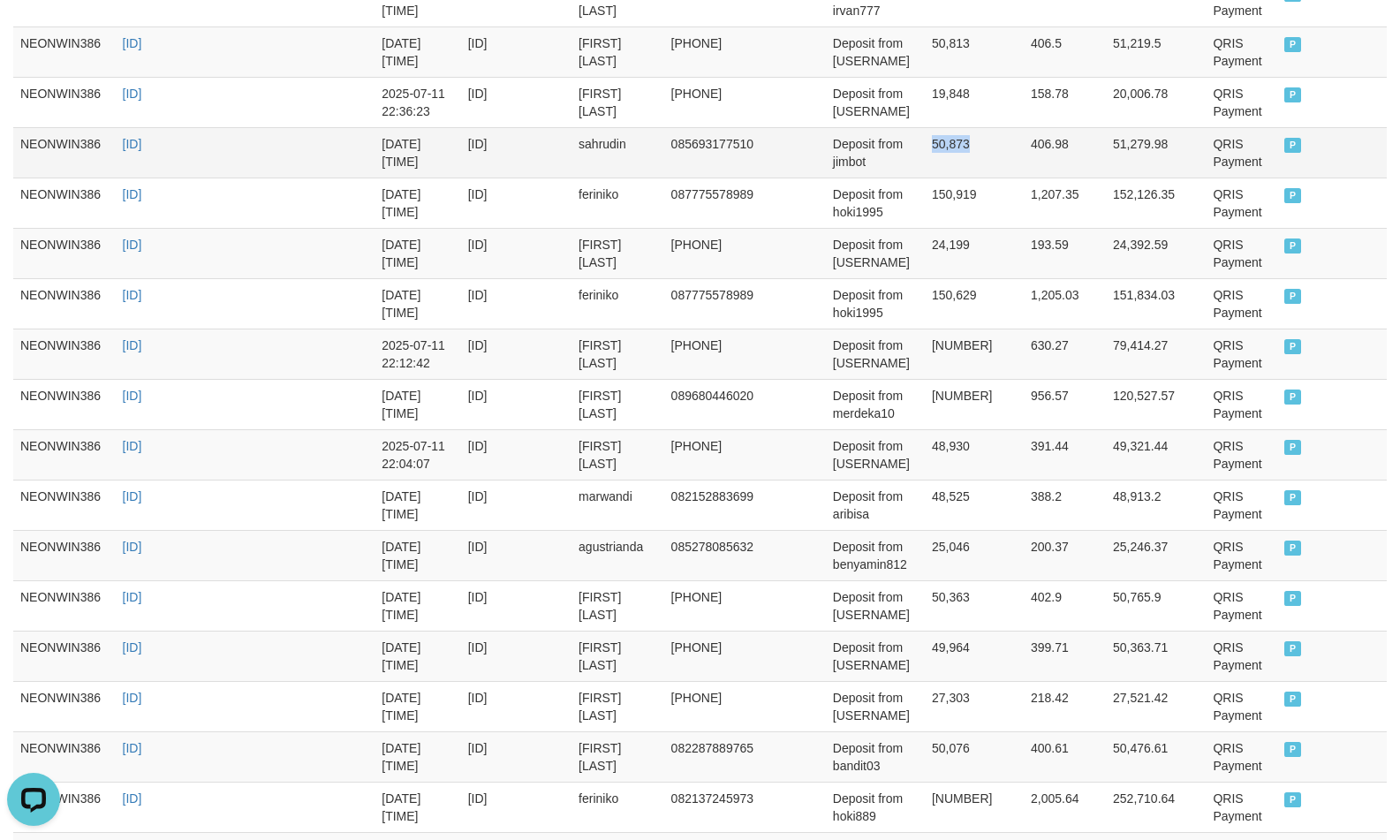 click on "50,873" at bounding box center (974, 152) 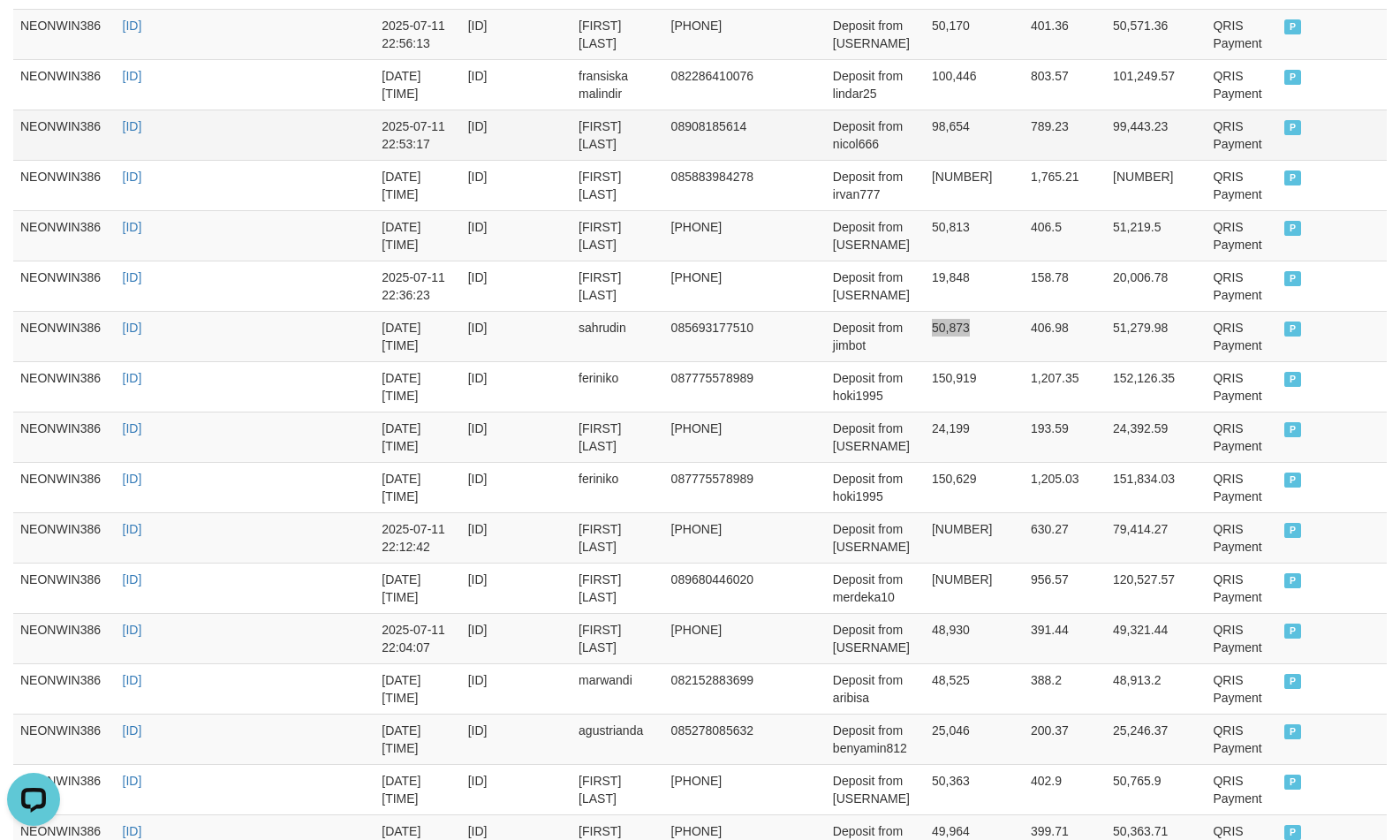 scroll, scrollTop: 1018, scrollLeft: 0, axis: vertical 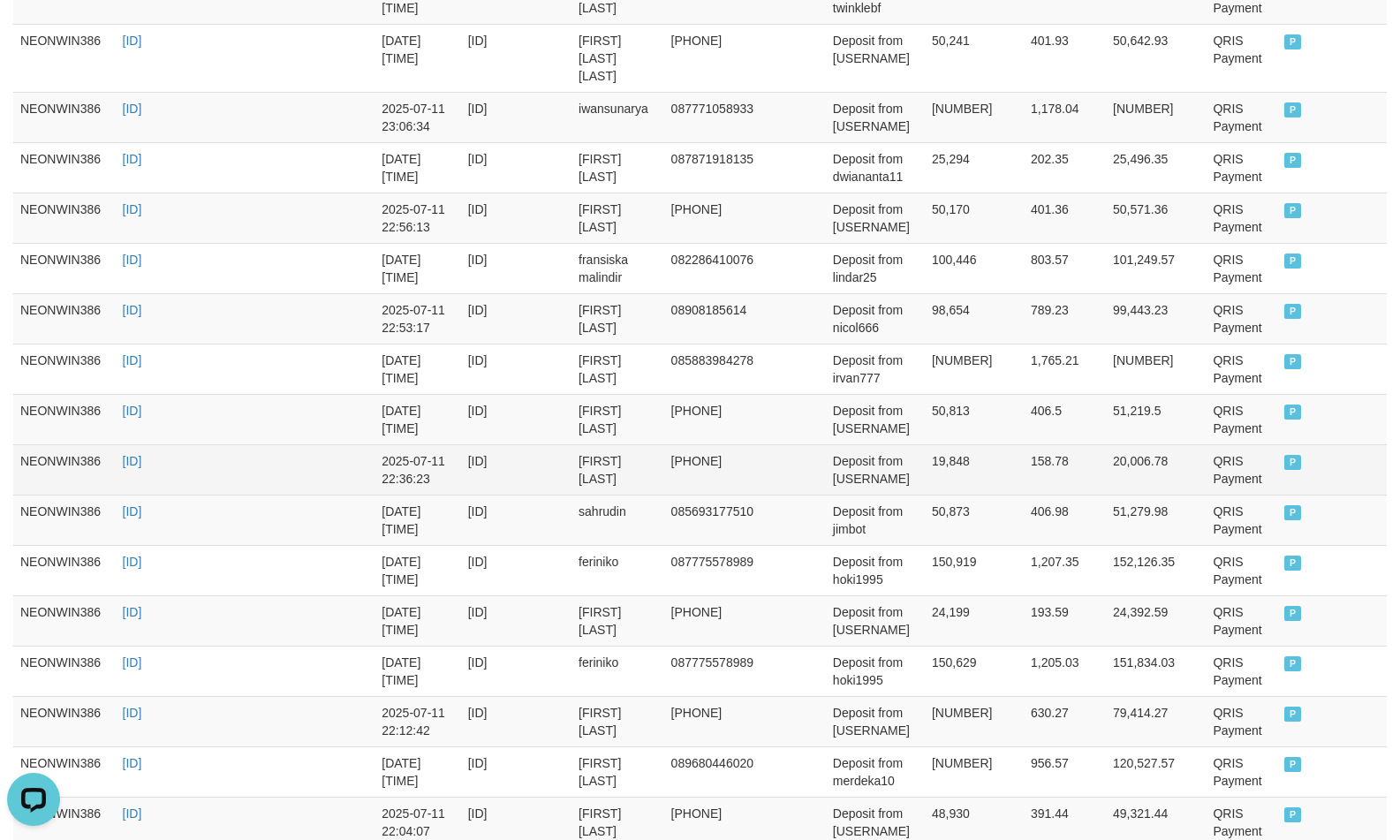 click on "19,848" at bounding box center [974, 469] 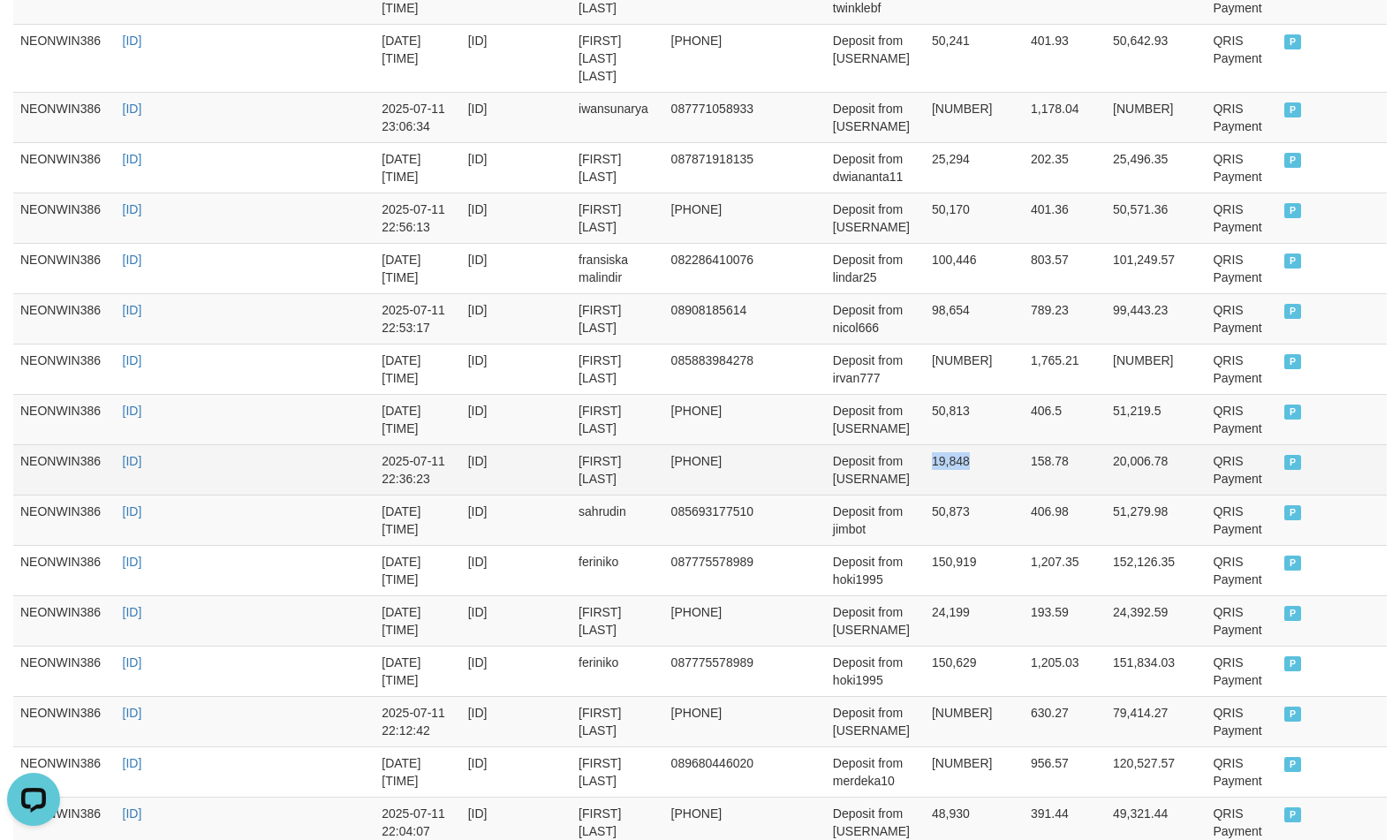 click on "19,848" at bounding box center (974, 469) 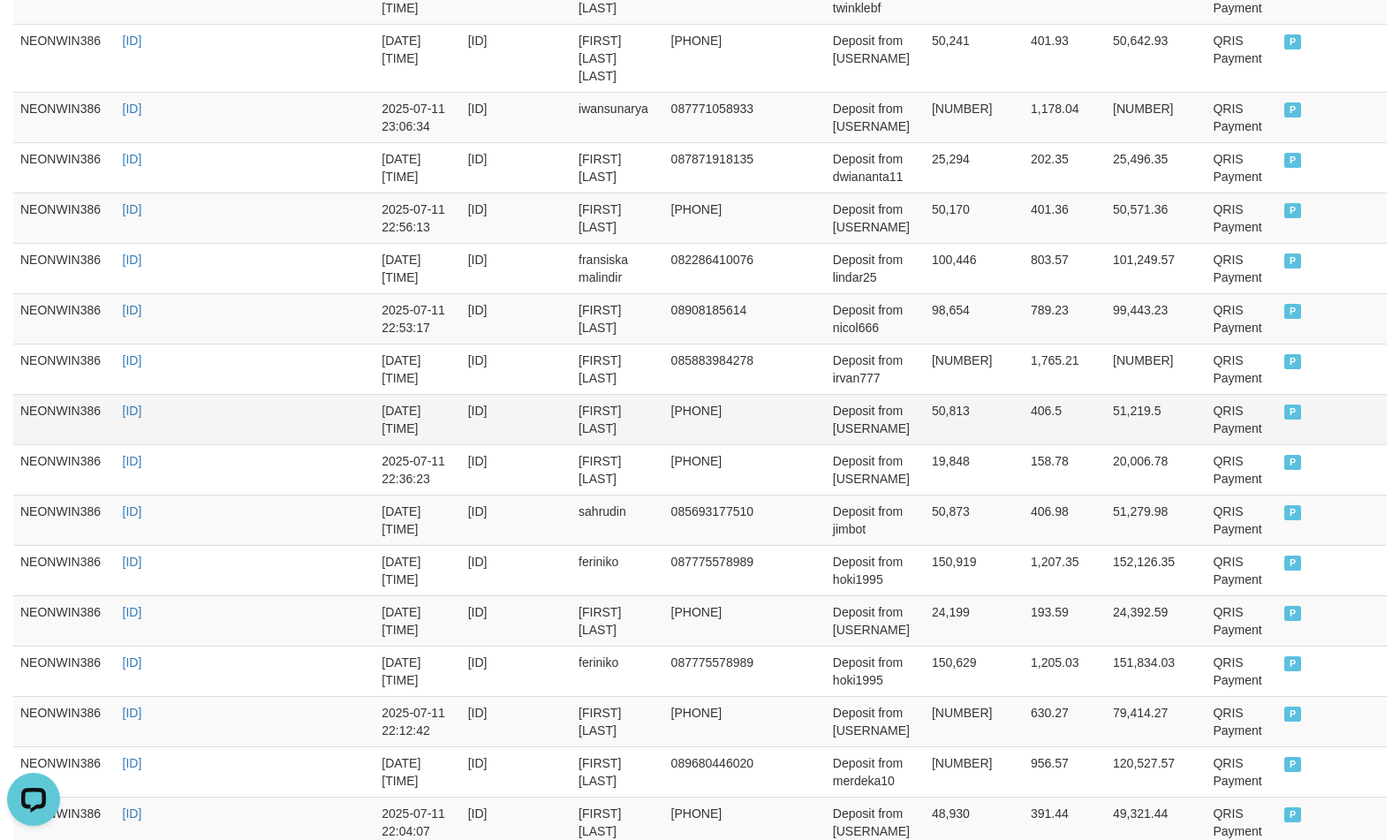 click on "50,813" at bounding box center (974, 419) 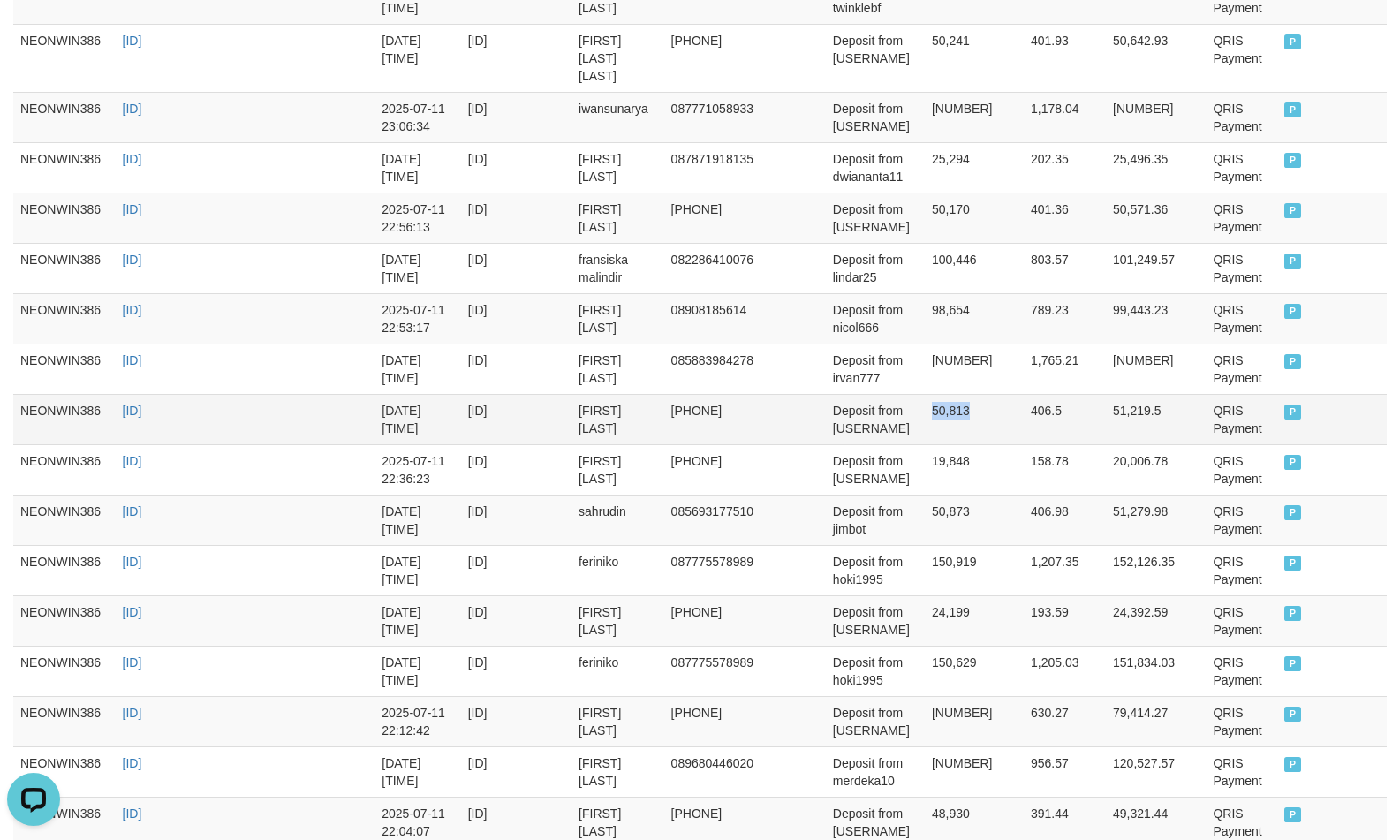 click on "50,813" at bounding box center (974, 419) 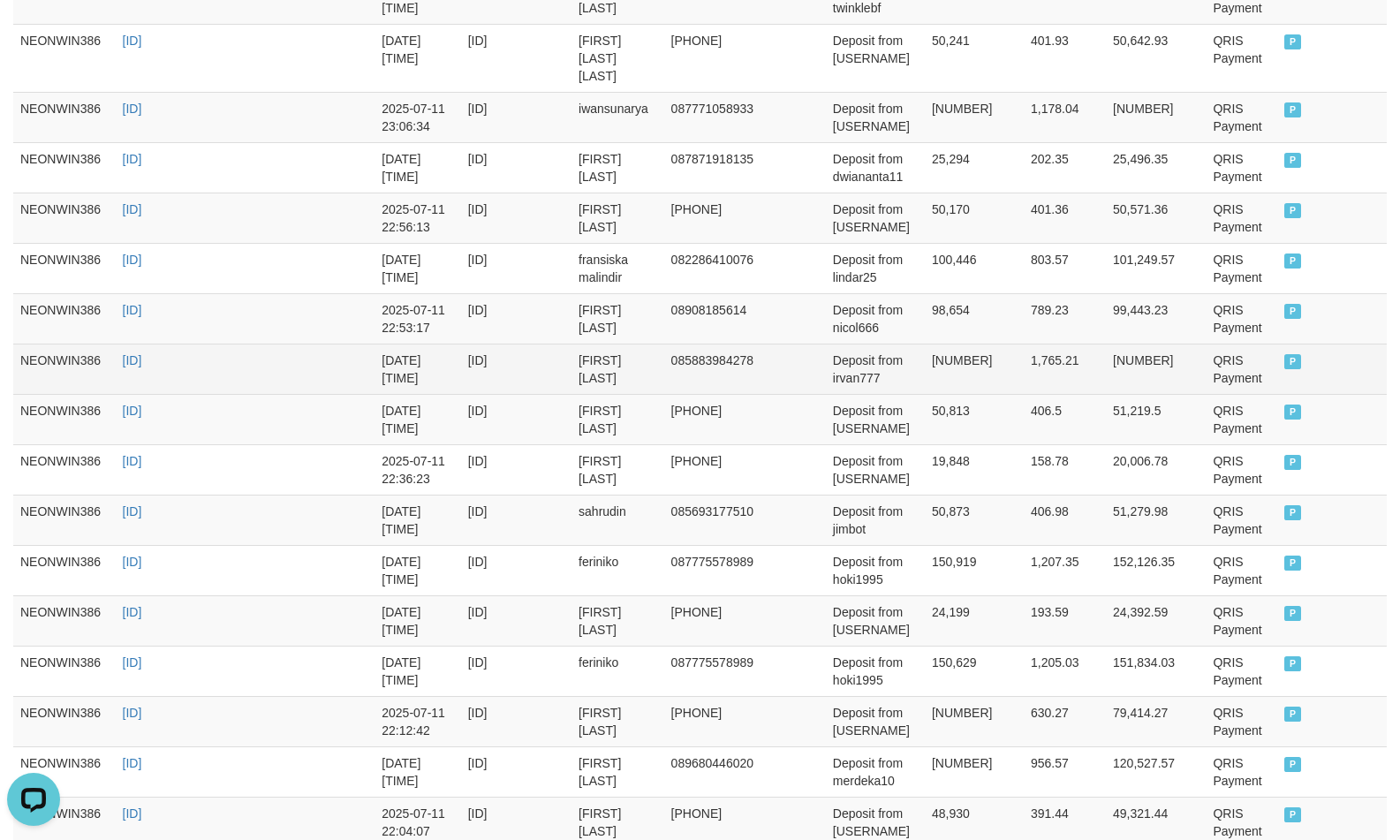 click on "220,651" at bounding box center [974, 368] 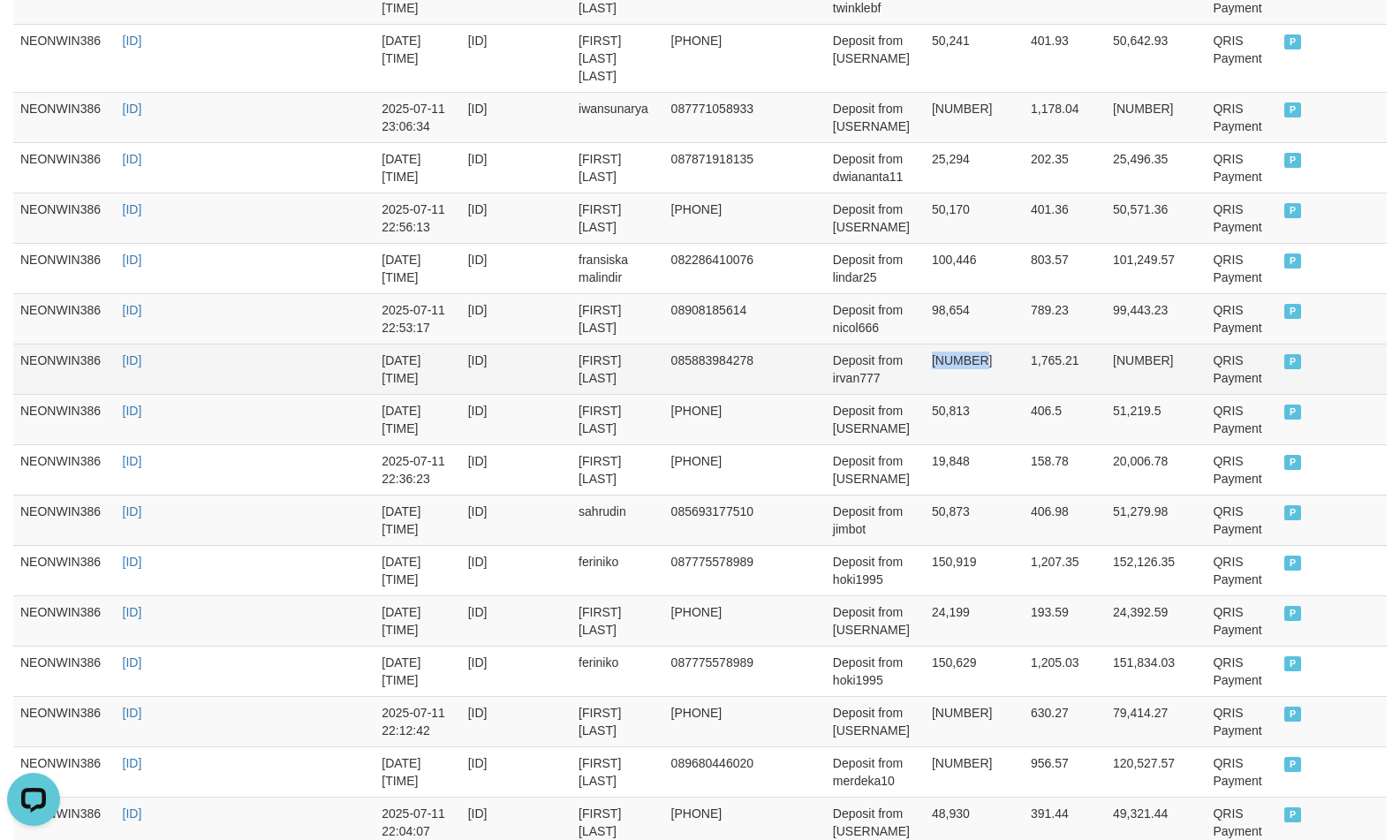 click on "220,651" at bounding box center [974, 368] 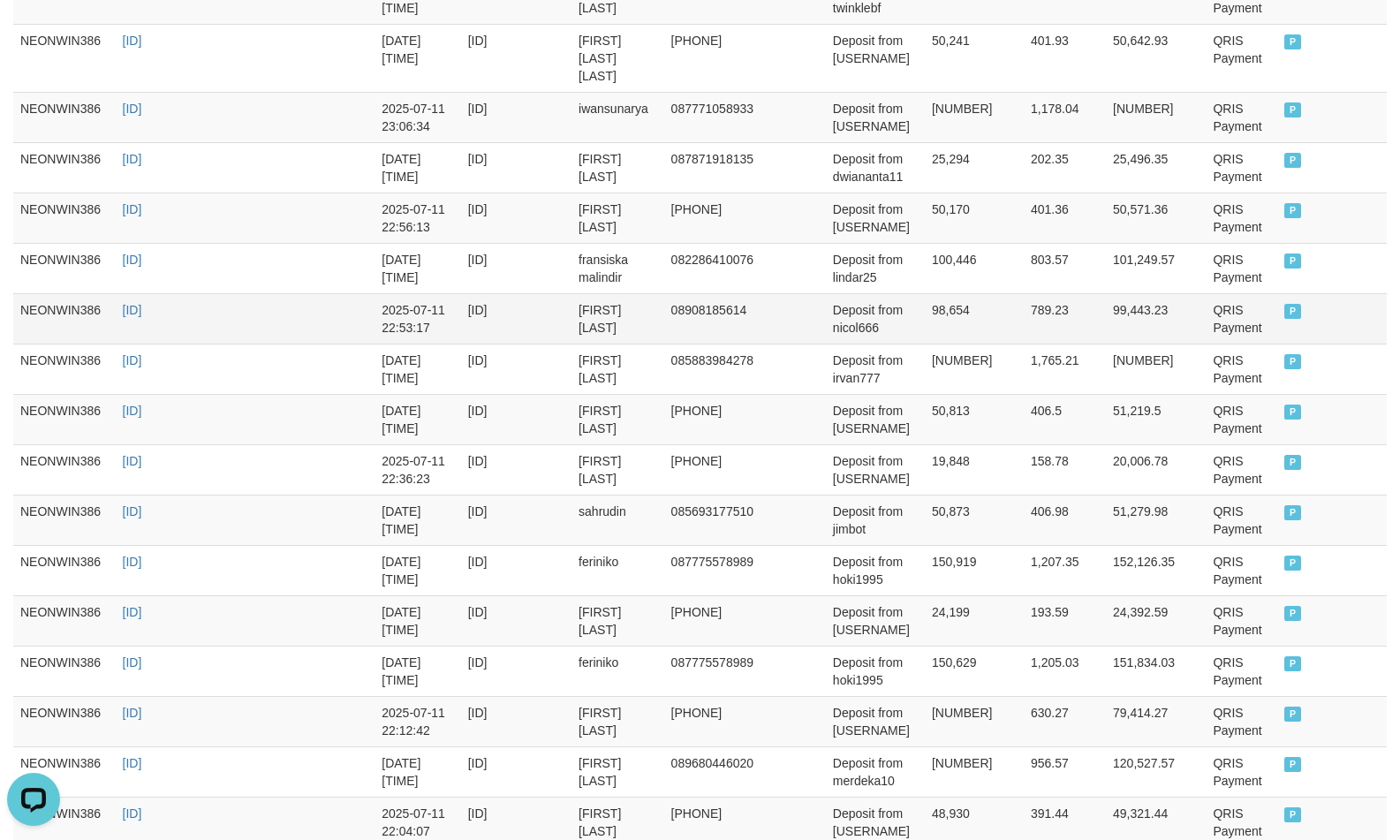 click on "98,654" at bounding box center (974, 318) 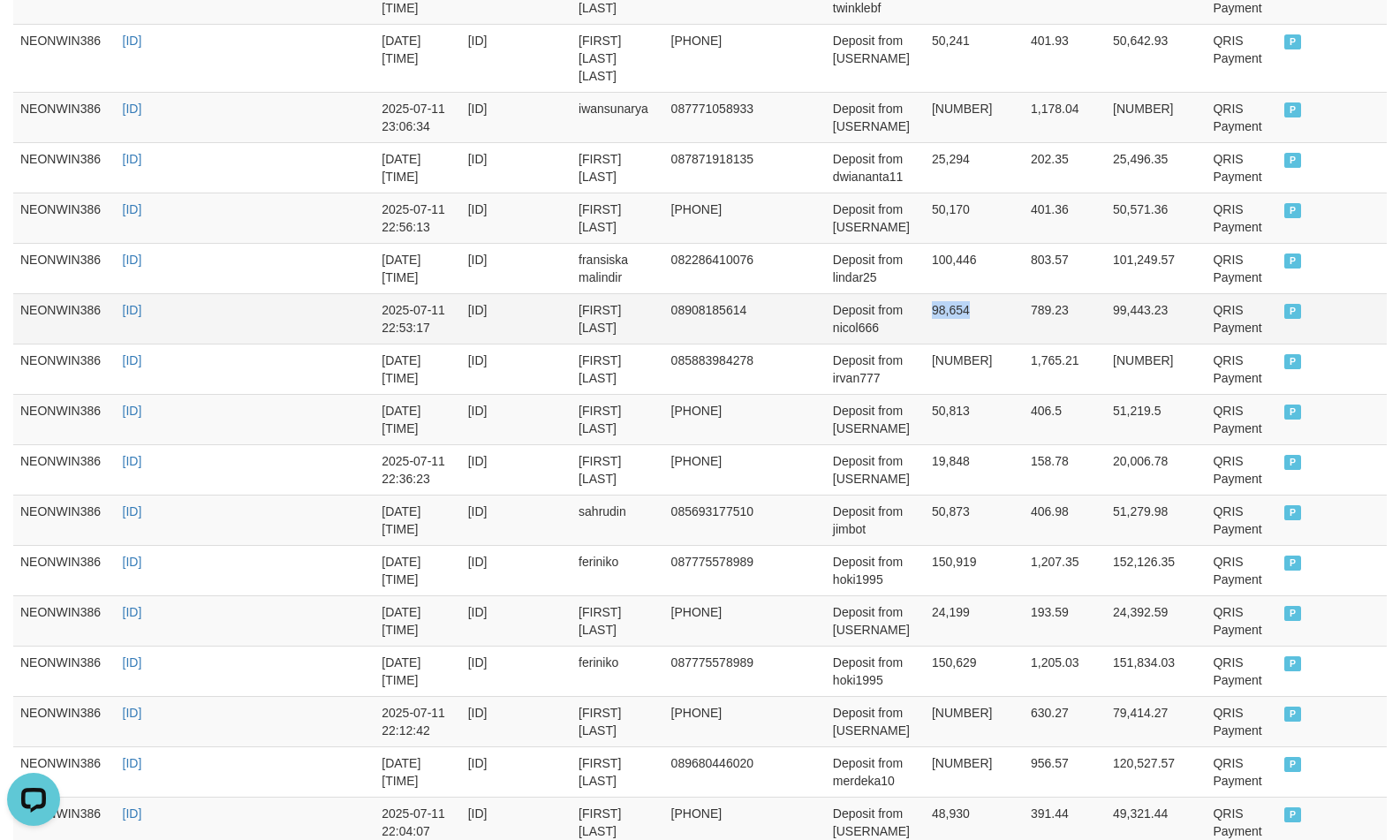 click on "98,654" at bounding box center [974, 318] 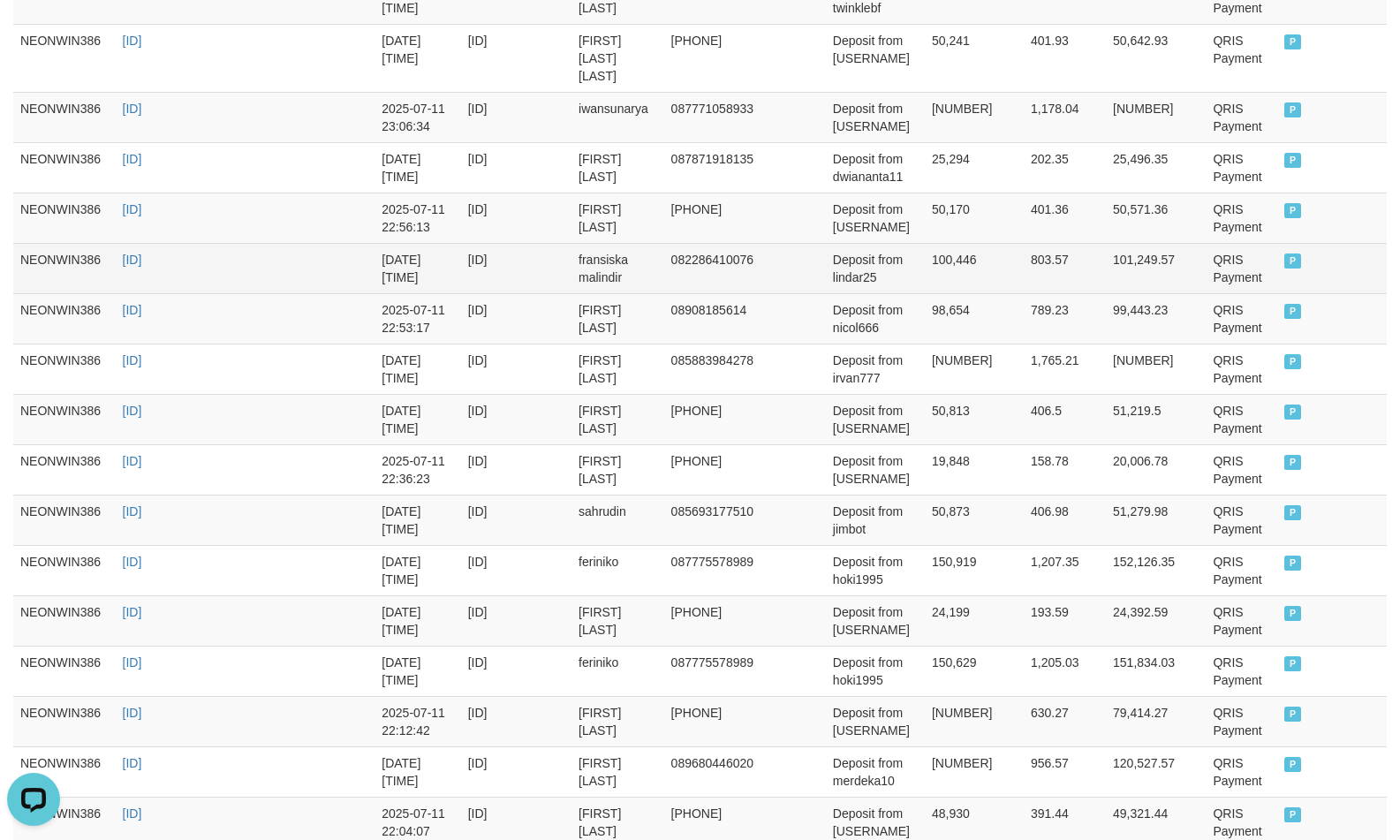 click on "100,446" at bounding box center [974, 268] 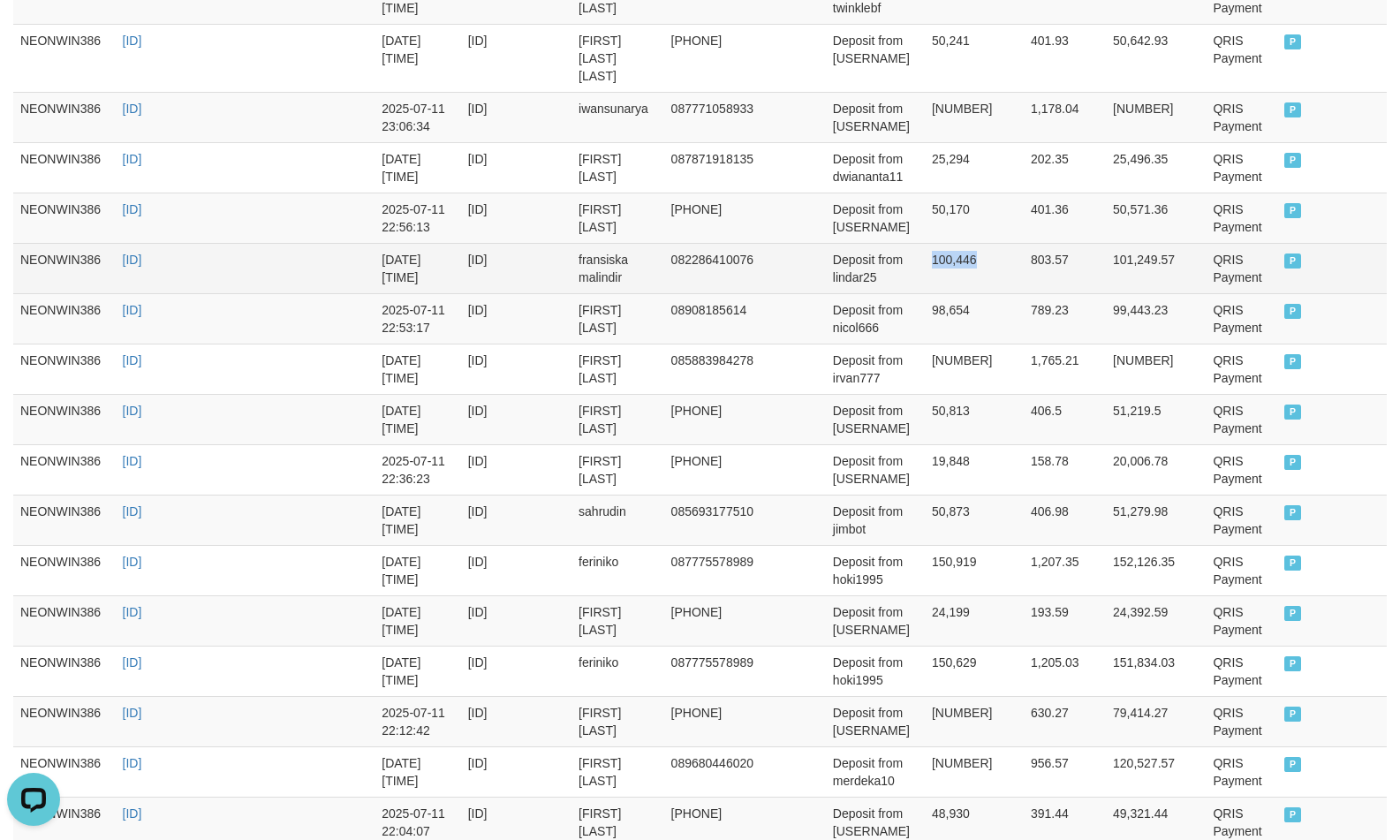 click on "100,446" at bounding box center [974, 268] 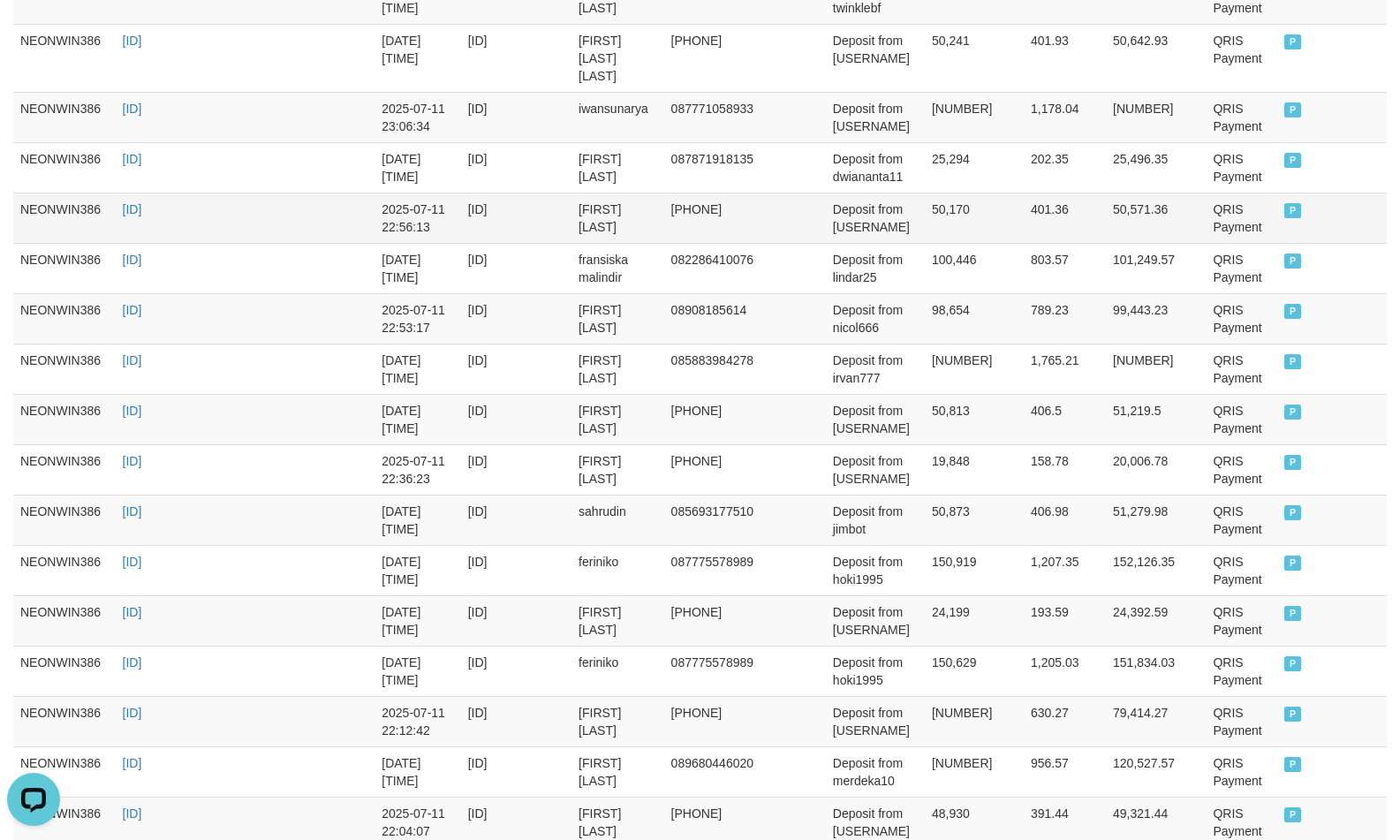 click on "50,170" at bounding box center (974, 217) 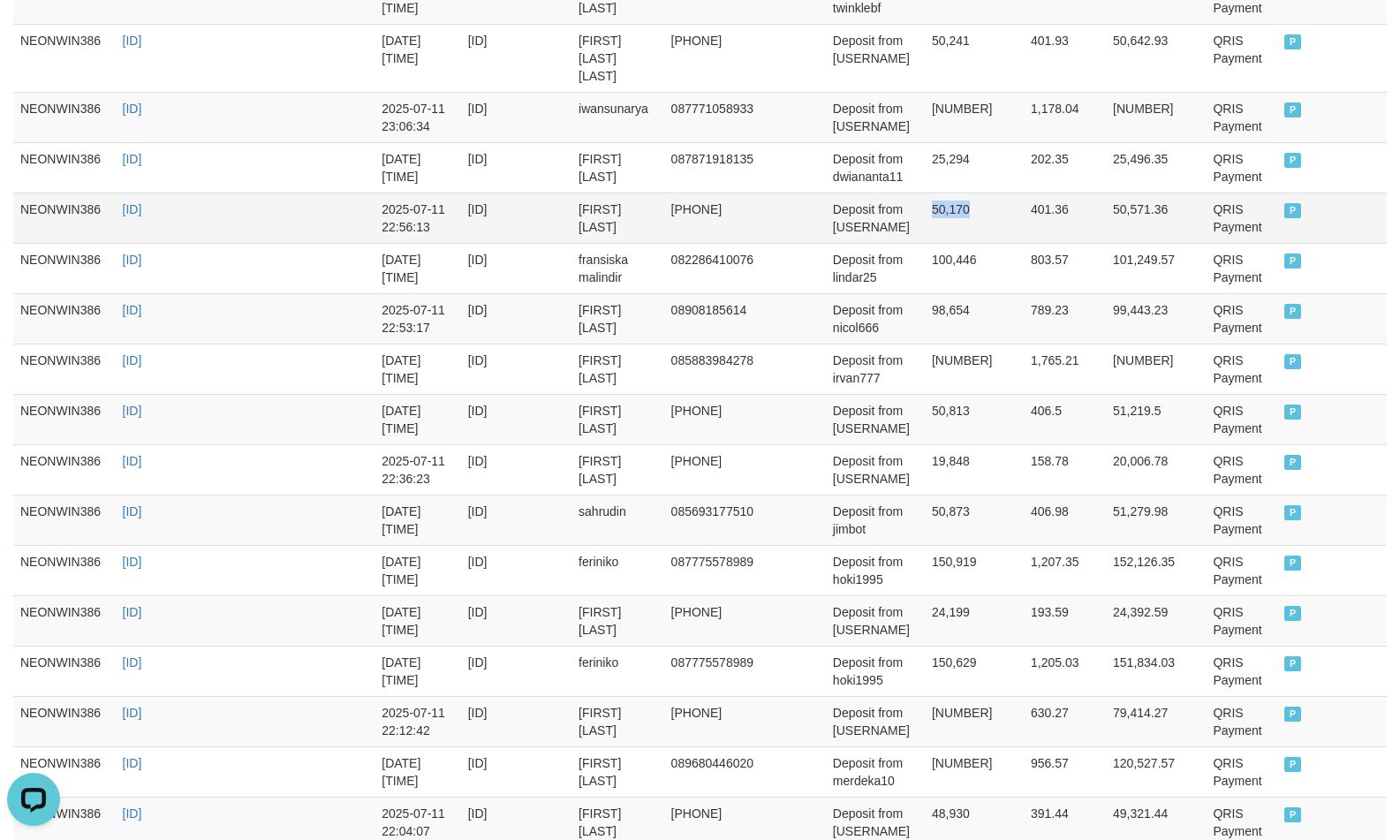 click on "50,170" at bounding box center [974, 217] 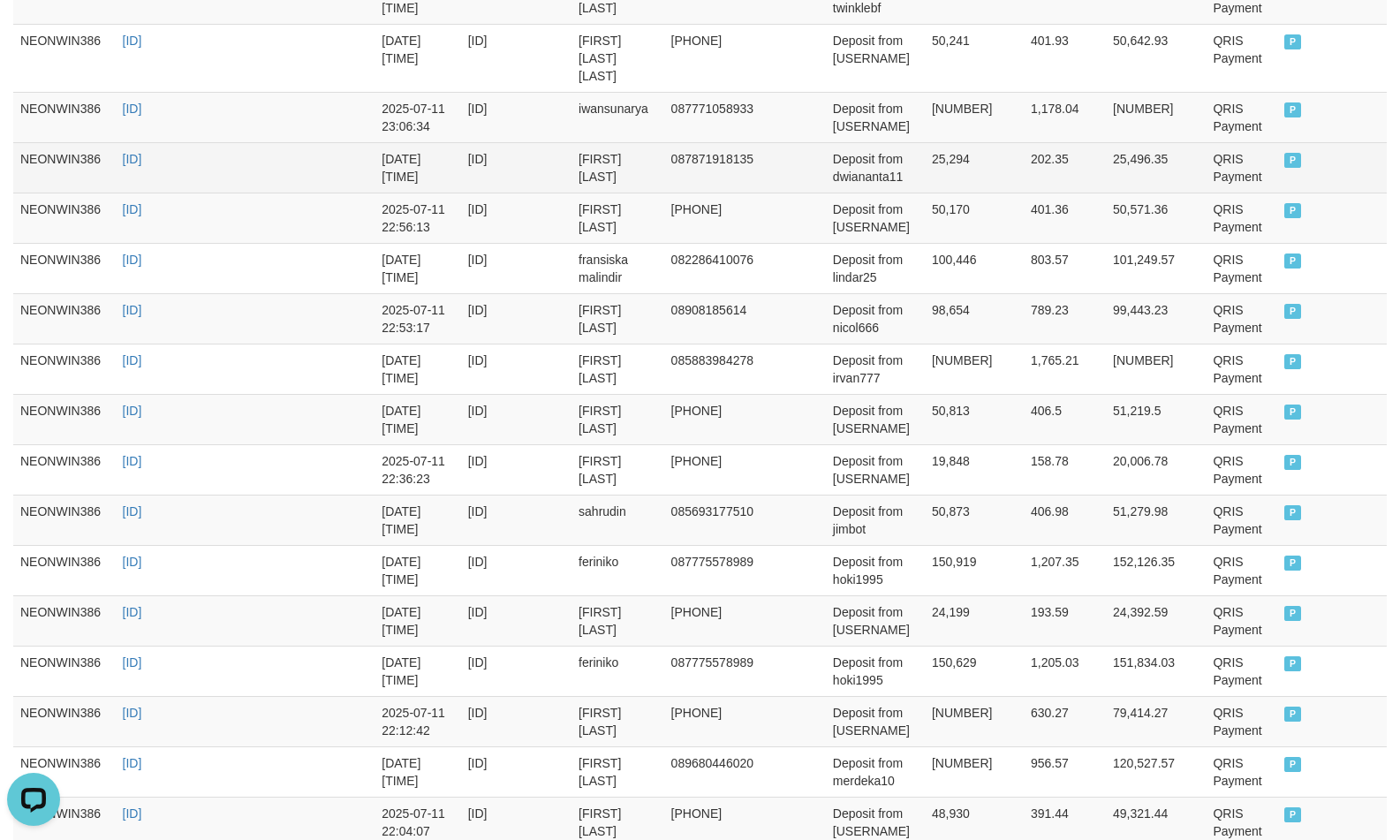 click on "25,294" at bounding box center (974, 167) 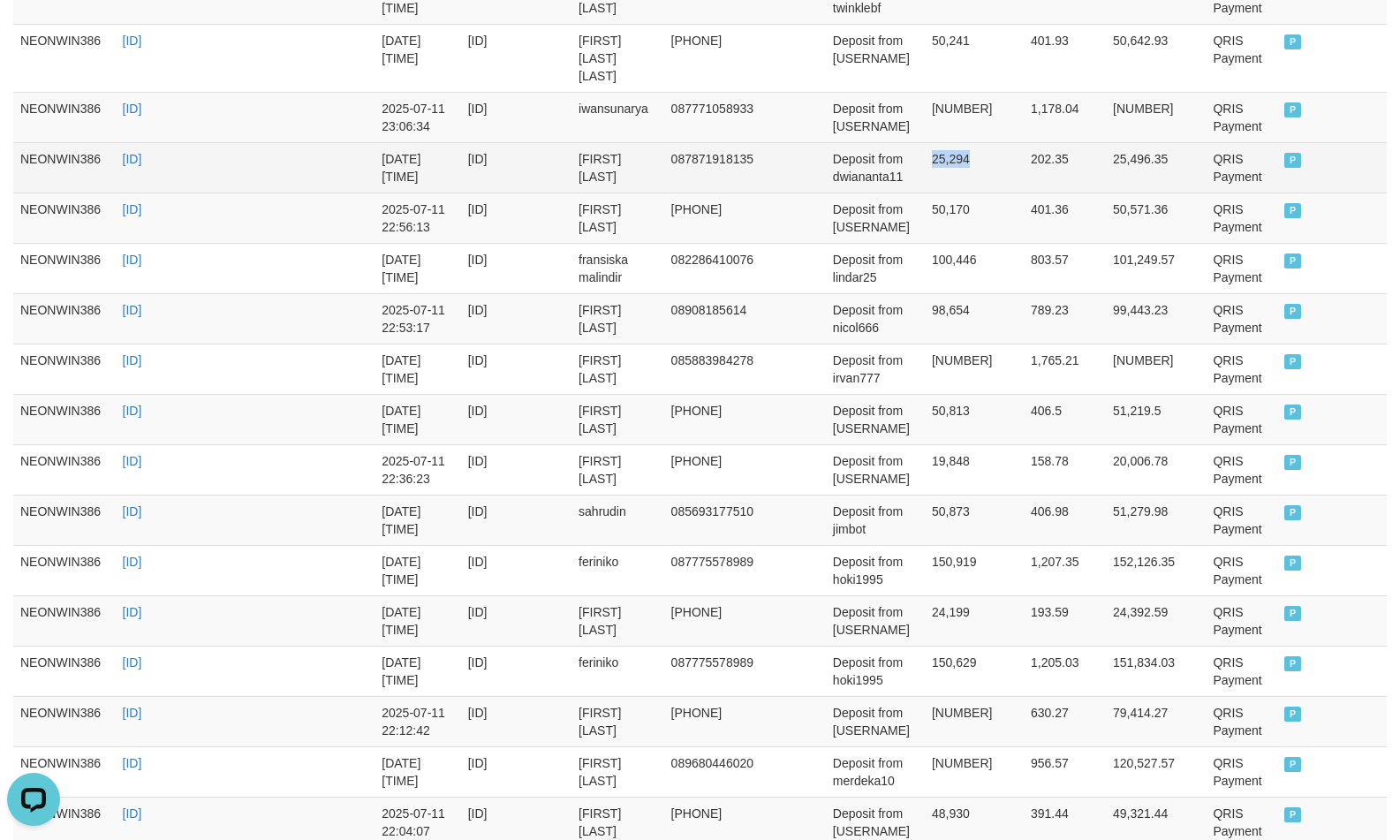 click on "25,294" at bounding box center (974, 167) 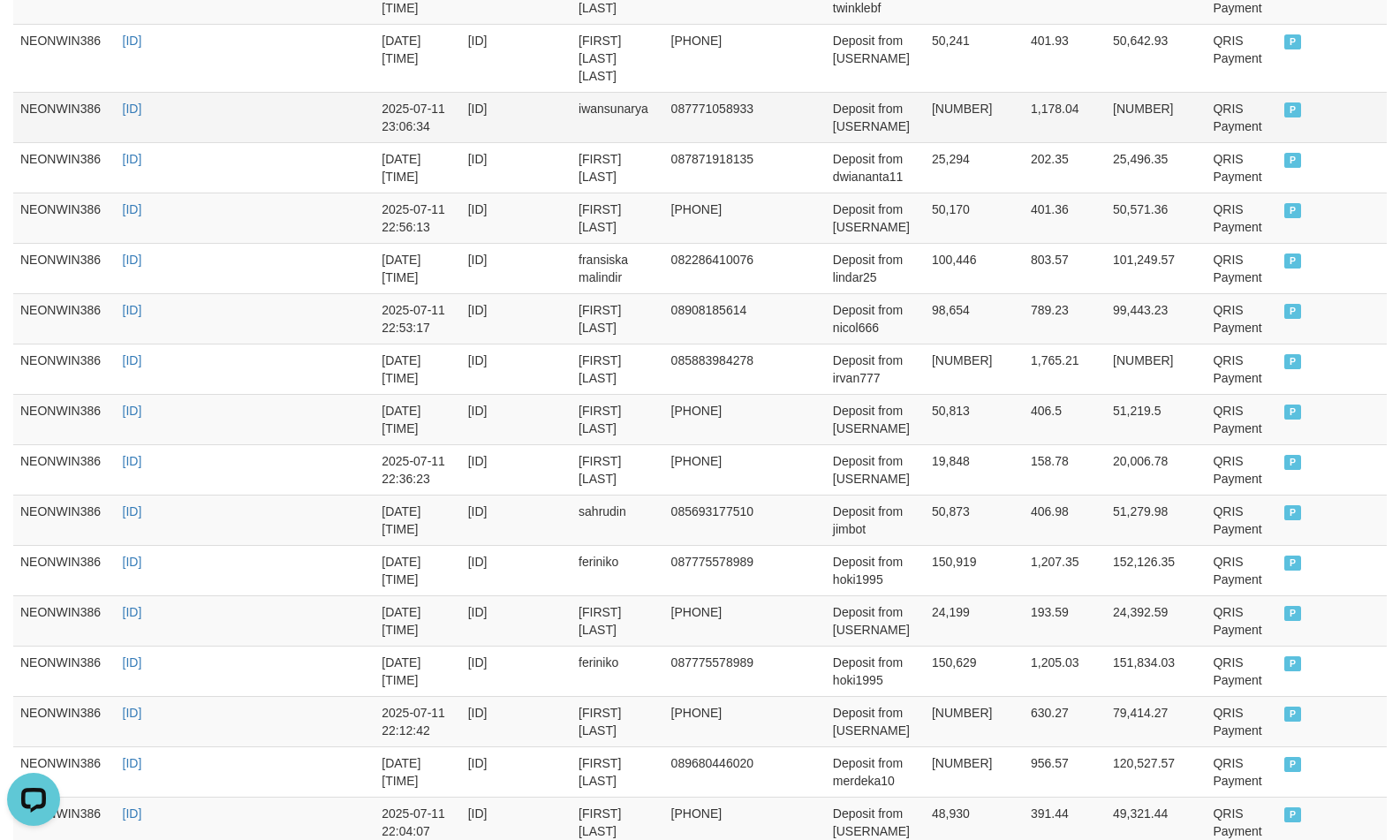 click on "147,255" at bounding box center [974, 117] 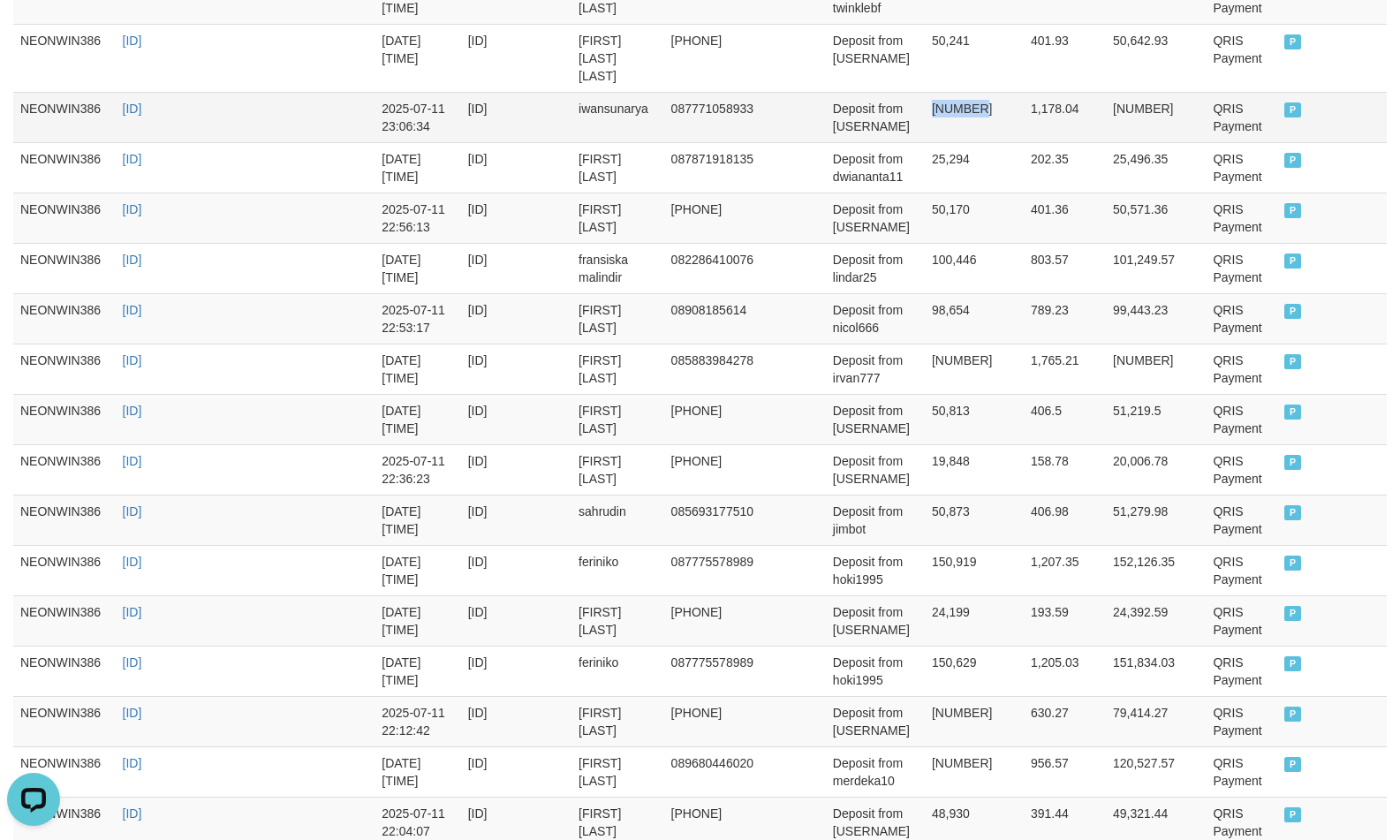 click on "147,255" at bounding box center (974, 117) 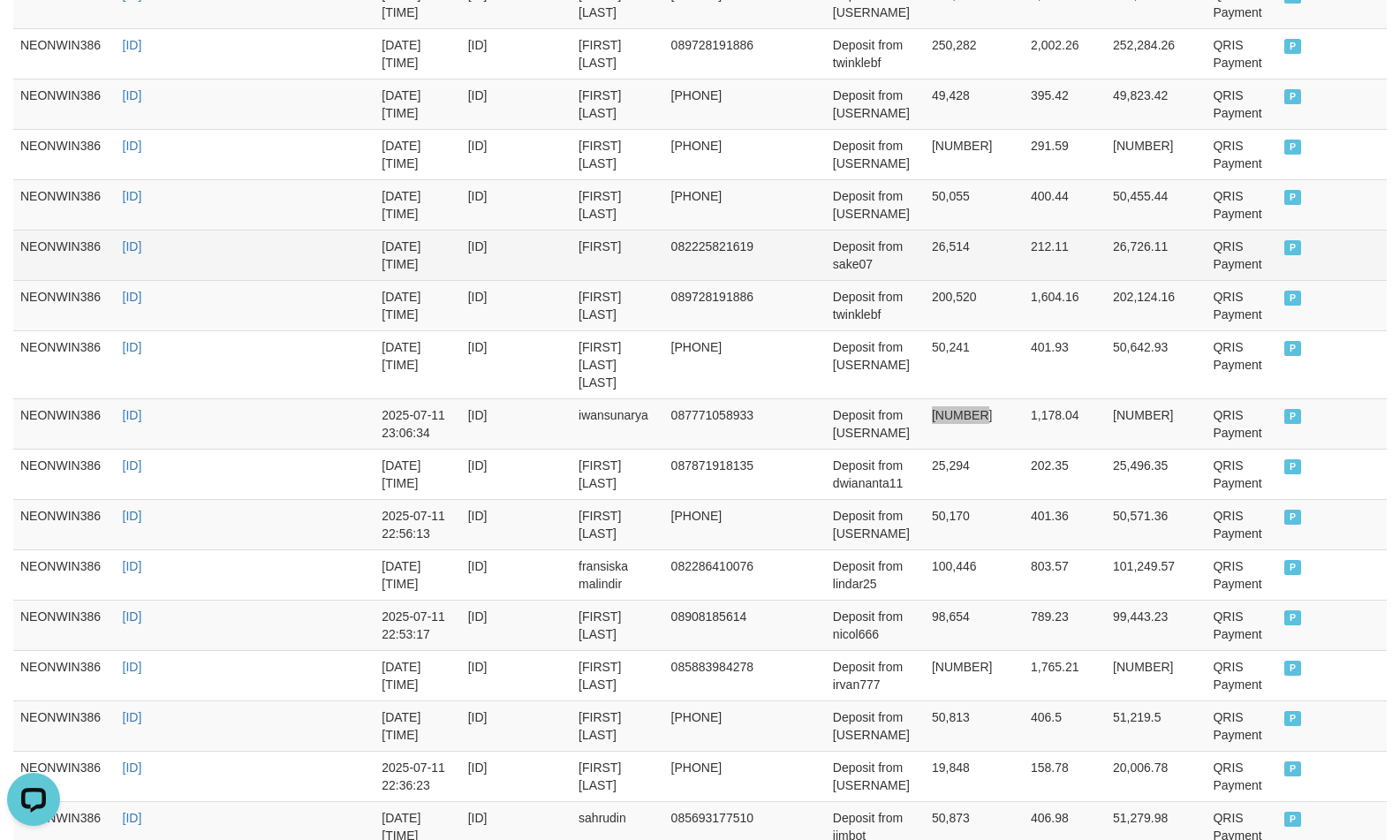 scroll, scrollTop: 649, scrollLeft: 0, axis: vertical 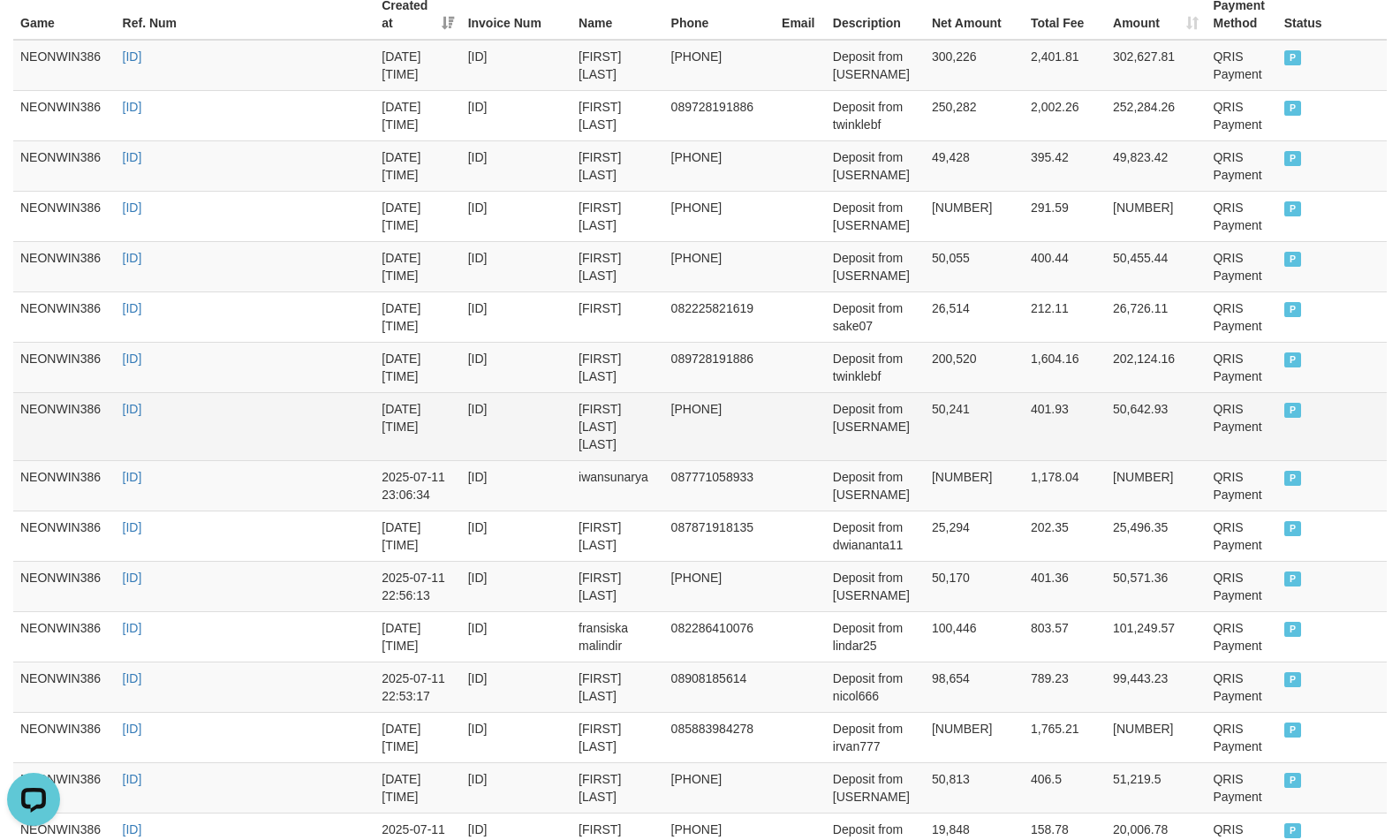 click on "50,241" at bounding box center (974, 426) 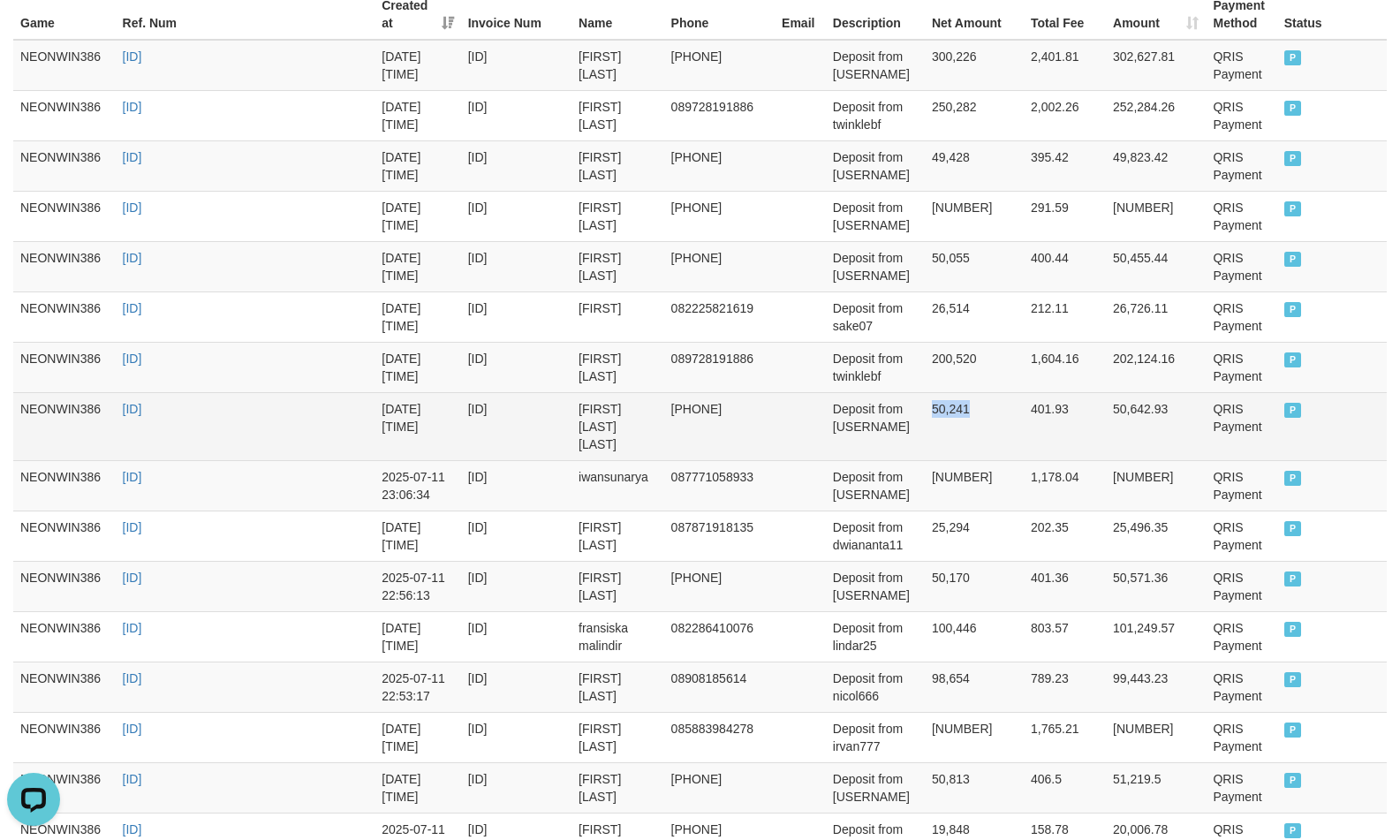 click on "50,241" at bounding box center (974, 426) 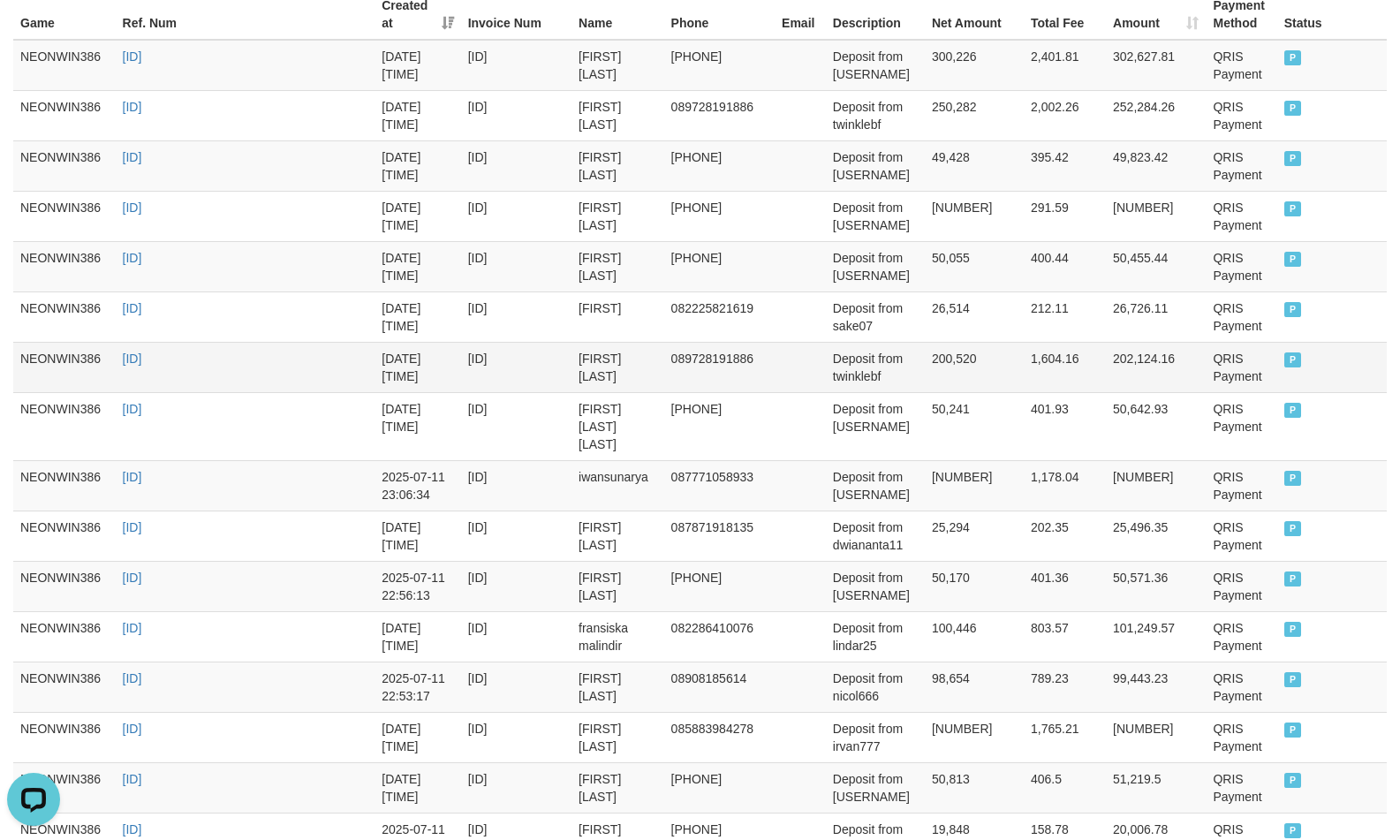 click on "200,520" at bounding box center (974, 367) 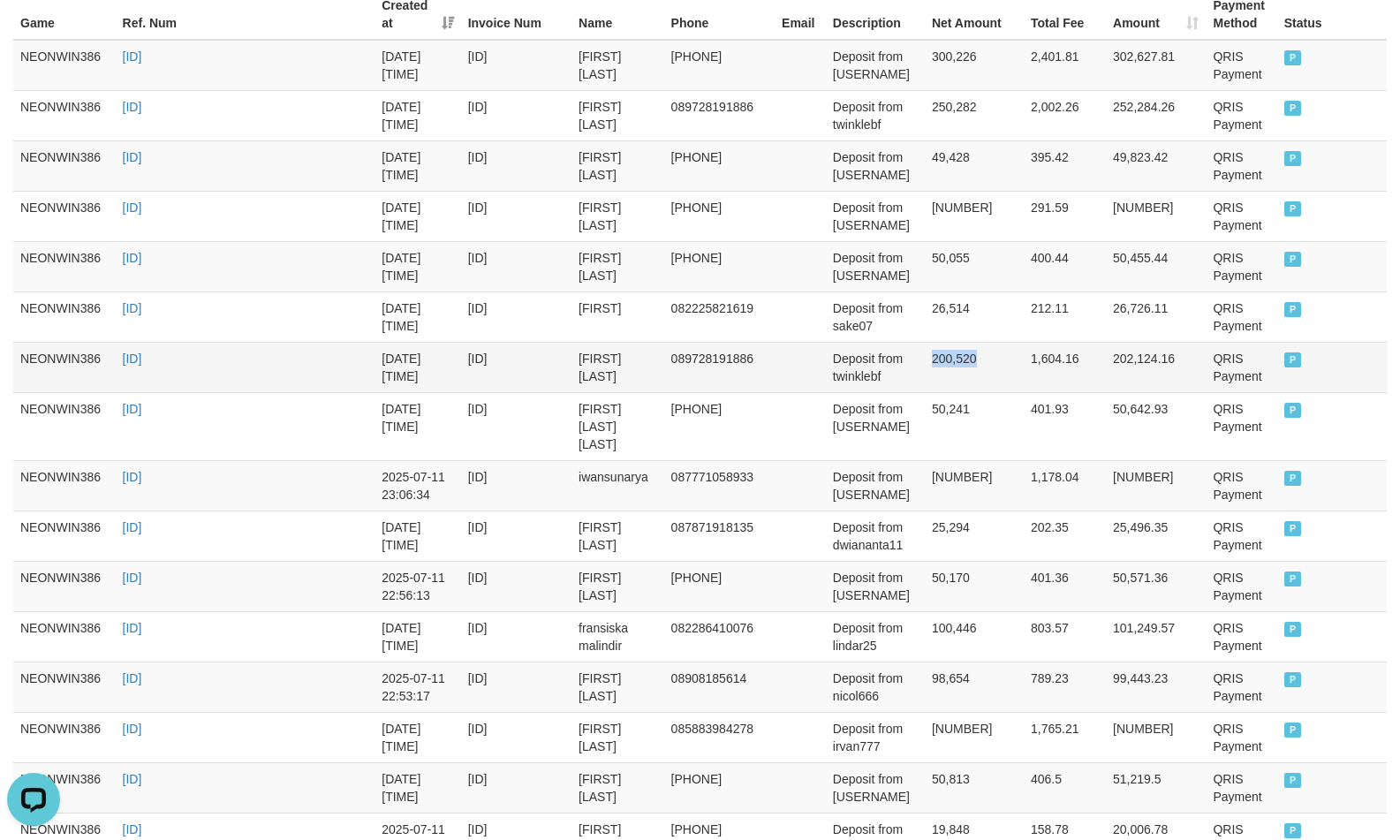click on "200,520" at bounding box center [974, 367] 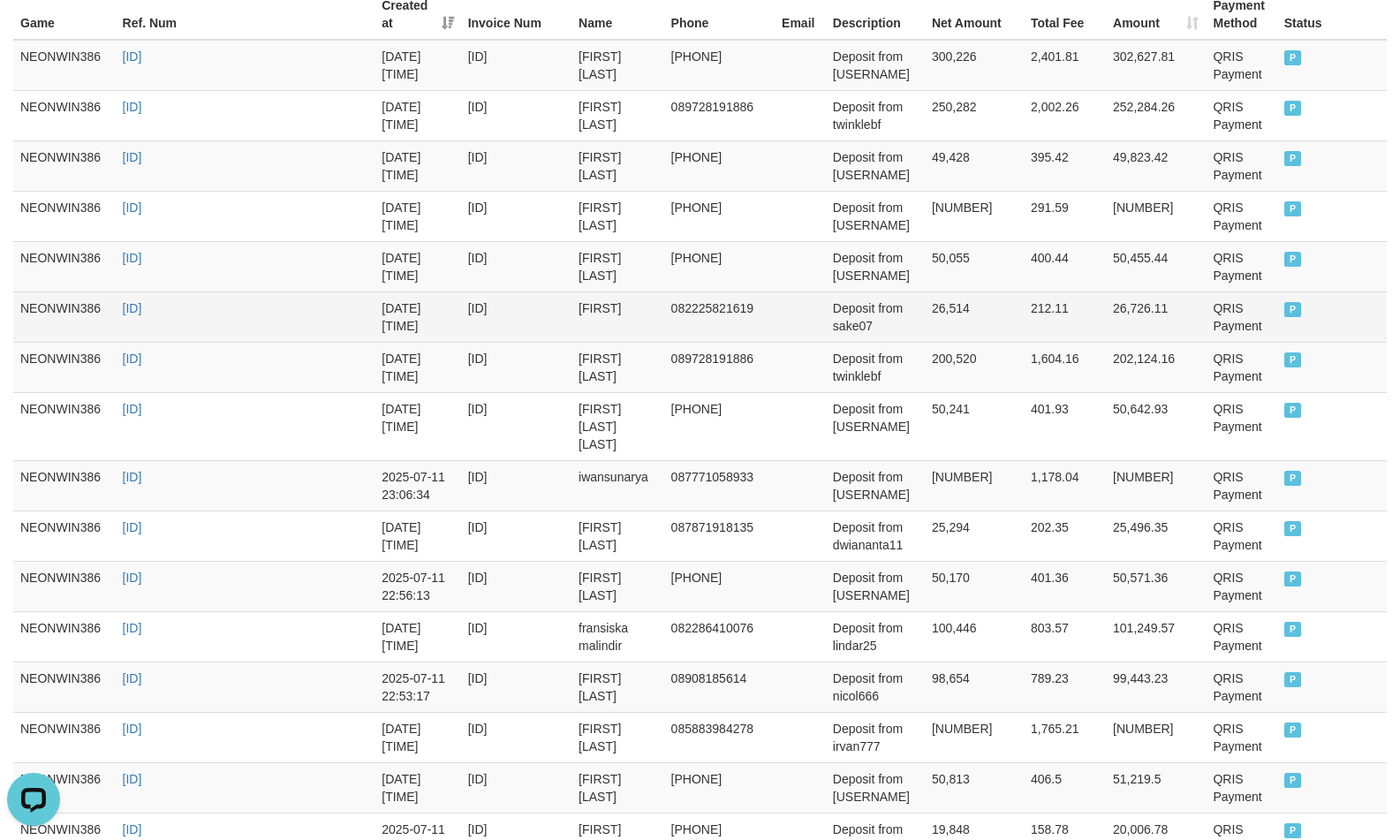 click on "26,514" at bounding box center [974, 316] 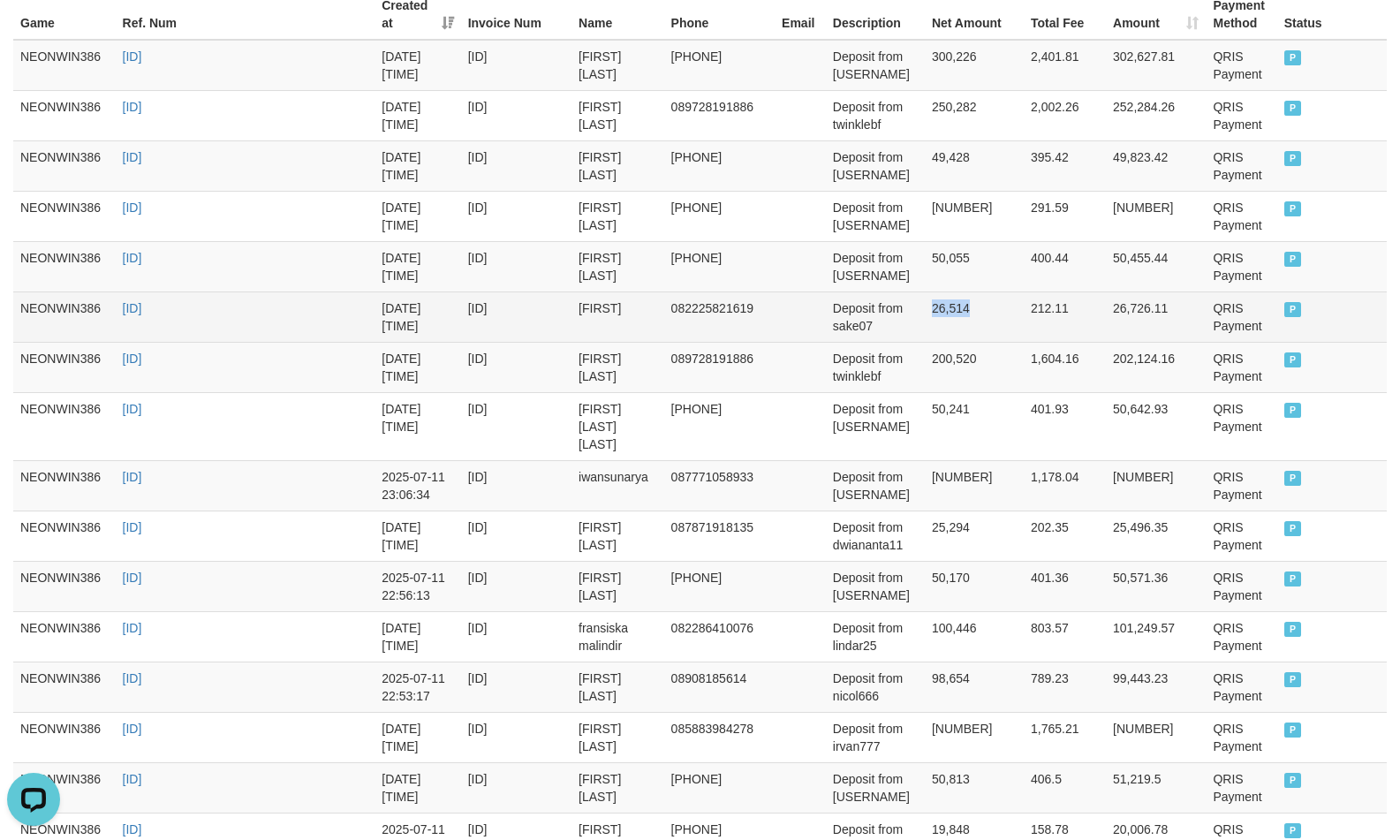 click on "26,514" at bounding box center (974, 316) 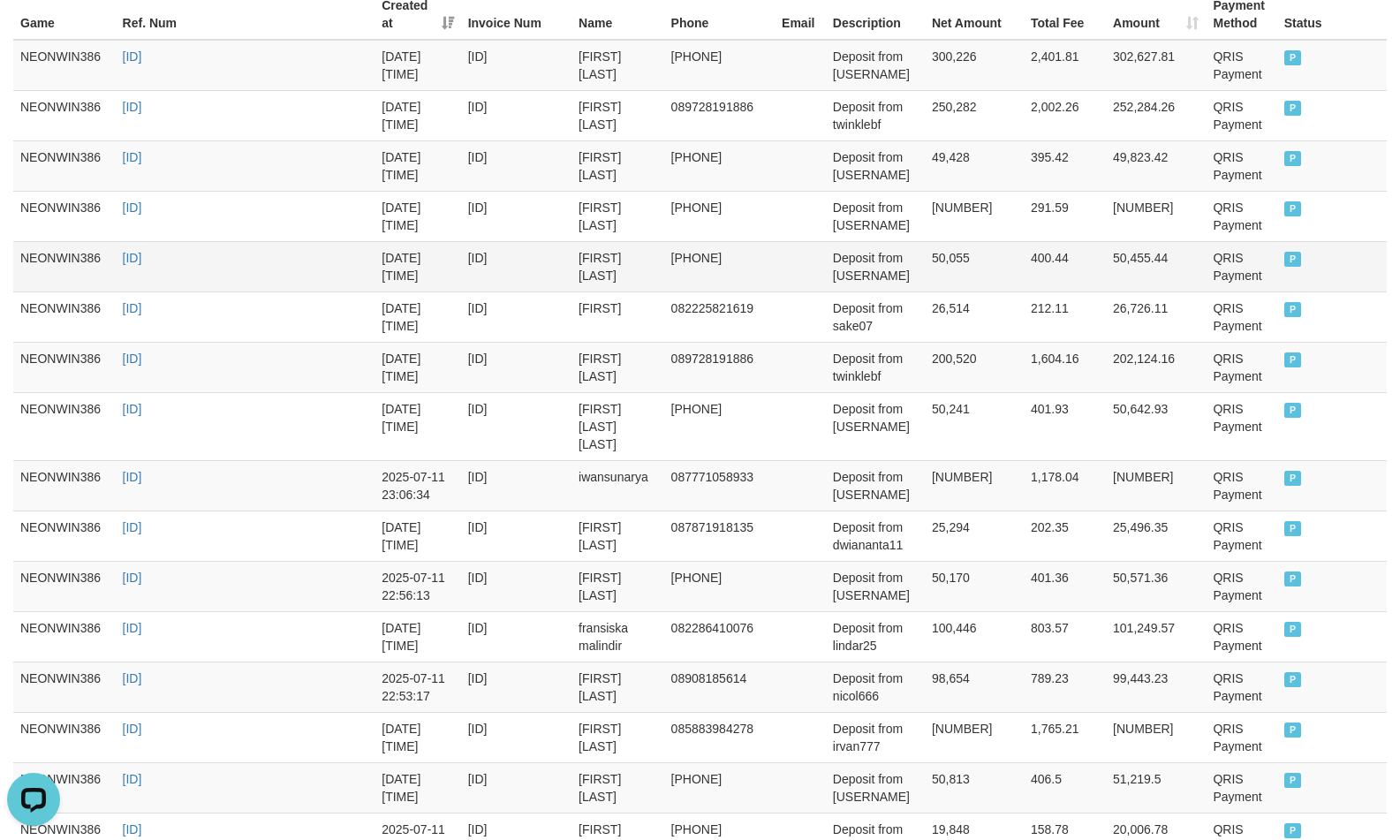 click on "50,055" at bounding box center (974, 266) 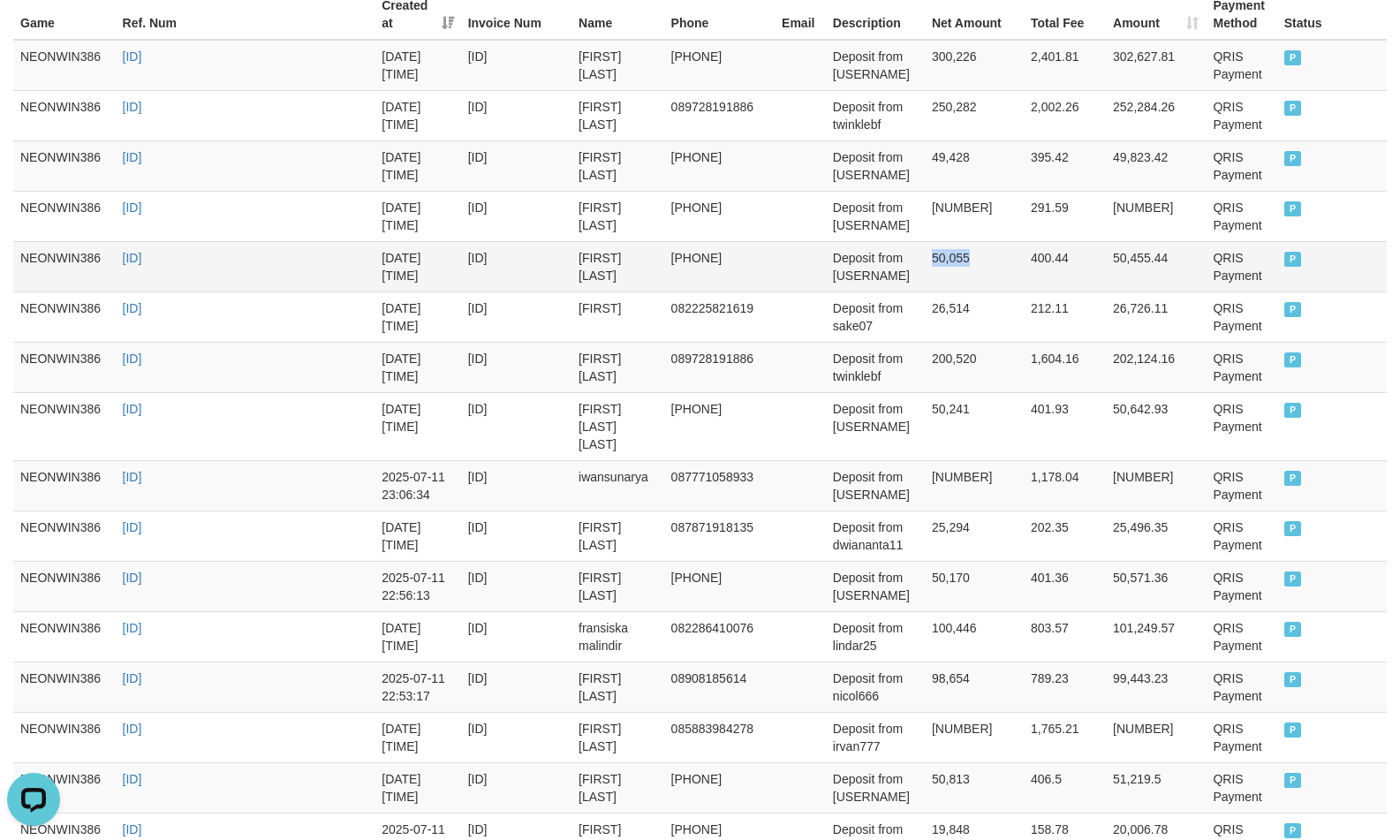 click on "50,055" at bounding box center (974, 266) 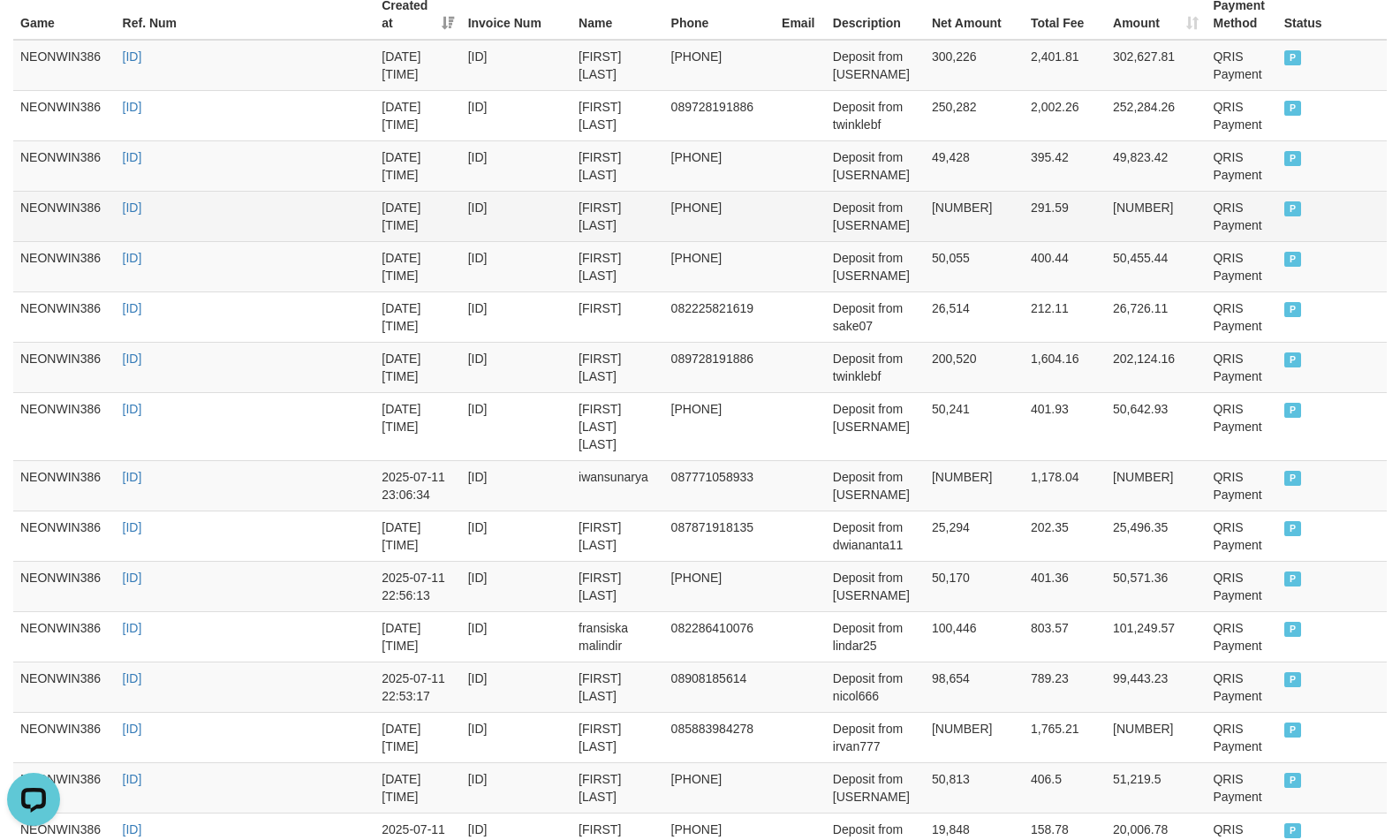 click on "36,449" at bounding box center [974, 216] 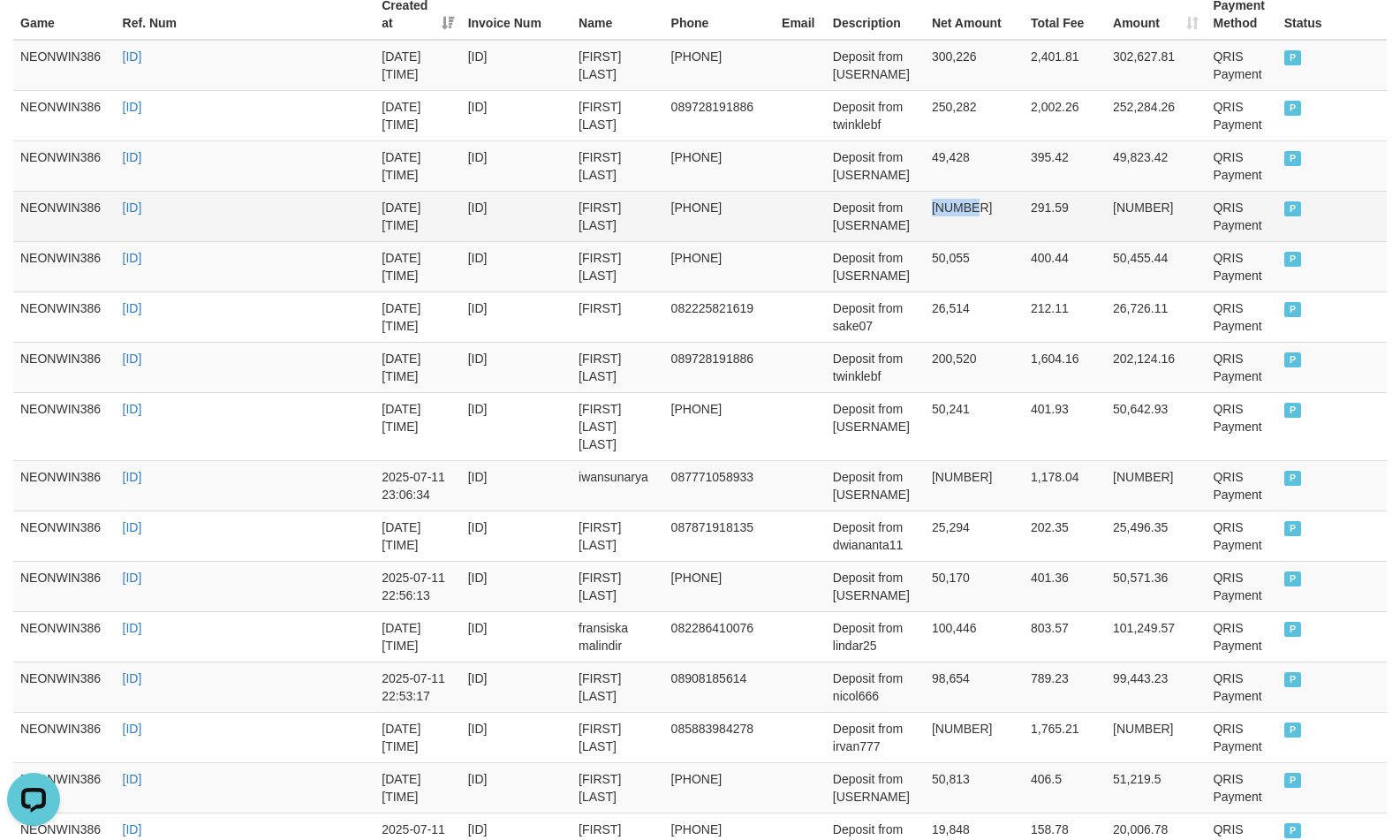 click on "36,449" at bounding box center (974, 216) 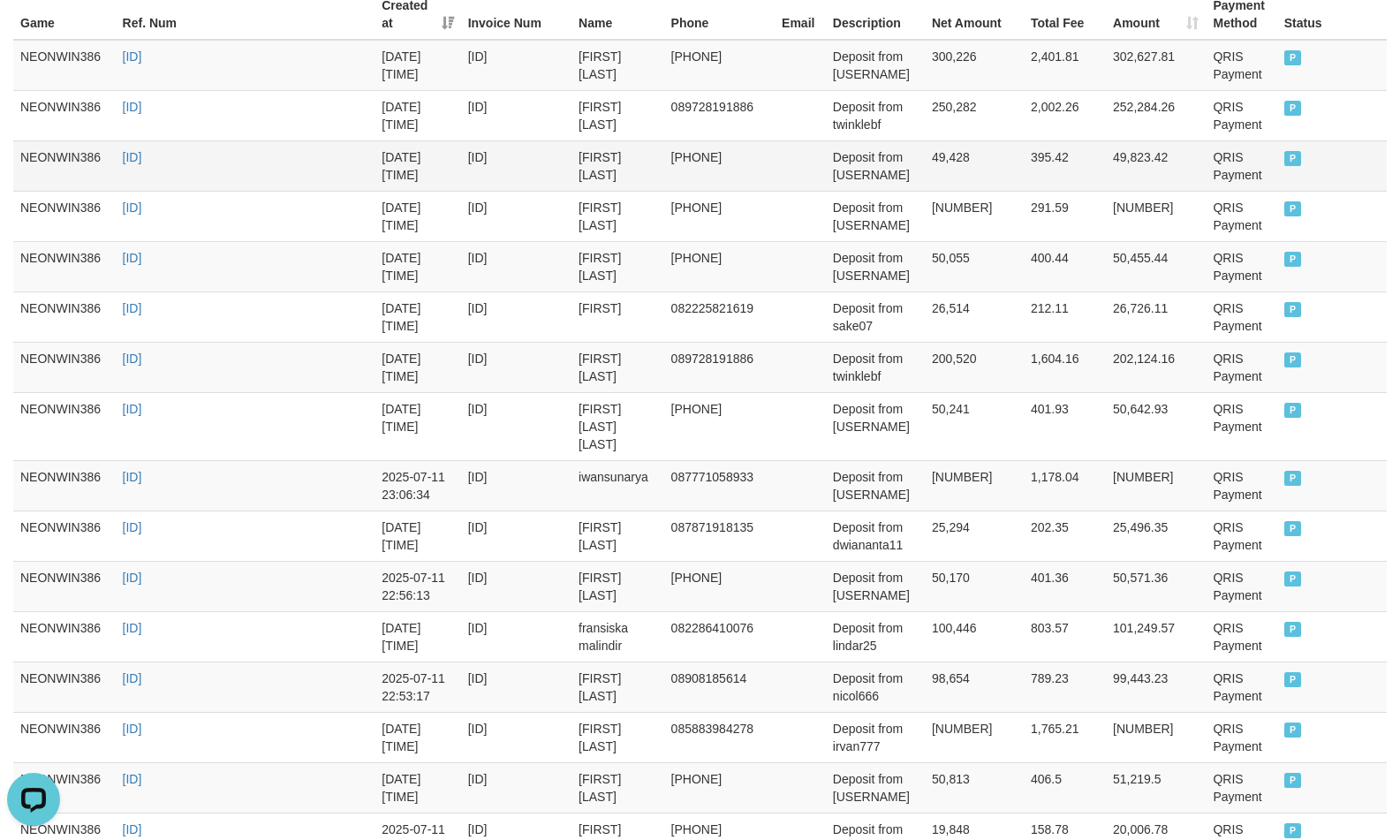 click on "49,428" at bounding box center [974, 165] 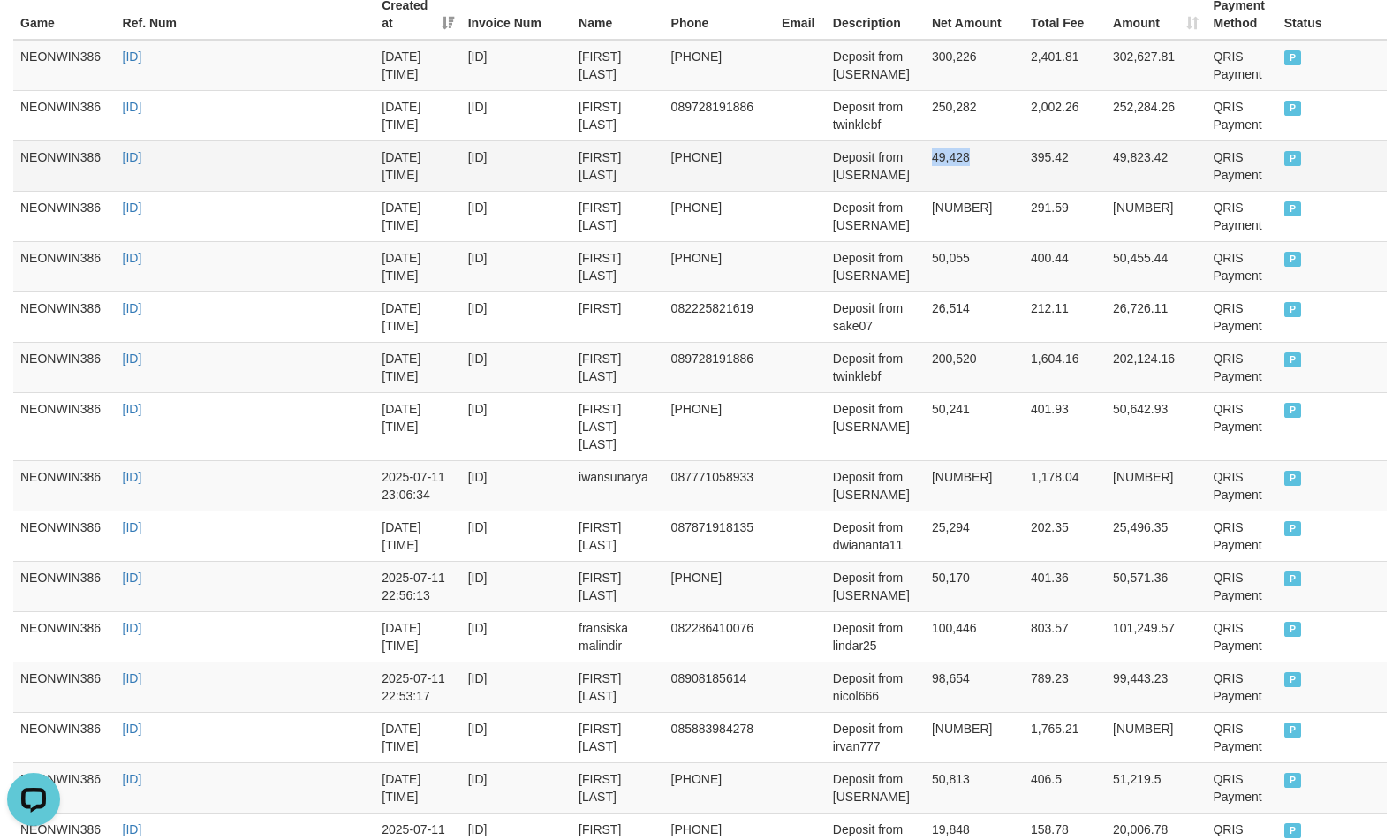 click on "49,428" at bounding box center [974, 165] 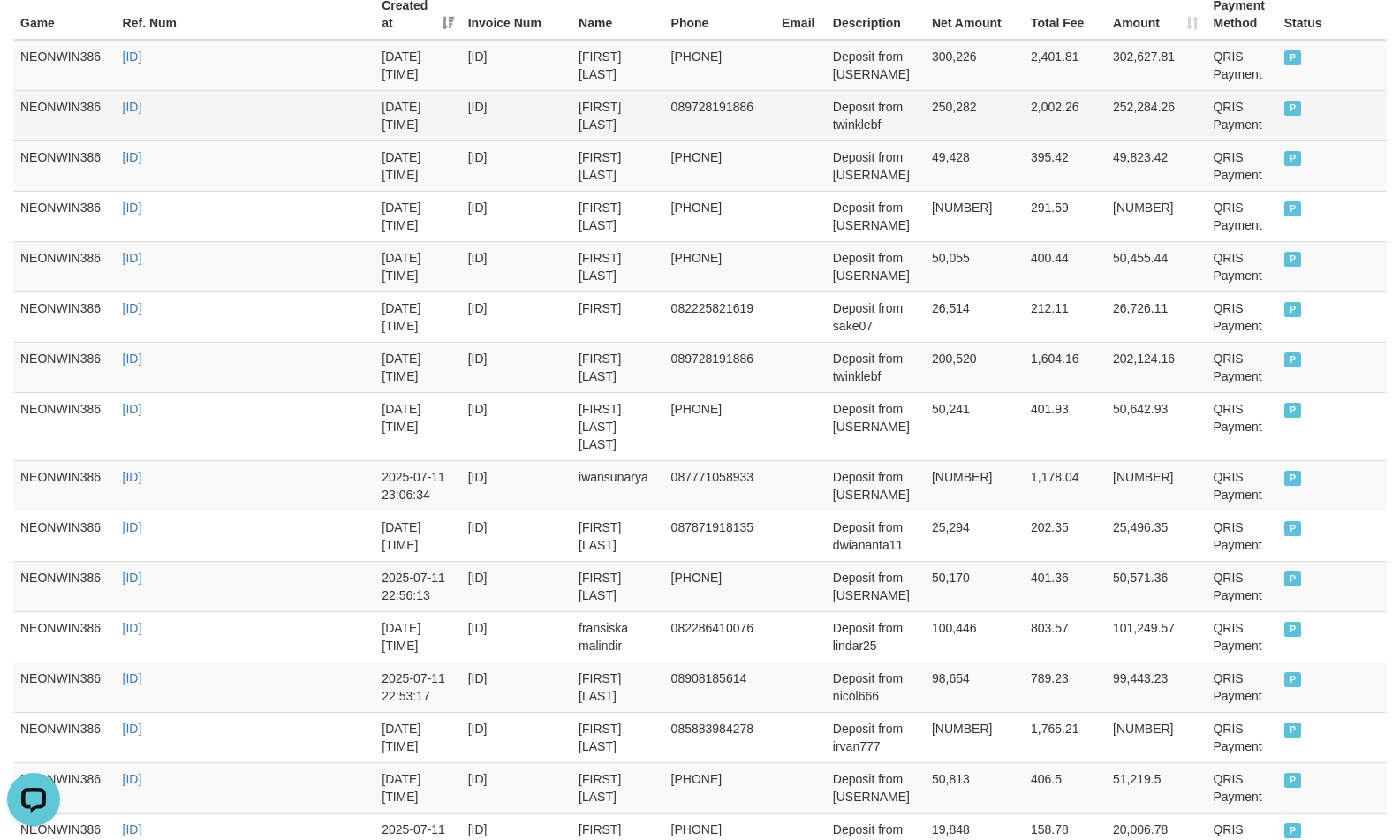 click on "250,282" at bounding box center [974, 115] 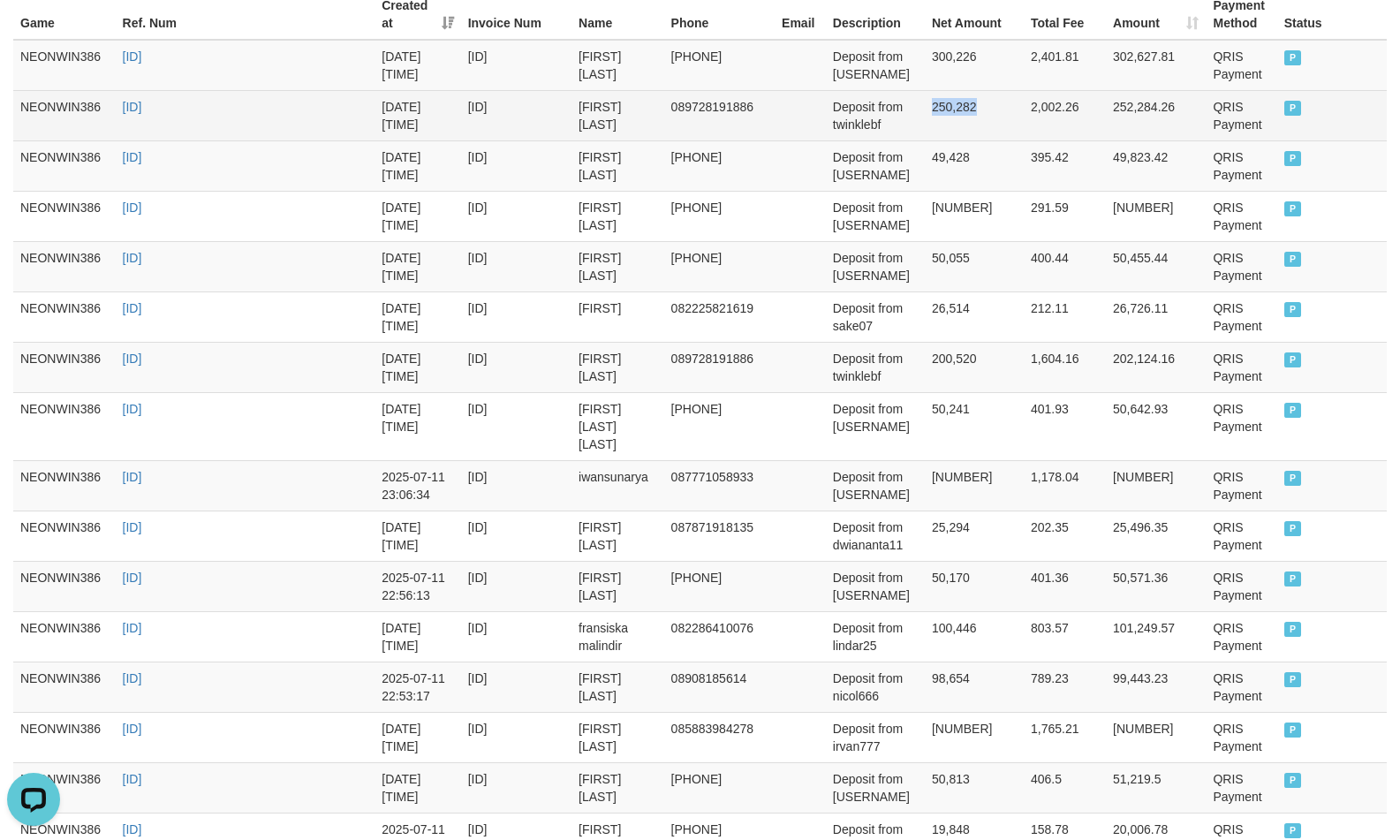 click on "250,282" at bounding box center (974, 115) 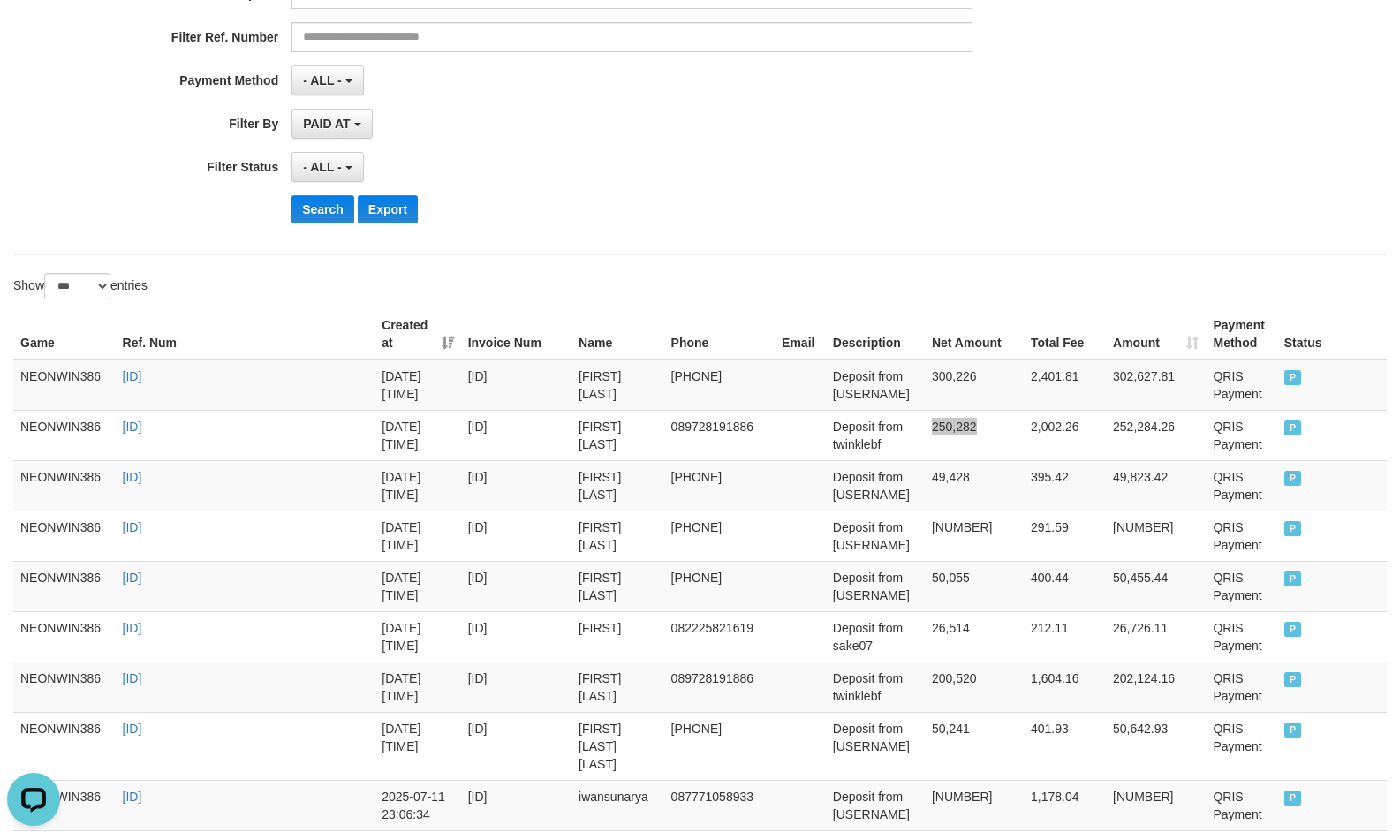 scroll, scrollTop: 281, scrollLeft: 0, axis: vertical 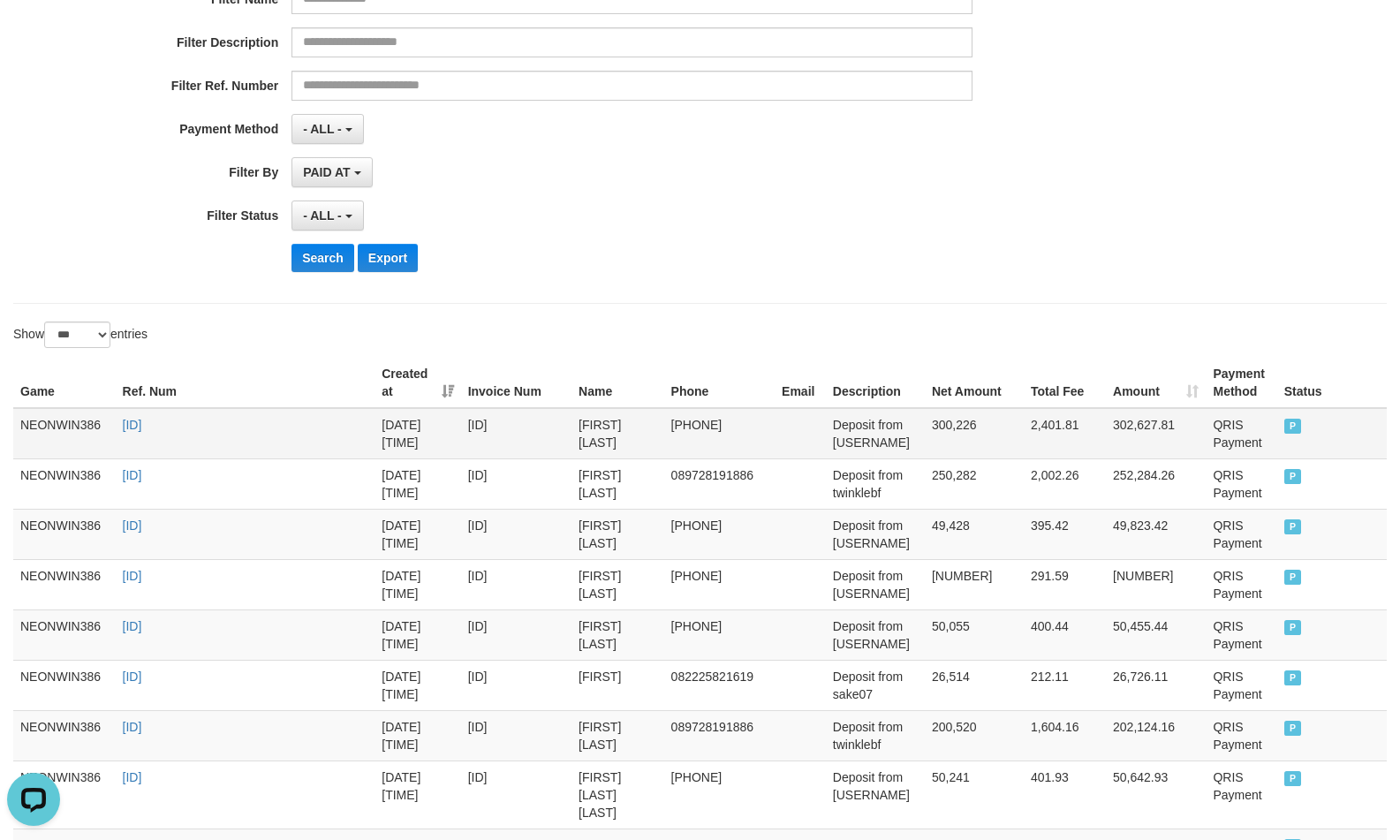 click on "300,226" at bounding box center [974, 434] 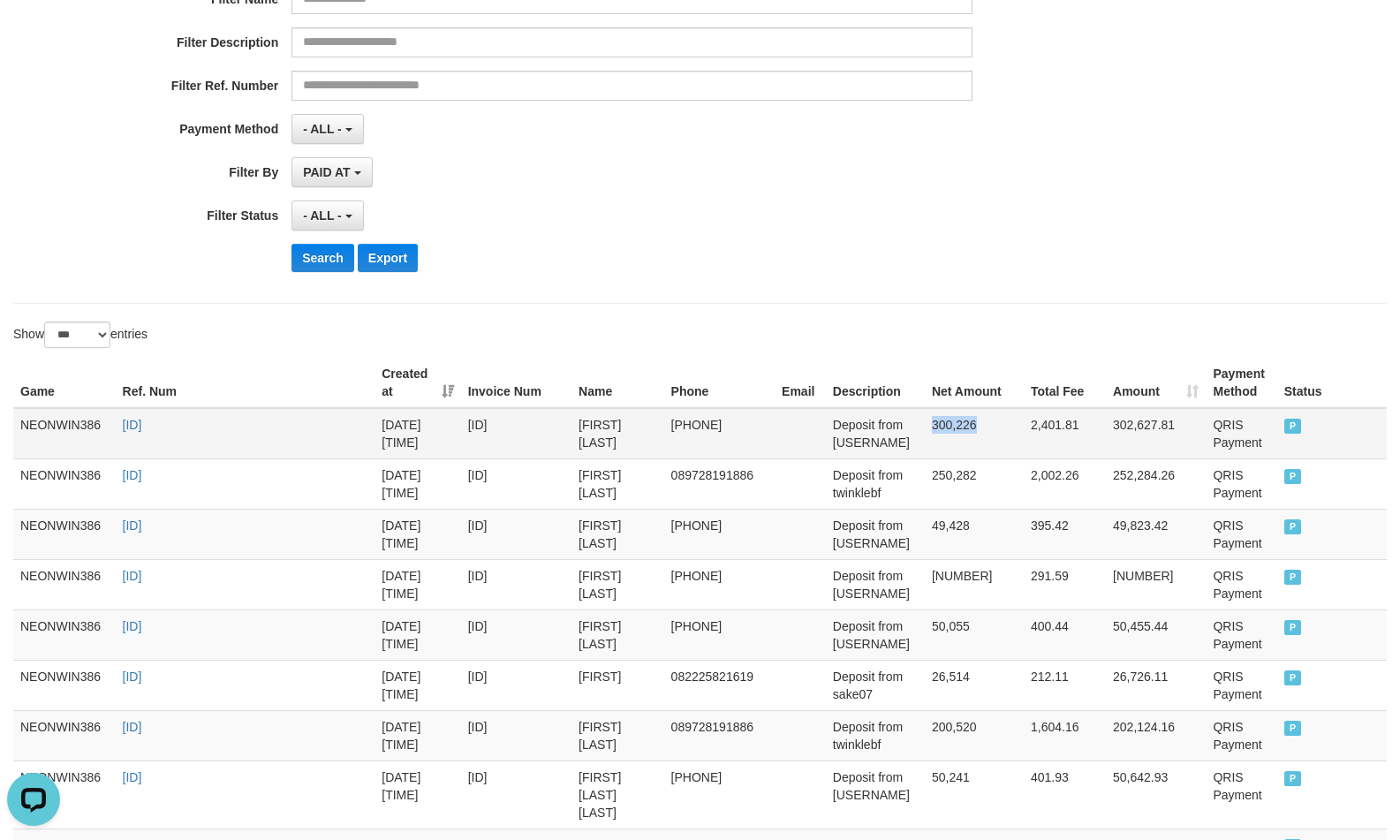 click on "300,226" at bounding box center (974, 434) 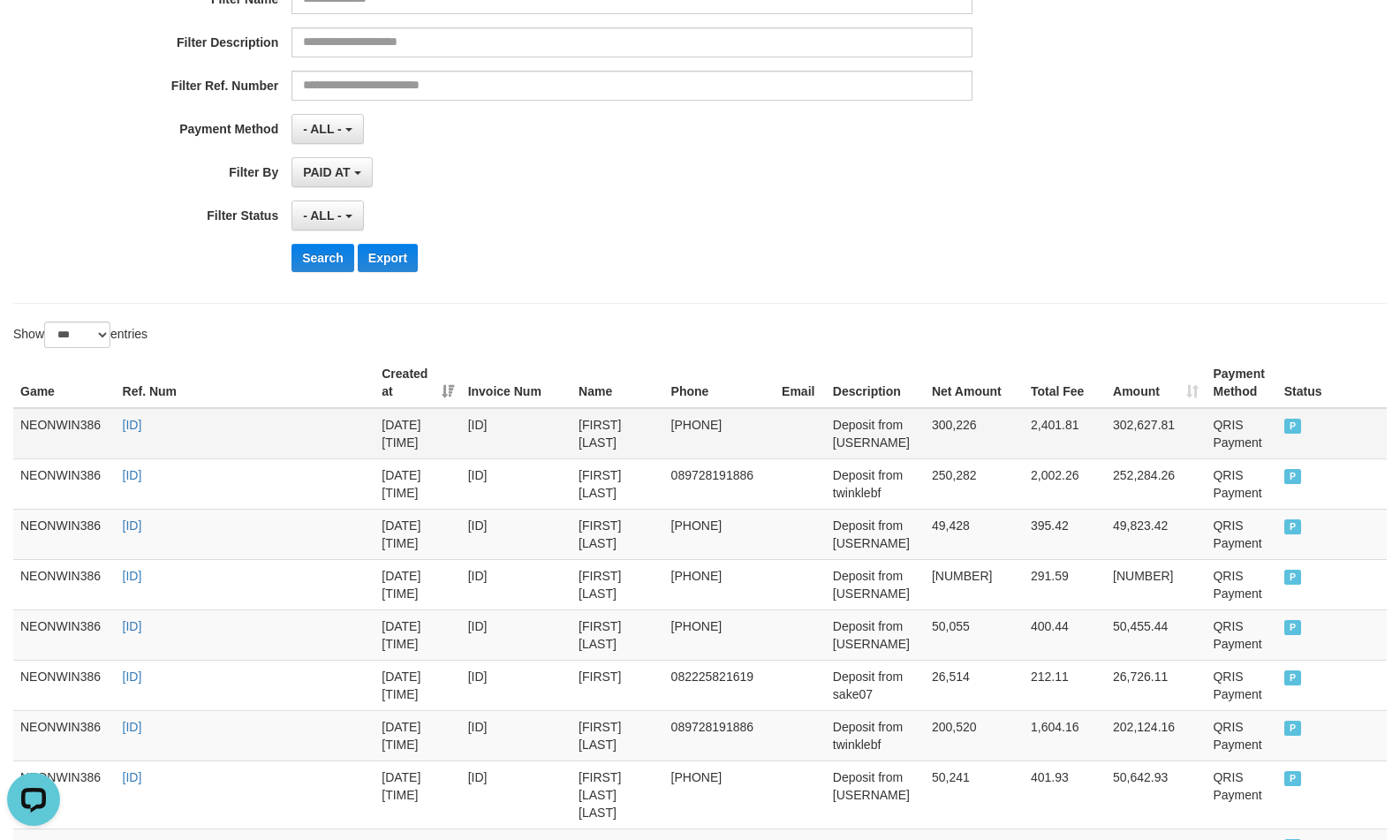 click on "JALU HENDRAWAN" at bounding box center (617, 434) 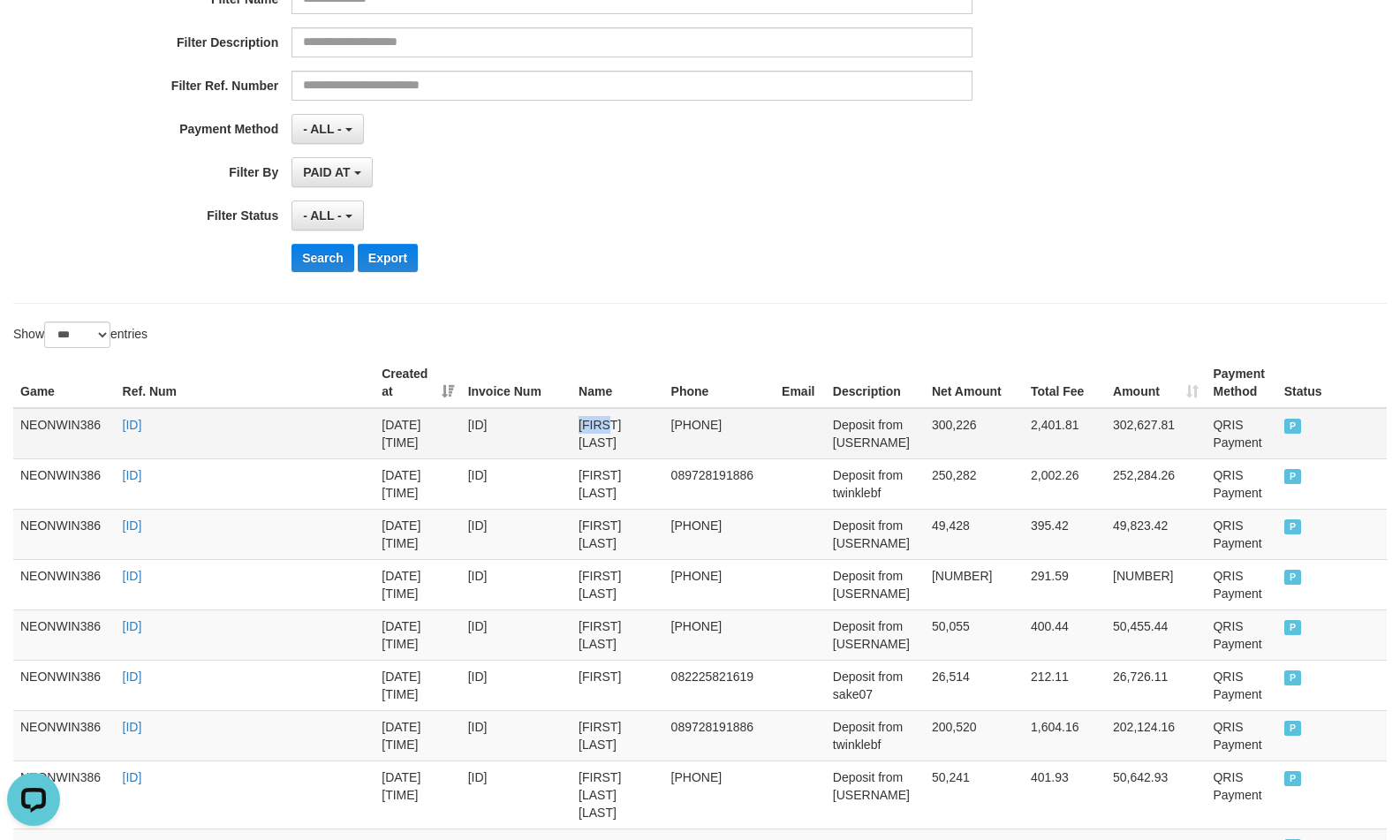 click on "JALU HENDRAWAN" at bounding box center (617, 434) 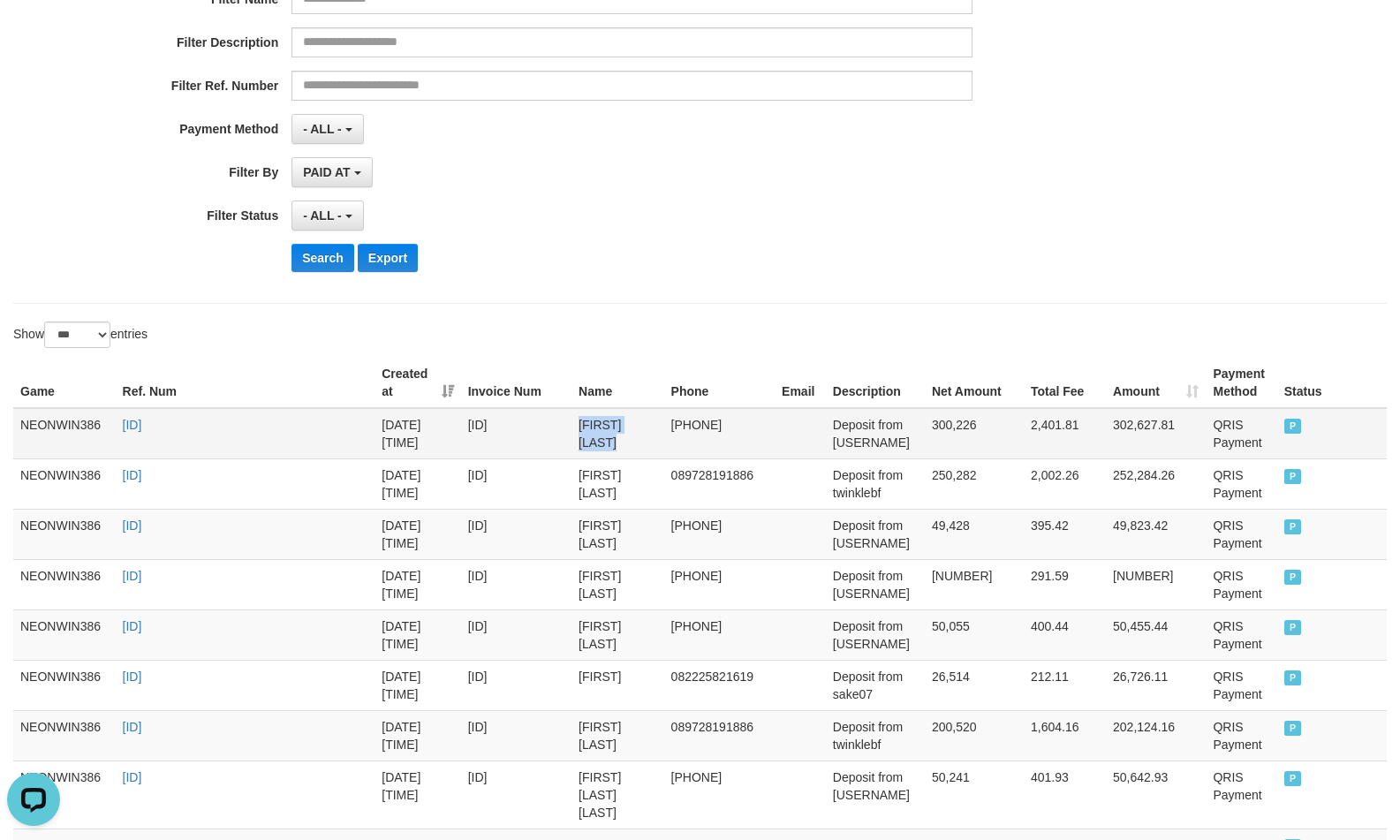 click on "JALU HENDRAWAN" at bounding box center [617, 434] 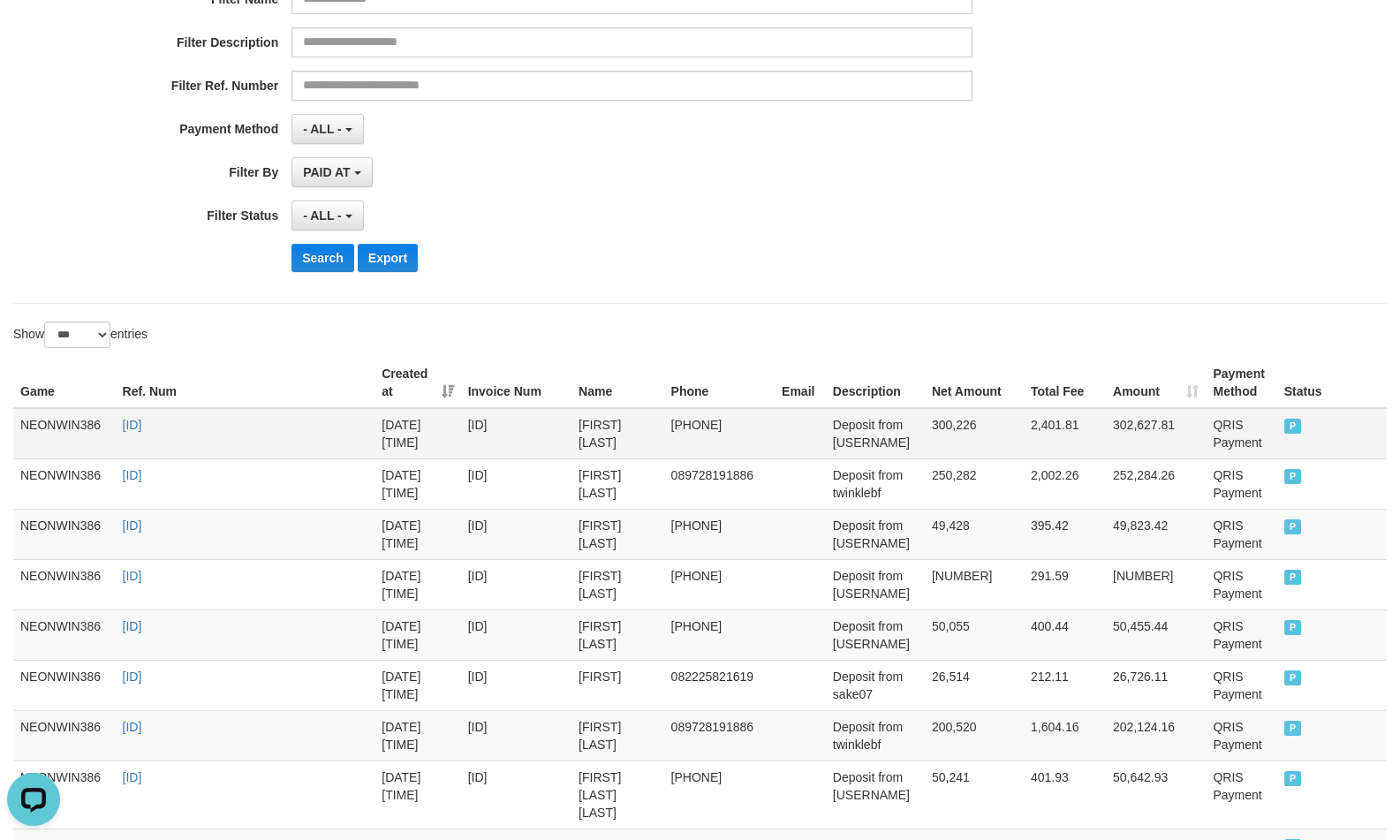 click on "Deposit from ohmyvenus14" at bounding box center (875, 434) 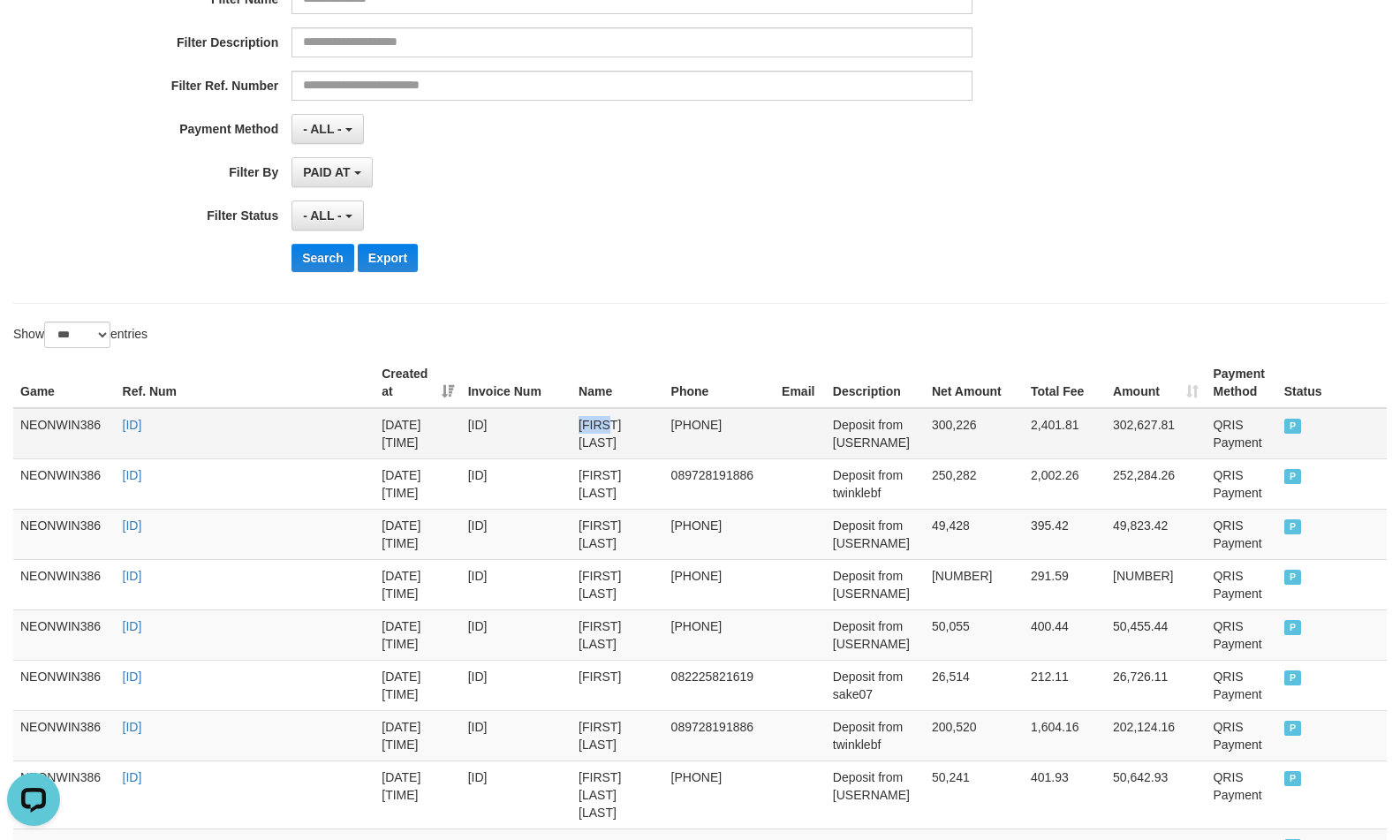 click on "JALU HENDRAWAN" at bounding box center [617, 434] 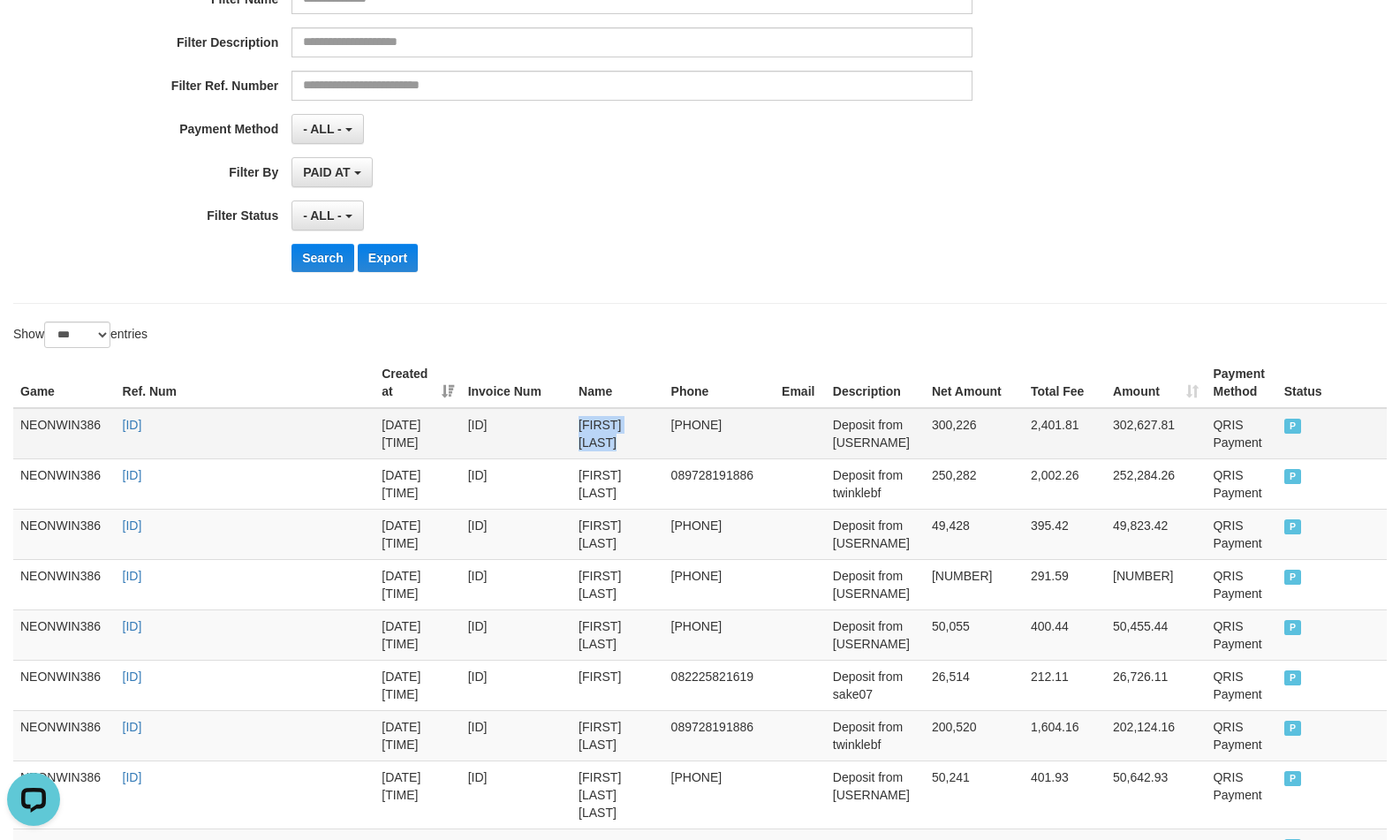 click on "JALU HENDRAWAN" at bounding box center [617, 434] 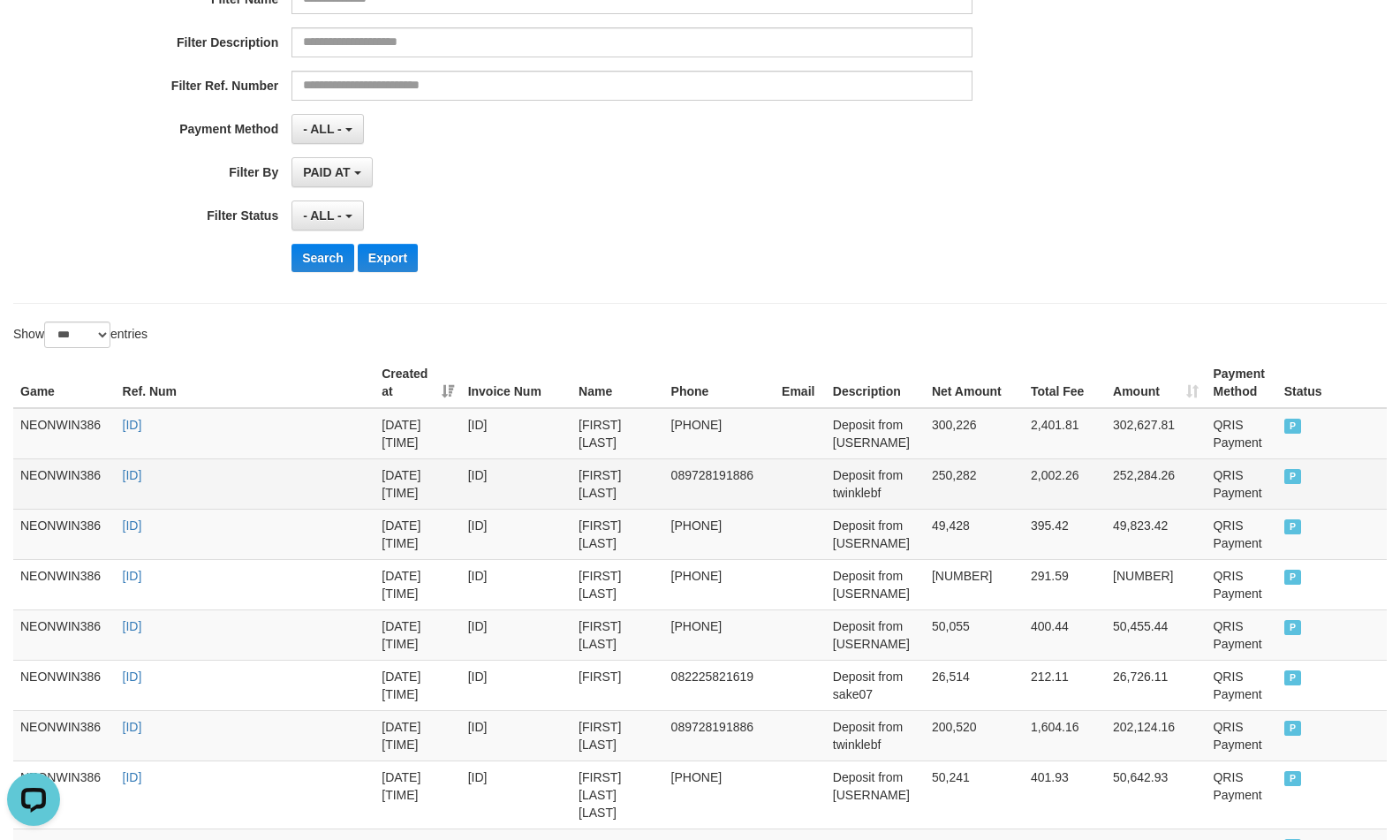 click on "satrio aji kusumo" at bounding box center [617, 483] 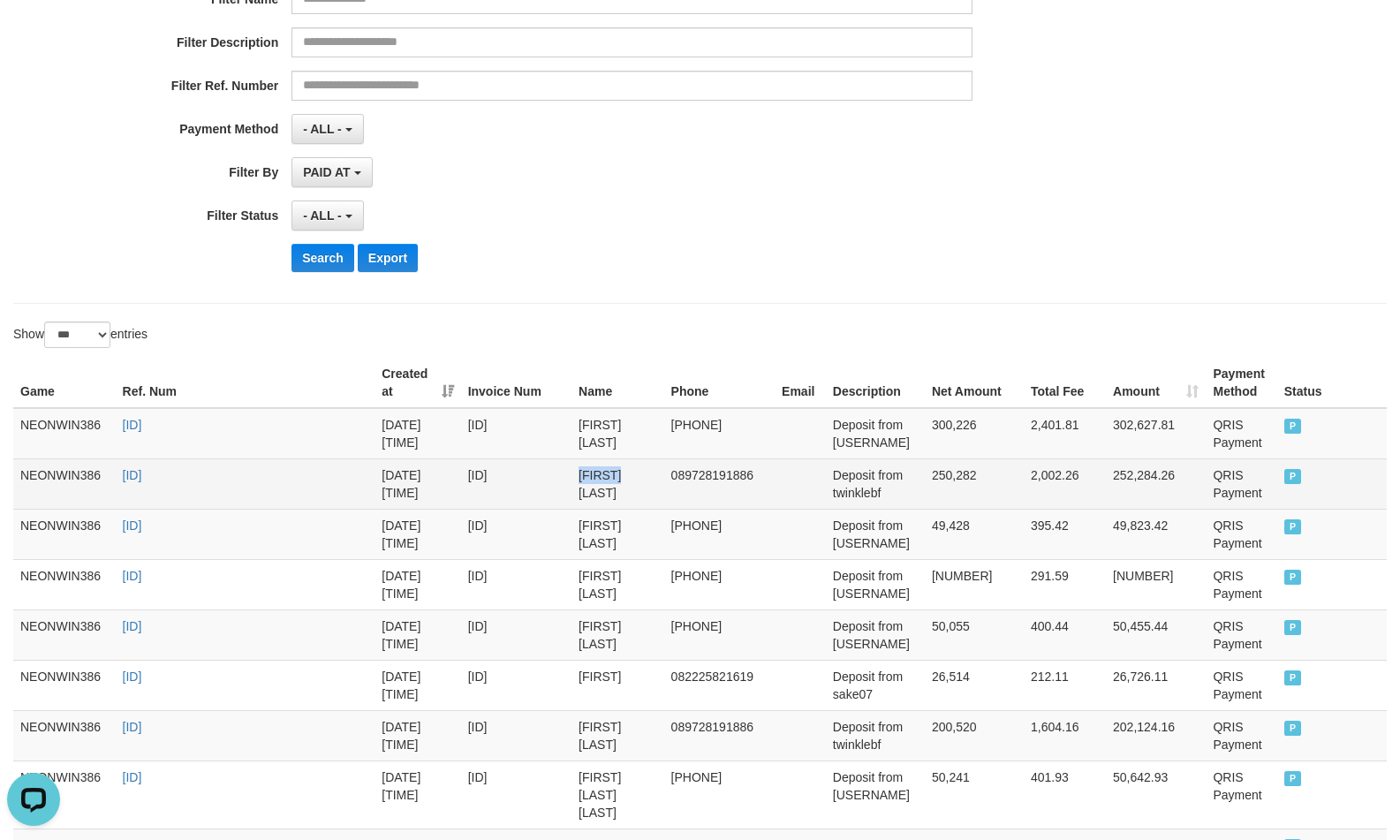 click on "satrio aji kusumo" at bounding box center (617, 483) 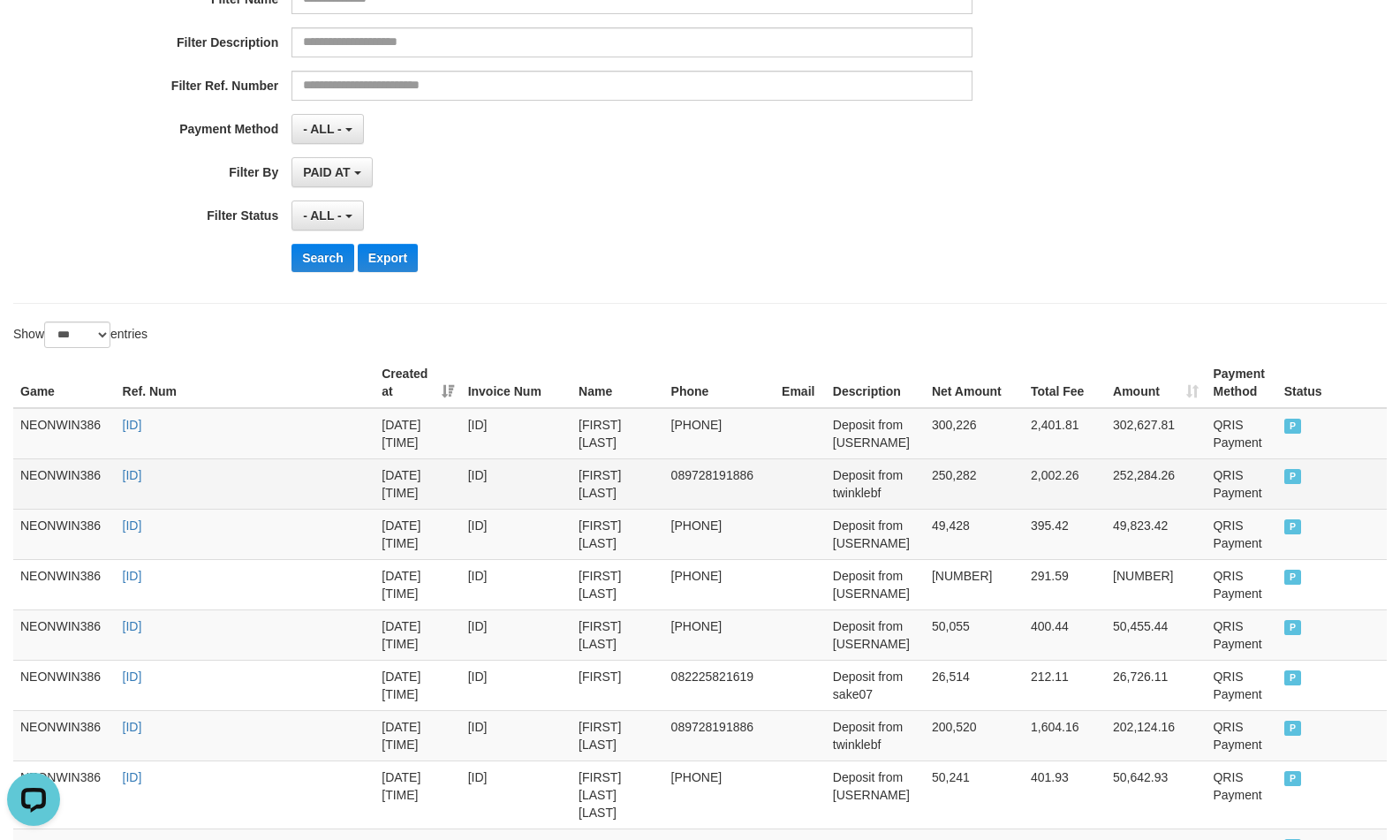 click on "Deposit from twinklebf" at bounding box center [875, 483] 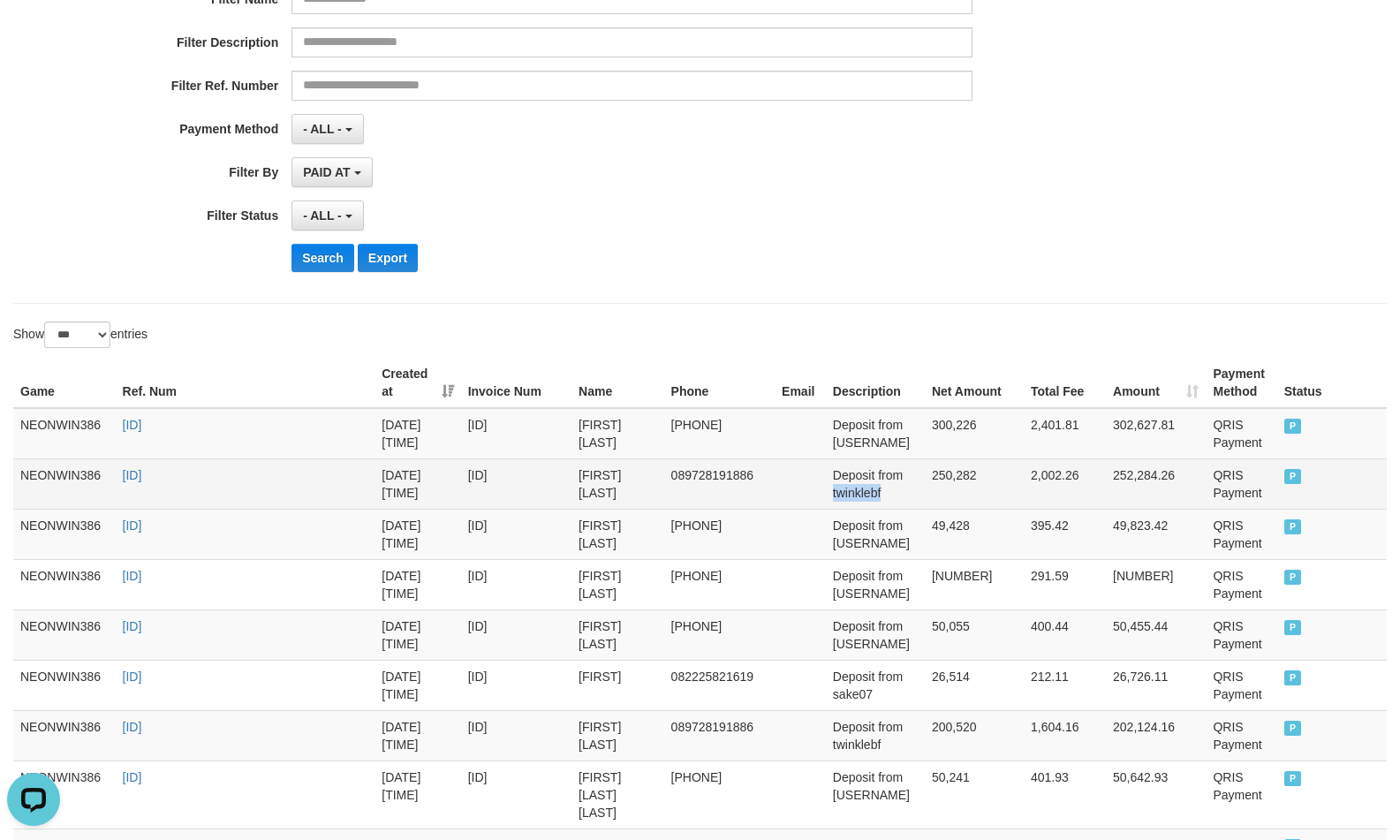 click on "Deposit from twinklebf" at bounding box center [875, 483] 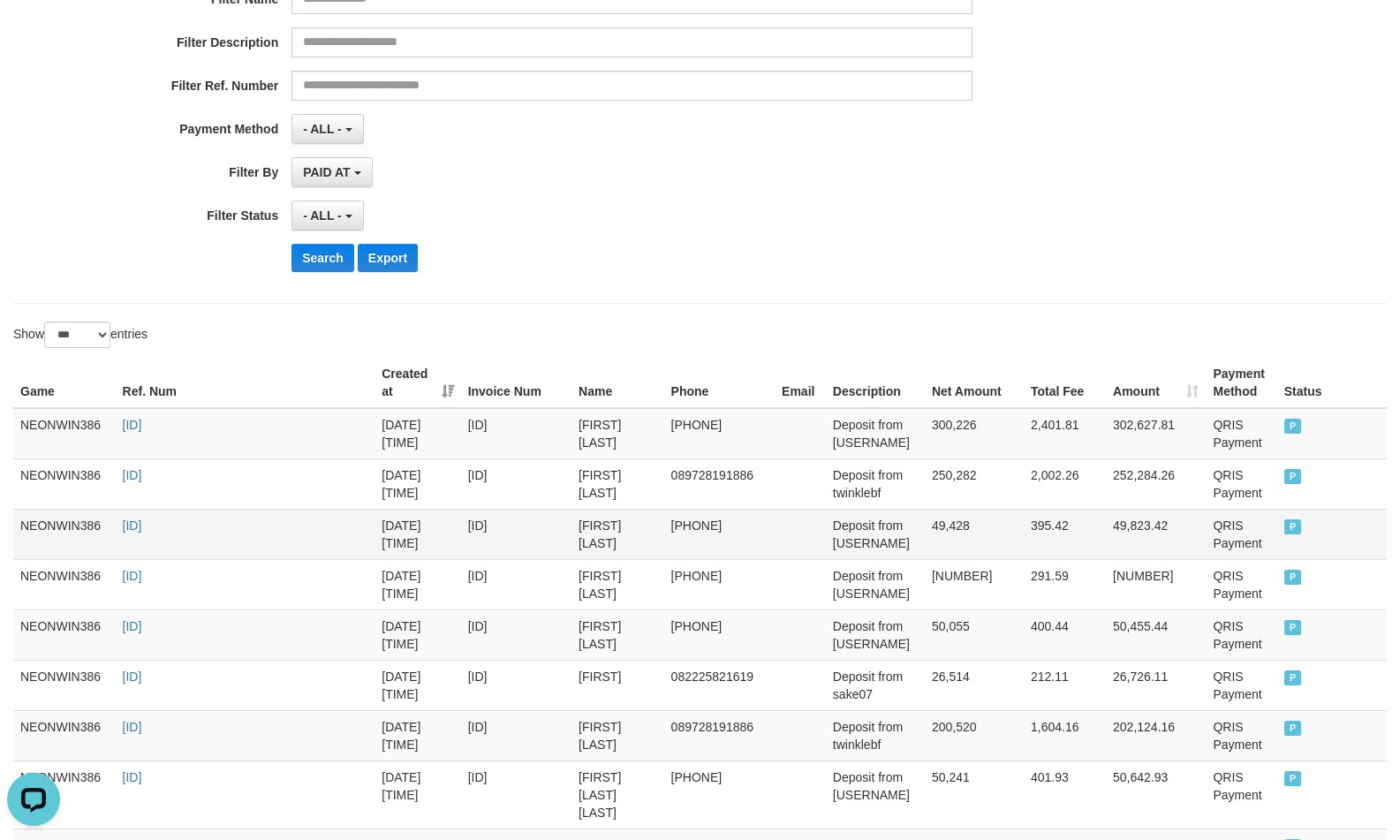 click on "lucky lukman nurhakim" at bounding box center (617, 534) 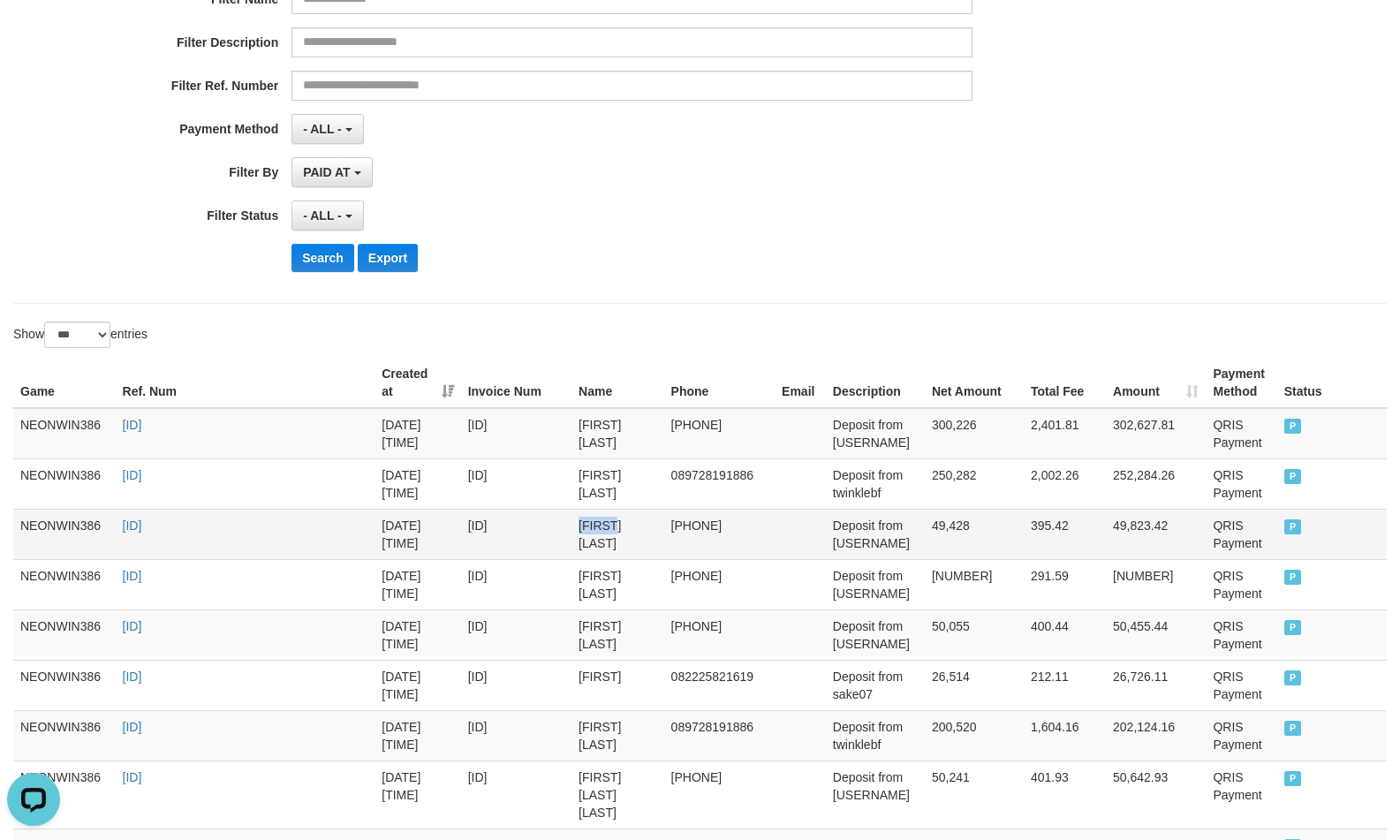 drag, startPoint x: 593, startPoint y: 528, endPoint x: 630, endPoint y: 557, distance: 47.010637 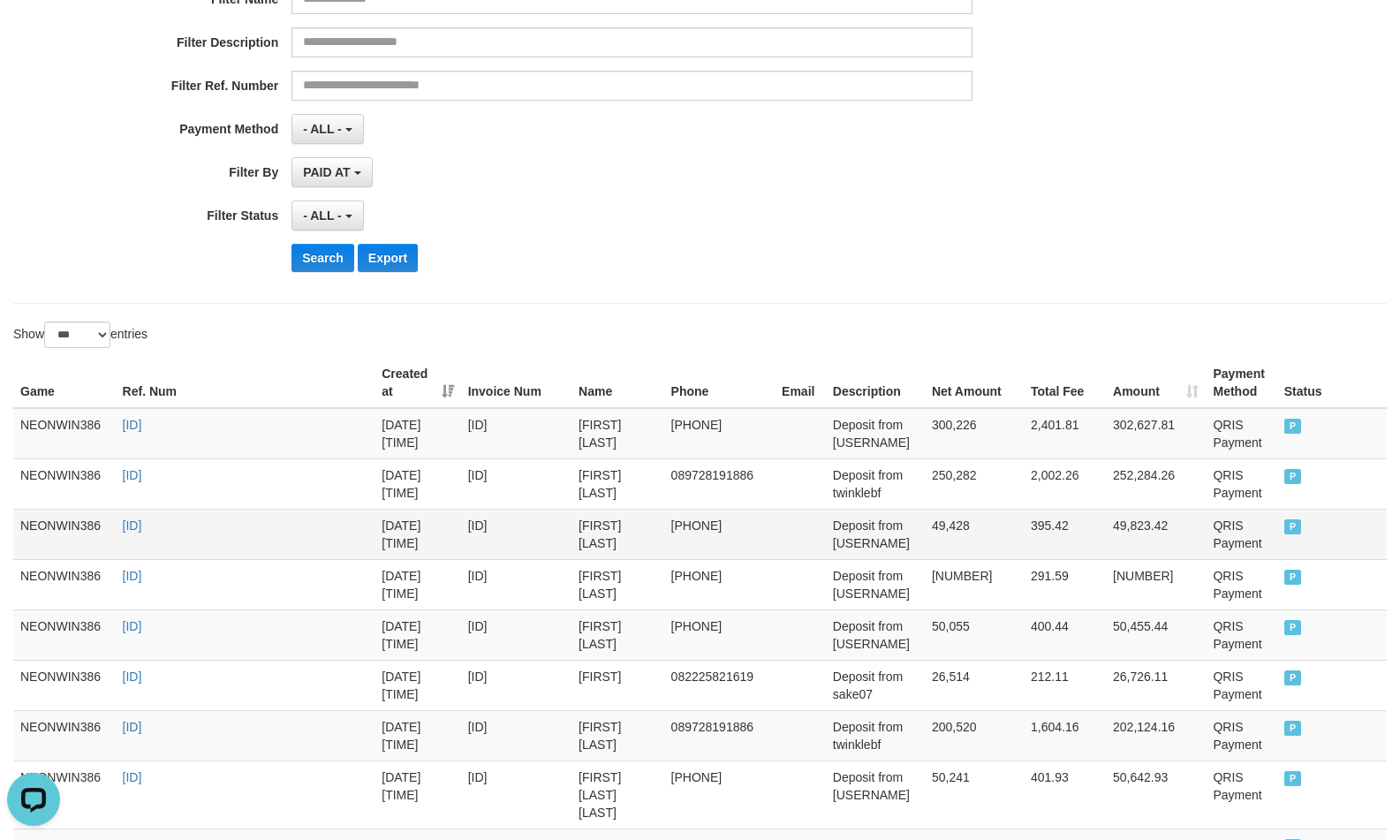 drag, startPoint x: 879, startPoint y: 534, endPoint x: 881, endPoint y: 548, distance: 14.142136 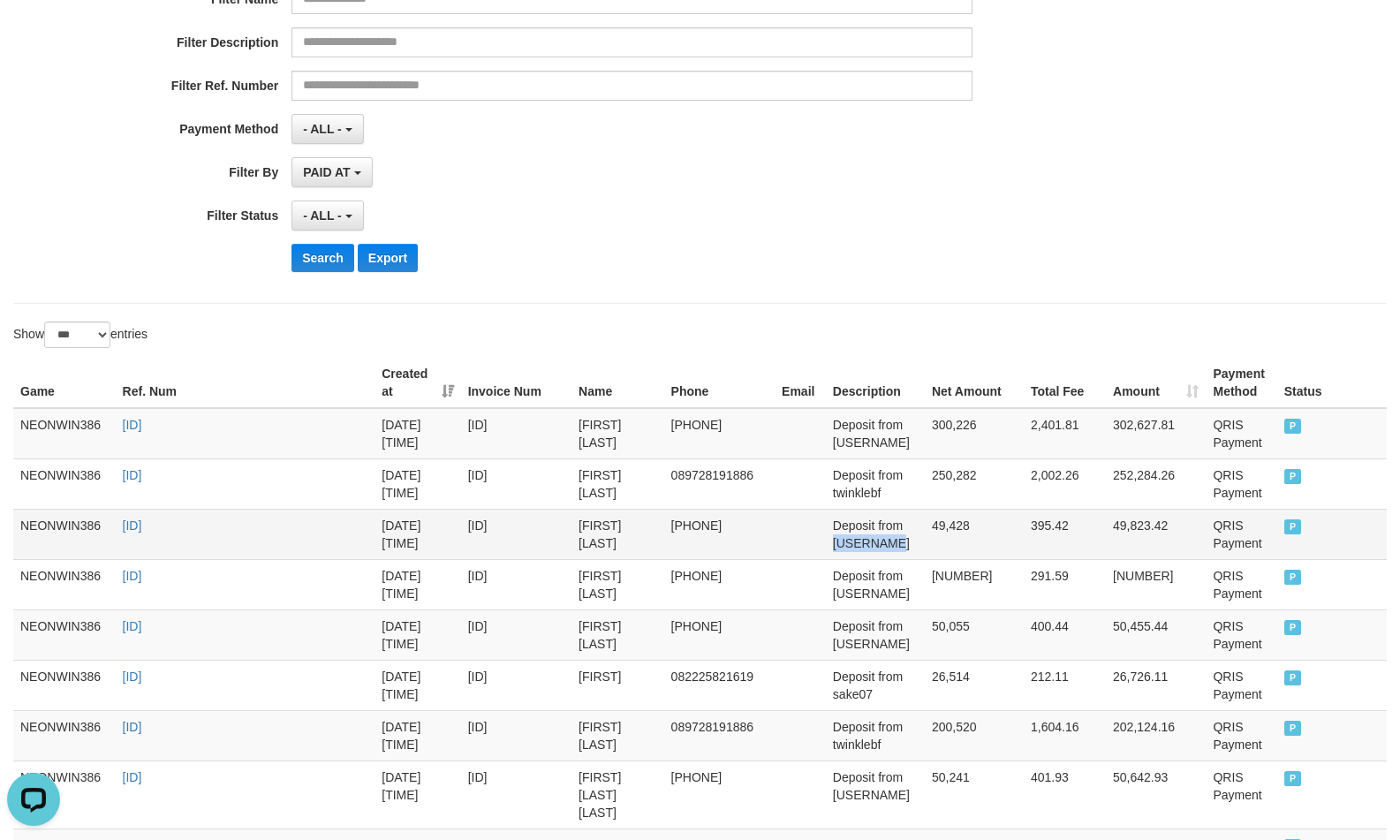 click on "Deposit from crazitime" at bounding box center (875, 534) 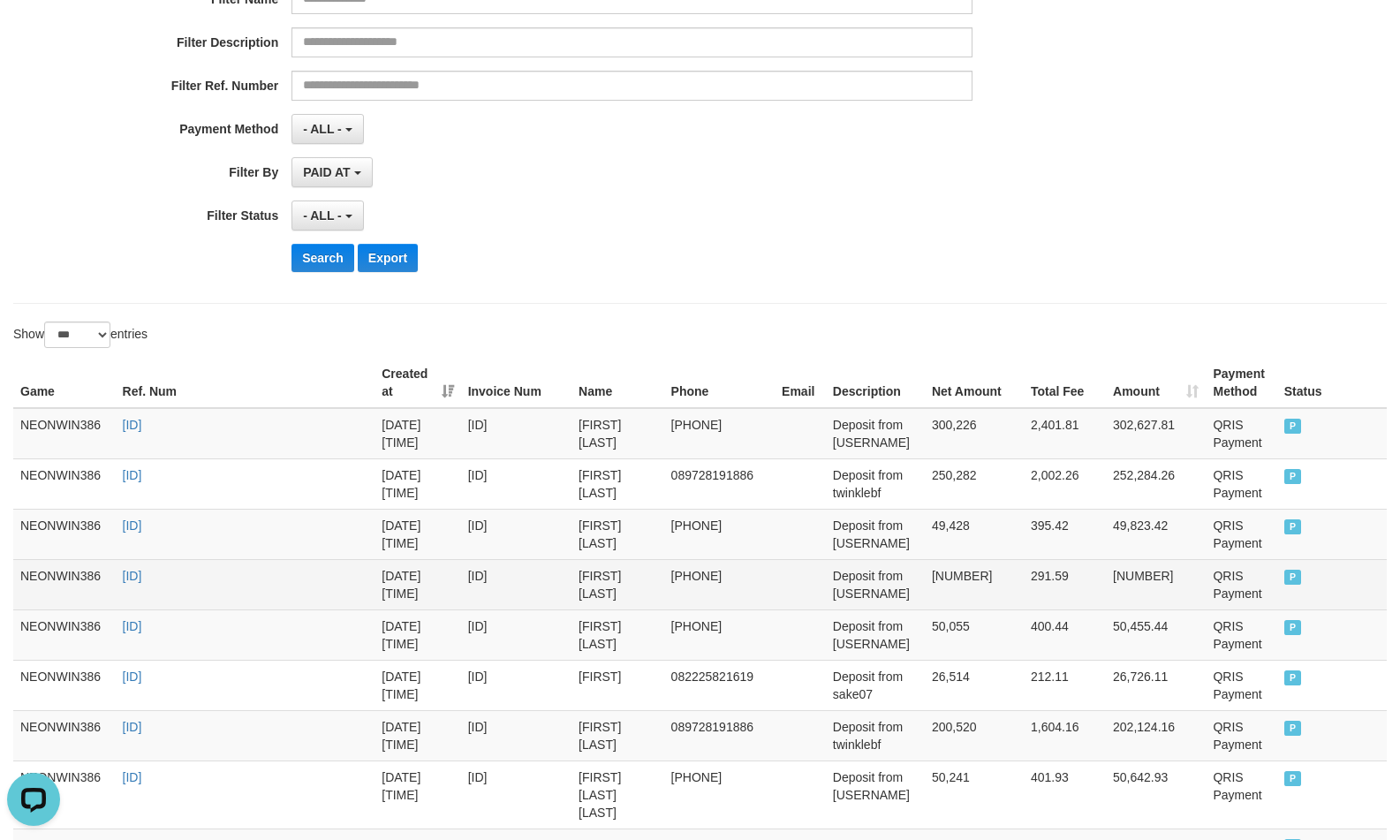 click on "M TEGUH MAULANA" at bounding box center [617, 584] 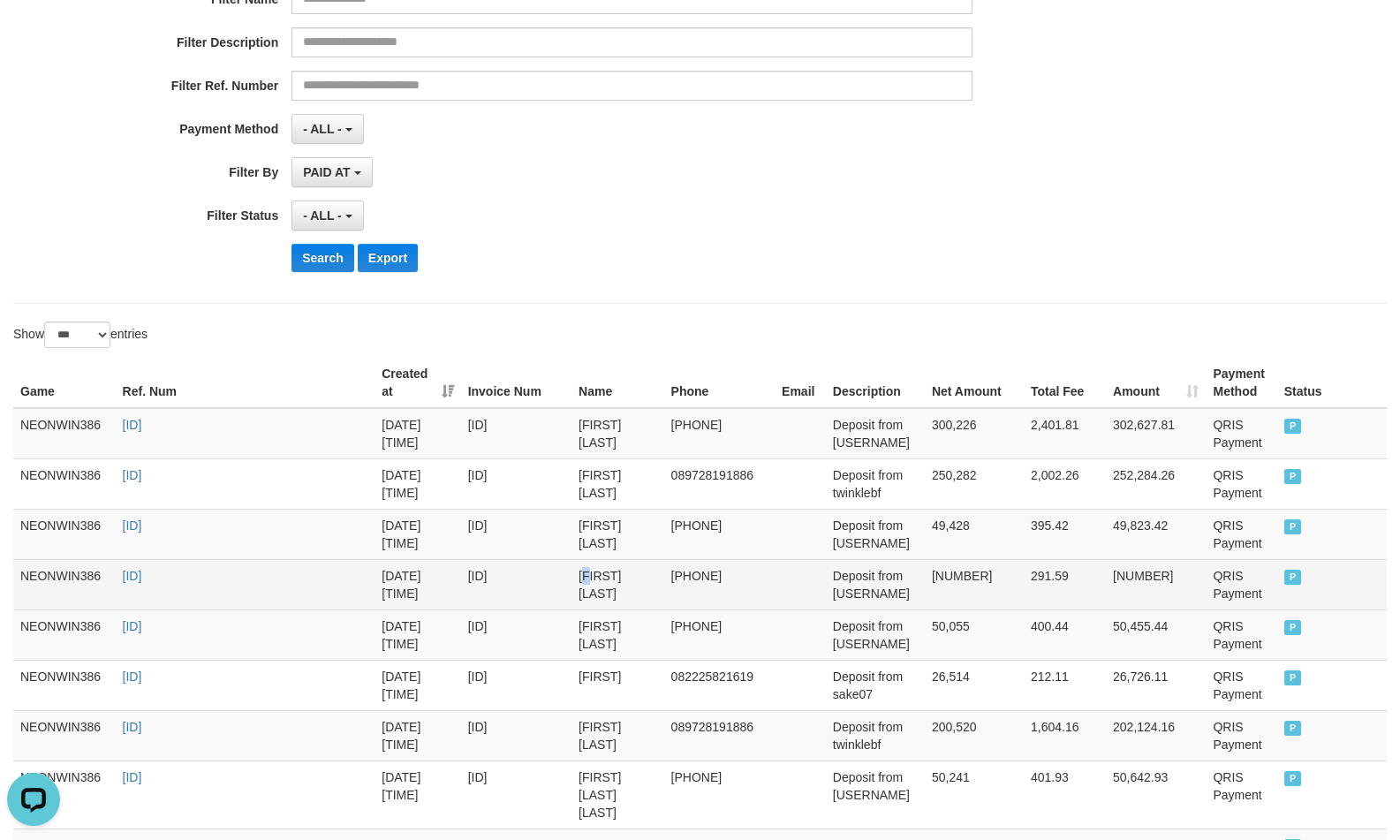 click on "M TEGUH MAULANA" at bounding box center (617, 584) 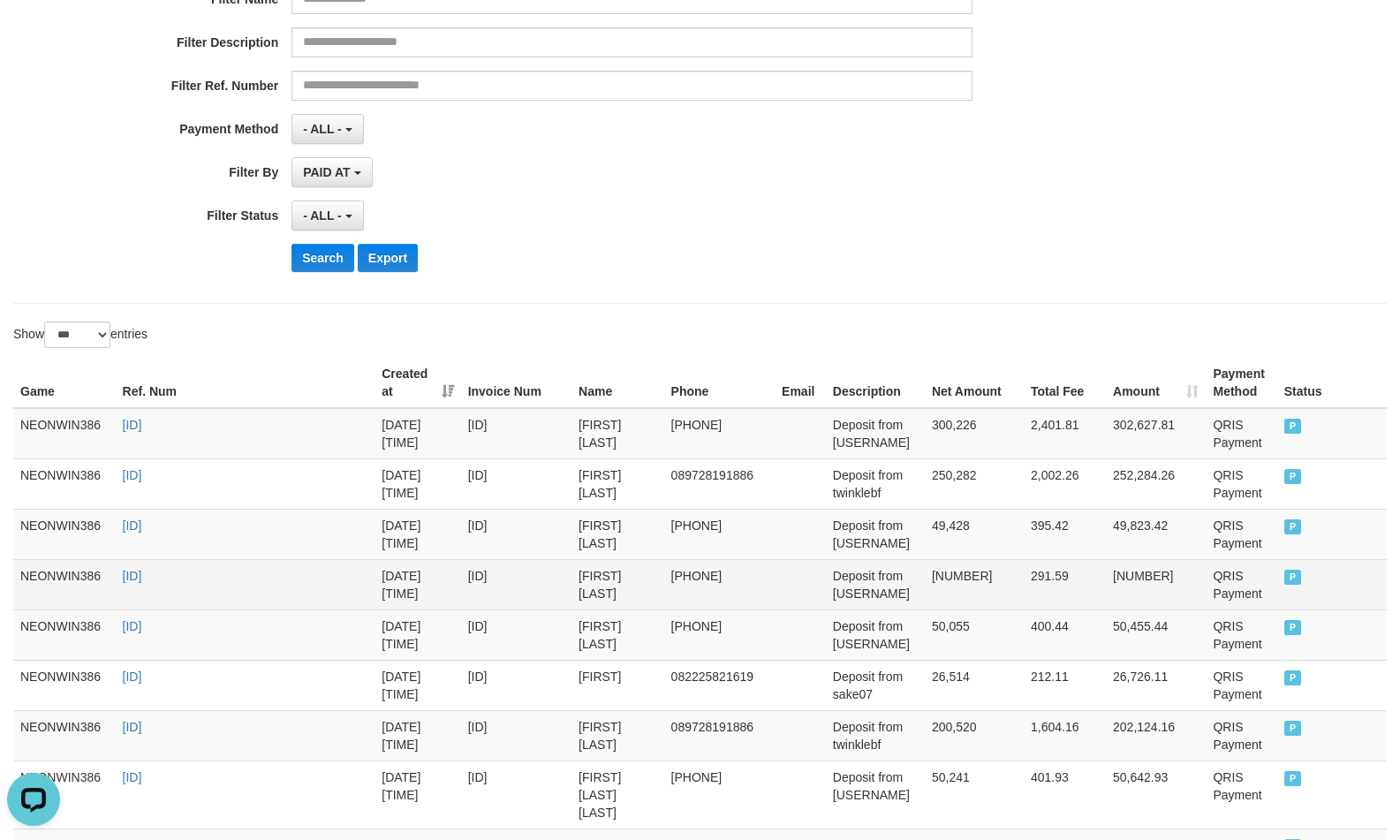 click on "M TEGUH MAULANA" at bounding box center (617, 584) 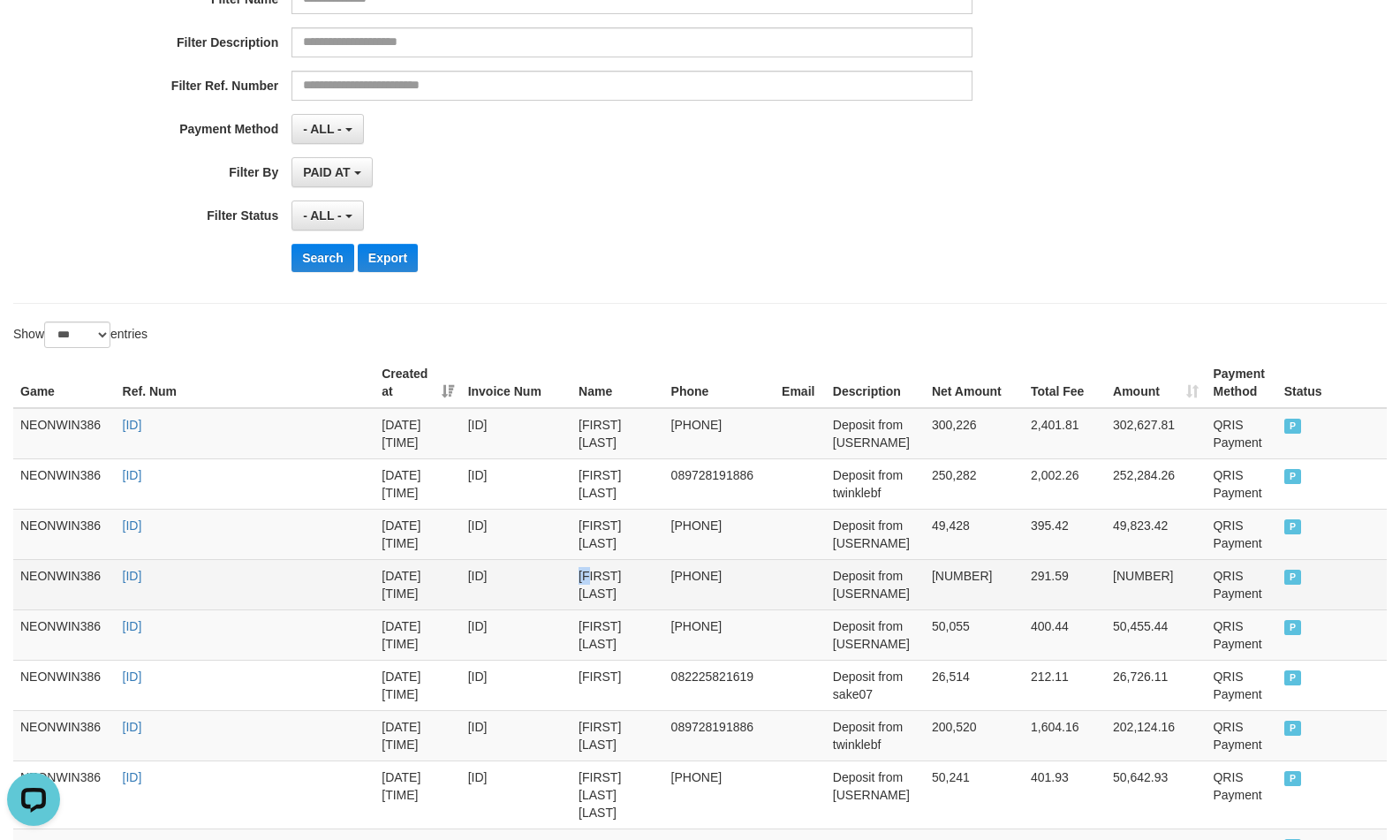 click on "M TEGUH MAULANA" at bounding box center [617, 584] 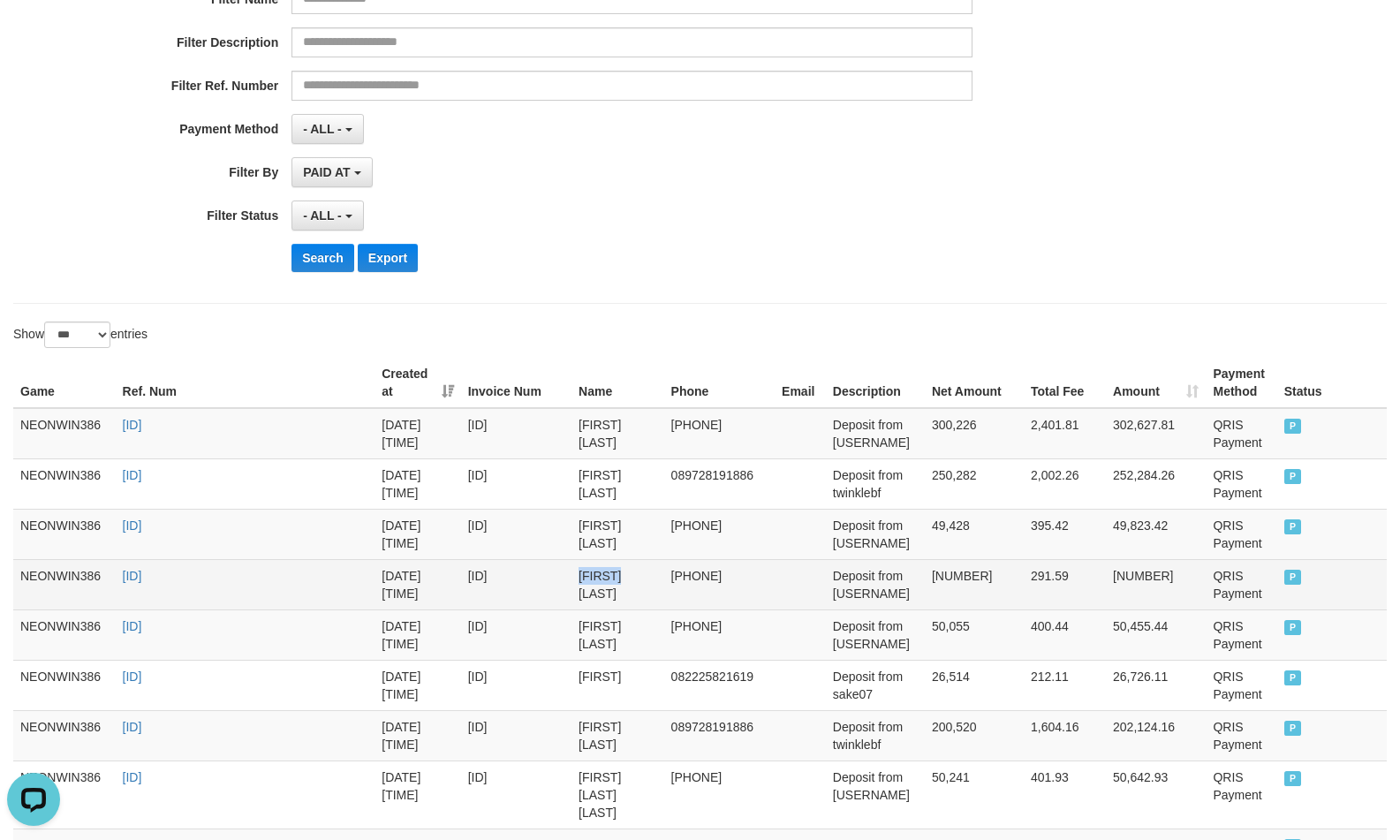 click on "M TEGUH MAULANA" at bounding box center (617, 584) 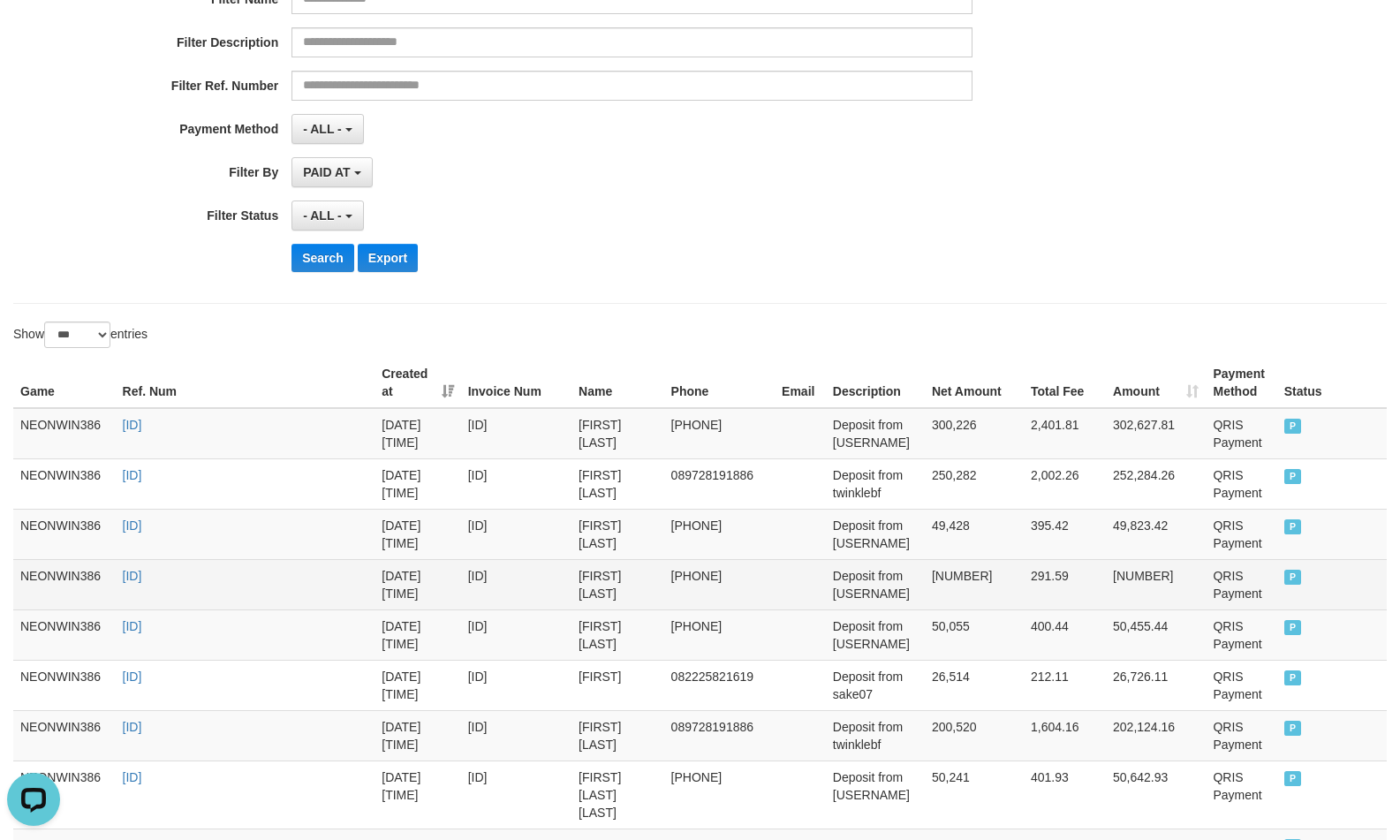 click on "Deposit from cemunk26" at bounding box center [875, 584] 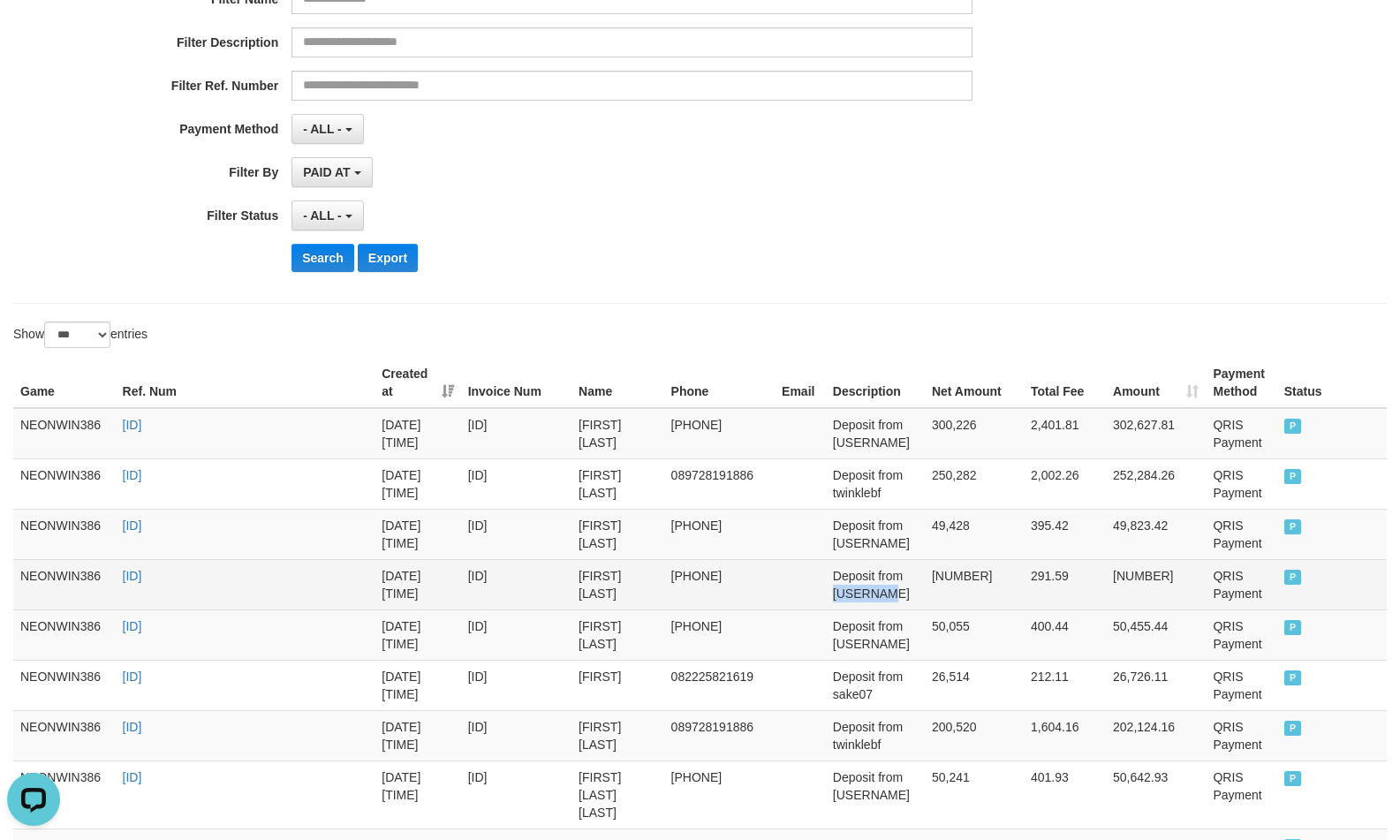click on "Deposit from cemunk26" at bounding box center [875, 584] 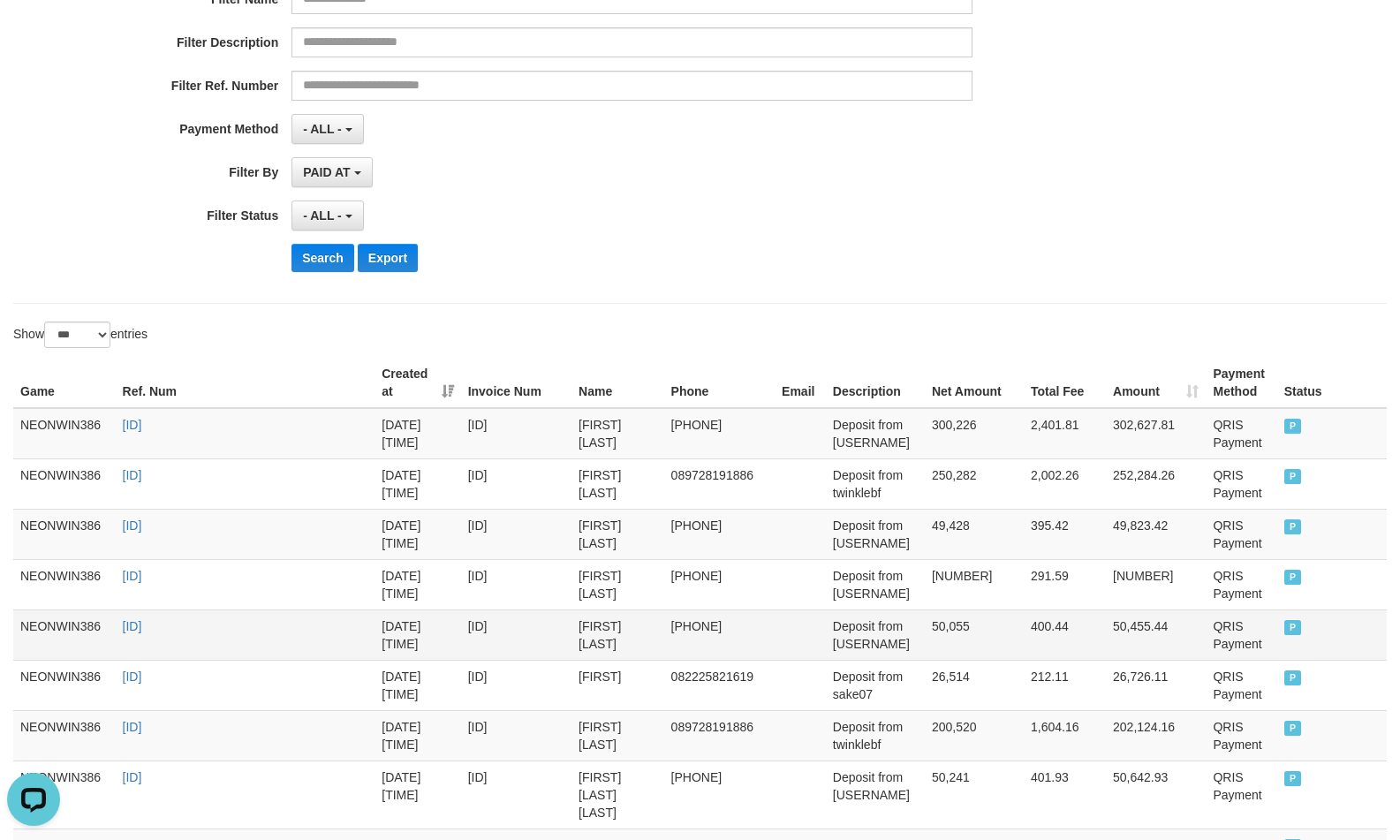 click on "zulkifli sibarani" at bounding box center [617, 634] 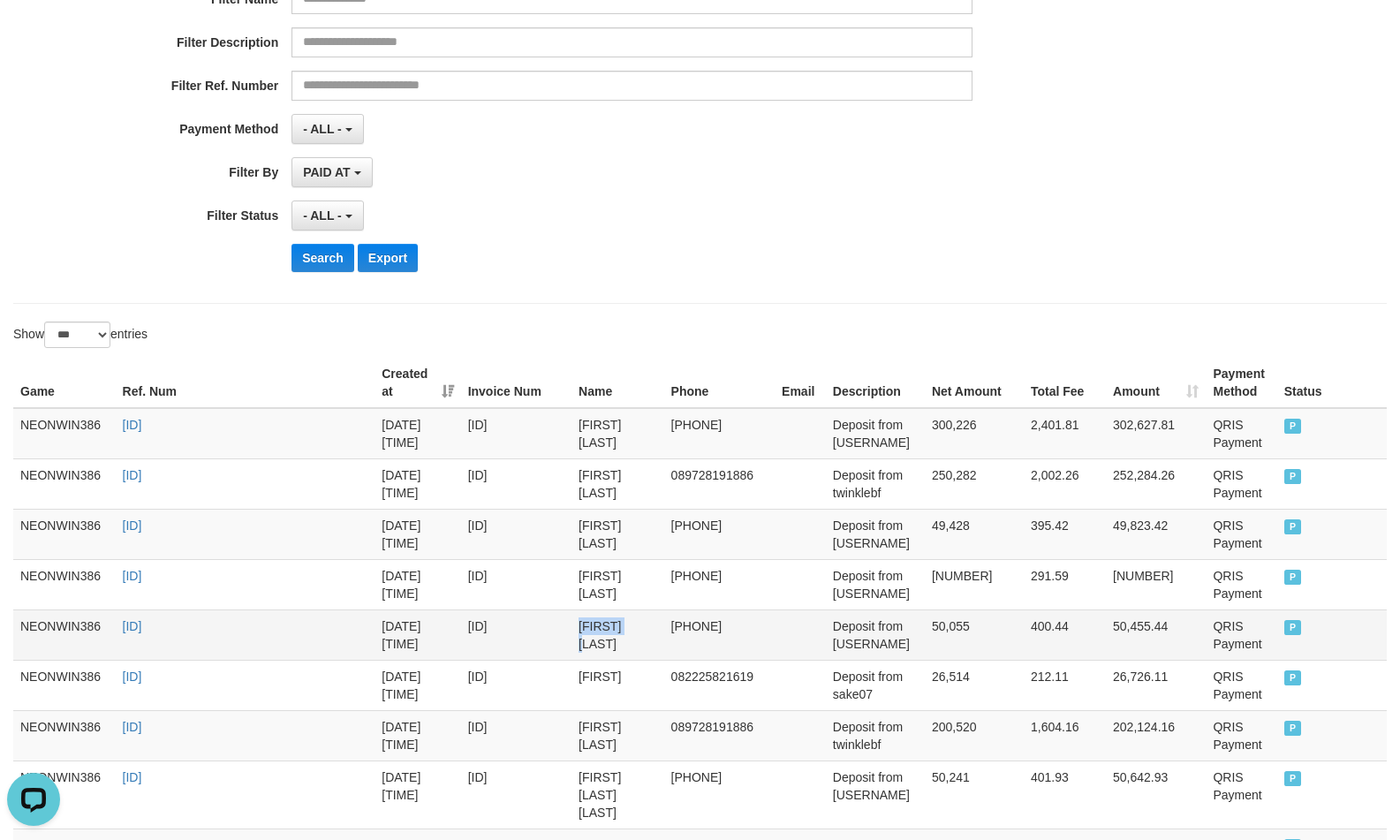 click on "zulkifli sibarani" at bounding box center (617, 634) 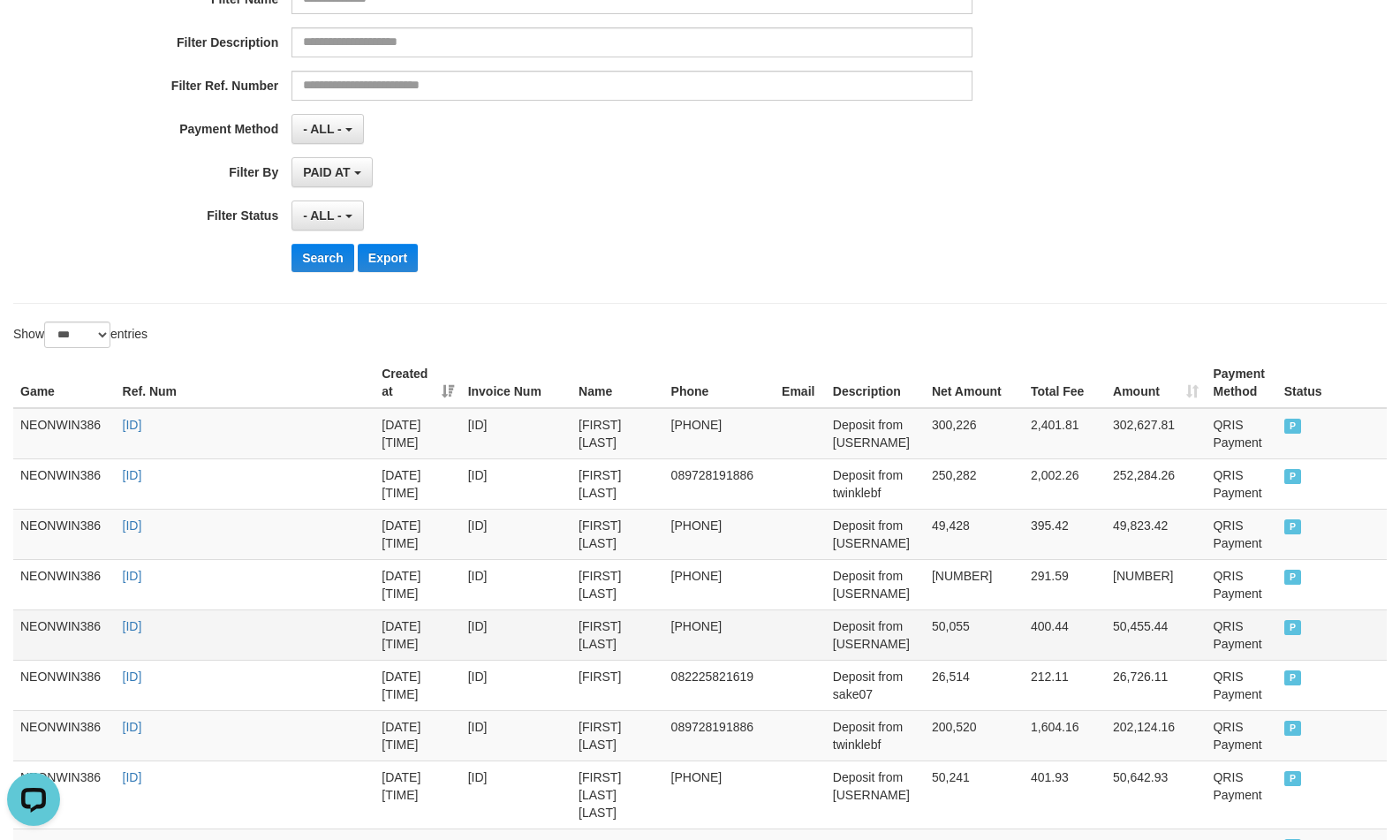 click on "Deposit from canaya1" at bounding box center [875, 634] 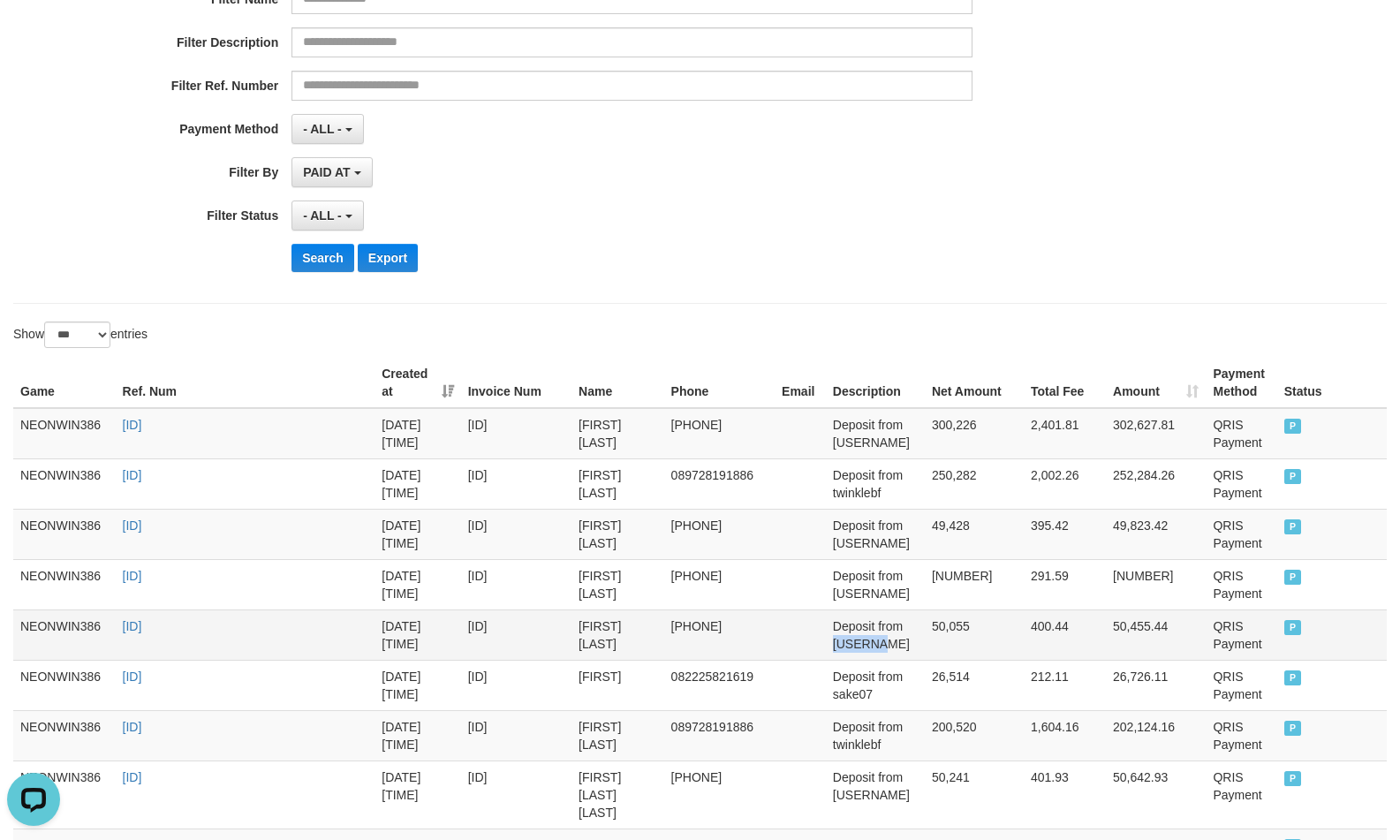 click on "Deposit from canaya1" at bounding box center (875, 634) 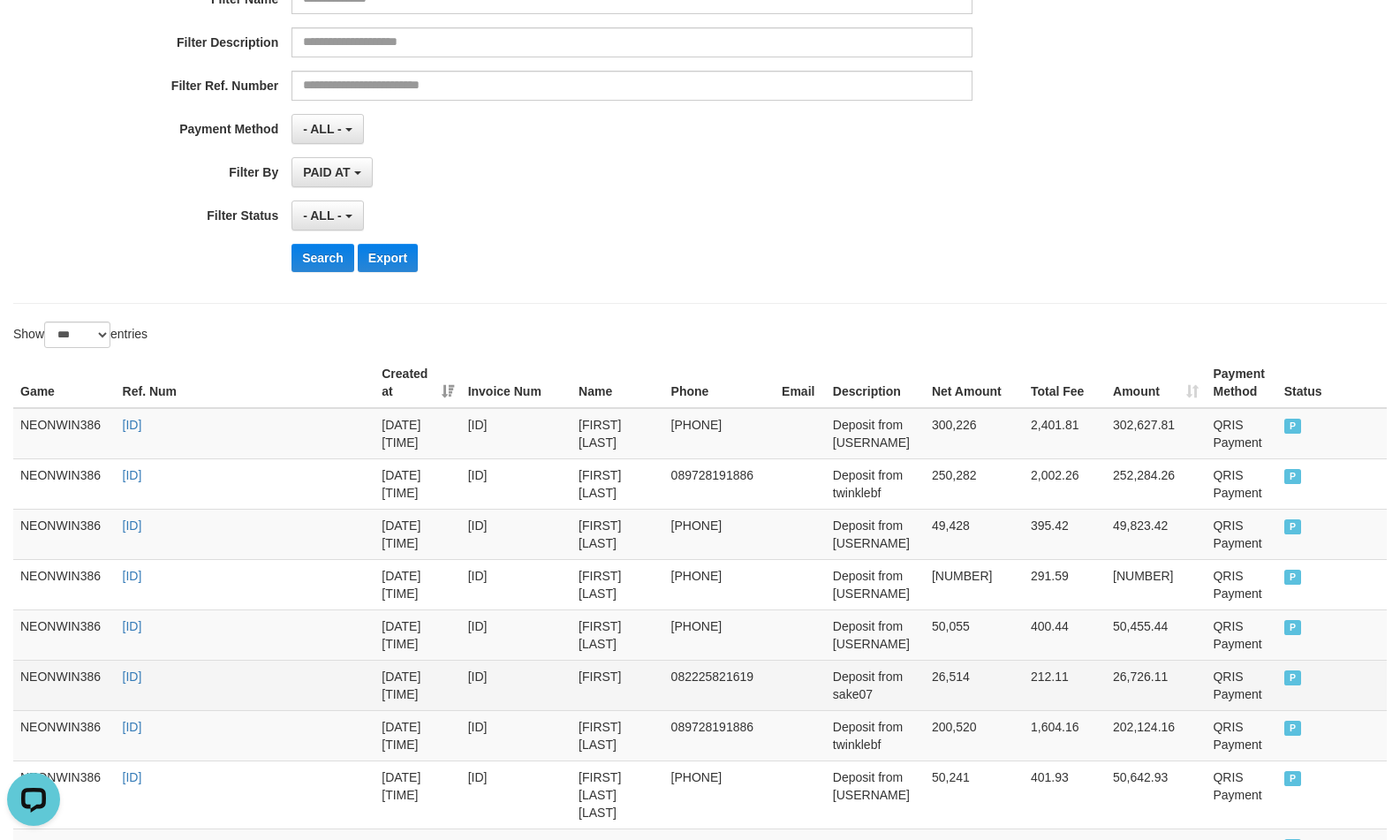 click on "jaelani" at bounding box center [617, 685] 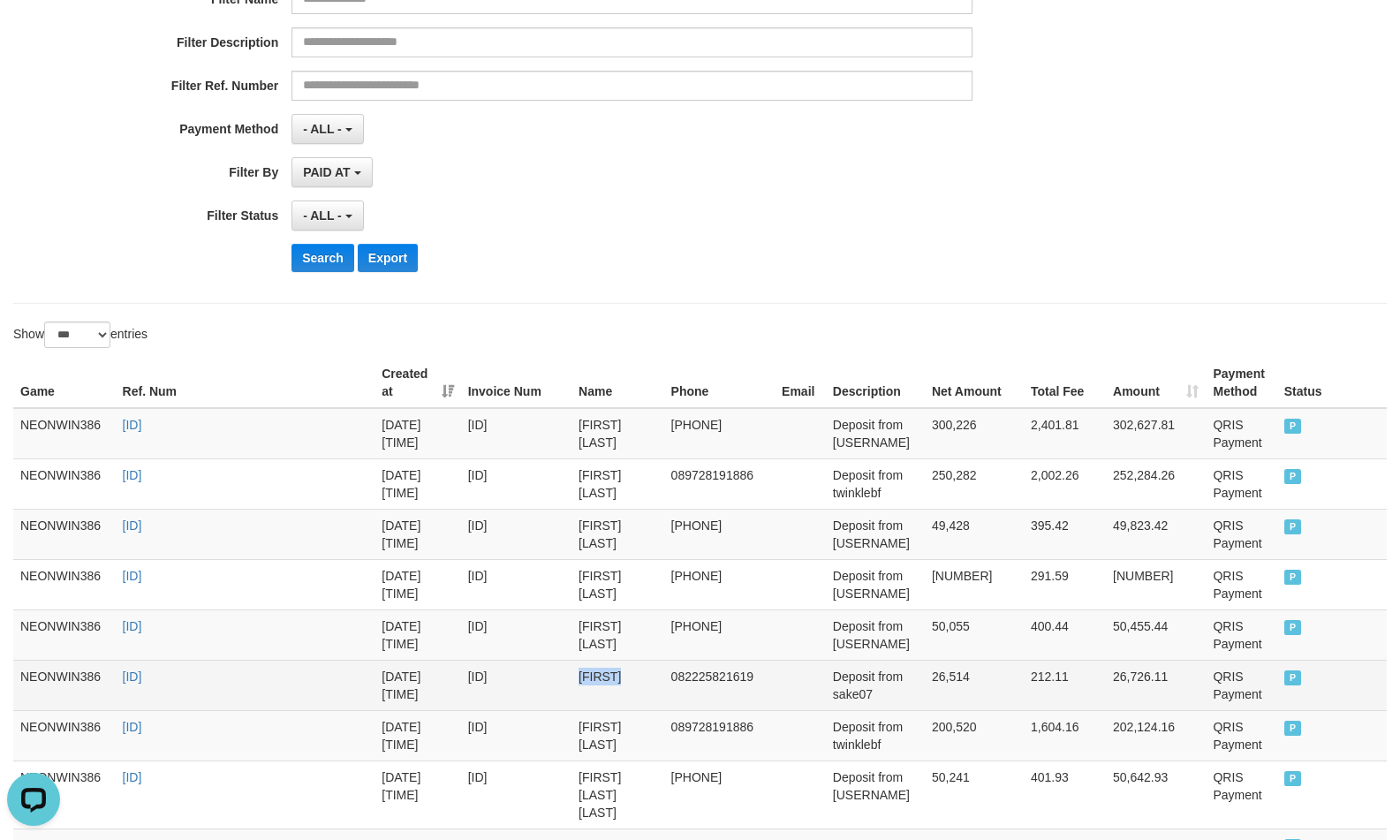 click on "jaelani" at bounding box center [617, 685] 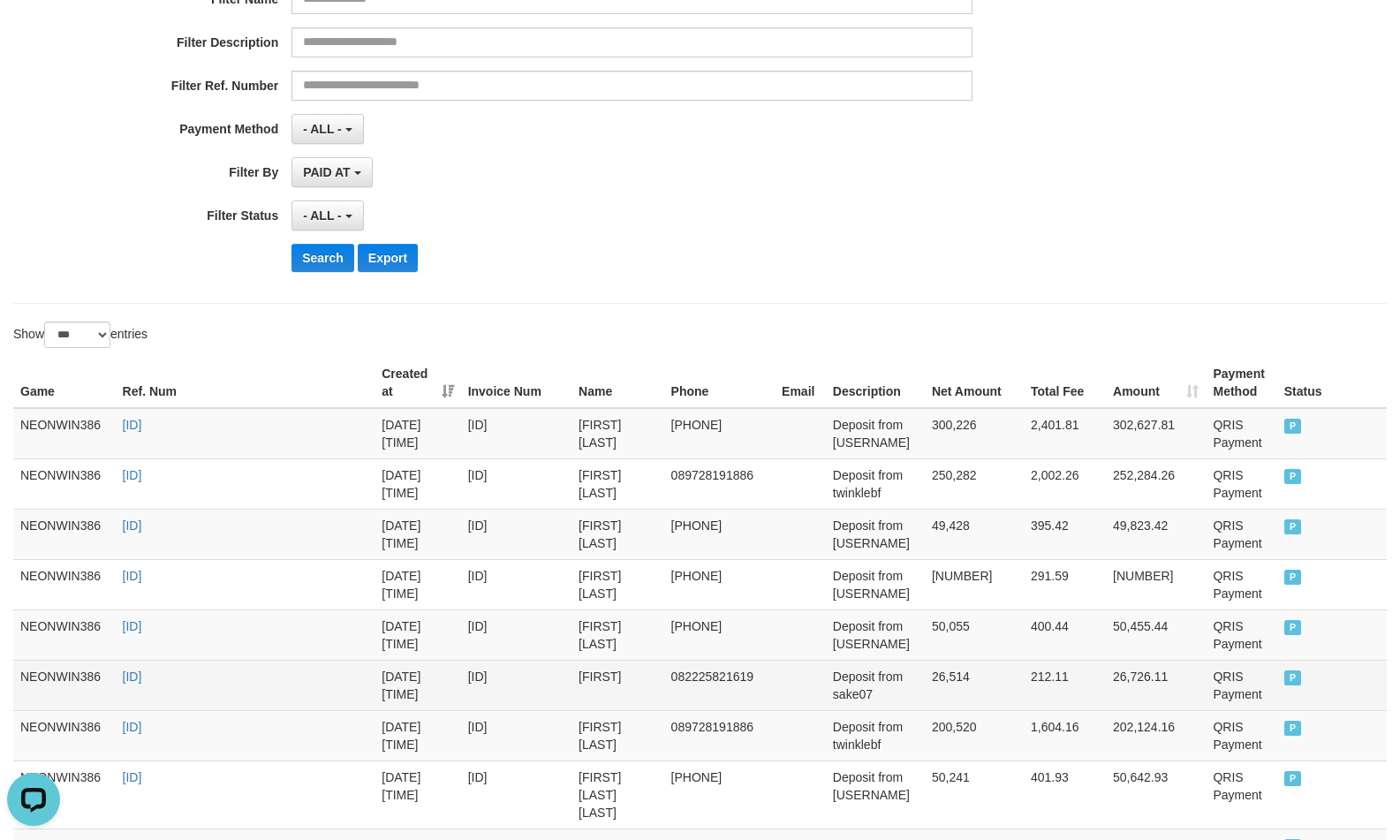 click on "Deposit from sake07" at bounding box center [875, 685] 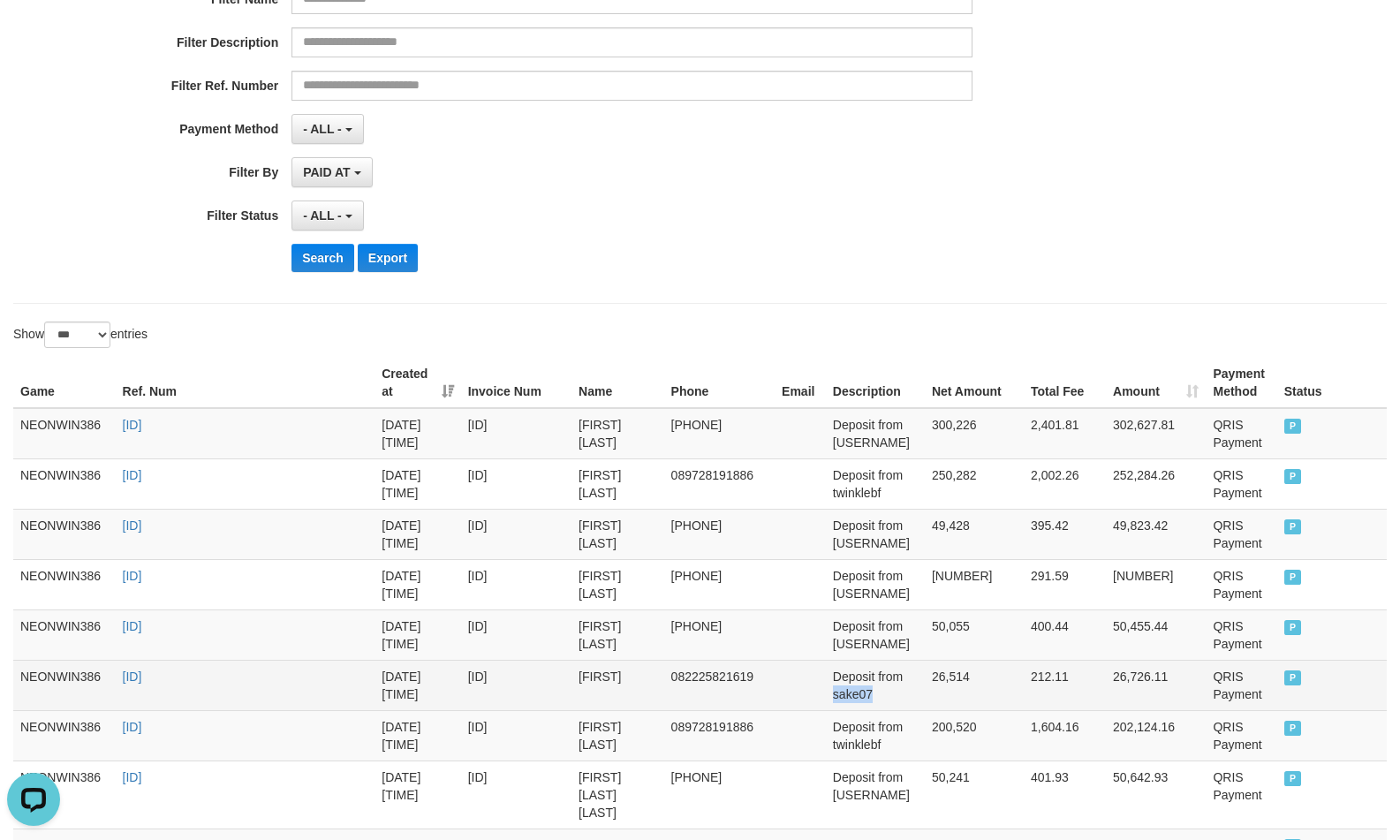 click on "Deposit from sake07" at bounding box center [875, 685] 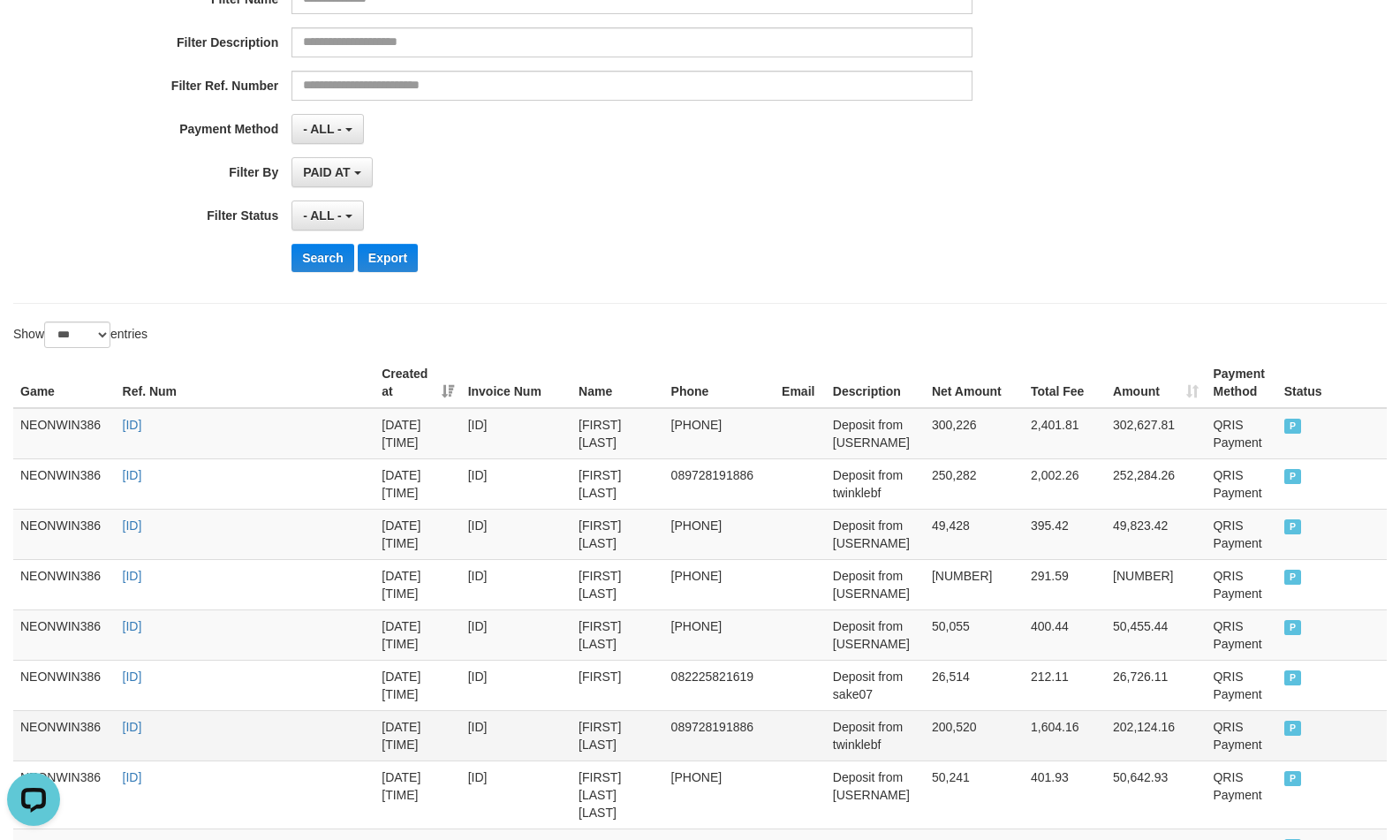 click on "satrio aji kusumo" at bounding box center [617, 735] 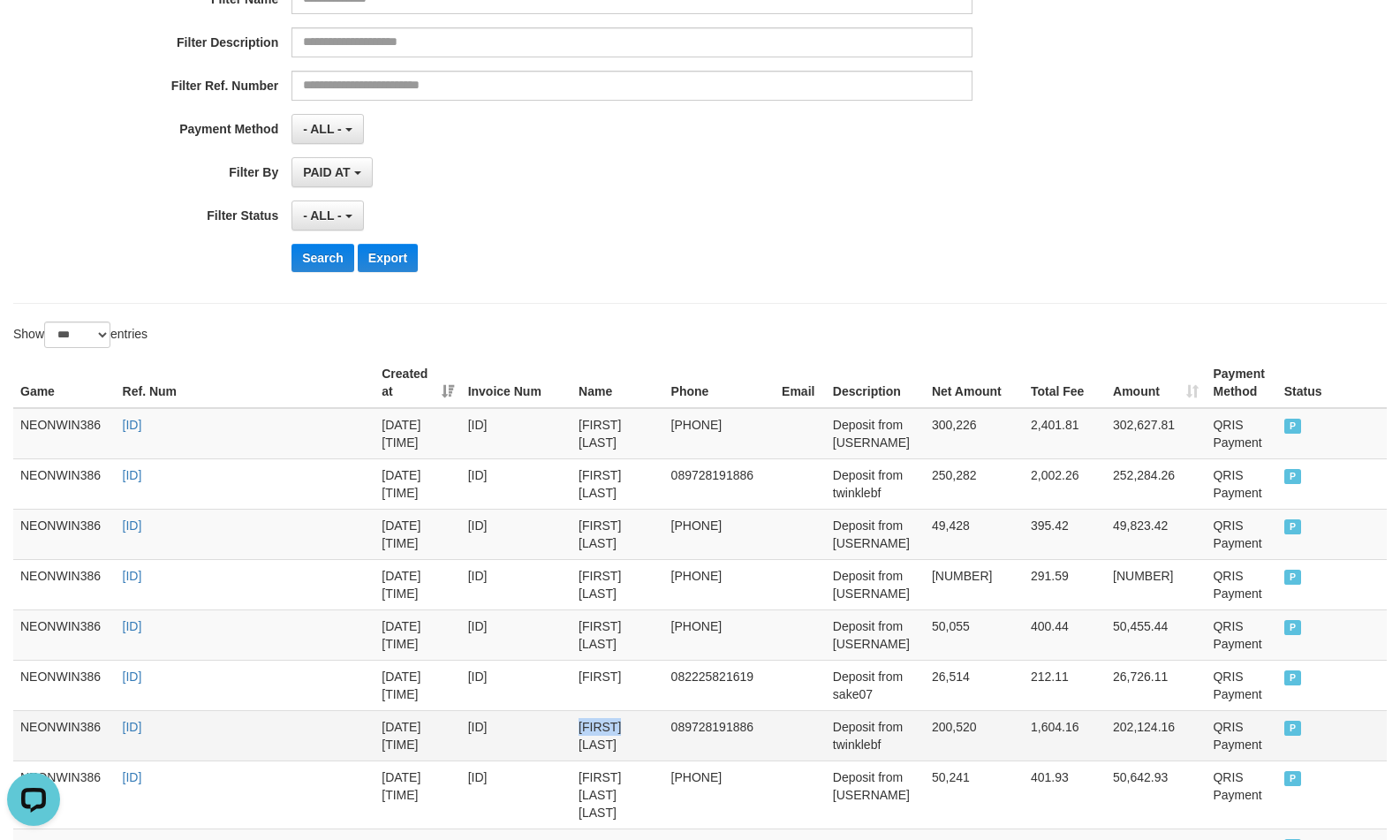 click on "satrio aji kusumo" at bounding box center [617, 735] 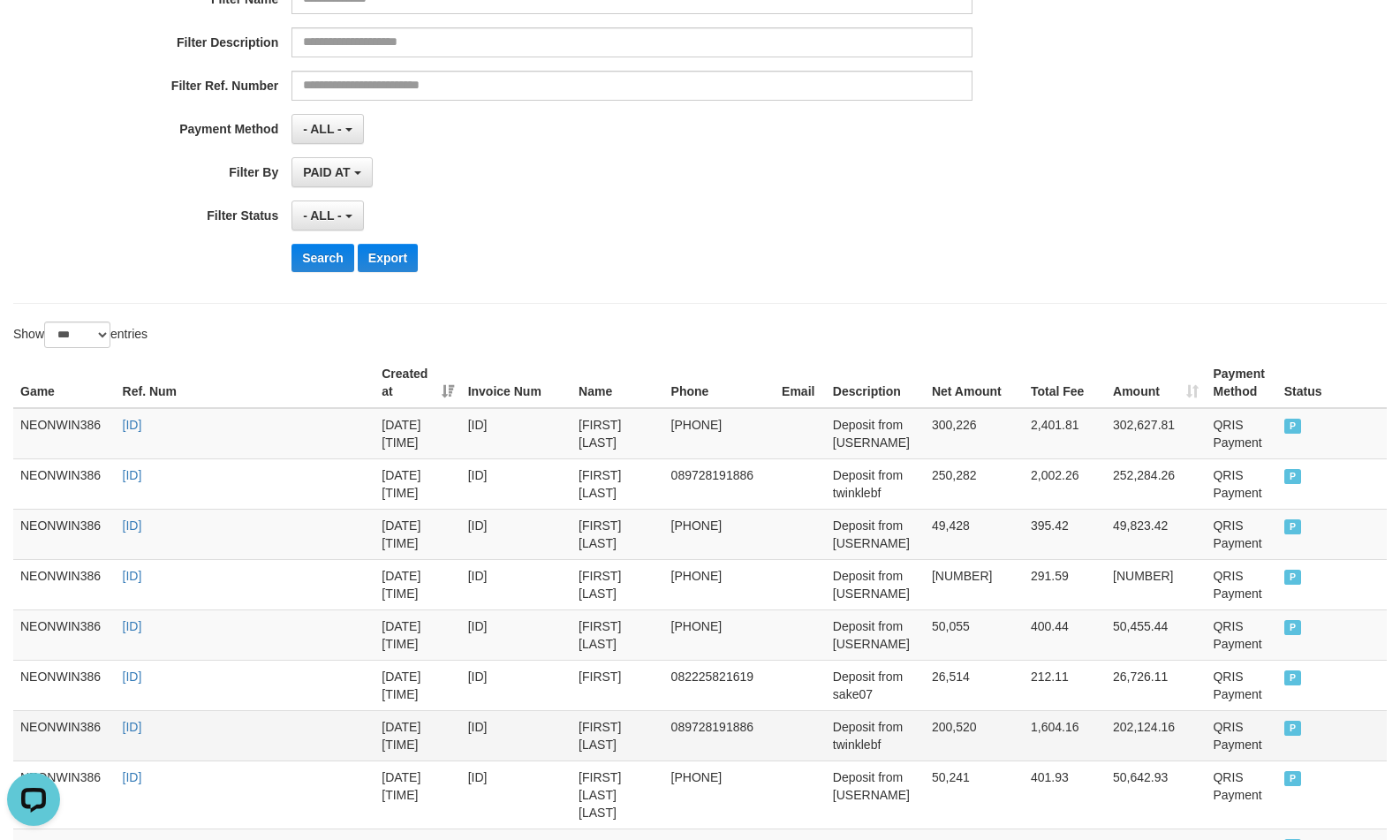 click on "Deposit from twinklebf" at bounding box center (875, 735) 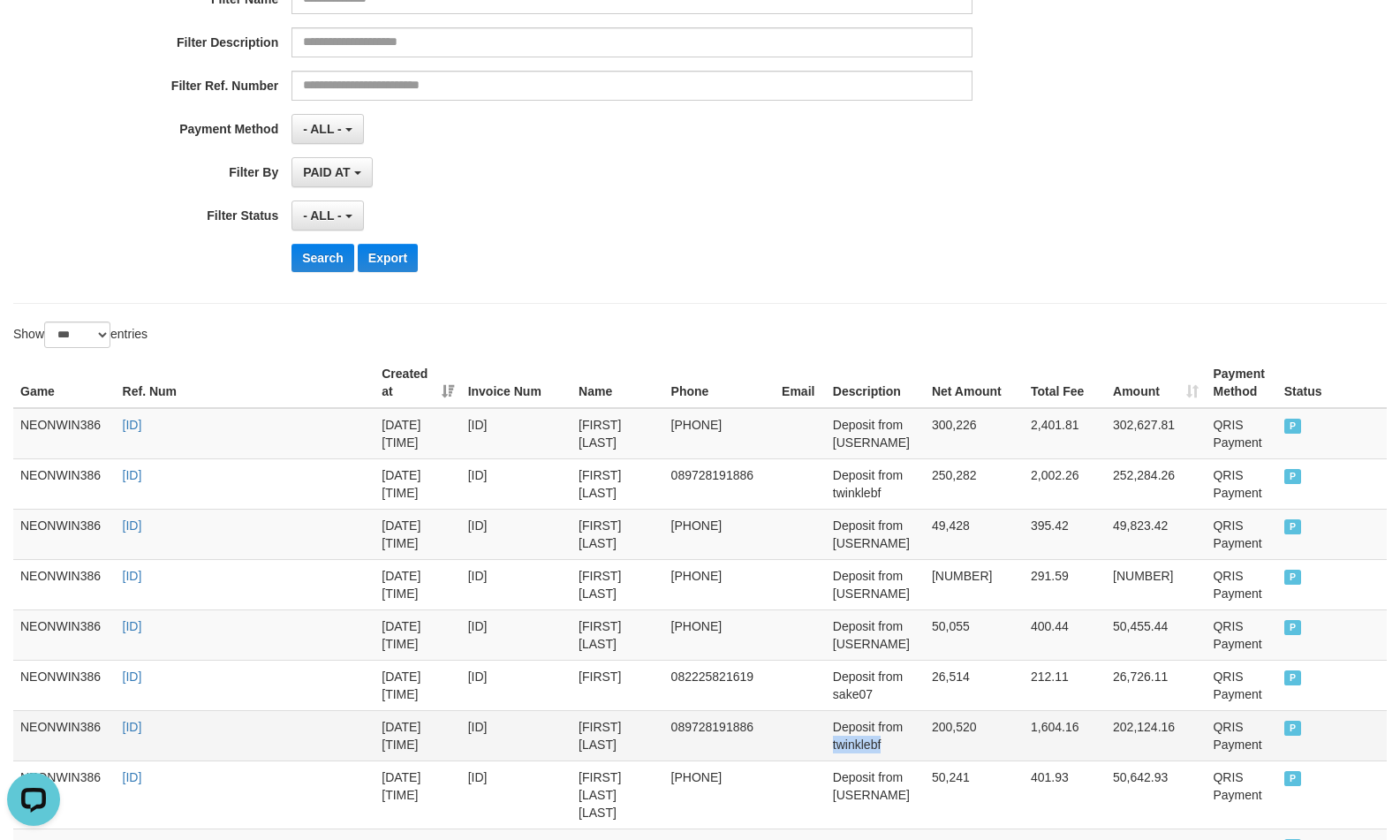 click on "Deposit from twinklebf" at bounding box center [875, 735] 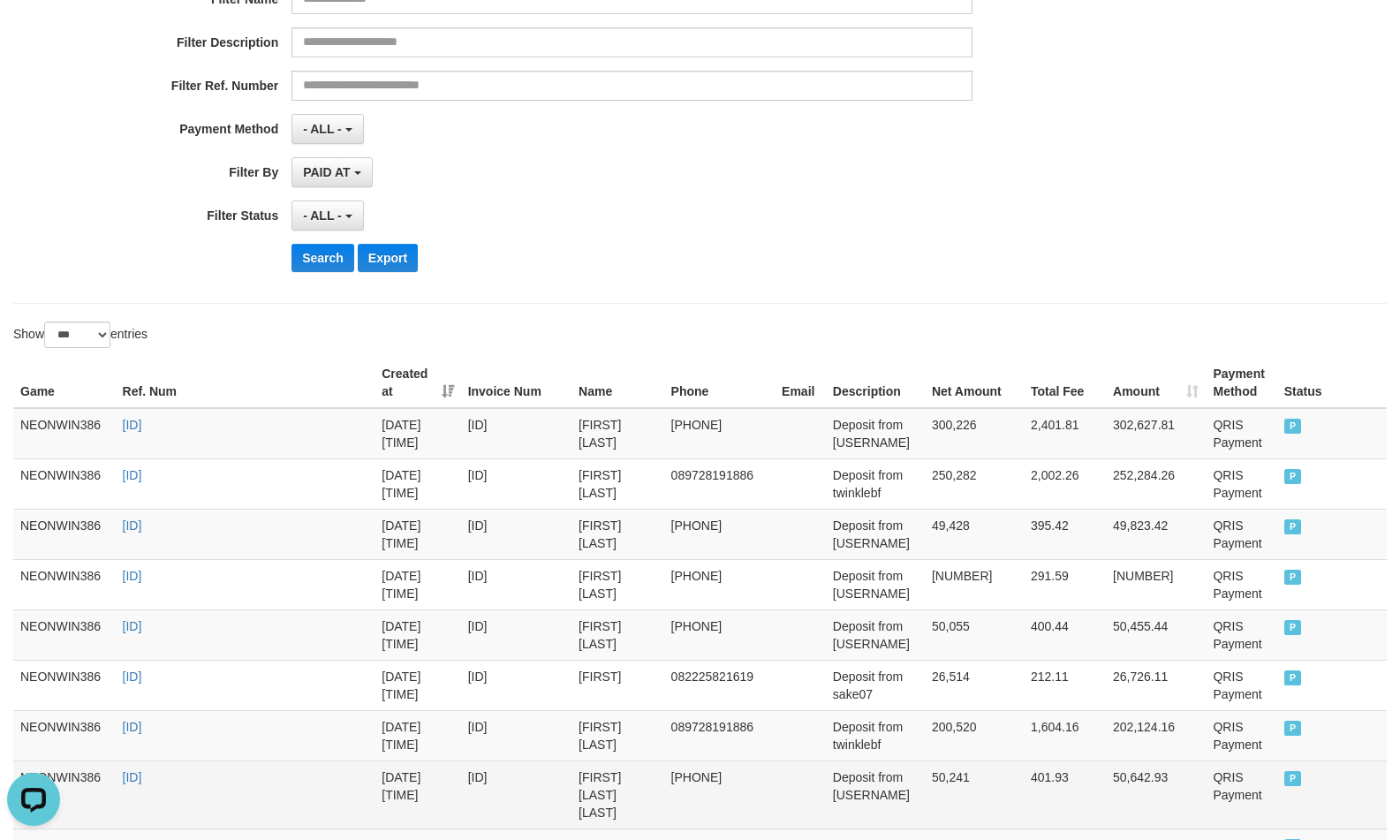 click on "[FIRST] [LAST] [LAST]" at bounding box center [617, 794] 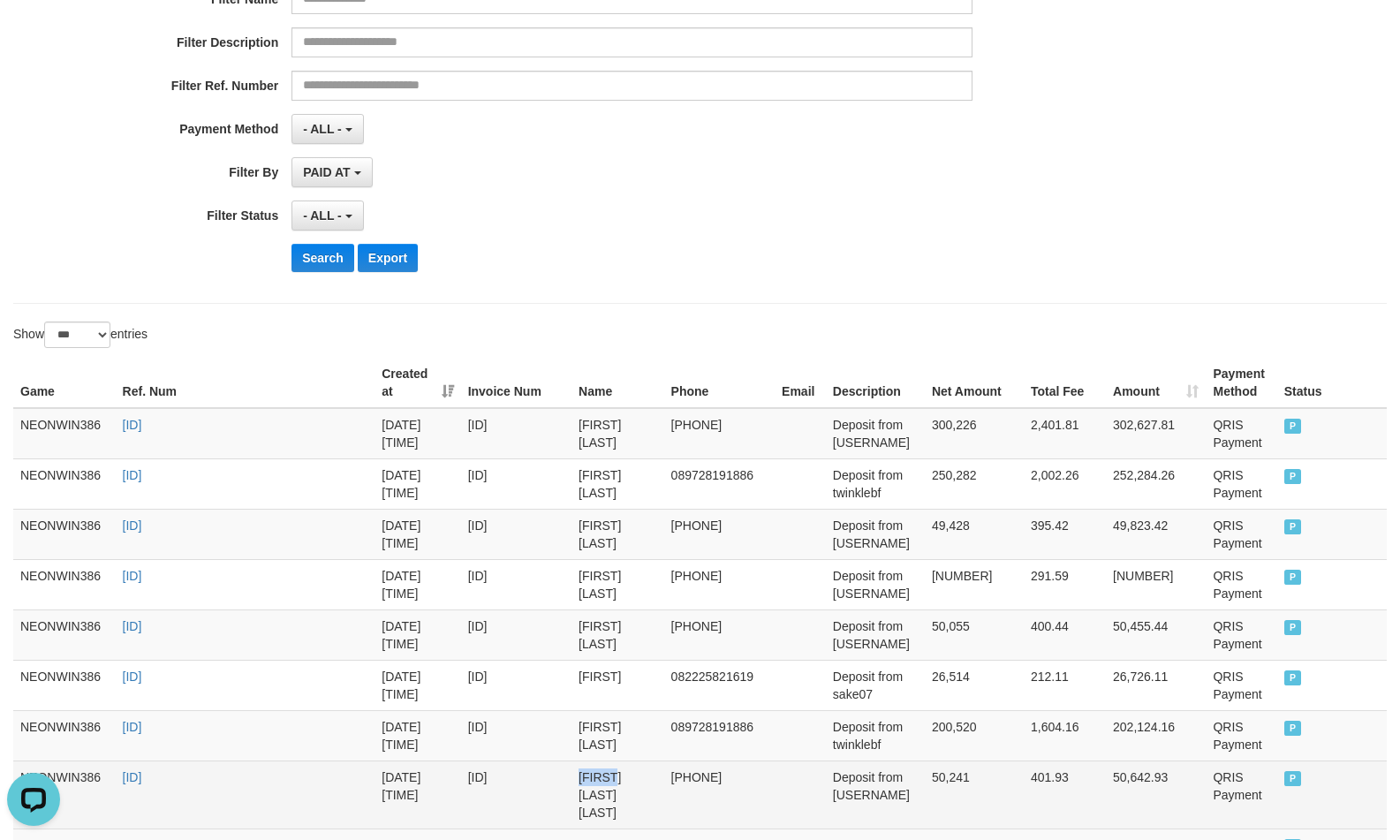 drag, startPoint x: 594, startPoint y: 779, endPoint x: 618, endPoint y: 783, distance: 24.33105 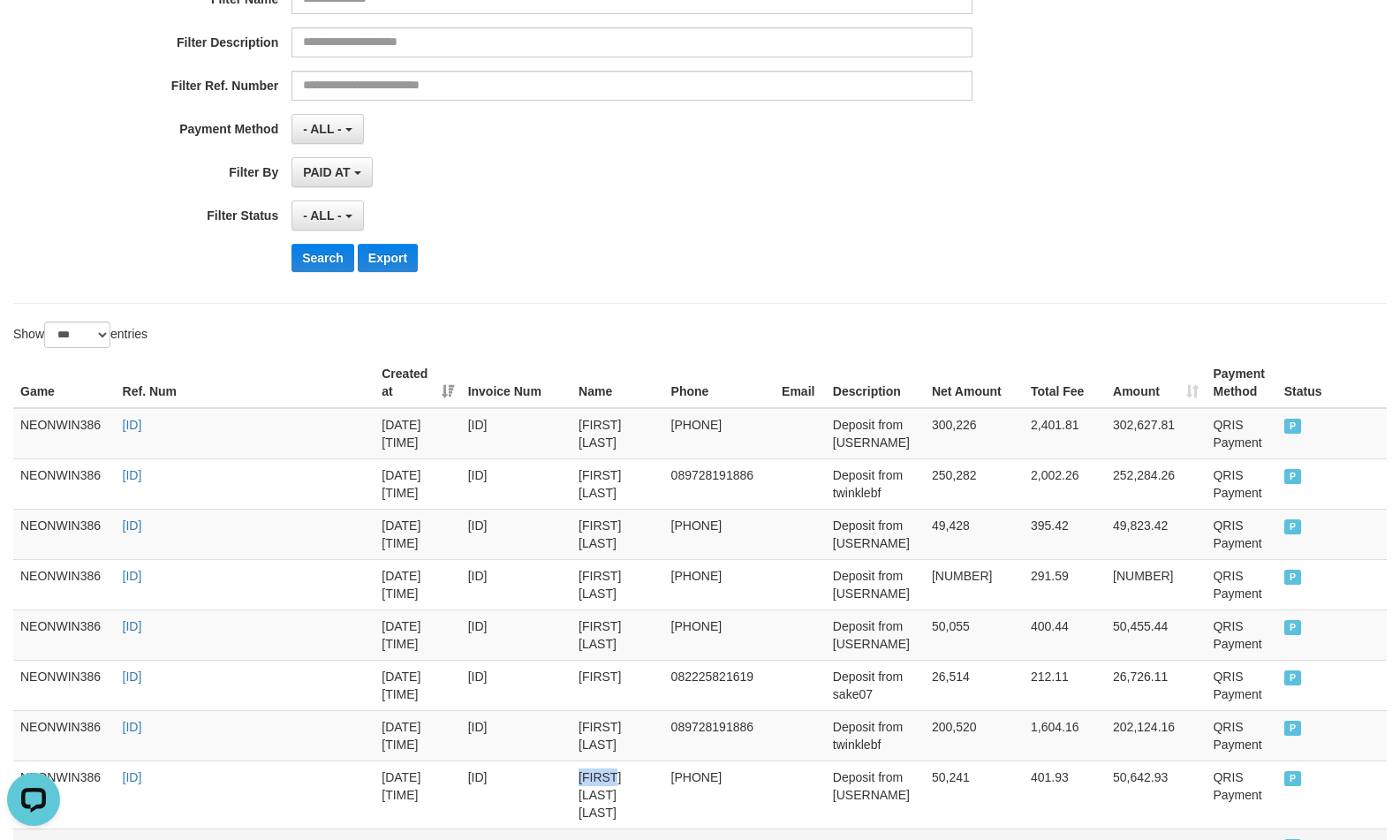 drag, startPoint x: 633, startPoint y: 797, endPoint x: 656, endPoint y: 815, distance: 29.20616 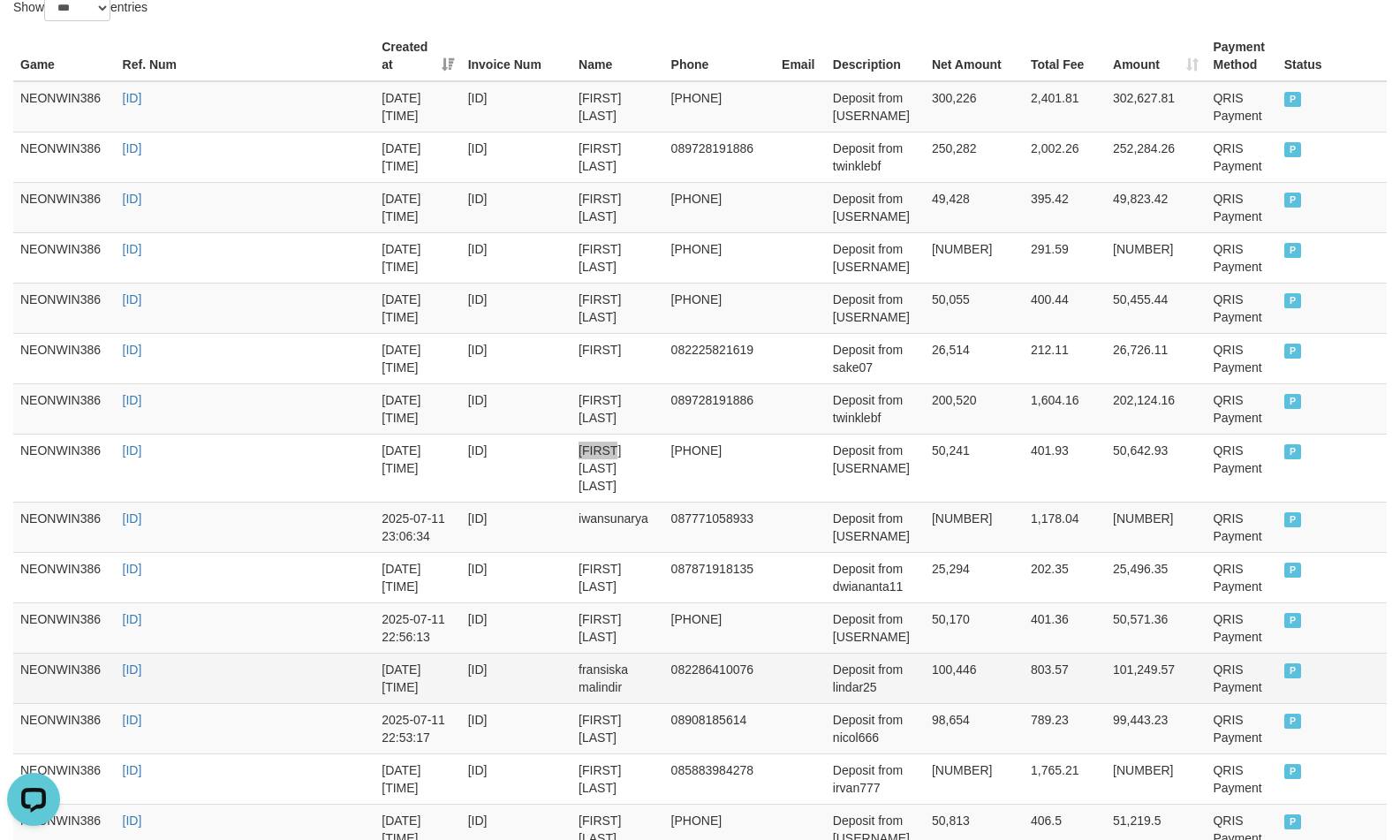 scroll, scrollTop: 649, scrollLeft: 0, axis: vertical 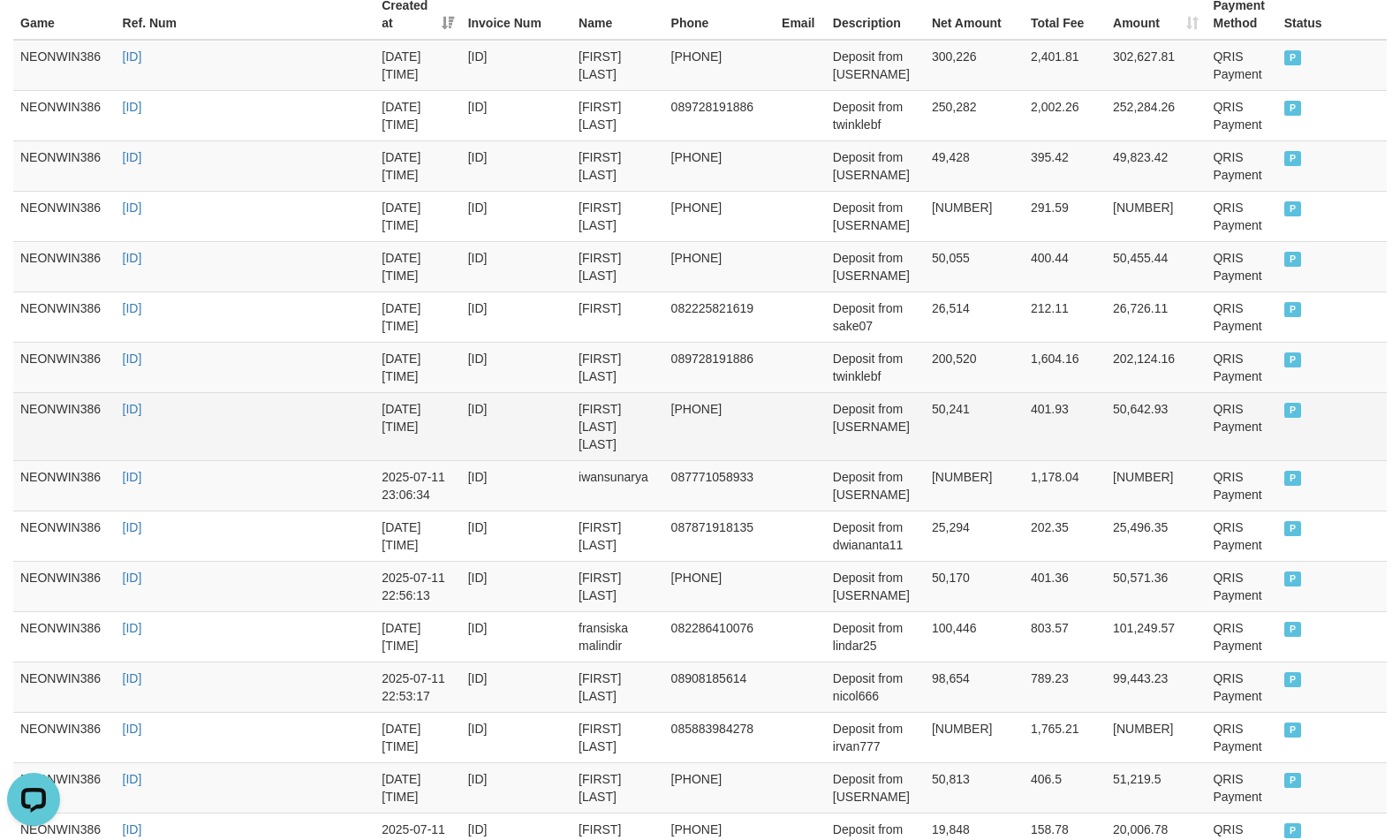 click on "Deposit from [USERNAME]" at bounding box center [875, 426] 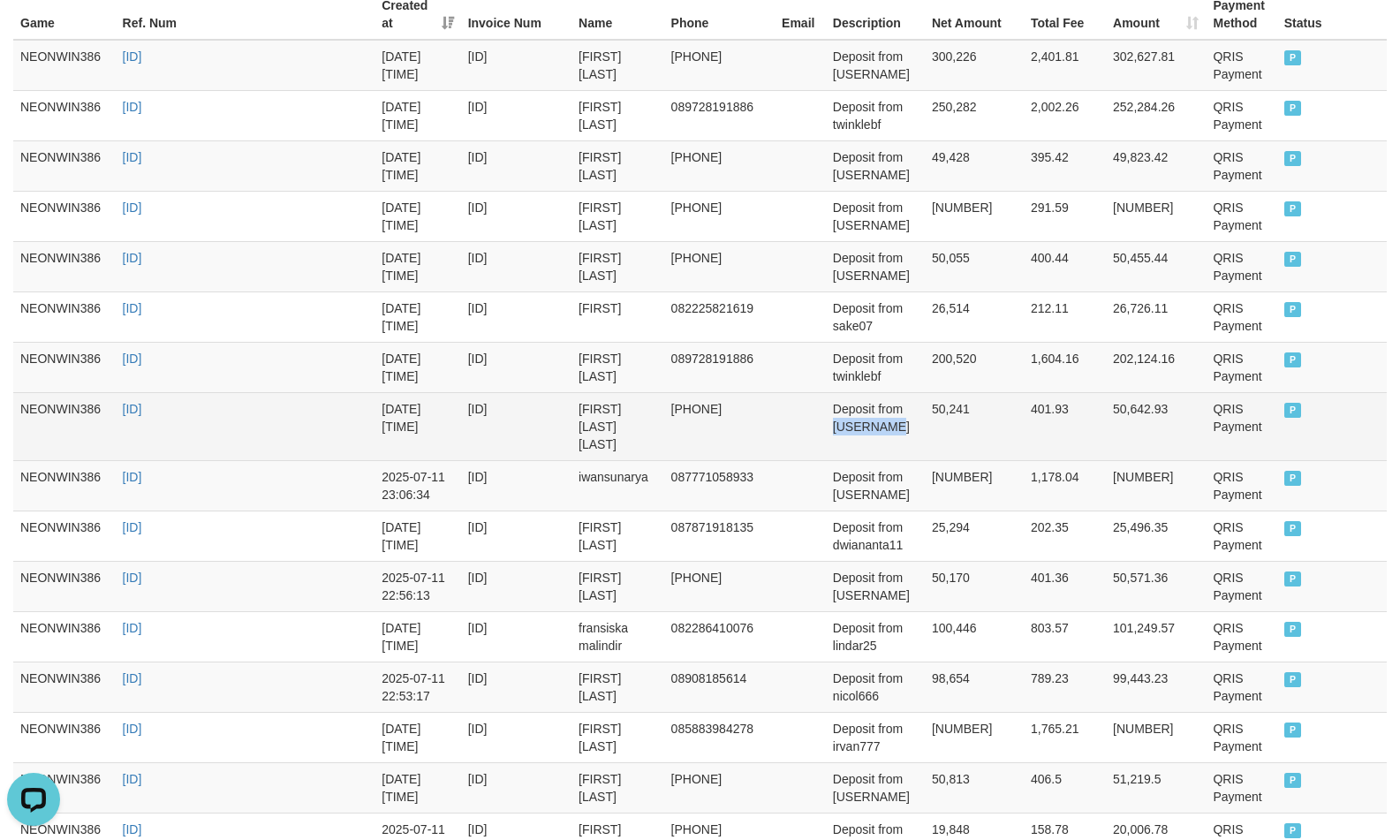 click on "Deposit from [USERNAME]" at bounding box center [875, 426] 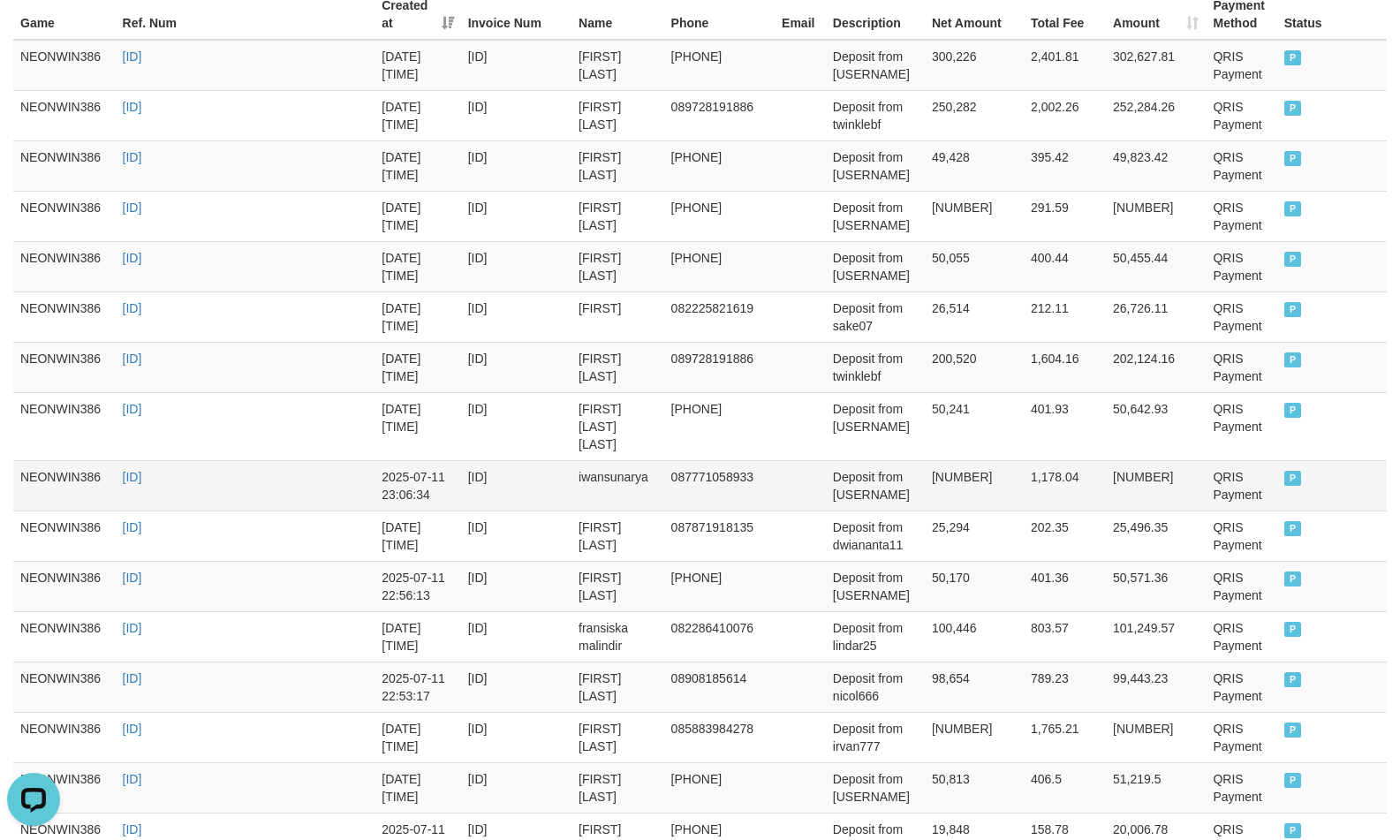 click on "iwansunarya" at bounding box center (617, 485) 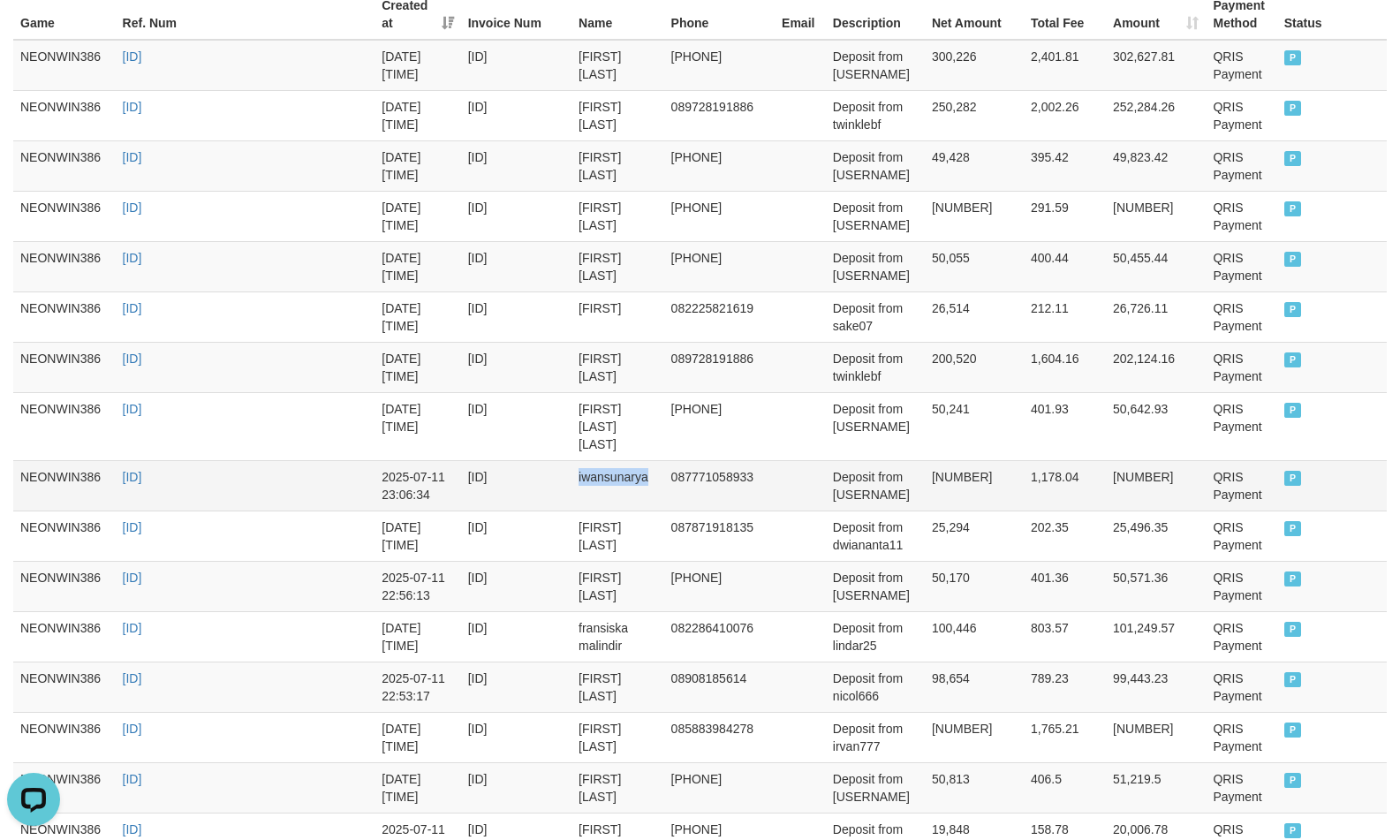 click on "iwansunarya" at bounding box center [617, 485] 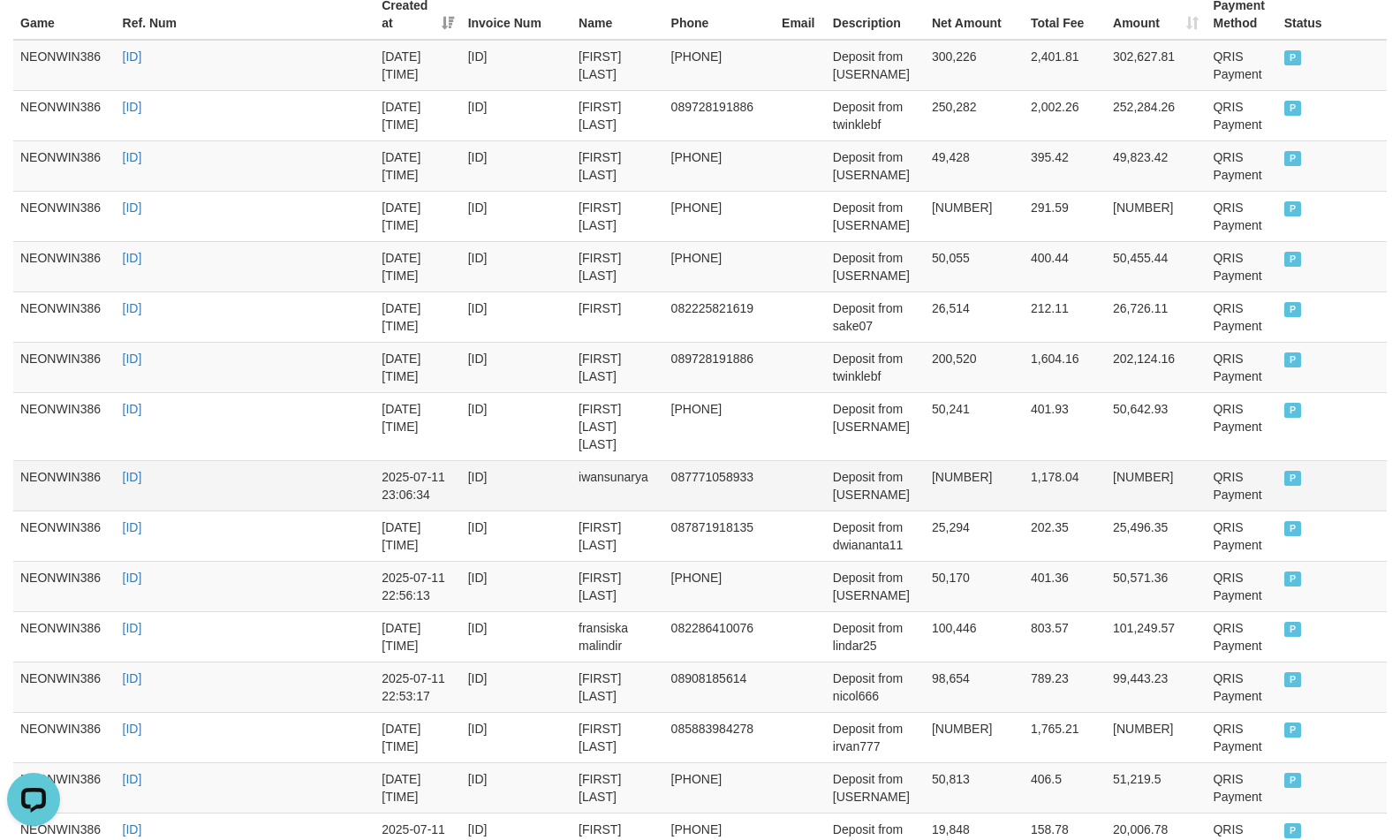 click on "Deposit from bolangaja" at bounding box center [875, 485] 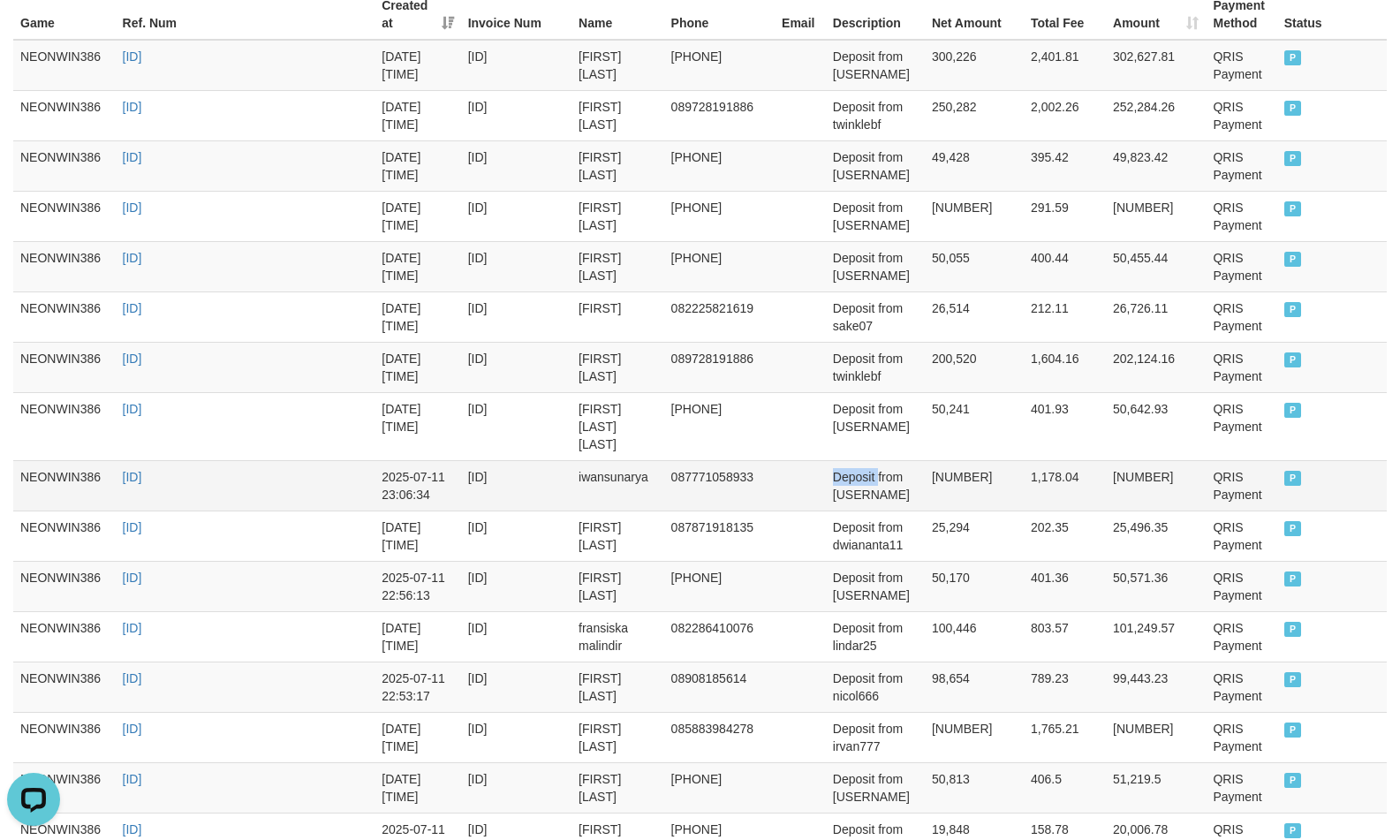 click on "Deposit from bolangaja" at bounding box center [875, 485] 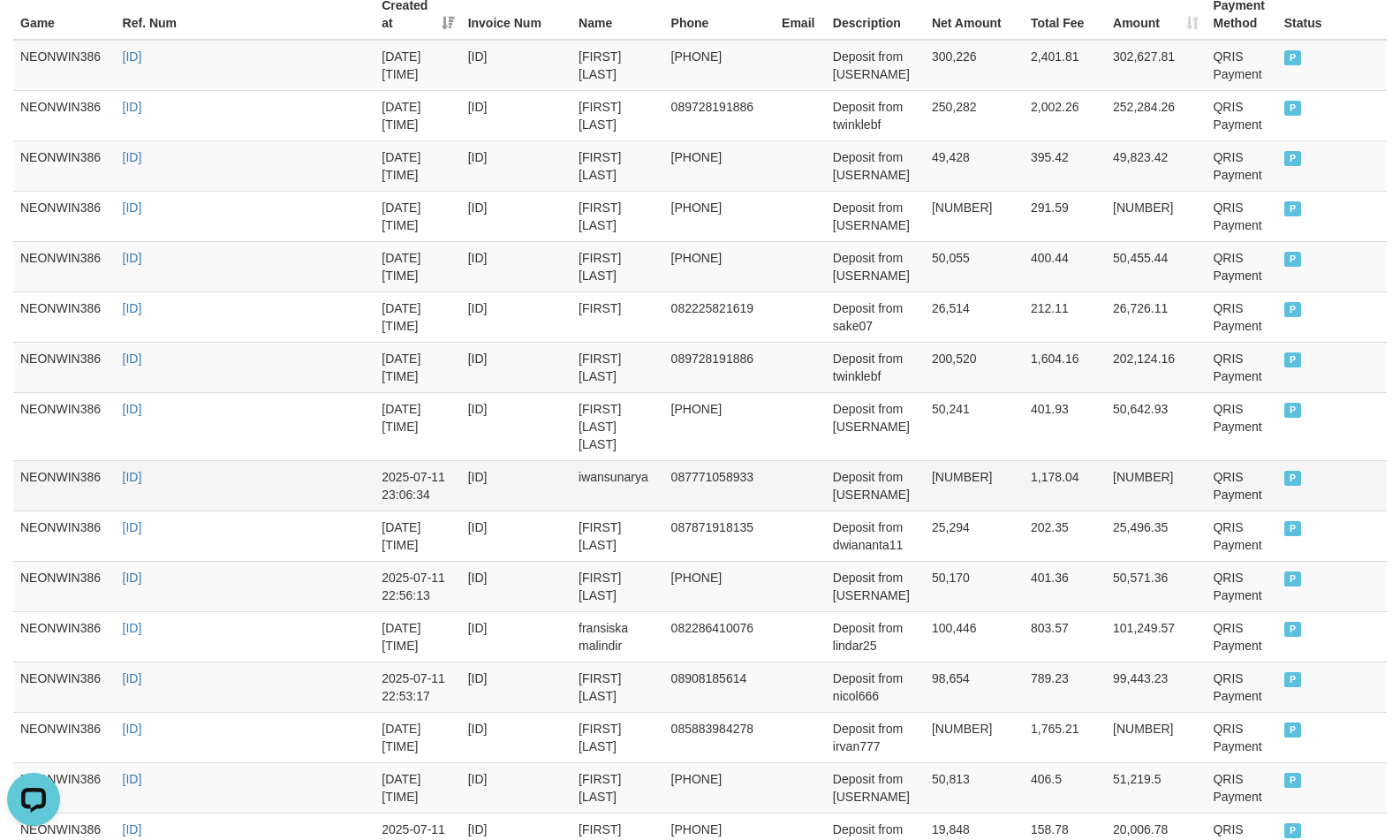 click on "Deposit from bolangaja" at bounding box center [875, 485] 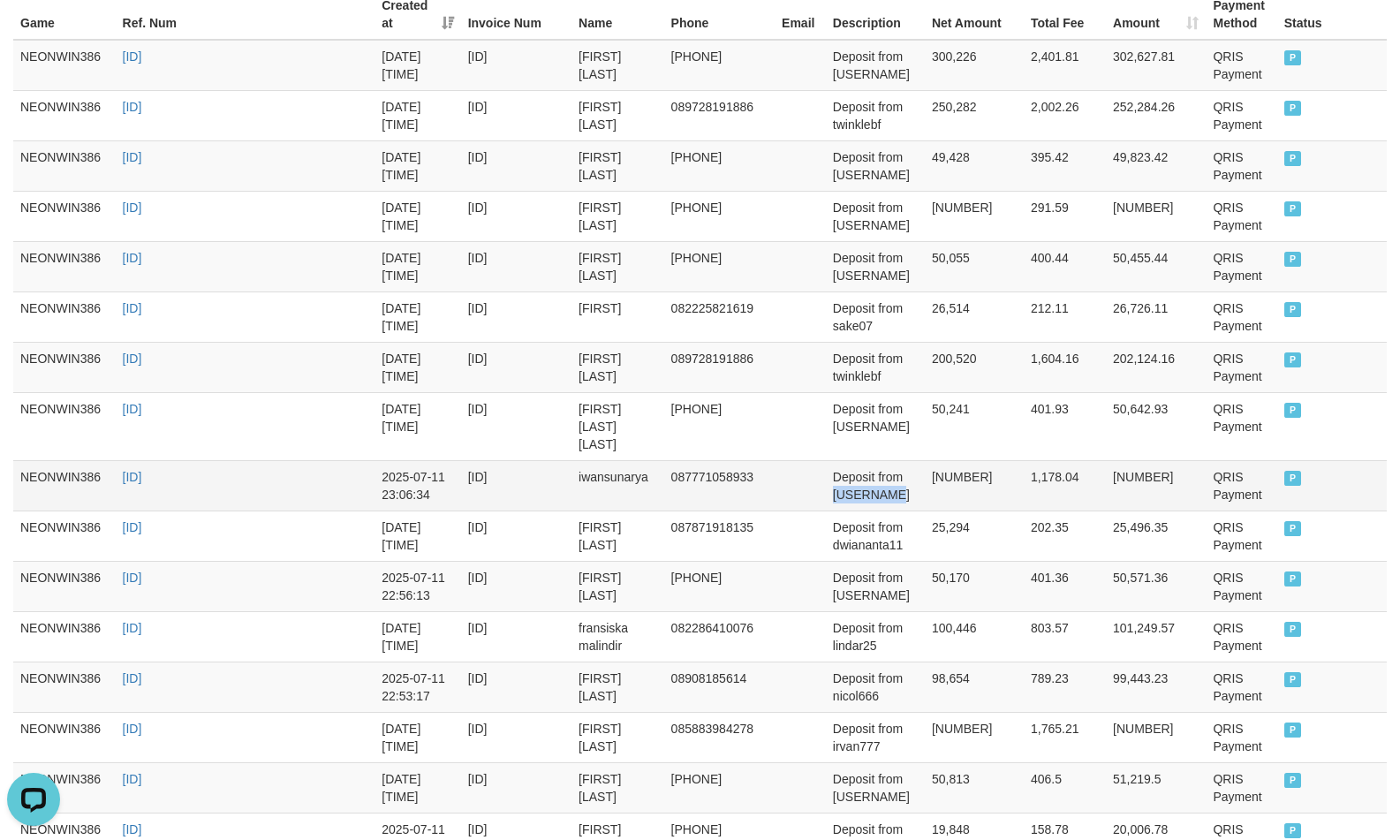 click on "Deposit from bolangaja" at bounding box center (875, 485) 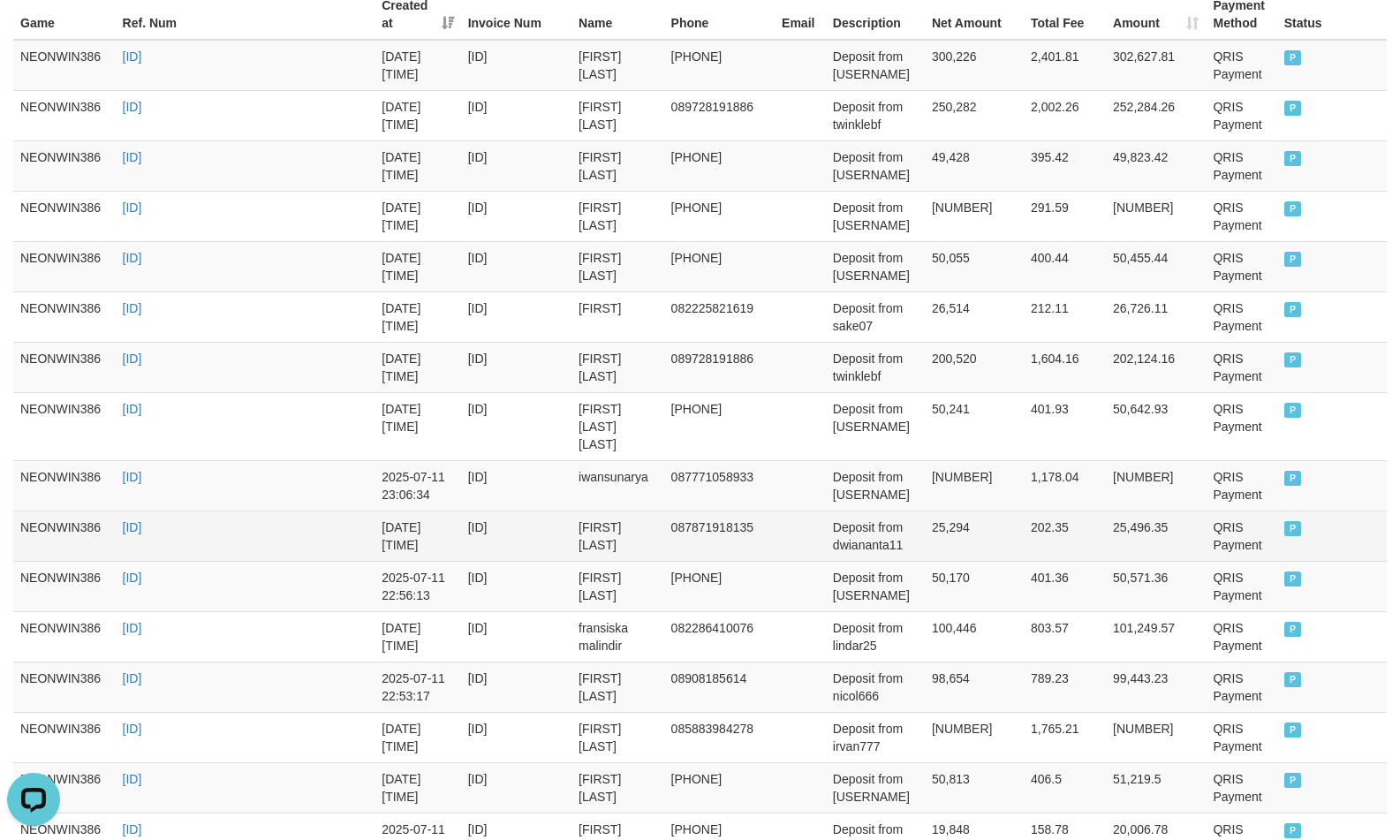 click on "dwi ananta setia dewangga" at bounding box center [617, 535] 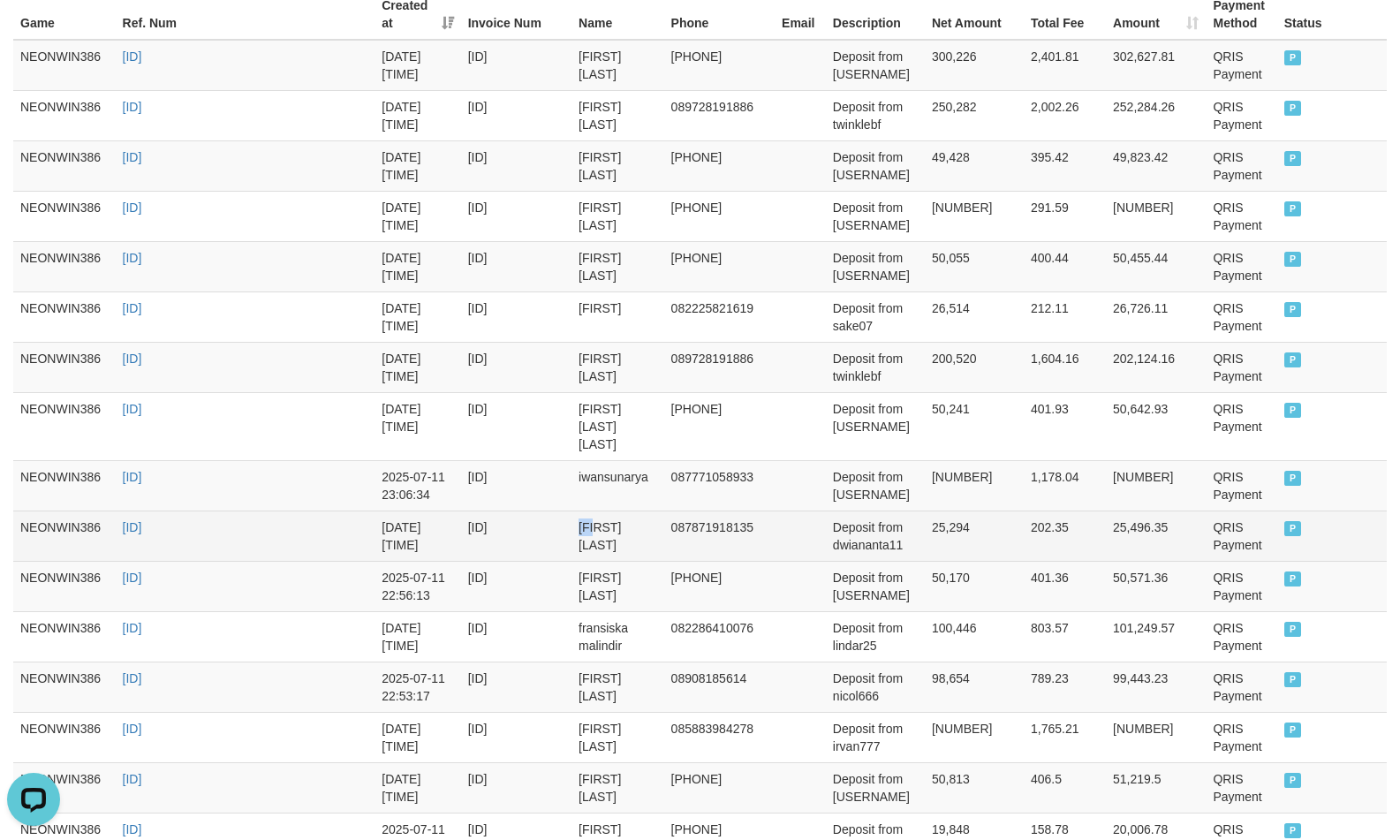 click on "dwi ananta setia dewangga" at bounding box center [617, 535] 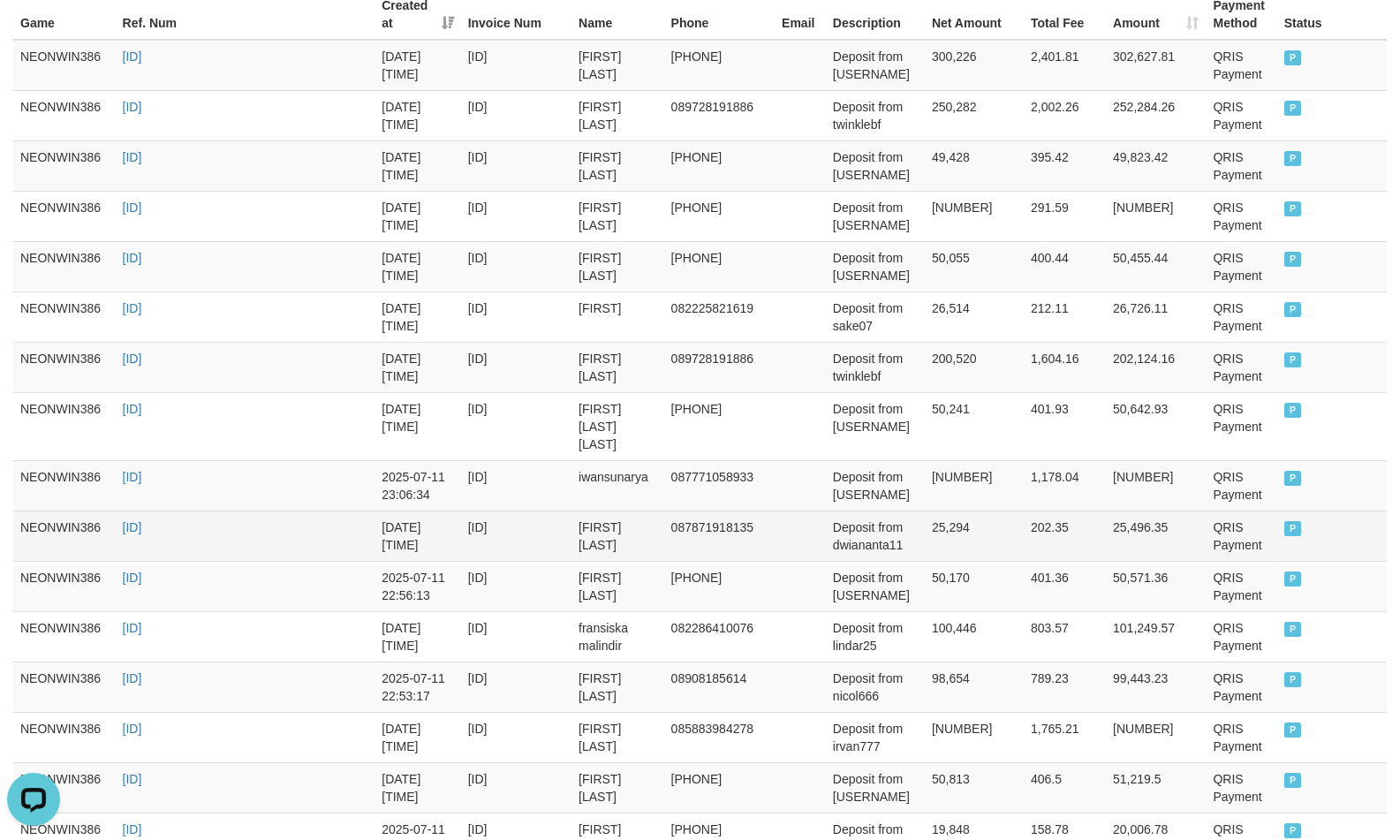 click on "Deposit from dwiananta11" at bounding box center (875, 535) 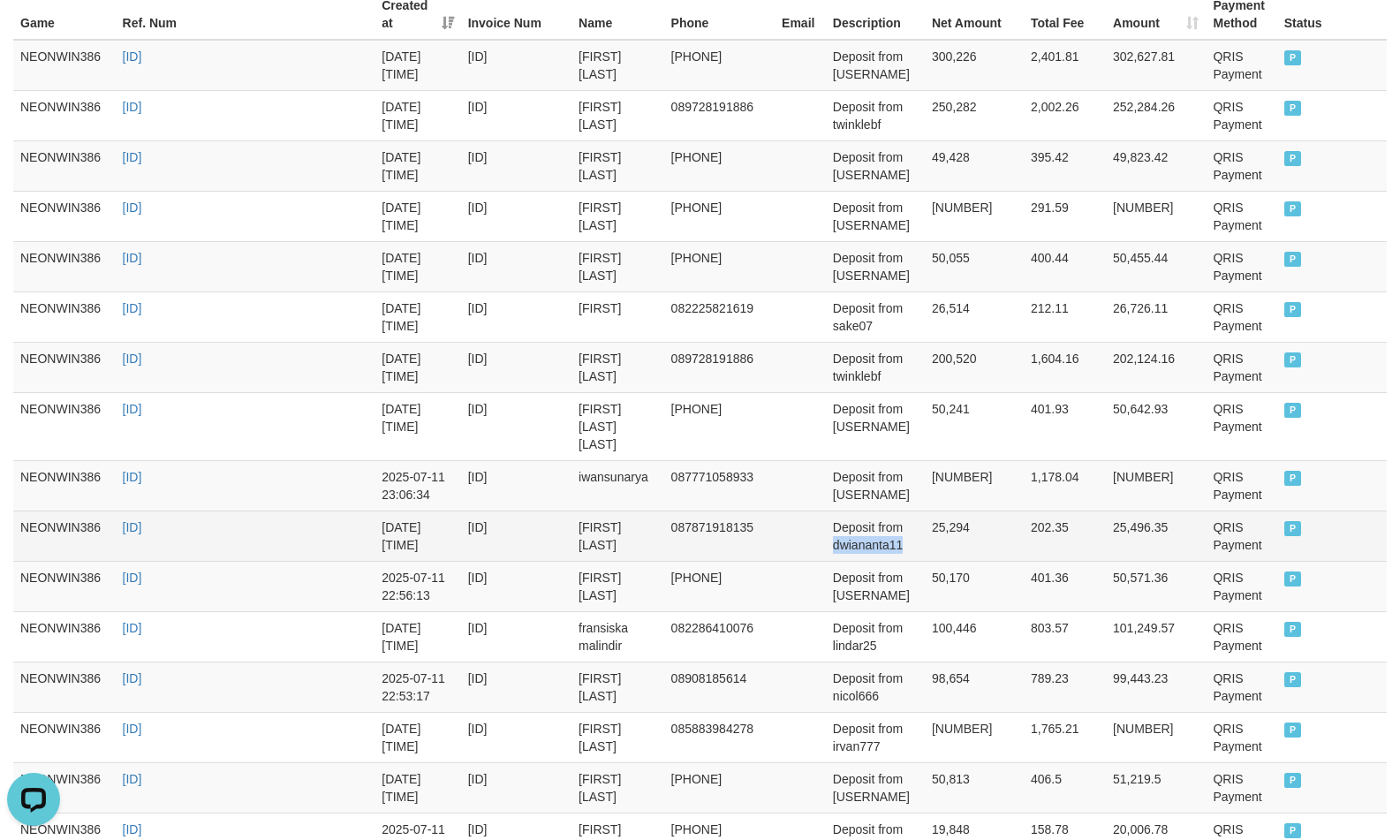 click on "Deposit from dwiananta11" at bounding box center [875, 535] 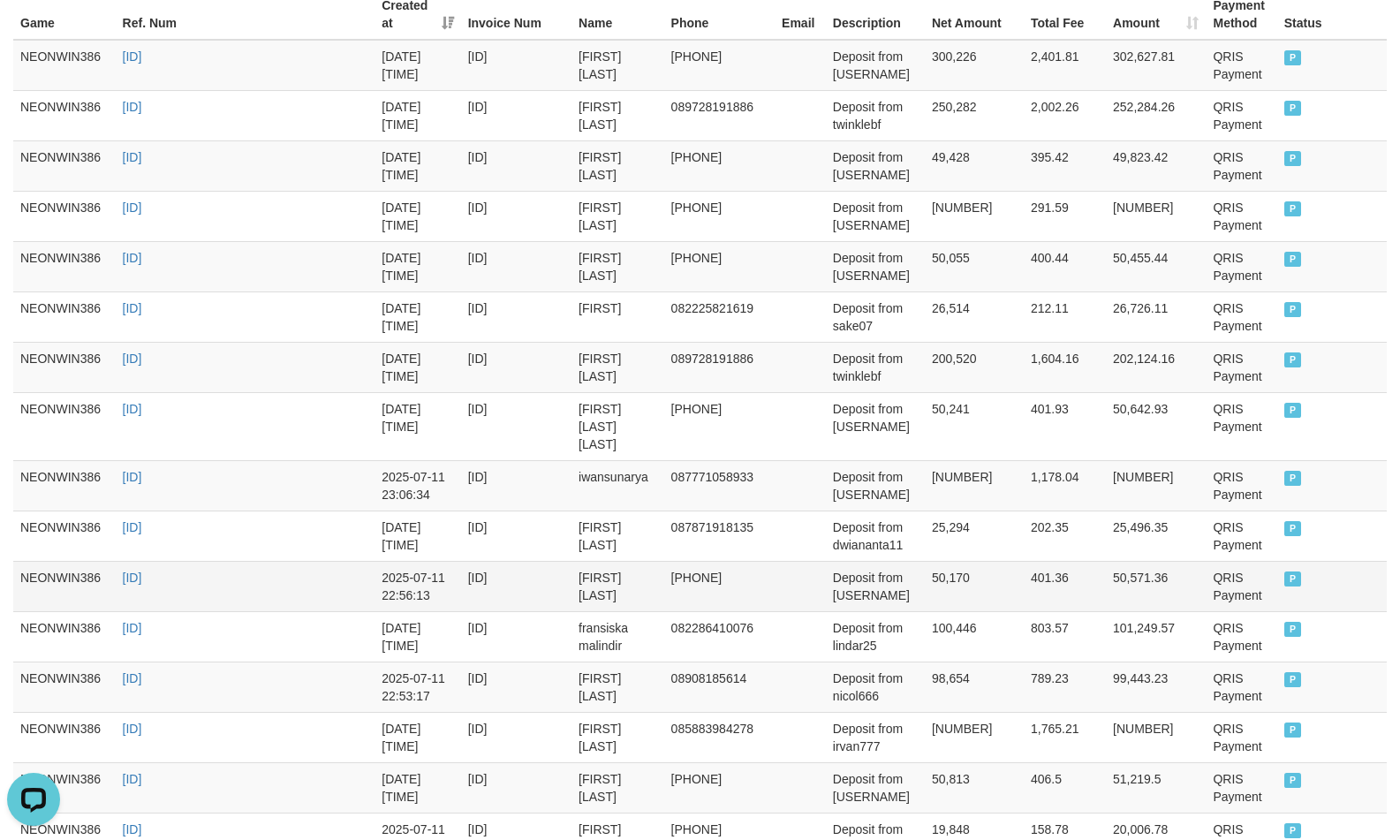 click on "abdaul rizal" at bounding box center [617, 586] 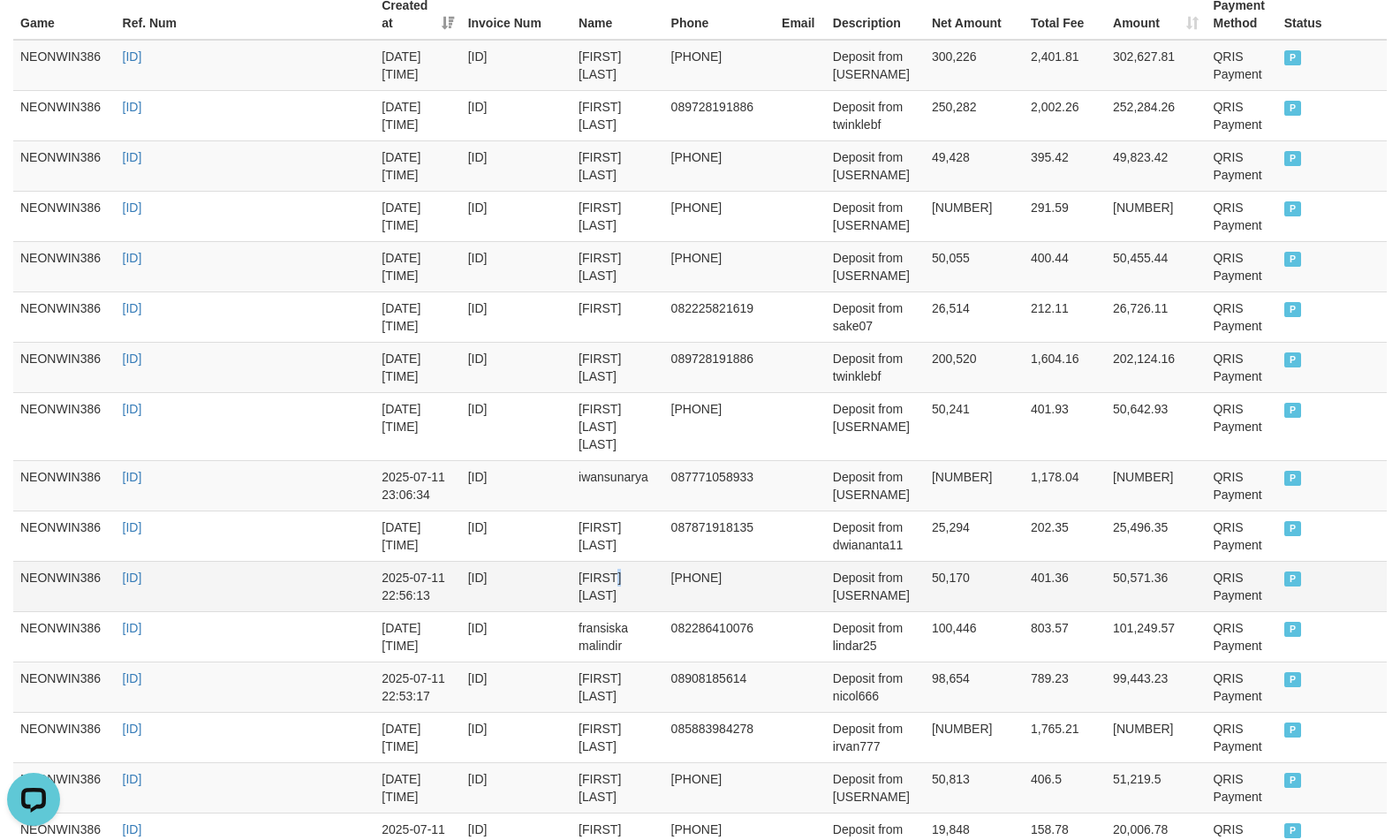 click on "abdaul rizal" at bounding box center (617, 586) 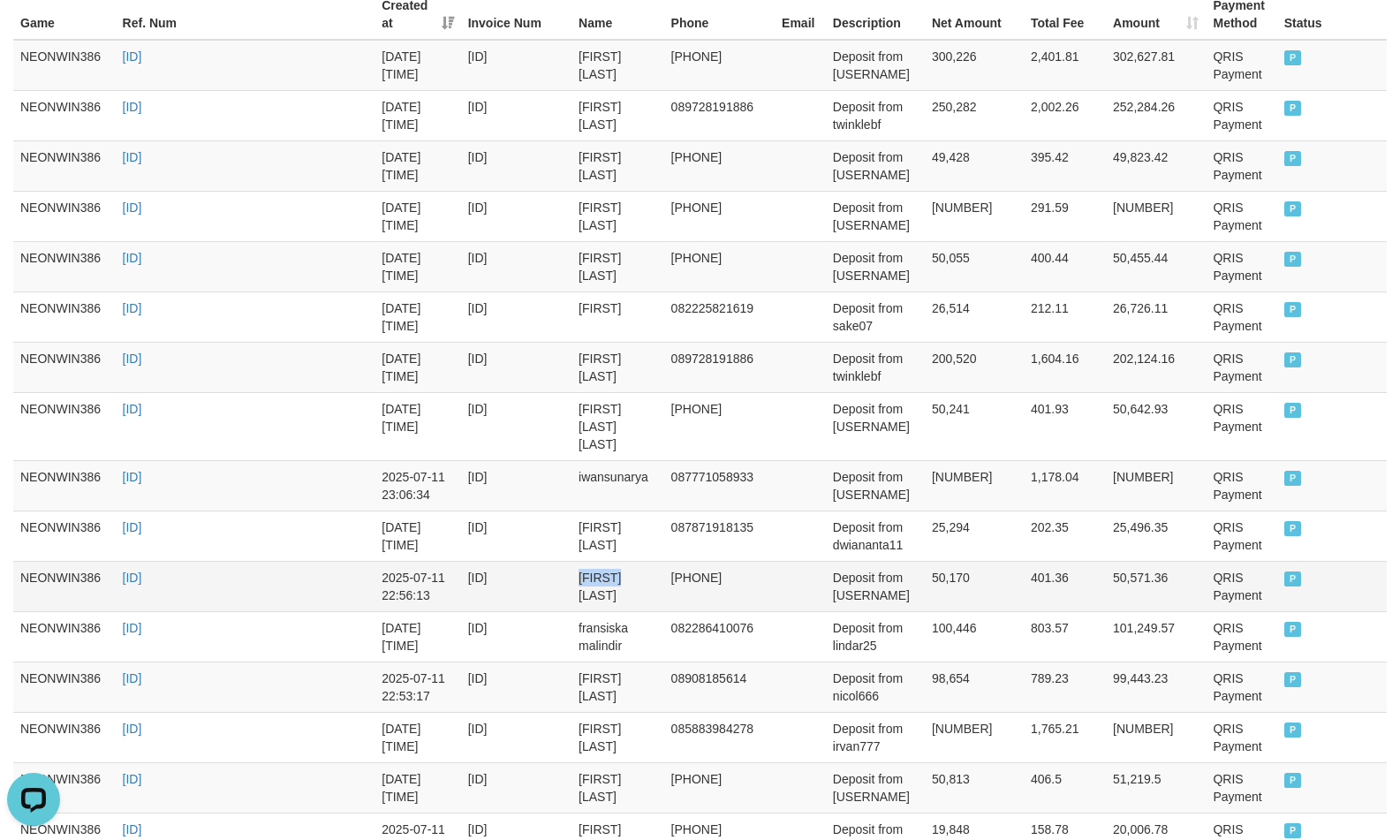 click on "abdaul rizal" at bounding box center (617, 586) 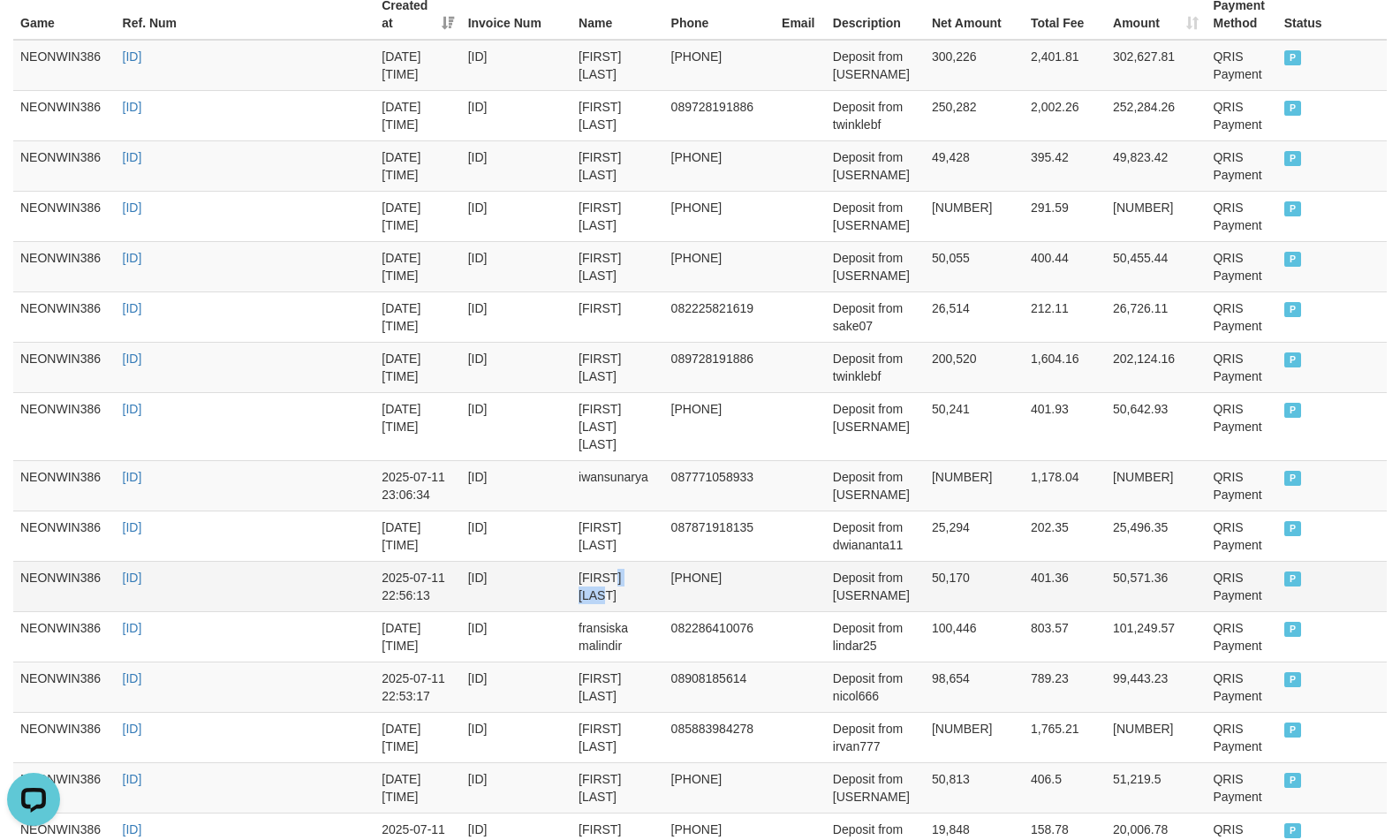 click on "abdaul rizal" at bounding box center [617, 586] 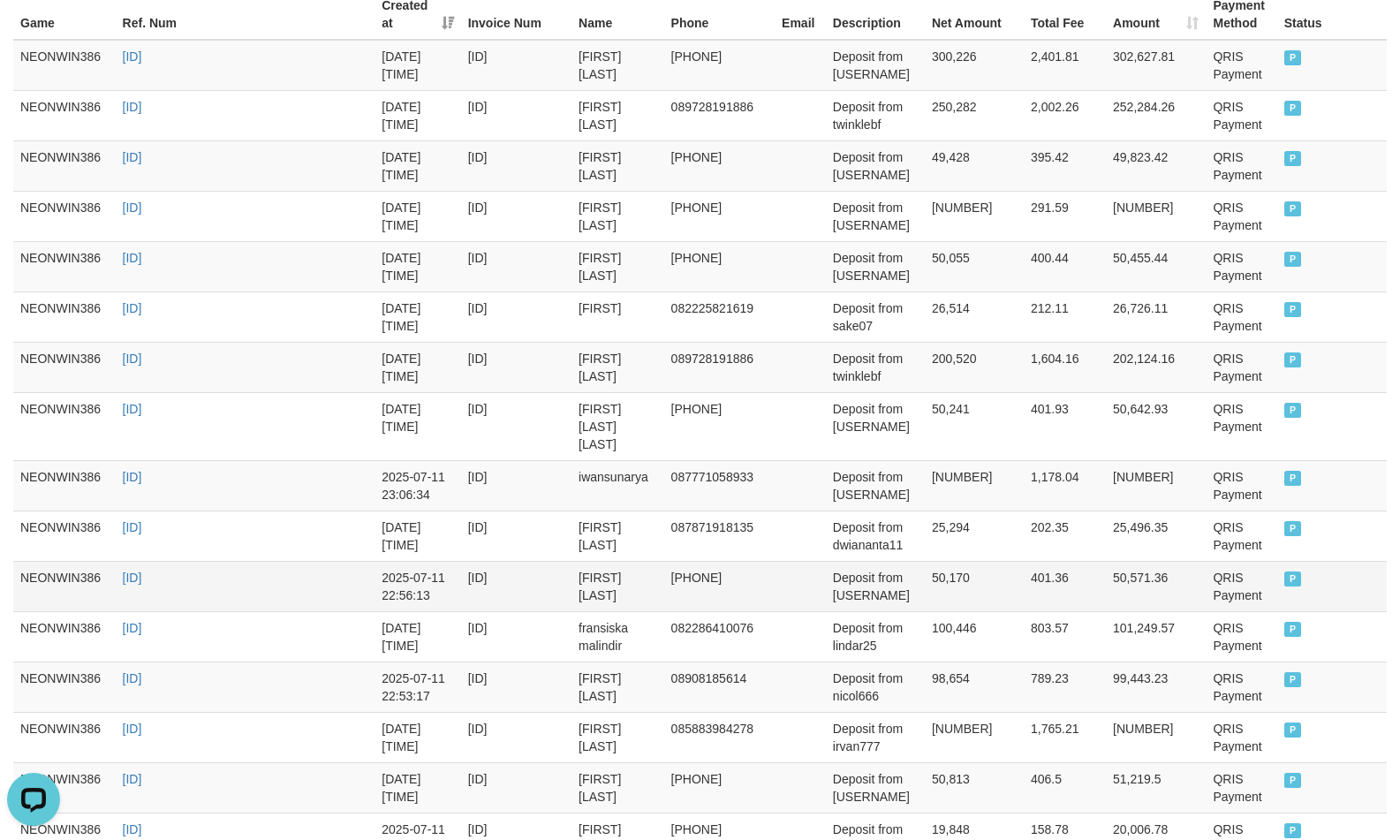 click on "abdaul rizal" at bounding box center (617, 586) 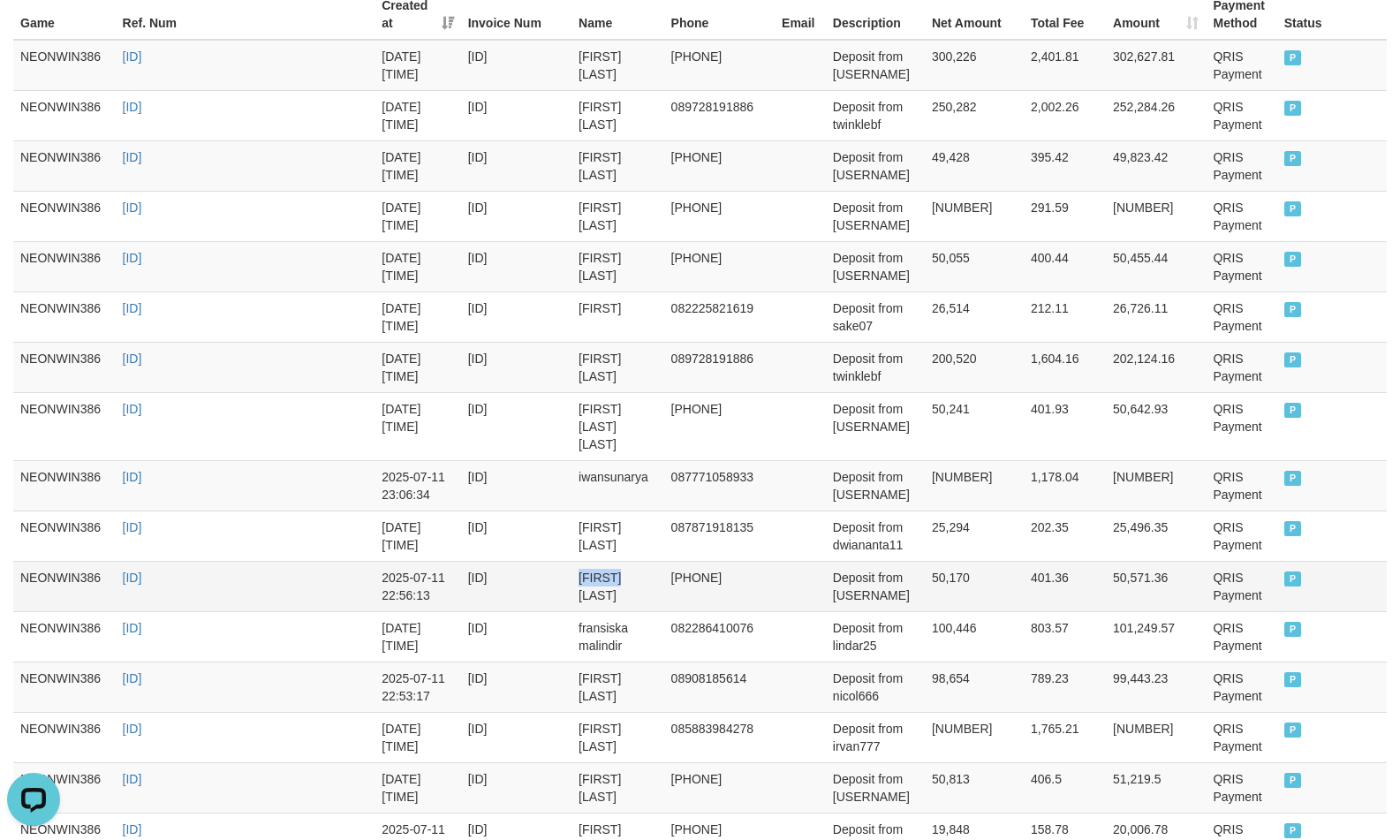 drag, startPoint x: 597, startPoint y: 565, endPoint x: 623, endPoint y: 565, distance: 26 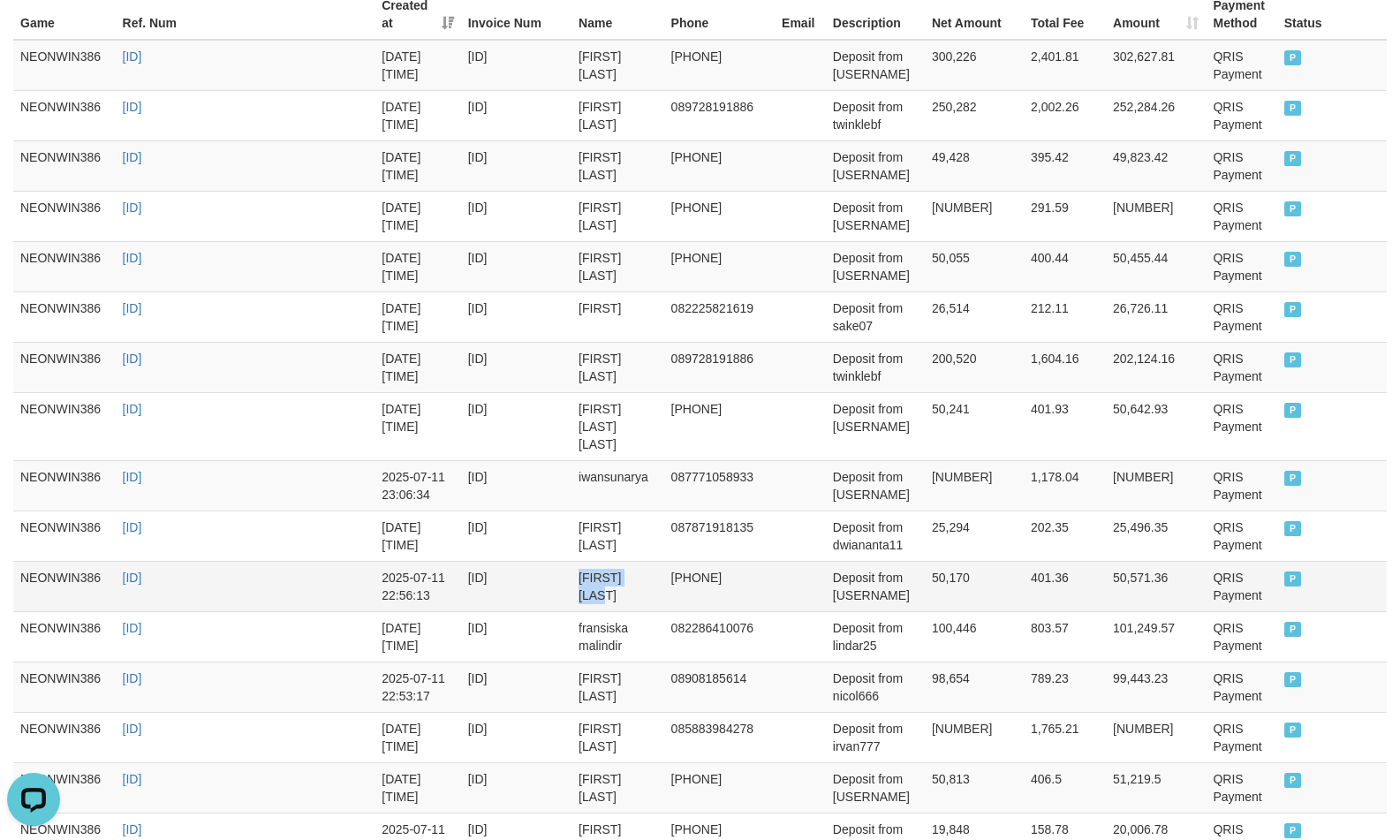 click on "abdaul rizal" at bounding box center (617, 586) 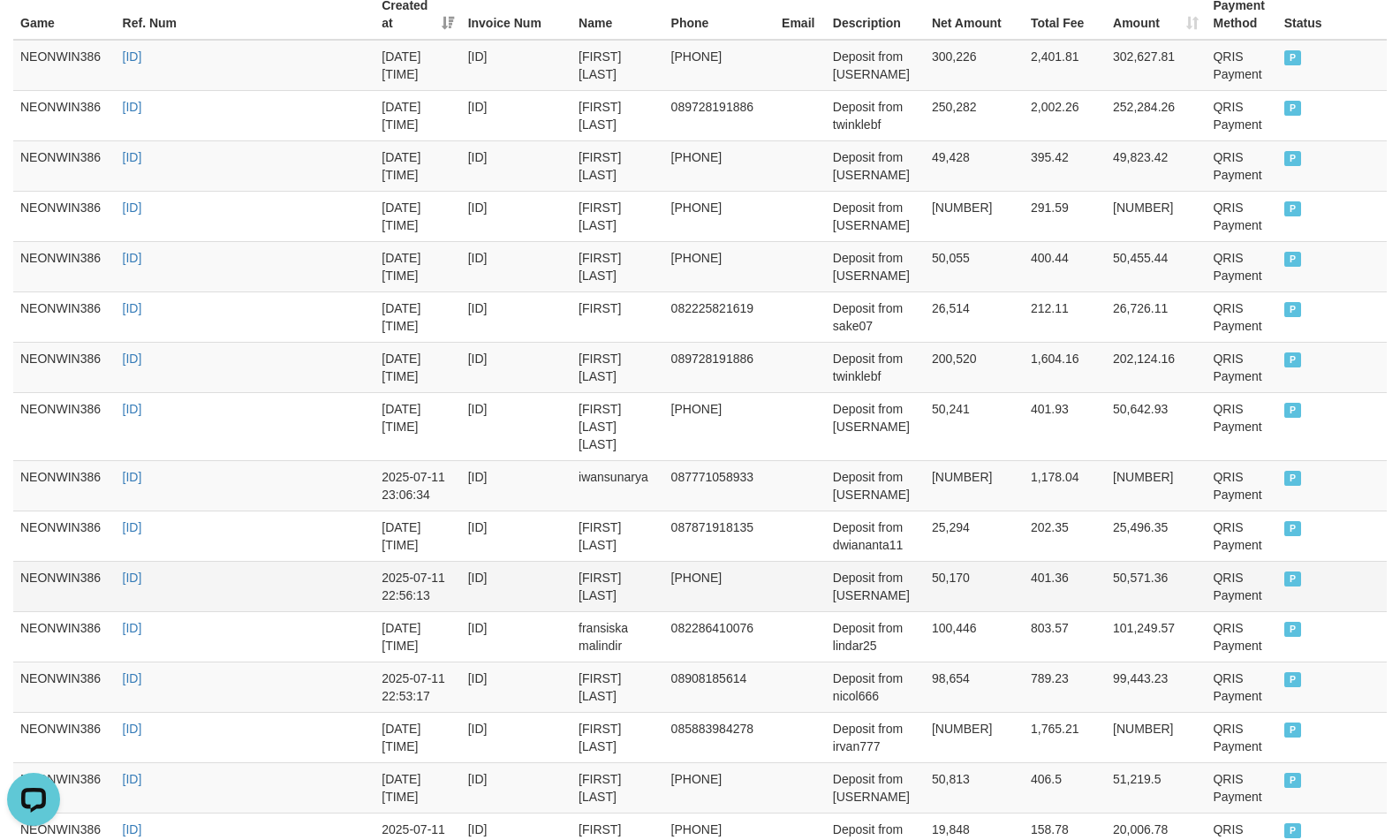click on "Deposit from awengla70" at bounding box center (875, 586) 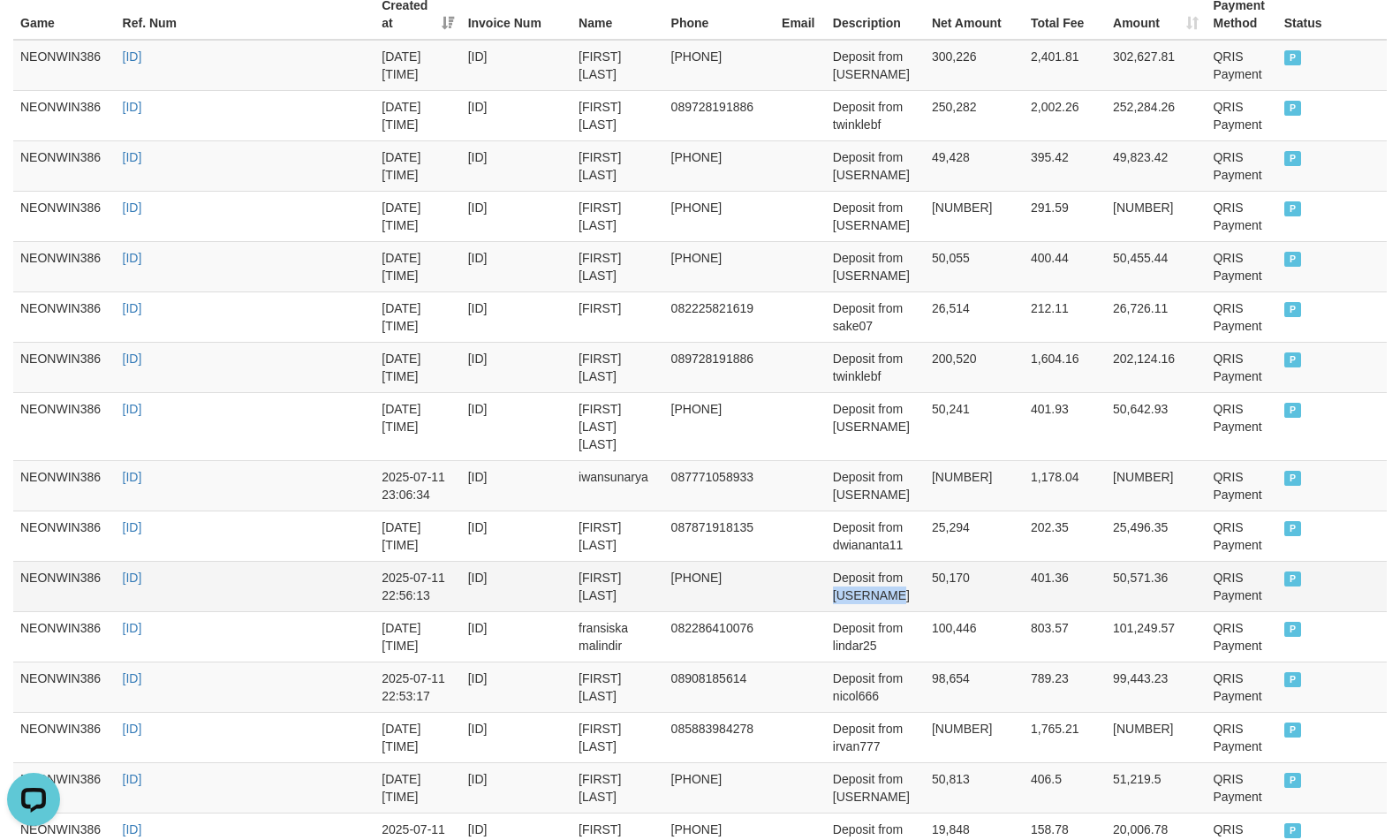click on "Deposit from awengla70" at bounding box center [875, 586] 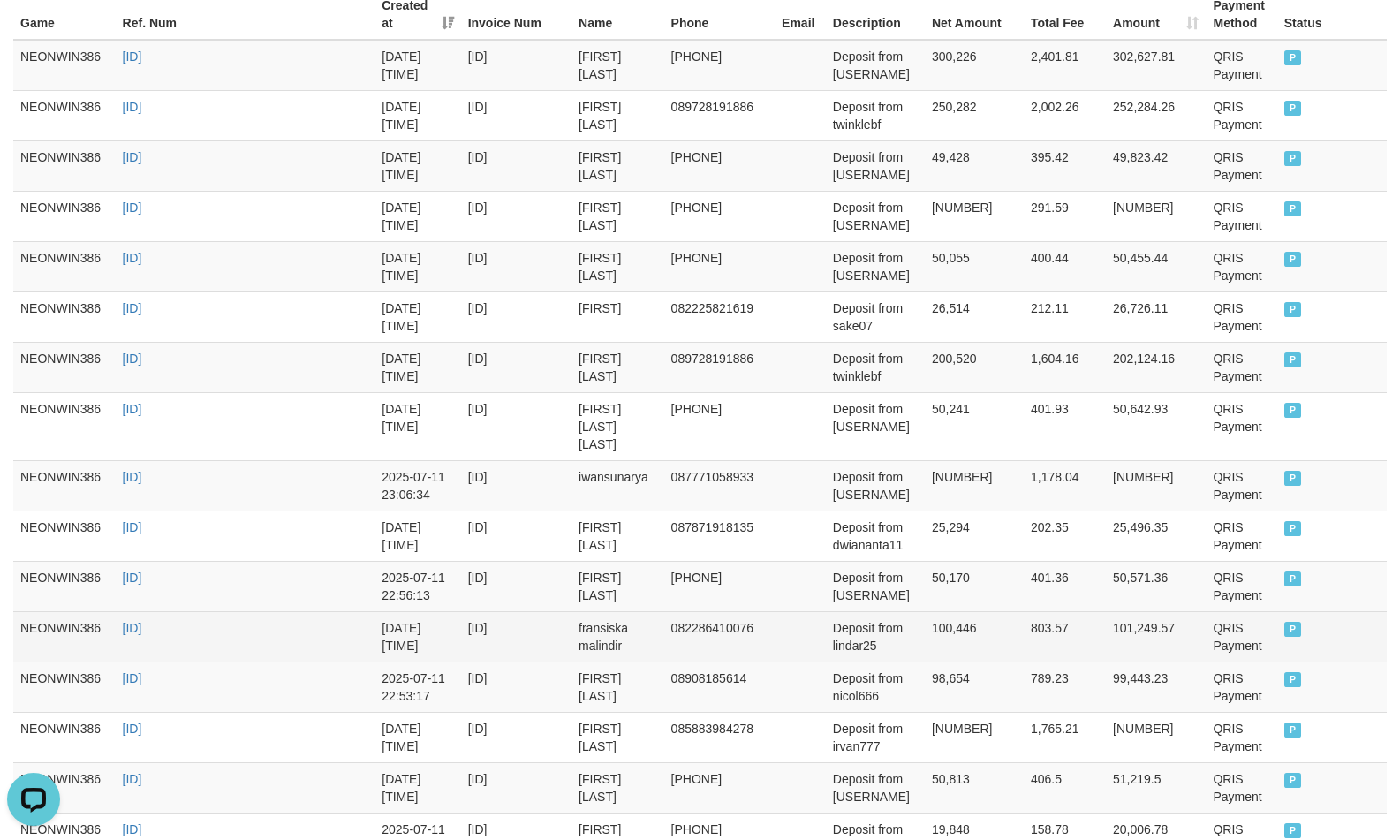 click on "fransiska malindir" at bounding box center (617, 636) 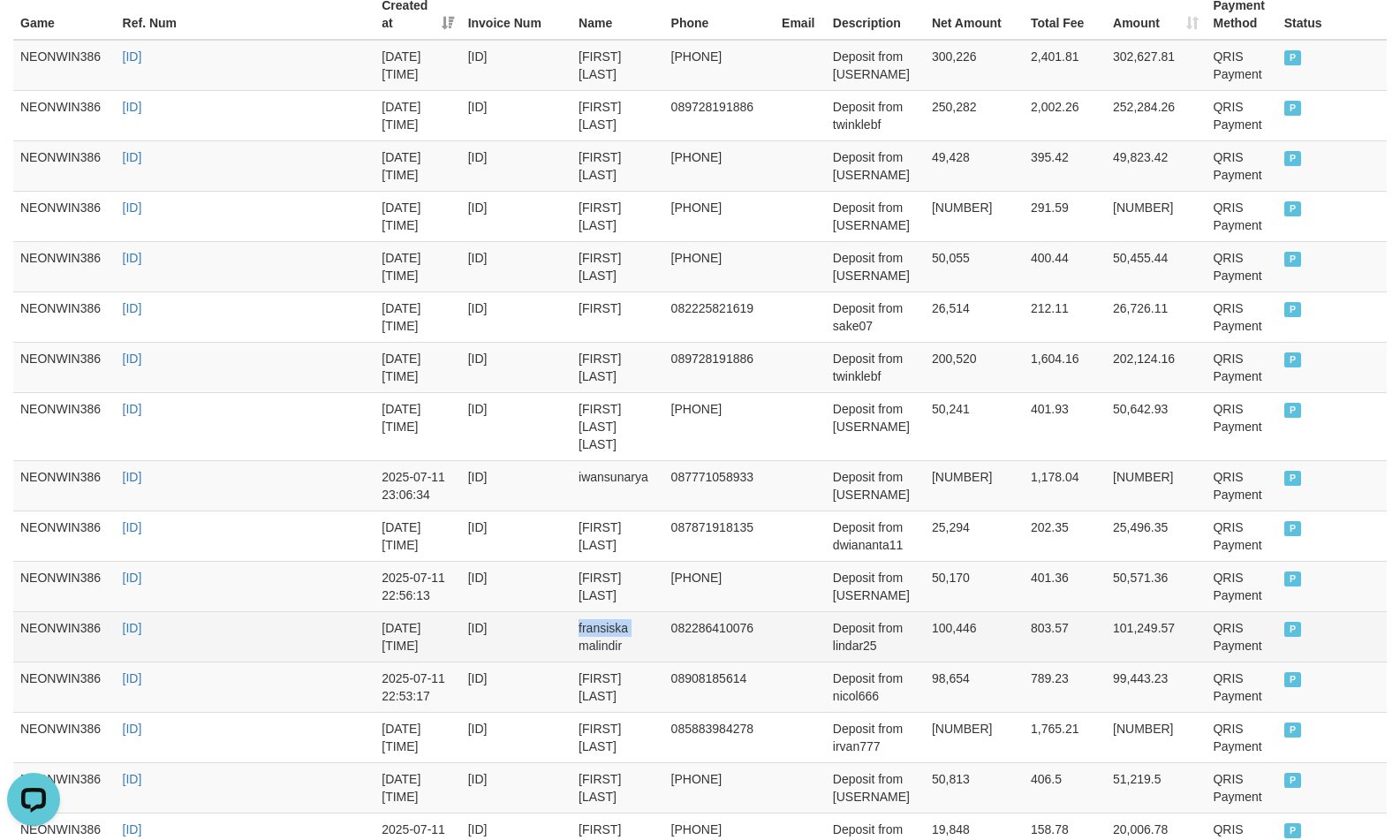 click on "fransiska malindir" at bounding box center [617, 636] 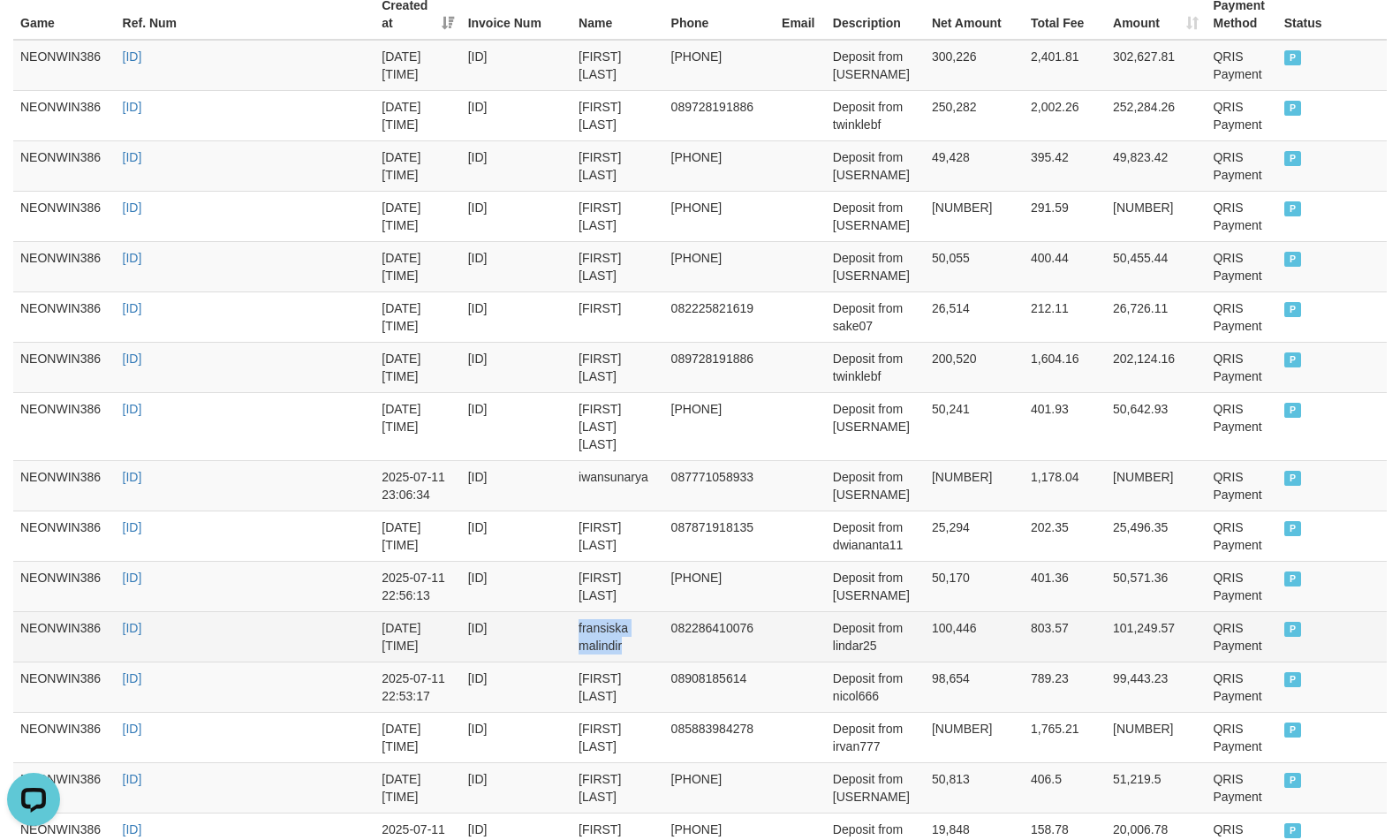 click on "fransiska malindir" at bounding box center (617, 636) 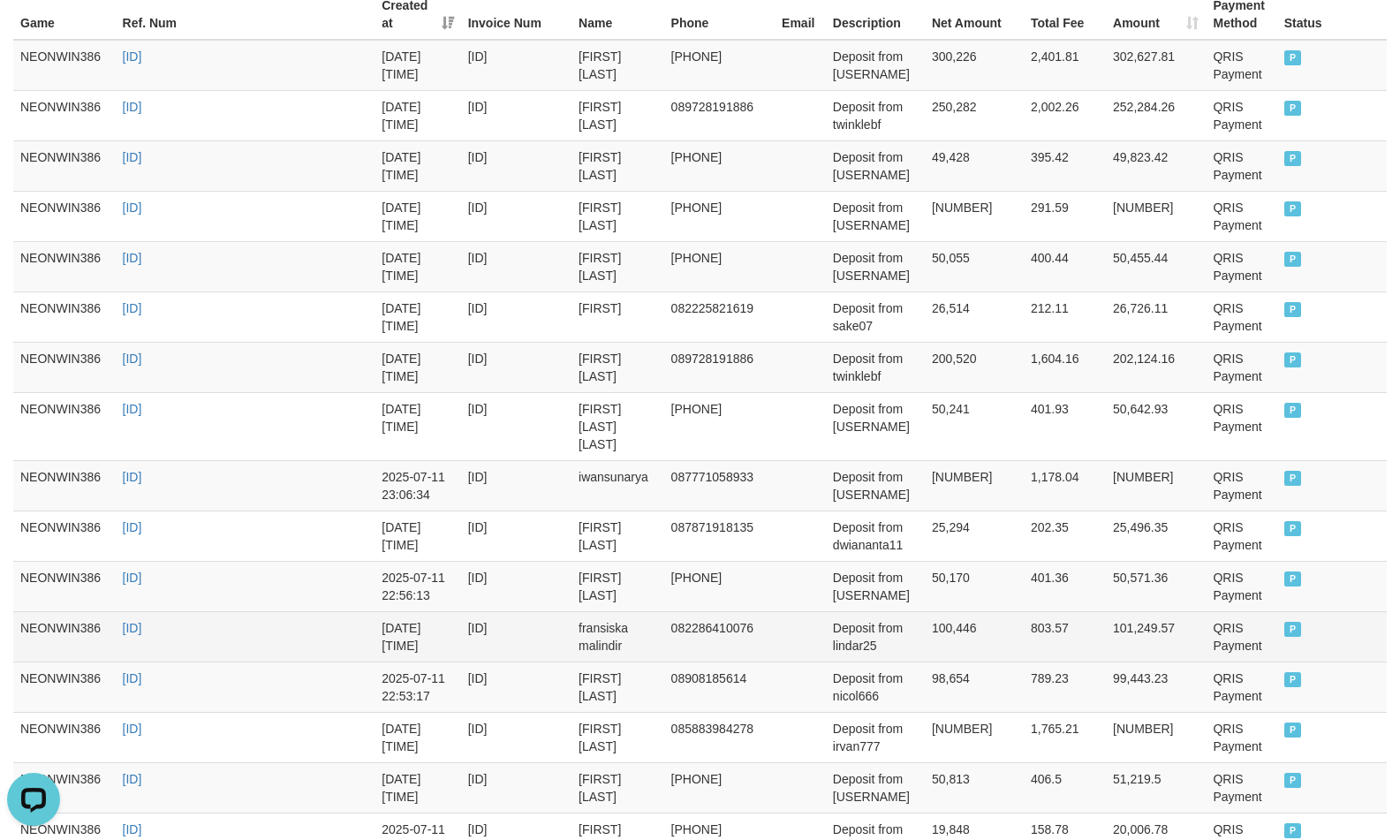click on "Deposit from lindar25" at bounding box center [875, 636] 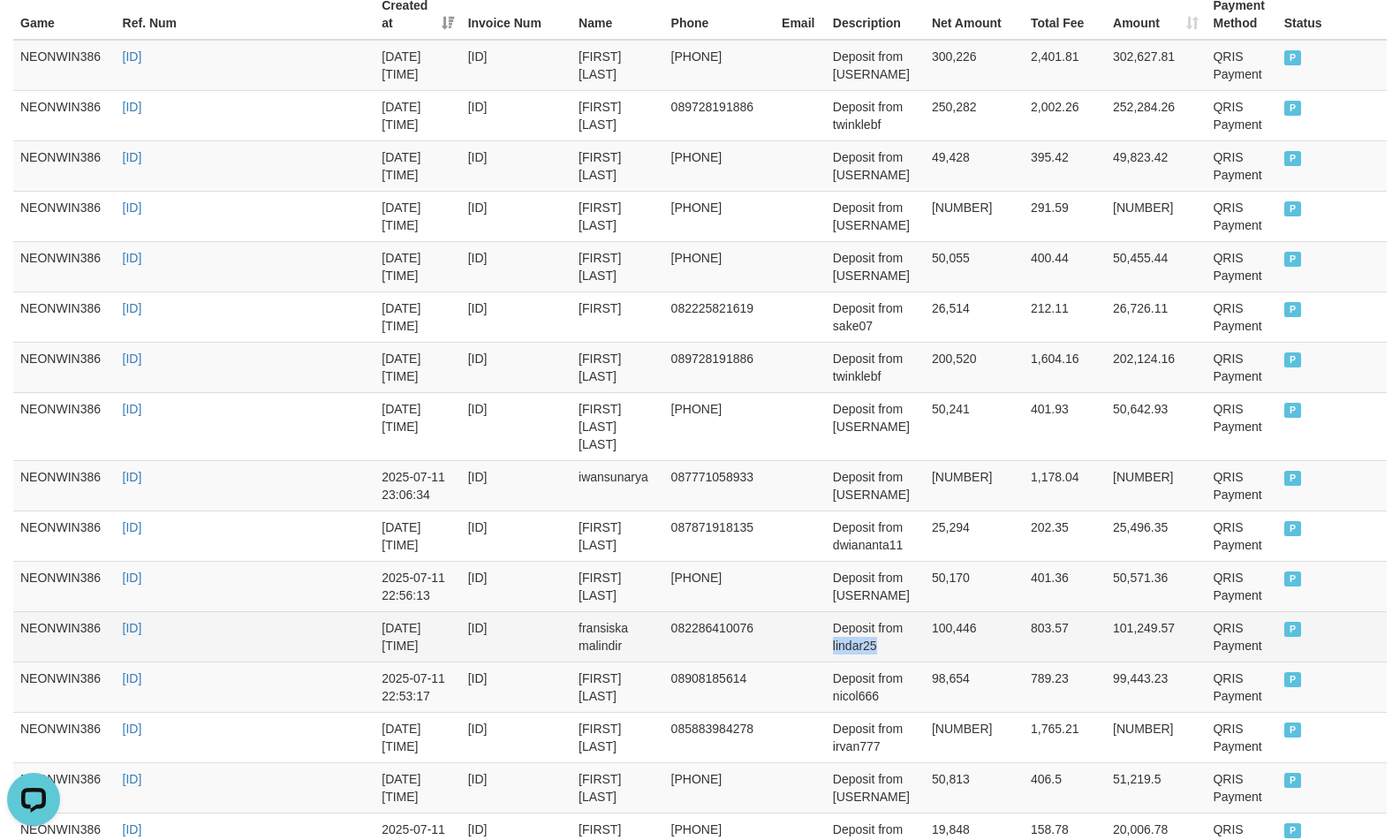 click on "Deposit from lindar25" at bounding box center [875, 636] 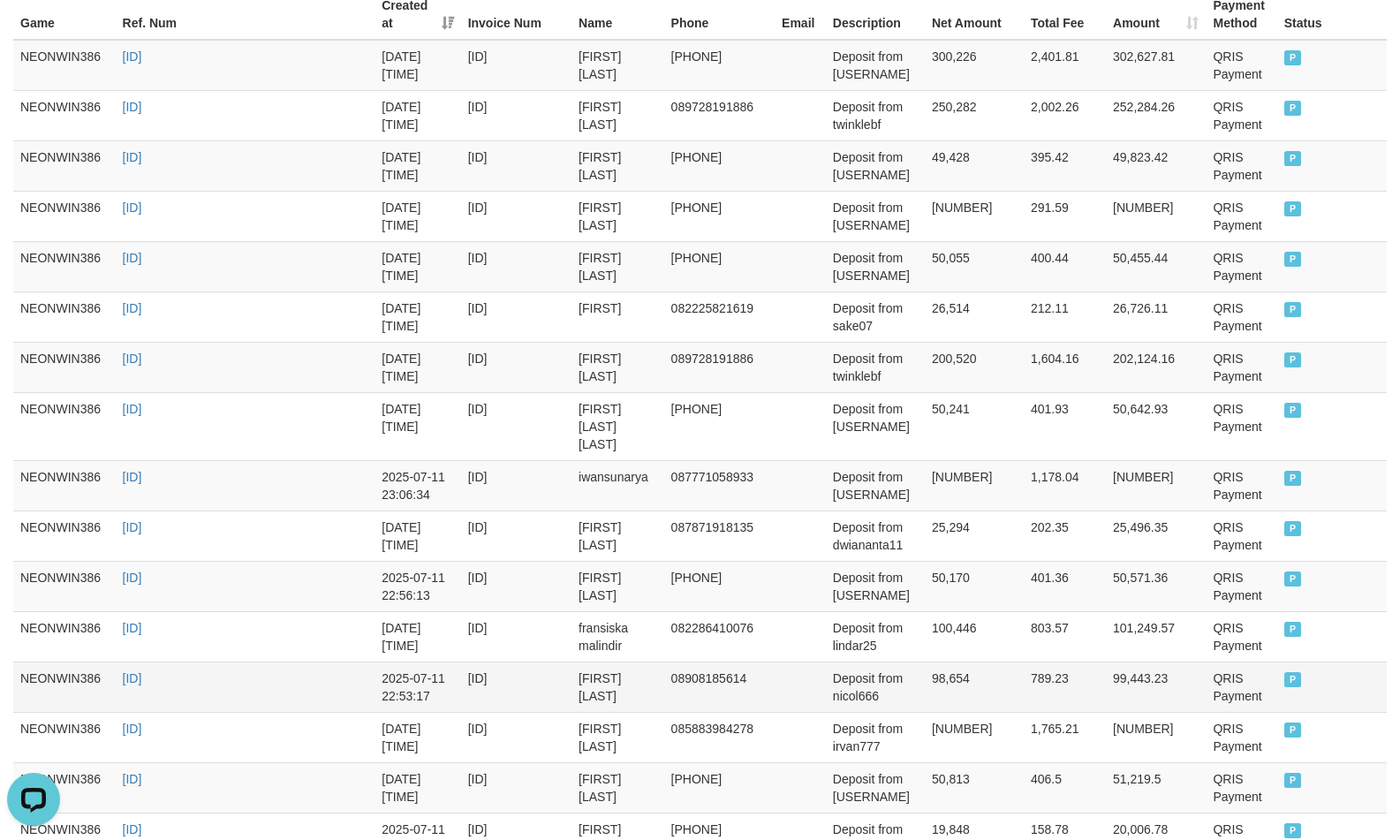 click on "nicholas elkana" at bounding box center [617, 686] 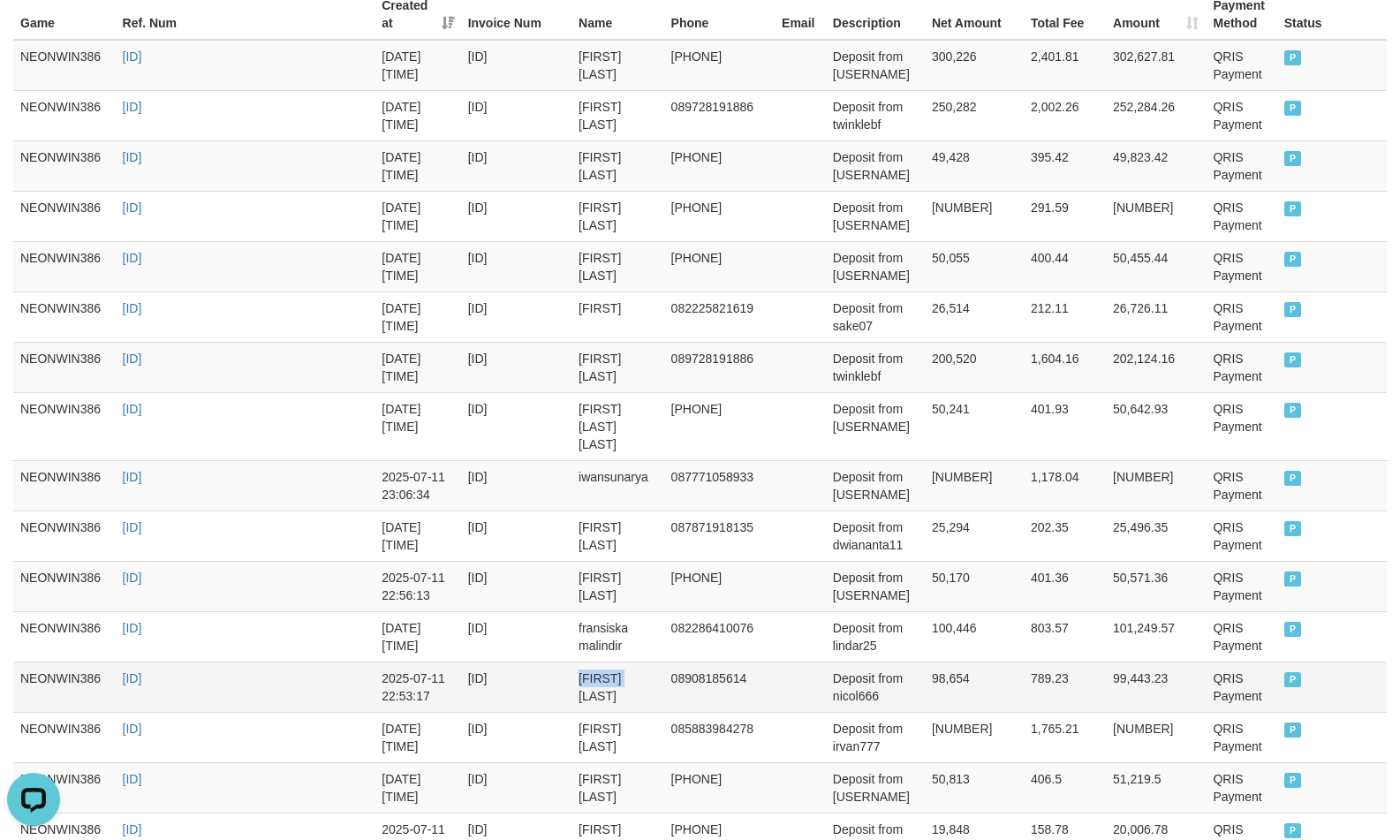 click on "nicholas elkana" at bounding box center (617, 686) 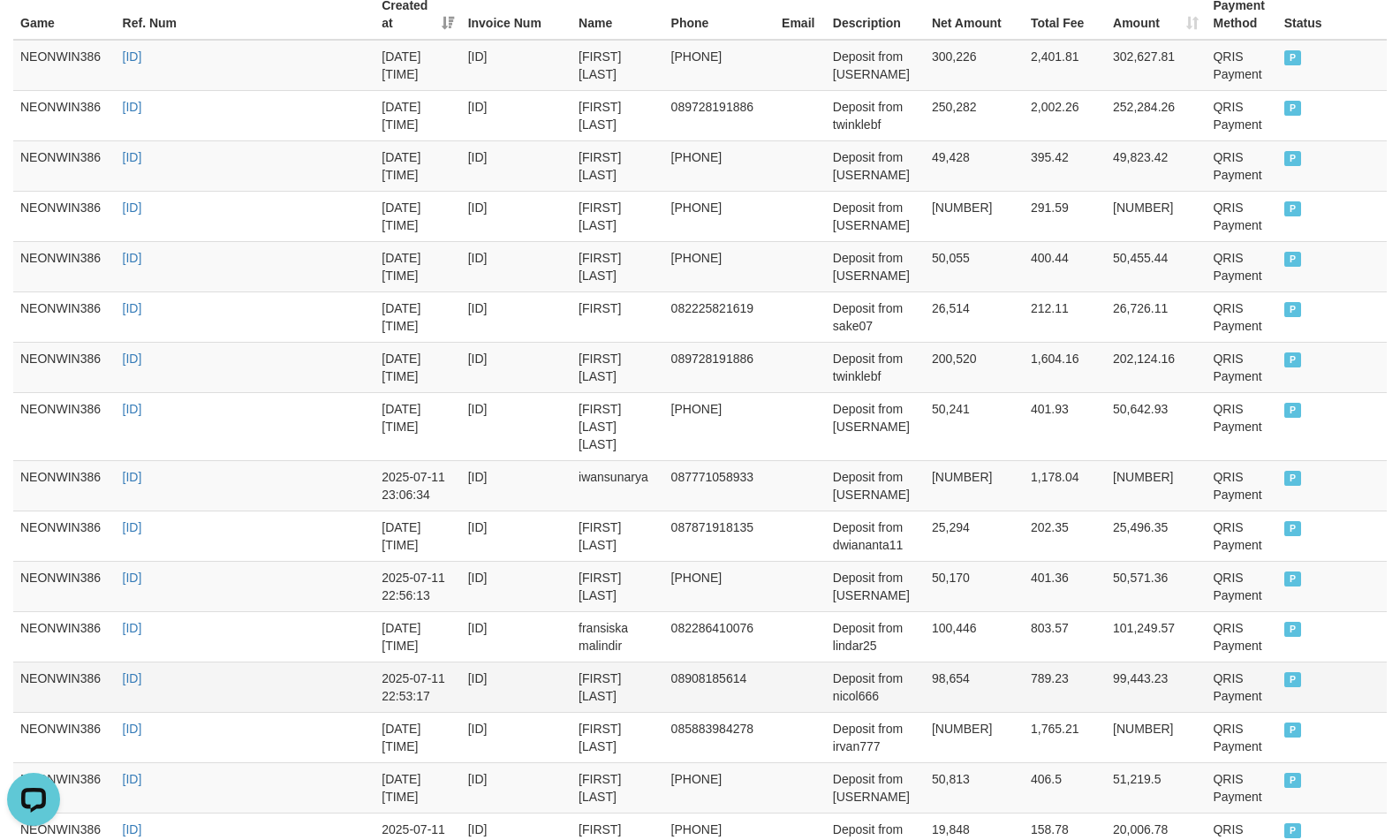 click on "Deposit from nicol666" at bounding box center (875, 686) 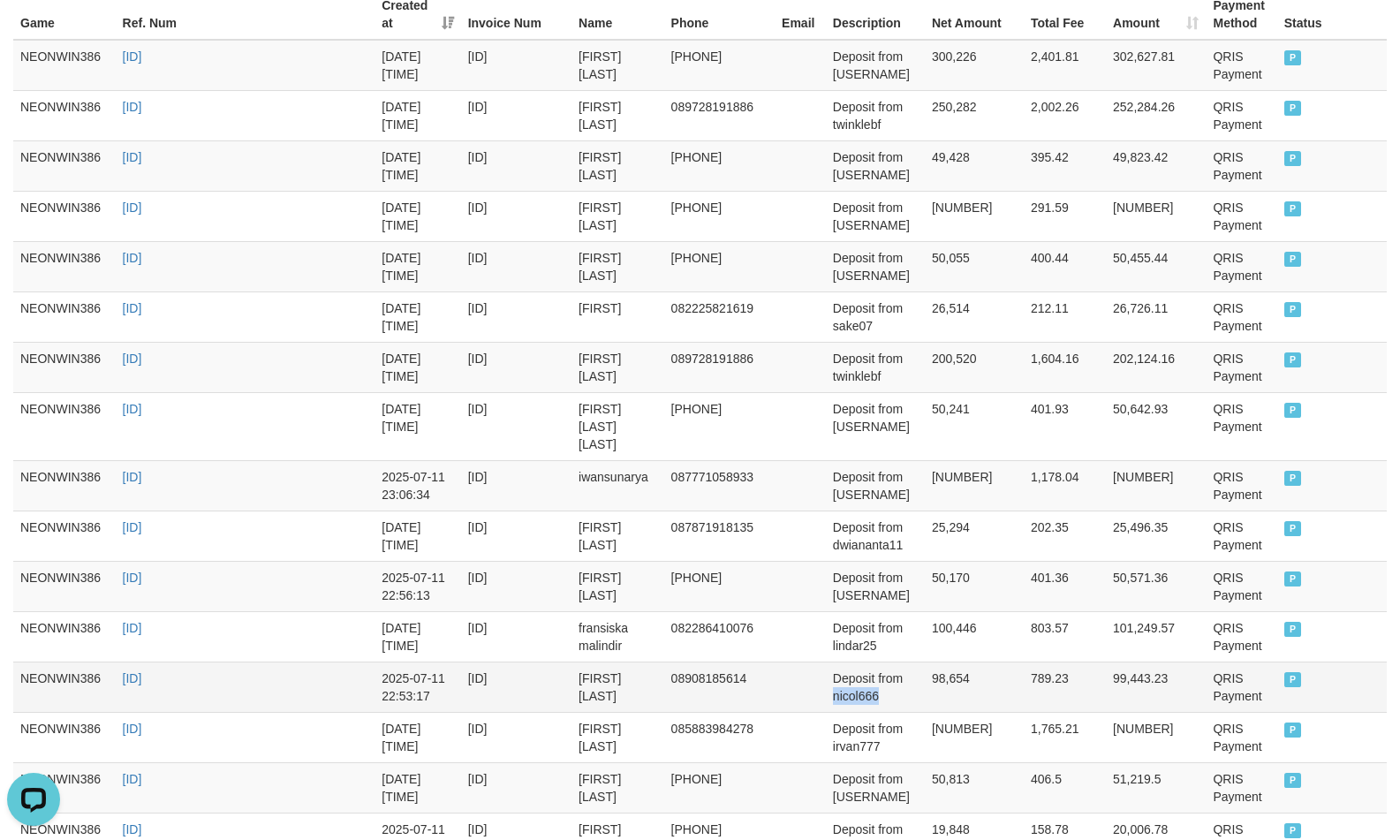 click on "Deposit from nicol666" at bounding box center [875, 686] 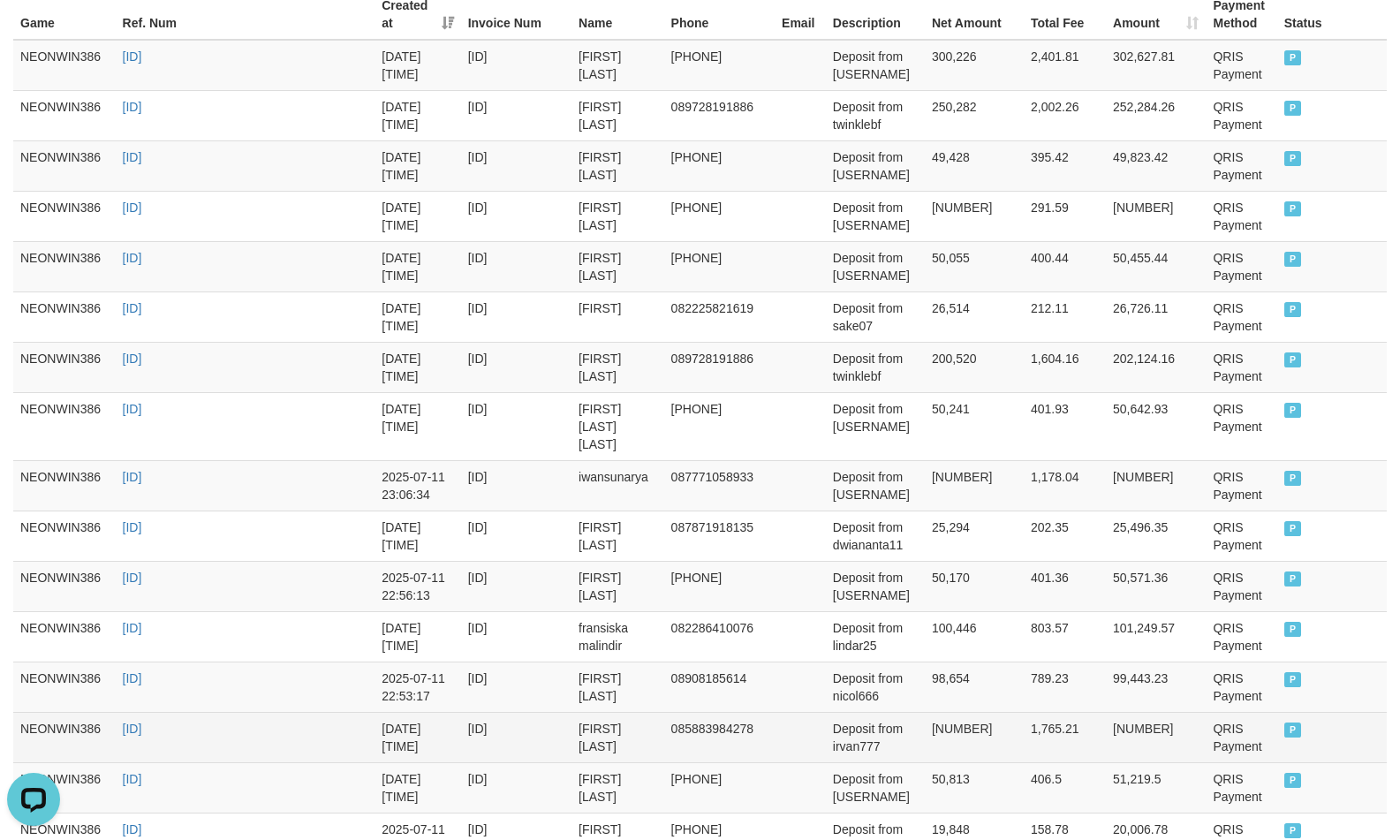 click on "MUHAMMAD IRVANSYAH" at bounding box center (617, 737) 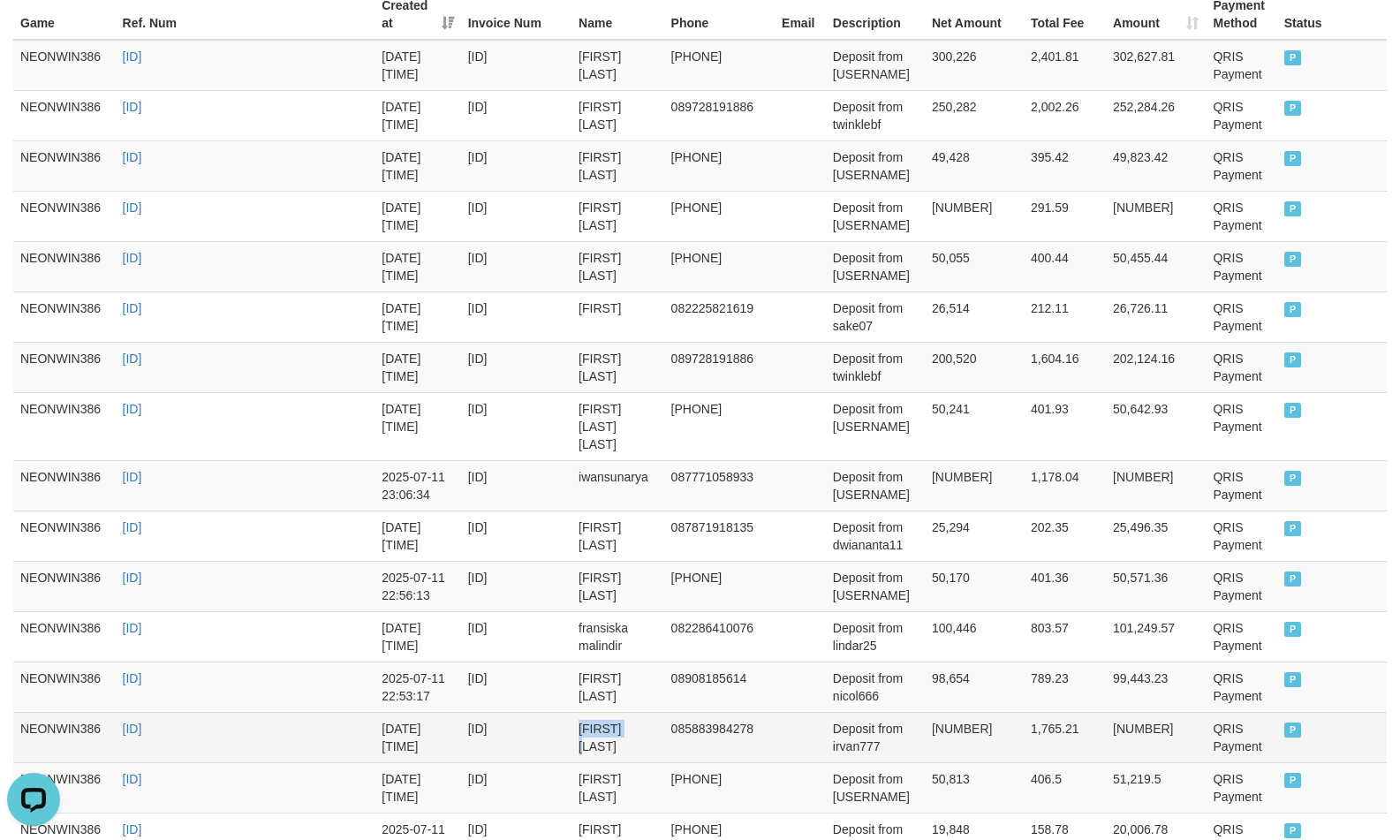 click on "MUHAMMAD IRVANSYAH" at bounding box center [617, 737] 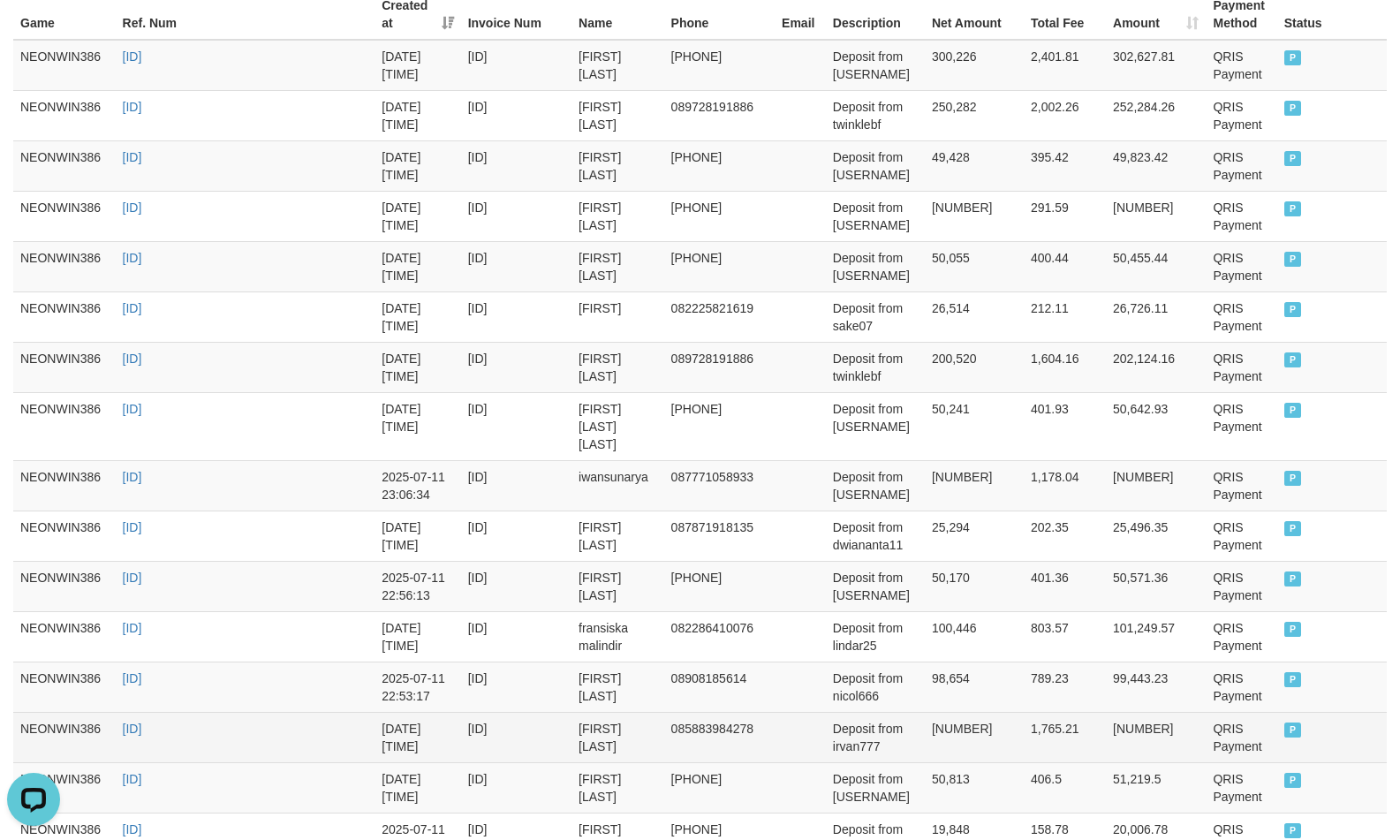 click on "Deposit from irvan777" at bounding box center (875, 737) 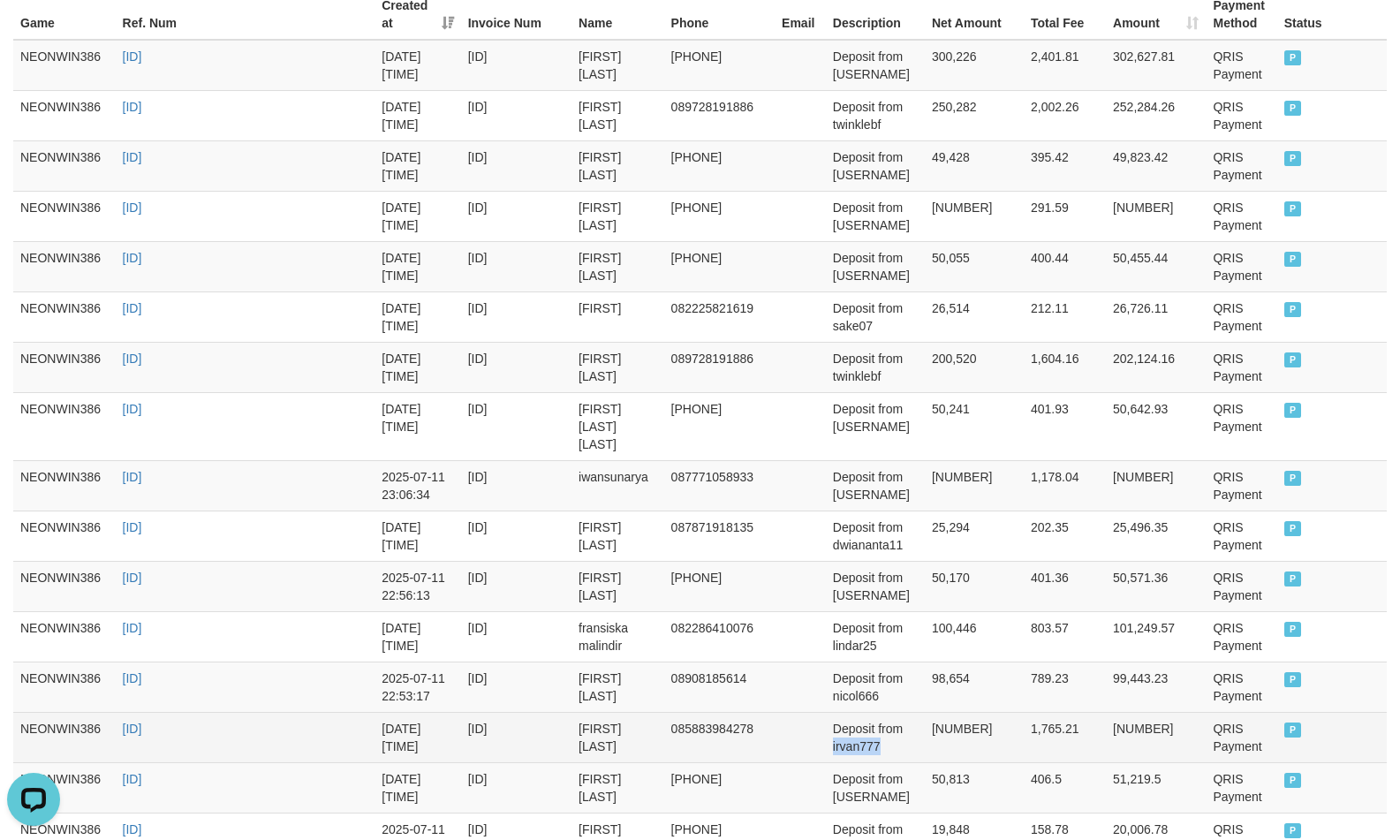 click on "Deposit from irvan777" at bounding box center (875, 737) 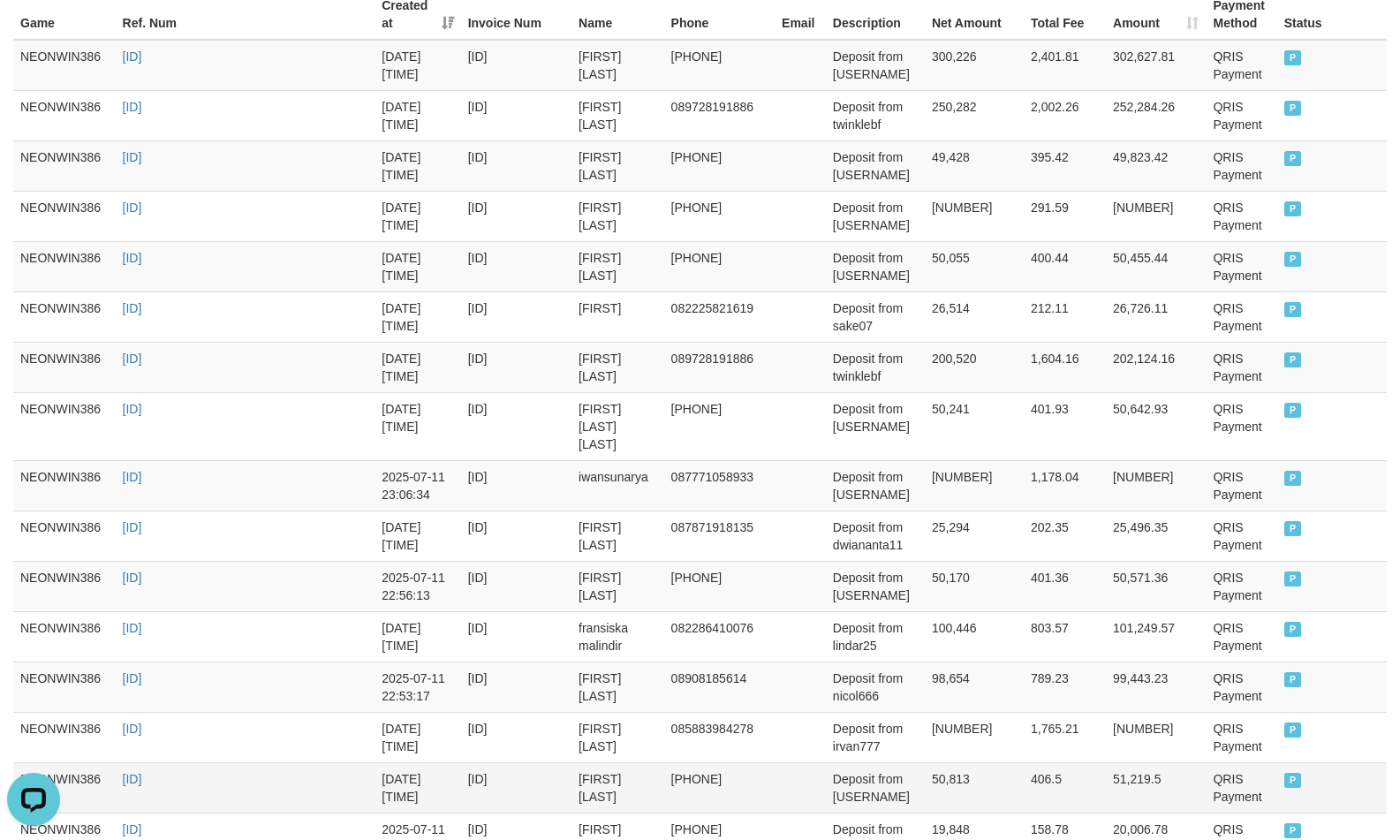 click on "bintang permana raih" at bounding box center [617, 787] 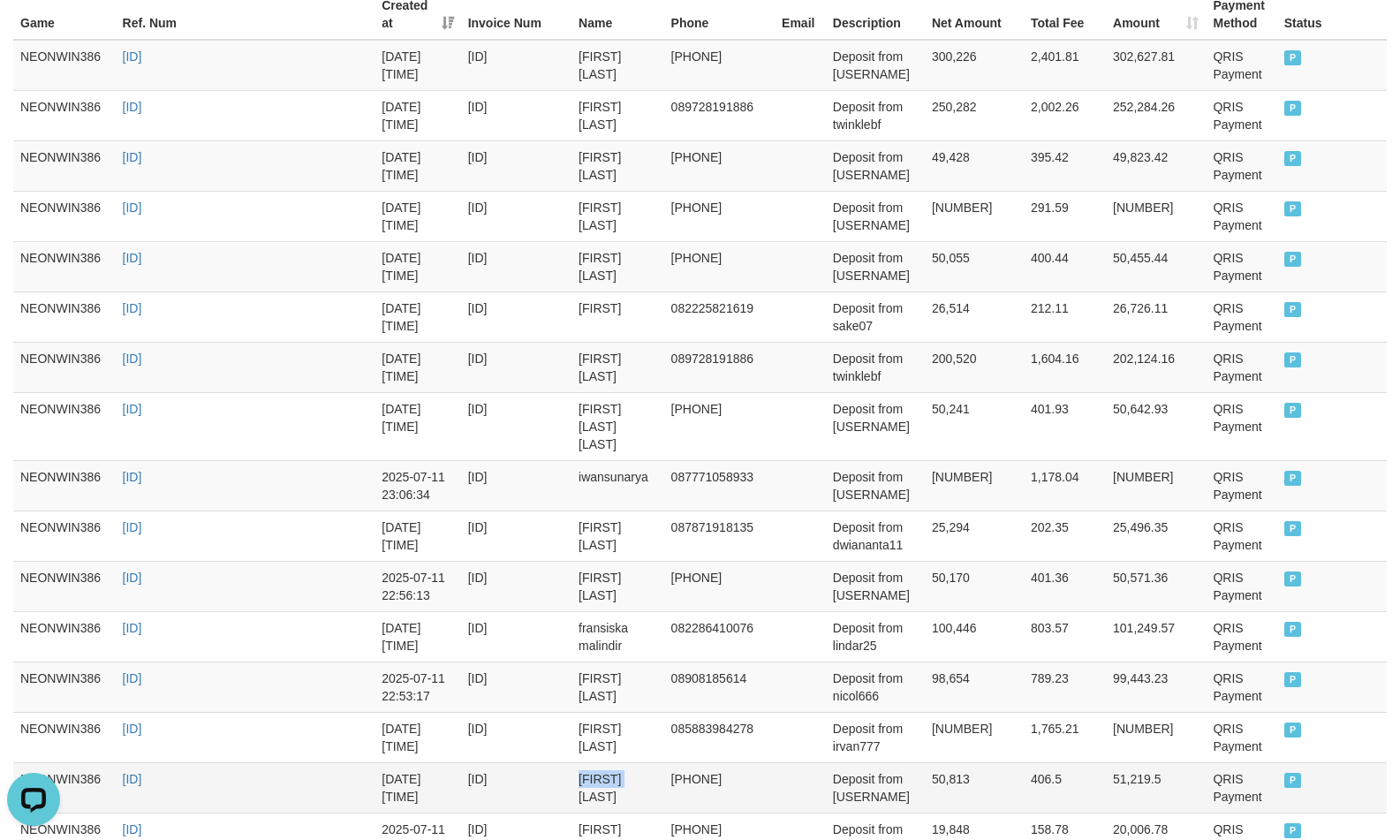 click on "bintang permana raih" at bounding box center [617, 787] 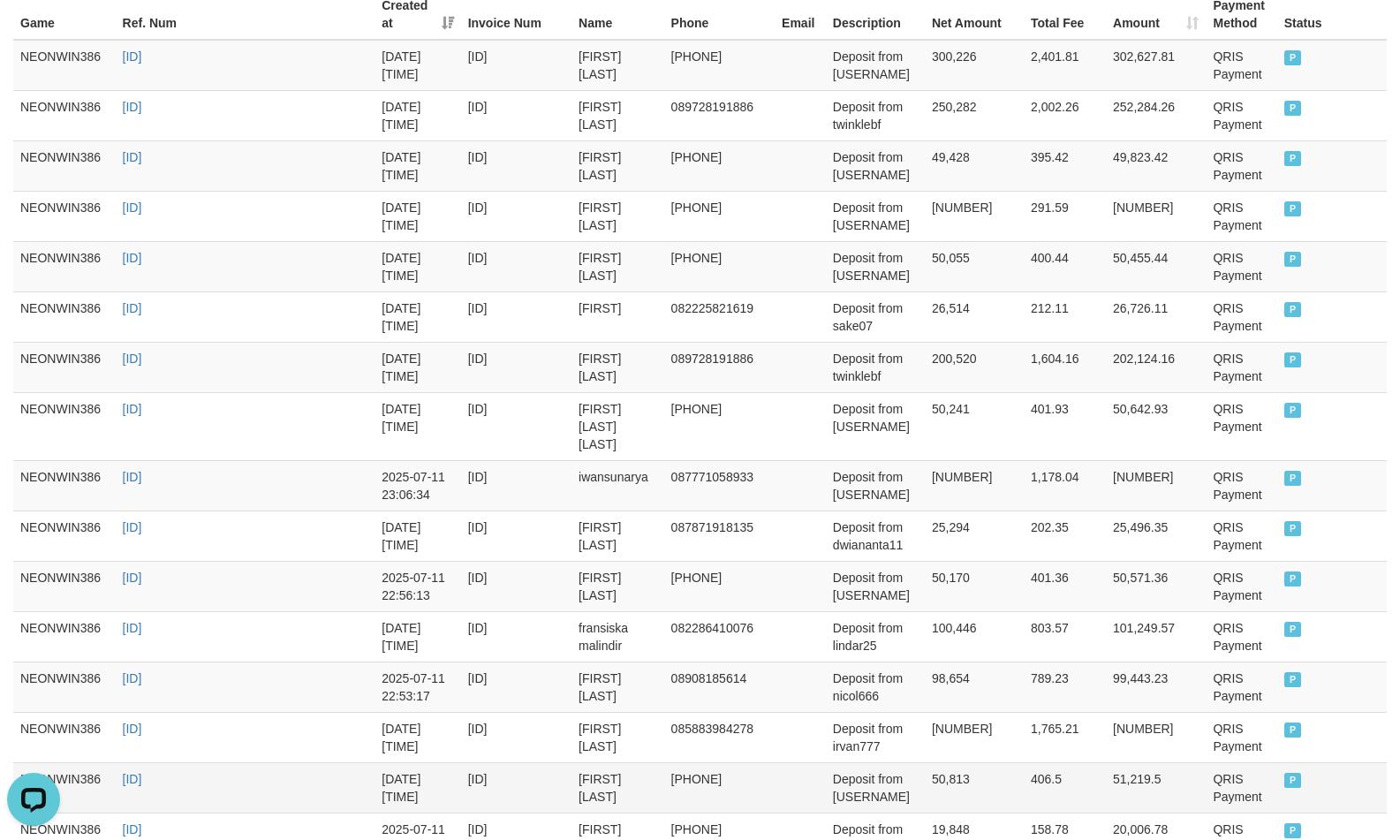 click on "Deposit from bundasial" at bounding box center (875, 787) 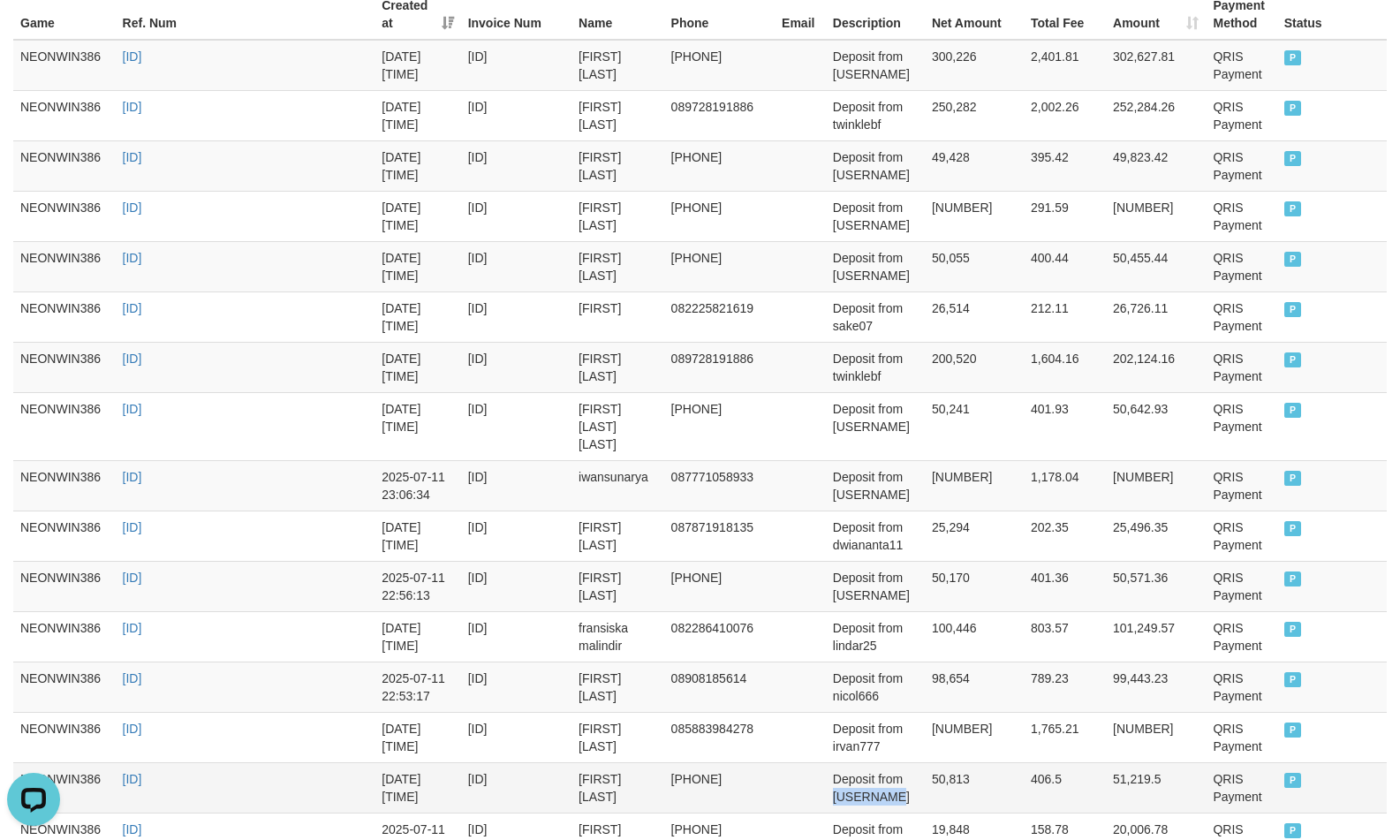 click on "Deposit from bundasial" at bounding box center [875, 787] 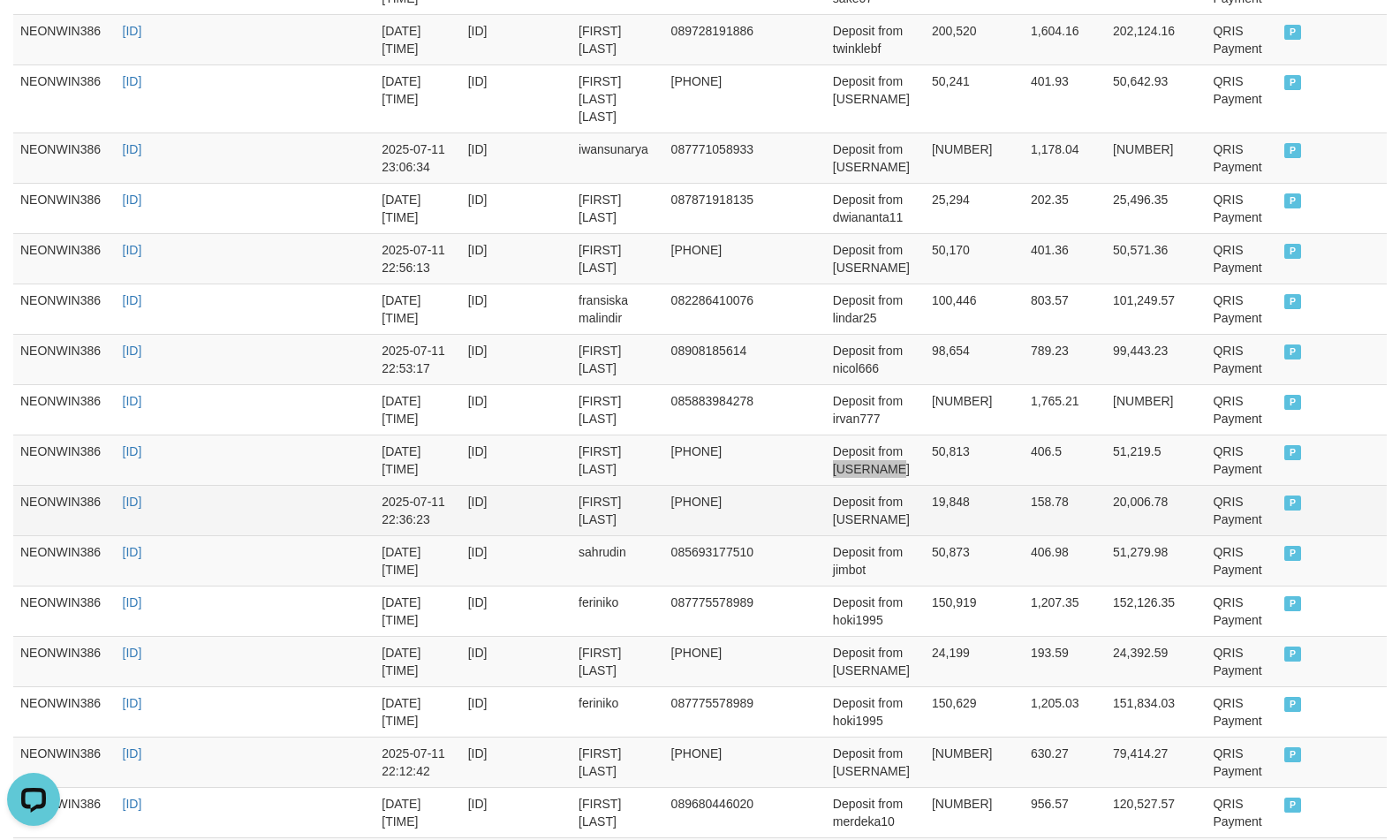 scroll, scrollTop: 1018, scrollLeft: 0, axis: vertical 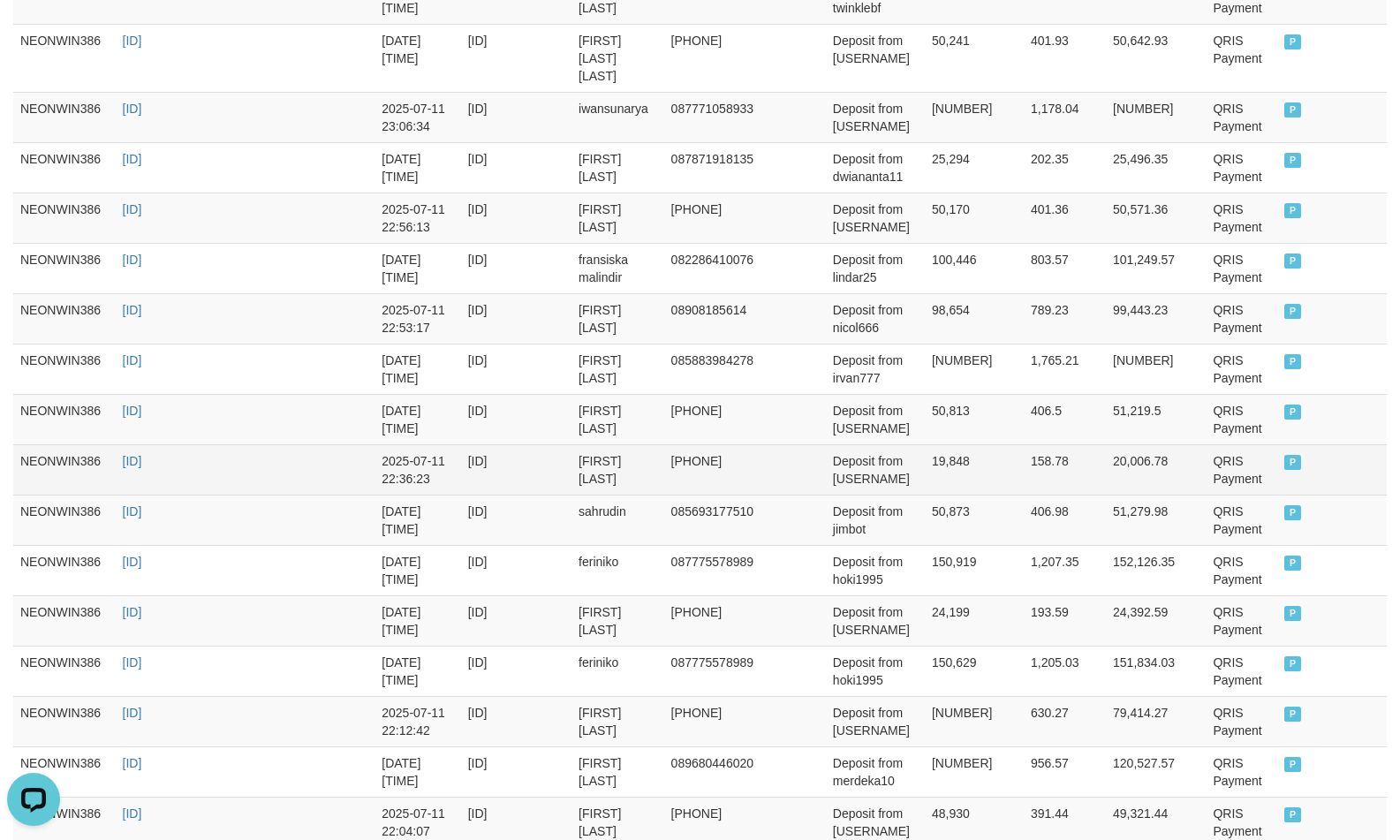 click on "rizka andisma putri" at bounding box center [617, 469] 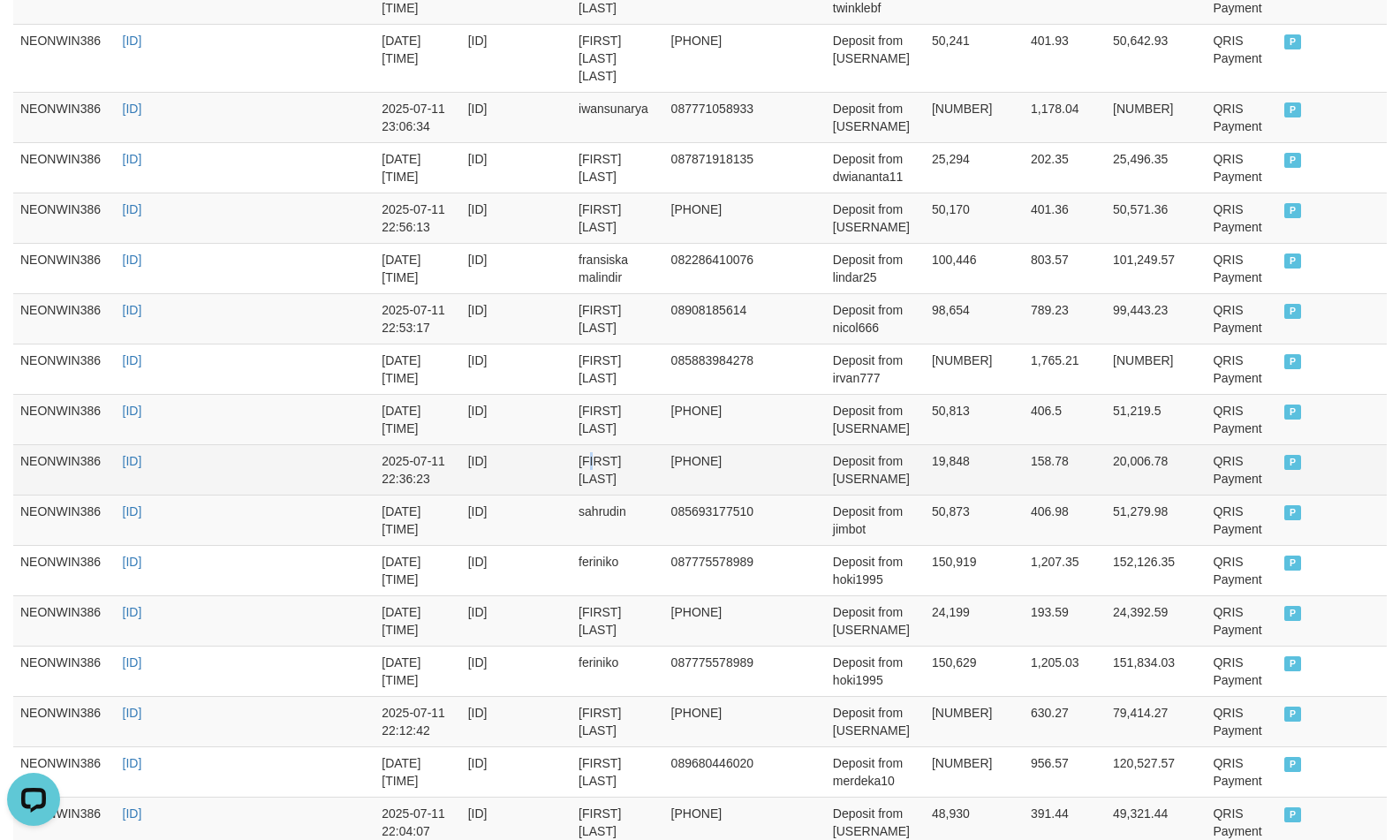 click on "rizka andisma putri" at bounding box center (617, 469) 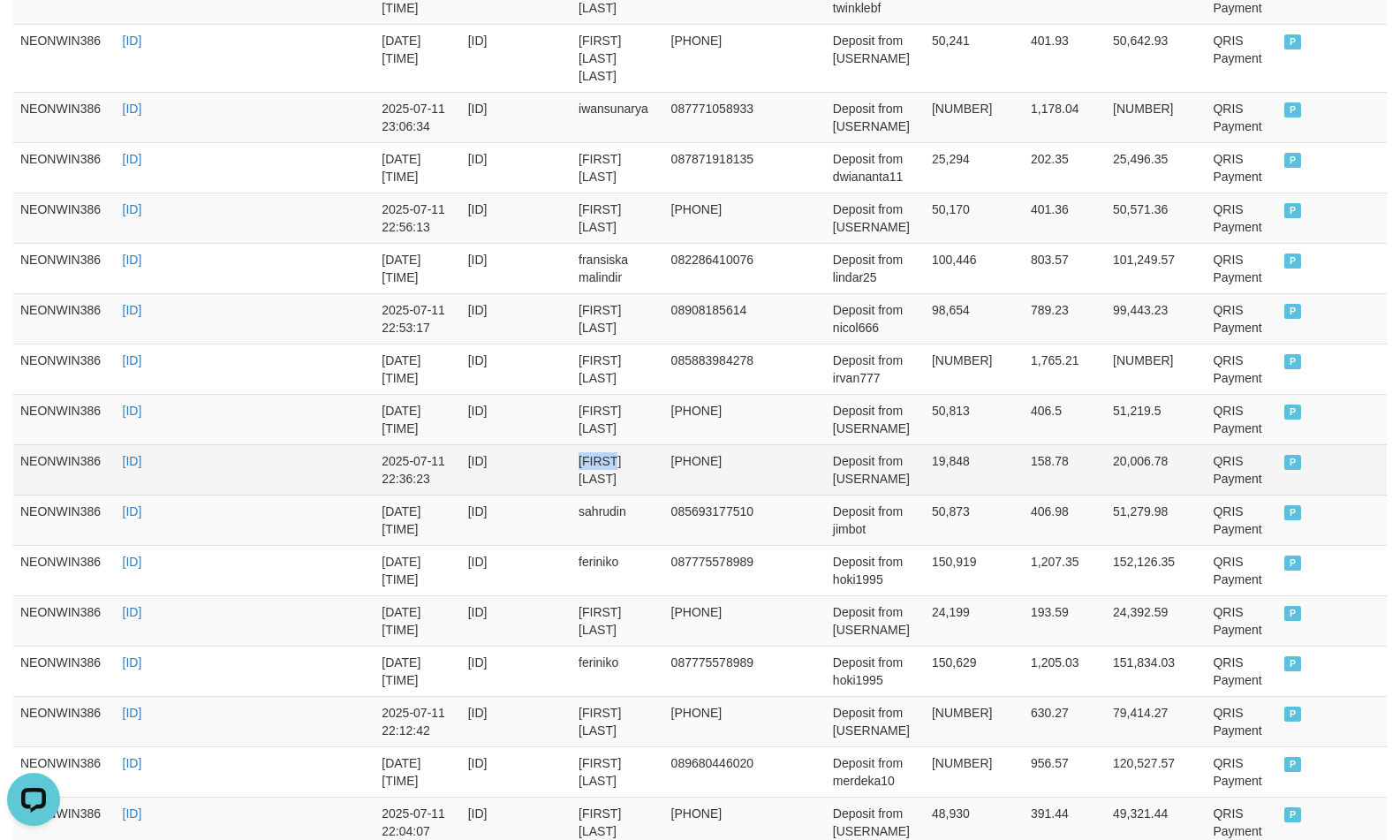 drag, startPoint x: 590, startPoint y: 448, endPoint x: 601, endPoint y: 460, distance: 16.278821 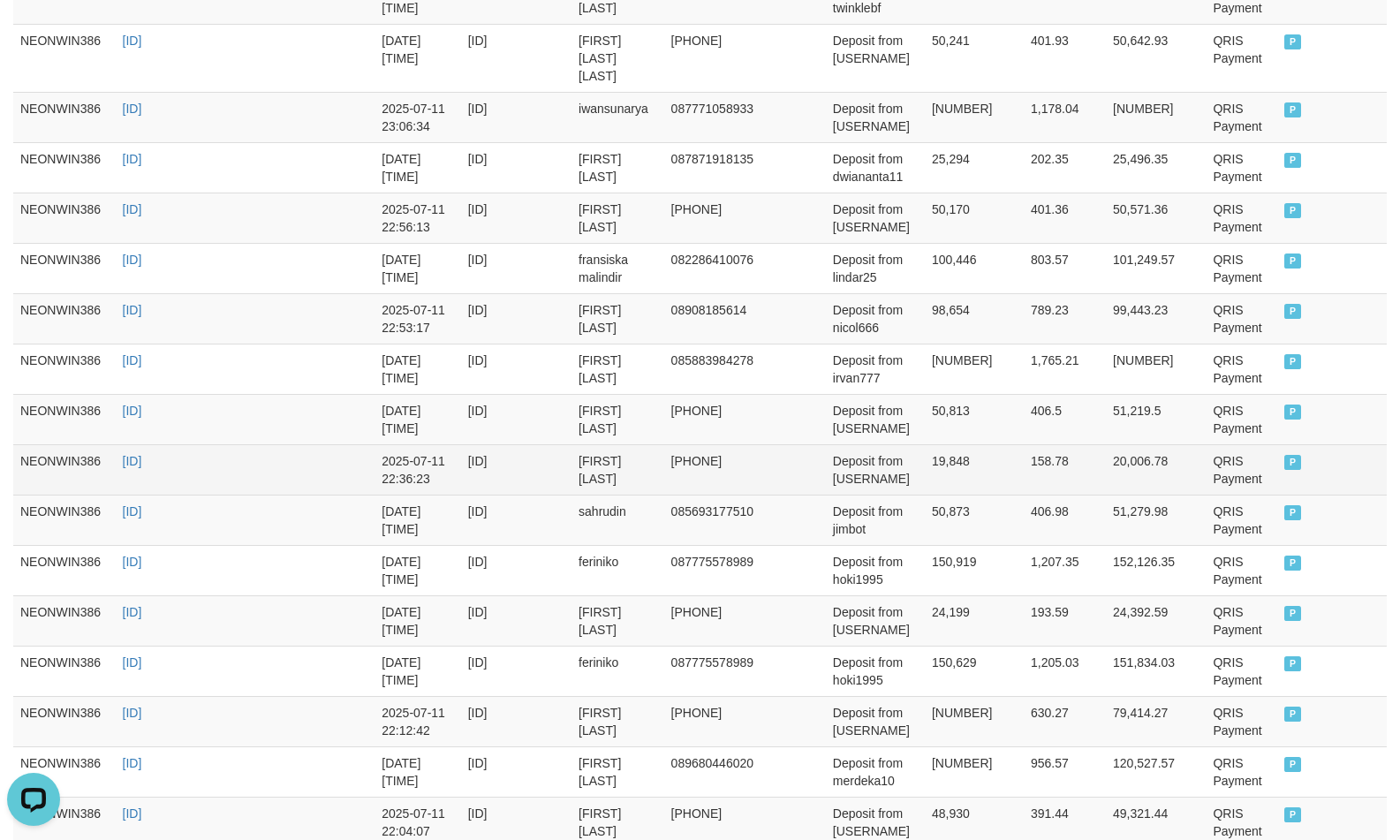 click on "Deposit from rizka1221" at bounding box center [875, 469] 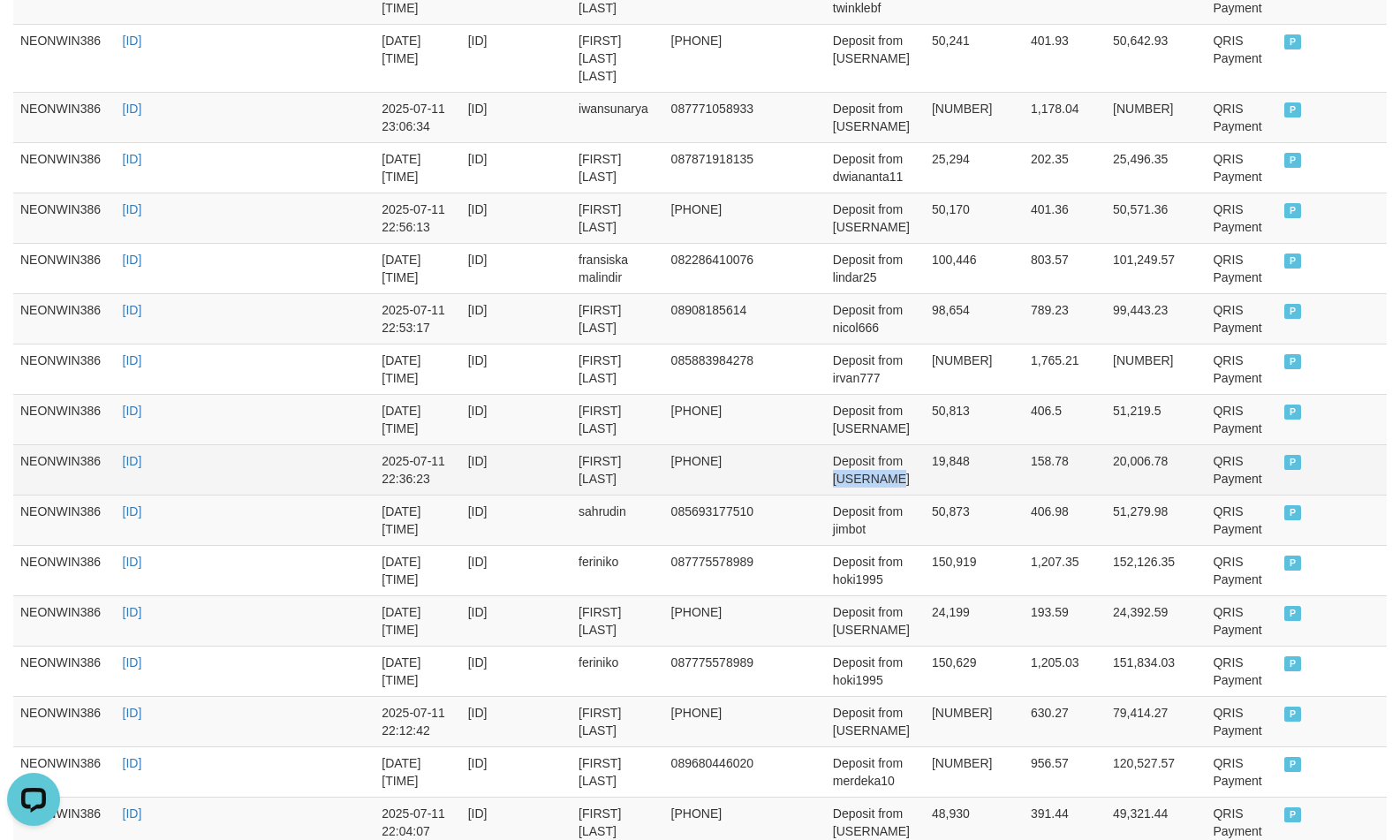 click on "Deposit from rizka1221" at bounding box center [875, 469] 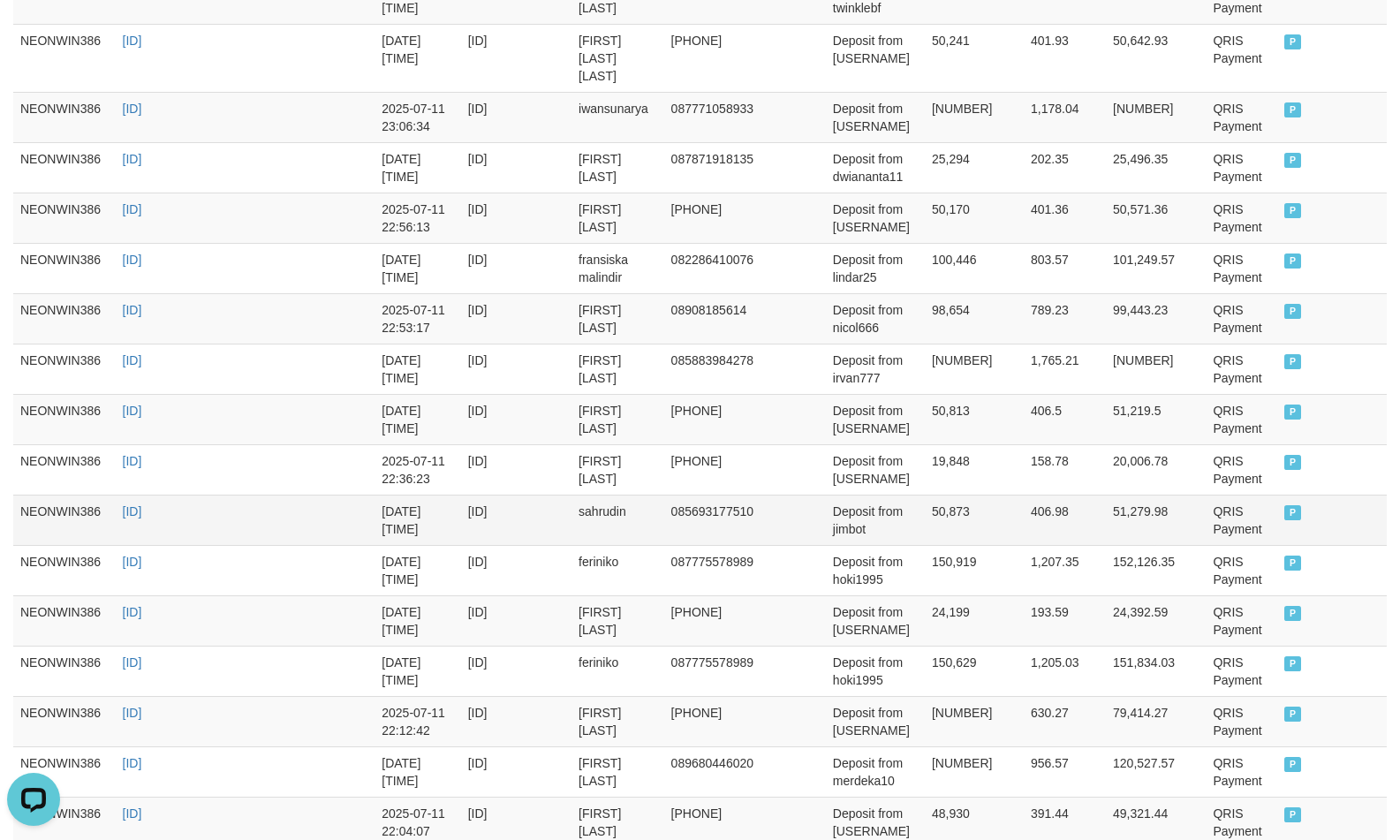 click on "sahrudin" at bounding box center (617, 519) 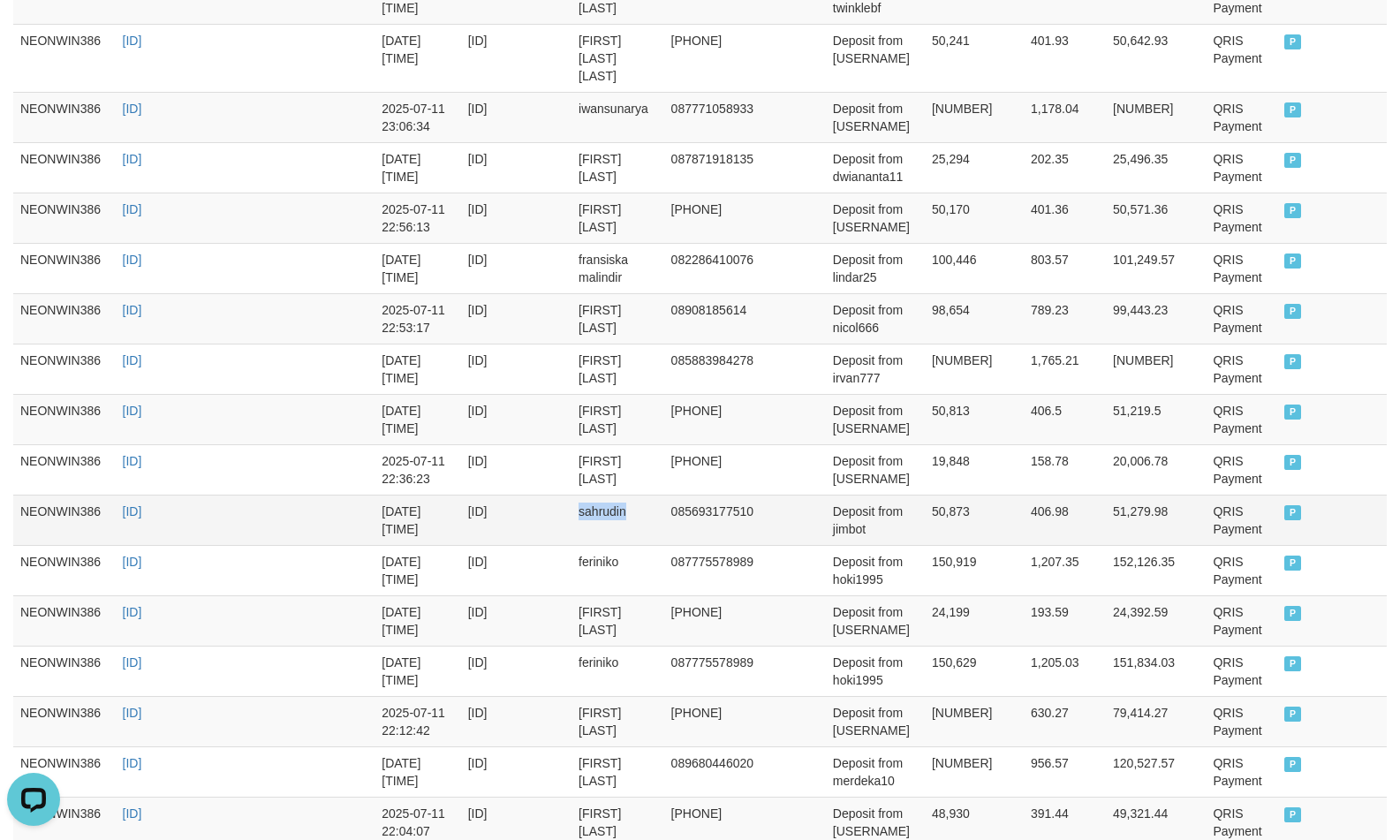 click on "sahrudin" at bounding box center (617, 519) 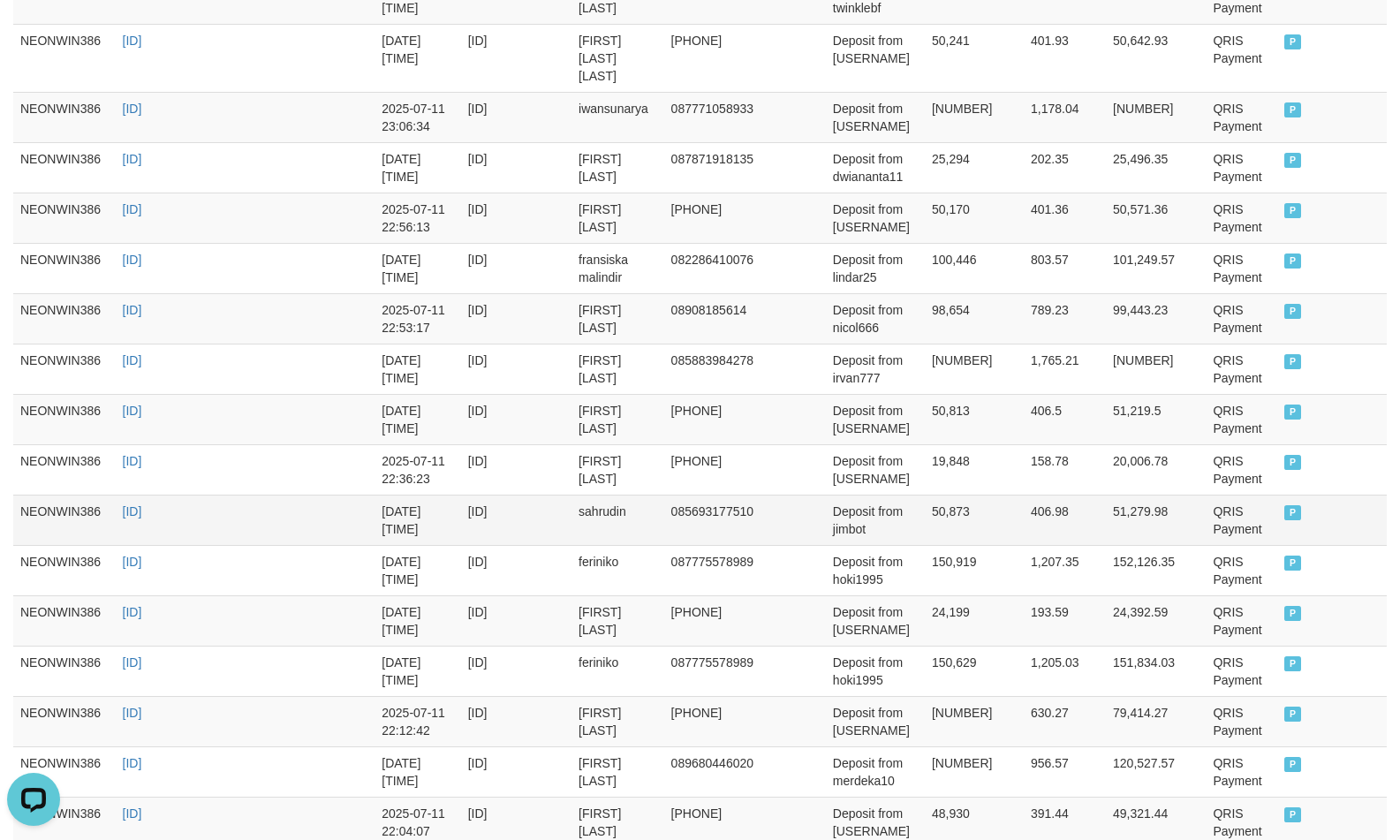 click on "Deposit from jimbot" at bounding box center (875, 519) 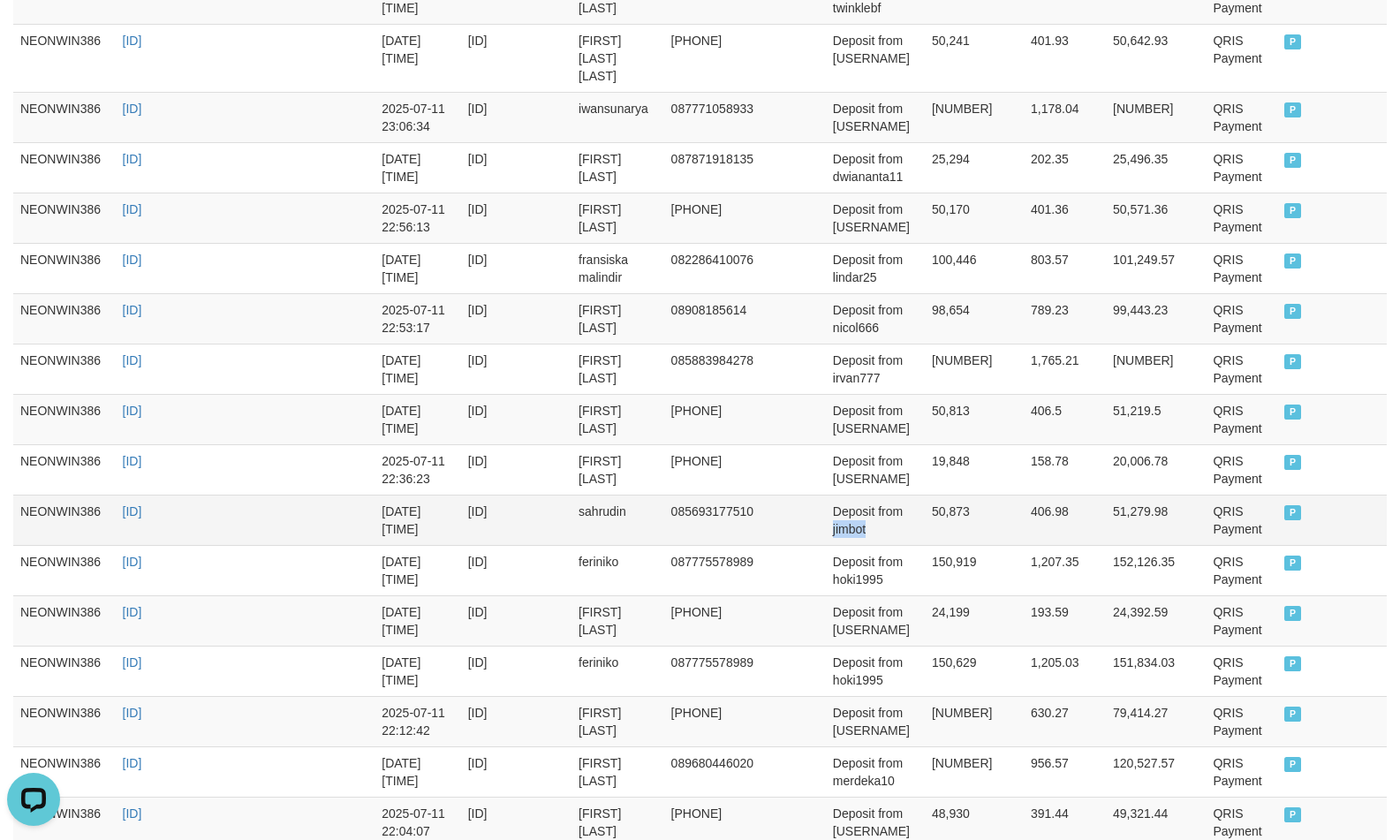 click on "Deposit from jimbot" at bounding box center [875, 519] 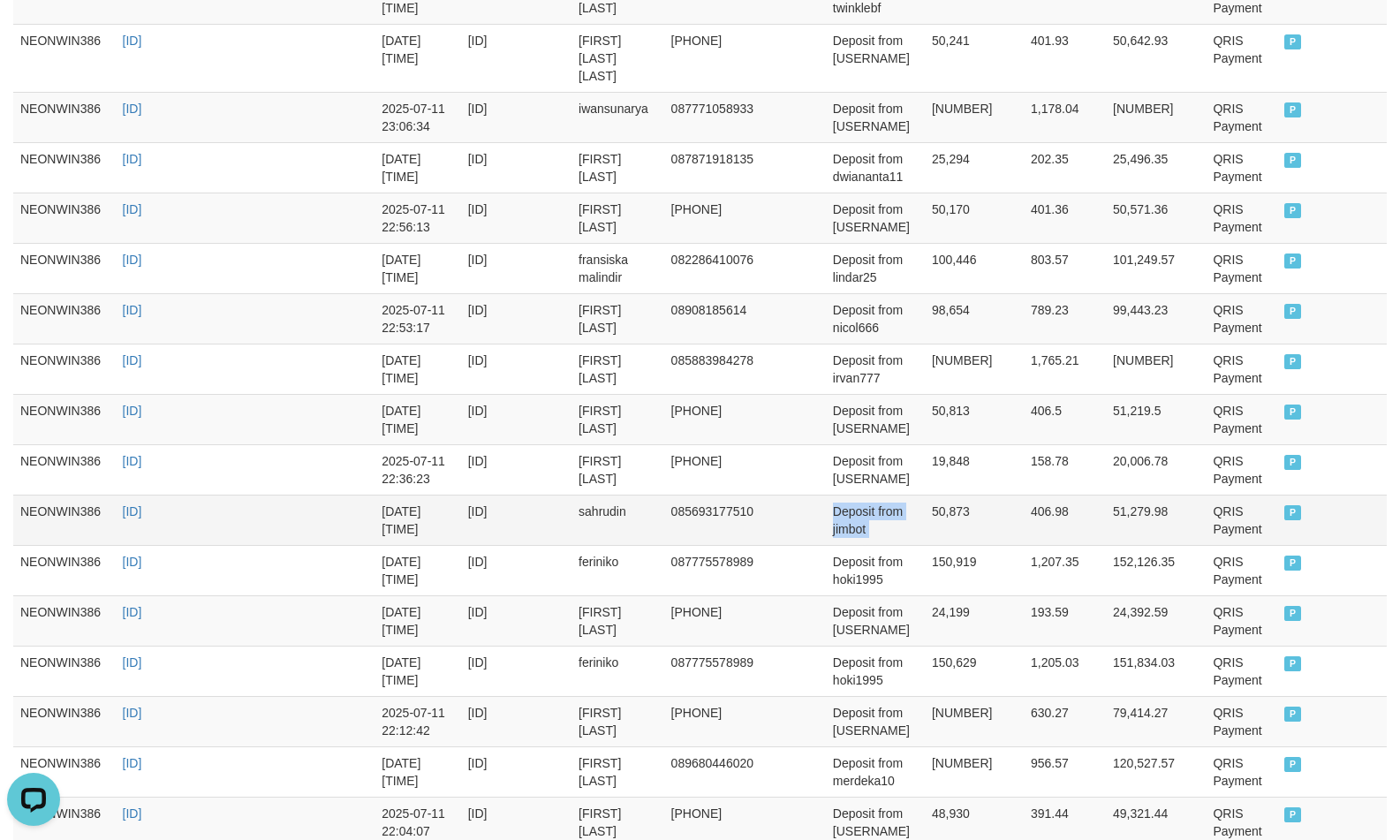 click on "Deposit from jimbot" at bounding box center (875, 519) 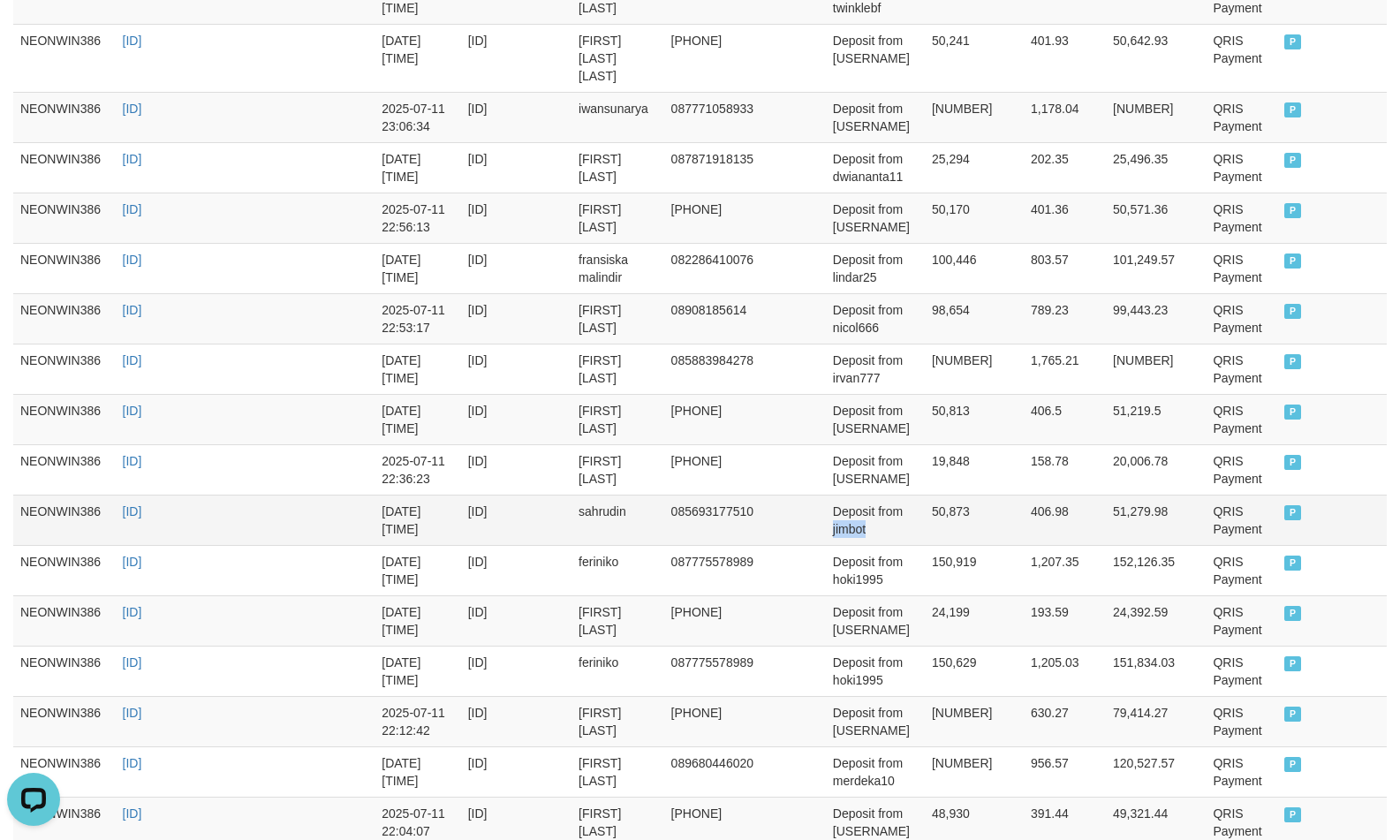 click on "Deposit from jimbot" at bounding box center (875, 519) 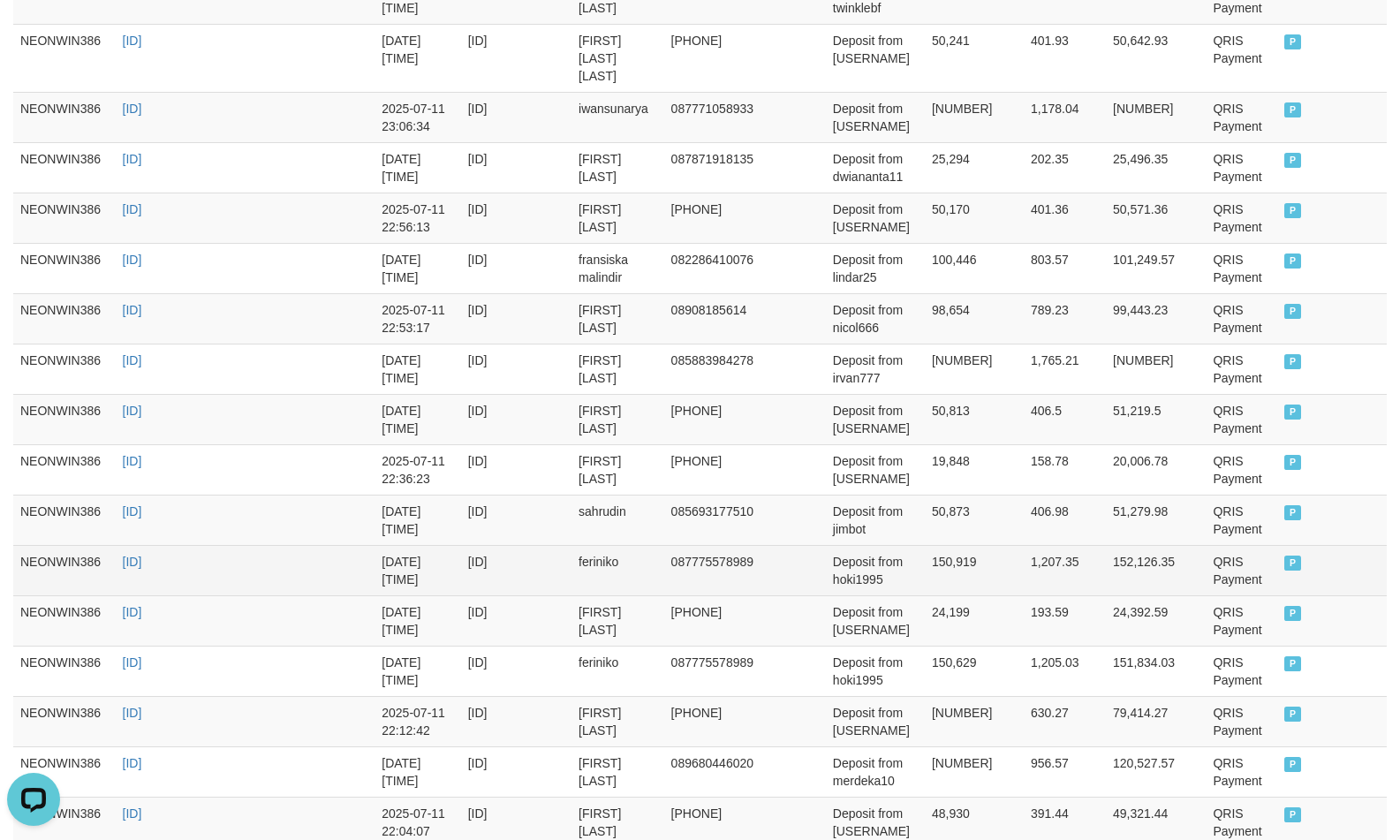 click on "feriniko" at bounding box center (617, 570) 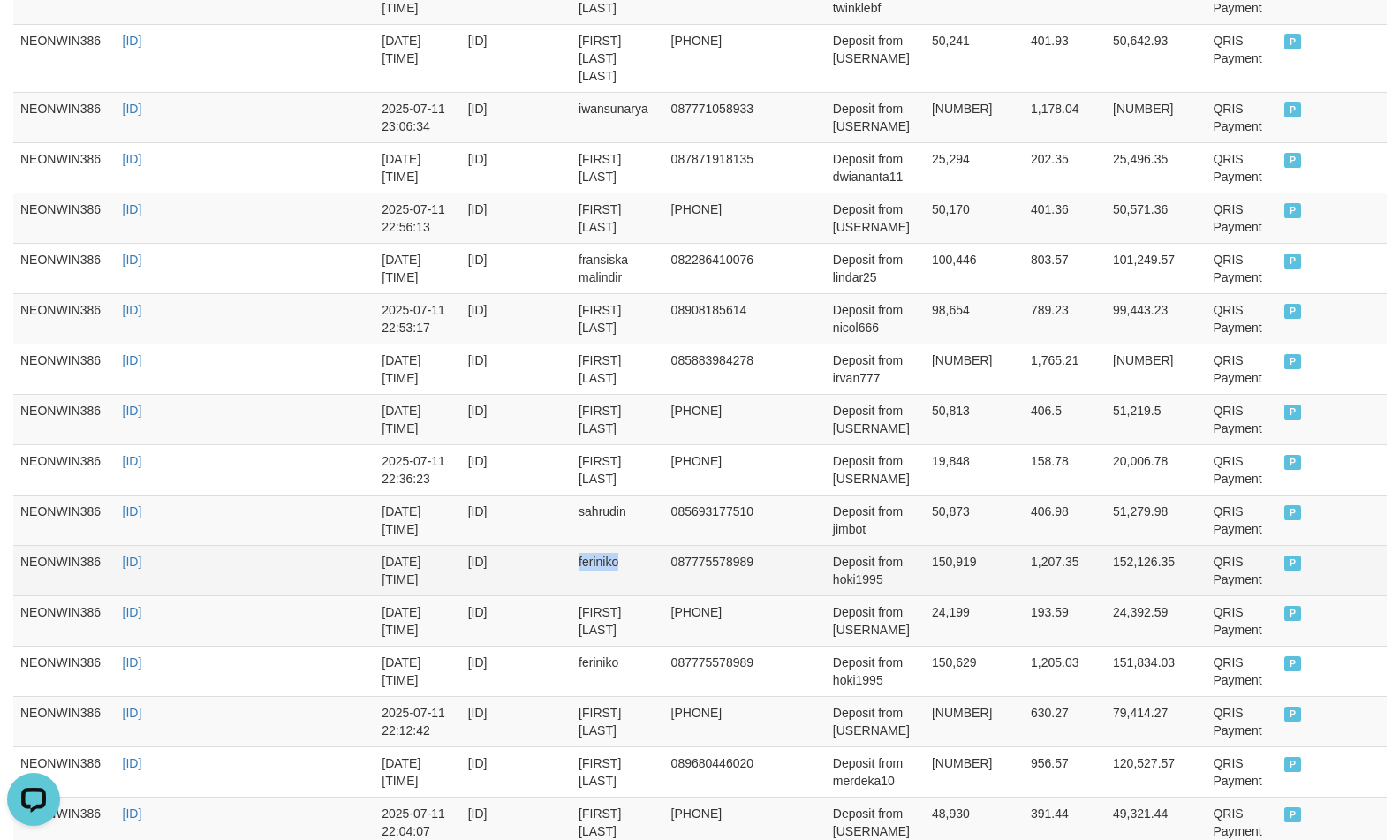 click on "feriniko" at bounding box center (617, 570) 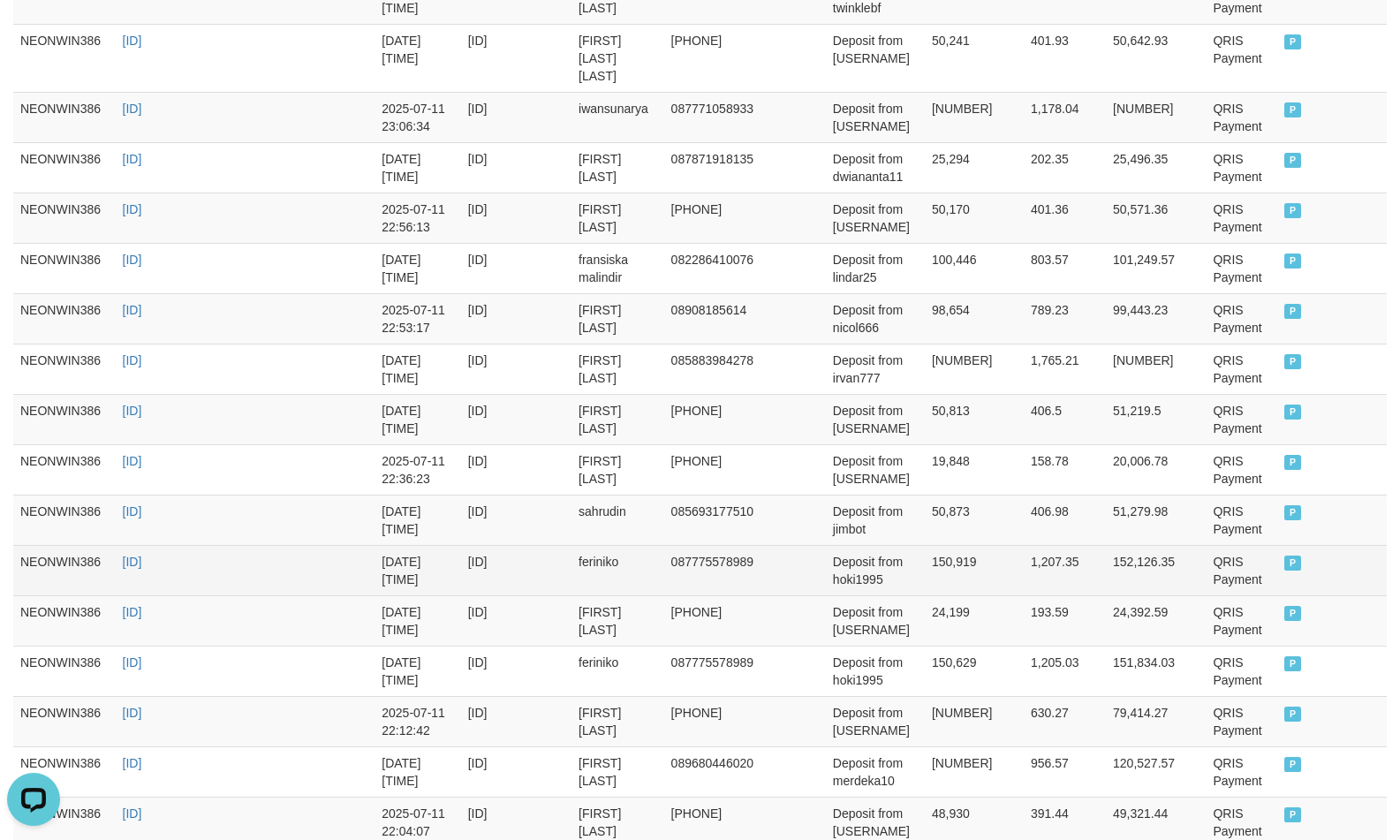 click on "Deposit from hoki1995" at bounding box center (875, 570) 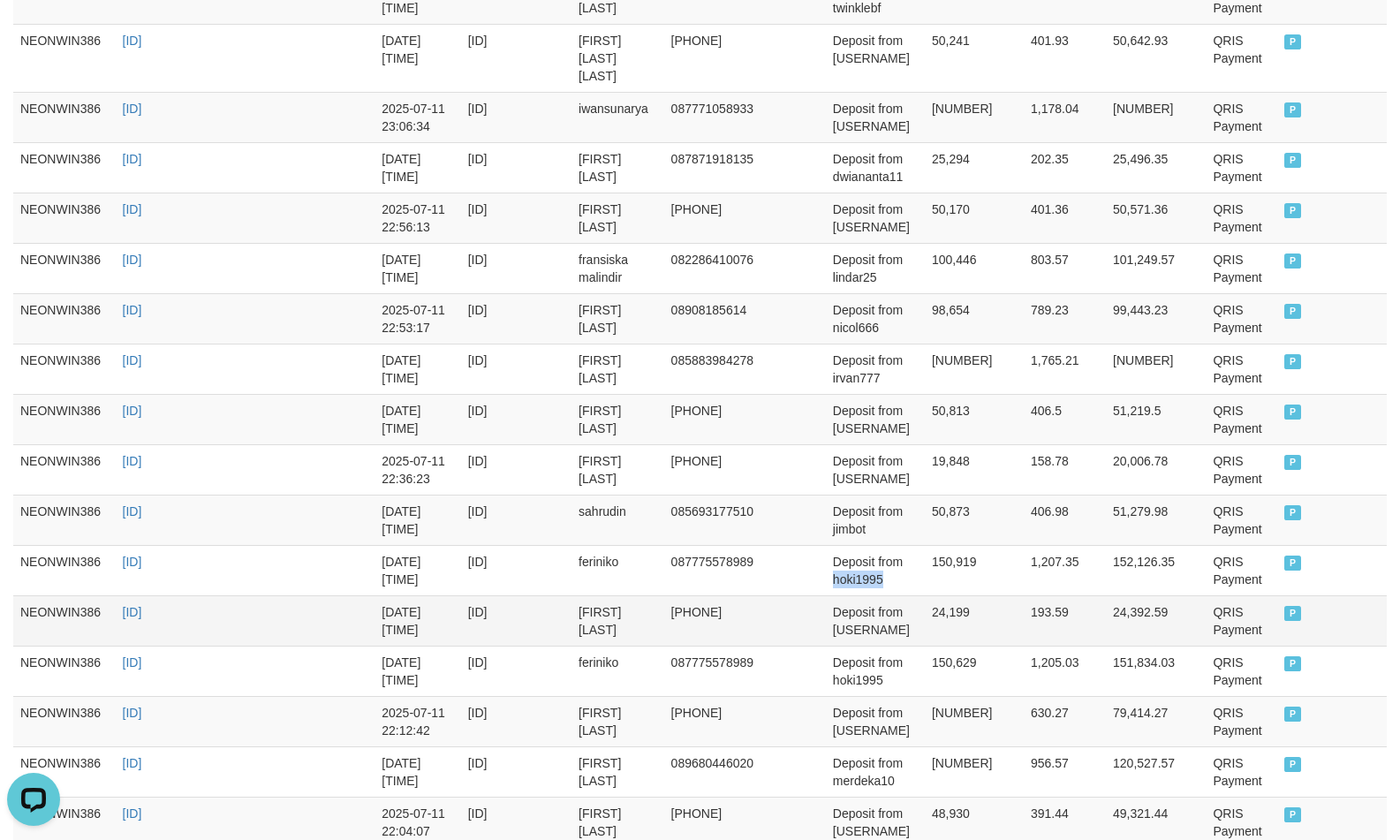 drag, startPoint x: 873, startPoint y: 571, endPoint x: 1162, endPoint y: 611, distance: 291.755 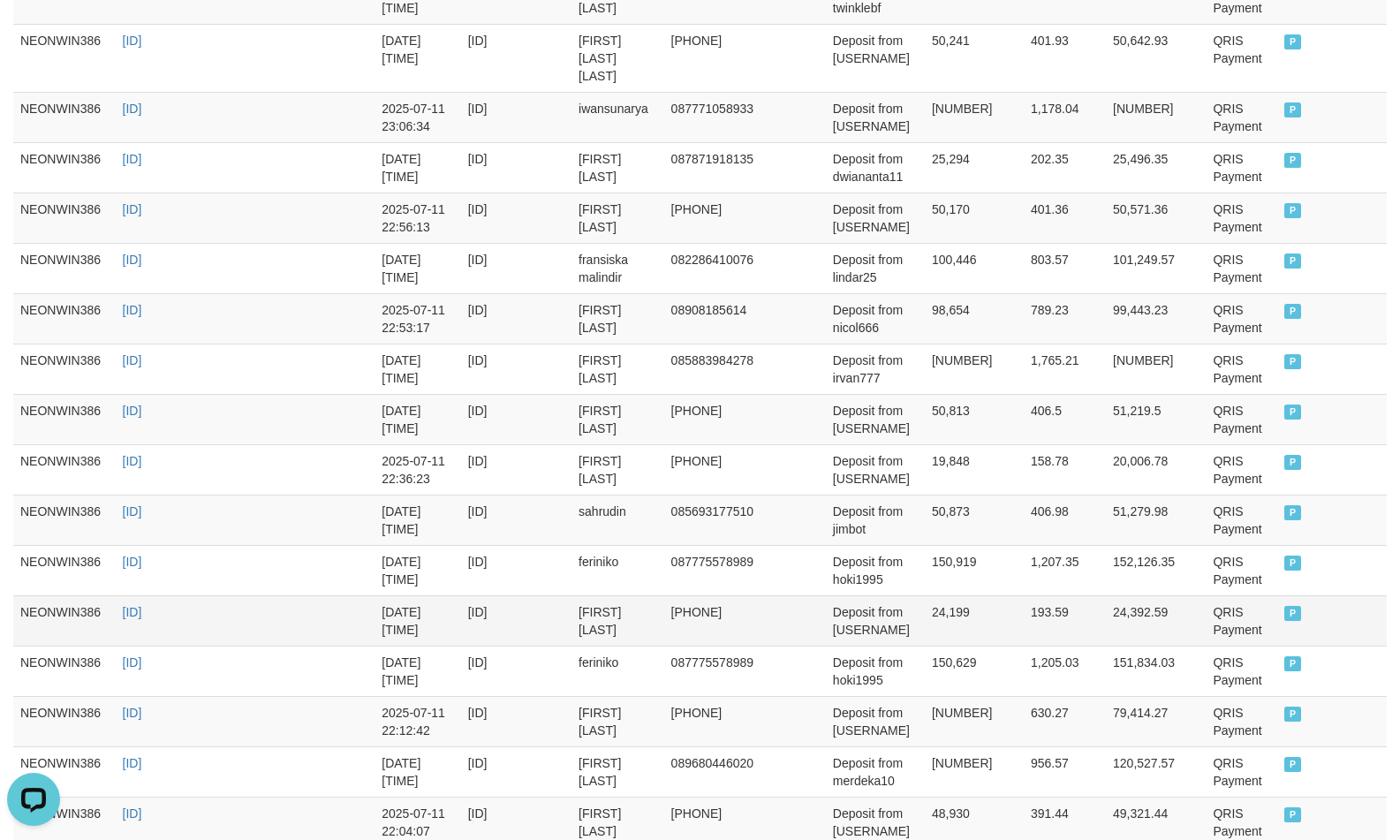 click on "muhammad fakhrul roji" at bounding box center [617, 620] 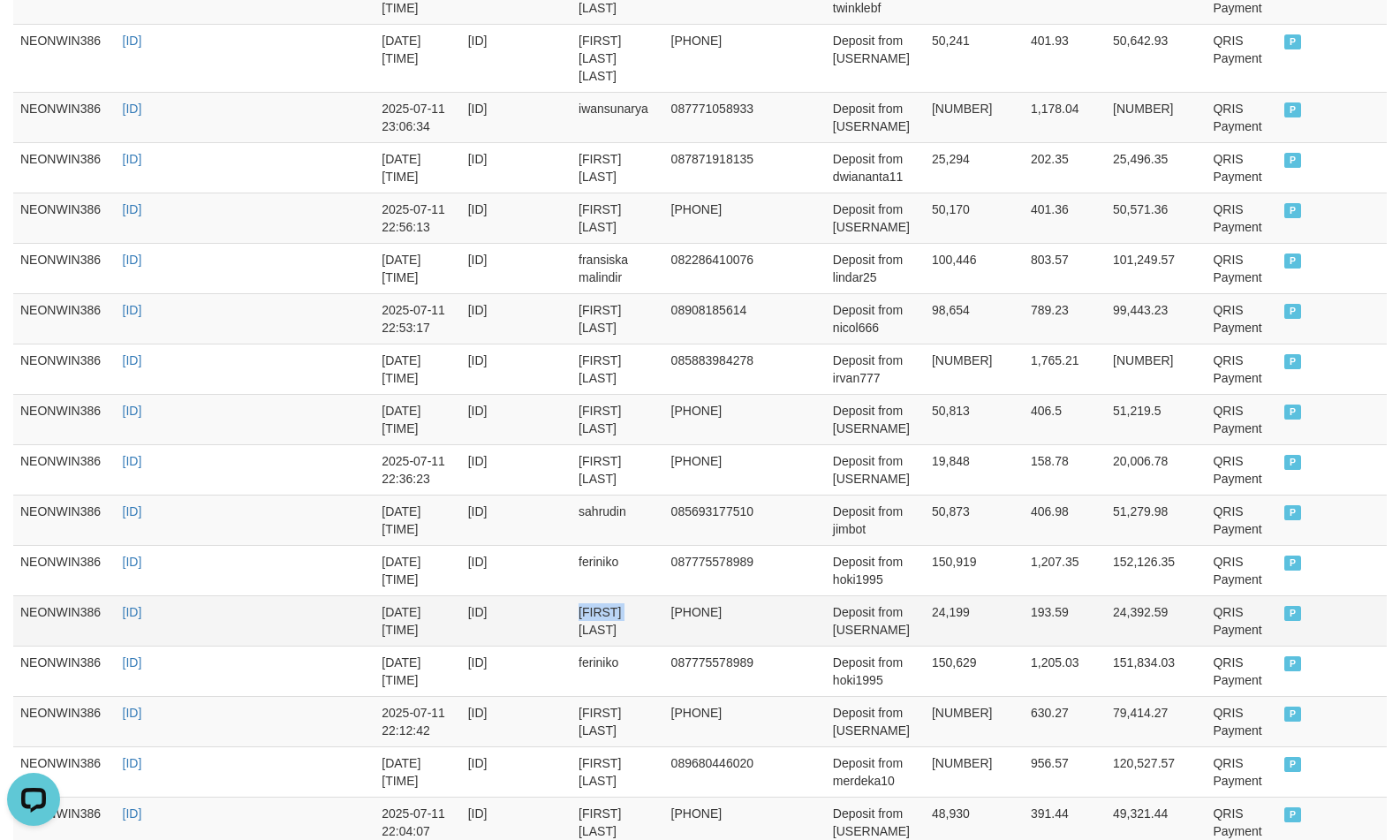 drag, startPoint x: 624, startPoint y: 597, endPoint x: 625, endPoint y: 615, distance: 18.02776 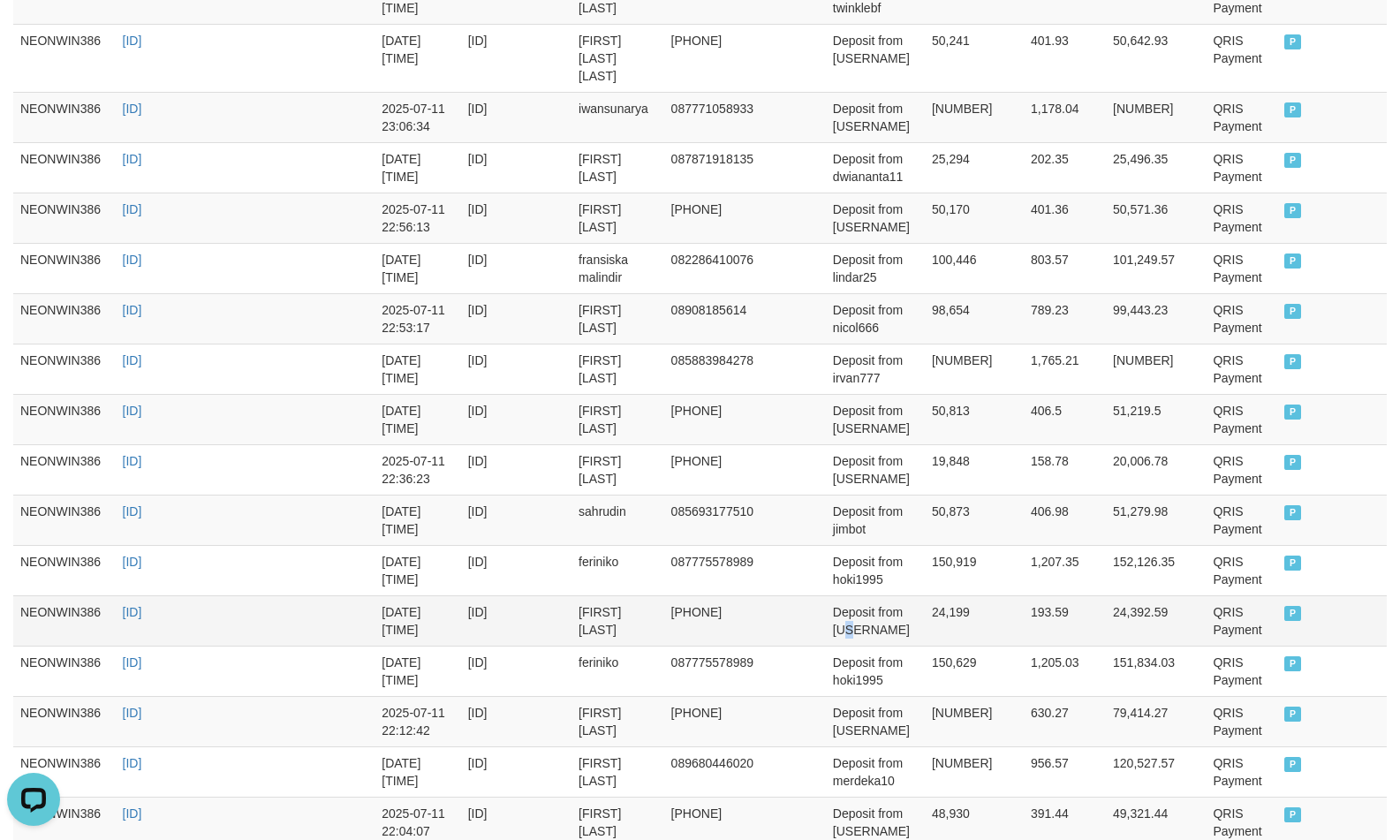 click on "Deposit from arulr18" at bounding box center (875, 620) 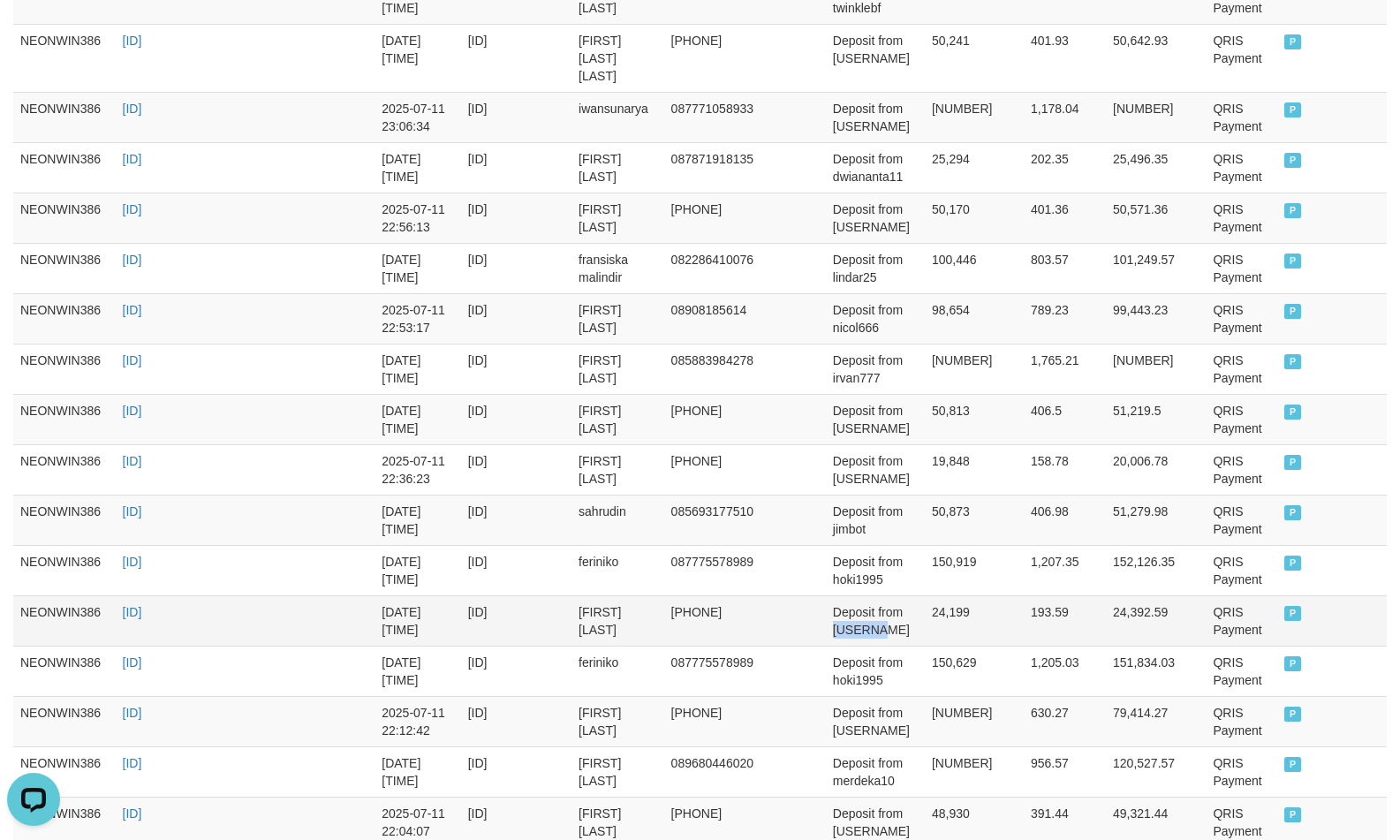 click on "Deposit from arulr18" at bounding box center [875, 620] 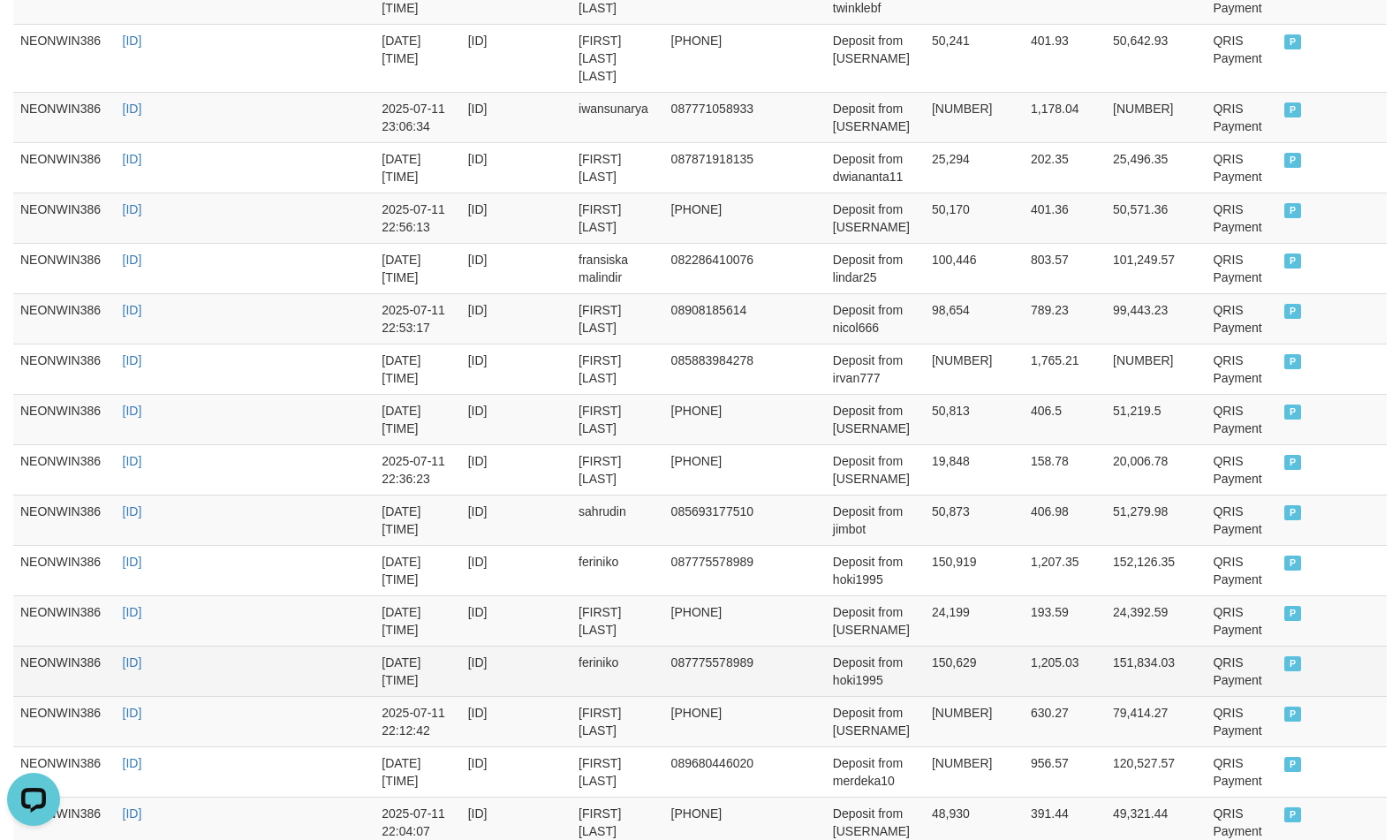 click on "feriniko" at bounding box center [617, 670] 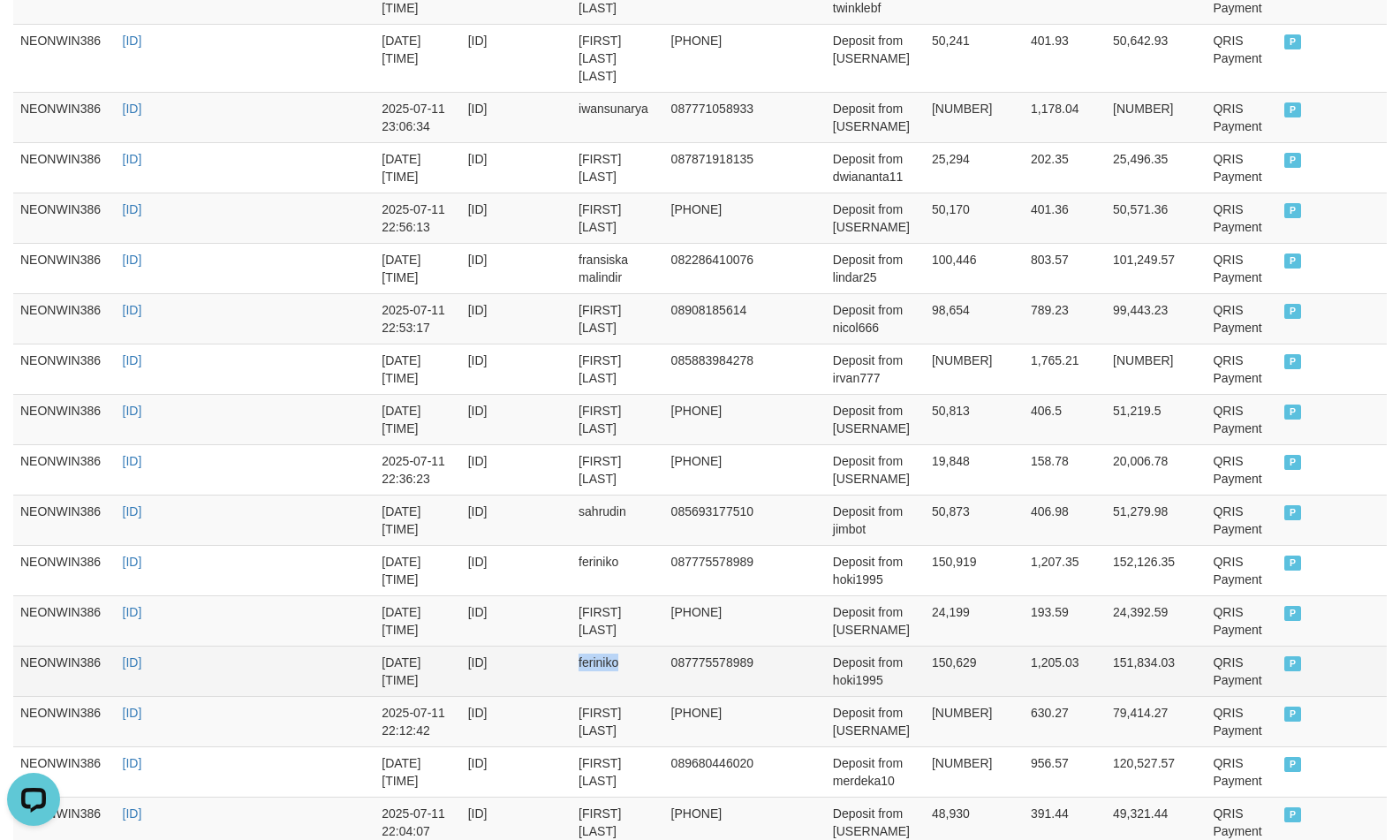 click on "feriniko" at bounding box center [617, 670] 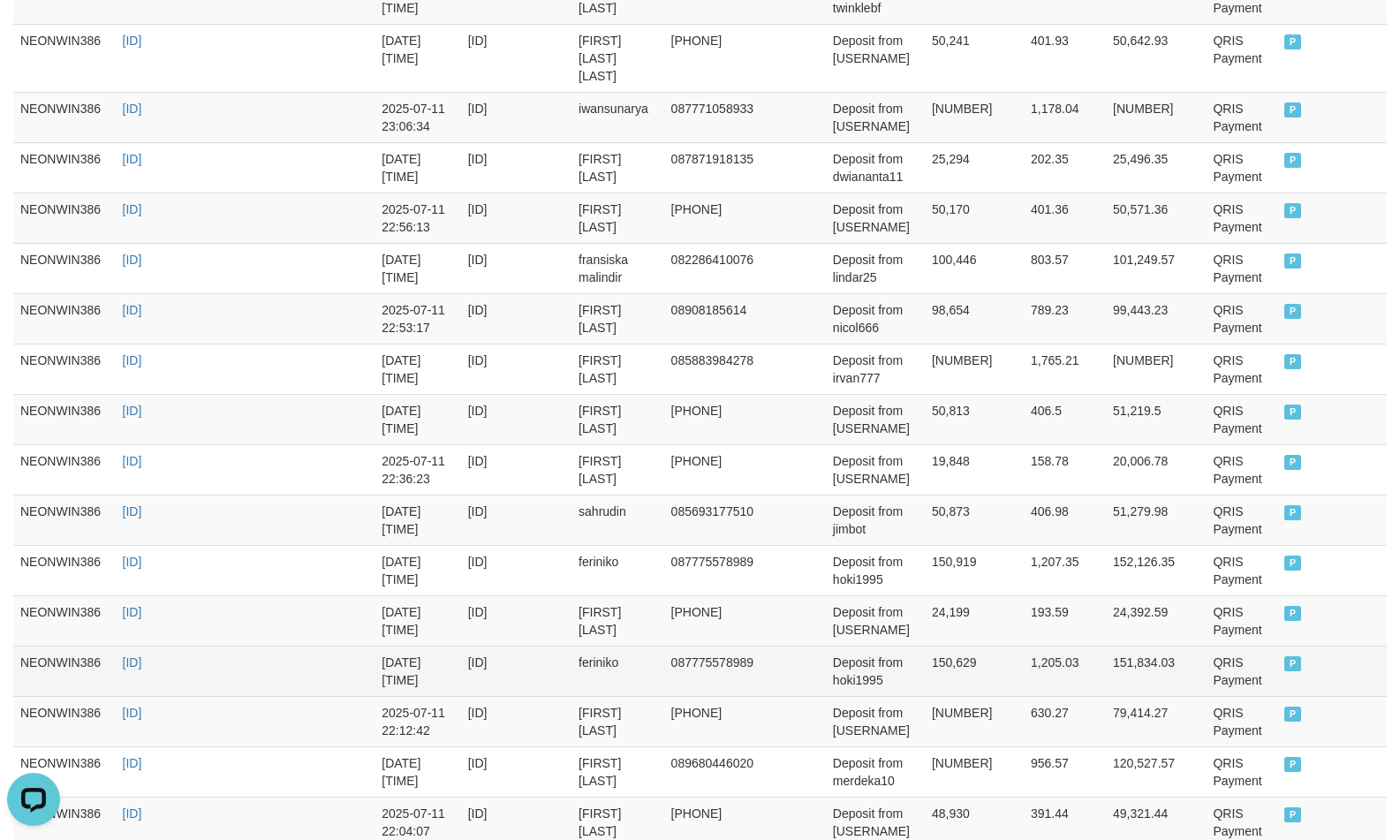 click on "Deposit from hoki1995" at bounding box center (875, 670) 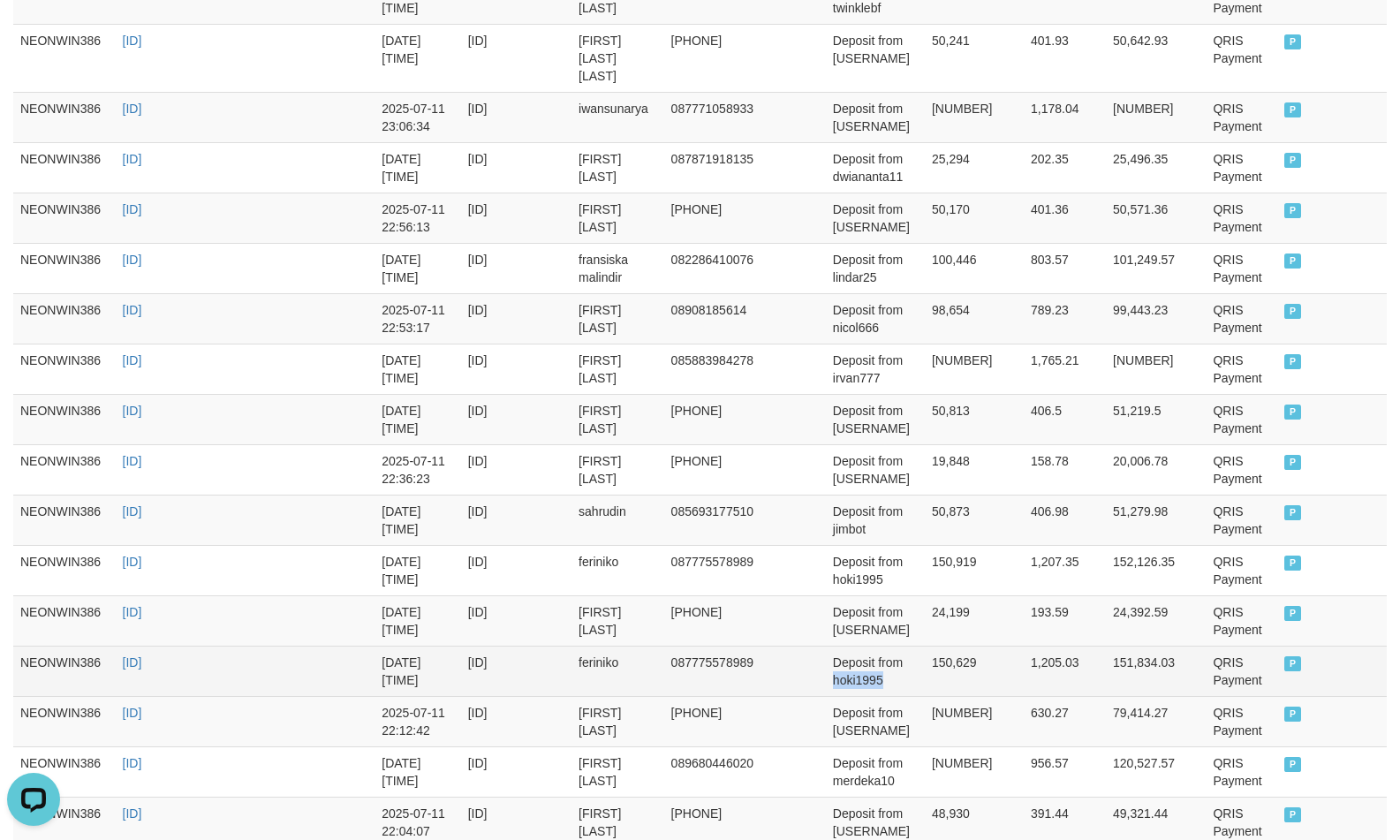 click on "Deposit from hoki1995" at bounding box center [875, 670] 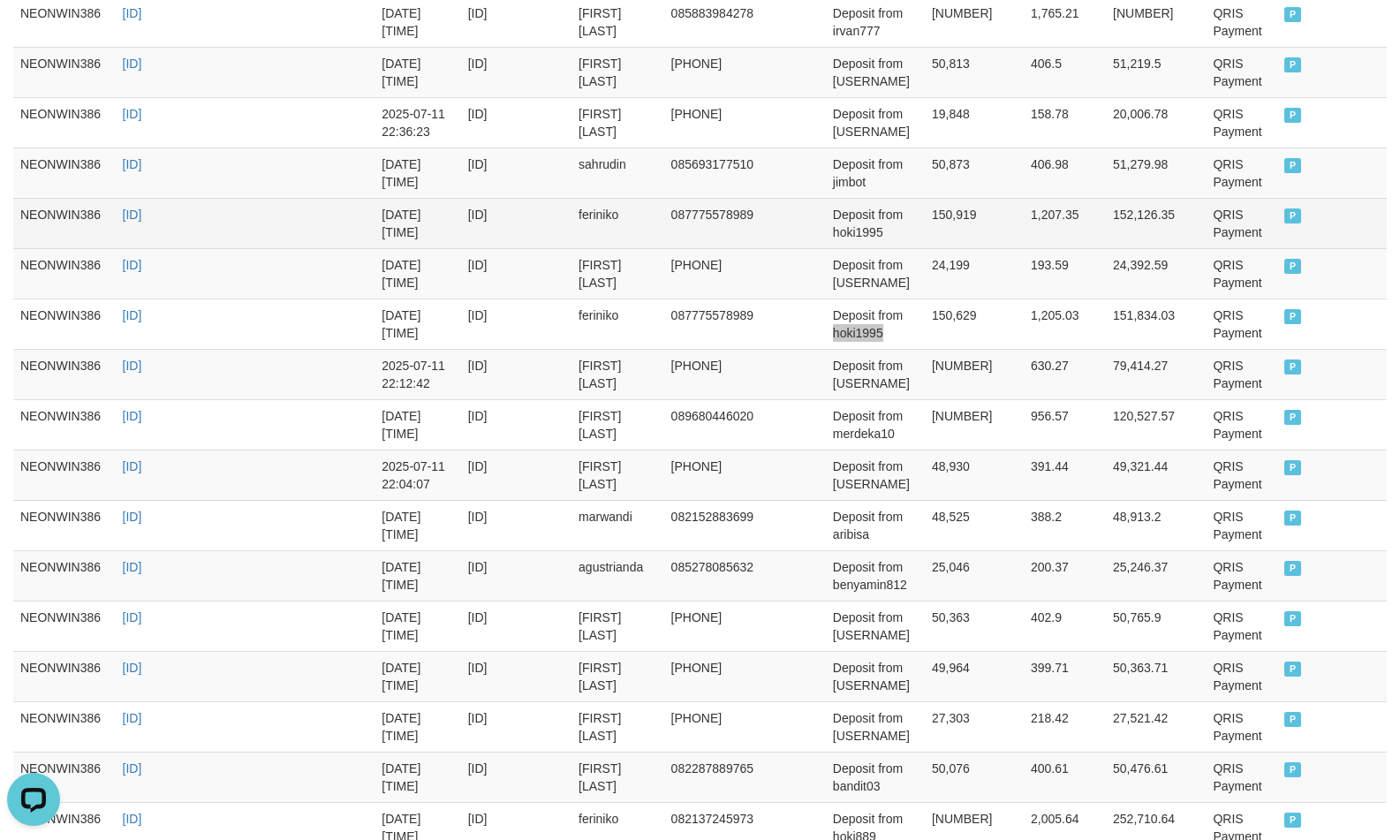 scroll, scrollTop: 1385, scrollLeft: 0, axis: vertical 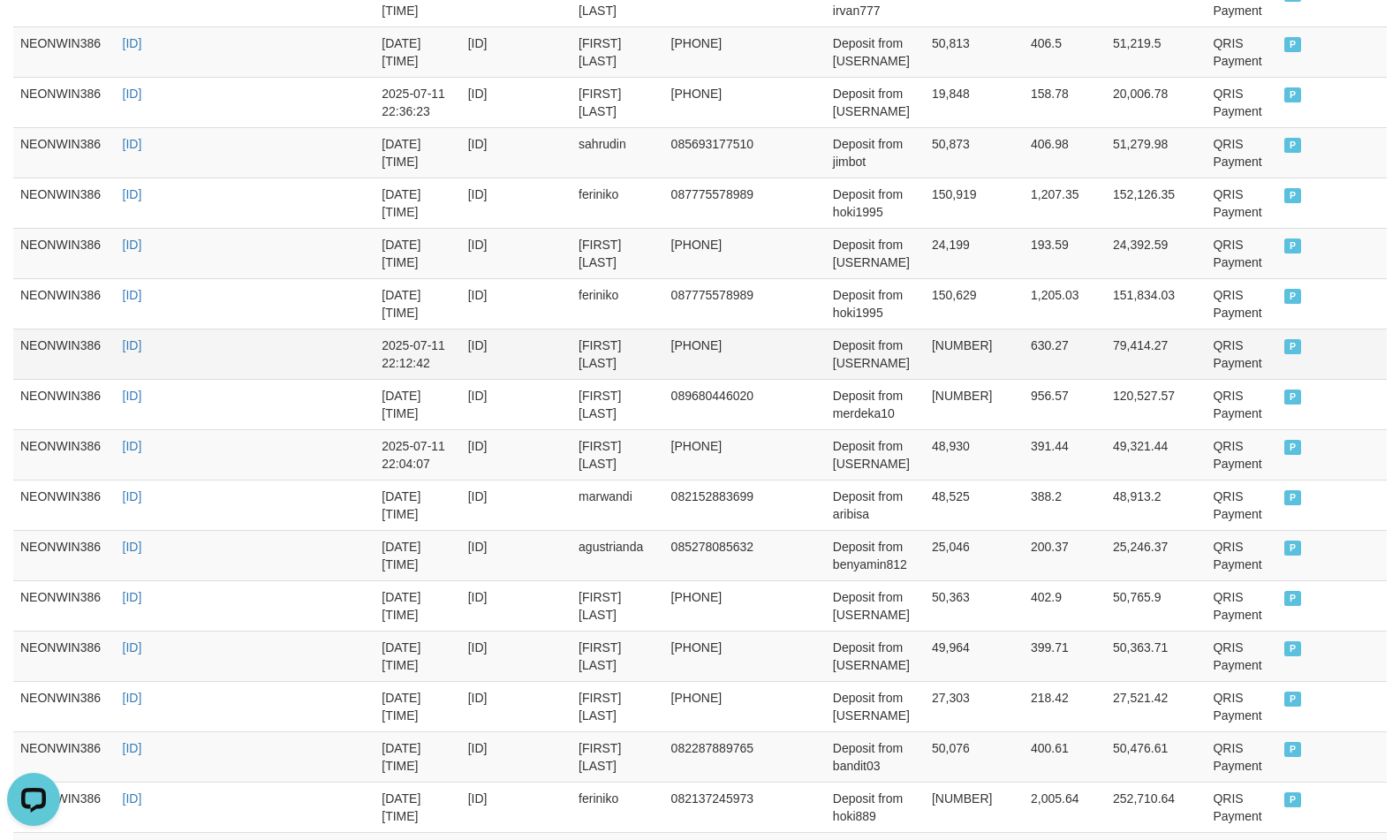 click on "yudhistira muchtar" at bounding box center [617, 353] 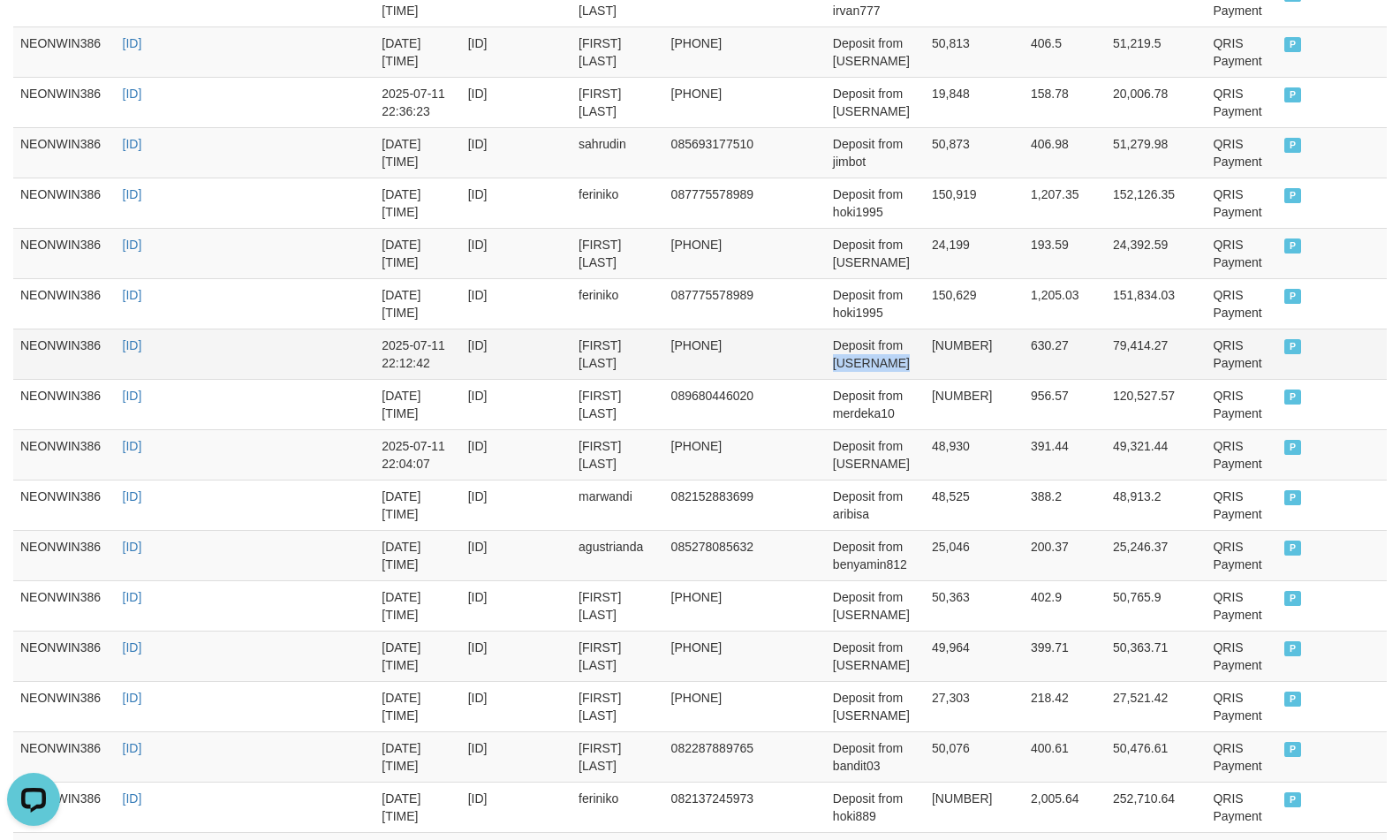 click on "Deposit from yuyubisa33" at bounding box center (875, 353) 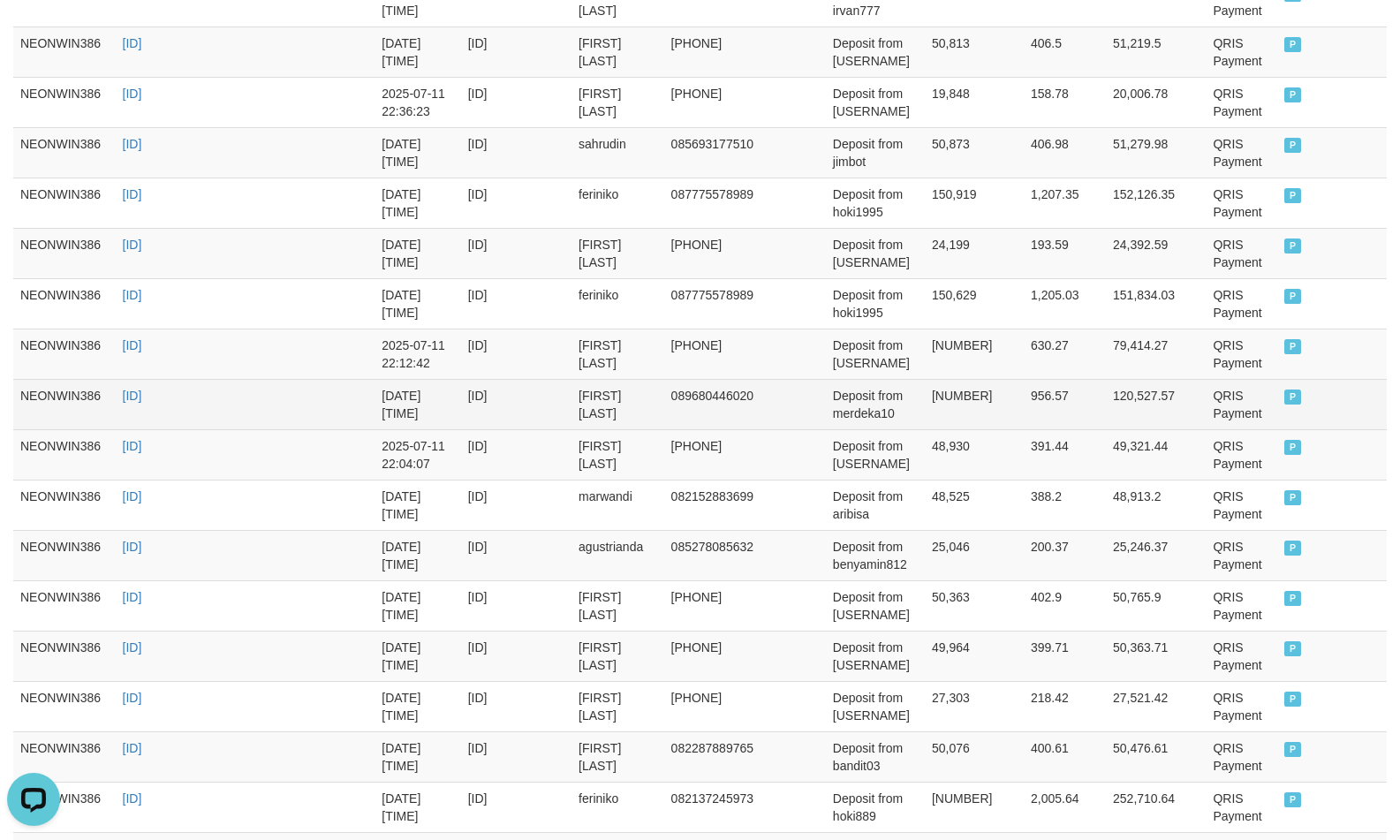 click on "[FIRST] [LAST]" at bounding box center [617, 404] 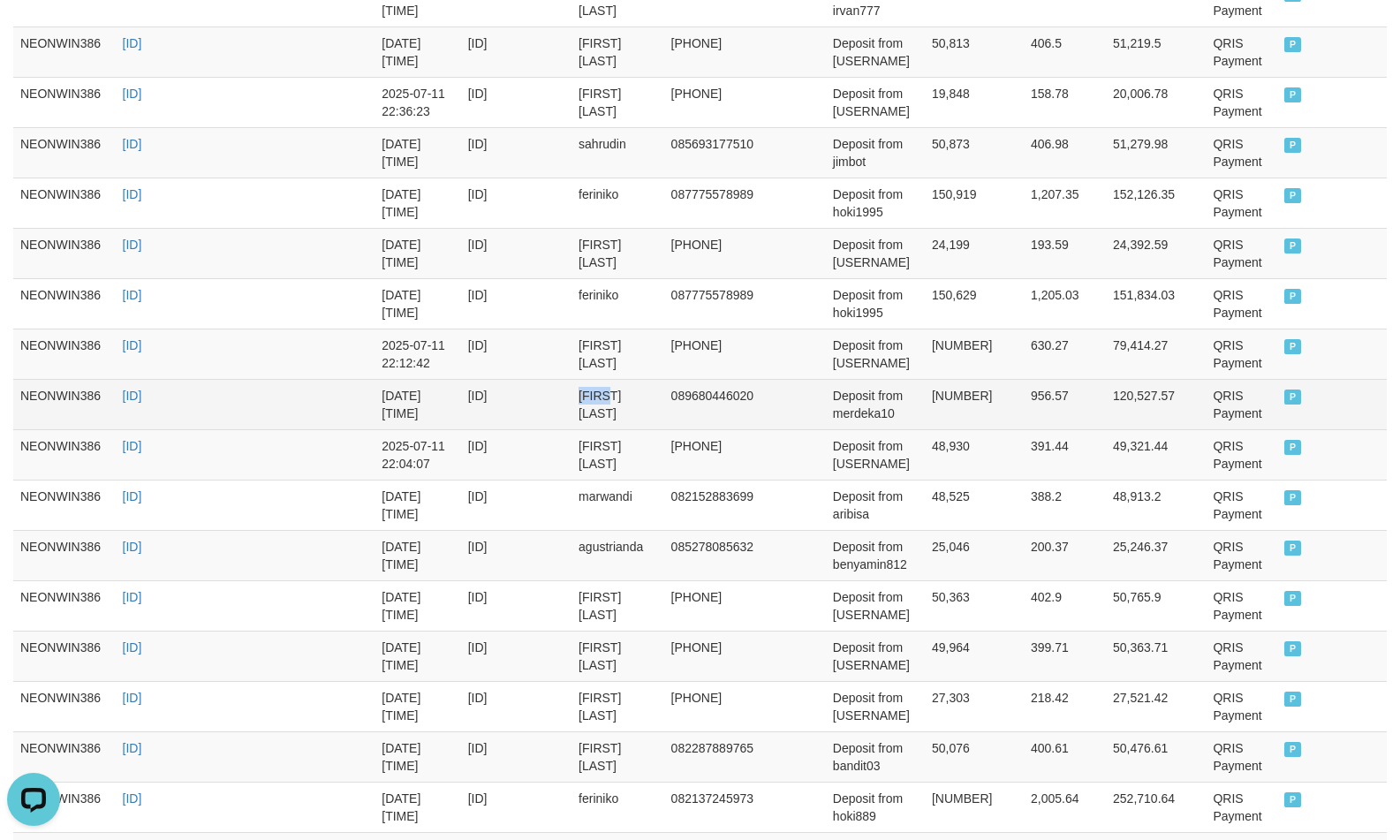 drag, startPoint x: 599, startPoint y: 381, endPoint x: 616, endPoint y: 380, distance: 17.029386 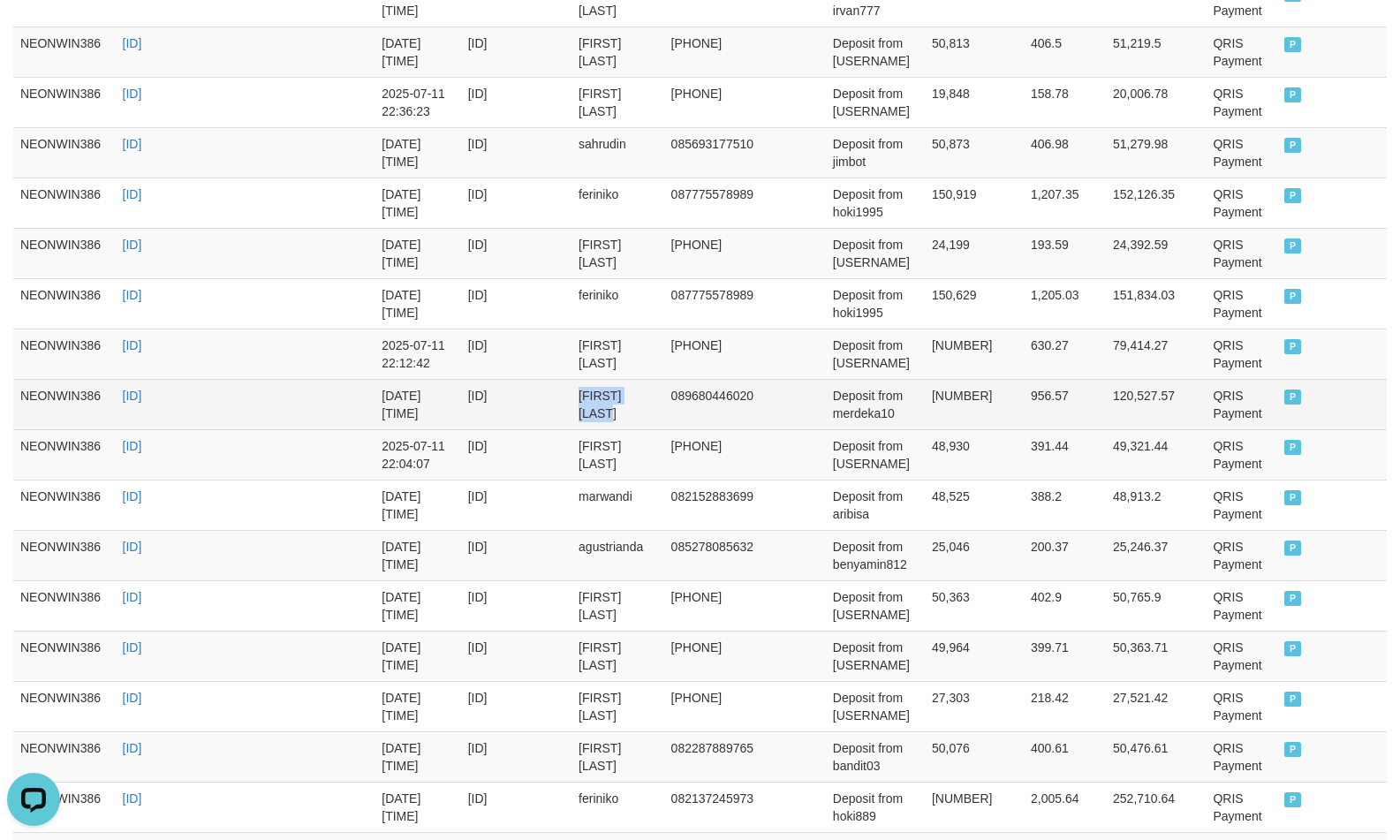 click on "[FIRST] [LAST]" at bounding box center (617, 404) 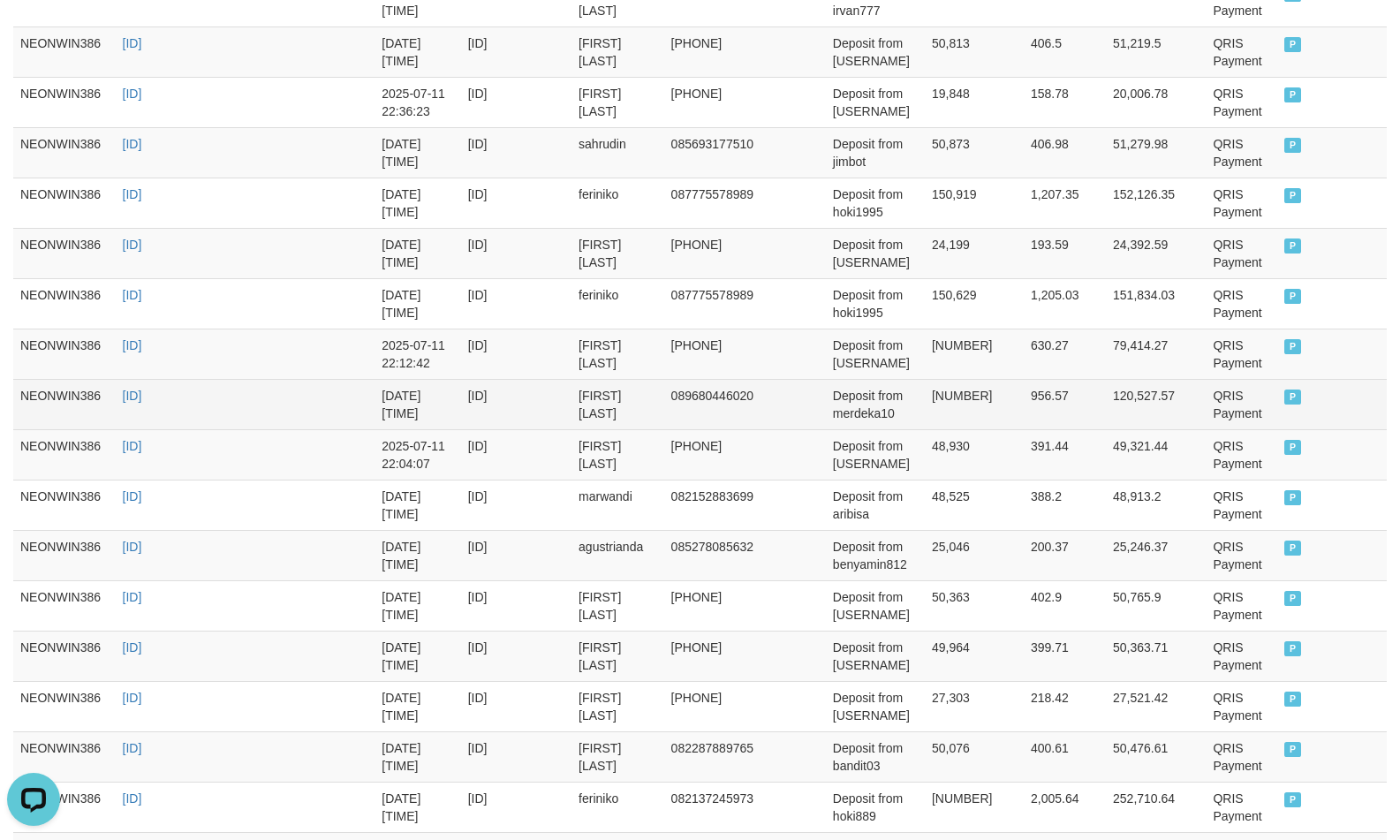 click on "Deposit from merdeka10" at bounding box center (875, 404) 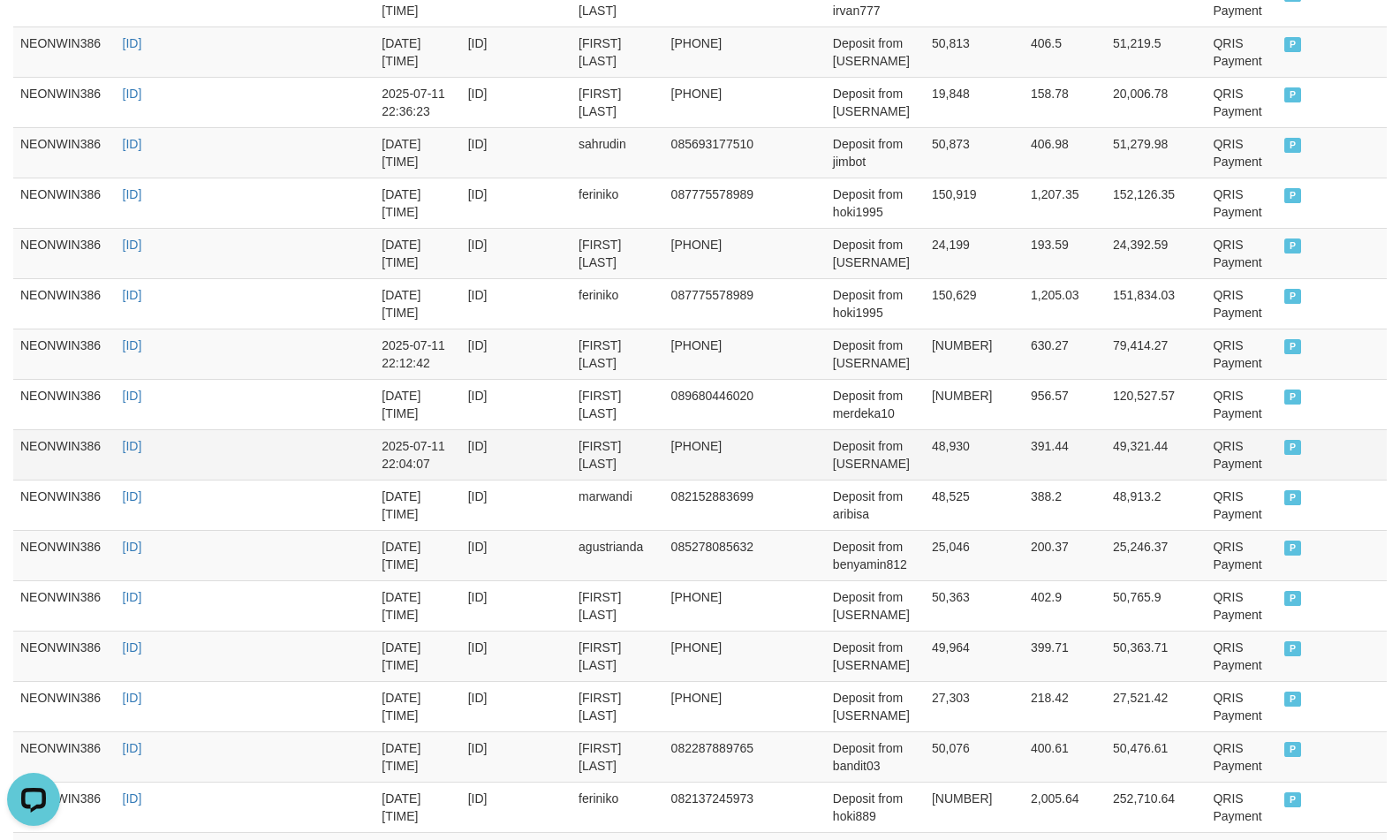 click on "pandika swandi" at bounding box center (617, 454) 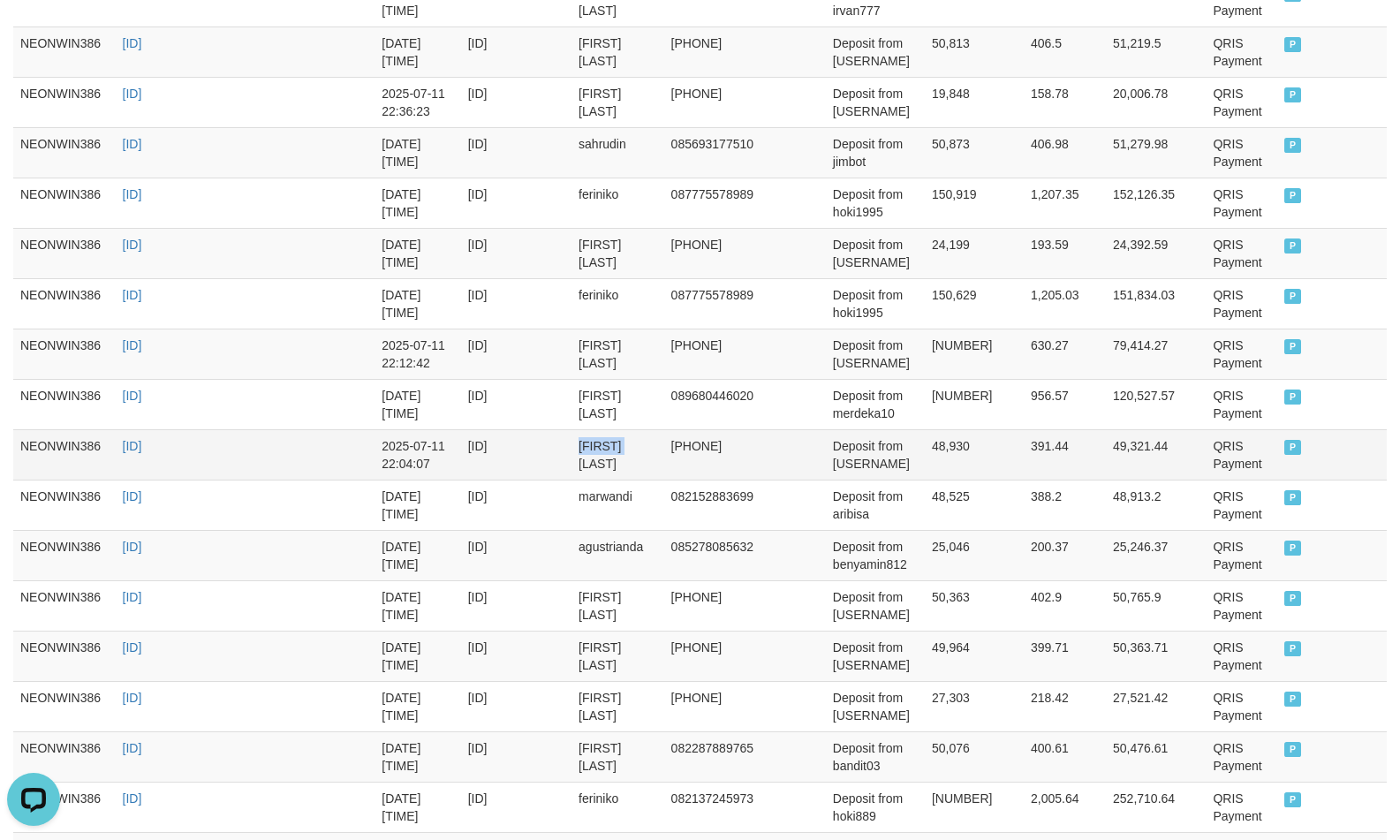 click on "pandika swandi" at bounding box center [617, 454] 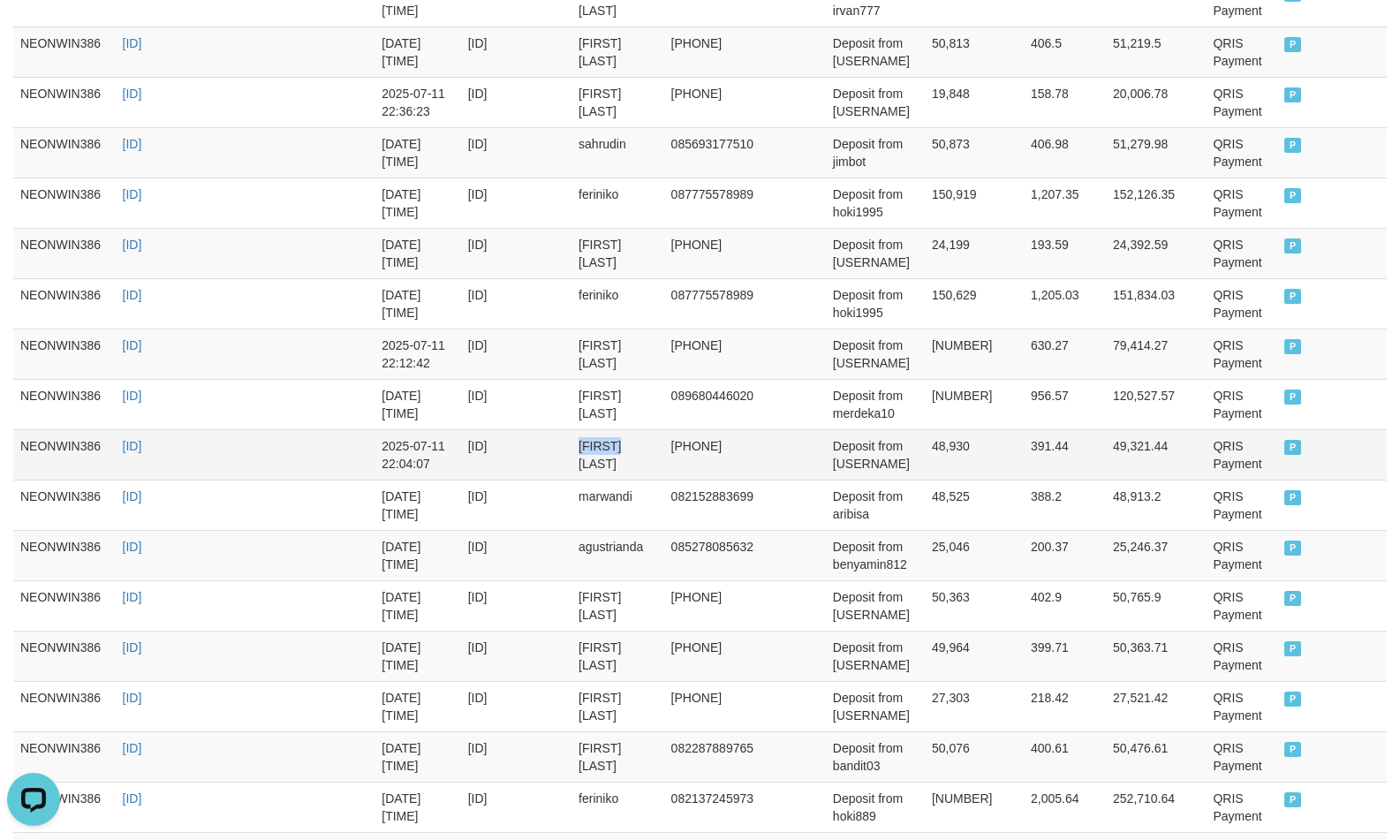 click on "pandika swandi" at bounding box center [617, 454] 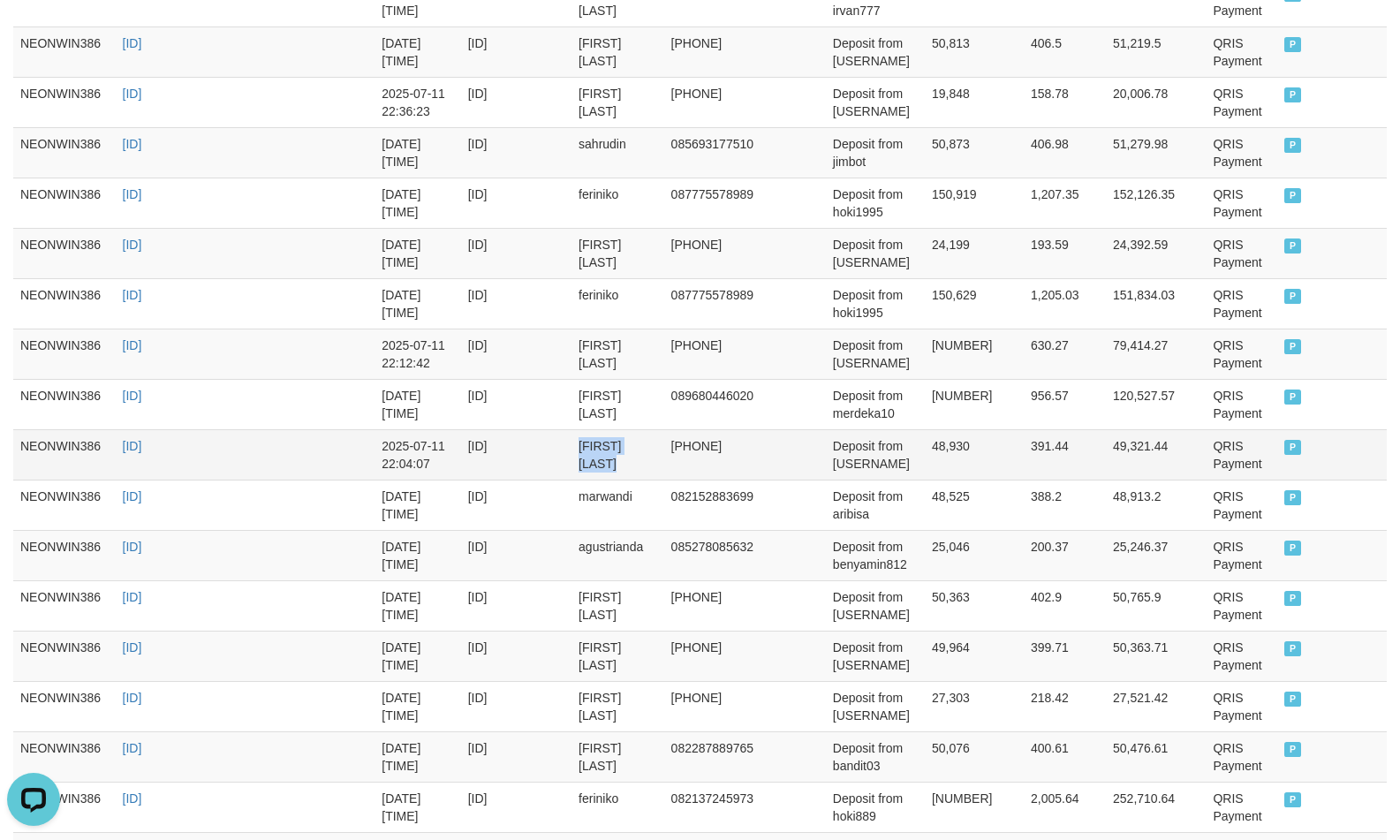 click on "pandika swandi" at bounding box center [617, 454] 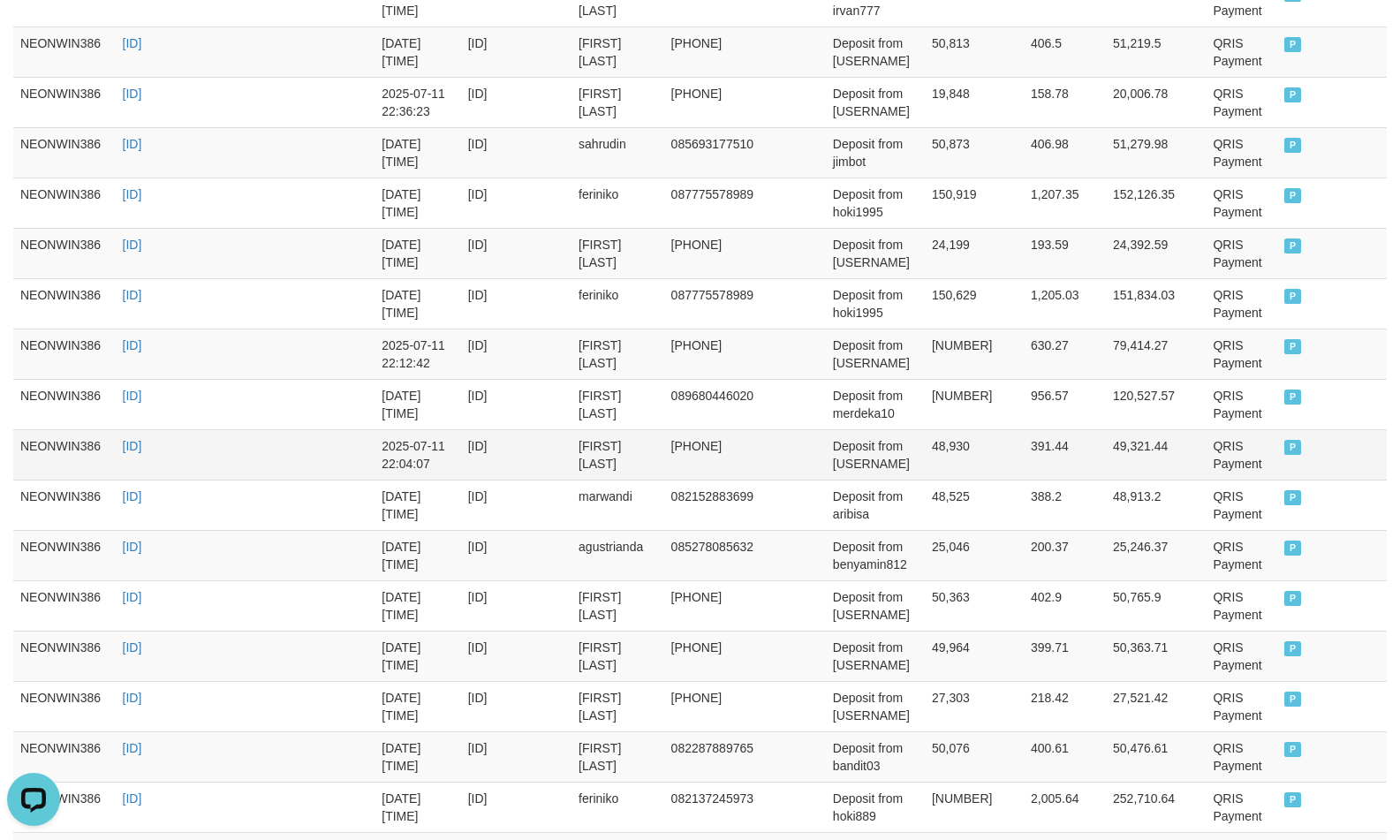 click on "Deposit from lengat71" at bounding box center (875, 454) 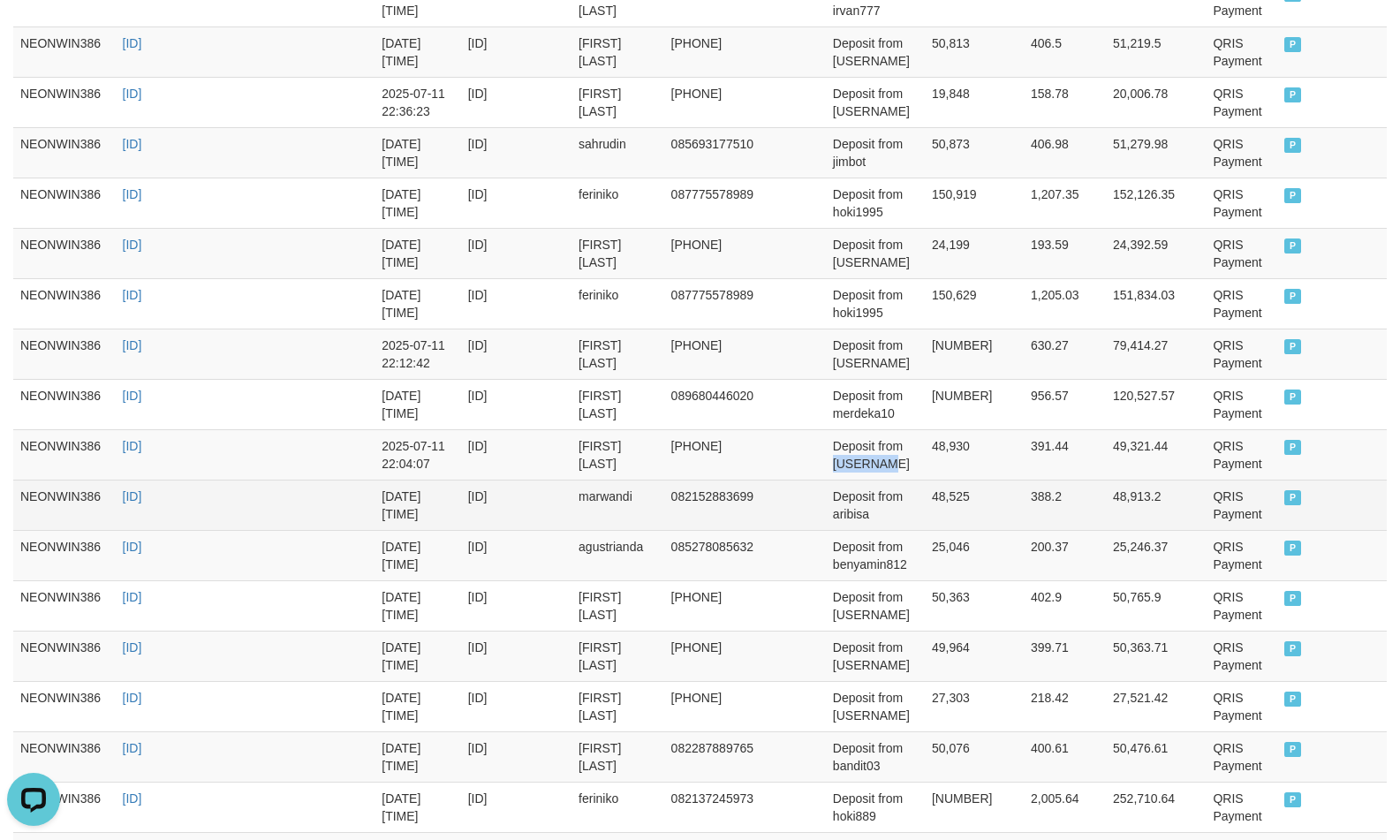 click on "marwandi" at bounding box center (617, 504) 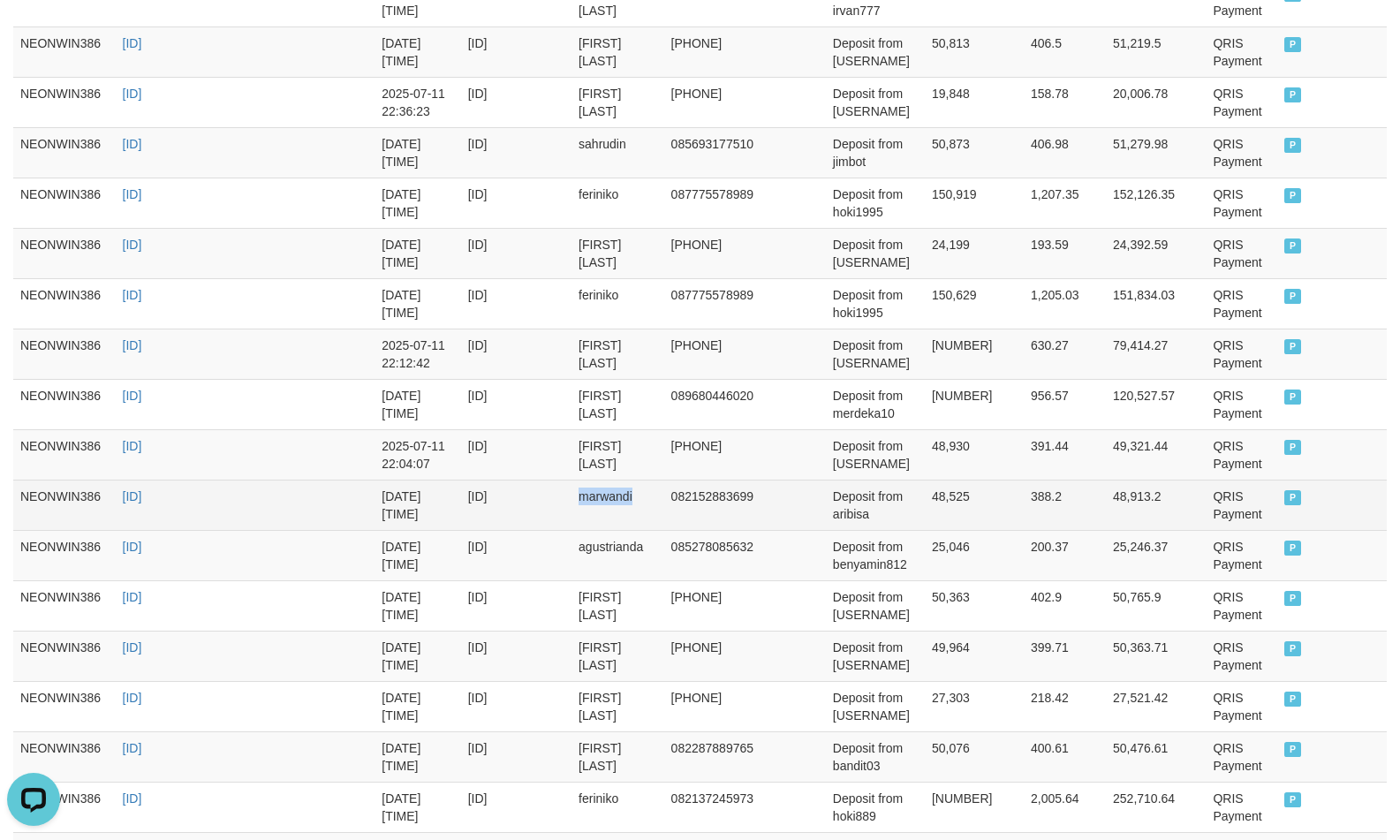 click on "marwandi" at bounding box center (617, 504) 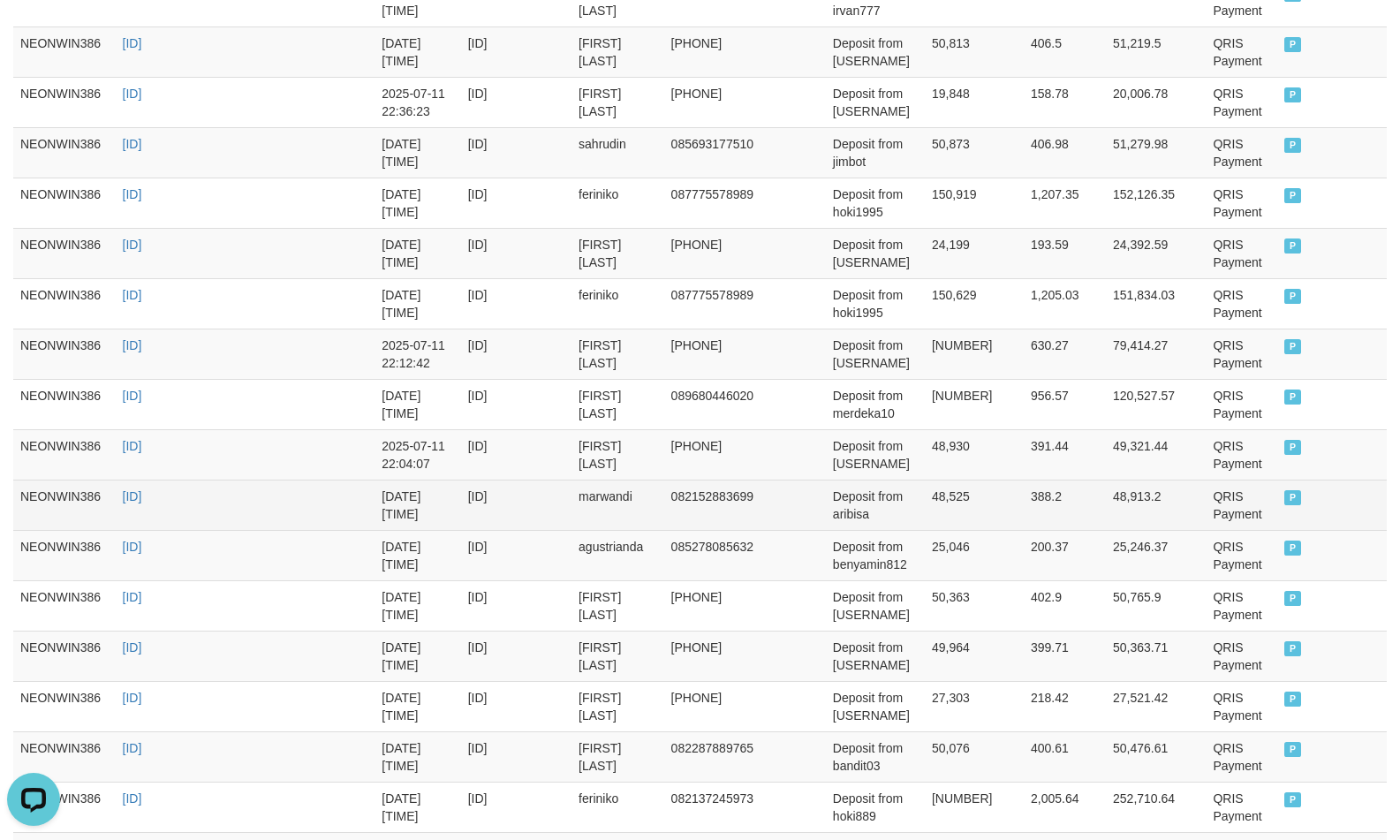 click on "Deposit from aribisa" at bounding box center [875, 504] 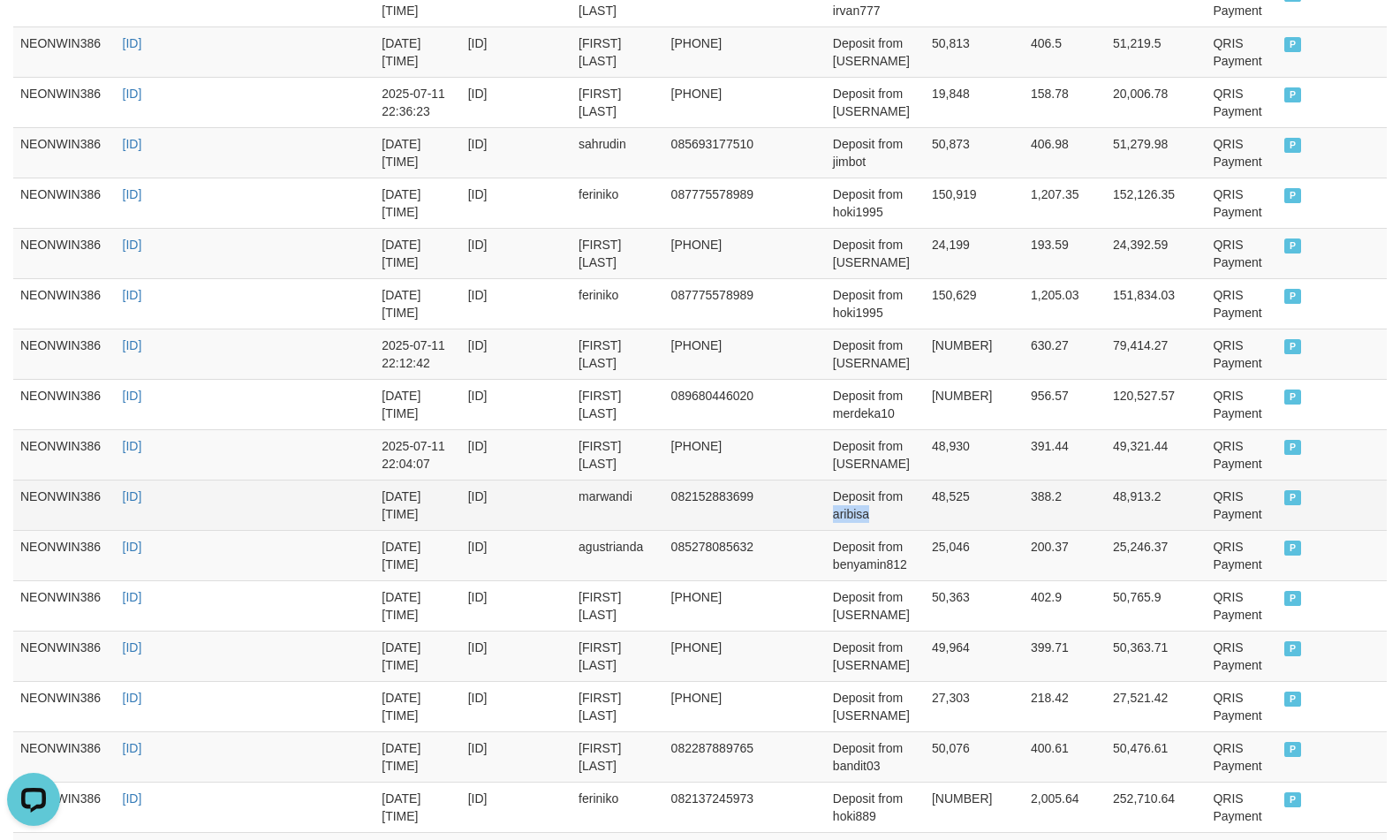 click on "Deposit from aribisa" at bounding box center [875, 504] 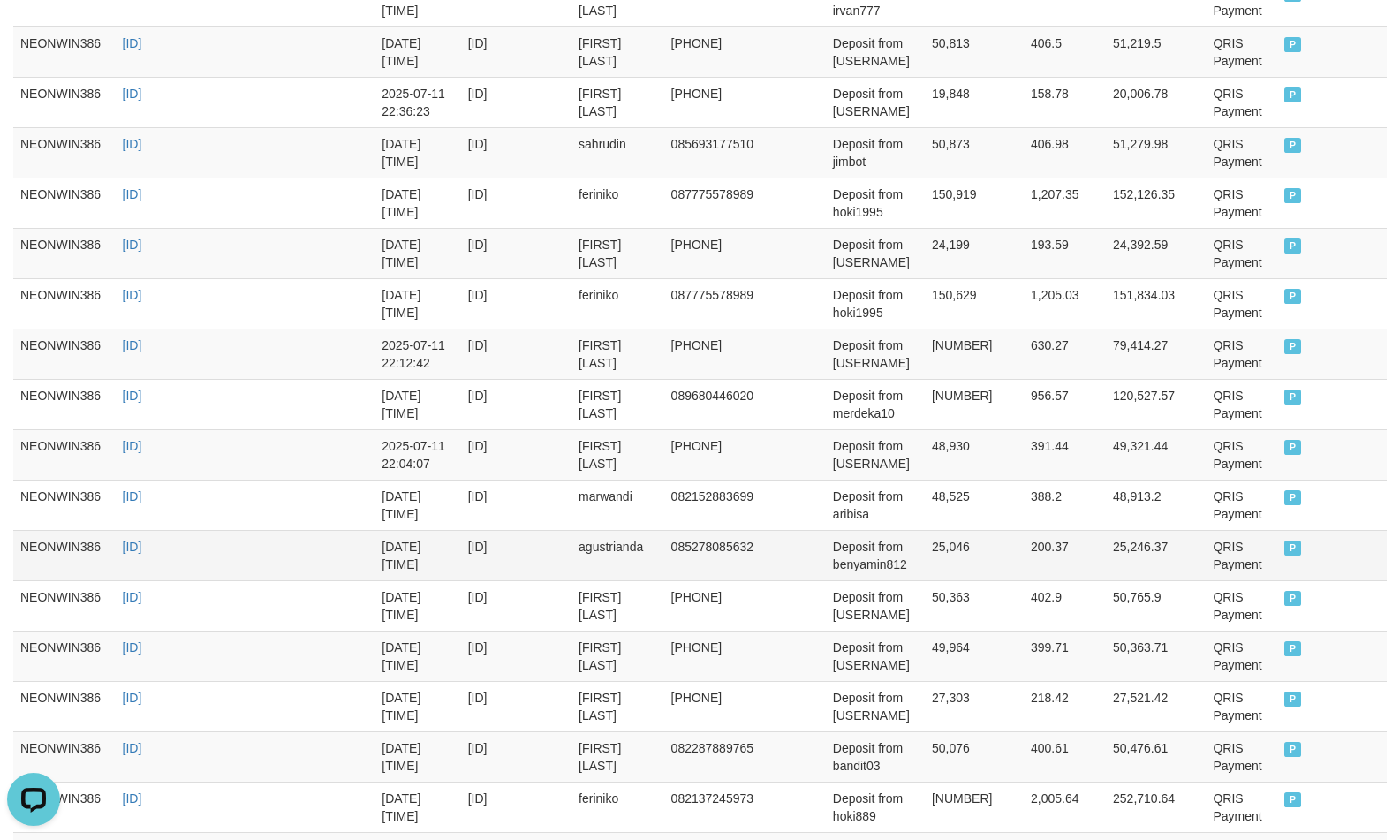 click on "agustrianda" at bounding box center (617, 555) 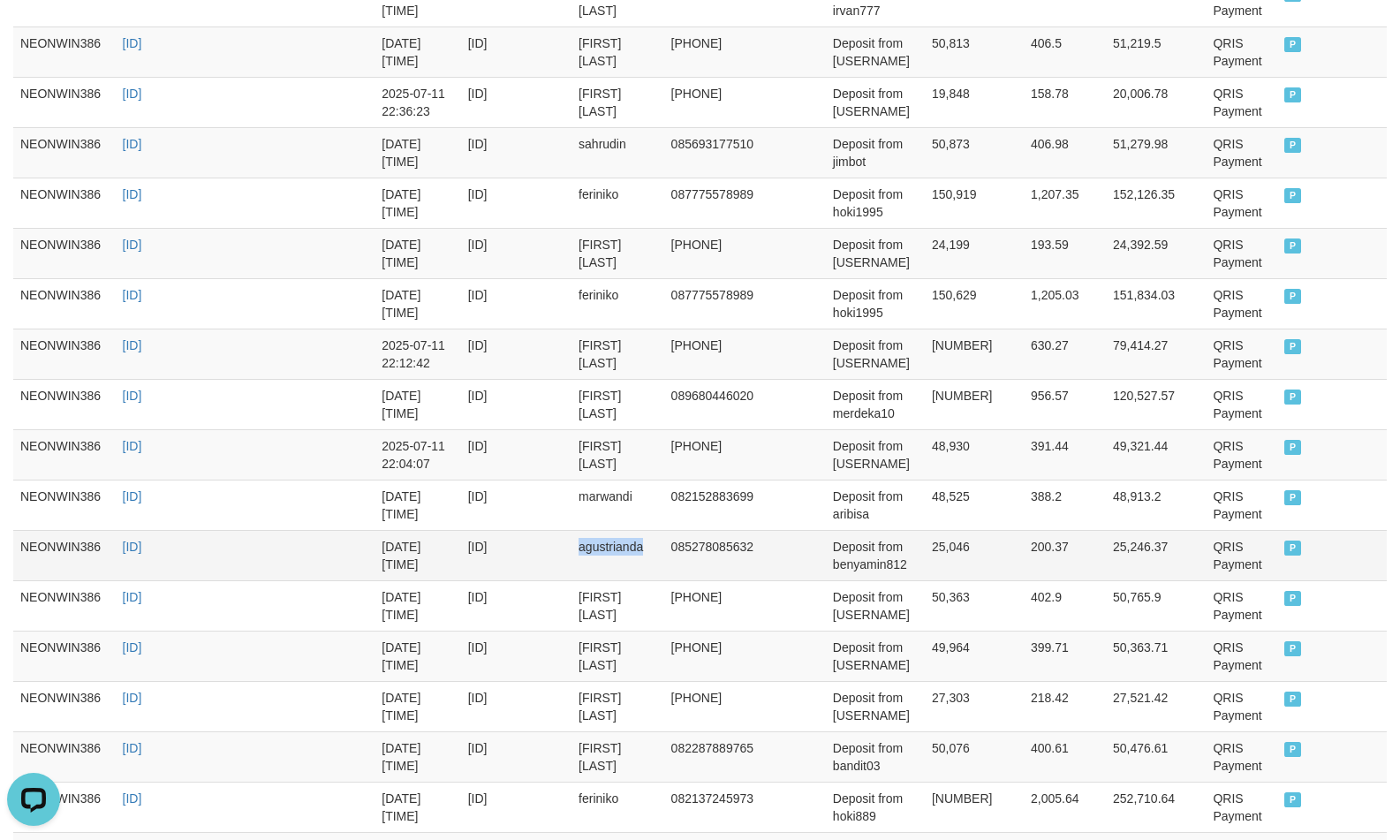 click on "agustrianda" at bounding box center (617, 555) 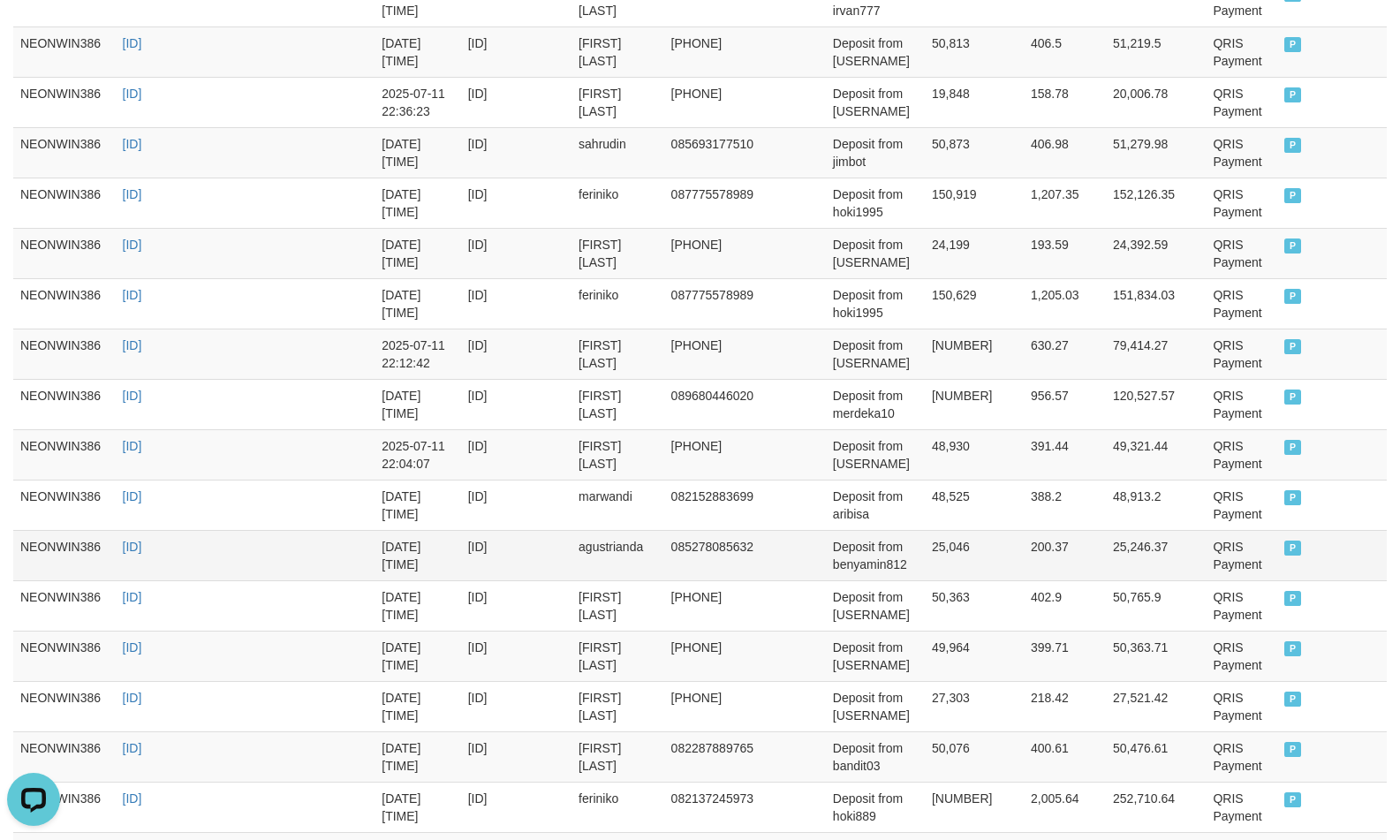 click on "Deposit from benyamin812" at bounding box center [875, 555] 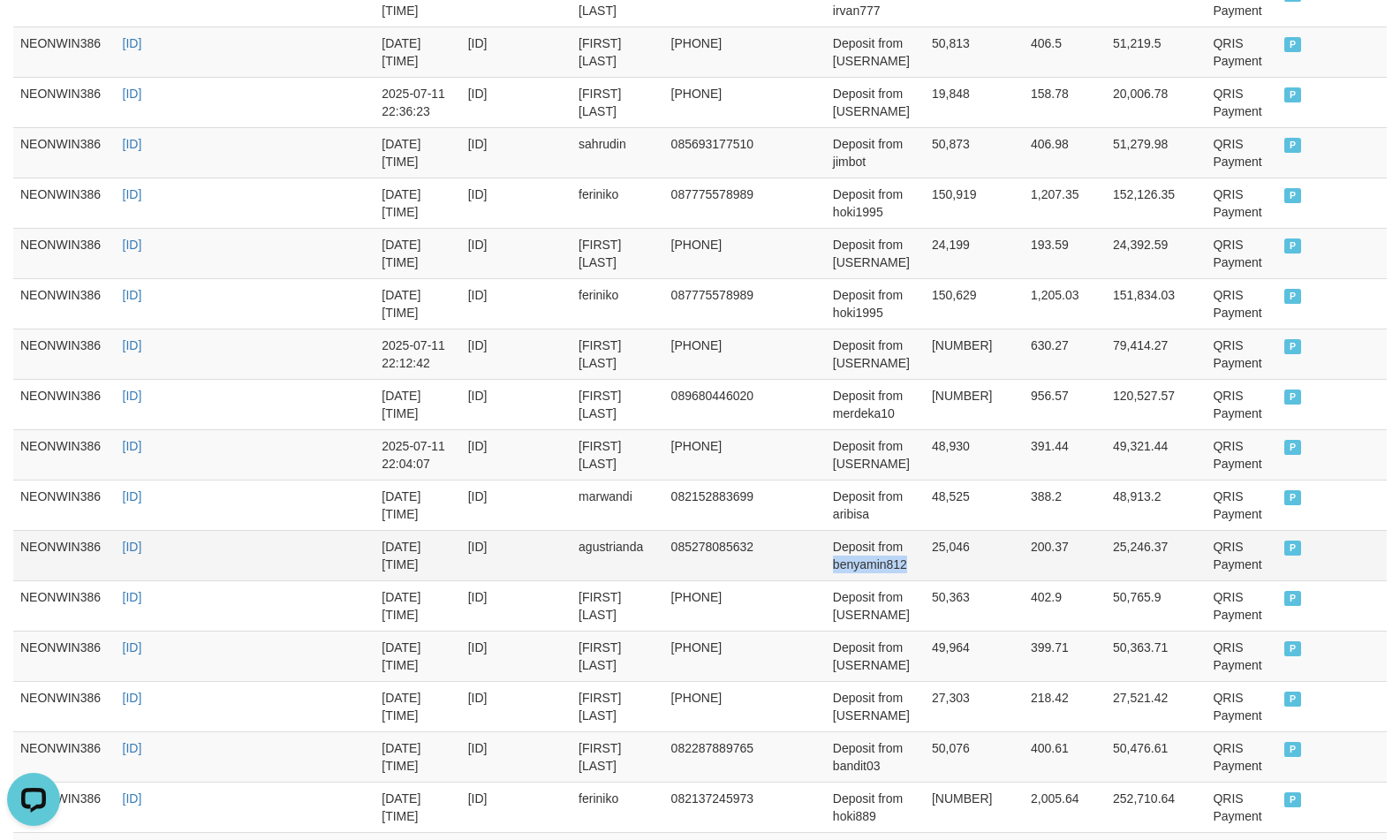 click on "Deposit from benyamin812" at bounding box center (875, 555) 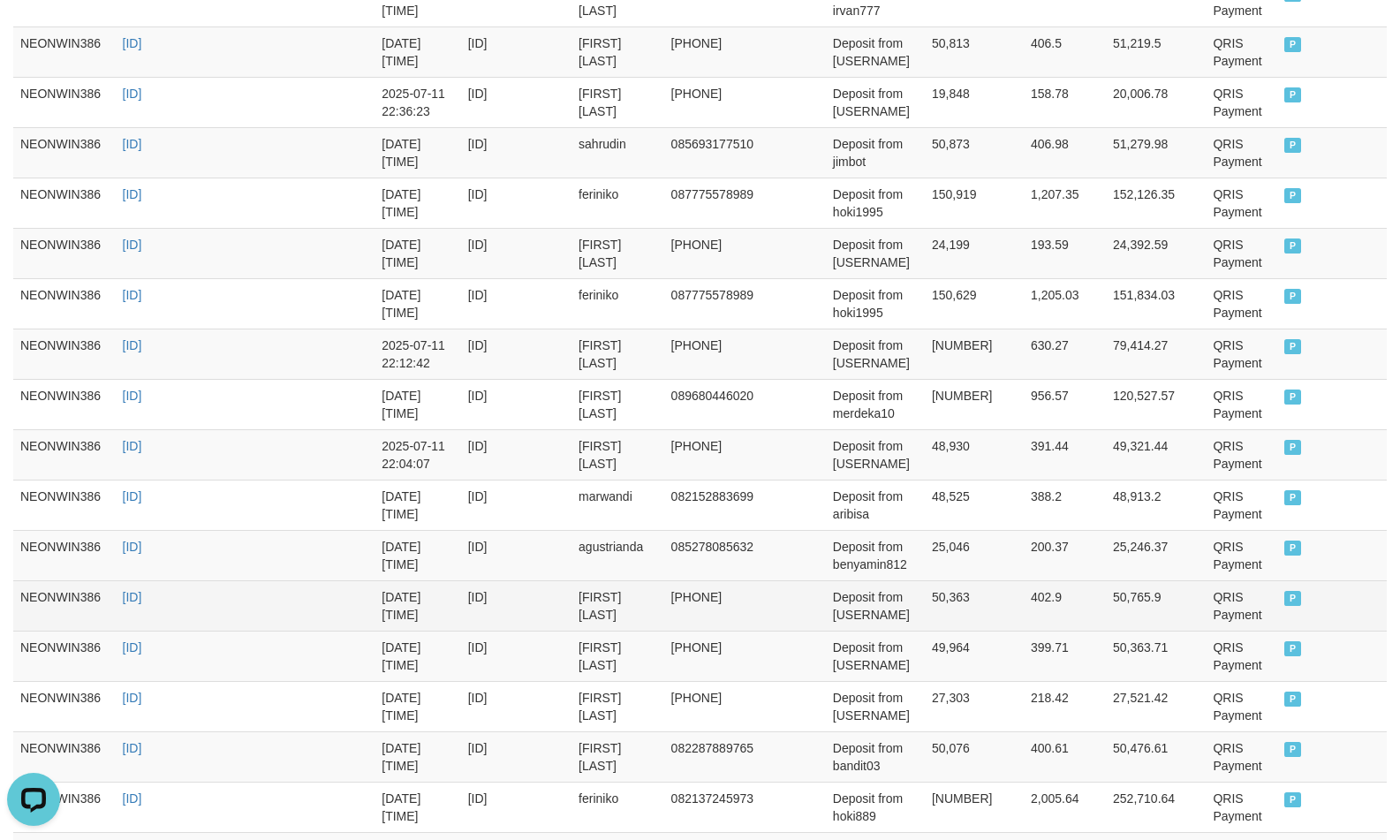 click on "DHANI ISMAYANTO" at bounding box center [617, 605] 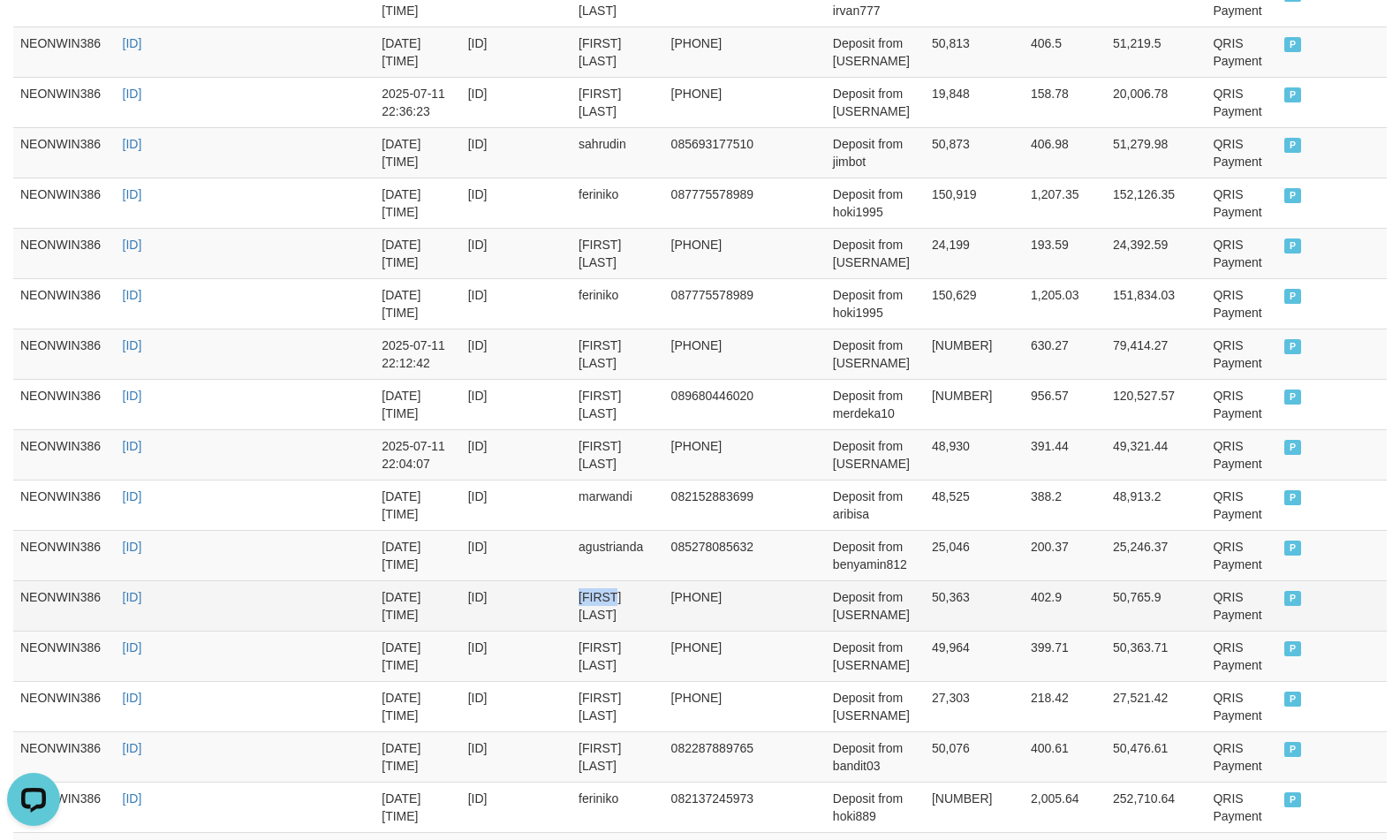 drag, startPoint x: 588, startPoint y: 581, endPoint x: 628, endPoint y: 608, distance: 48.25971 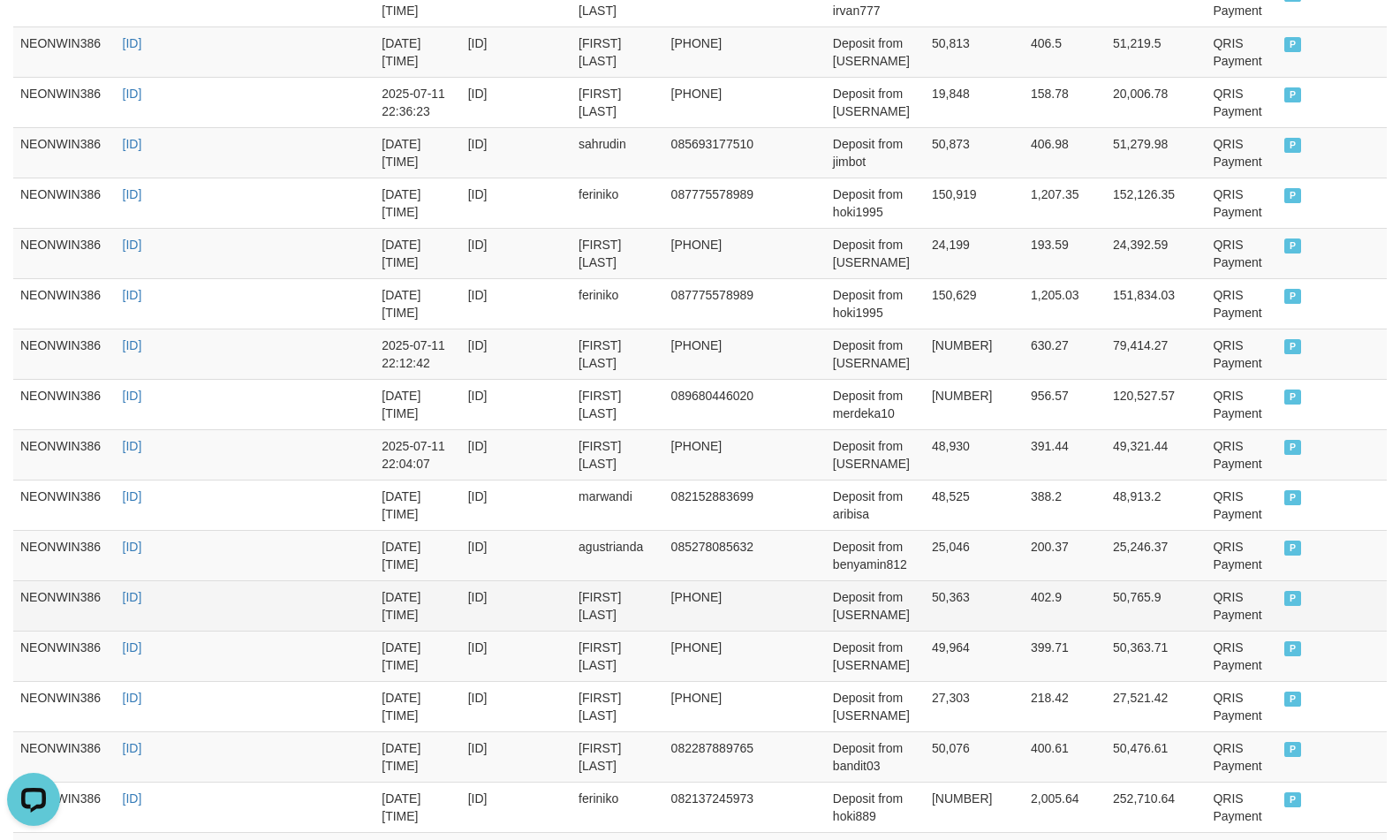 click on "Deposit from vinru85" at bounding box center [875, 605] 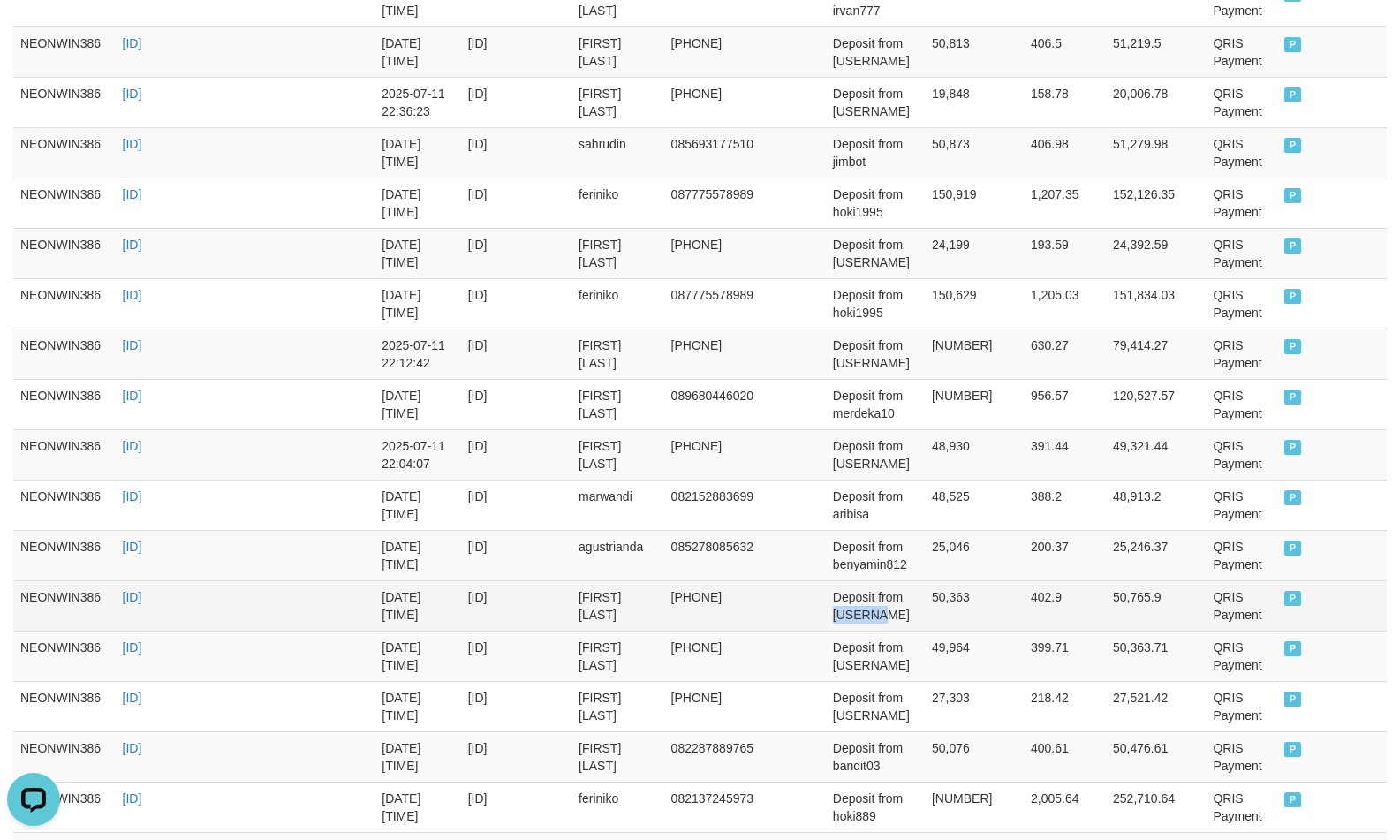 click on "Deposit from vinru85" at bounding box center [875, 605] 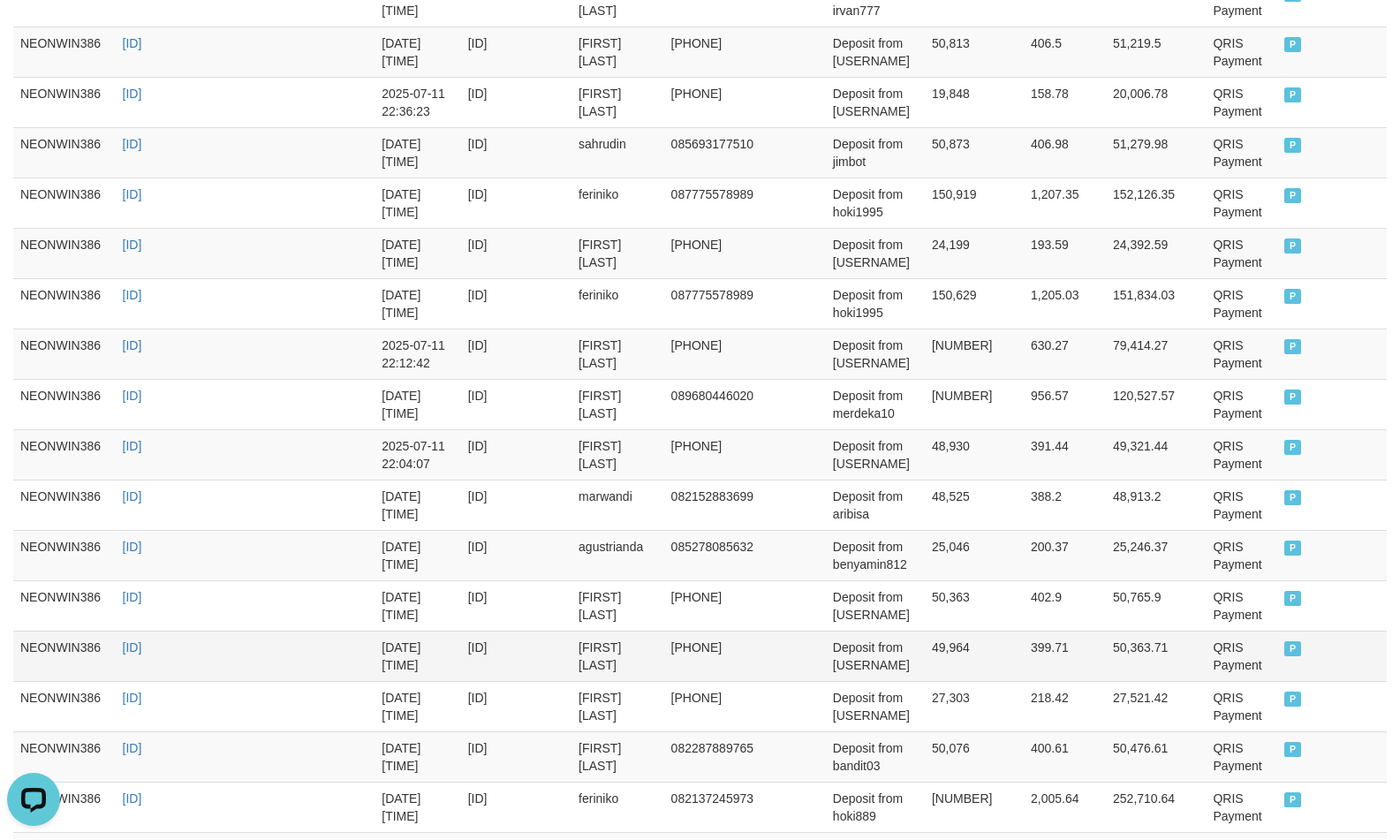click on "dicky satria ramadhan" at bounding box center [617, 655] 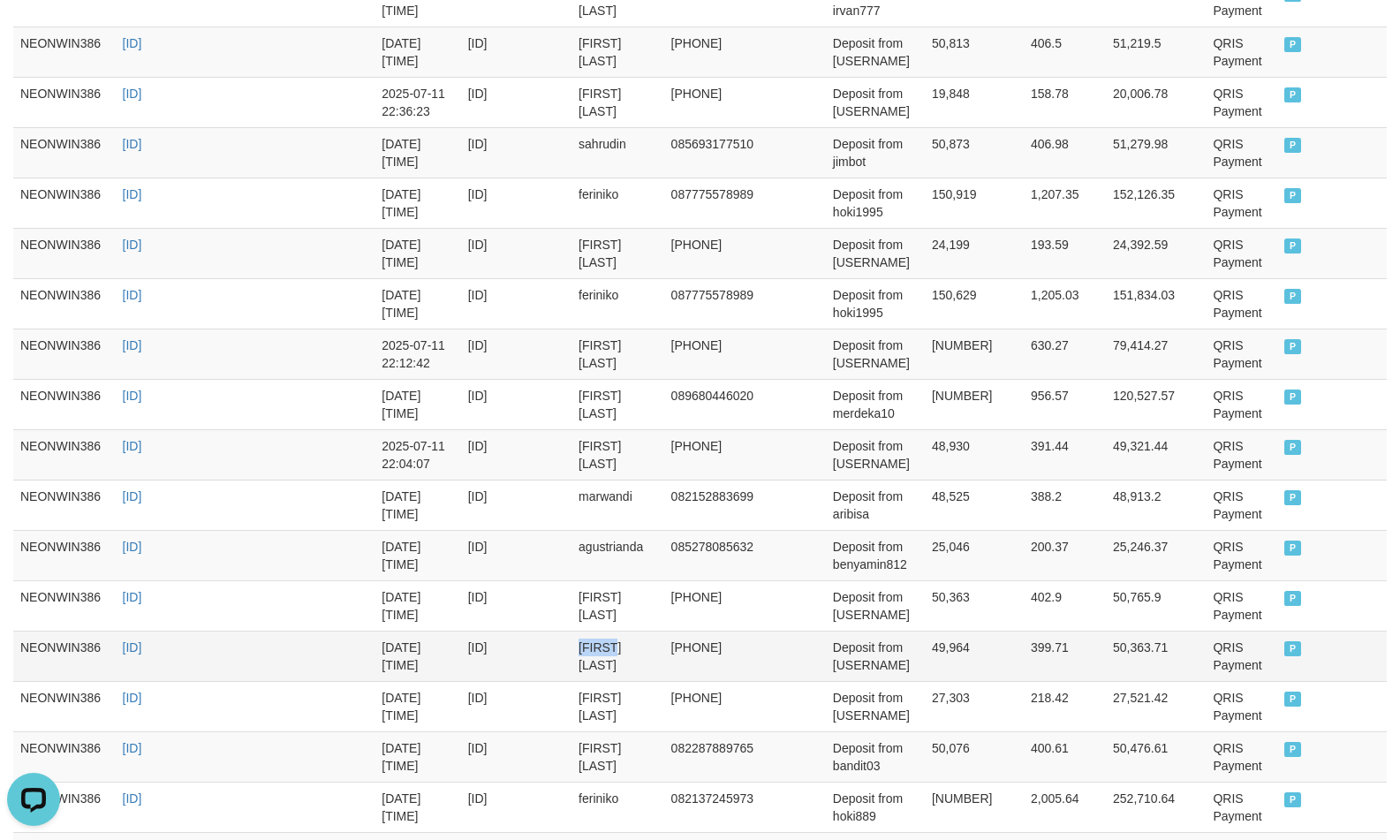 click on "dicky satria ramadhan" at bounding box center (617, 655) 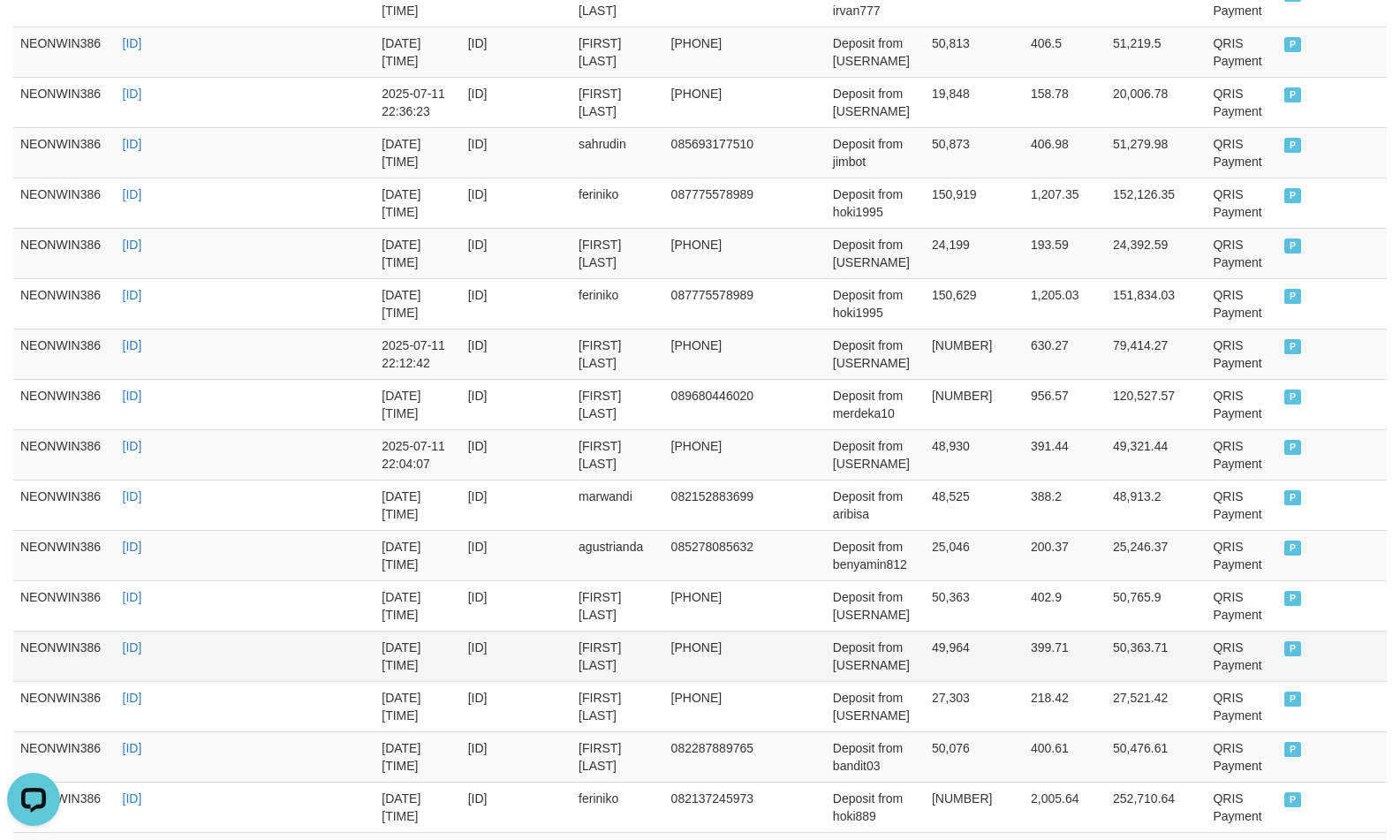 click on "Deposit from dickysatria" at bounding box center [875, 655] 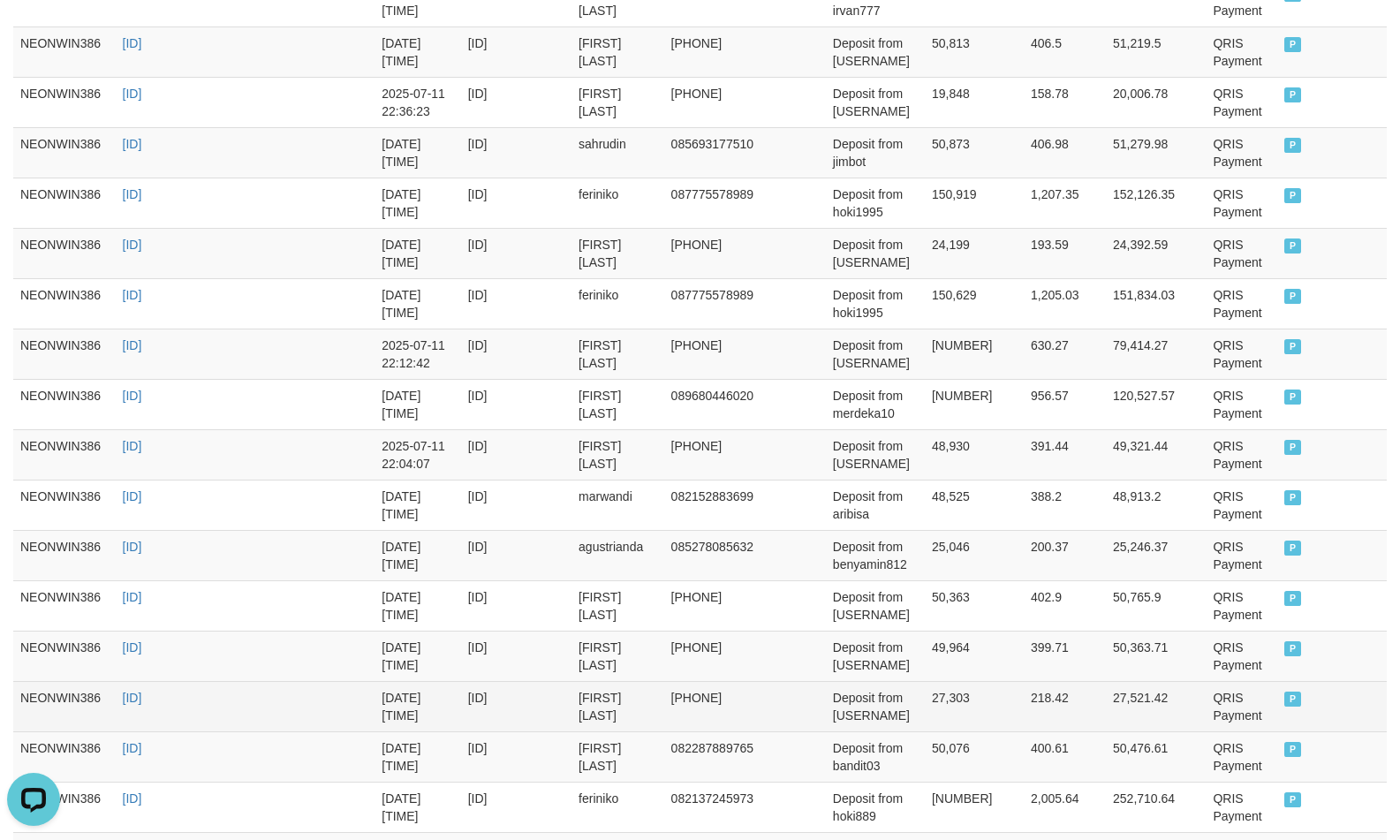 click on "revan akbar anugrah" at bounding box center (617, 706) 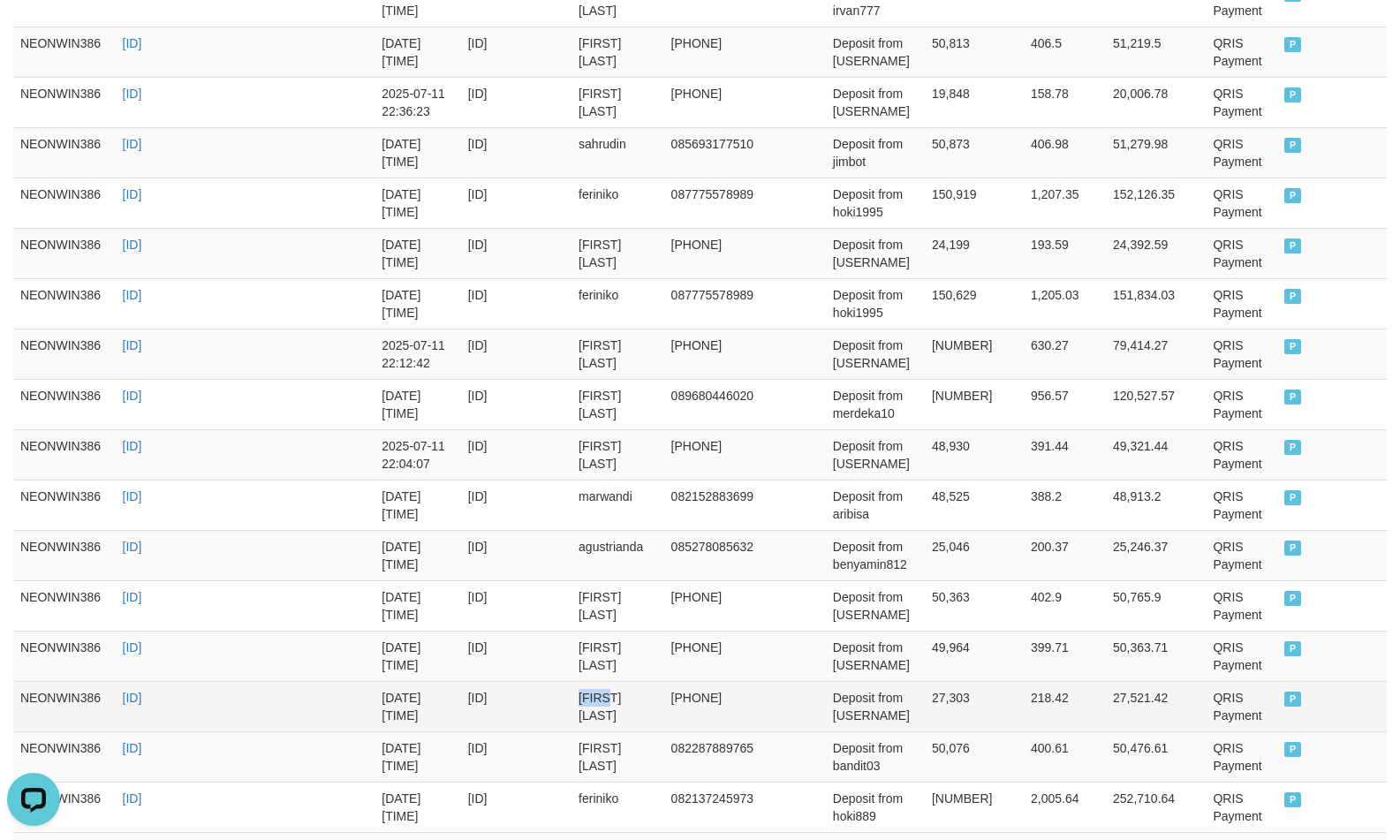 drag, startPoint x: 602, startPoint y: 683, endPoint x: 606, endPoint y: 693, distance: 10.77033 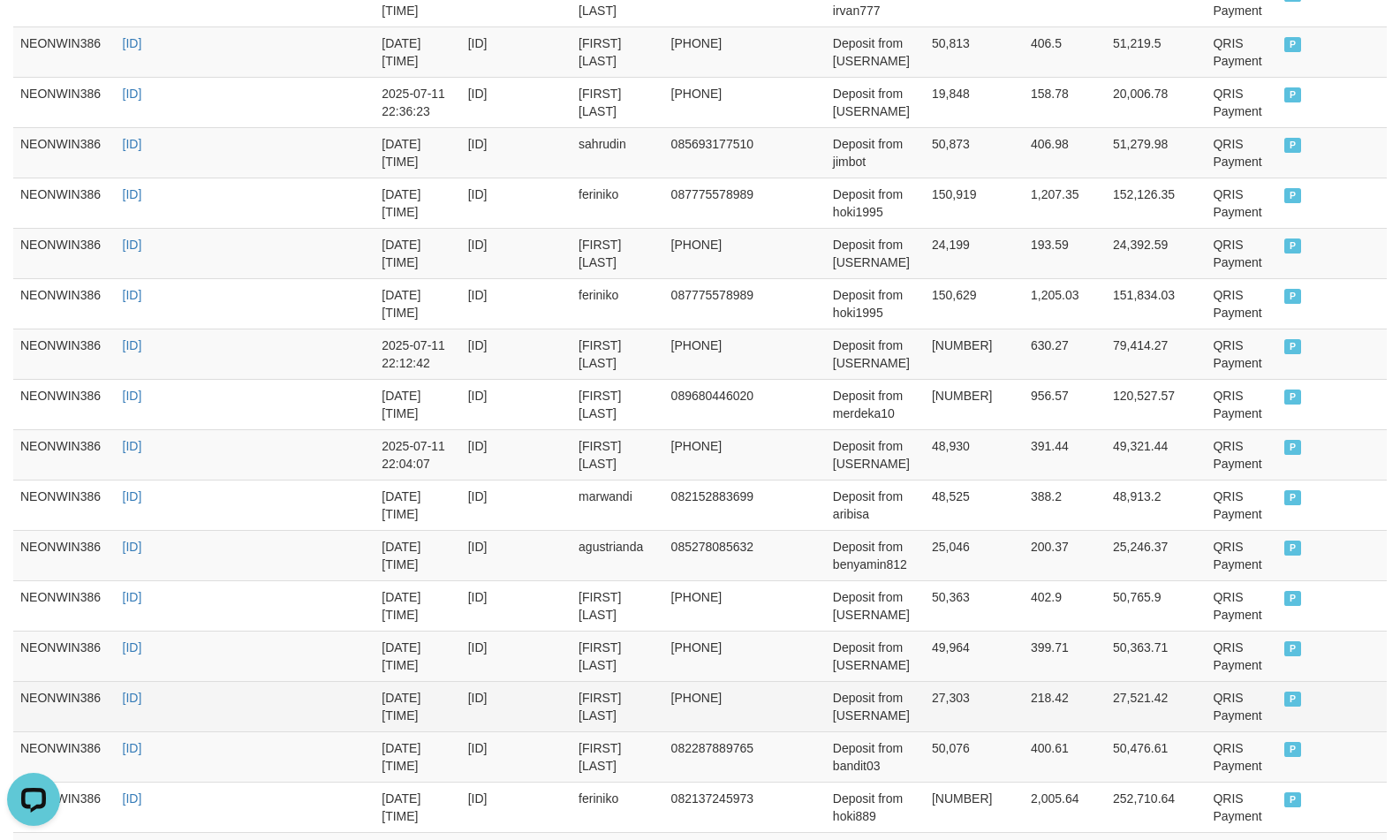 click on "Deposit from katacitbun" at bounding box center [875, 706] 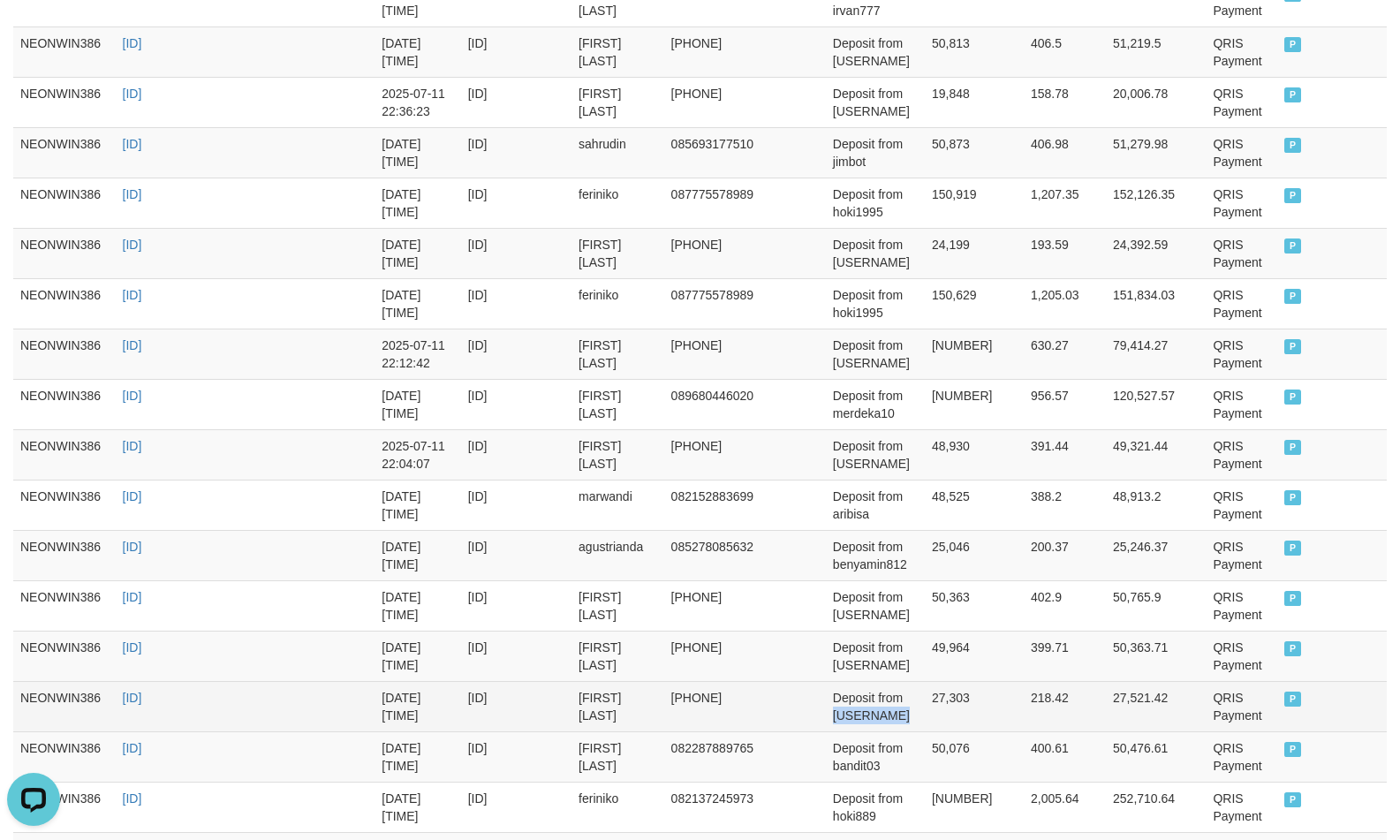 click on "Deposit from katacitbun" at bounding box center [875, 706] 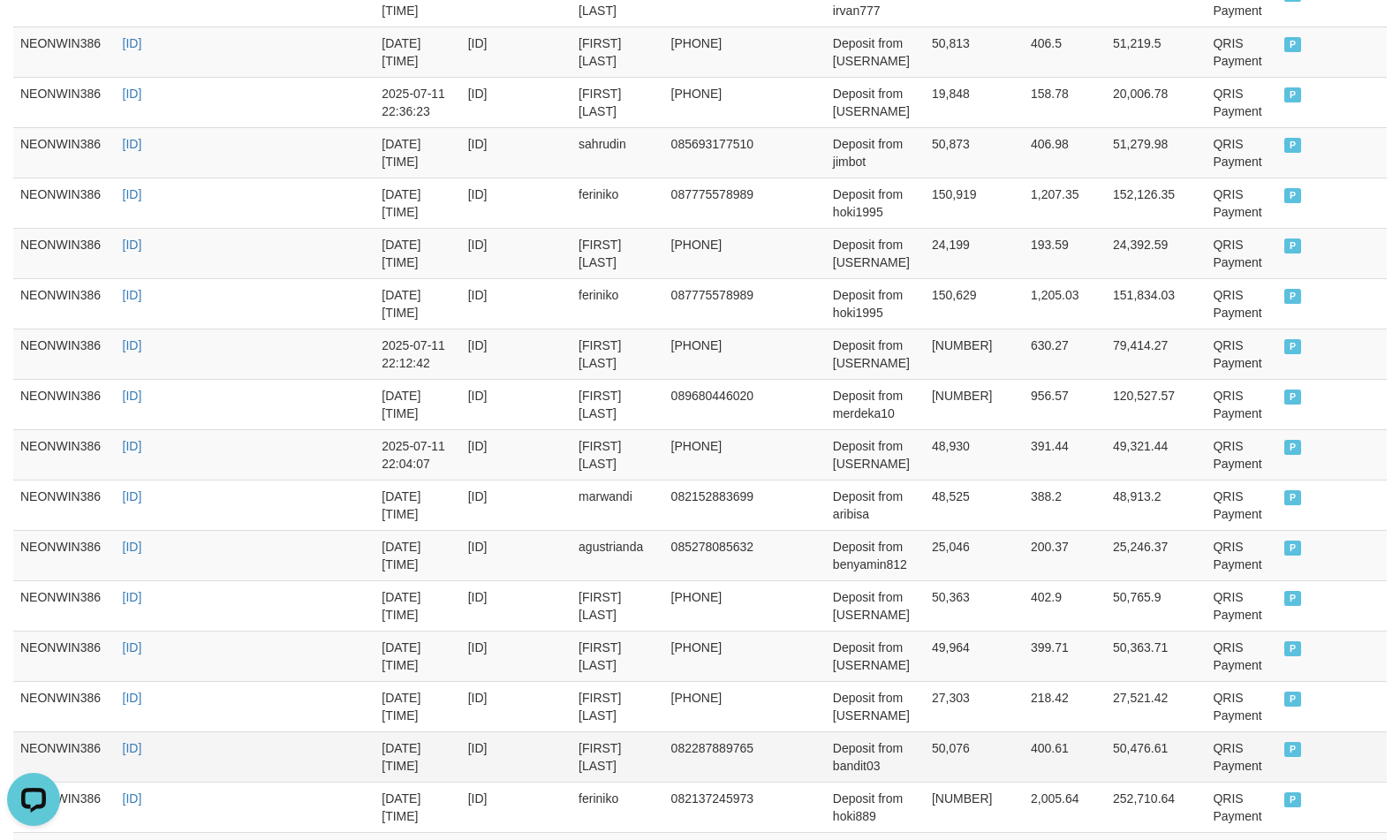 click on "arief rahman" at bounding box center (617, 756) 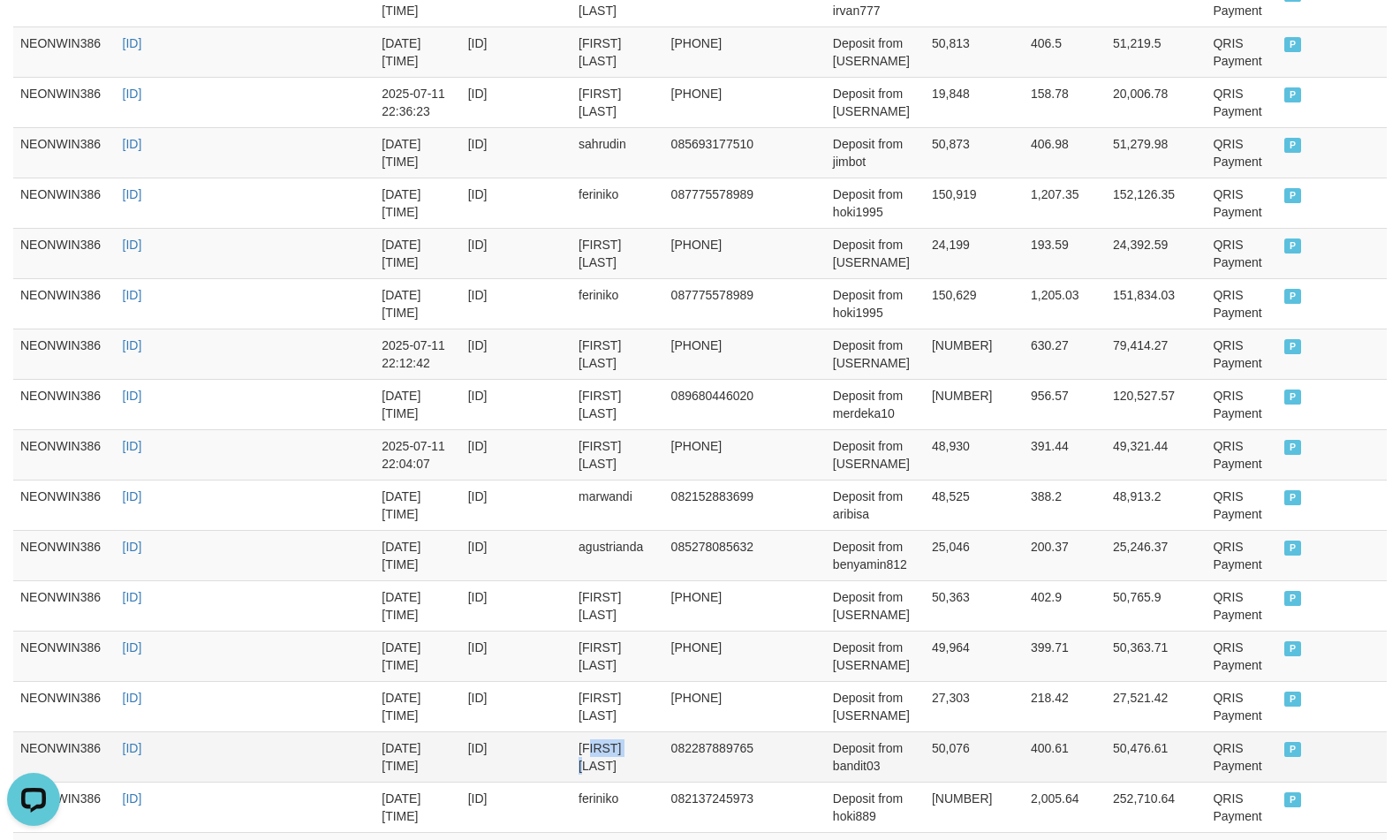 drag, startPoint x: 627, startPoint y: 742, endPoint x: 641, endPoint y: 742, distance: 14 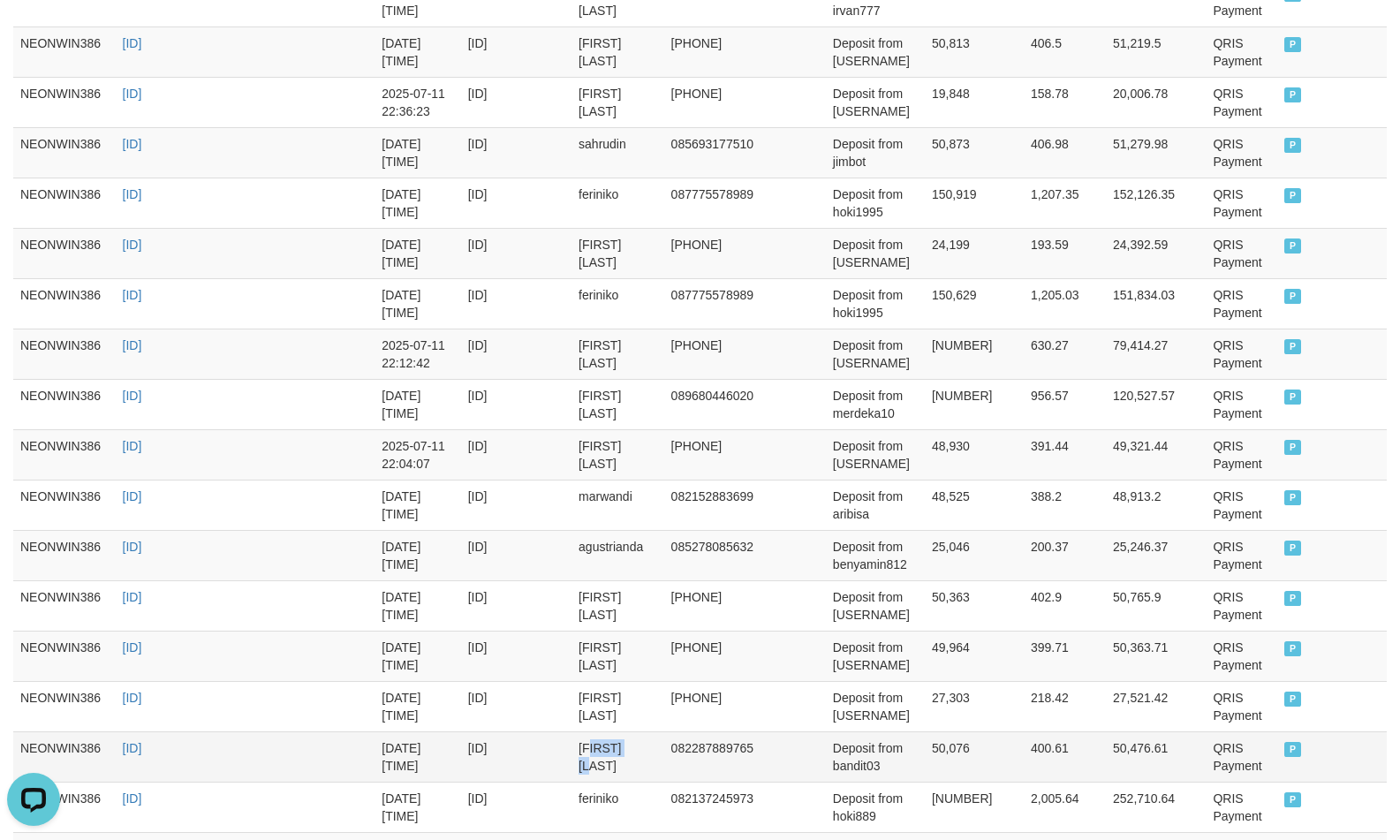 click on "arief rahman" at bounding box center [617, 756] 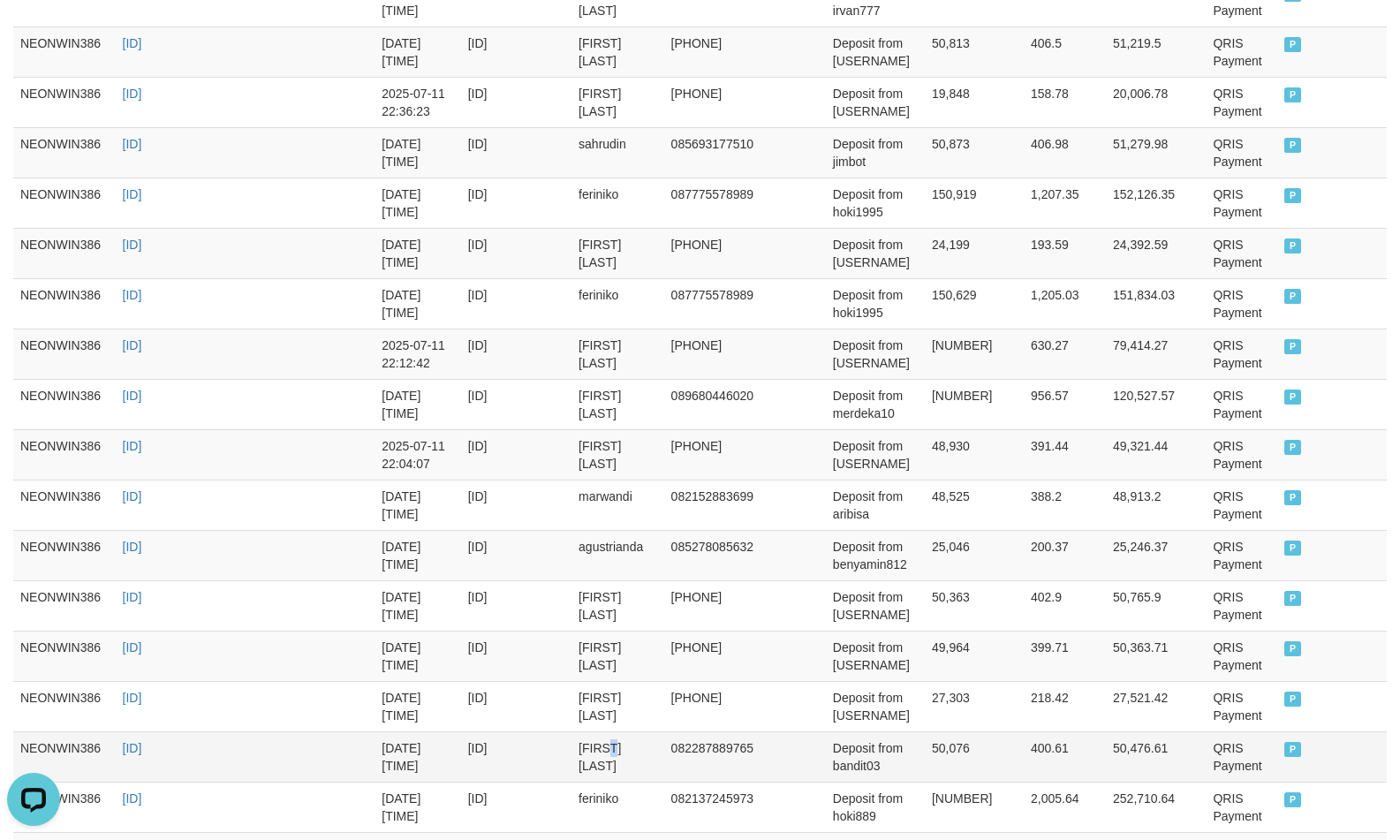 click on "arief rahman" at bounding box center (617, 756) 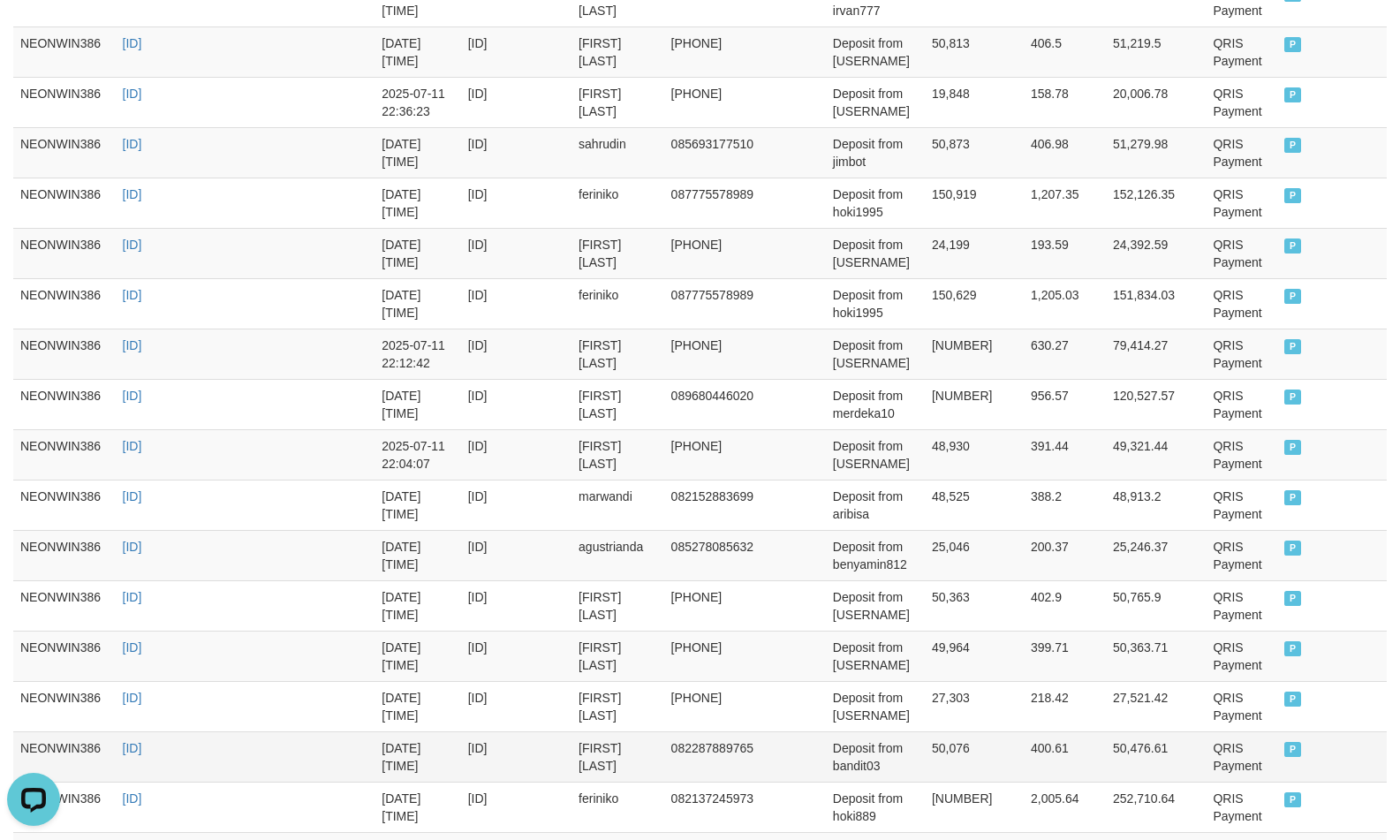 click on "arief rahman" at bounding box center (617, 756) 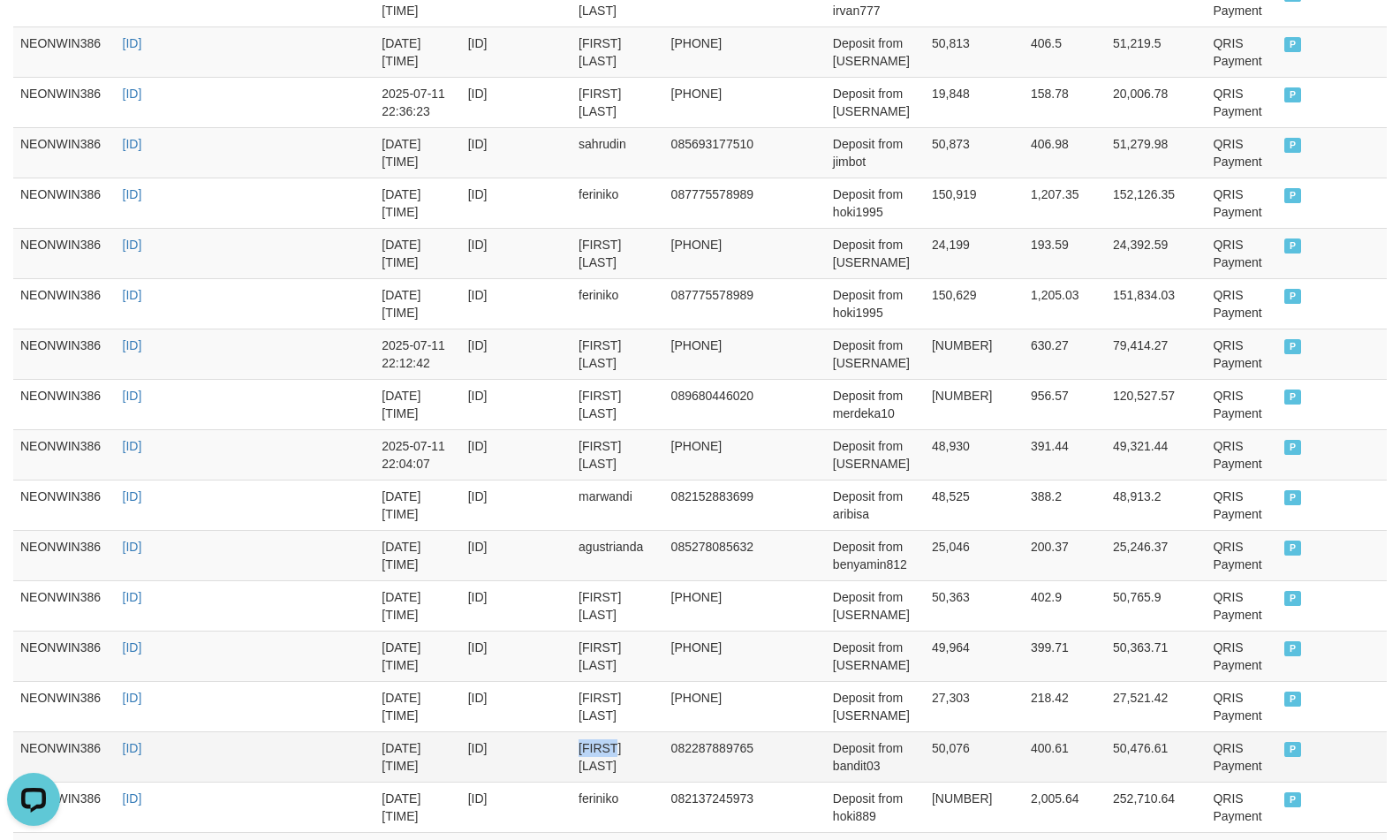 click on "arief rahman" at bounding box center (617, 756) 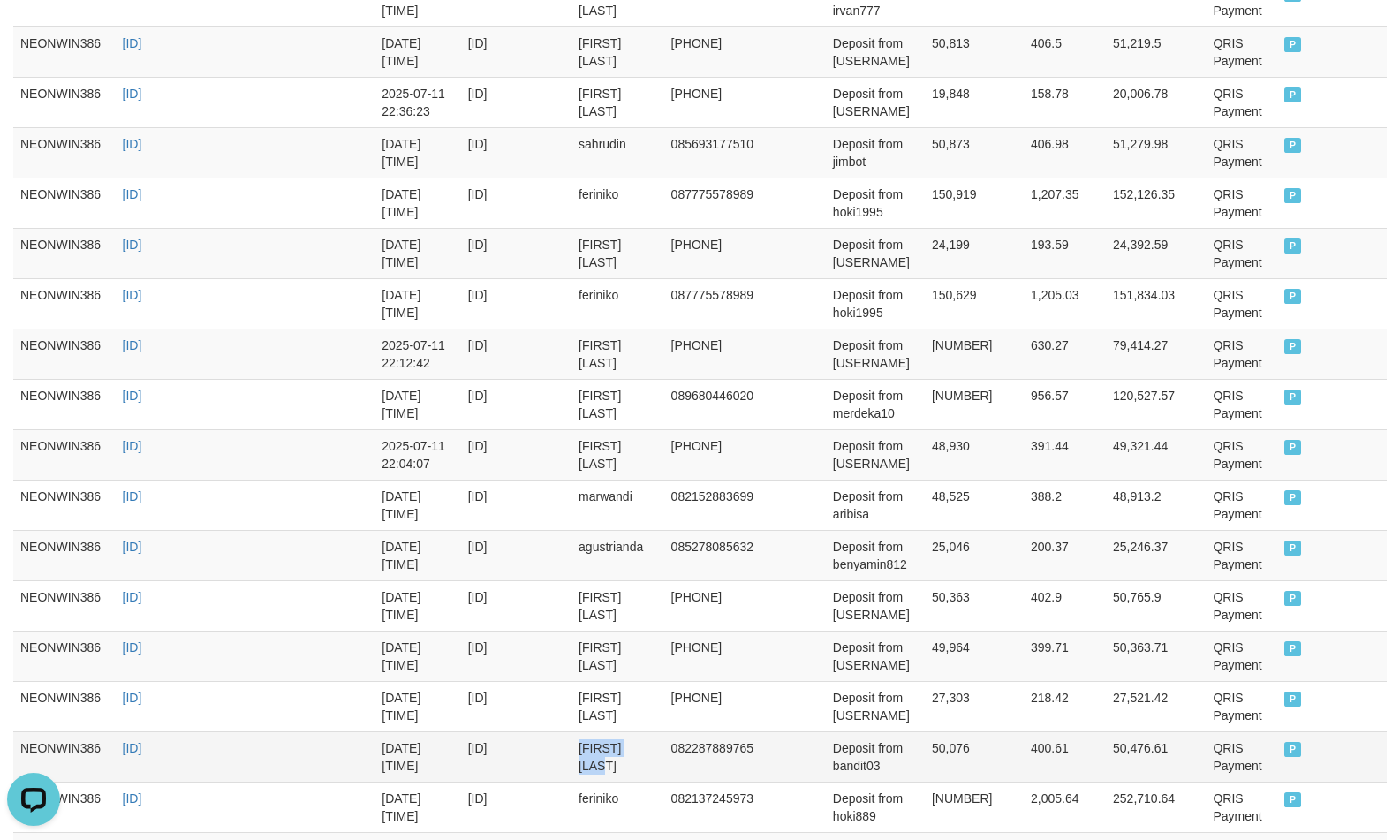 click on "arief rahman" at bounding box center [617, 756] 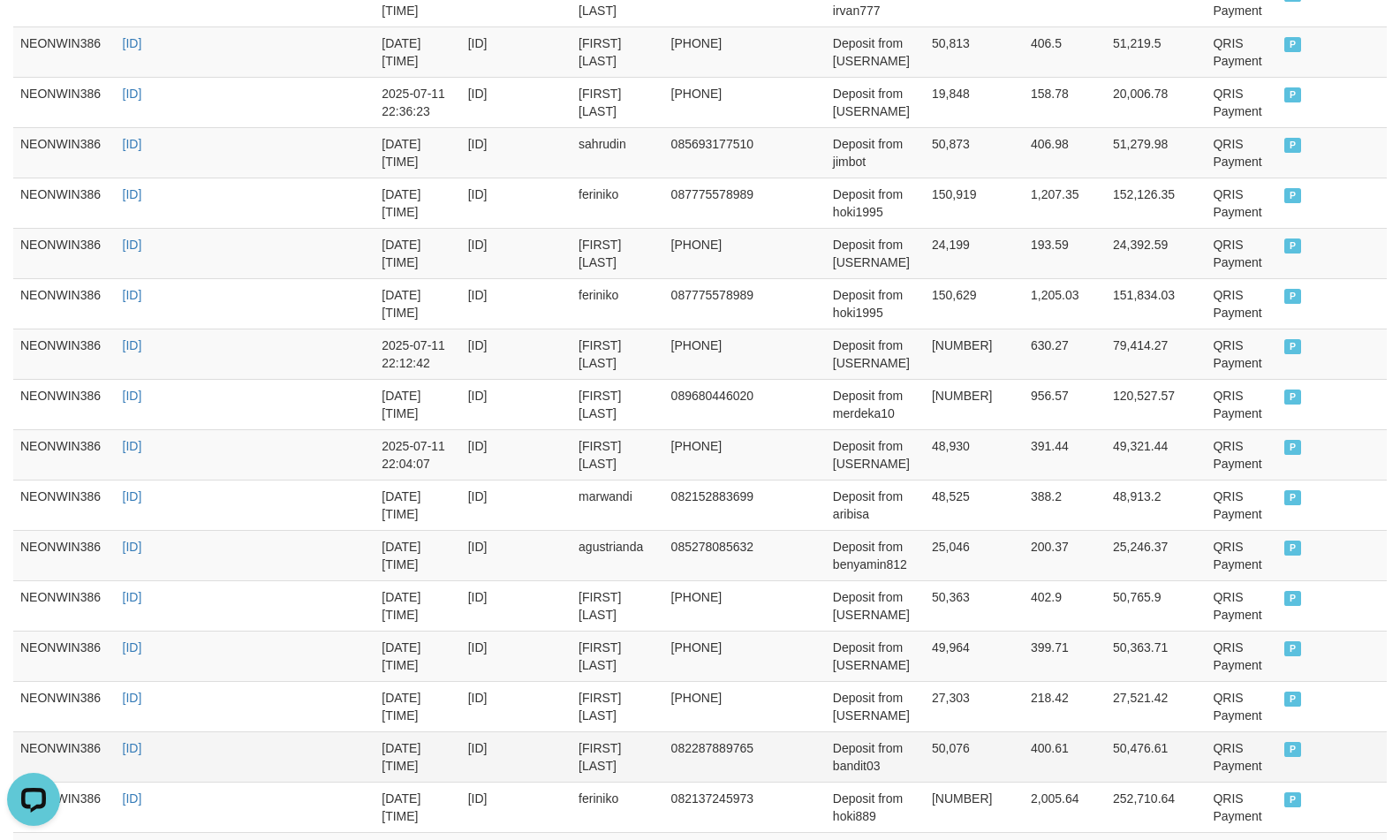 click on "Deposit from bandit03" at bounding box center [875, 756] 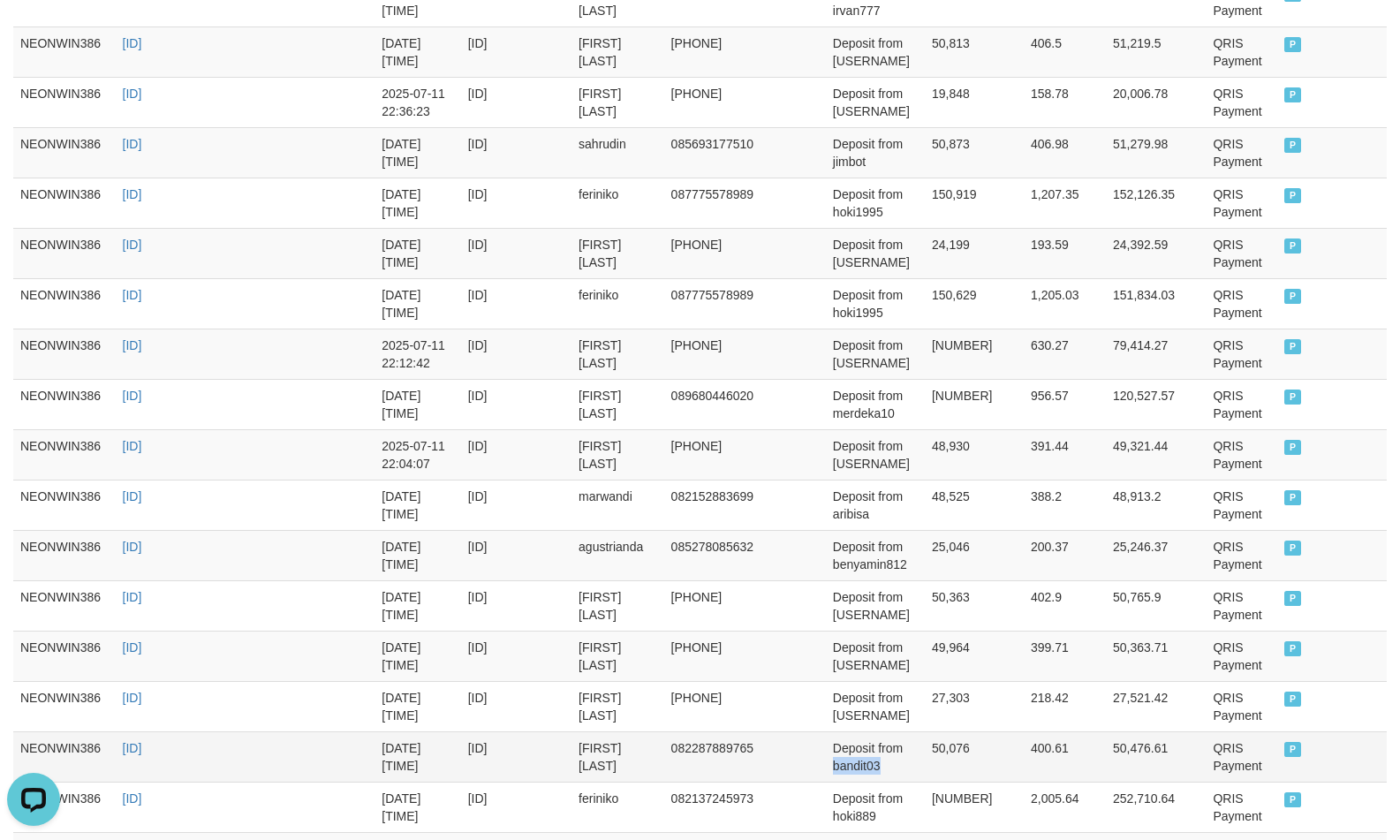 click on "Deposit from bandit03" at bounding box center (875, 756) 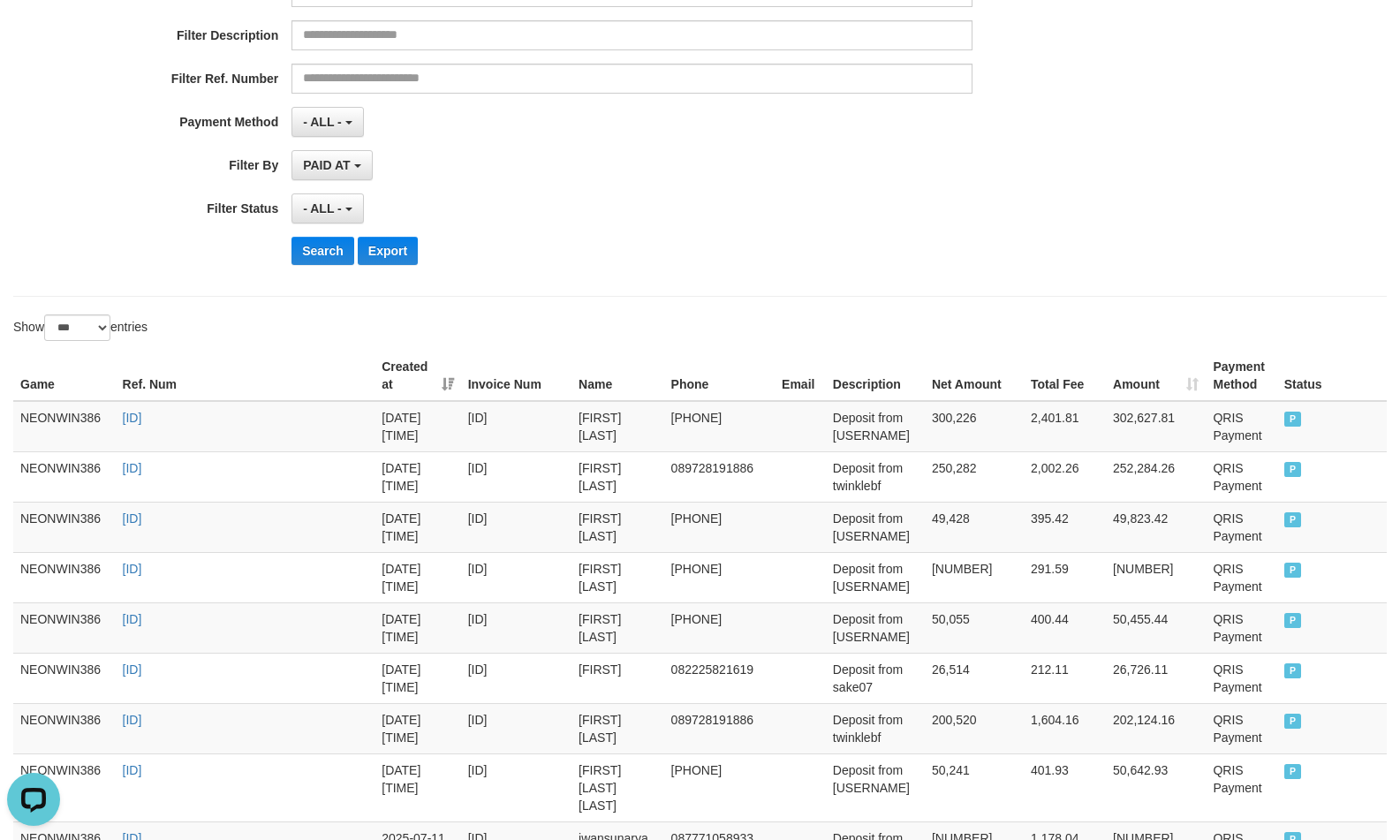 scroll, scrollTop: 281, scrollLeft: 0, axis: vertical 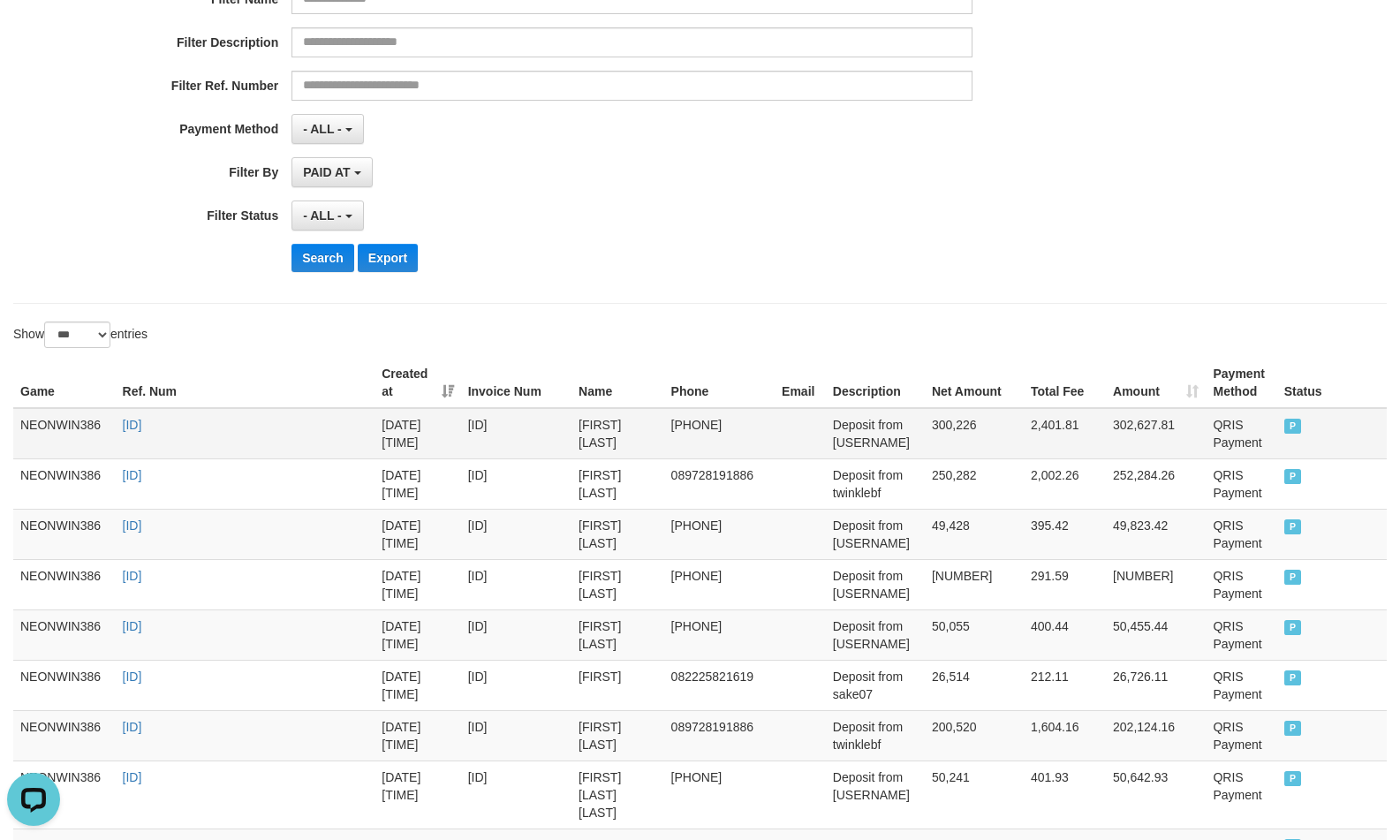 click on "N28N250711_PY48288C288860F3C0E" at bounding box center (246, 434) 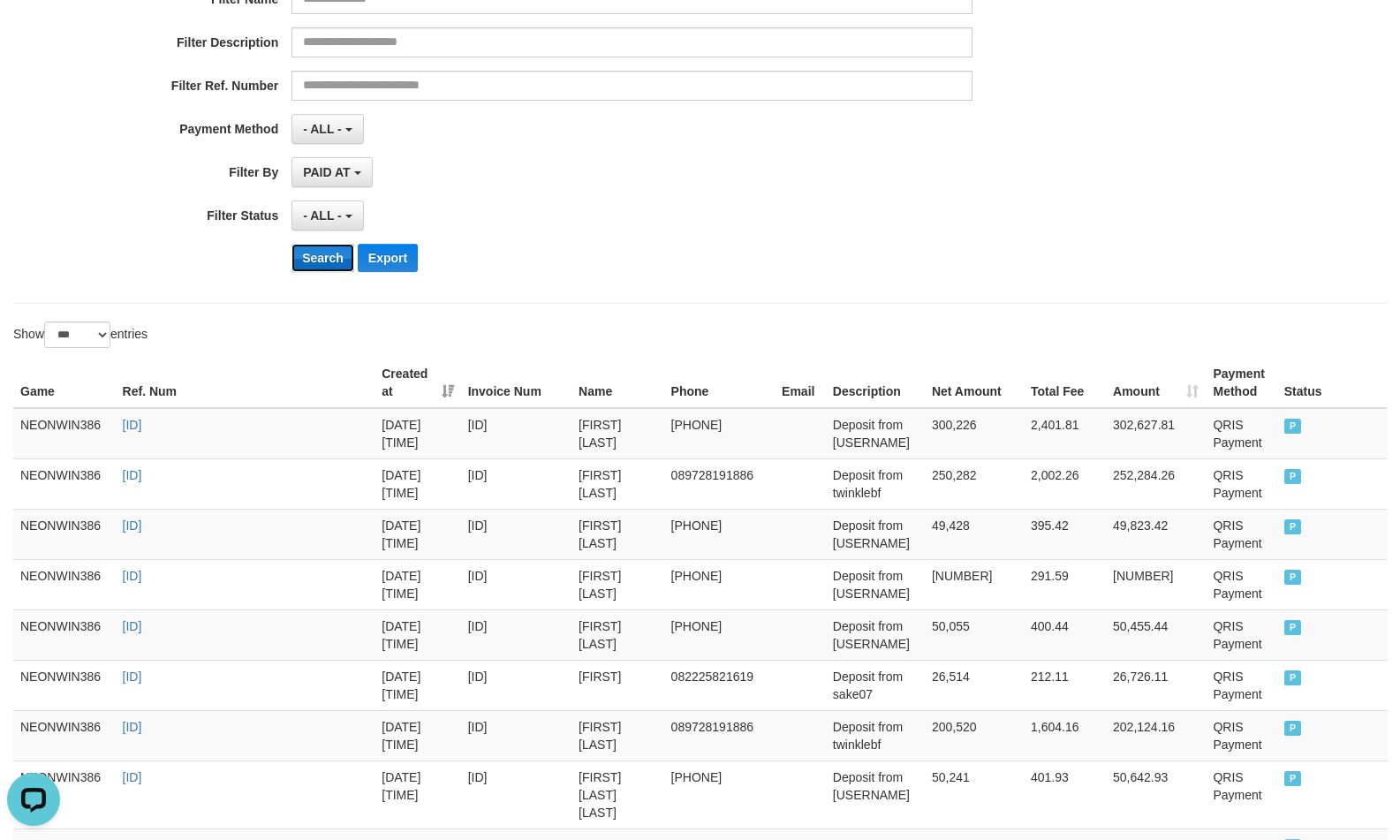 click on "Search" at bounding box center (322, 258) 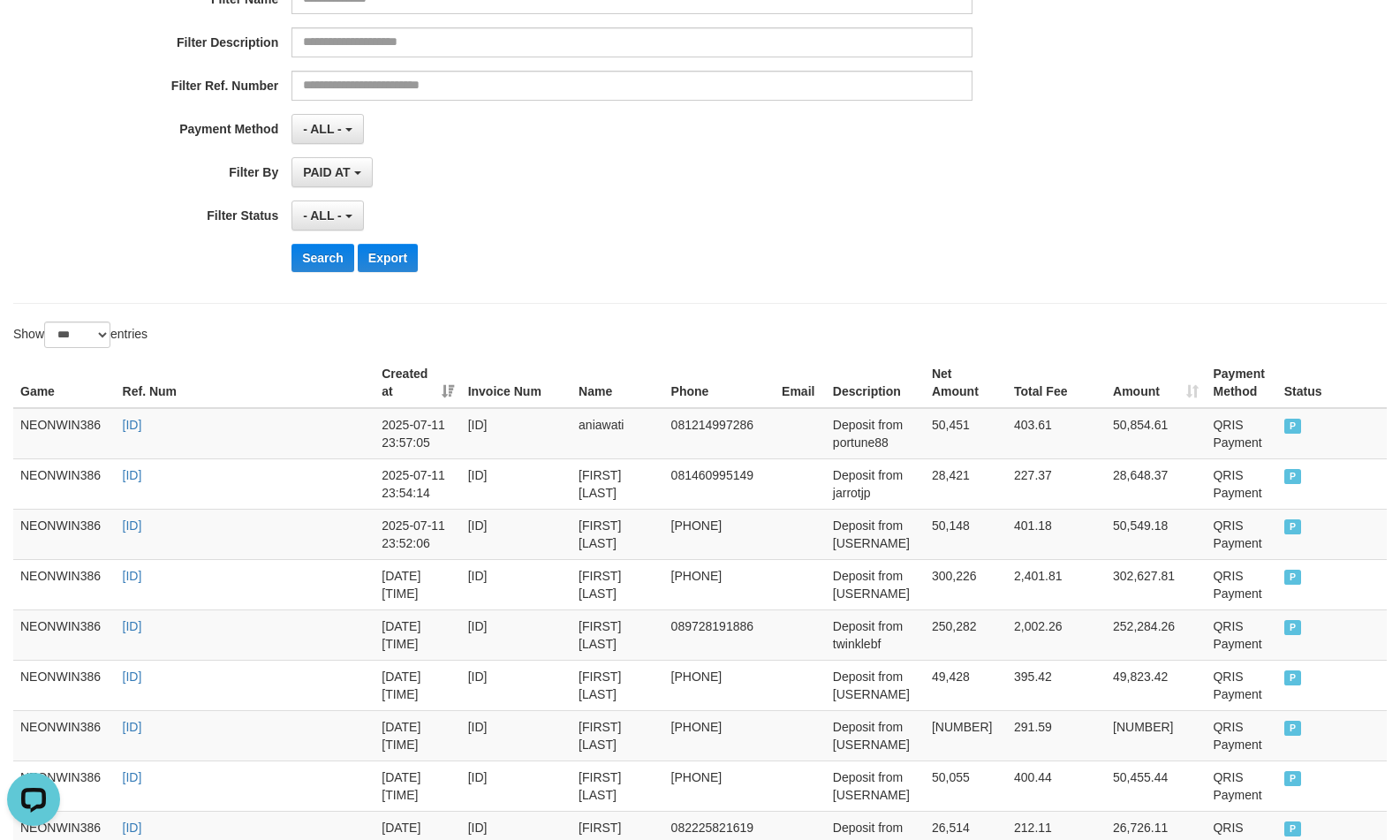 click on "**********" at bounding box center [583, 70] 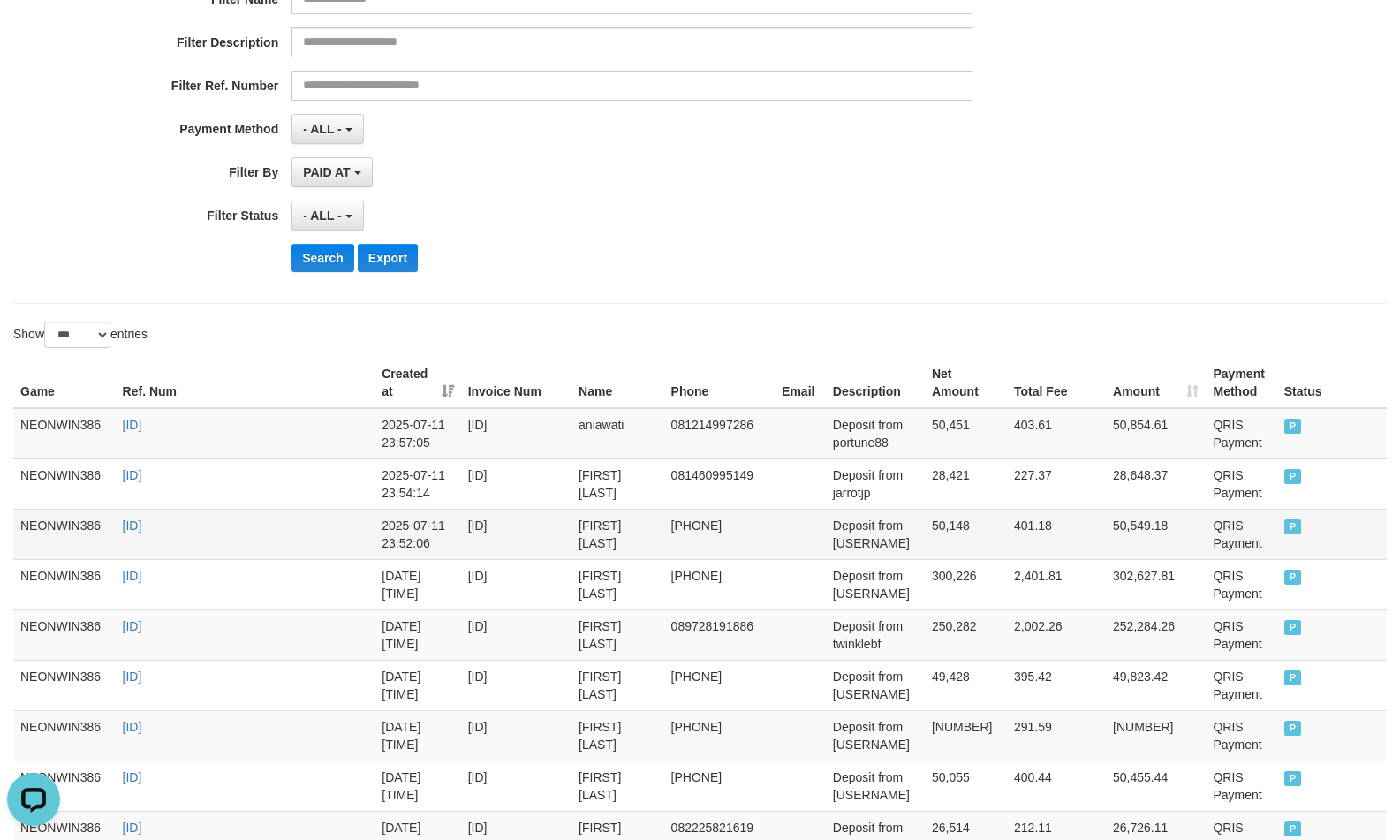 click on "50,148" at bounding box center [965, 534] 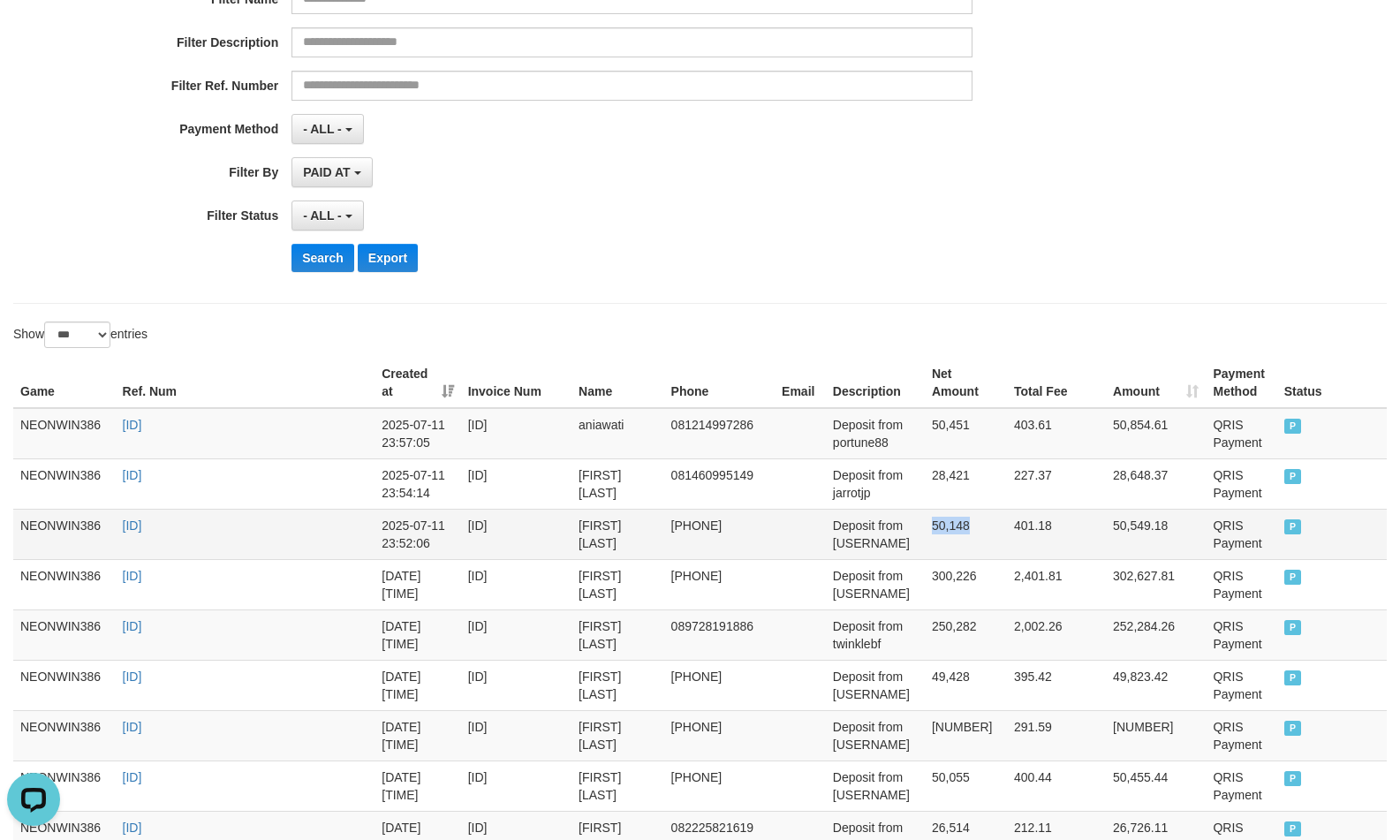 click on "50,148" at bounding box center [965, 534] 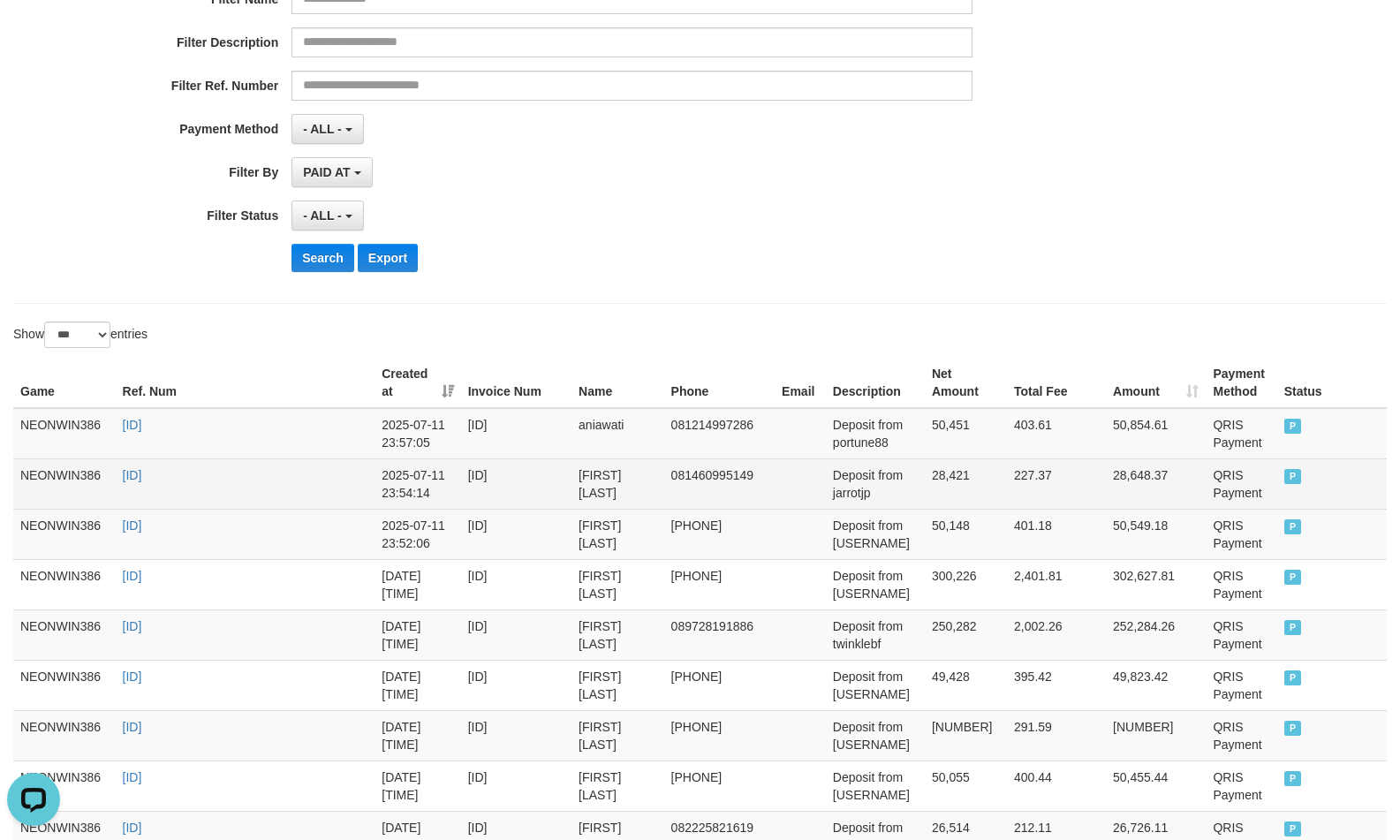 click on "28,421" at bounding box center [965, 483] 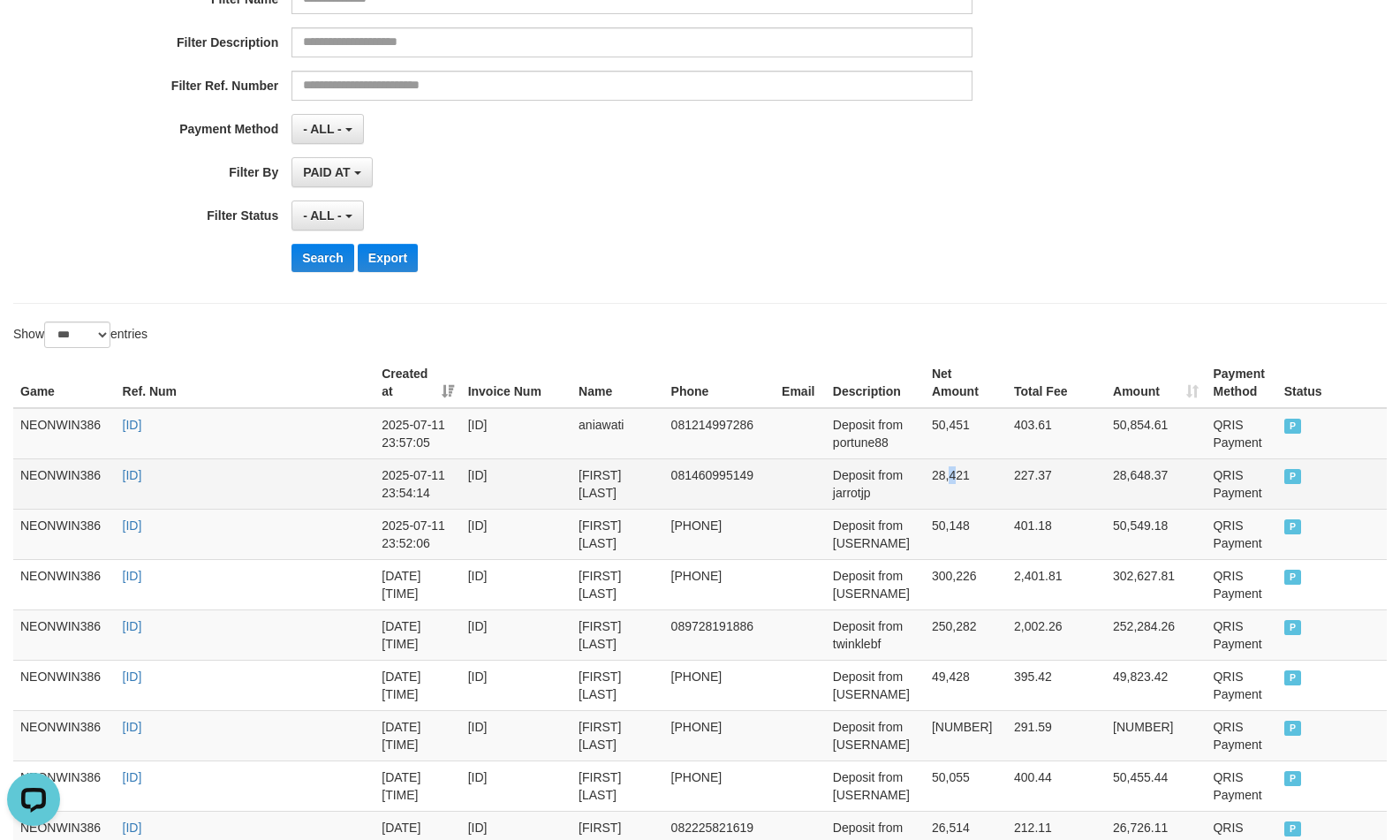 click on "28,421" at bounding box center (965, 483) 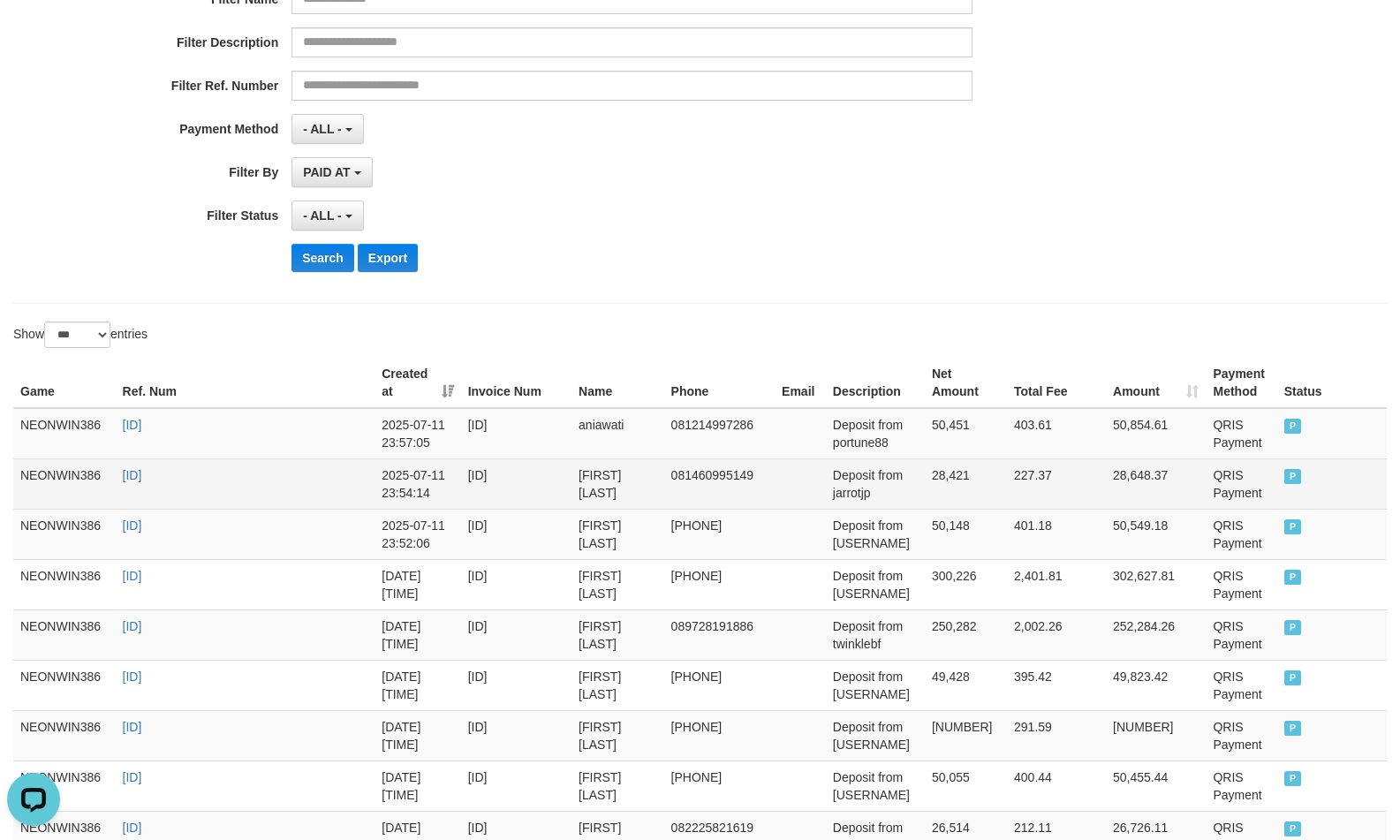 click on "28,421" at bounding box center (965, 483) 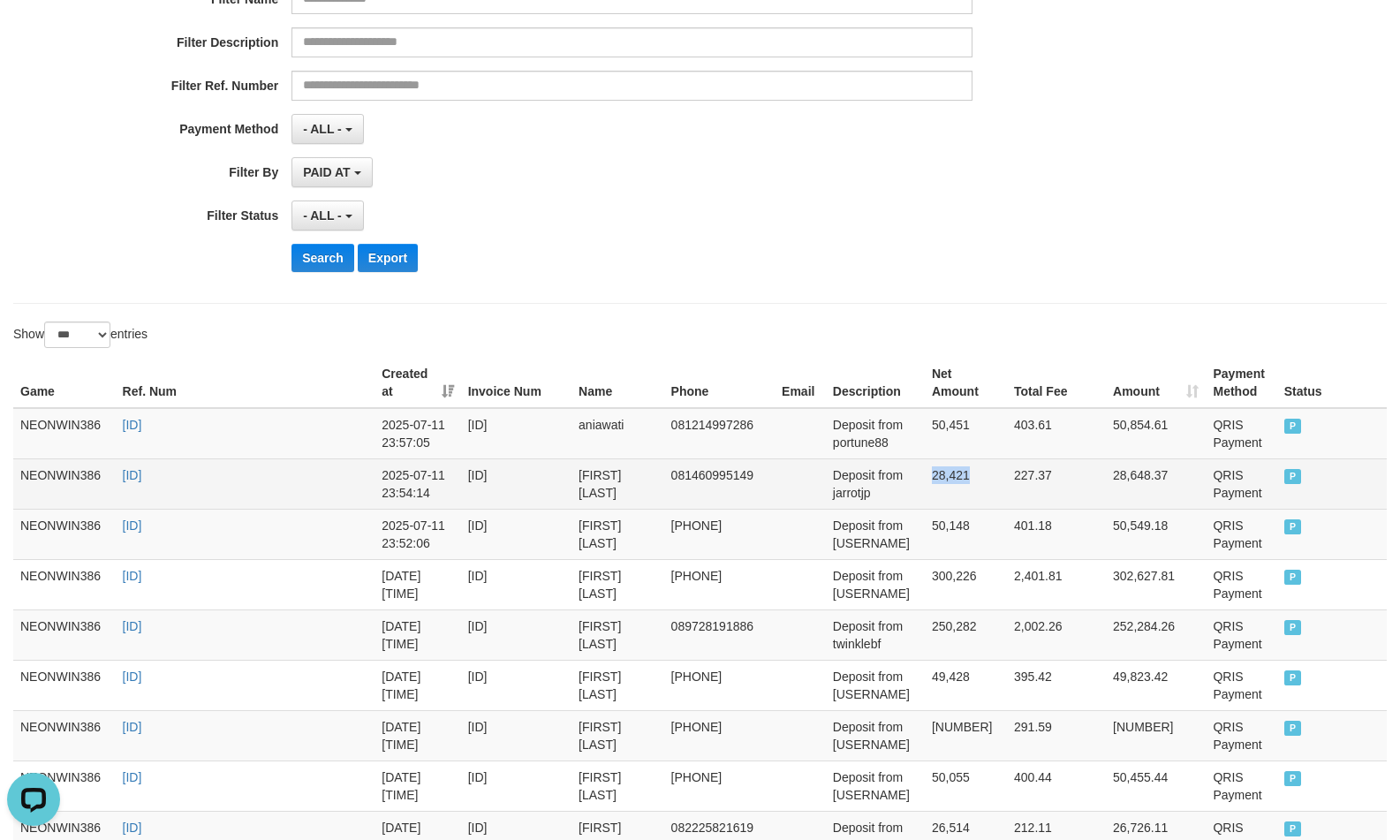 click on "28,421" at bounding box center (965, 483) 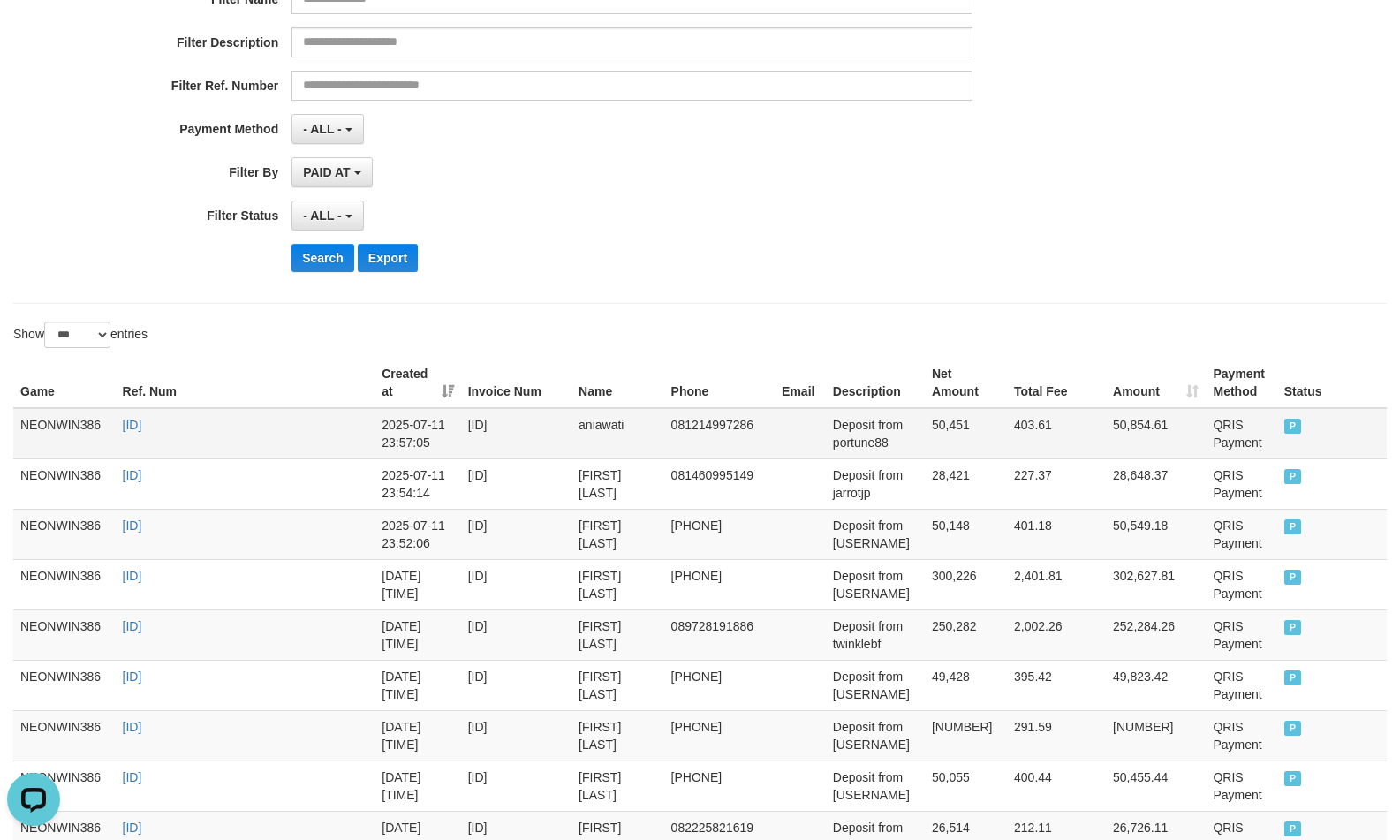 click on "50,451" at bounding box center (965, 434) 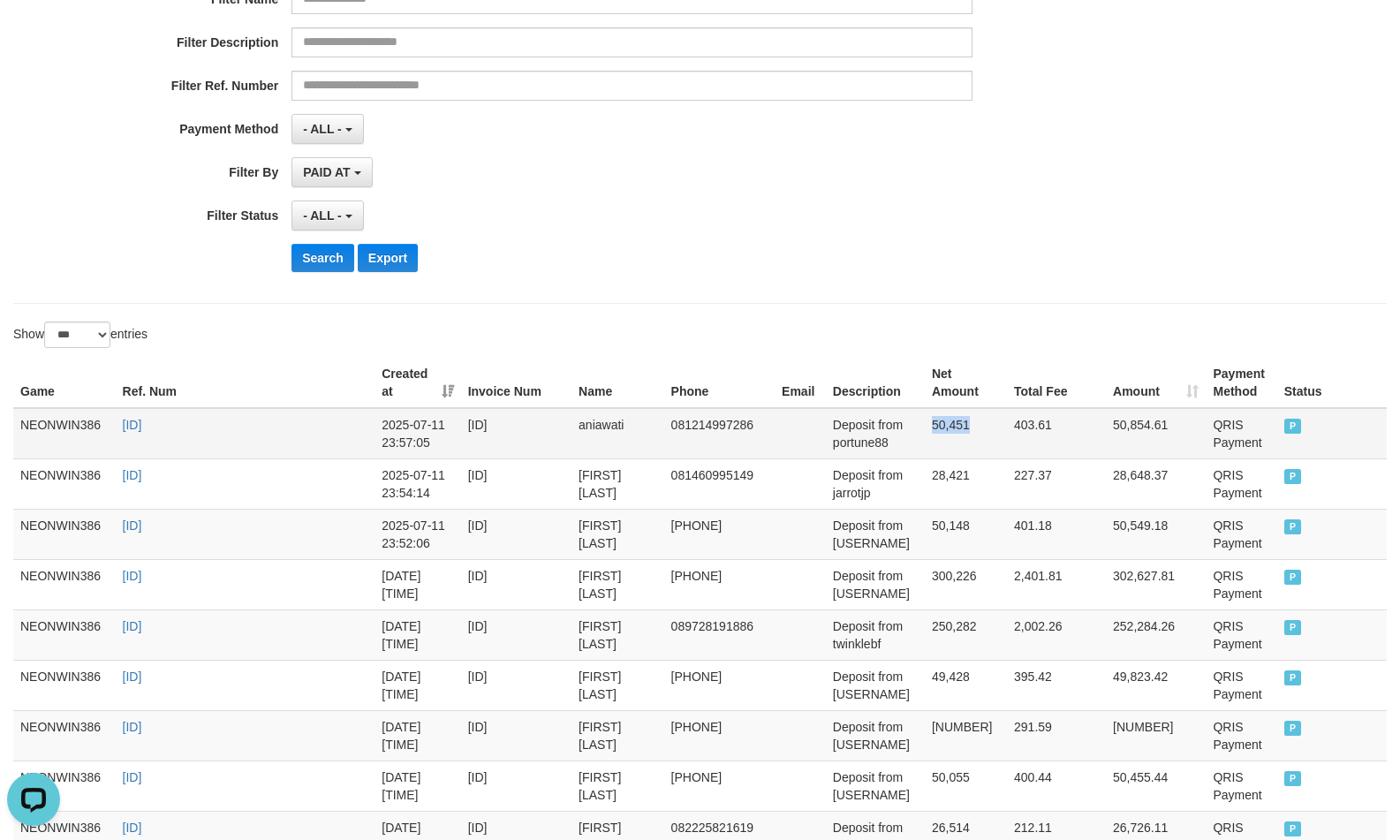 click on "50,451" at bounding box center (965, 434) 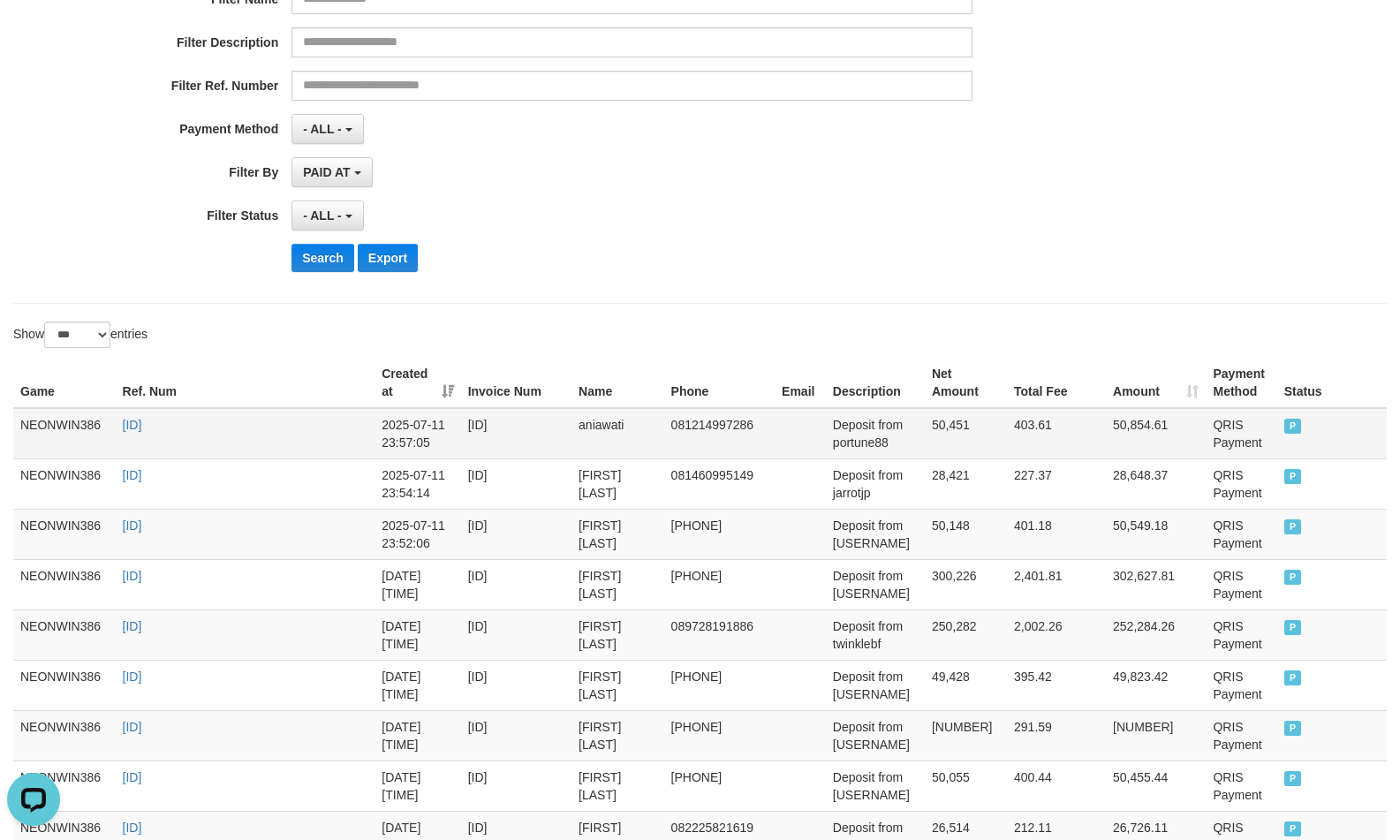 click on "aniawati" at bounding box center (617, 434) 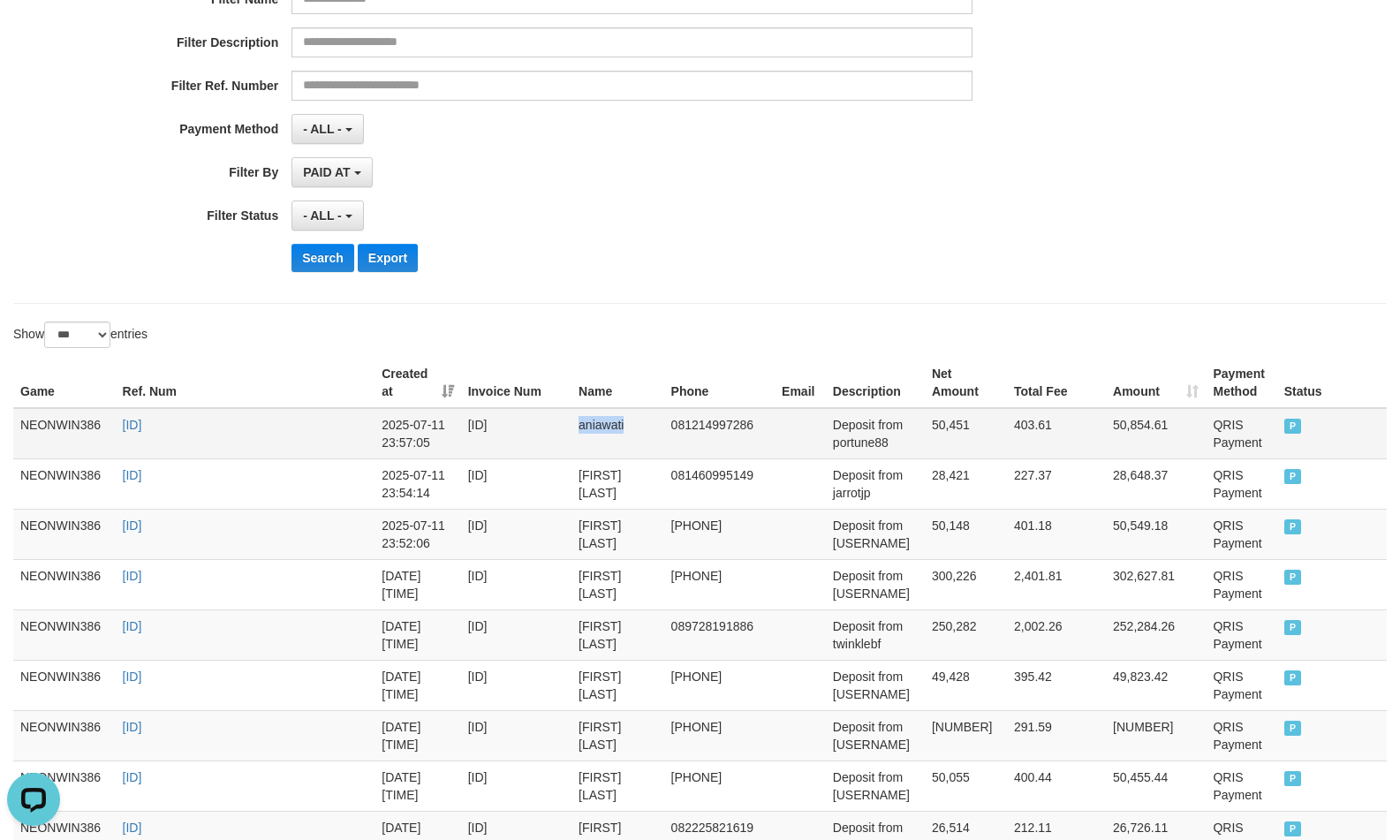 click on "aniawati" at bounding box center [617, 434] 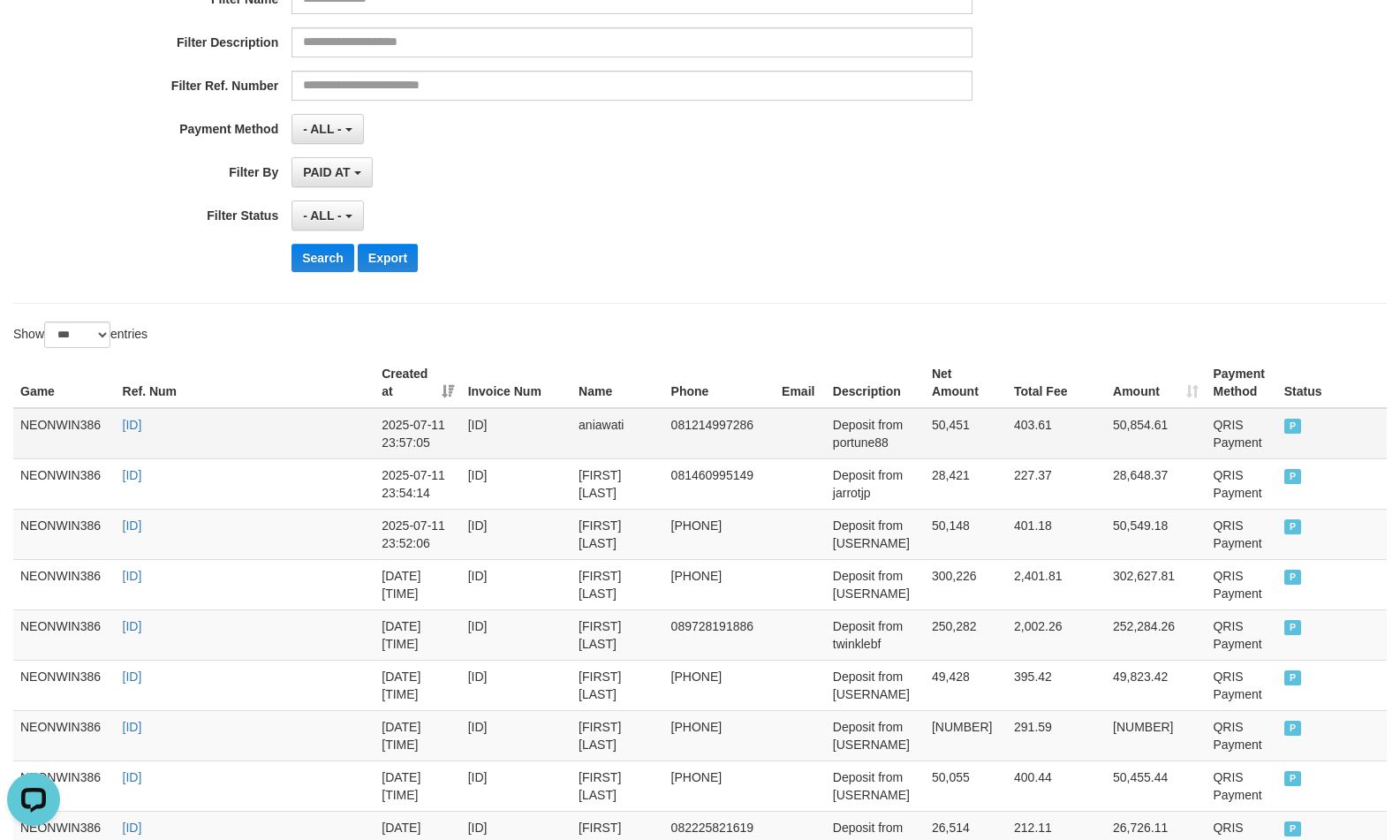 click on "Deposit from portune88" at bounding box center [875, 434] 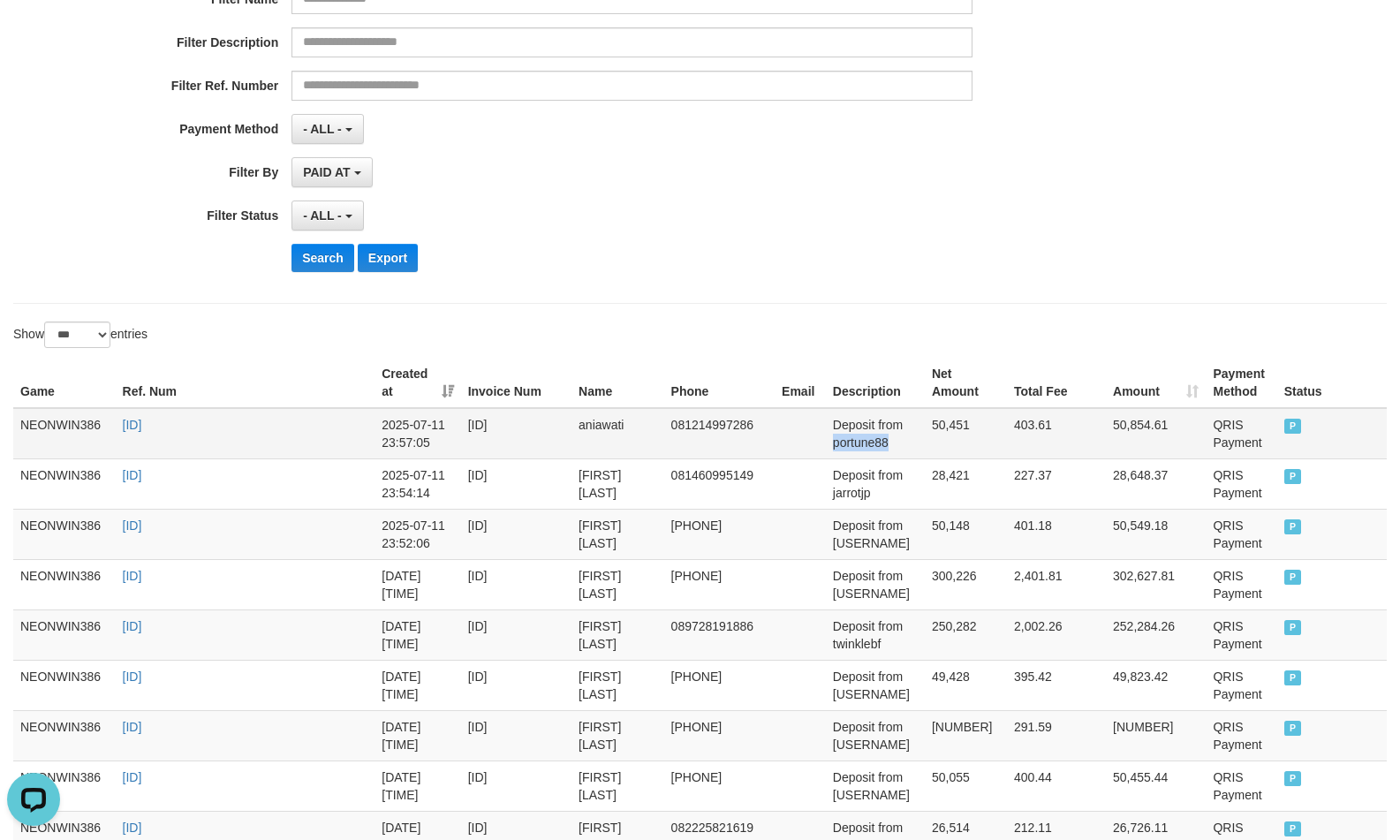 click on "Deposit from portune88" at bounding box center (875, 434) 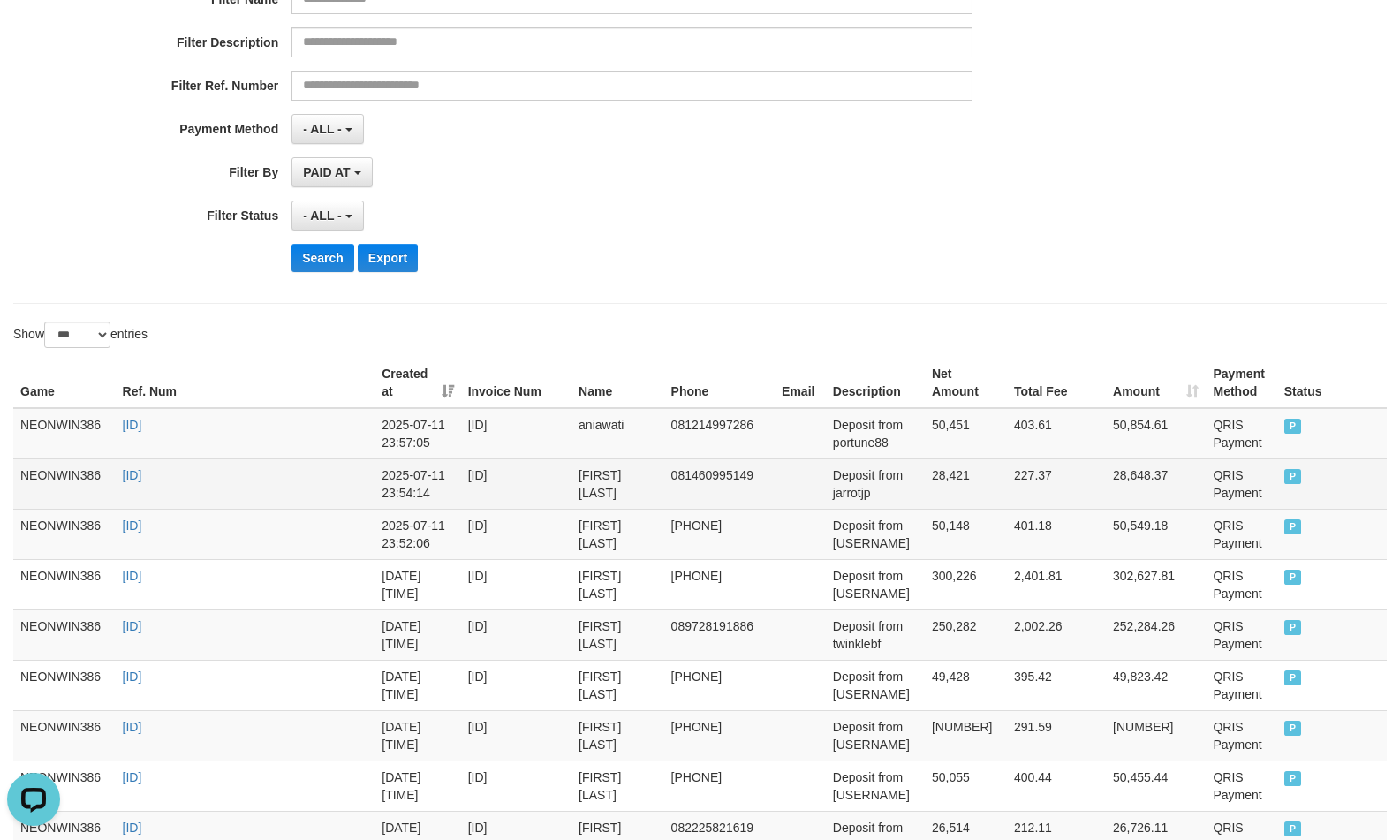 click on "lukman nurhakim" at bounding box center [617, 483] 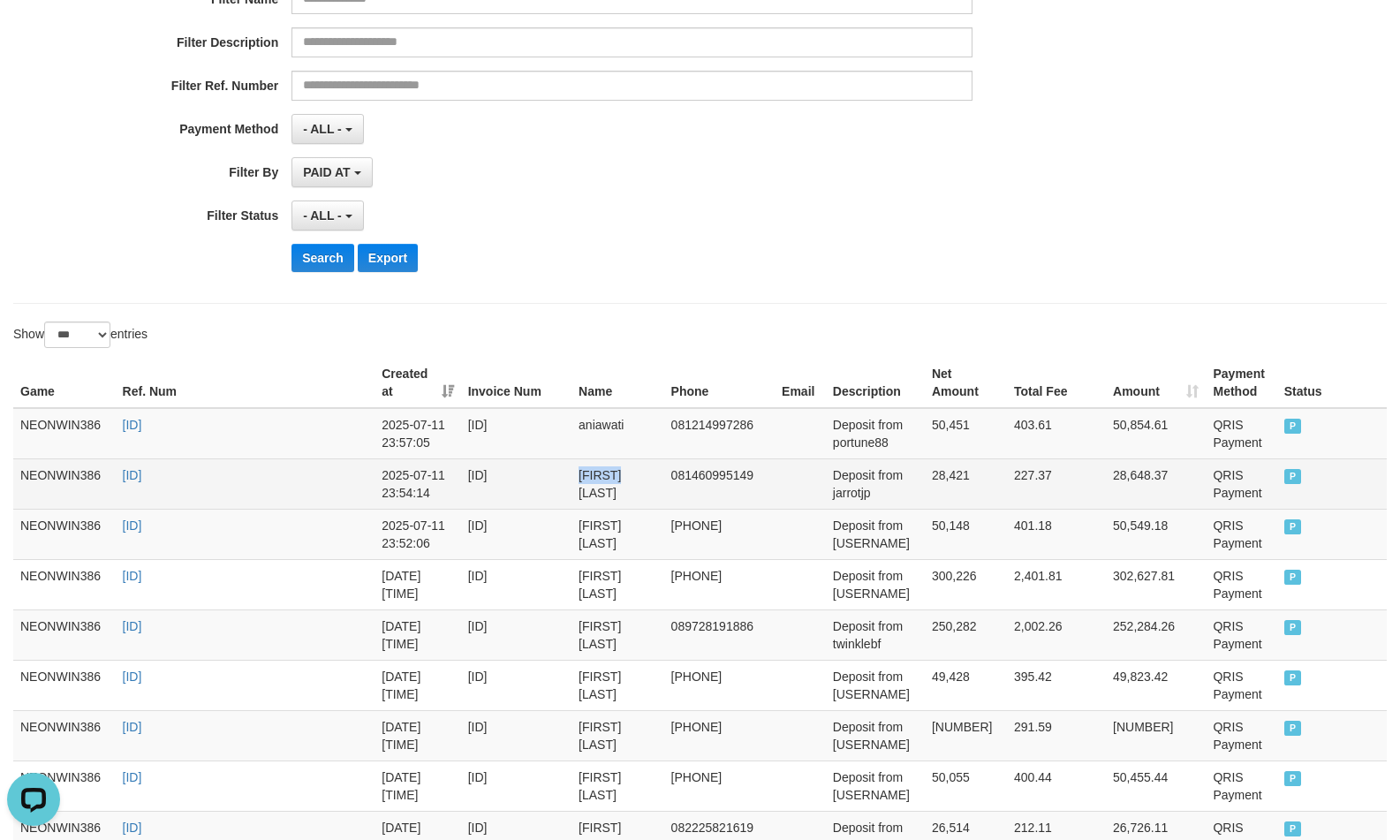 click on "lukman nurhakim" at bounding box center (617, 483) 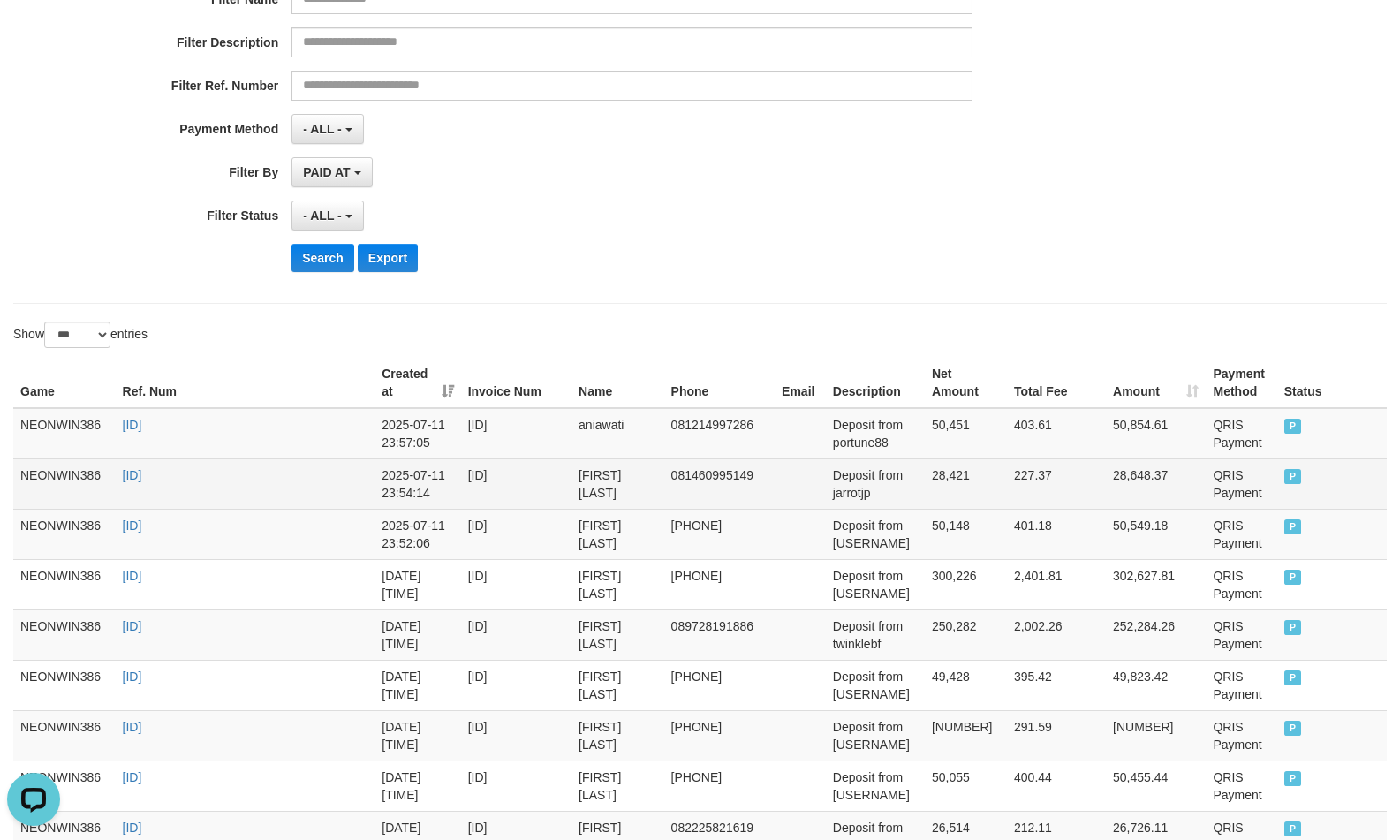 click on "Deposit from jarrotjp" at bounding box center [875, 483] 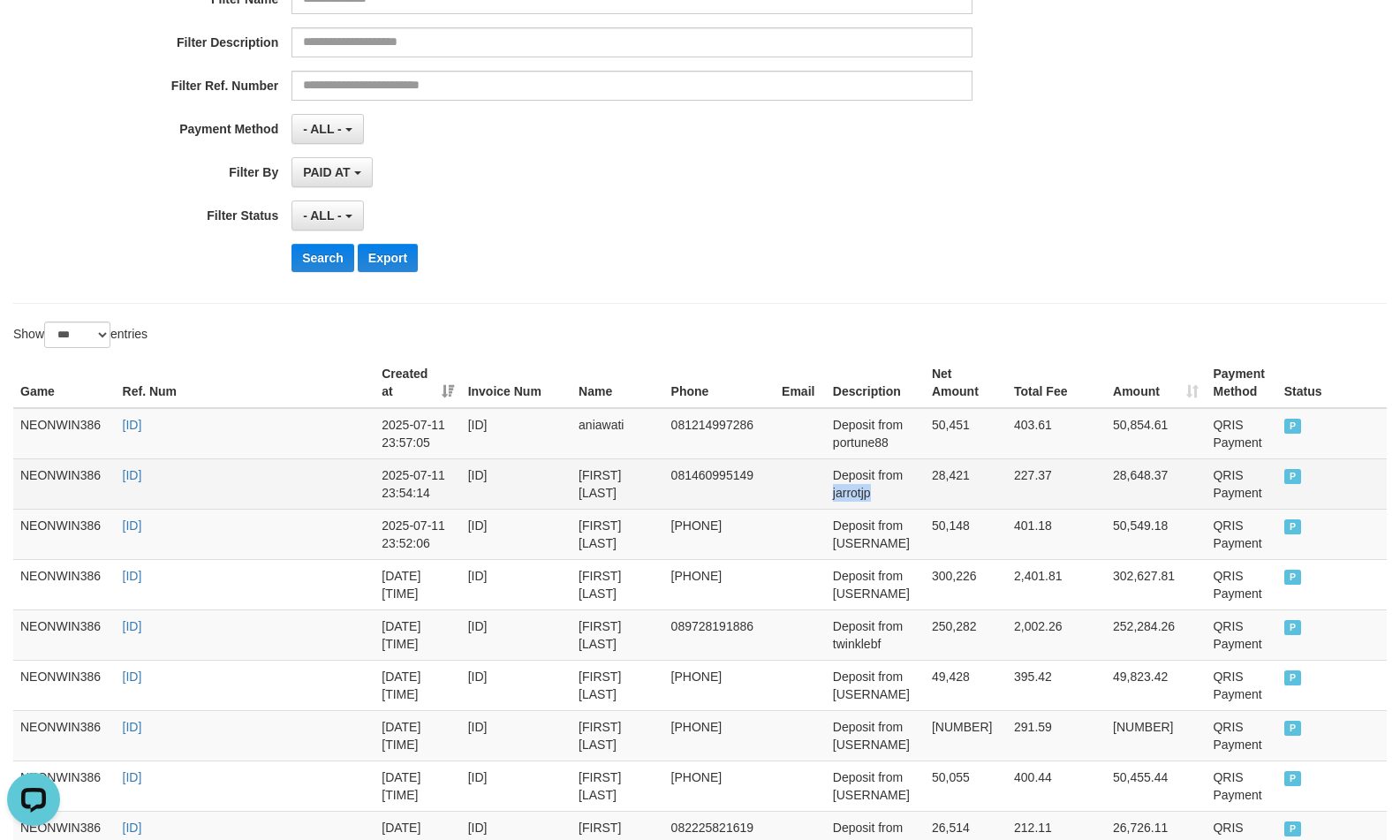 click on "Deposit from jarrotjp" at bounding box center (875, 483) 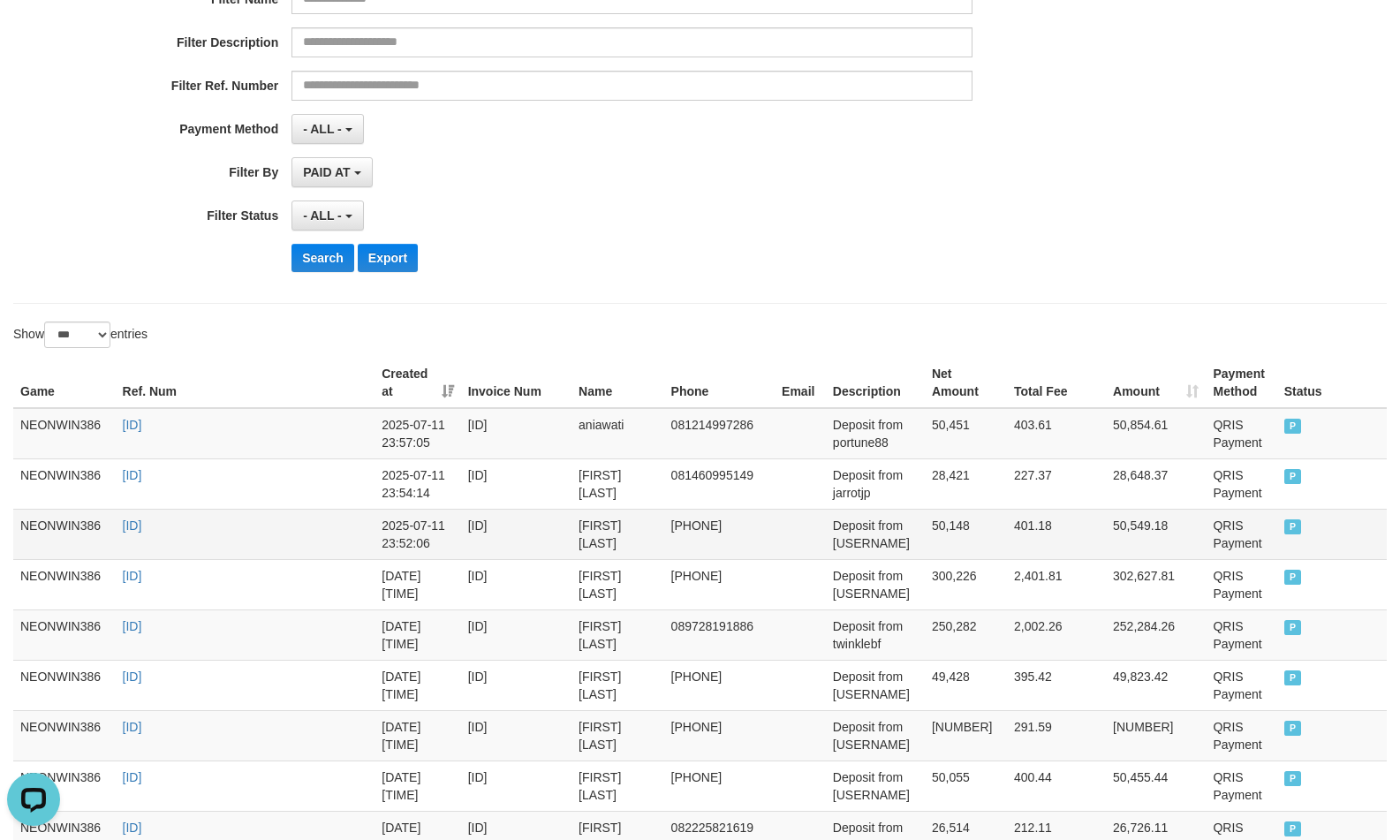 click on "FAJAR RUDIN" at bounding box center [617, 534] 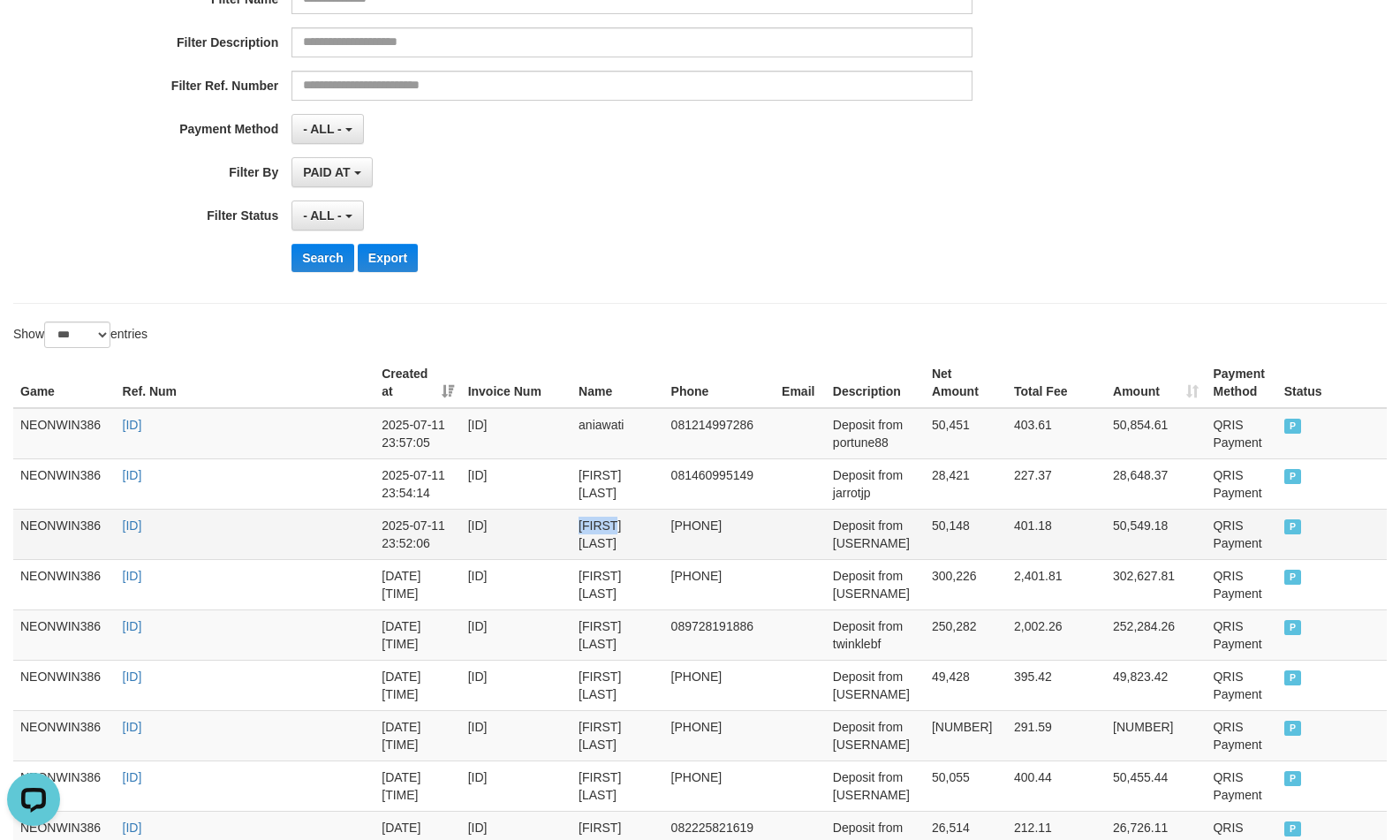click on "FAJAR RUDIN" at bounding box center (617, 534) 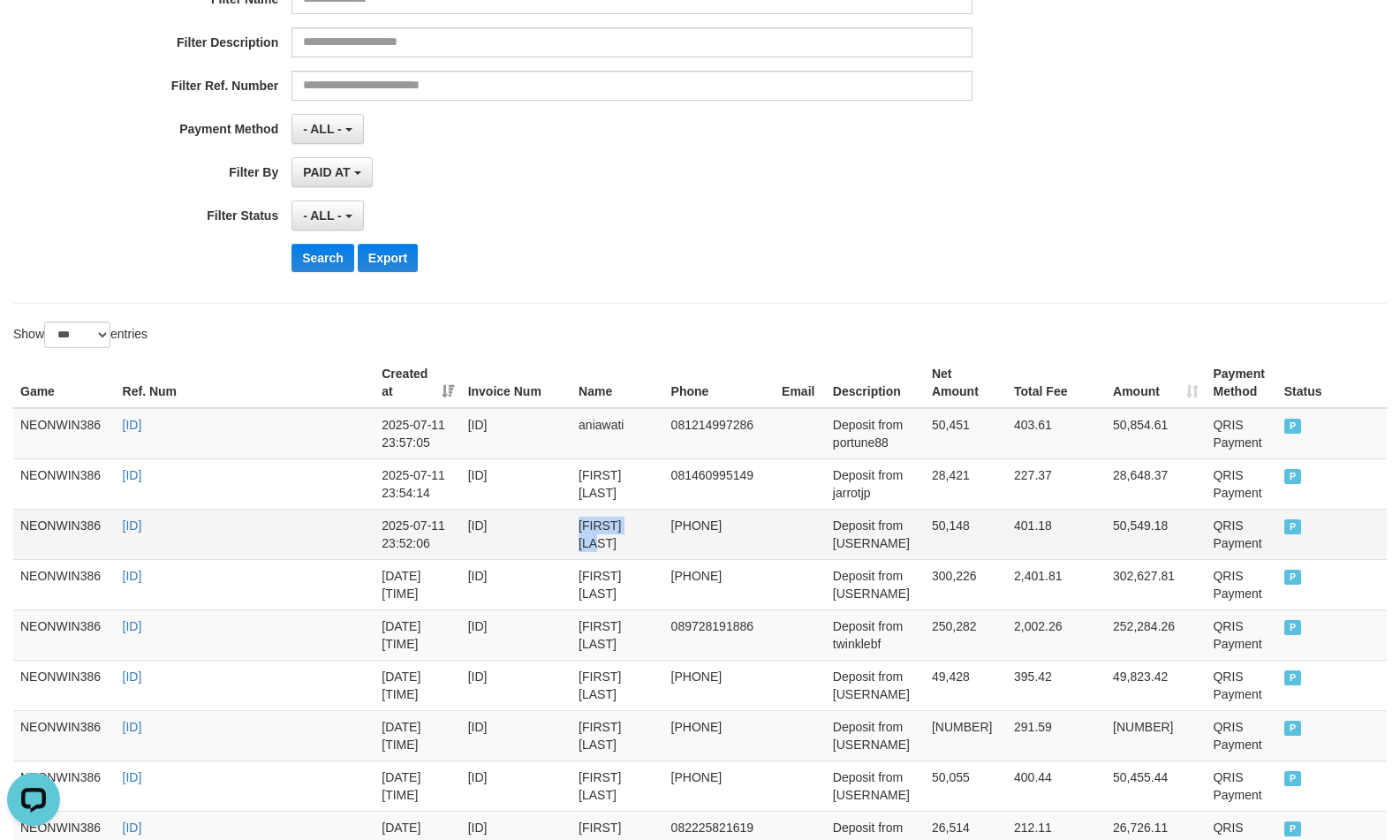 click on "FAJAR RUDIN" at bounding box center (617, 534) 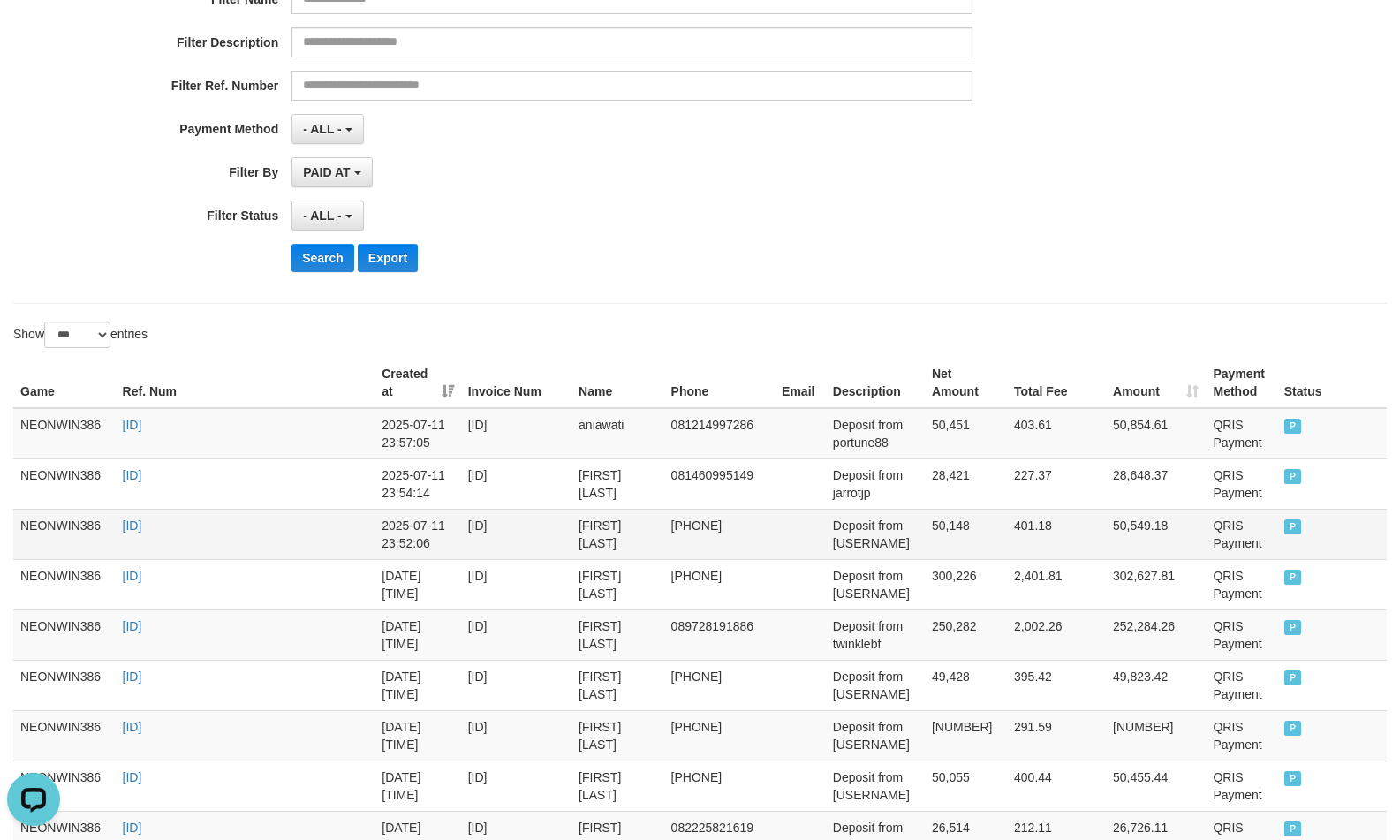 click on "Deposit from janne" at bounding box center [875, 534] 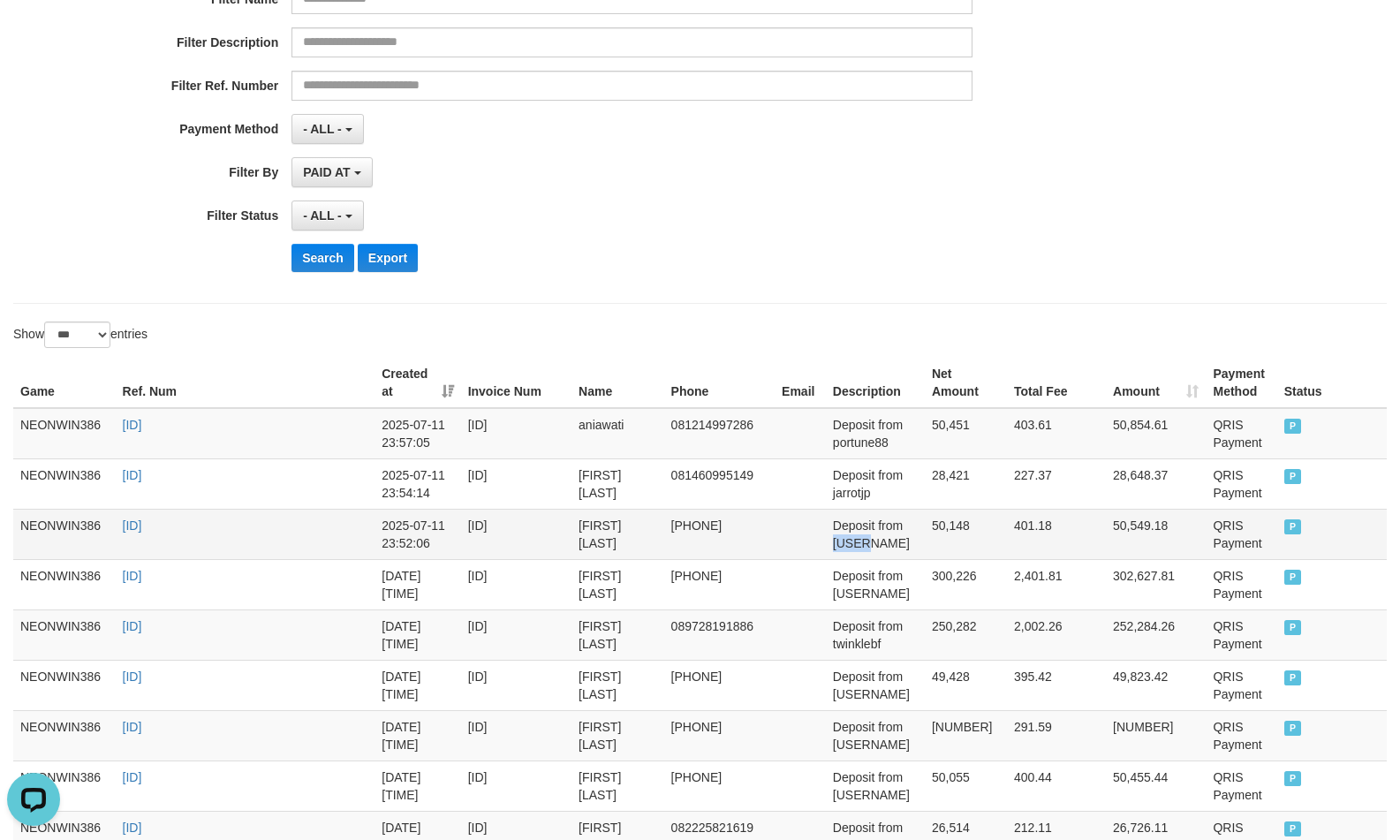 click on "Deposit from janne" at bounding box center (875, 534) 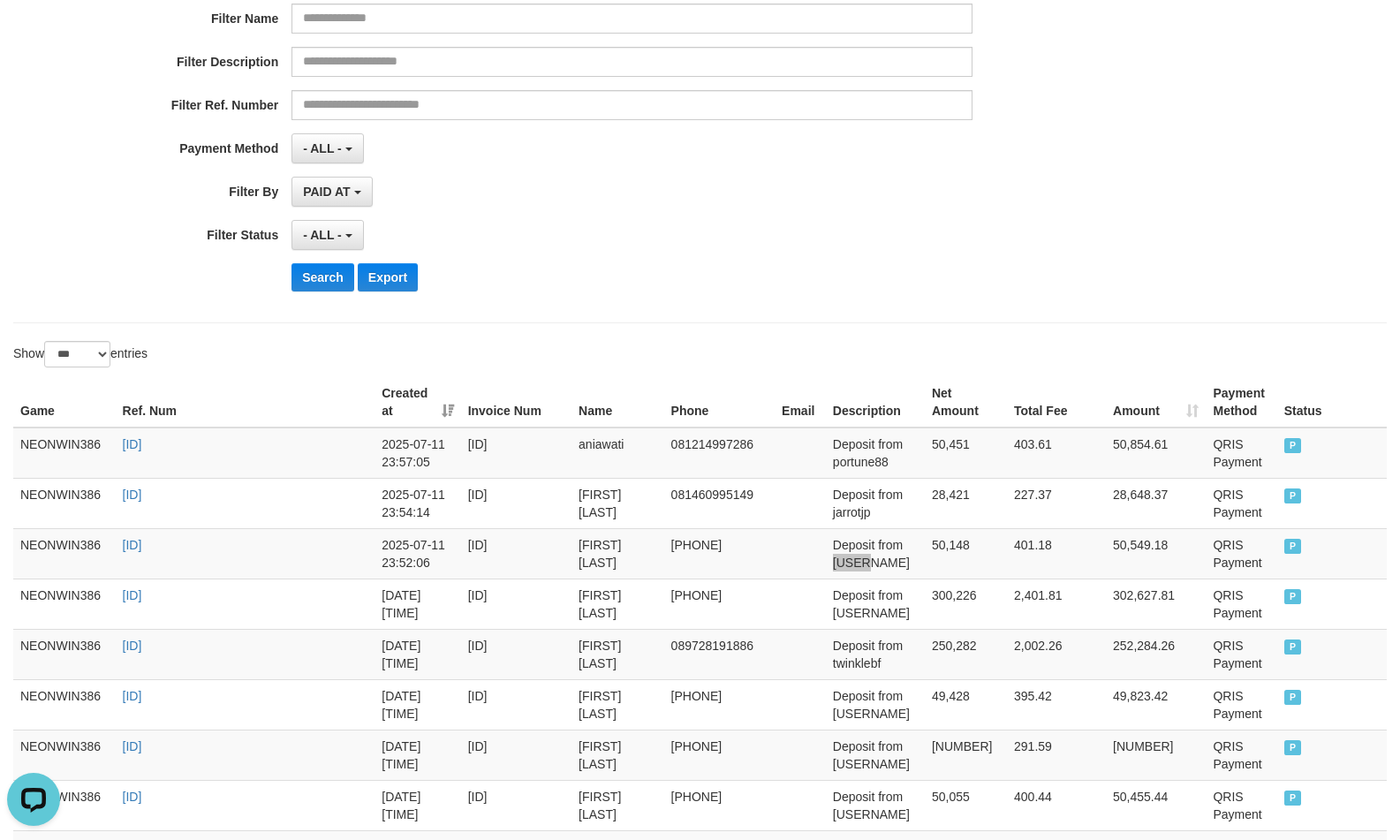 scroll, scrollTop: 0, scrollLeft: 0, axis: both 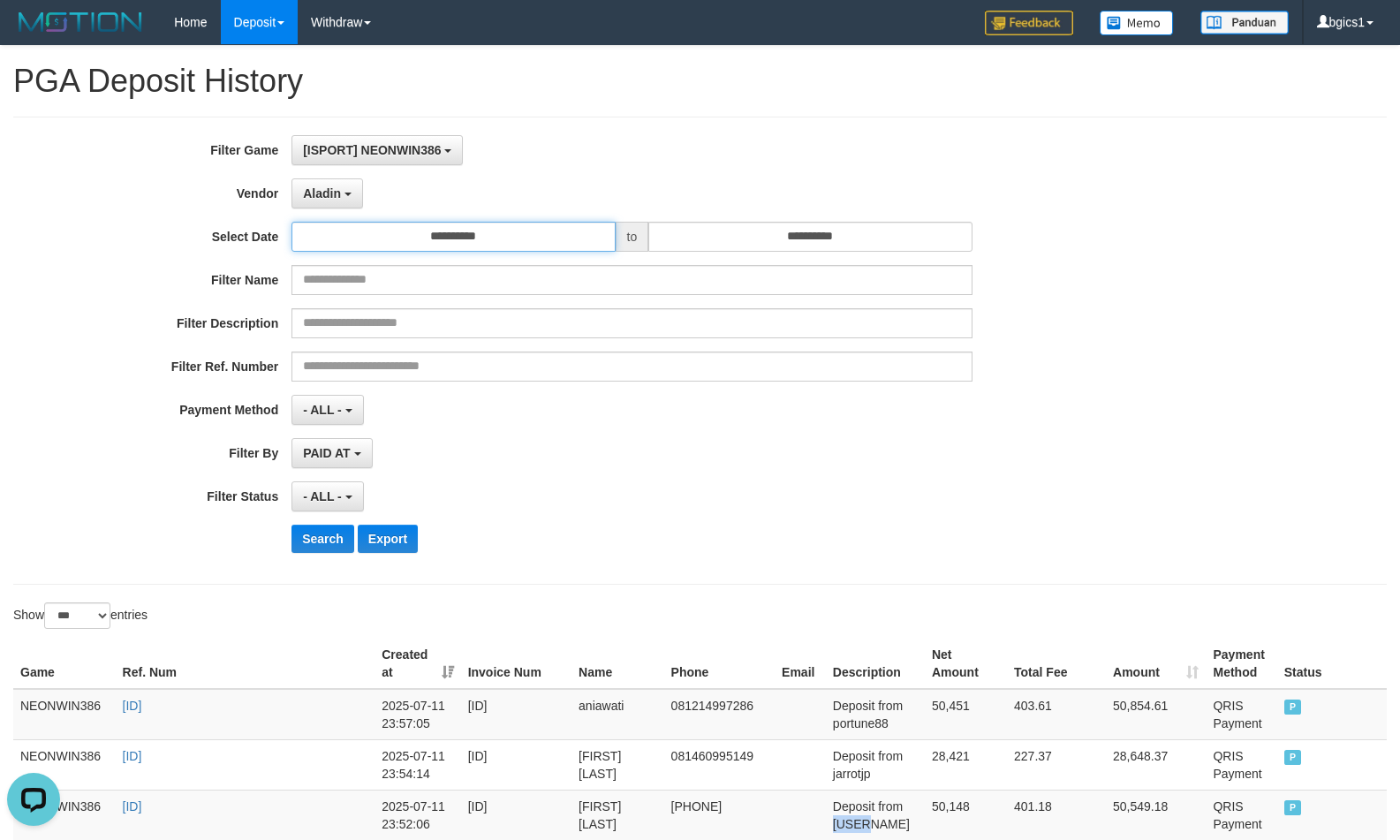 click on "**********" at bounding box center (453, 237) 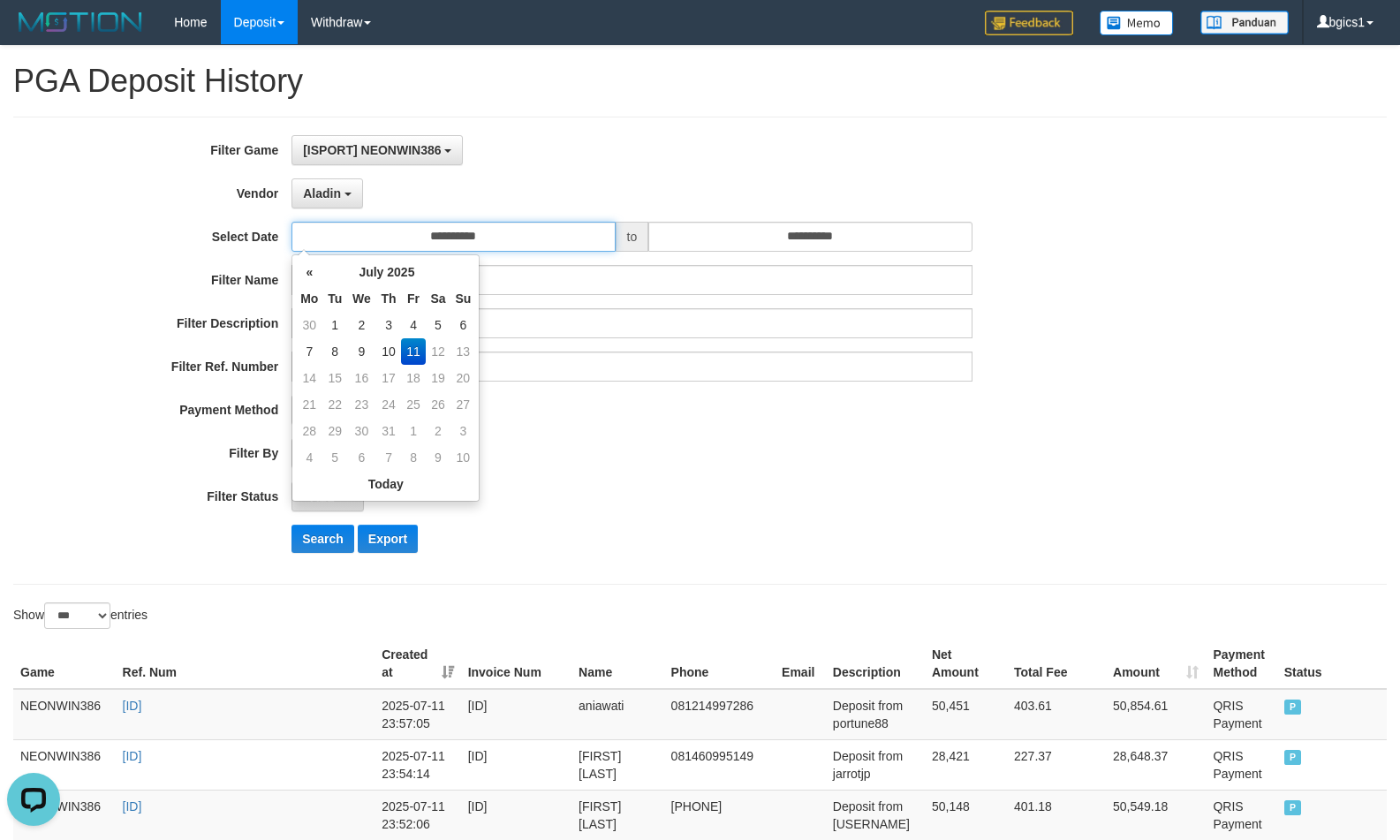 click on "**********" at bounding box center [453, 237] 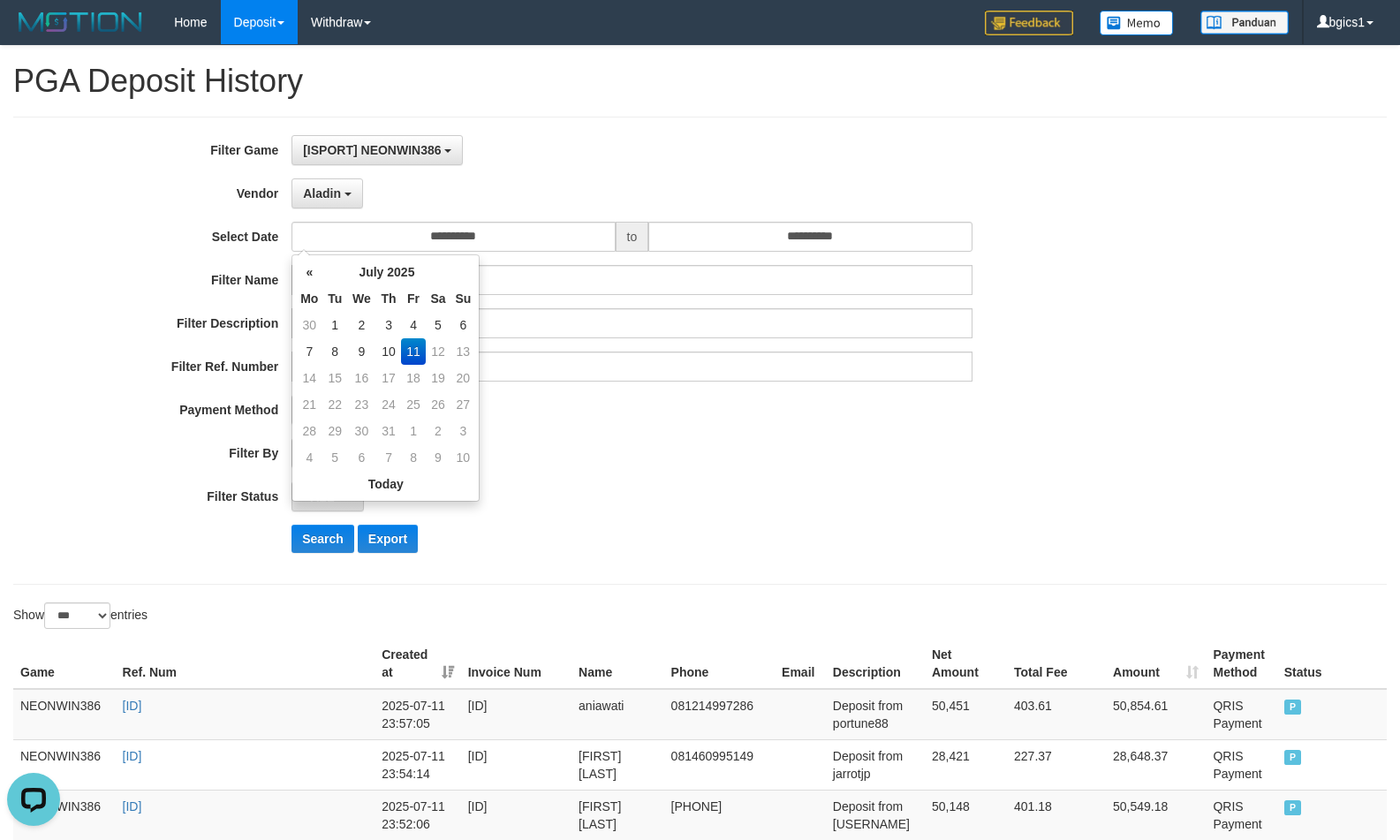 click on "12" at bounding box center [438, 352] 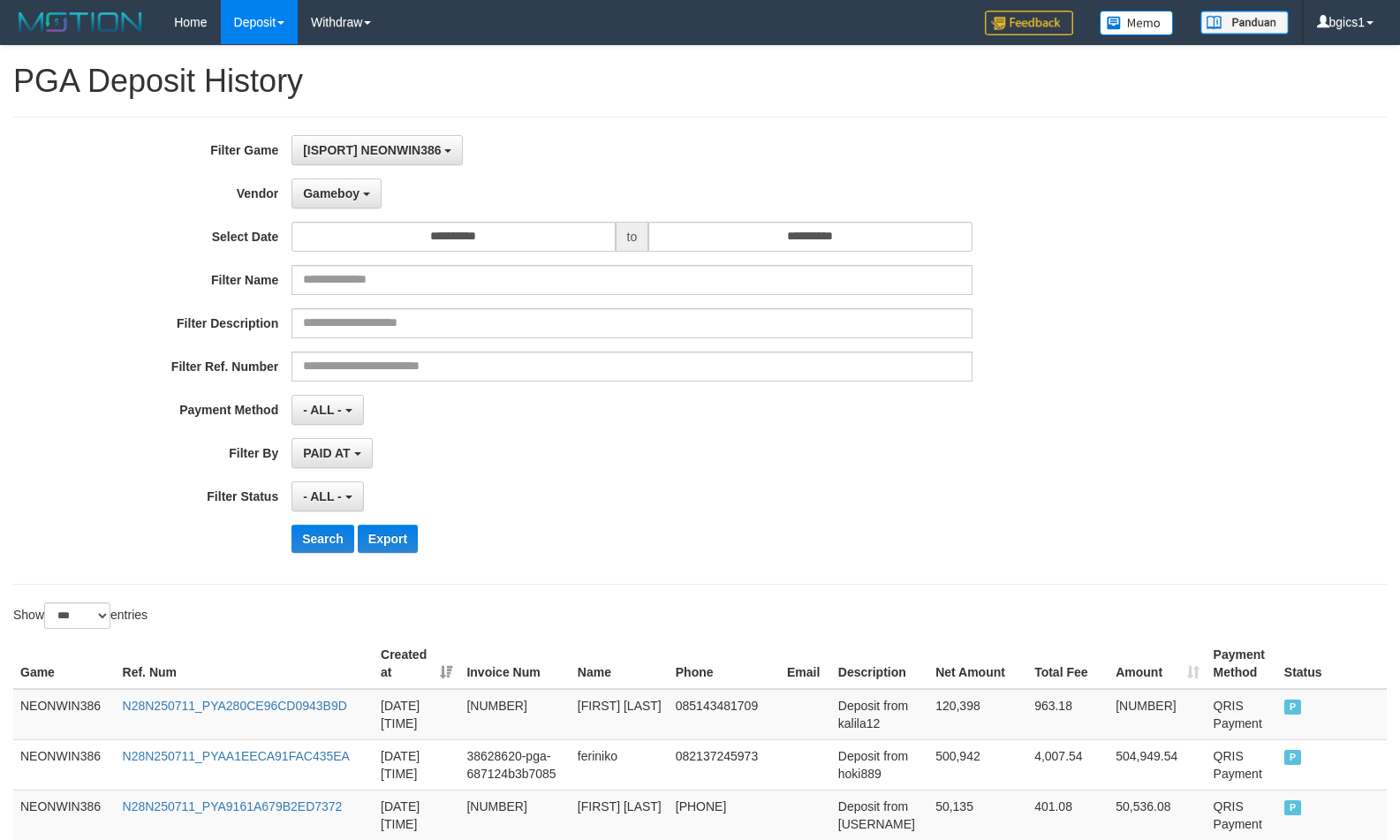 select on "**********" 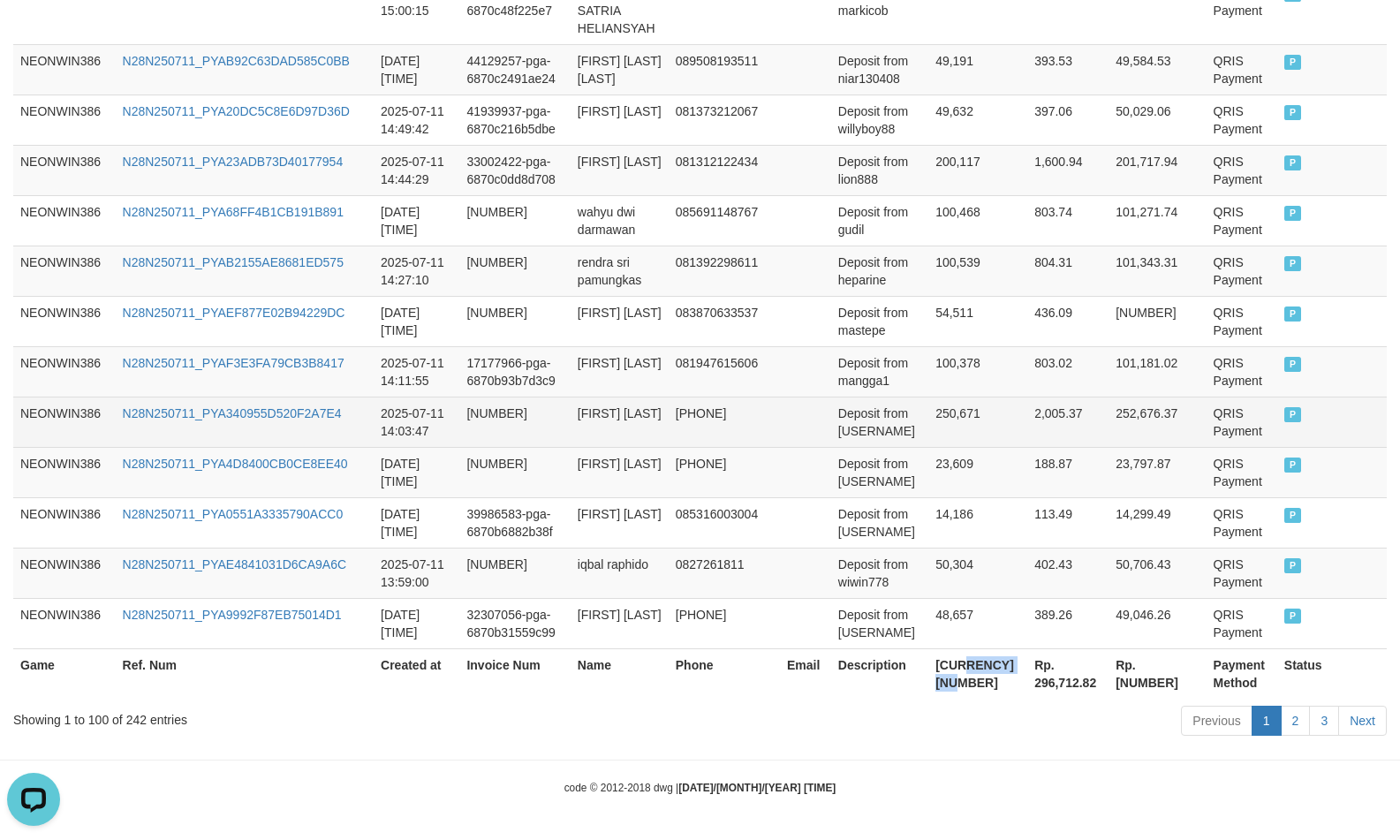 scroll, scrollTop: 0, scrollLeft: 0, axis: both 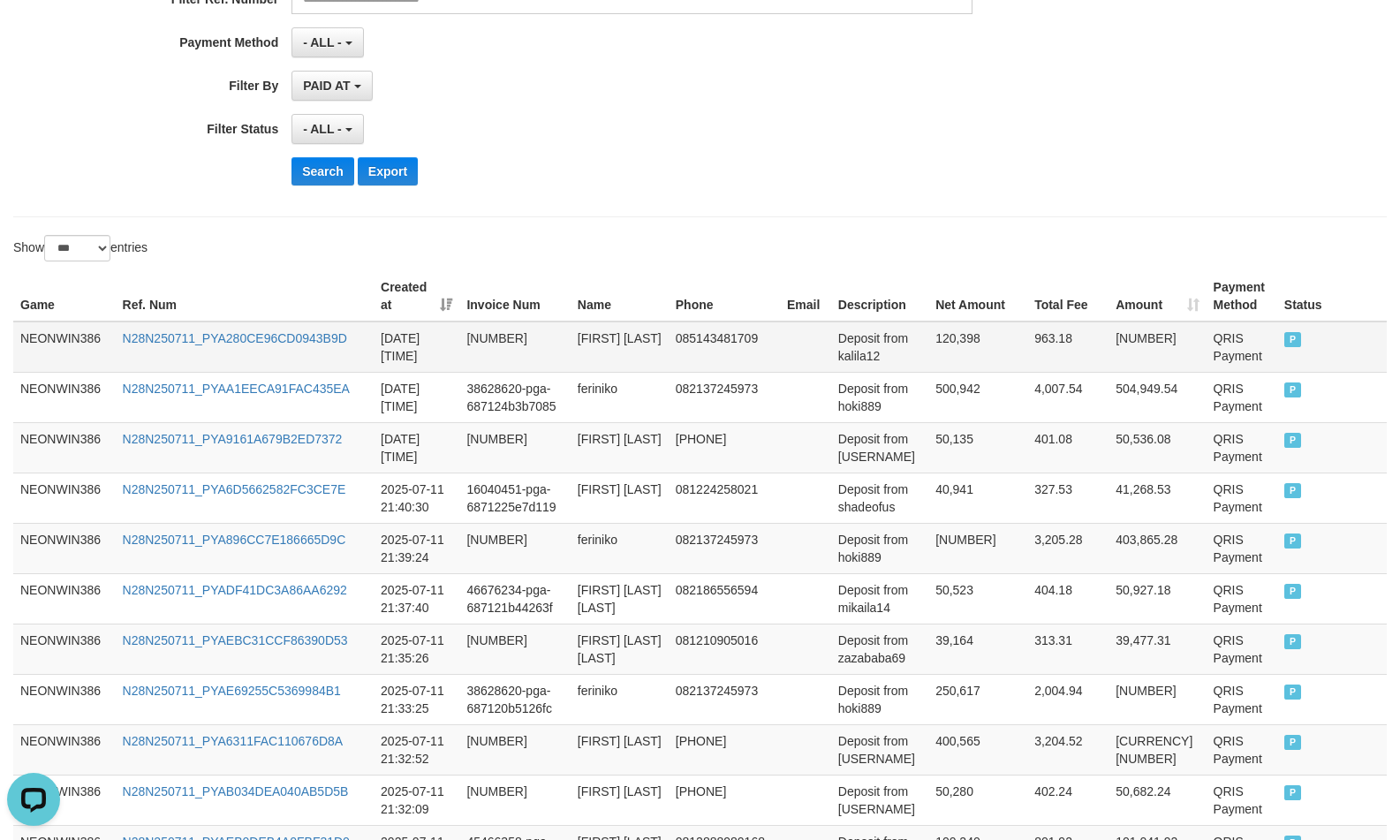 click on "N28N250711_PYA280CE96CD0943B9D" at bounding box center [245, 347] 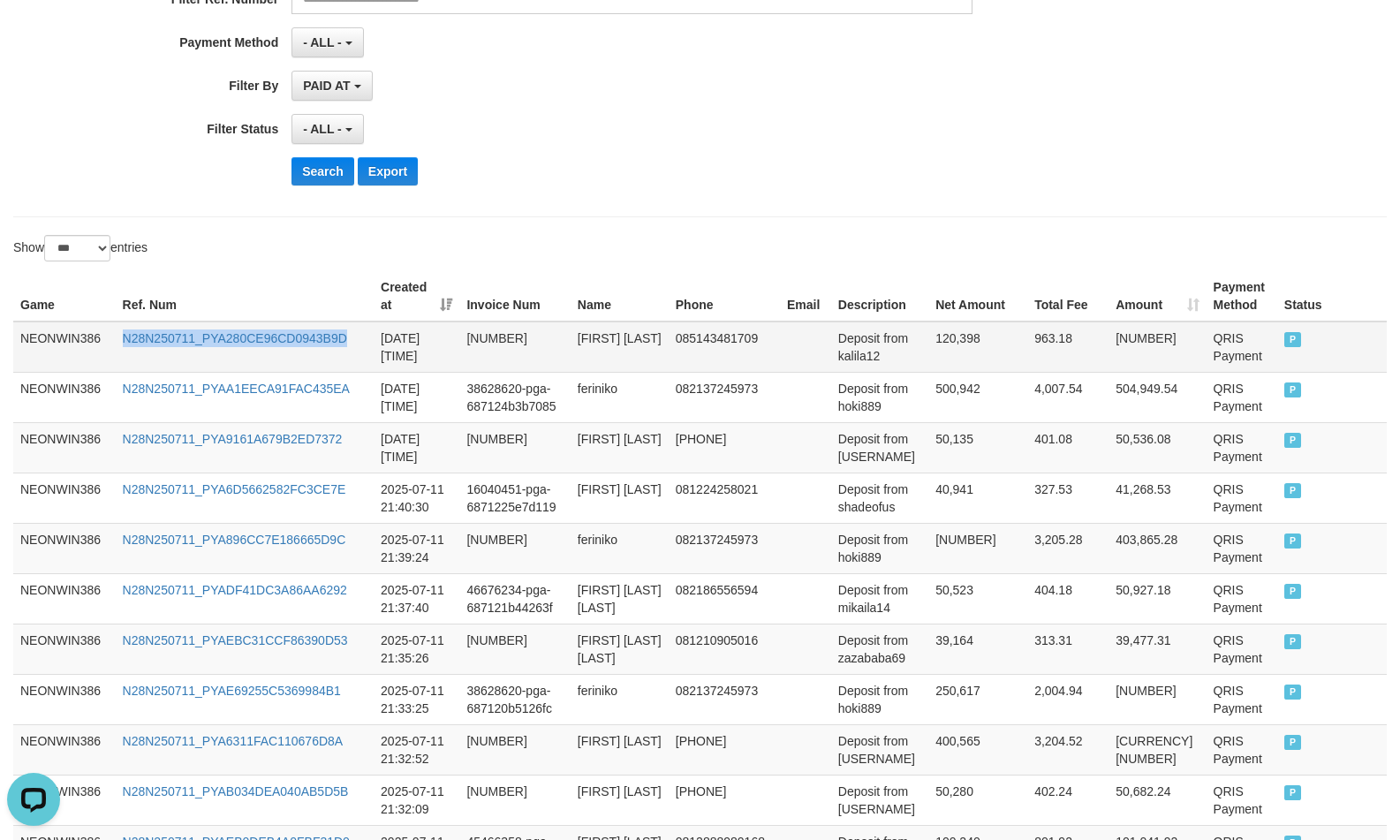 click on "N28N250711_PYA280CE96CD0943B9D" at bounding box center [245, 347] 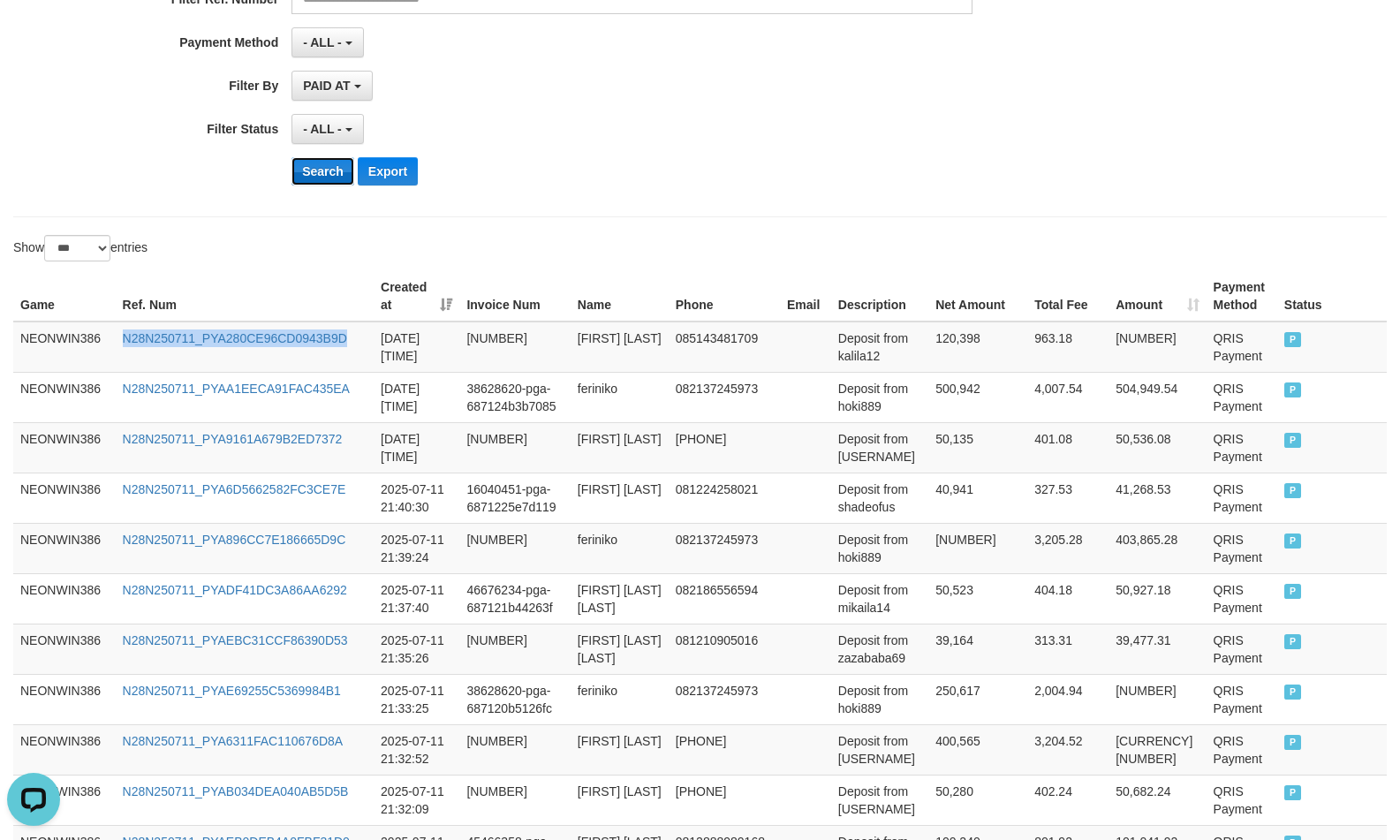 click on "Search" at bounding box center [322, 171] 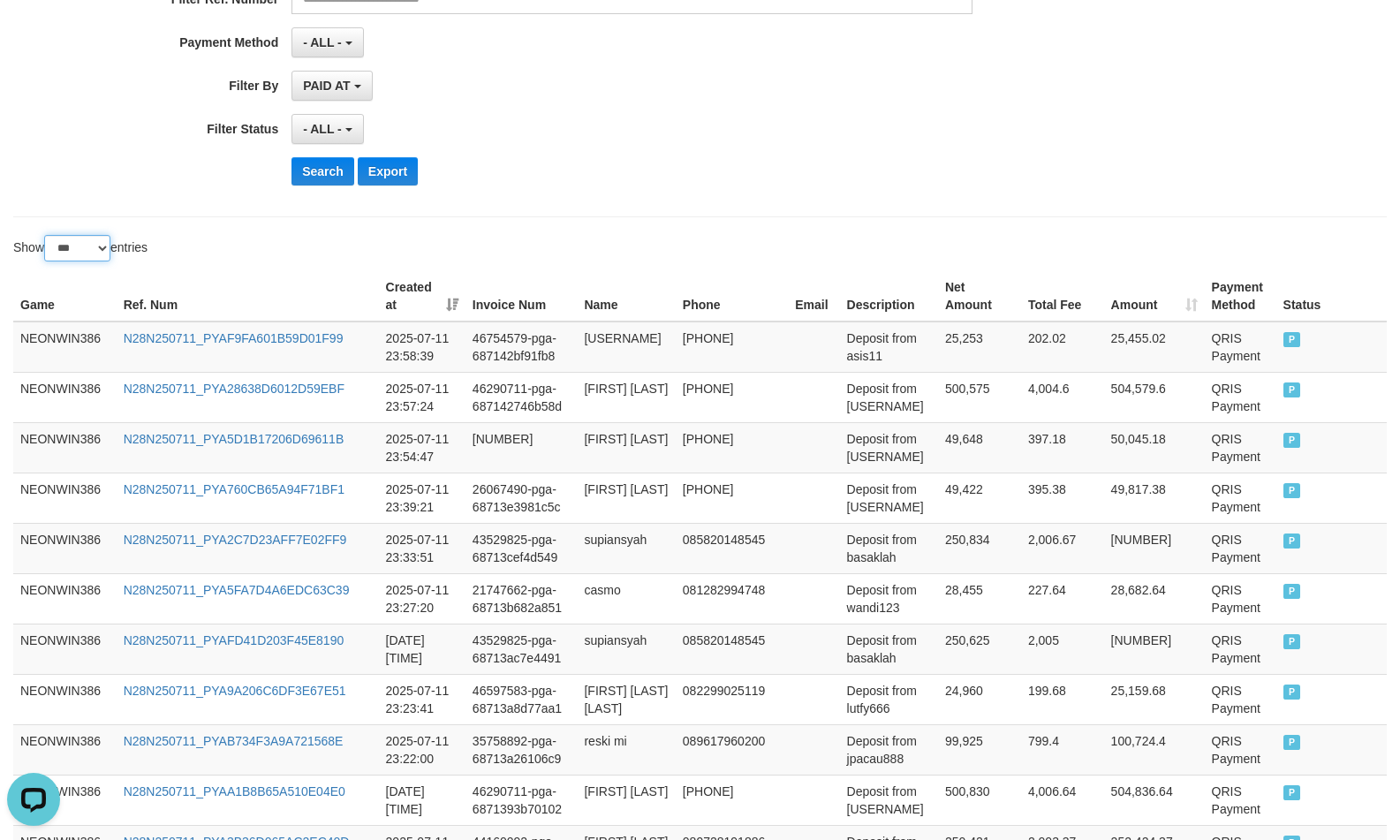 click on "** ** ** ***" at bounding box center (77, 248) 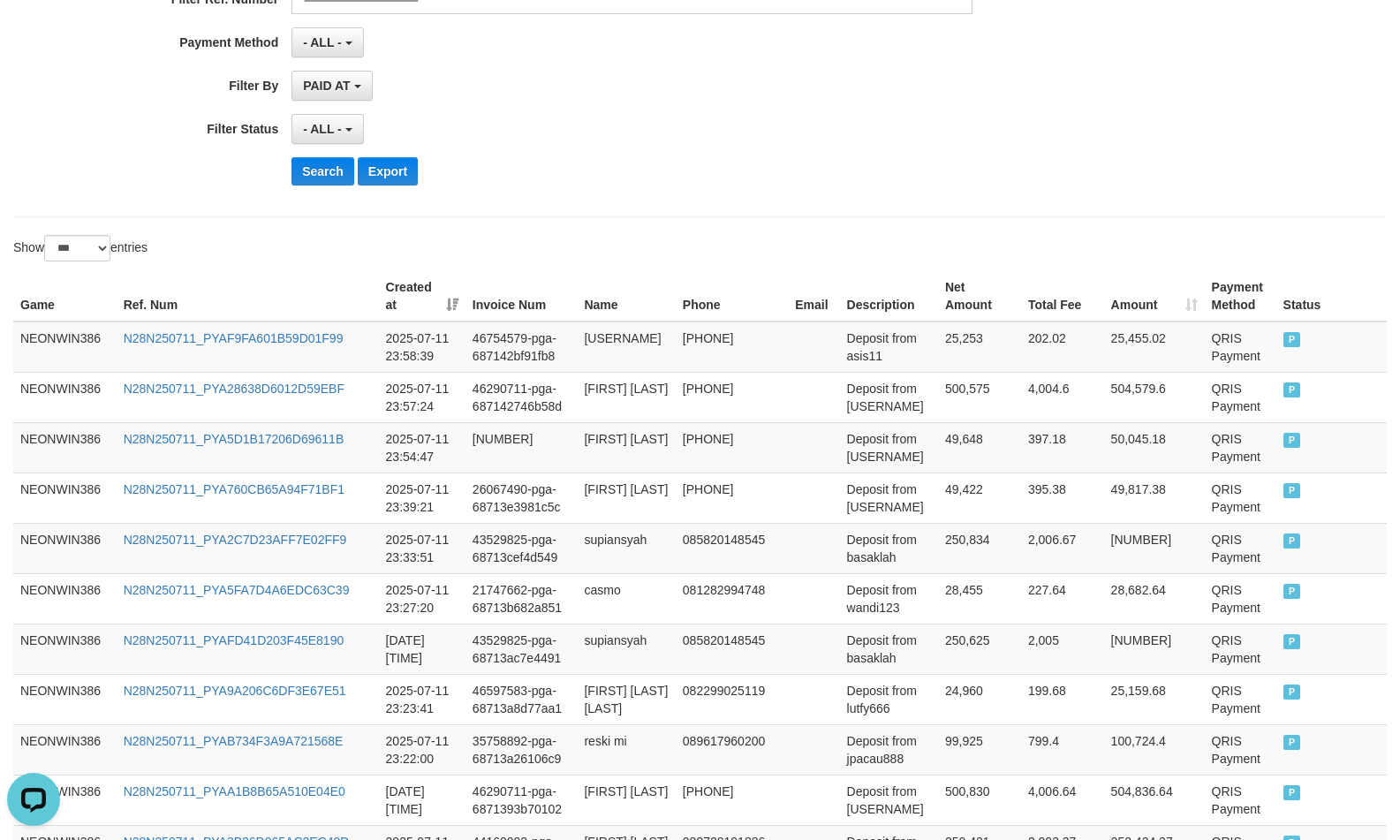 click on "**********" at bounding box center [583, 129] 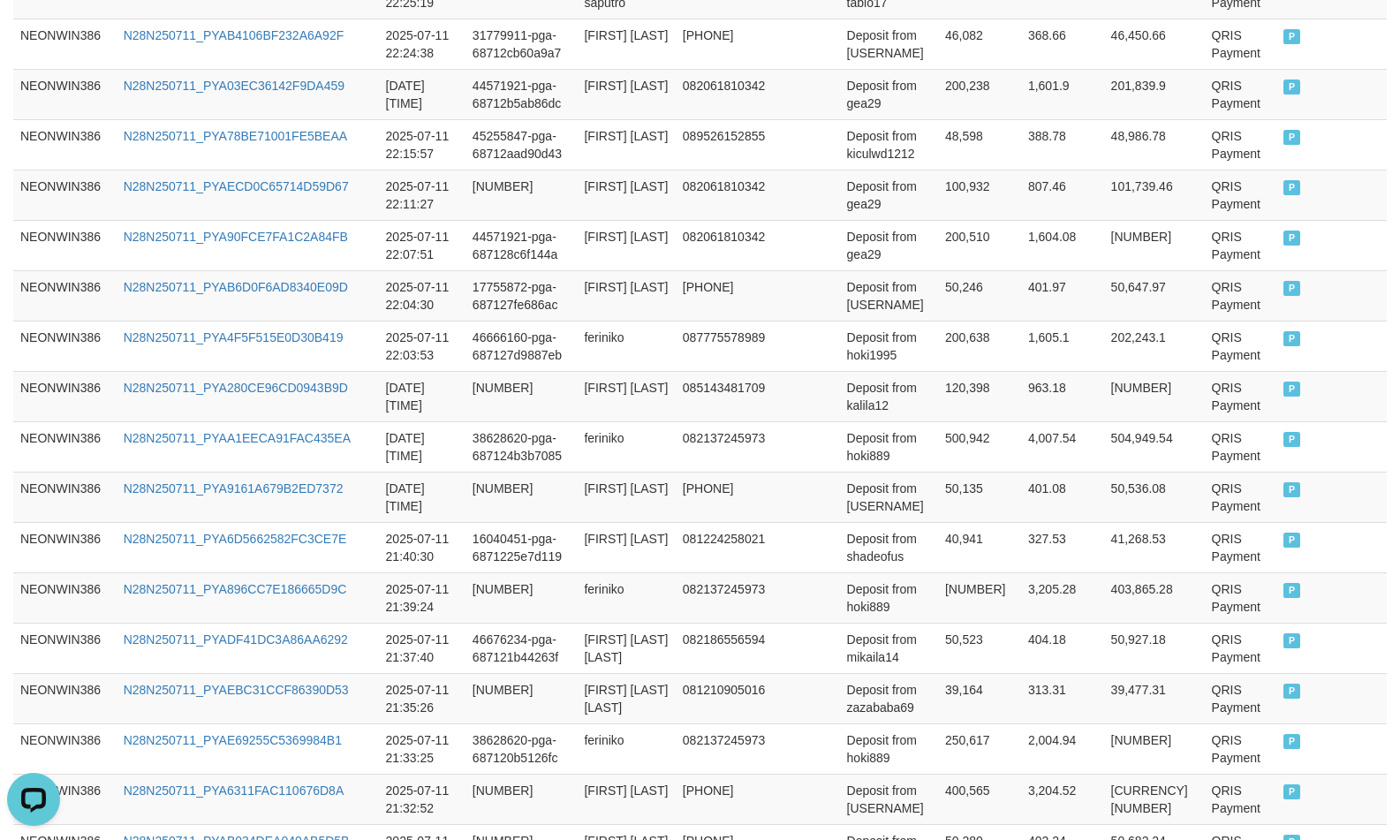 scroll, scrollTop: 1840, scrollLeft: 0, axis: vertical 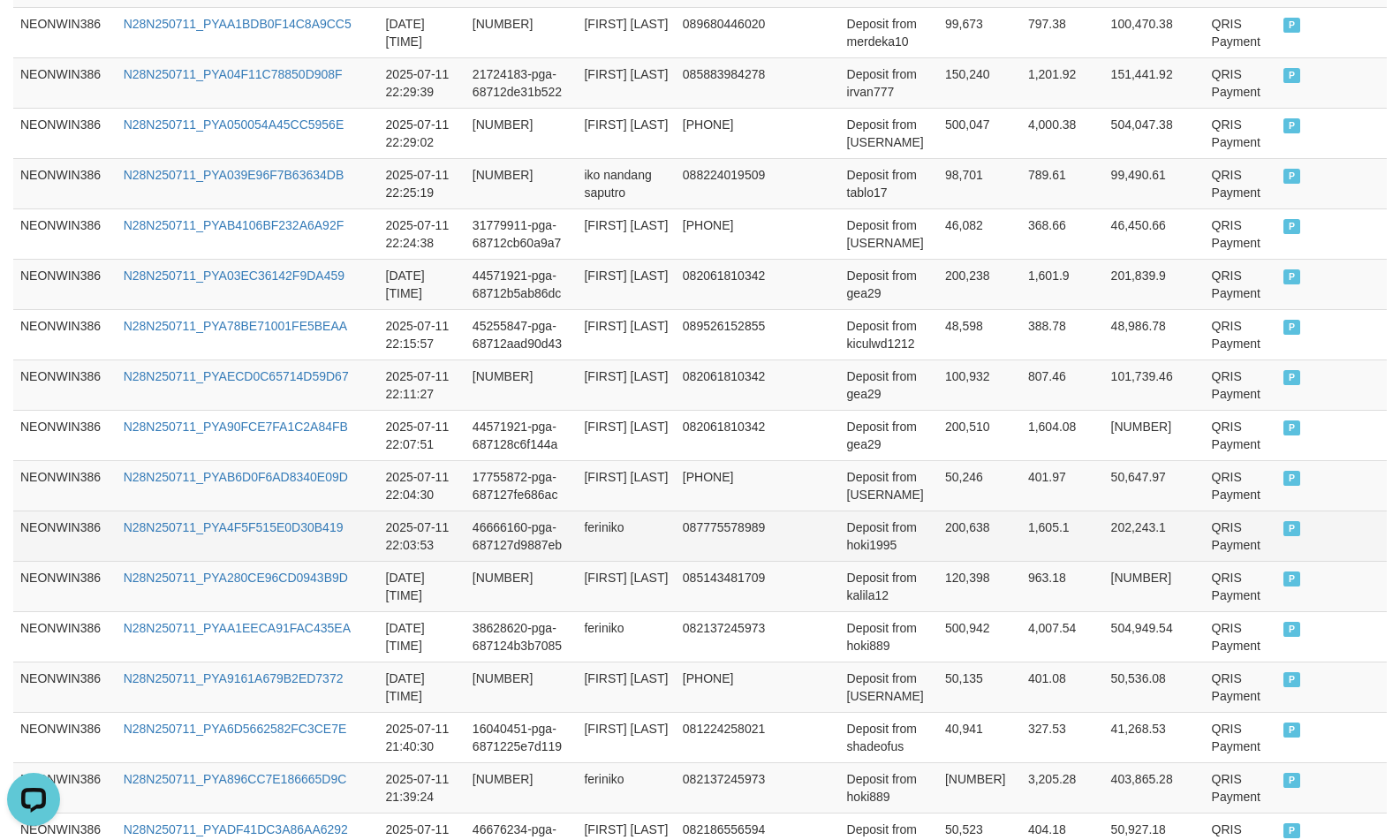 click on "200,638" at bounding box center [980, 535] 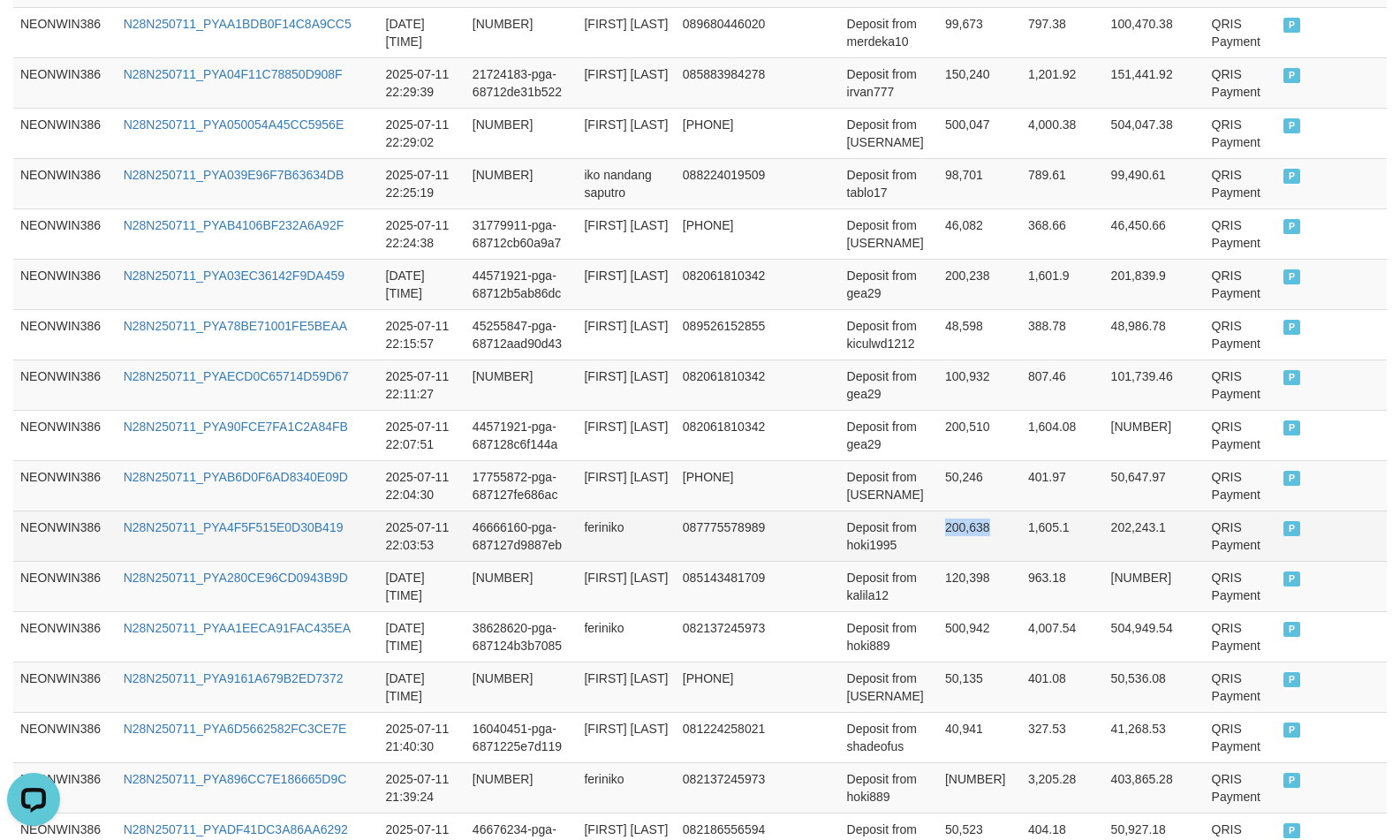 click on "200,638" at bounding box center [980, 535] 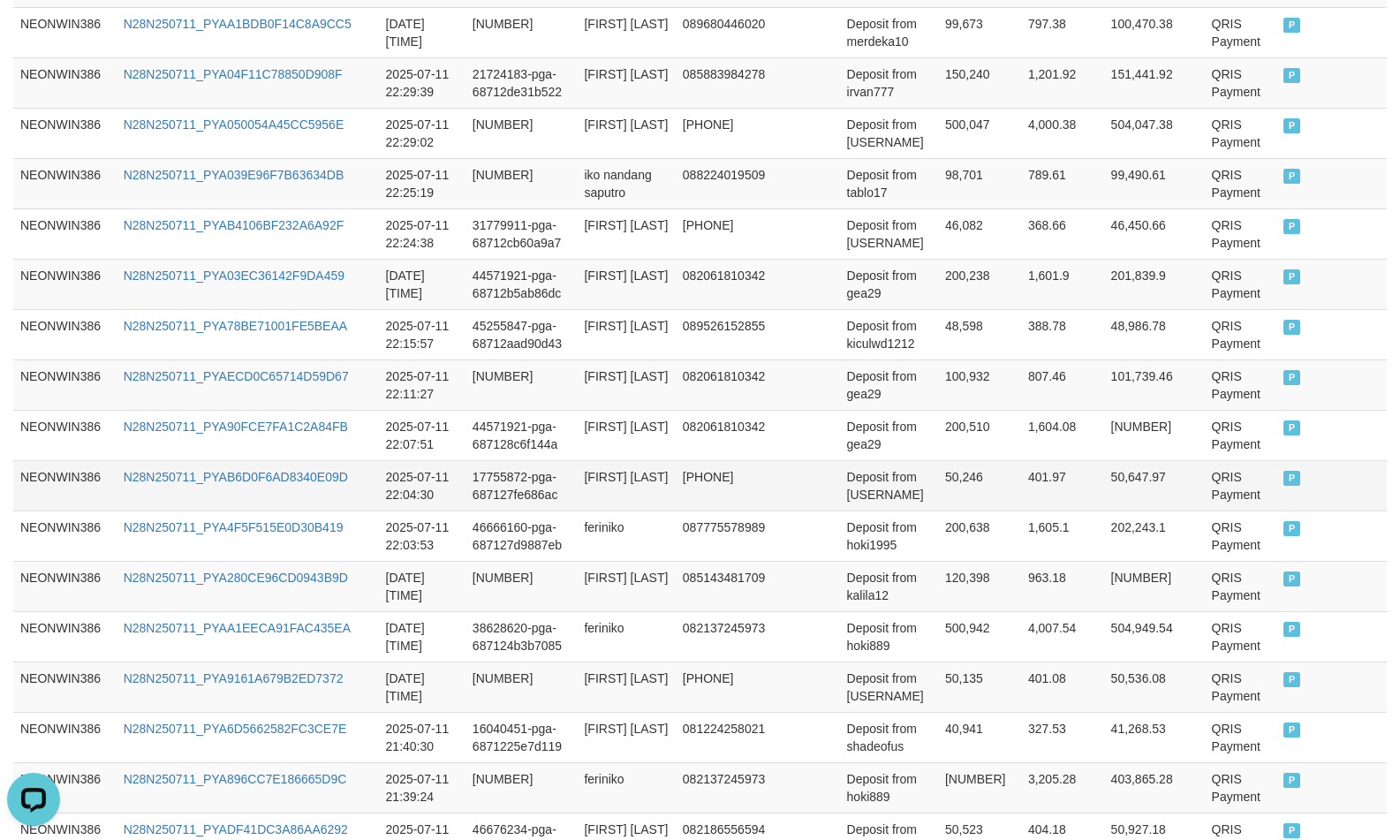 click on "50,246" at bounding box center (980, 485) 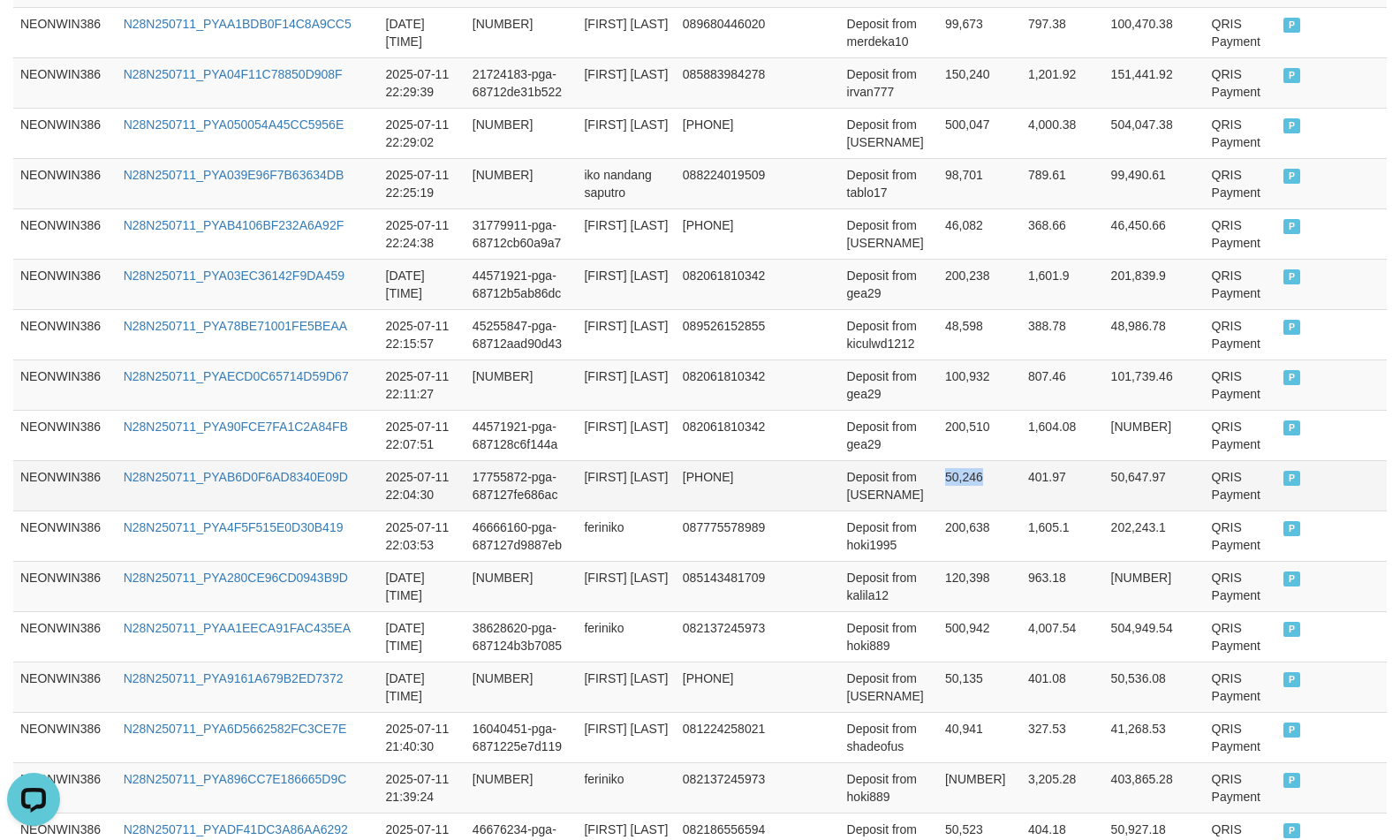drag, startPoint x: 951, startPoint y: 549, endPoint x: 969, endPoint y: 552, distance: 18.24829 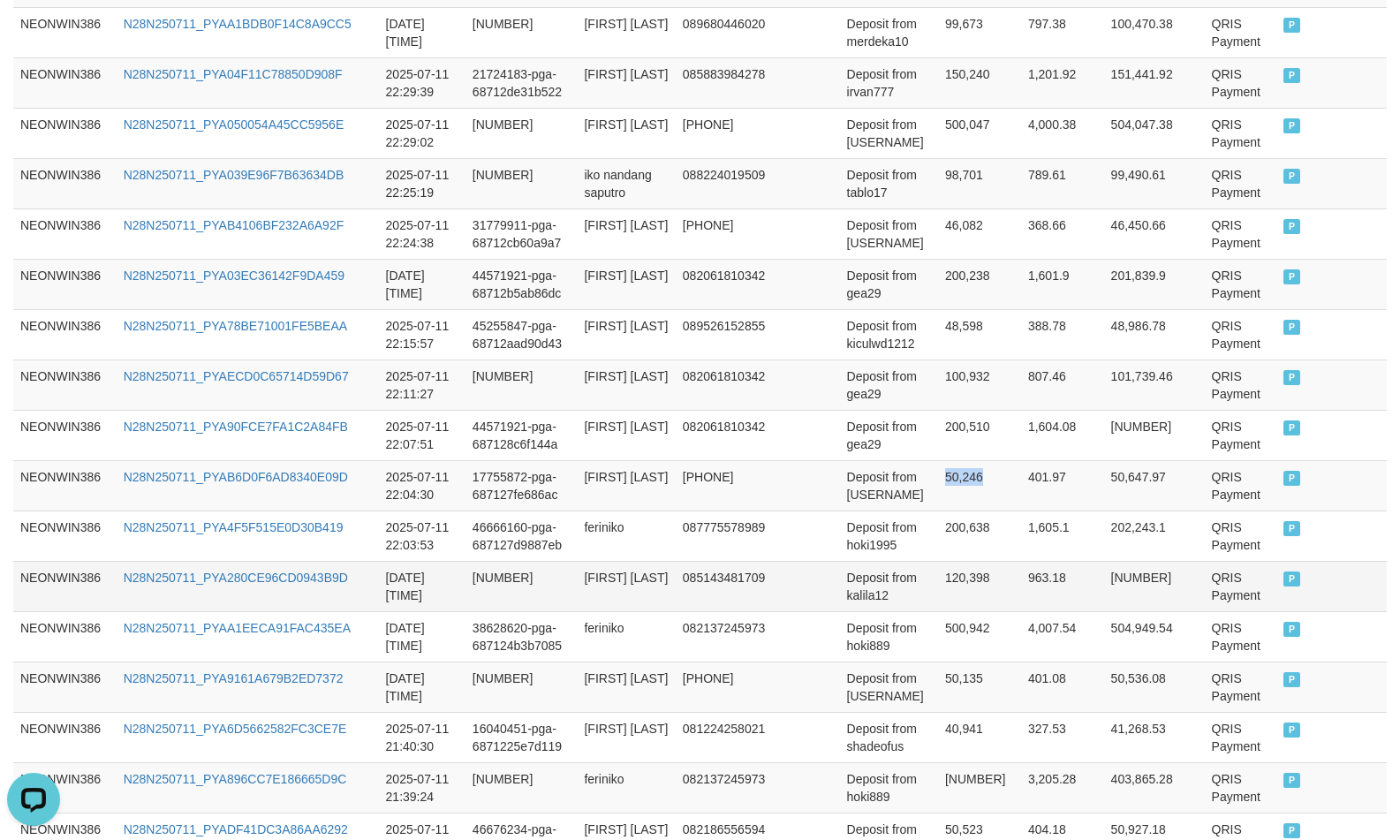 copy on "50,246" 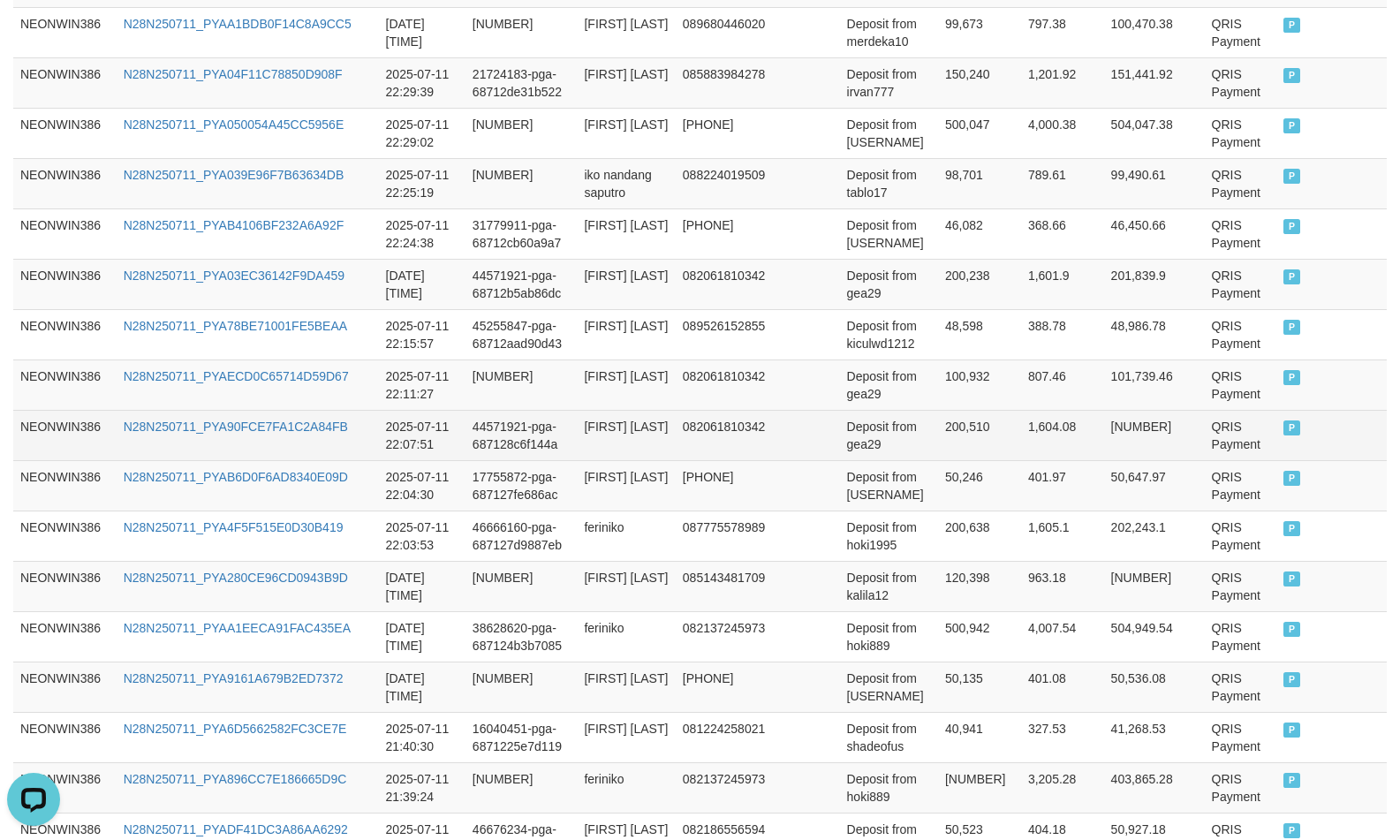 click on "200,510" at bounding box center [980, 435] 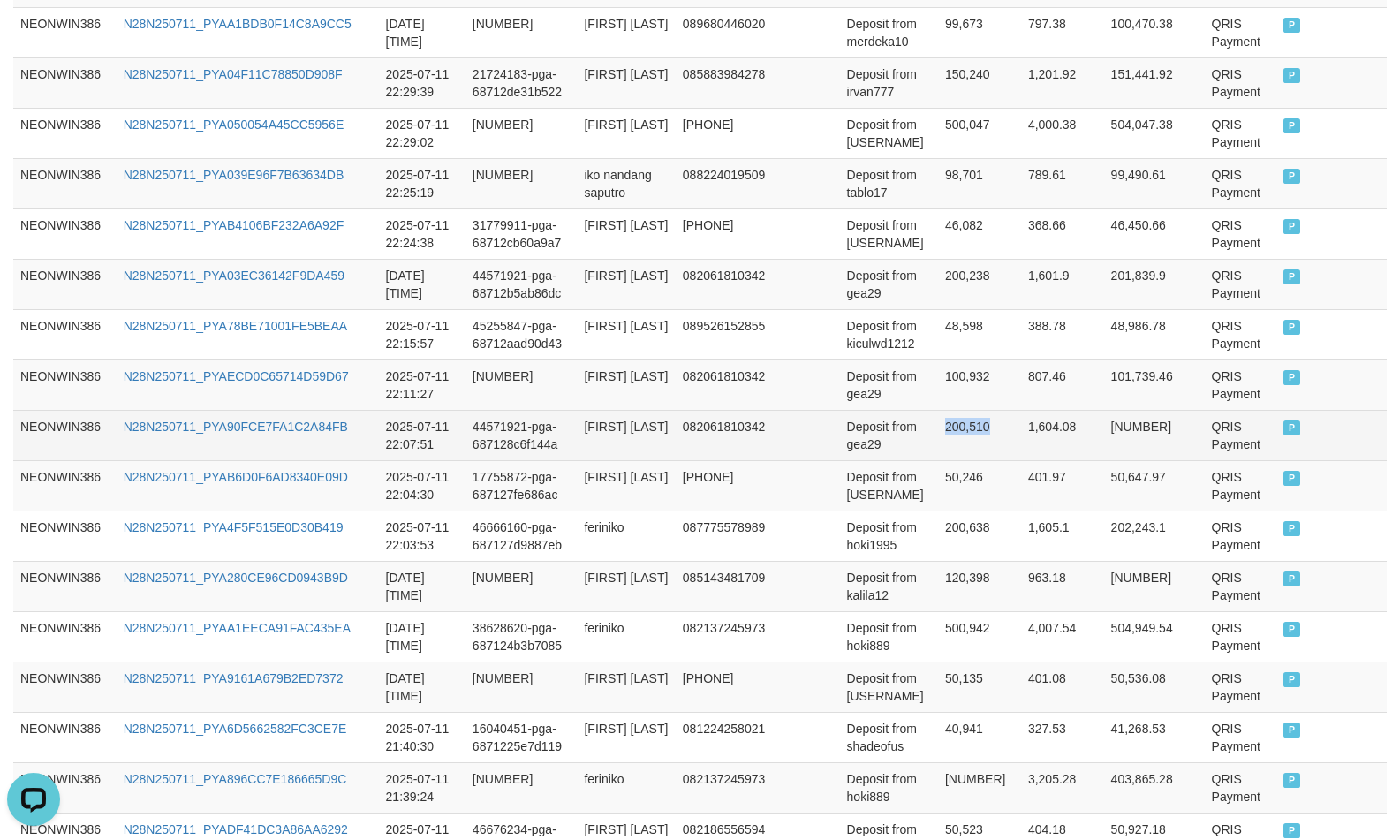 click on "200,510" at bounding box center (980, 435) 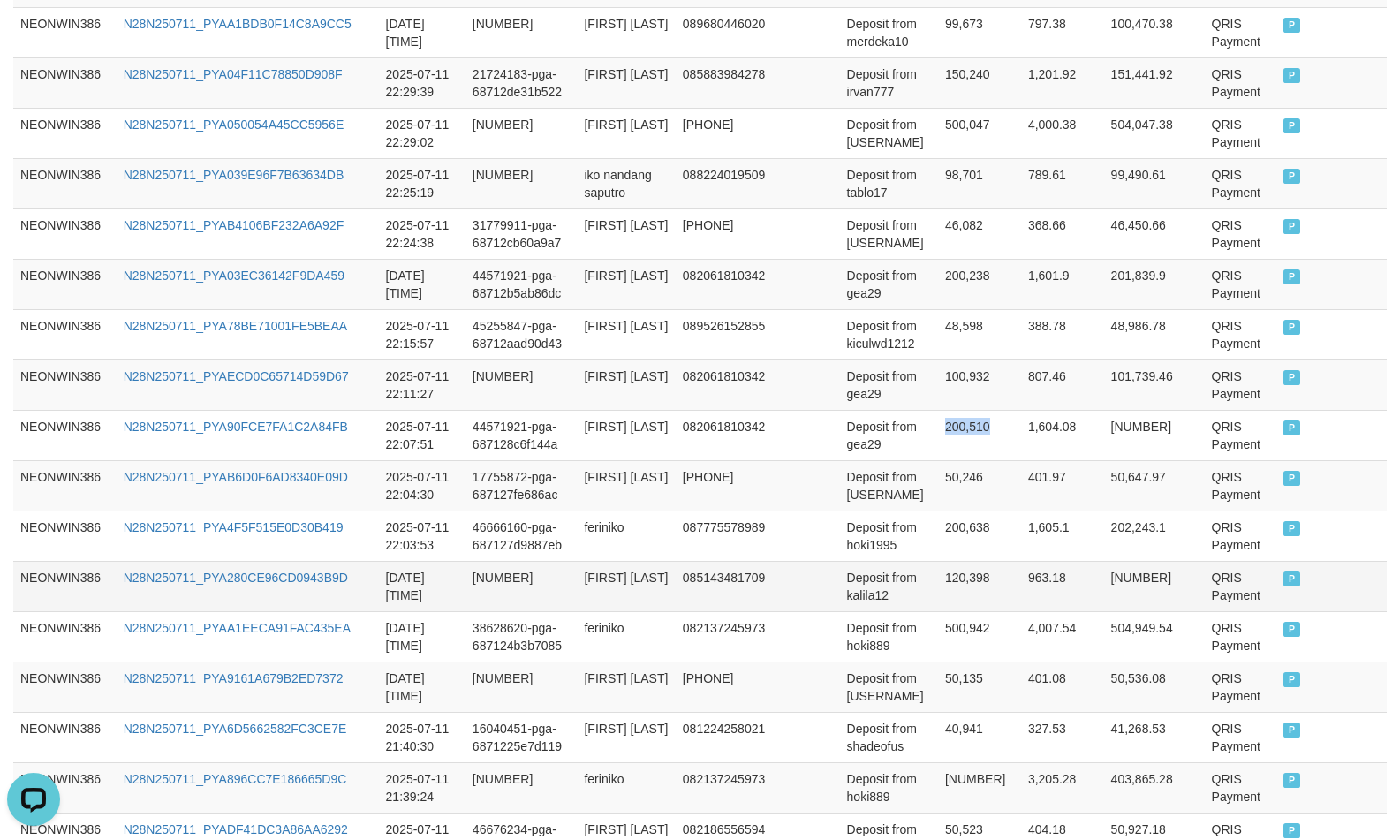 copy on "200,510" 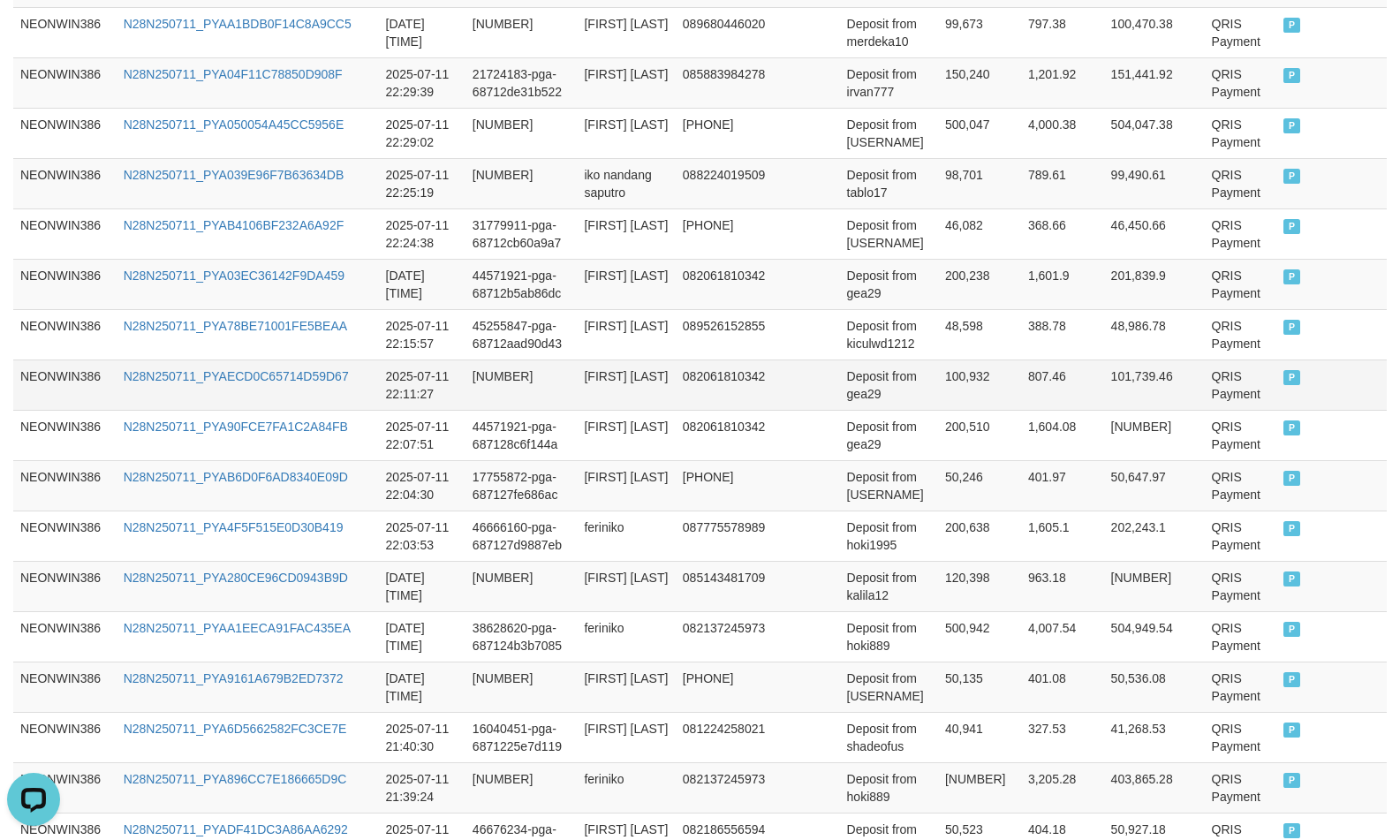 click on "100,932" at bounding box center [980, 384] 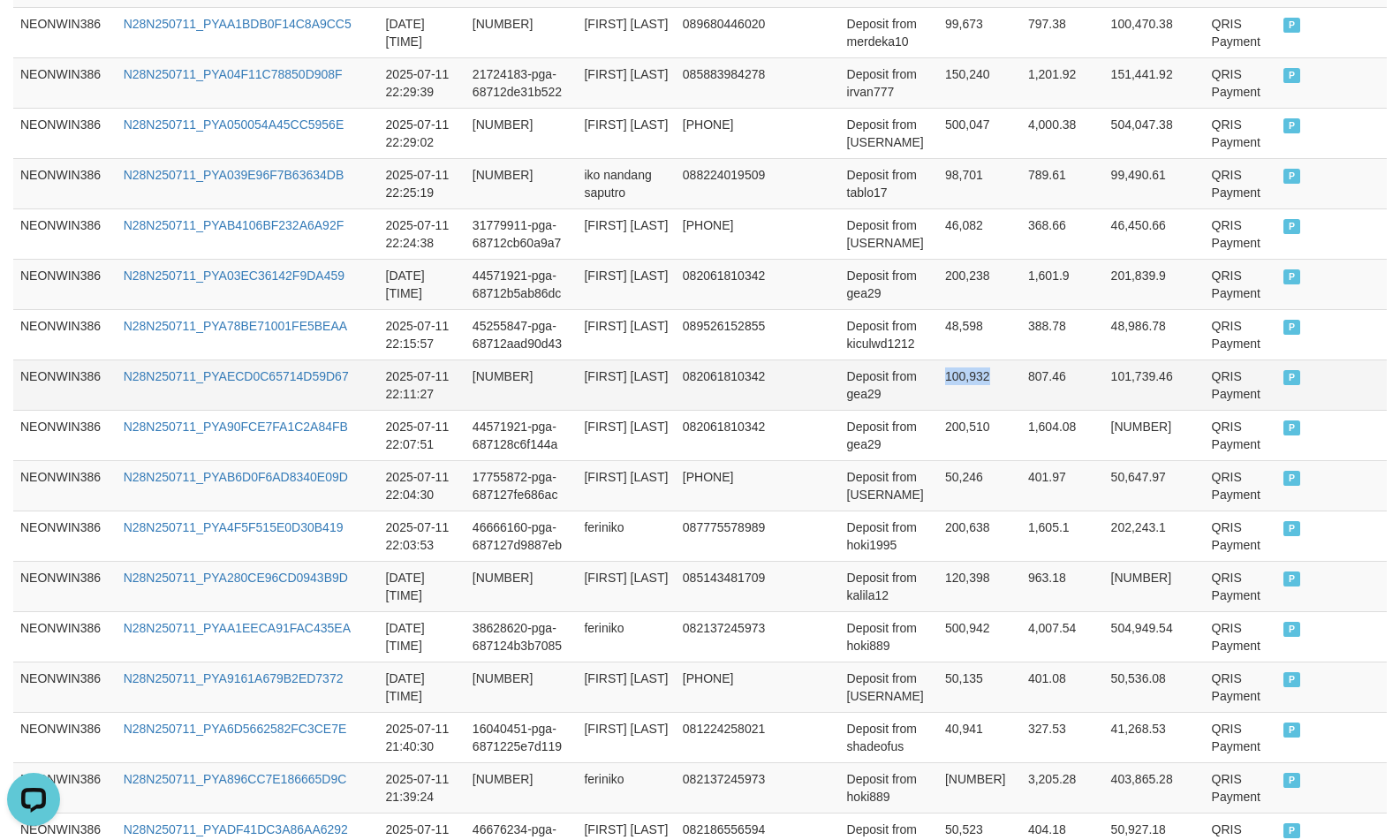 click on "100,932" at bounding box center (980, 384) 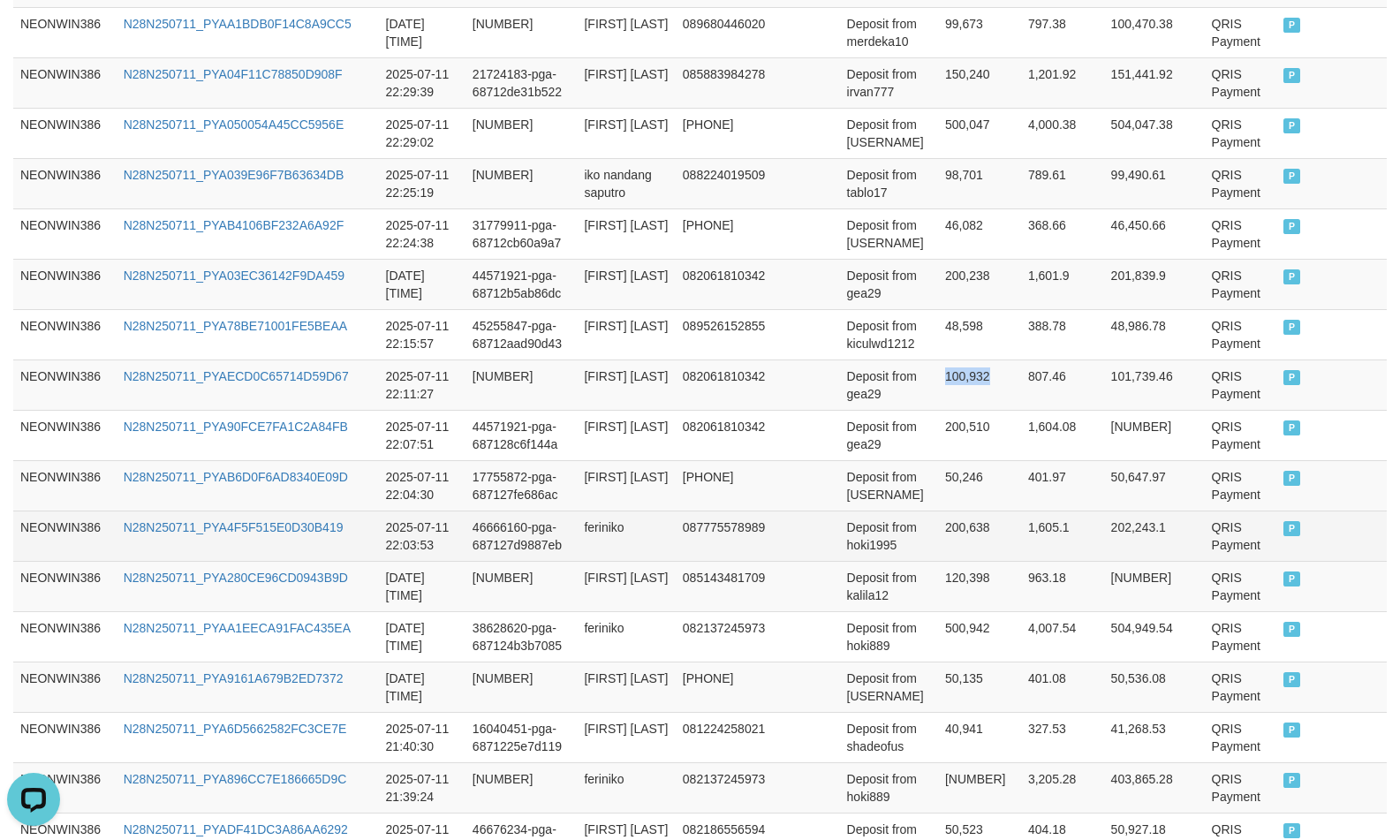 copy on "100,932" 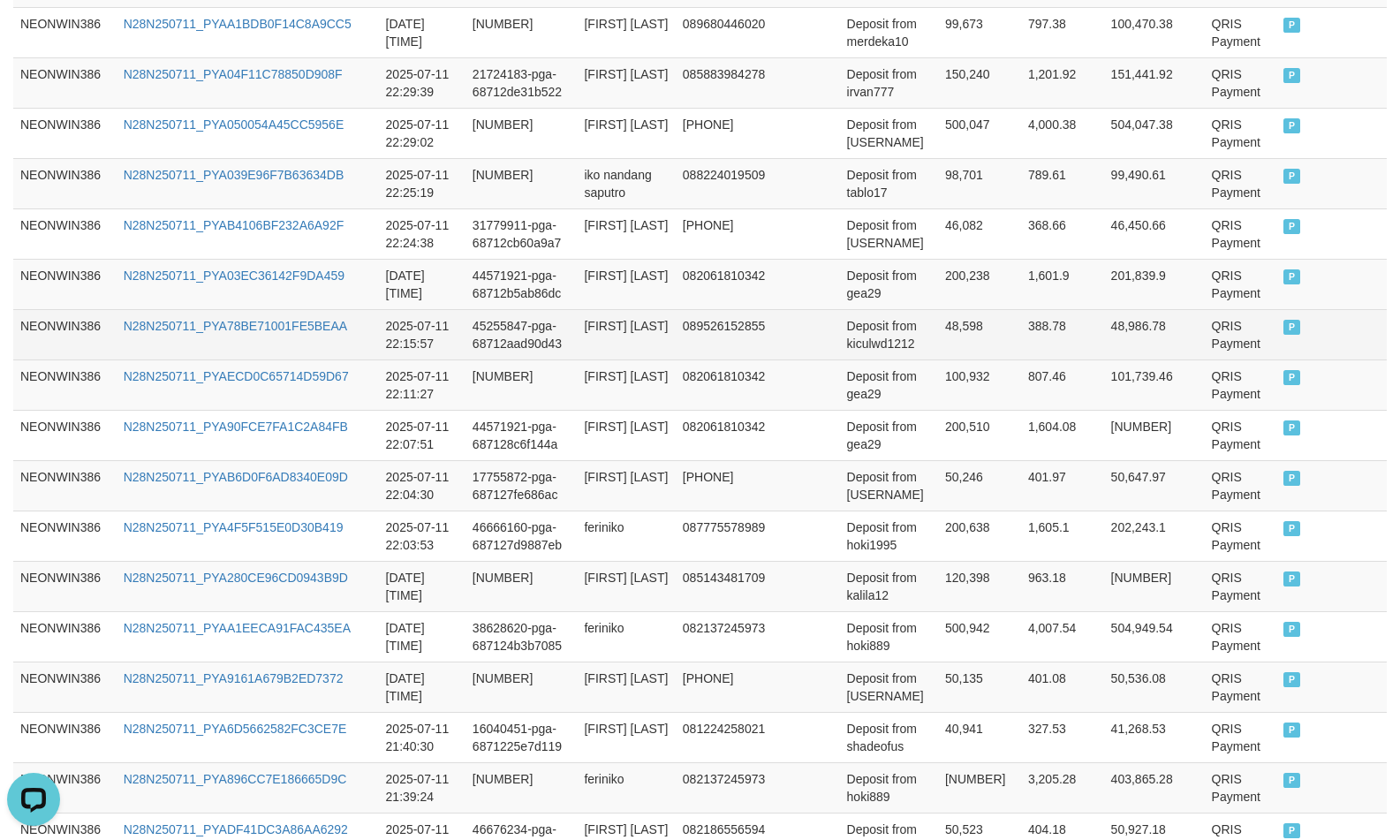 click on "48,598" at bounding box center (980, 334) 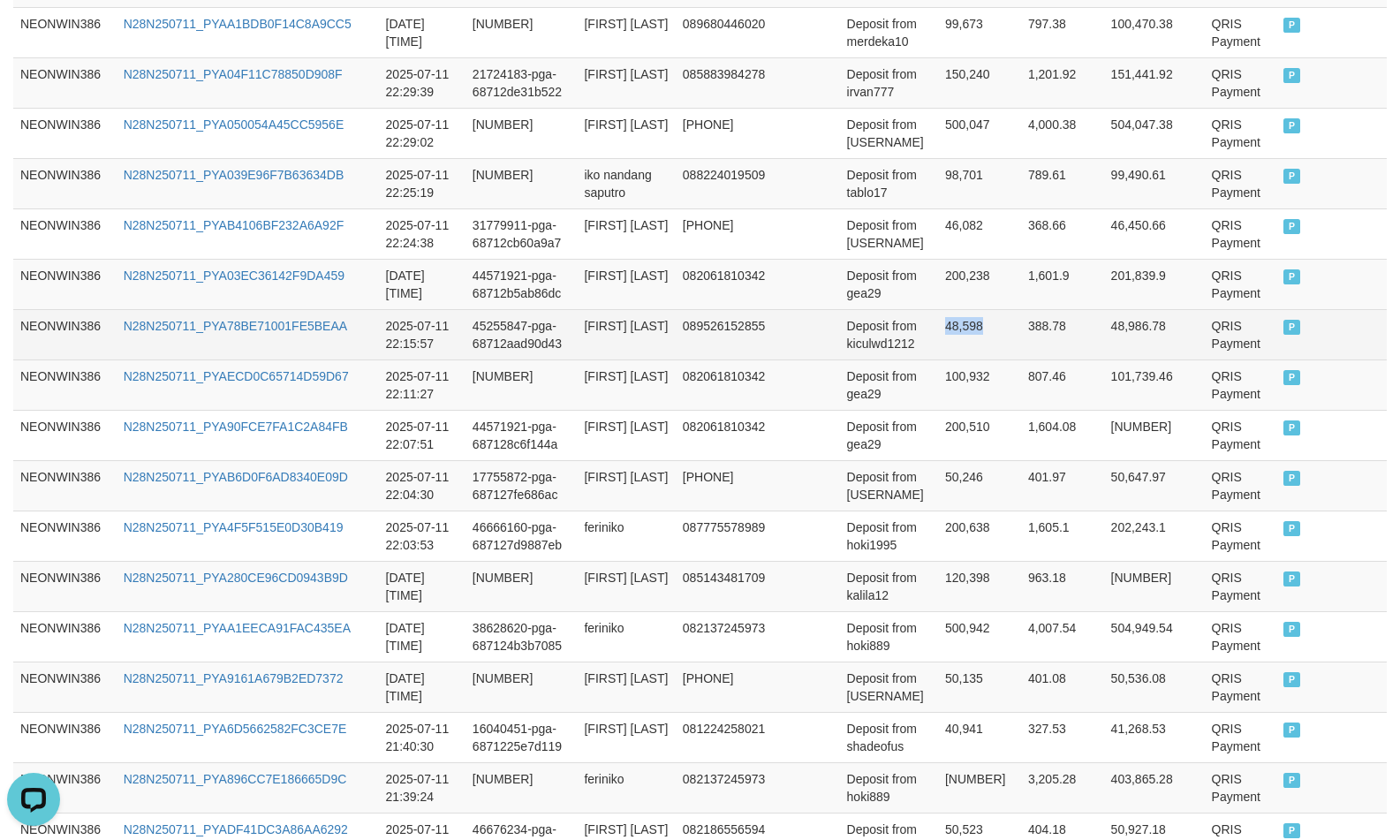 click on "48,598" at bounding box center (980, 334) 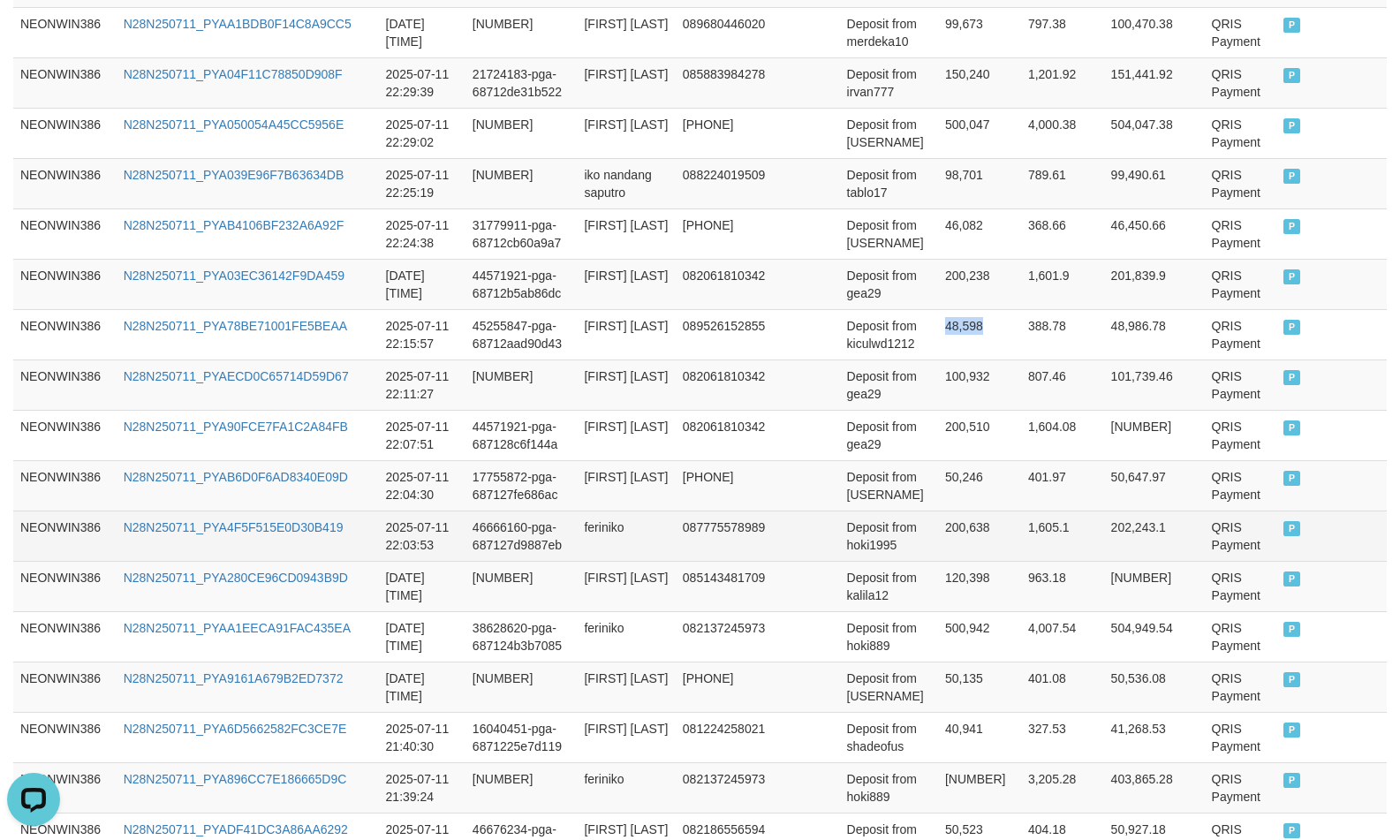 copy on "48,598" 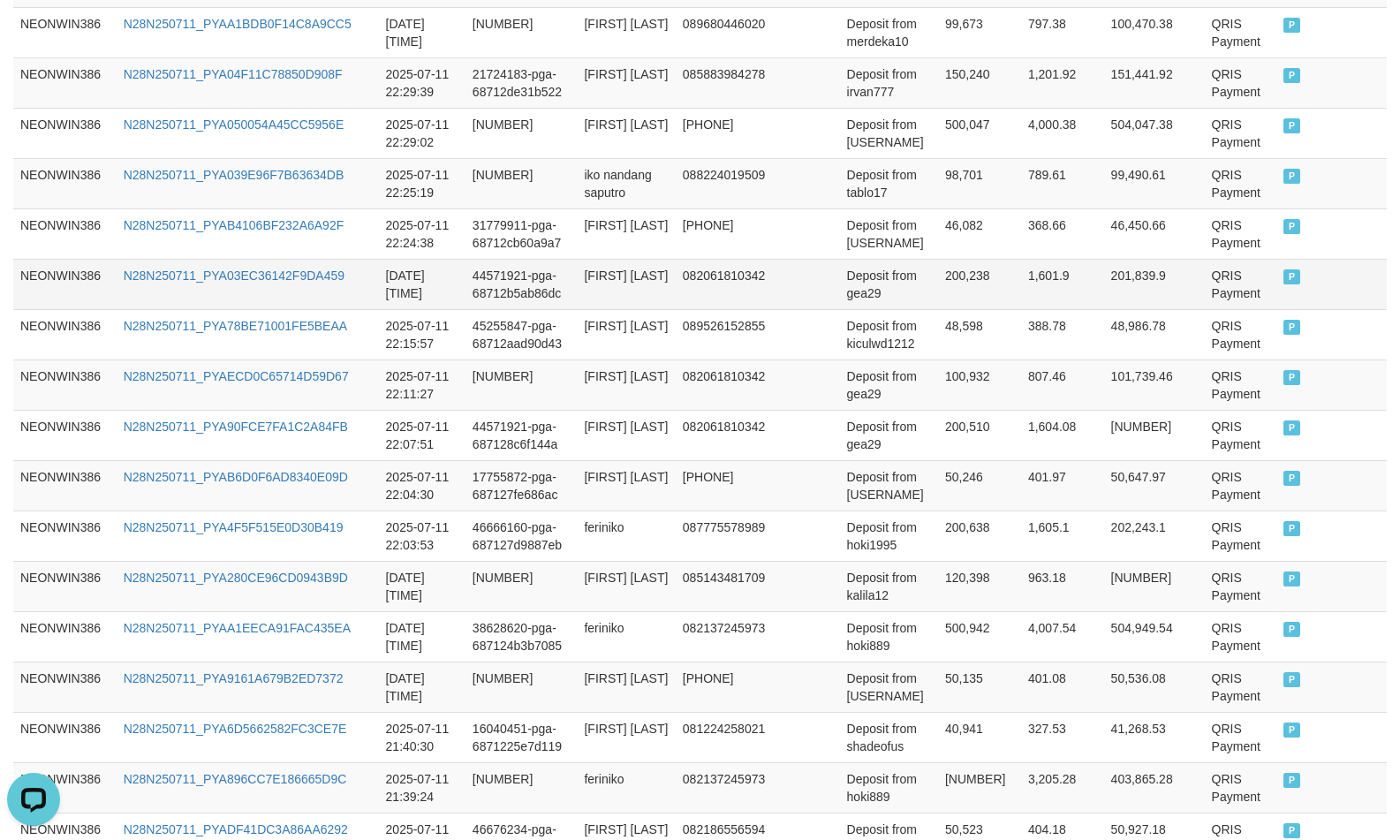 click on "200,238" at bounding box center [980, 284] 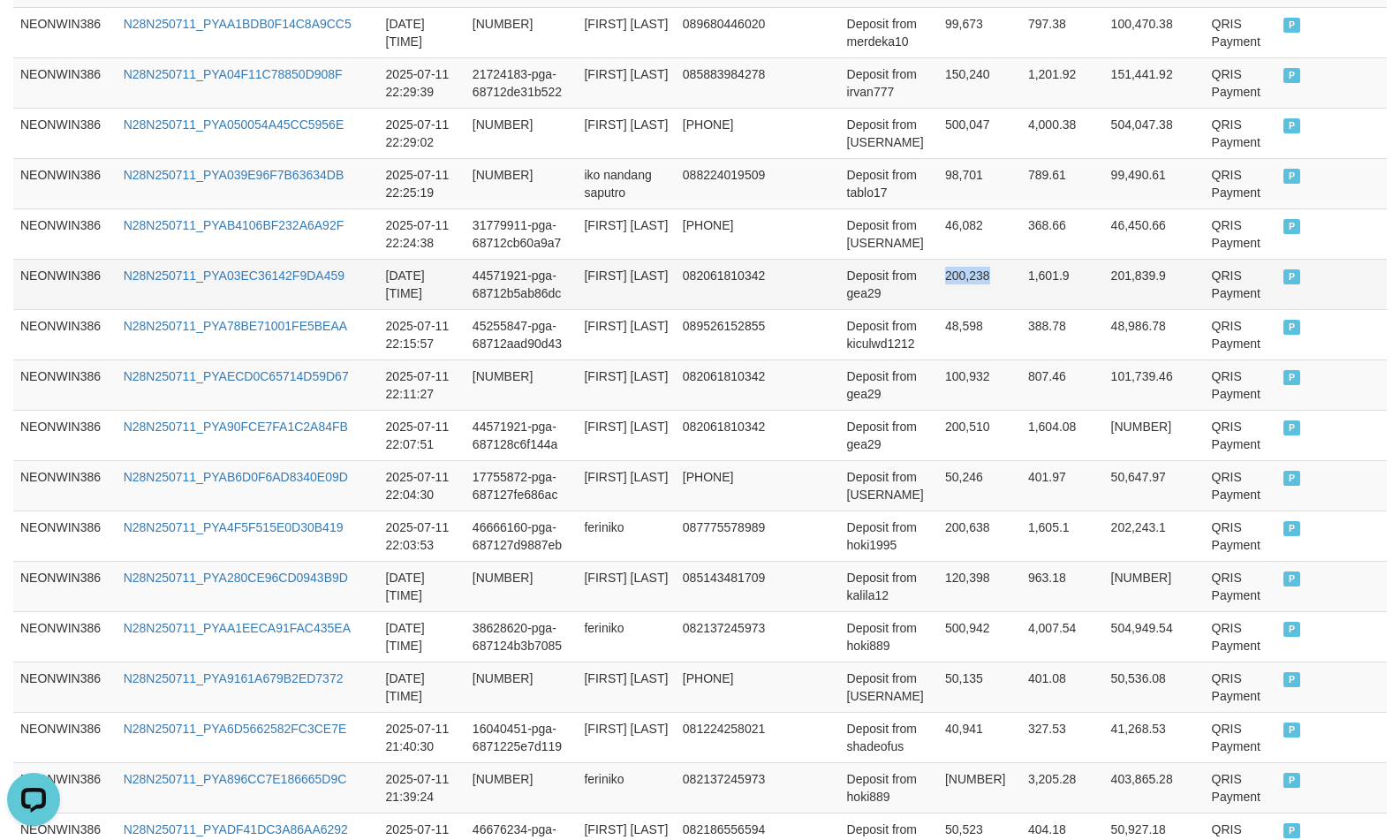 click on "200,238" at bounding box center [980, 284] 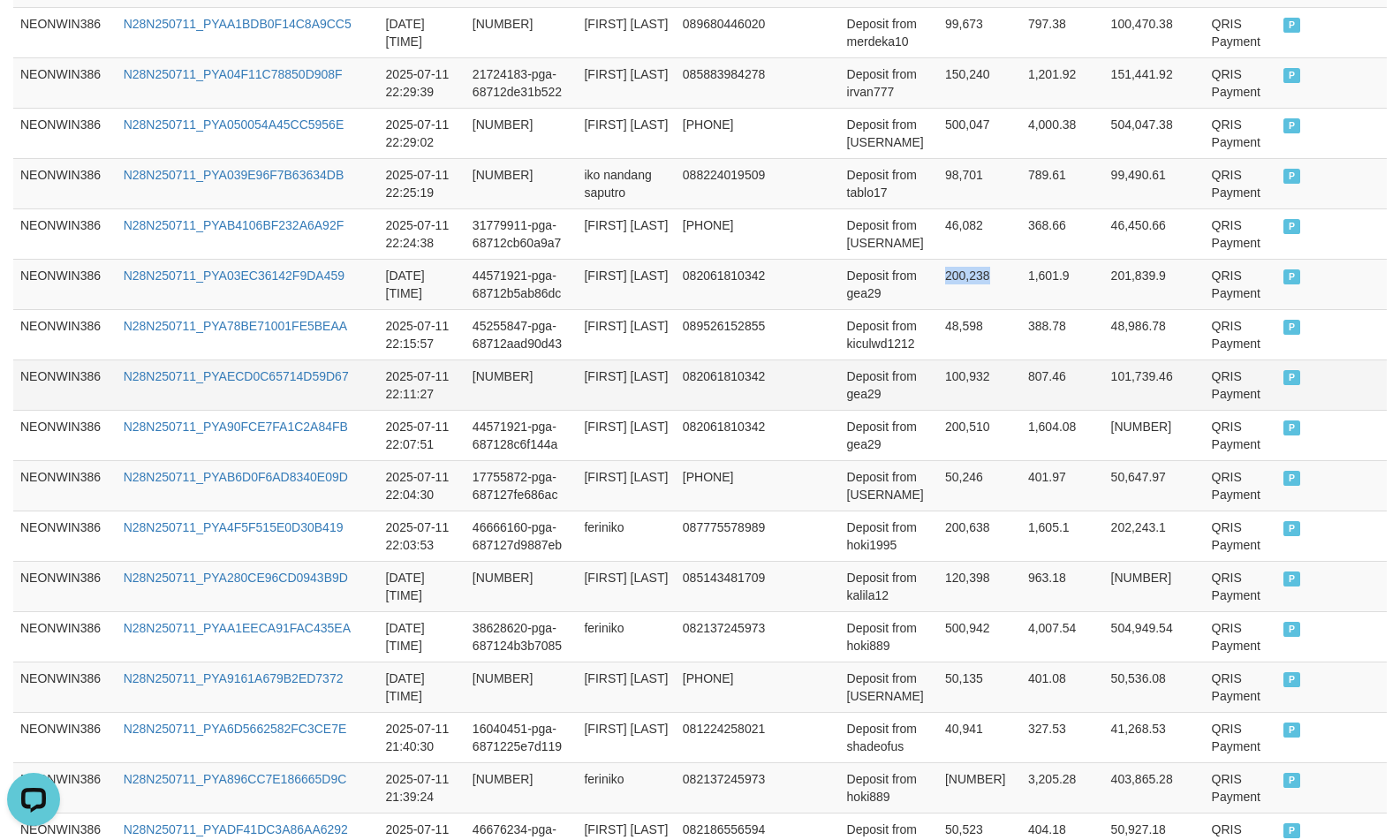 copy on "200,238" 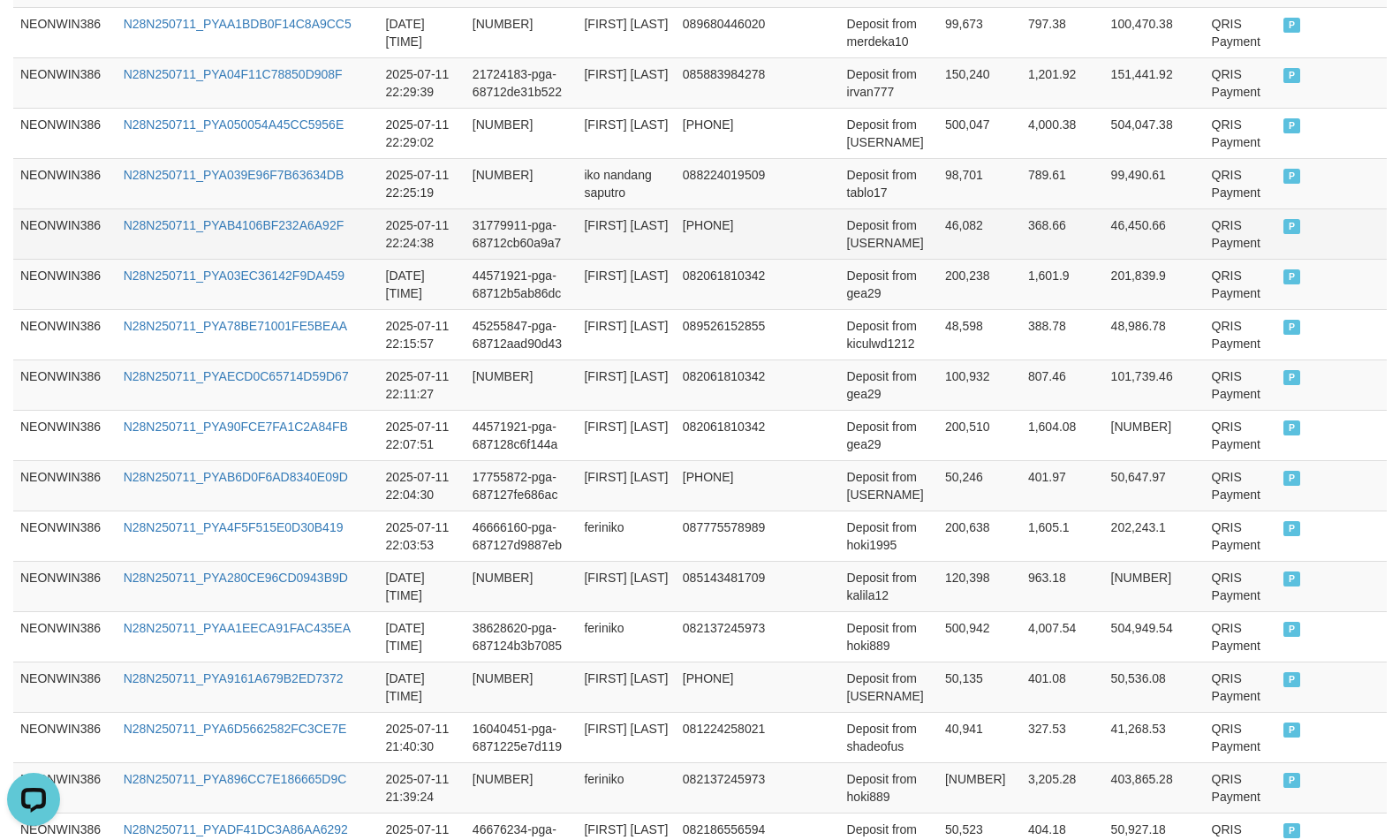 click on "46,082" at bounding box center (980, 233) 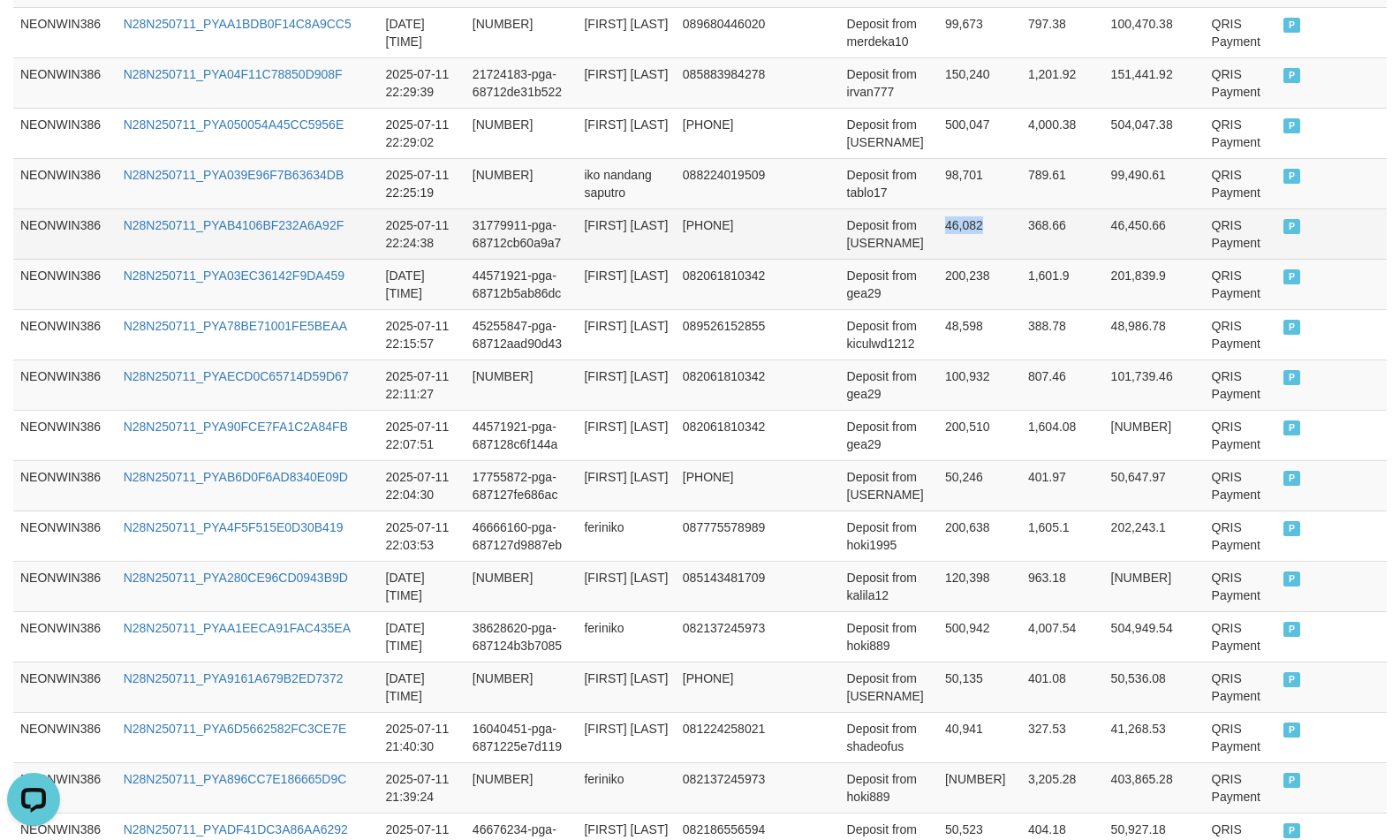 click on "46,082" at bounding box center [980, 233] 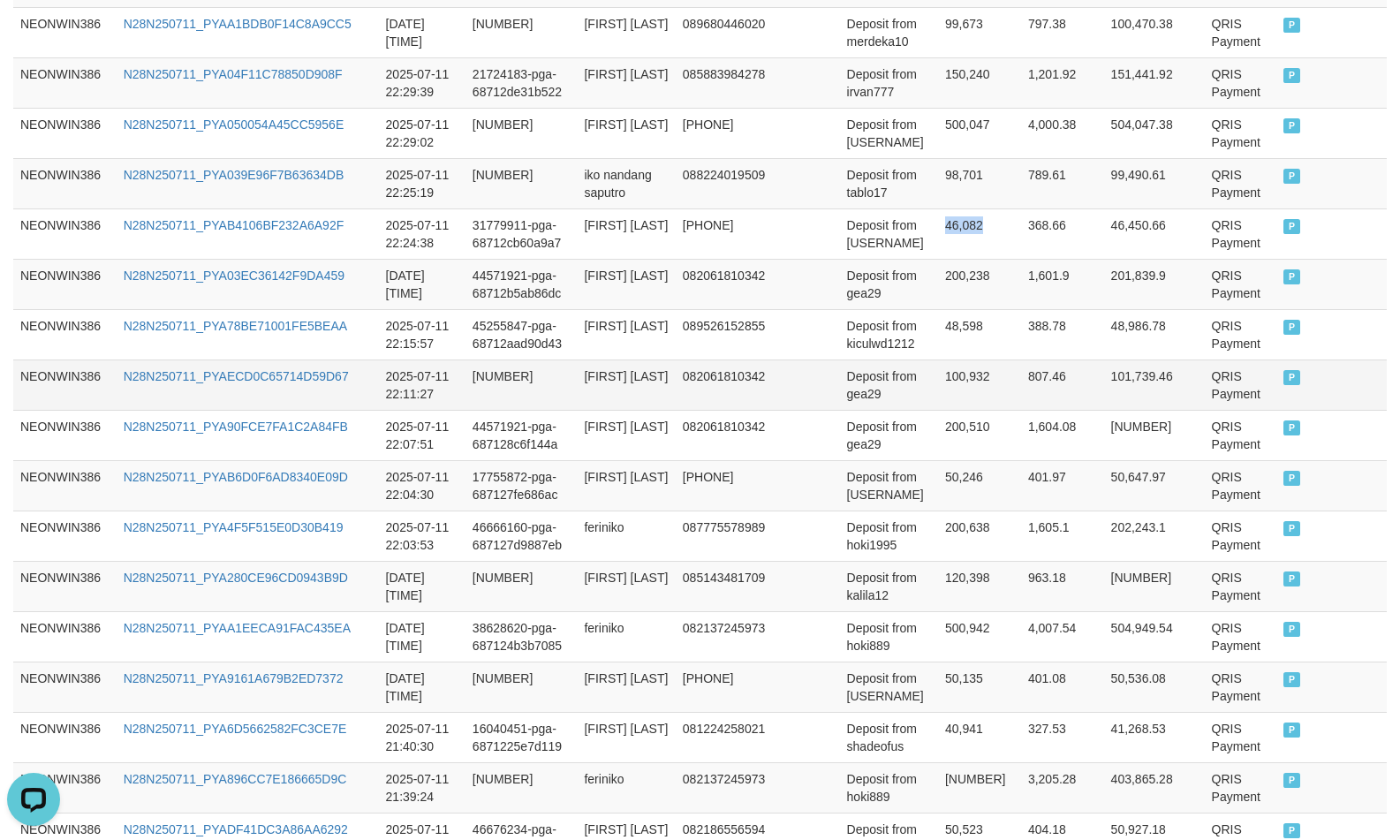 copy on "46,082" 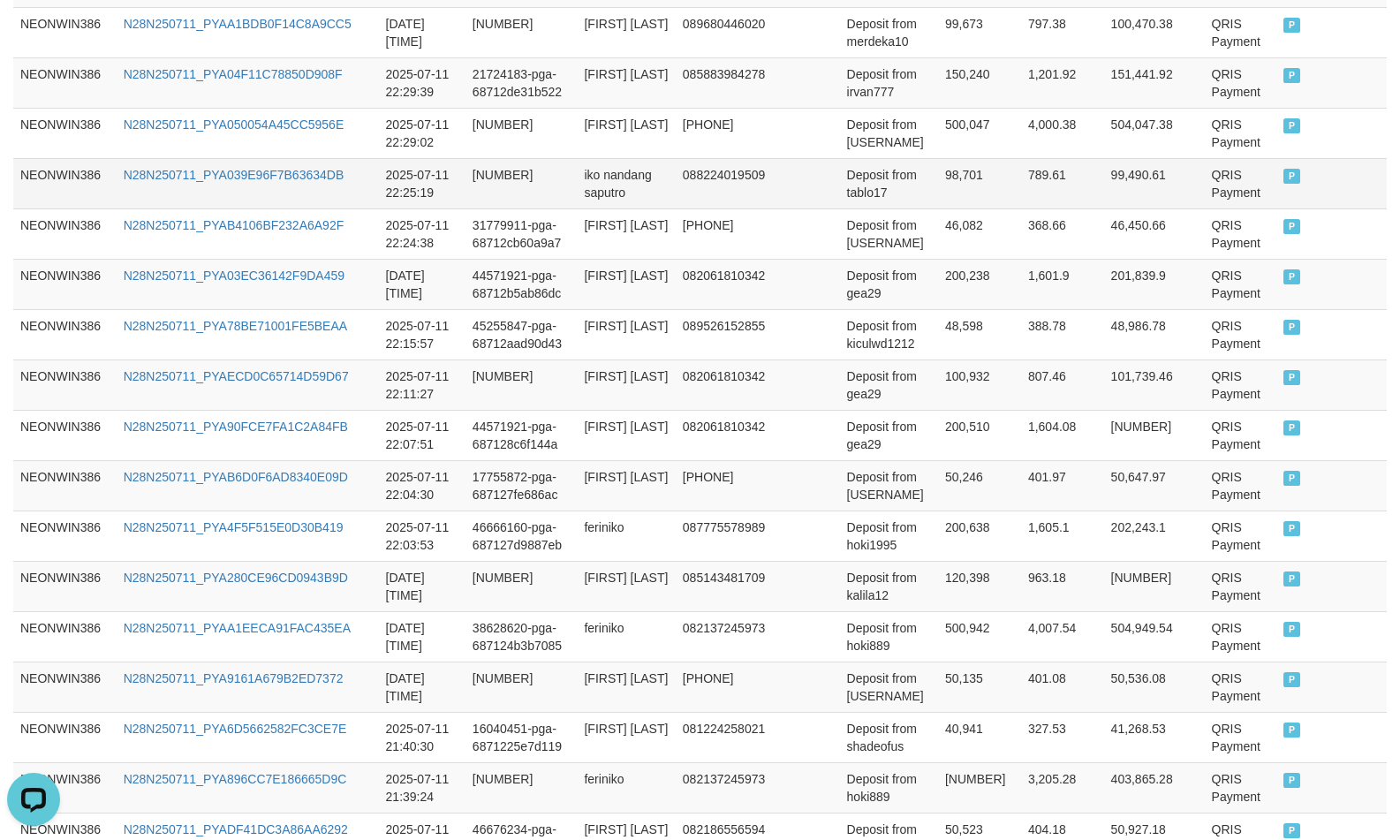 click on "98,701" at bounding box center [980, 183] 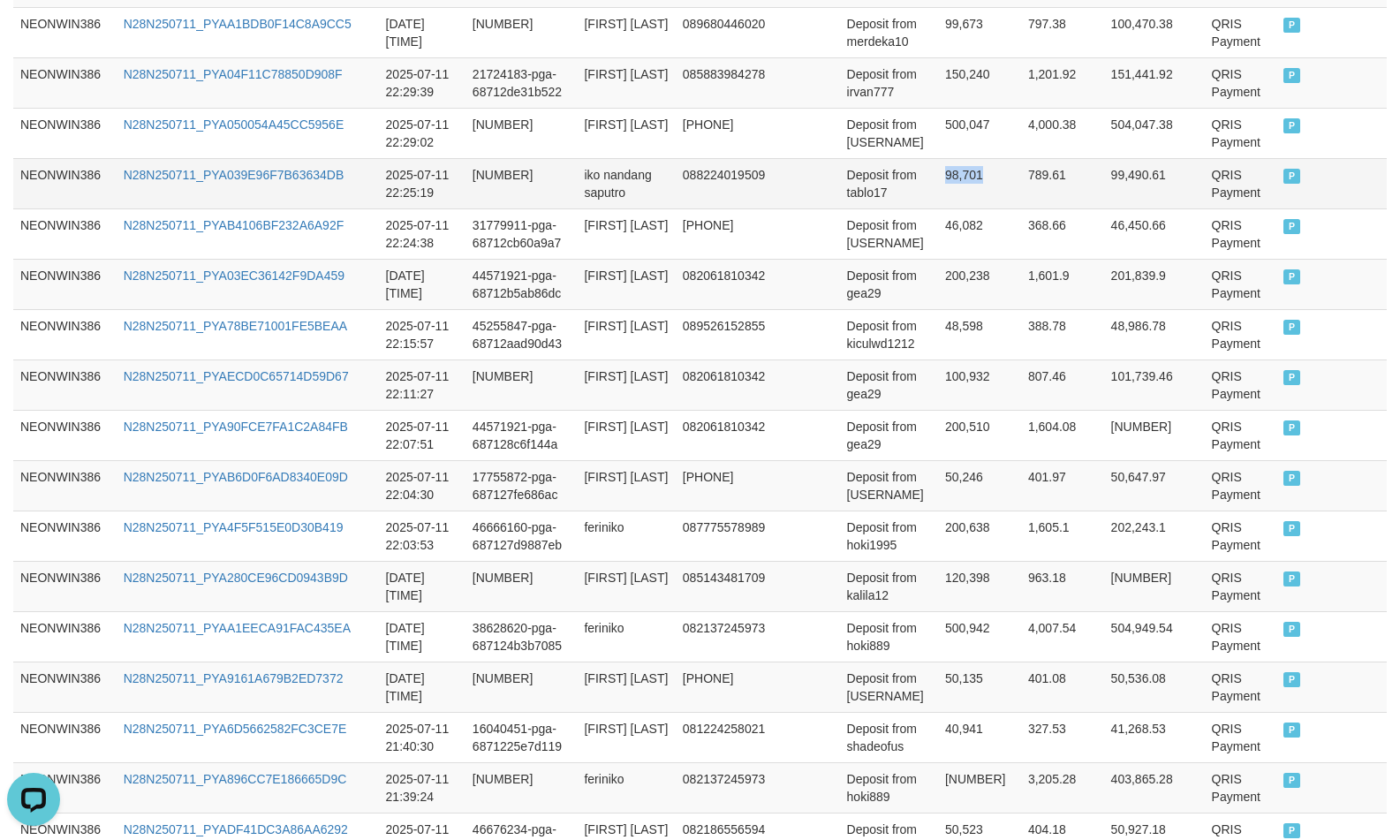 click on "98,701" at bounding box center (980, 183) 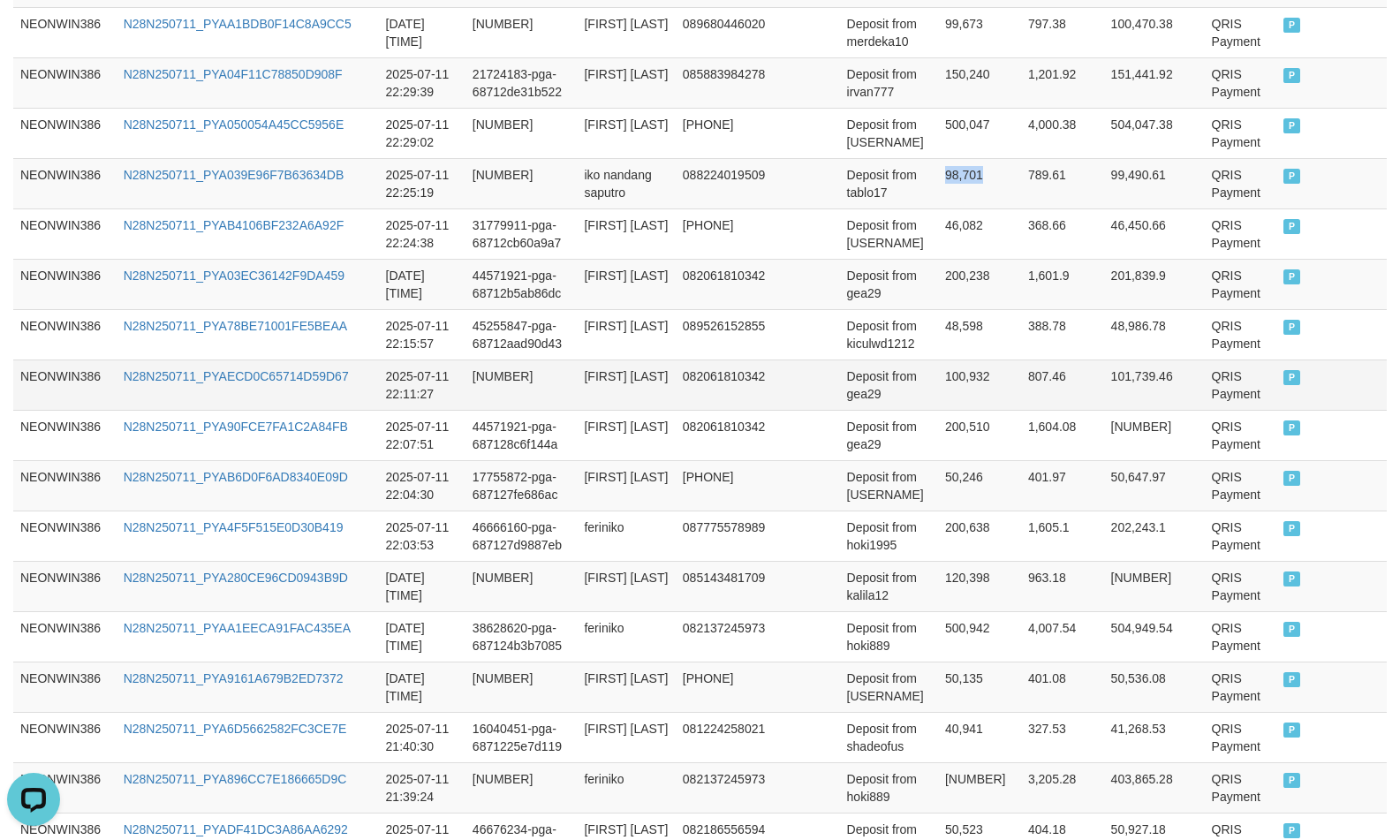 copy on "98,701" 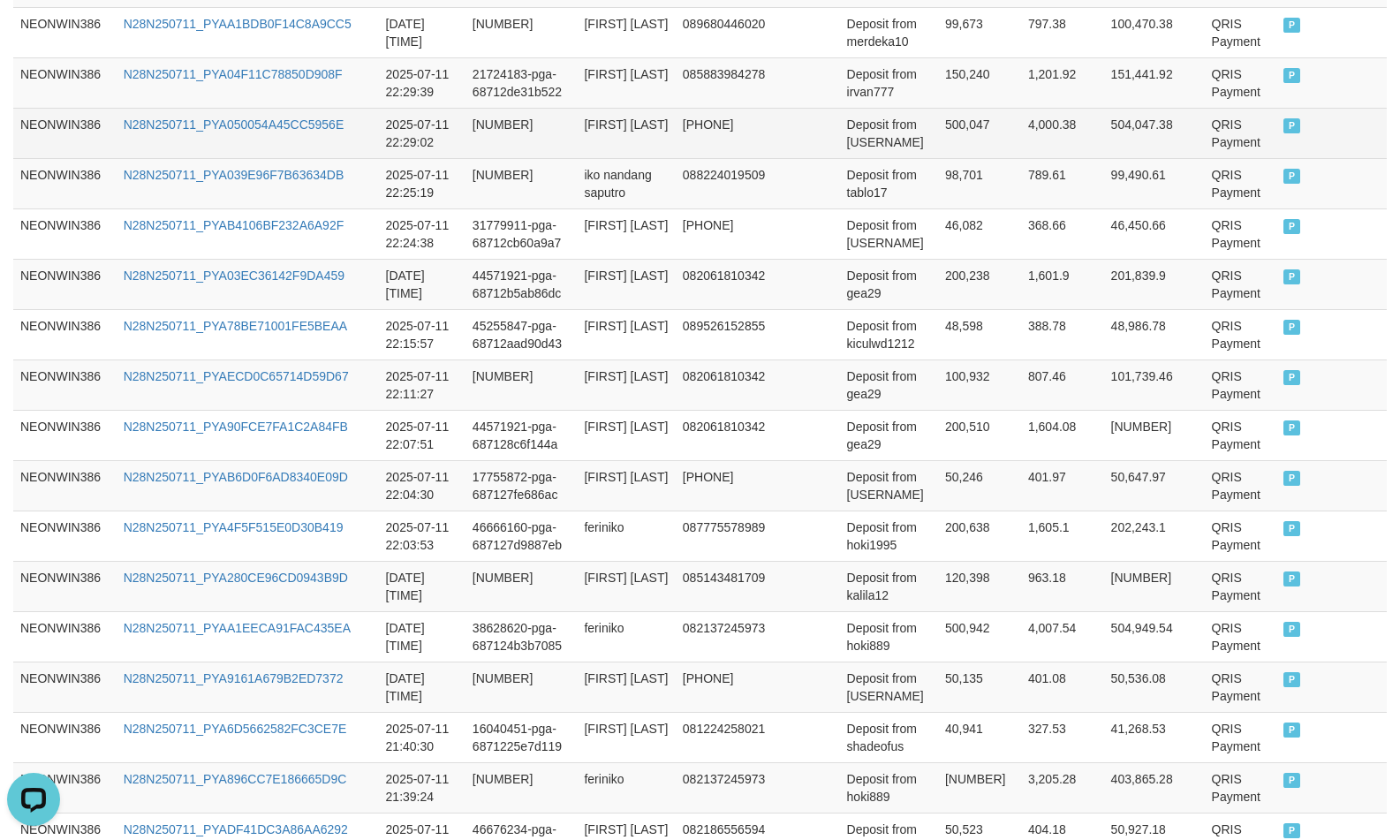 click on "500,047" at bounding box center (980, 132) 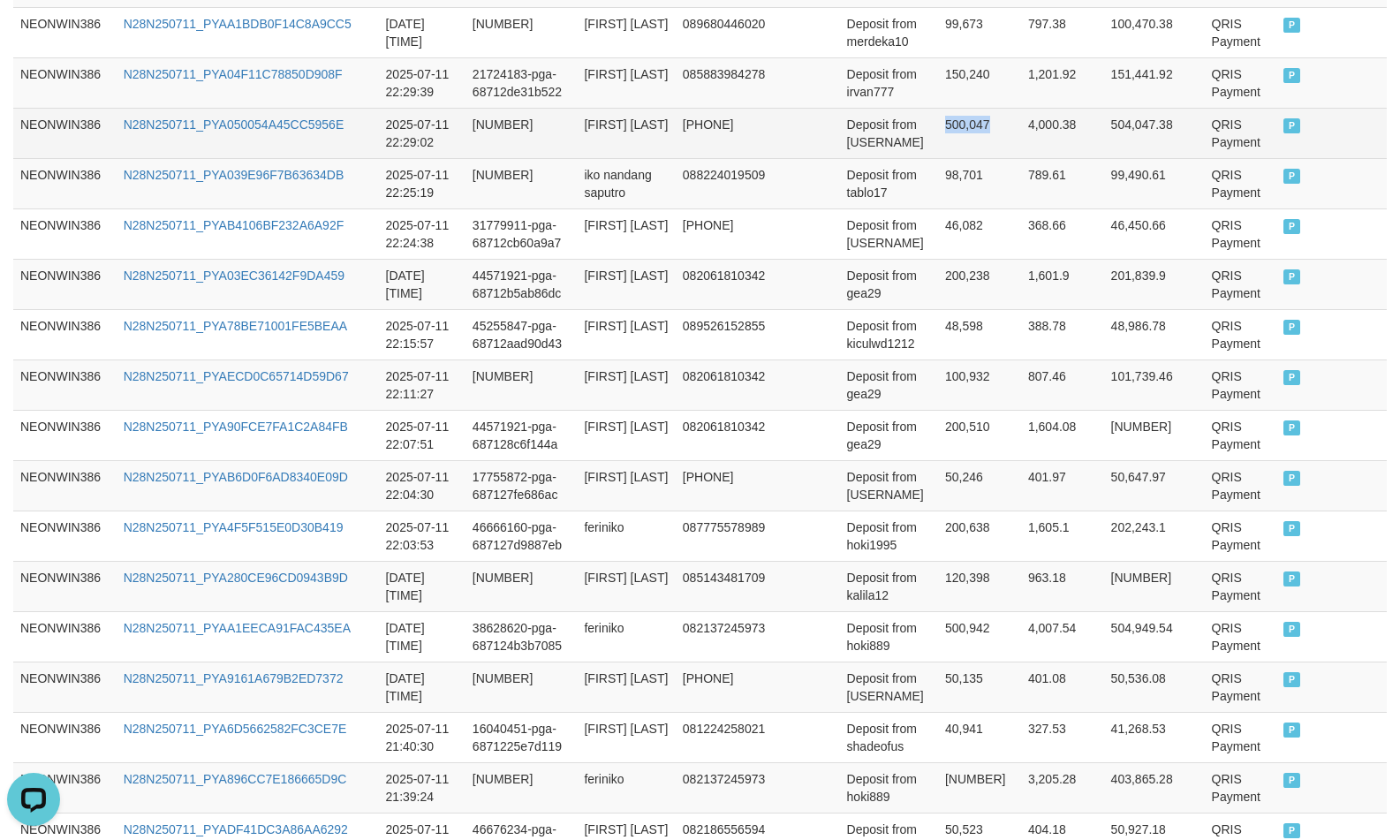 click on "500,047" at bounding box center [980, 132] 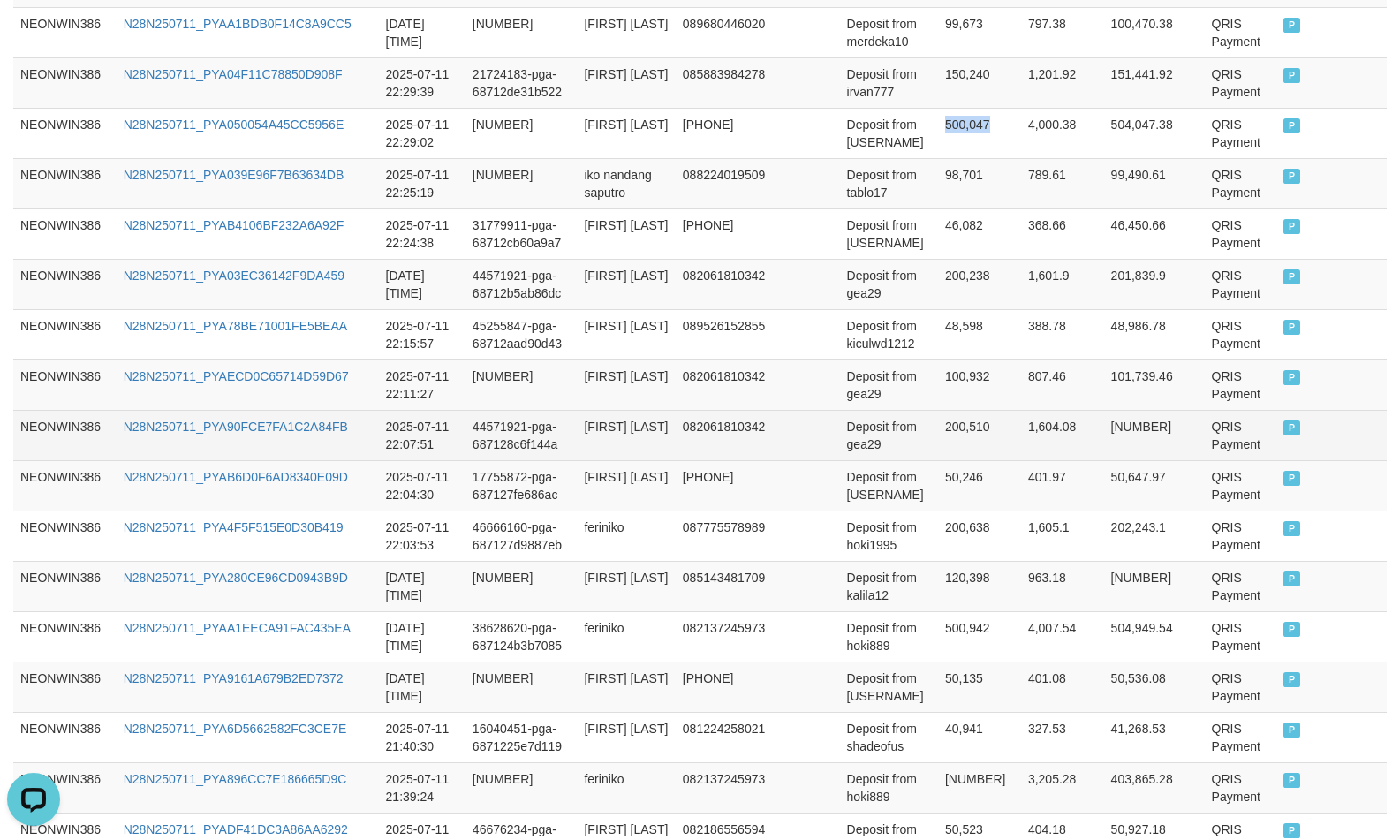 copy on "500,047" 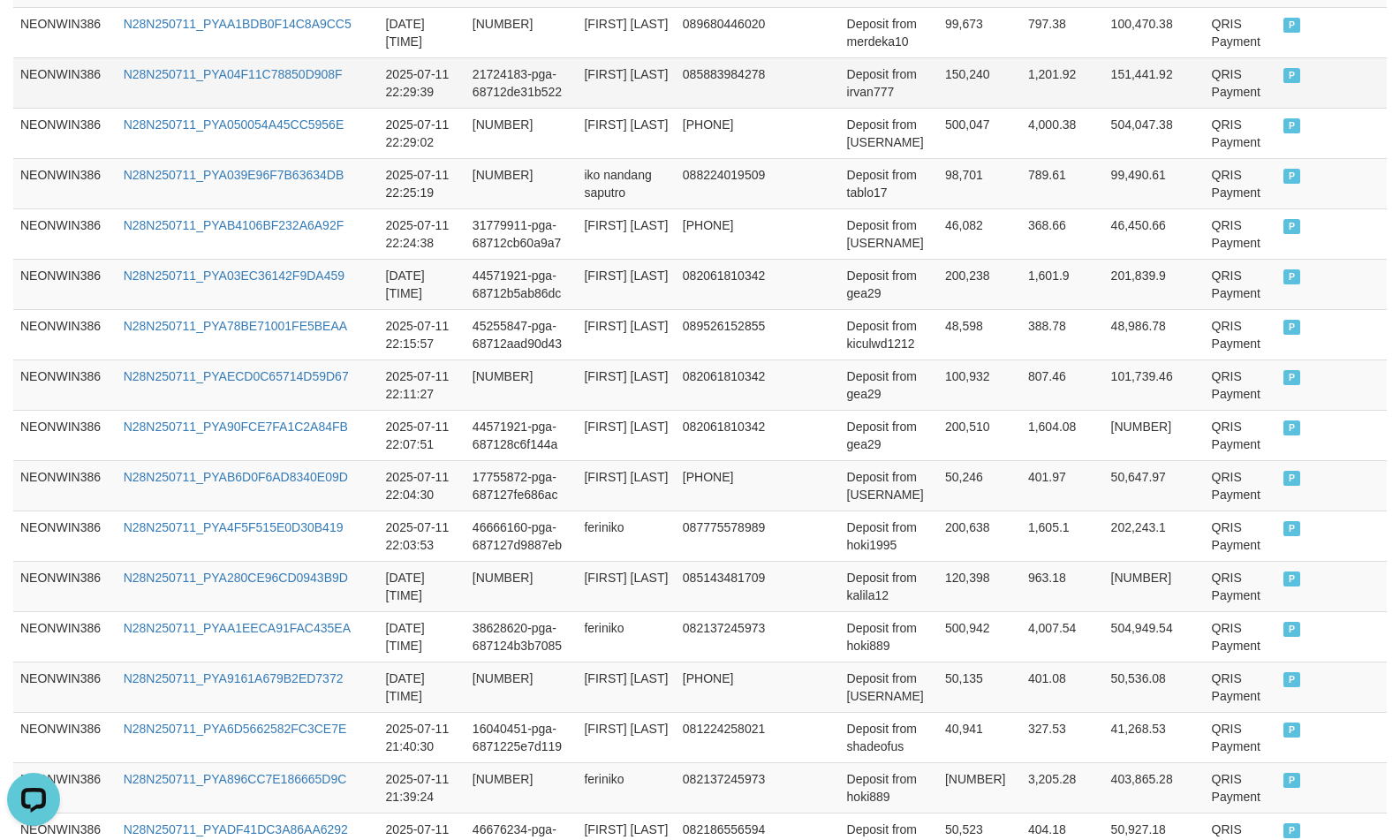 click on "150,240" at bounding box center (980, 82) 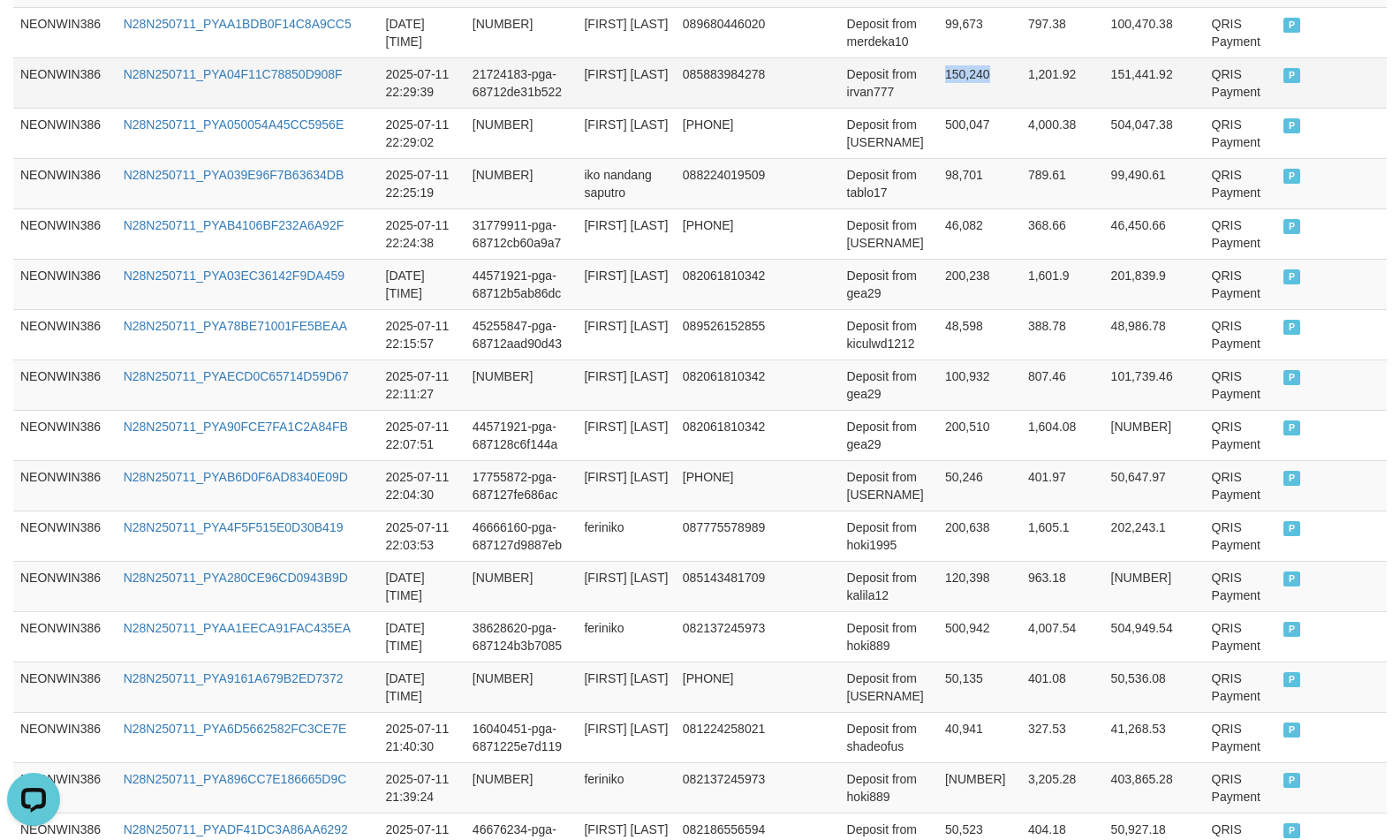 click on "150,240" at bounding box center [980, 82] 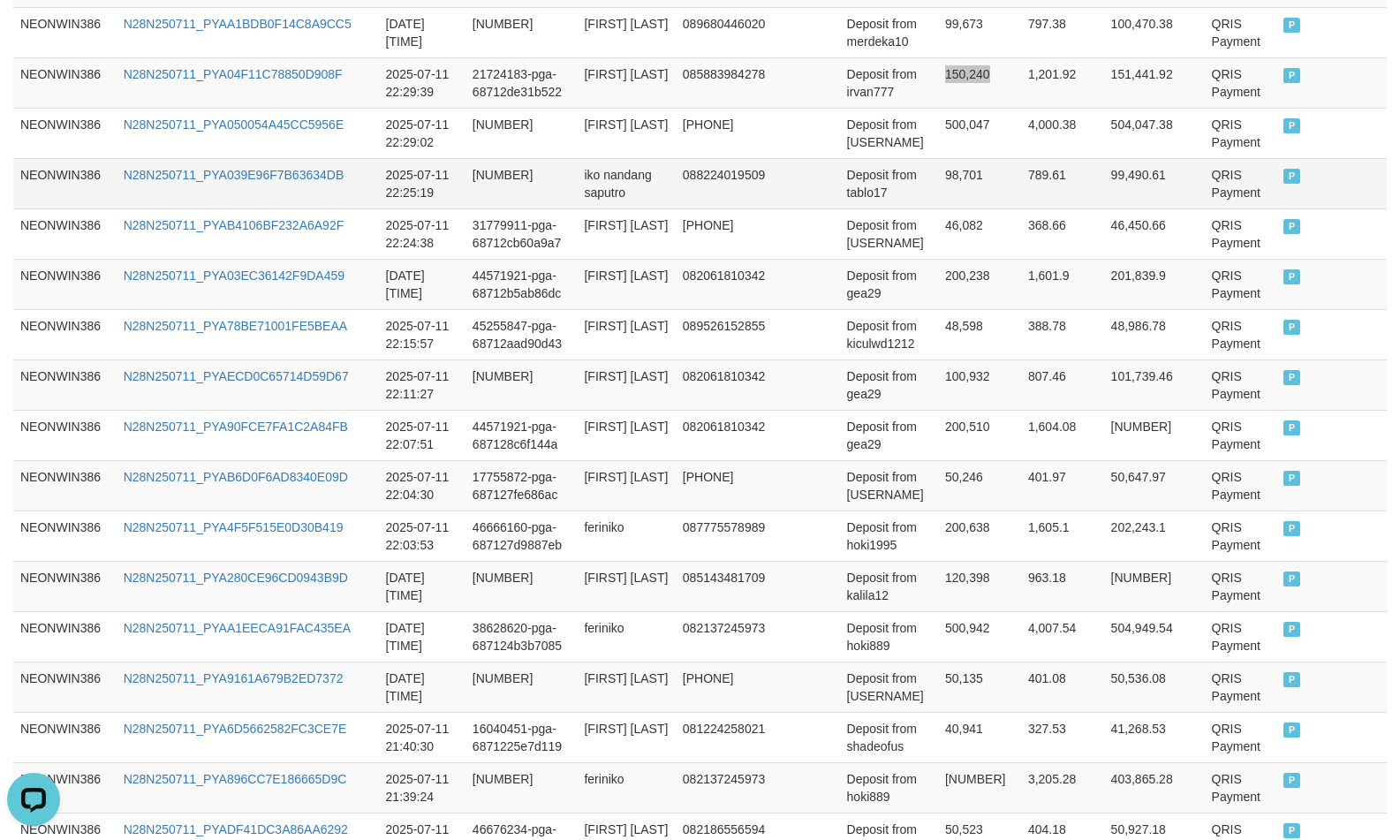scroll, scrollTop: 1472, scrollLeft: 0, axis: vertical 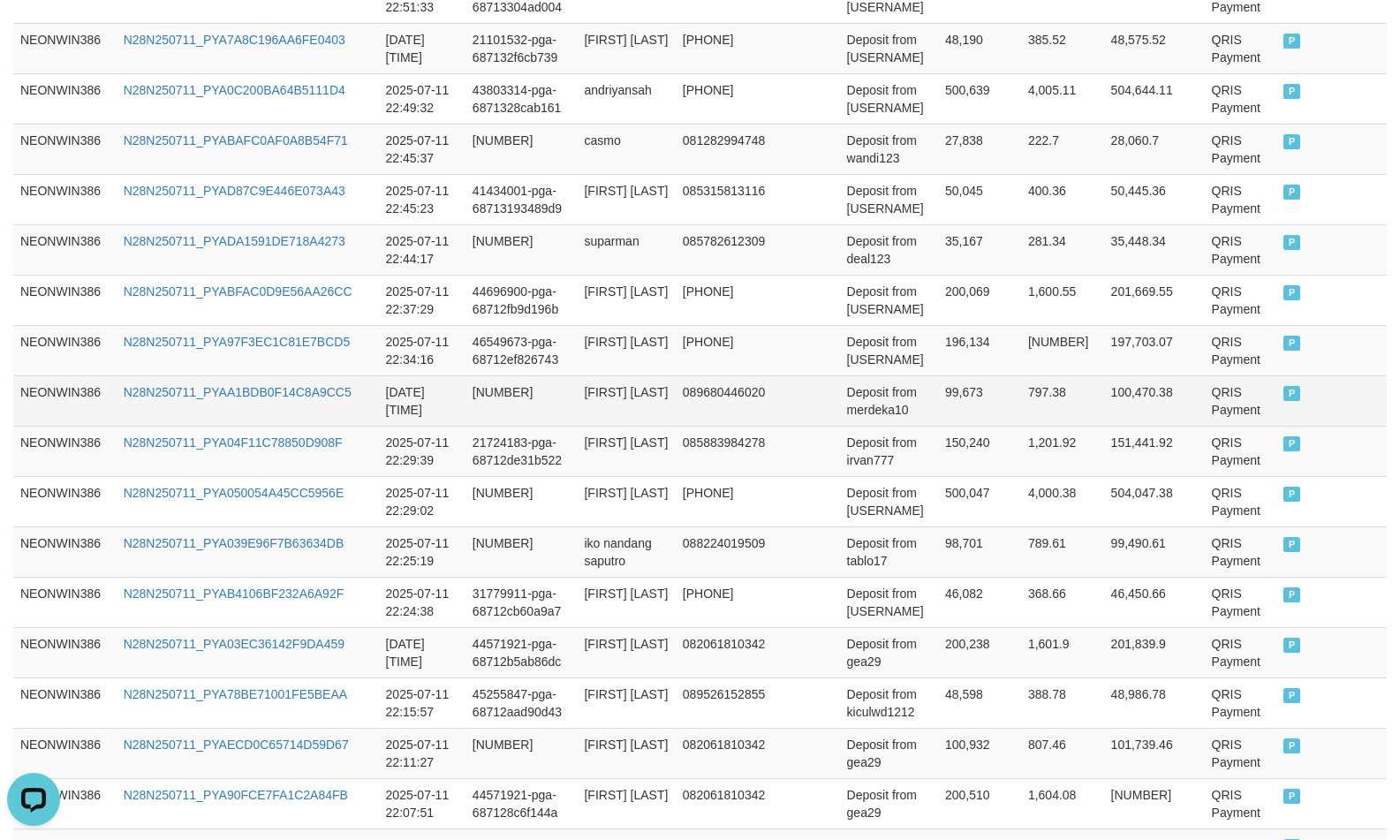 click on "99,673" at bounding box center (980, 400) 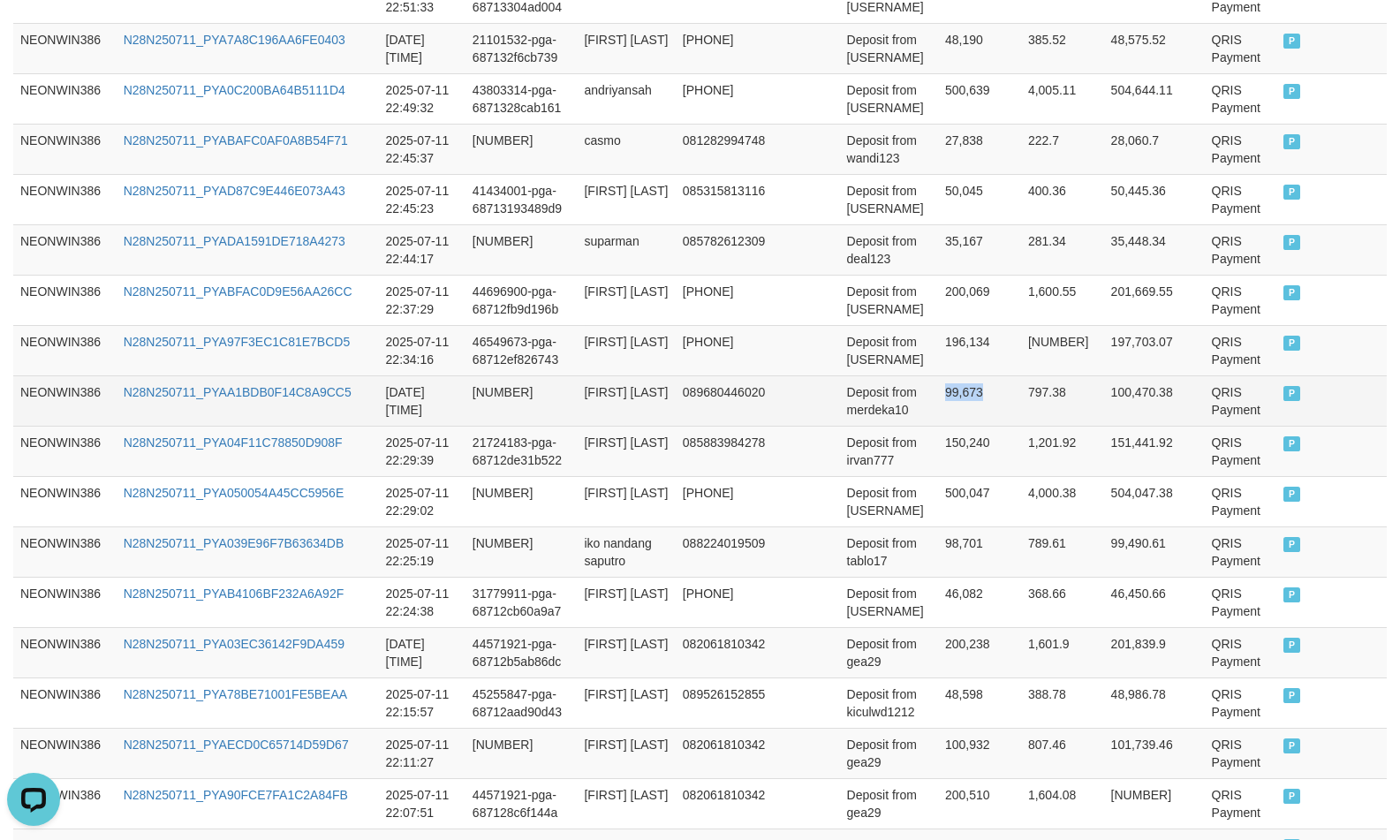 click on "99,673" at bounding box center [980, 400] 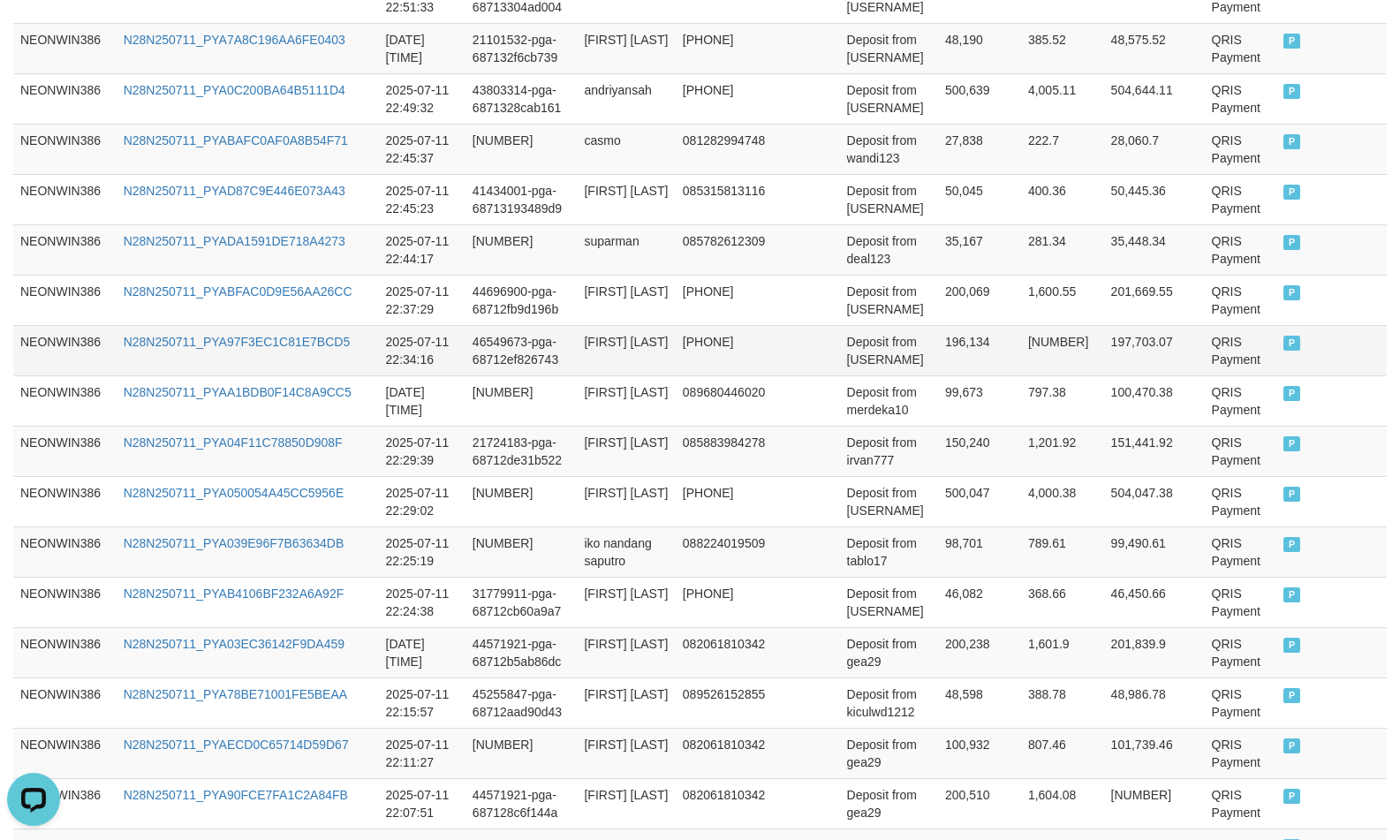 click on "196,134" at bounding box center (980, 350) 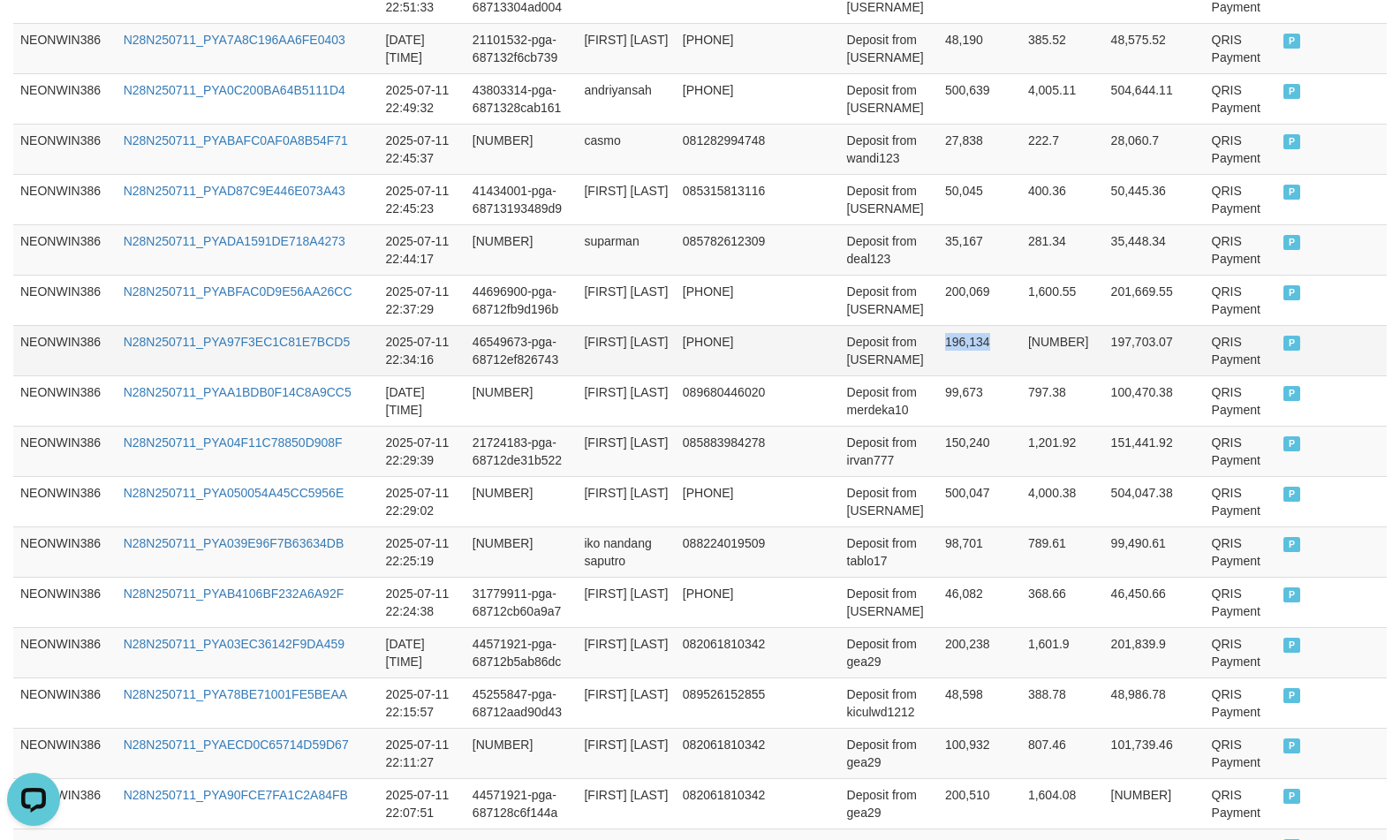 click on "196,134" at bounding box center [980, 350] 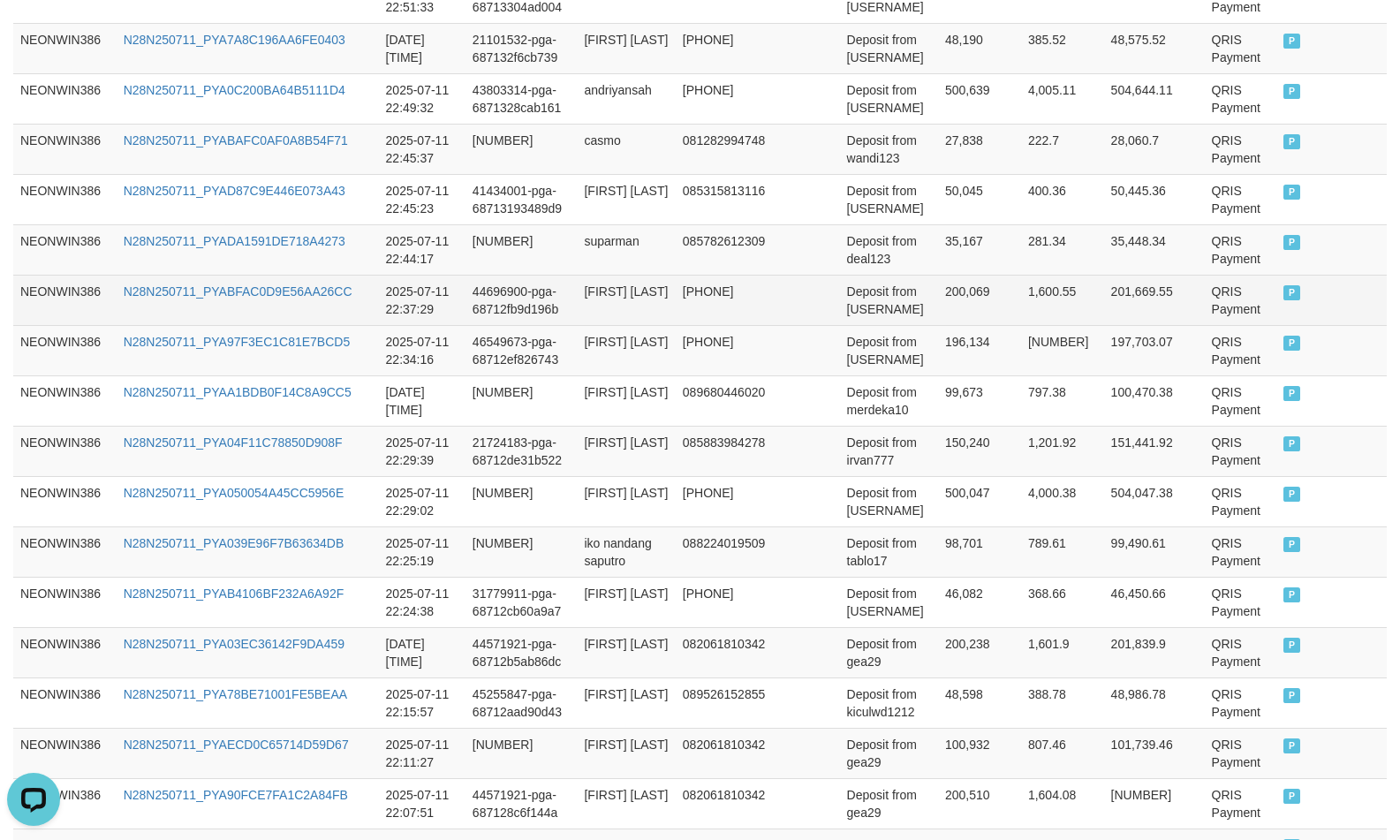 click on "200,069" at bounding box center [980, 299] 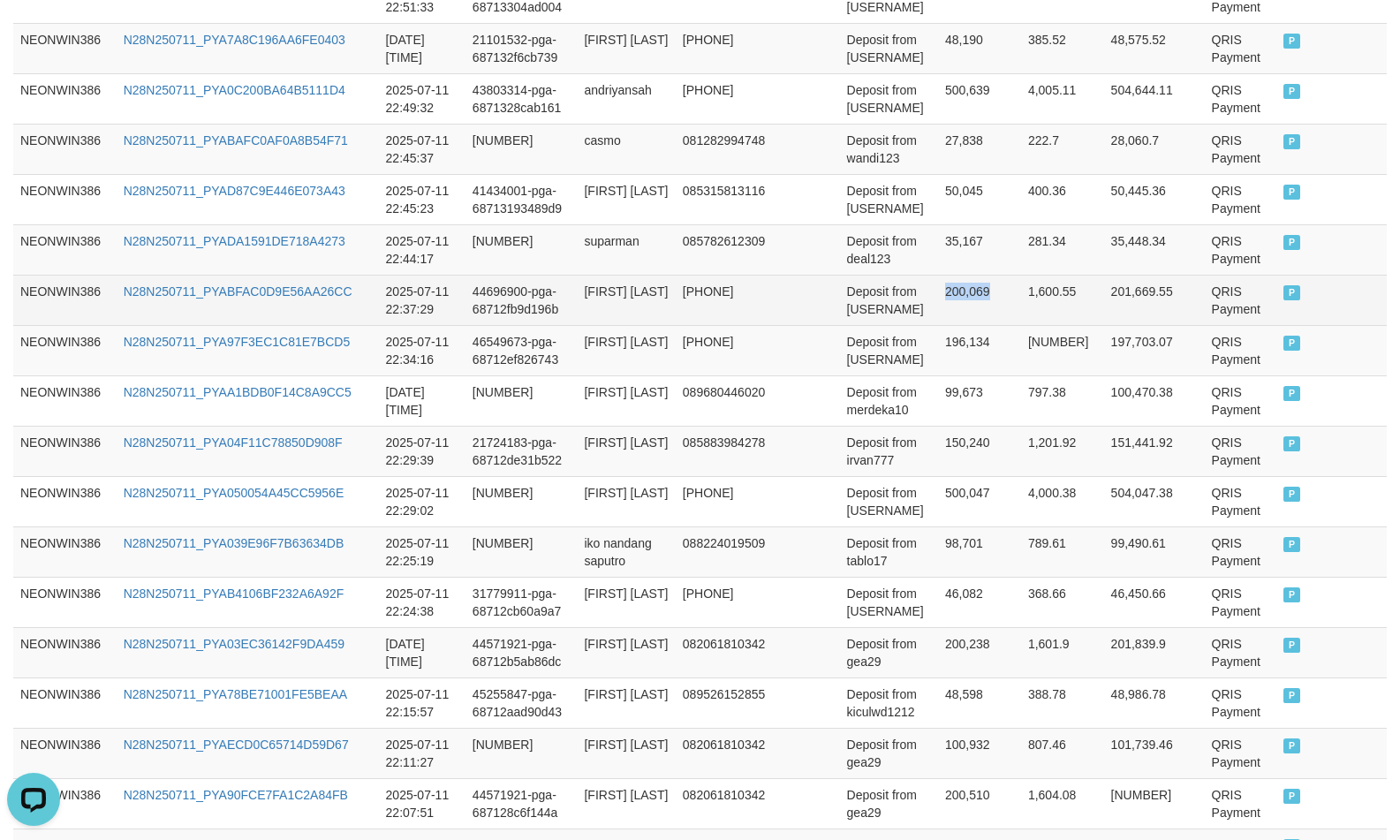 click on "200,069" at bounding box center [980, 299] 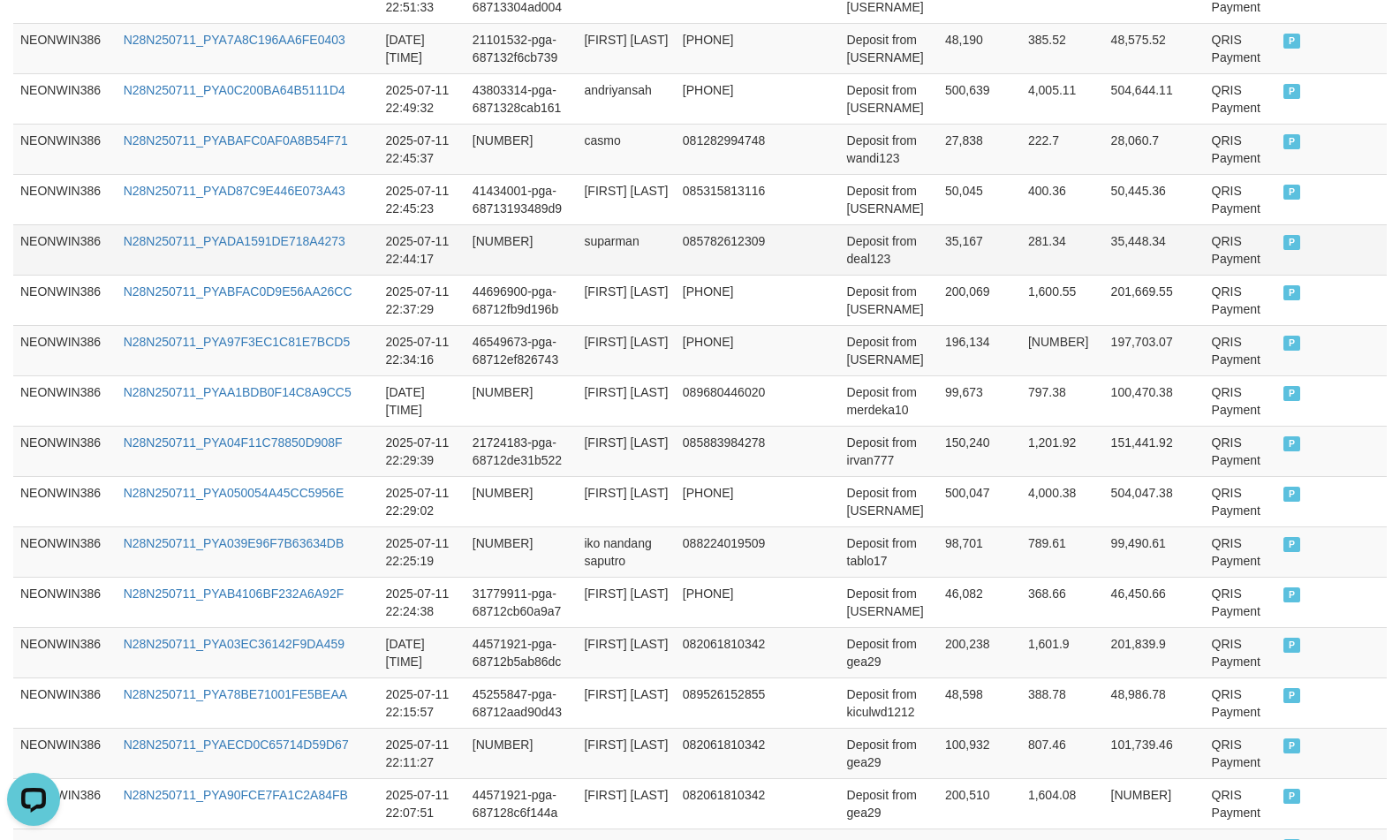 click on "35,167" at bounding box center [980, 249] 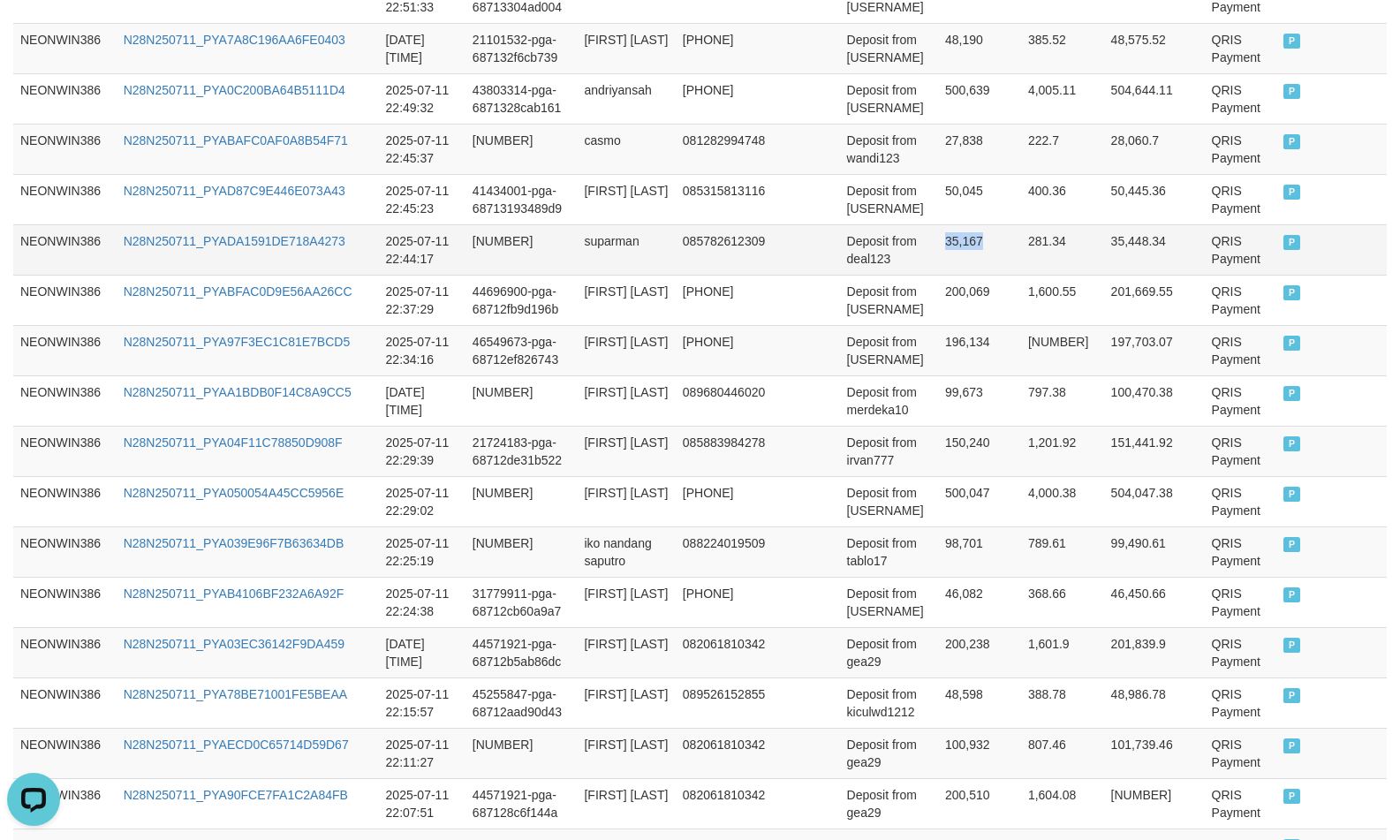 click on "35,167" at bounding box center (980, 249) 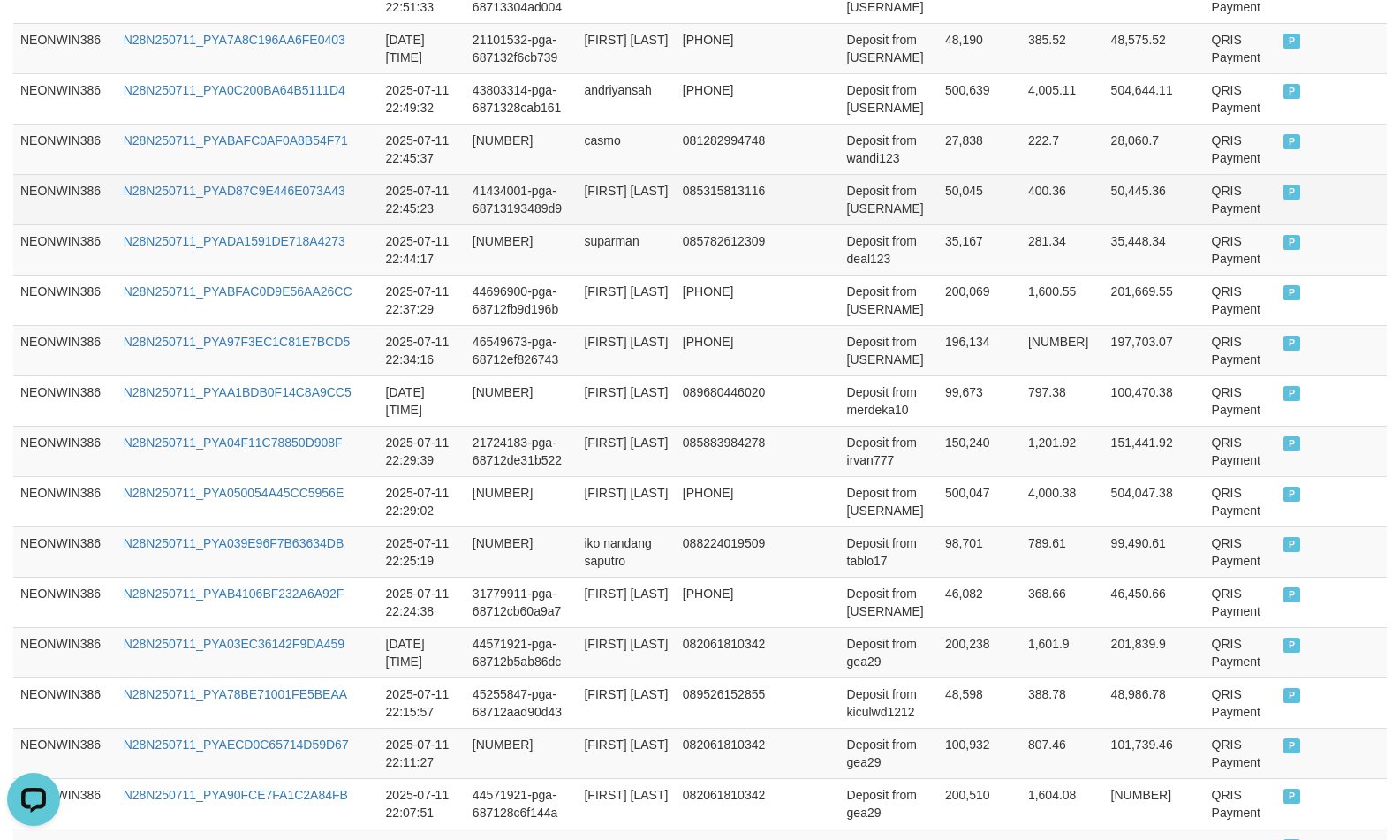 click on "50,045" at bounding box center [980, 199] 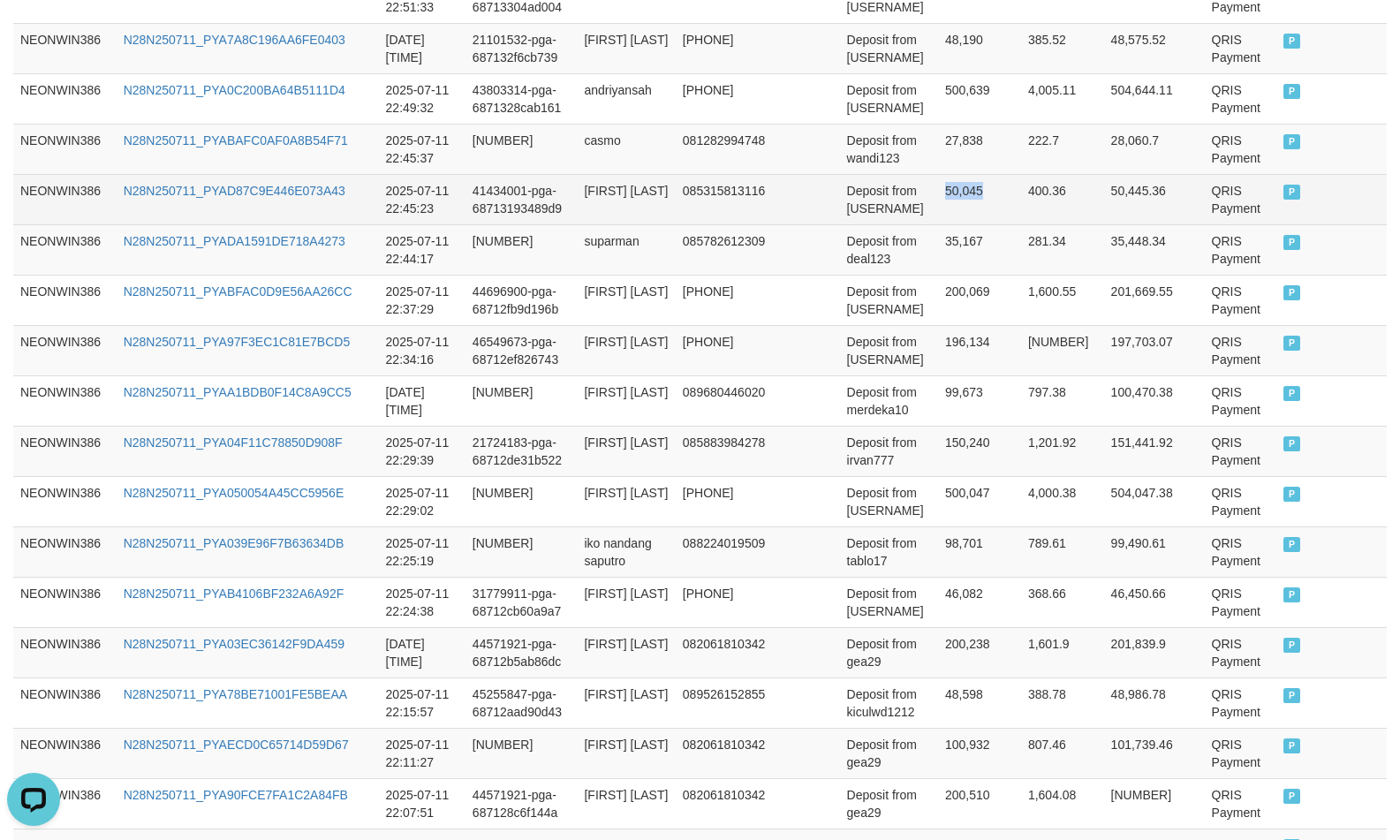 click on "50,045" at bounding box center (980, 199) 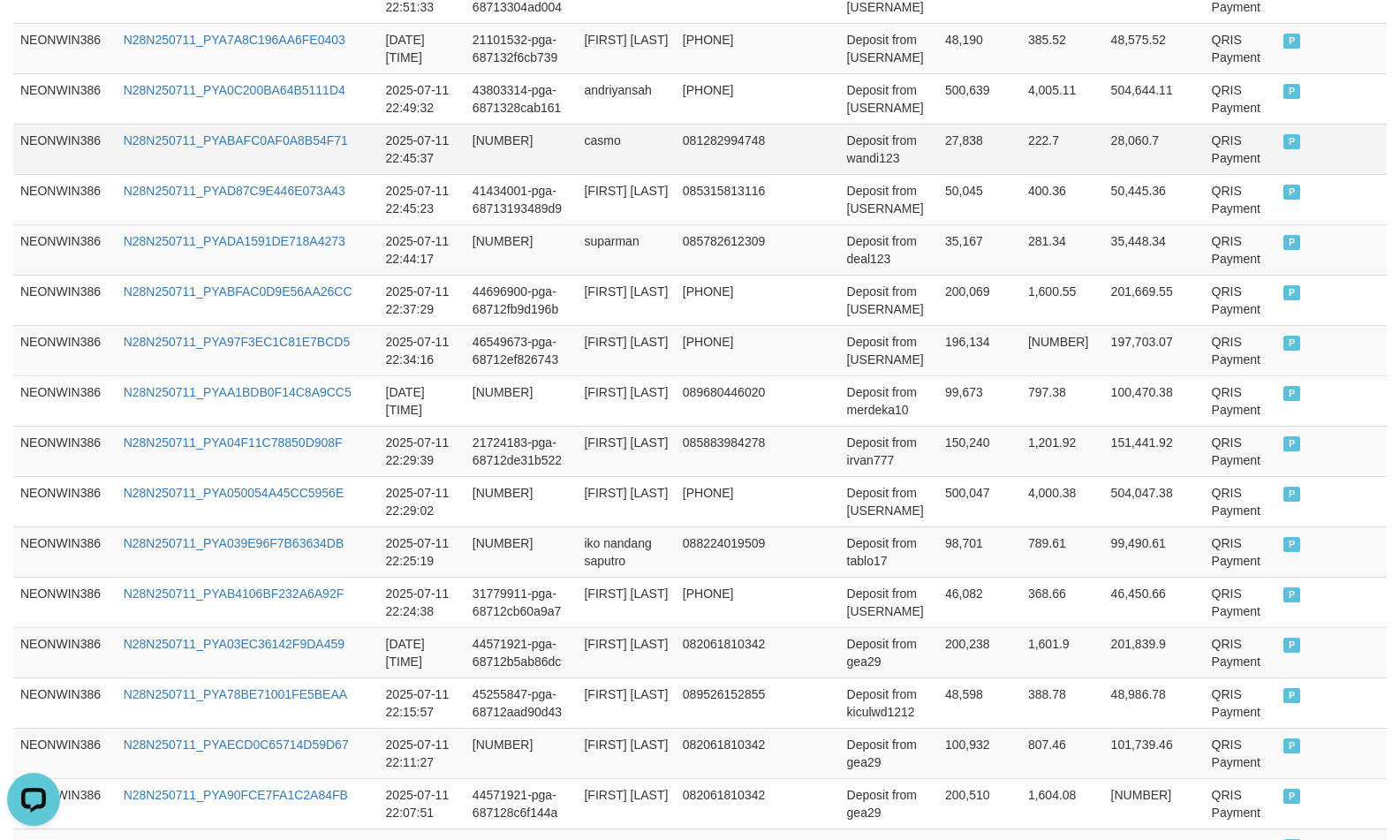 click on "27,838" at bounding box center (980, 148) 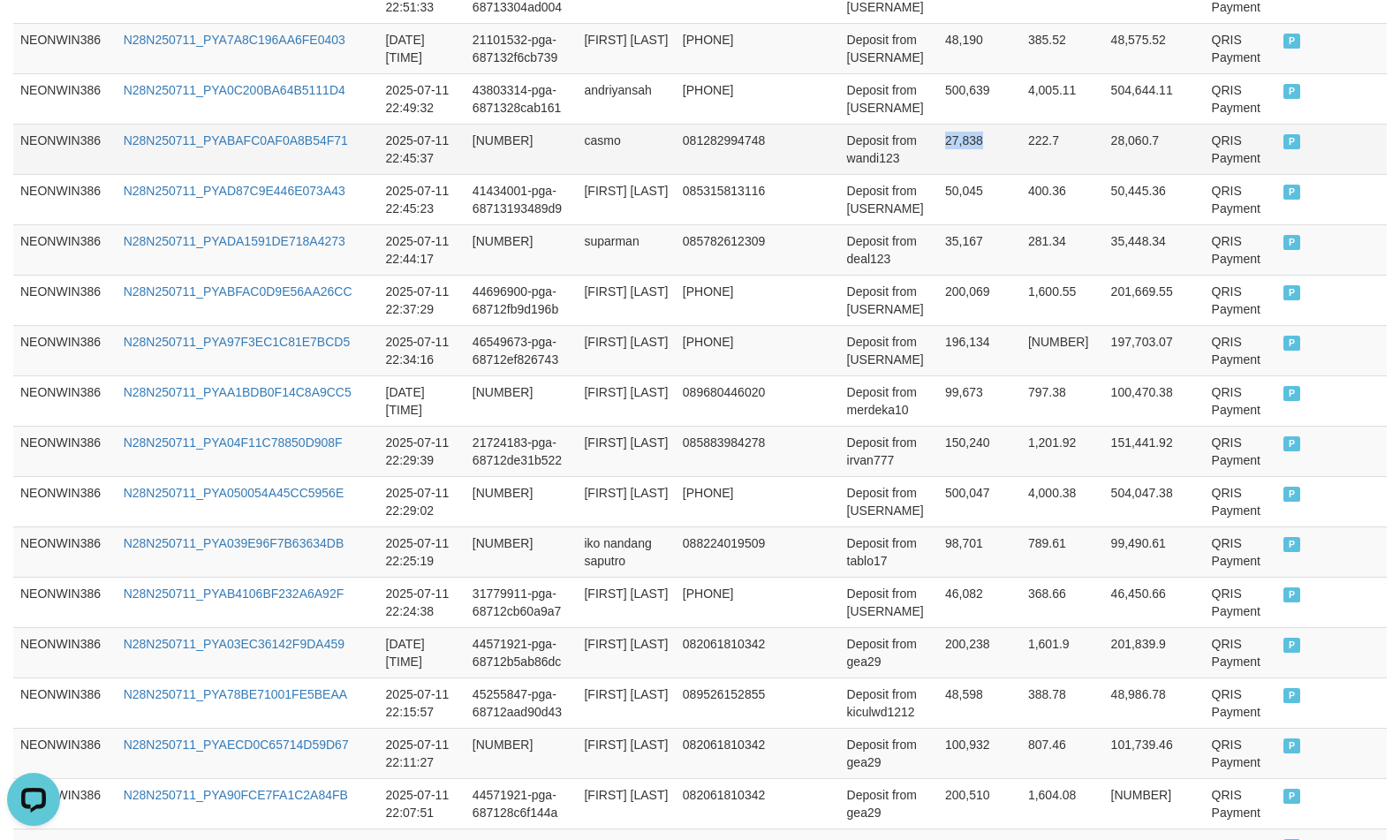 click on "27,838" at bounding box center (980, 148) 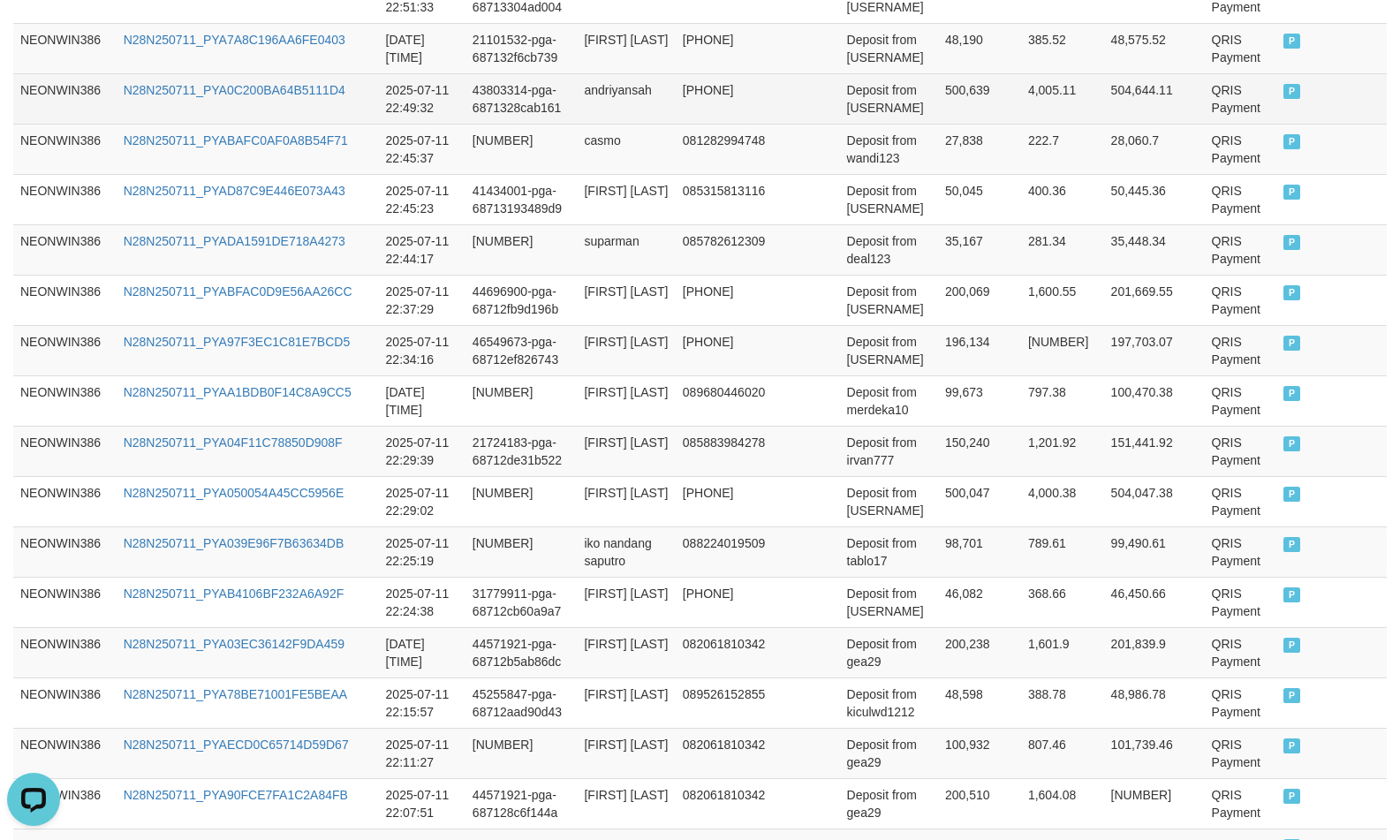 click on "500,639" at bounding box center [980, 98] 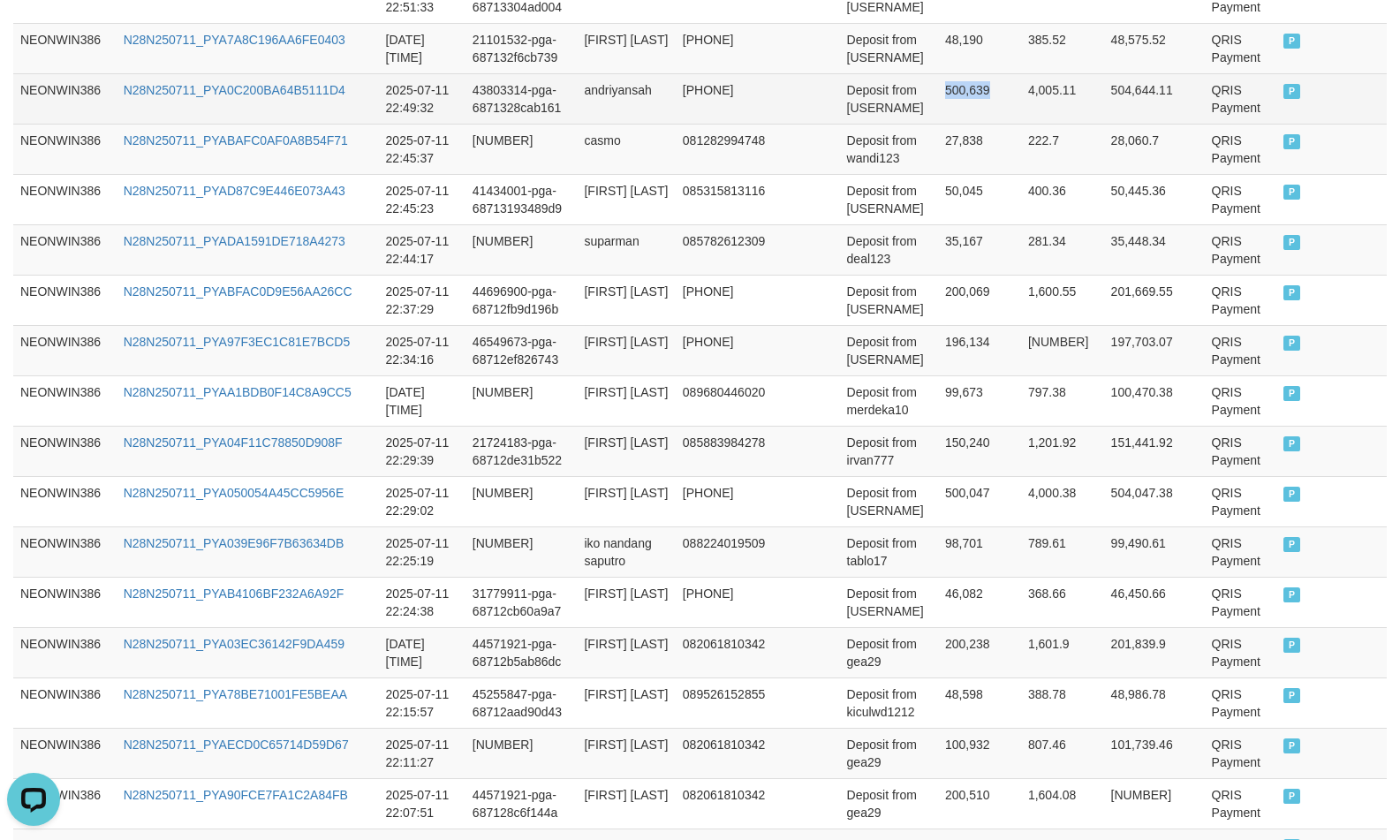 click on "500,639" at bounding box center (980, 98) 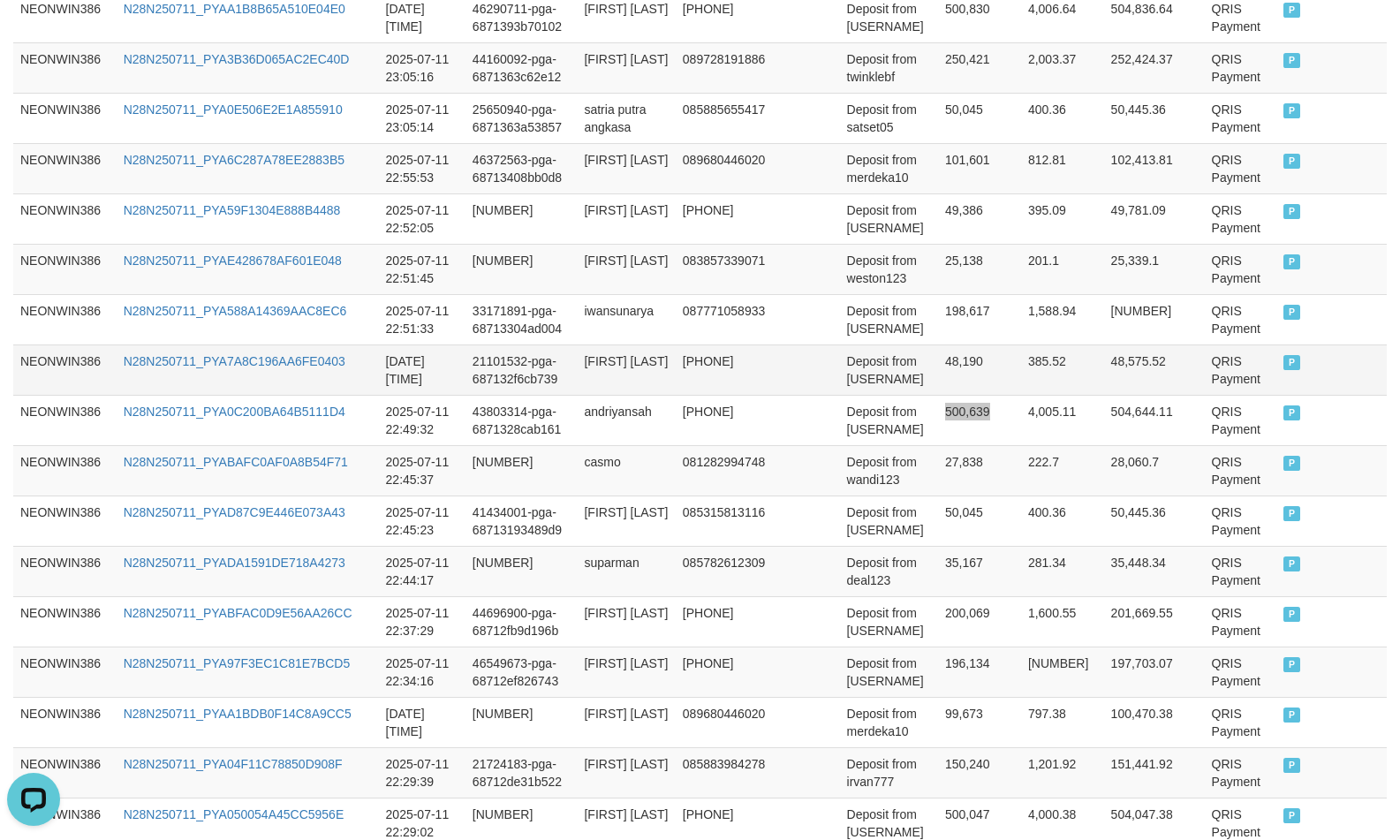 scroll, scrollTop: 1104, scrollLeft: 0, axis: vertical 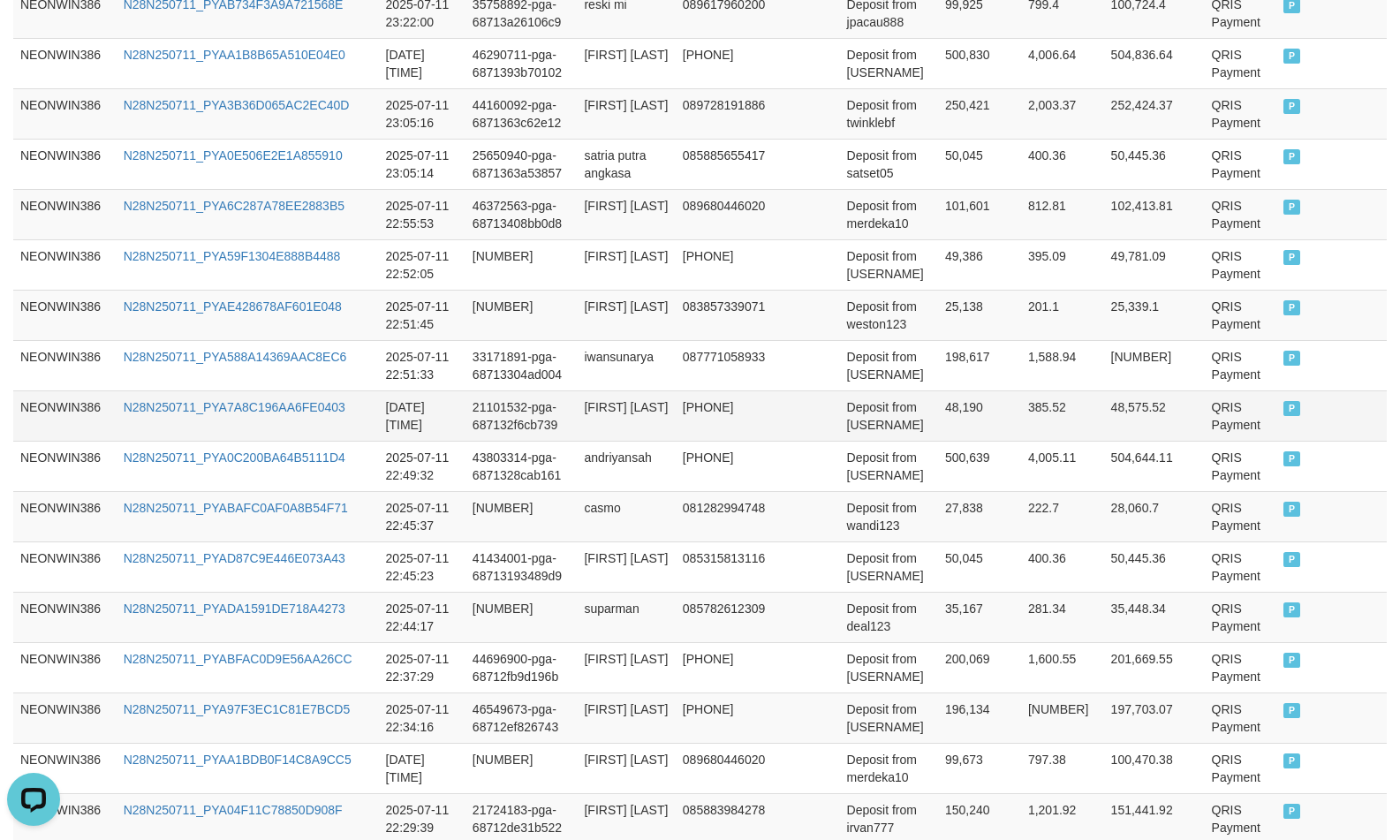 click on "48,190" at bounding box center [980, 415] 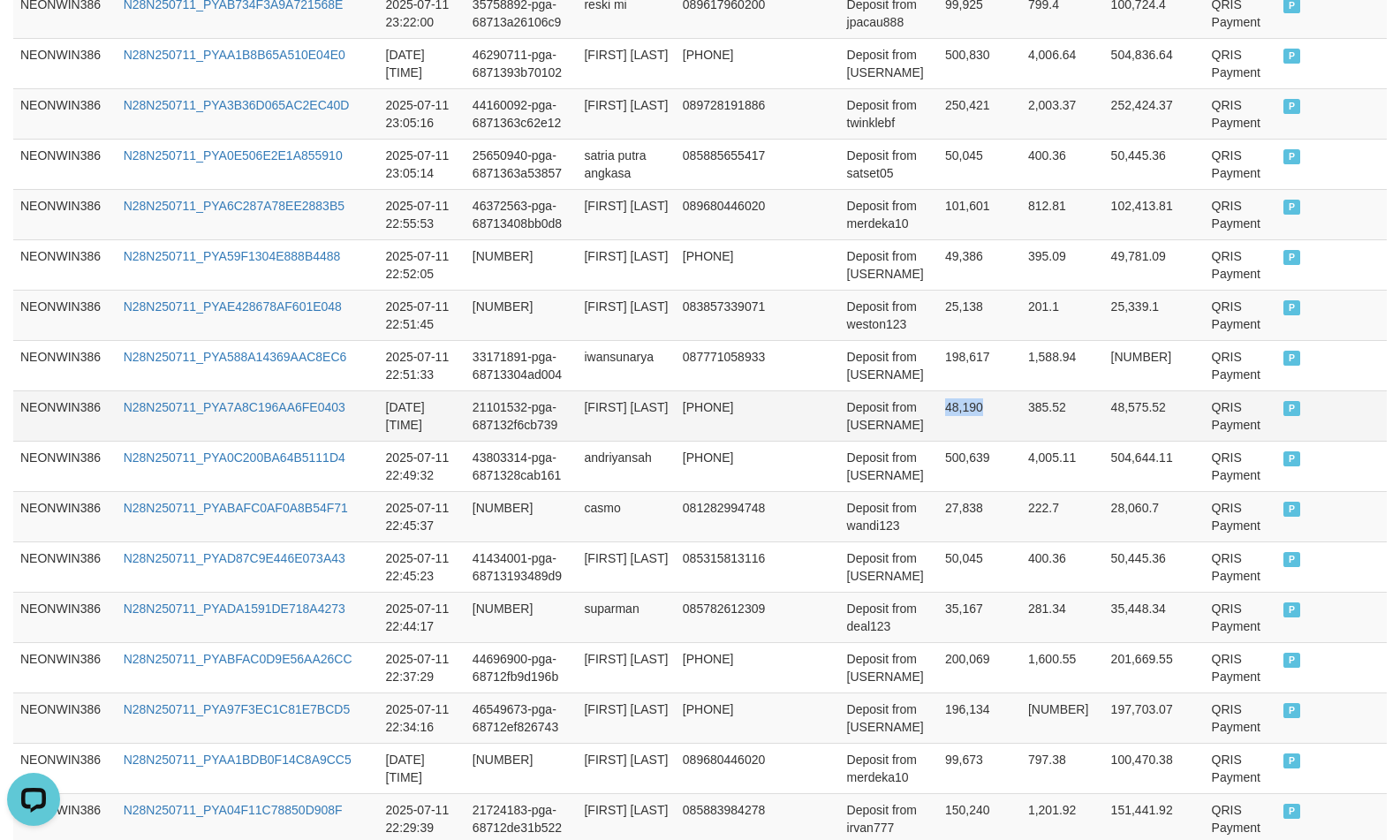 click on "48,190" at bounding box center [980, 415] 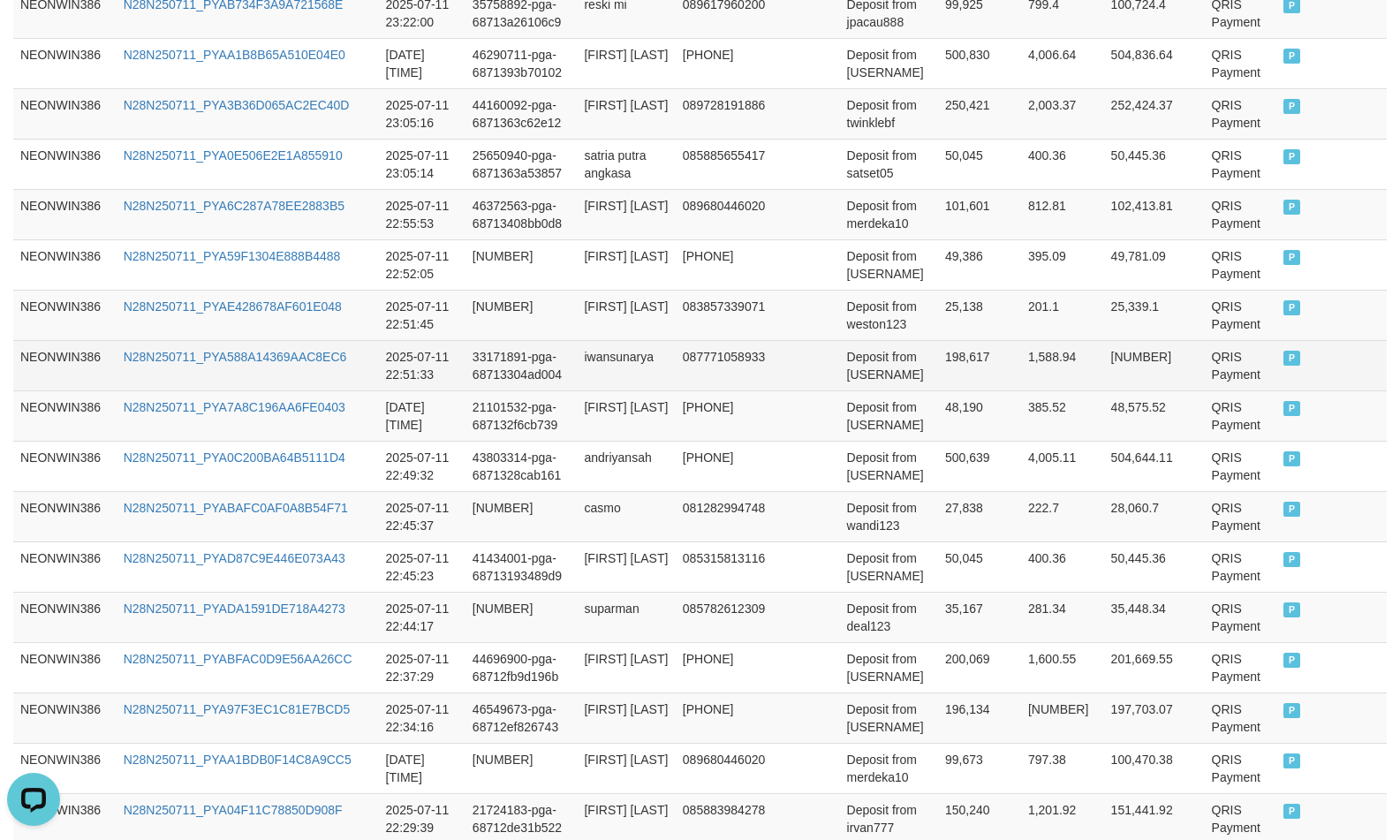 click on "198,617" at bounding box center [980, 365] 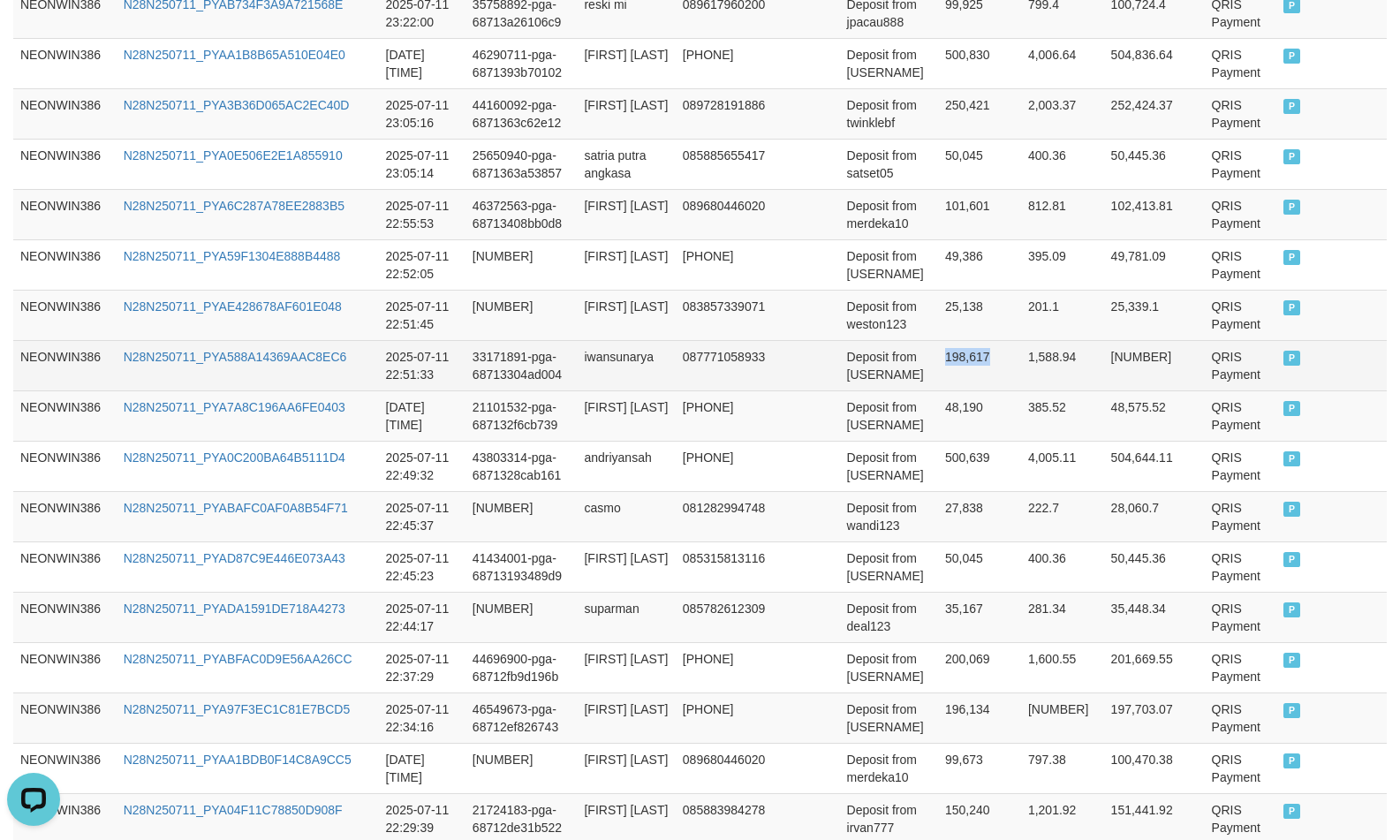 click on "198,617" at bounding box center [980, 365] 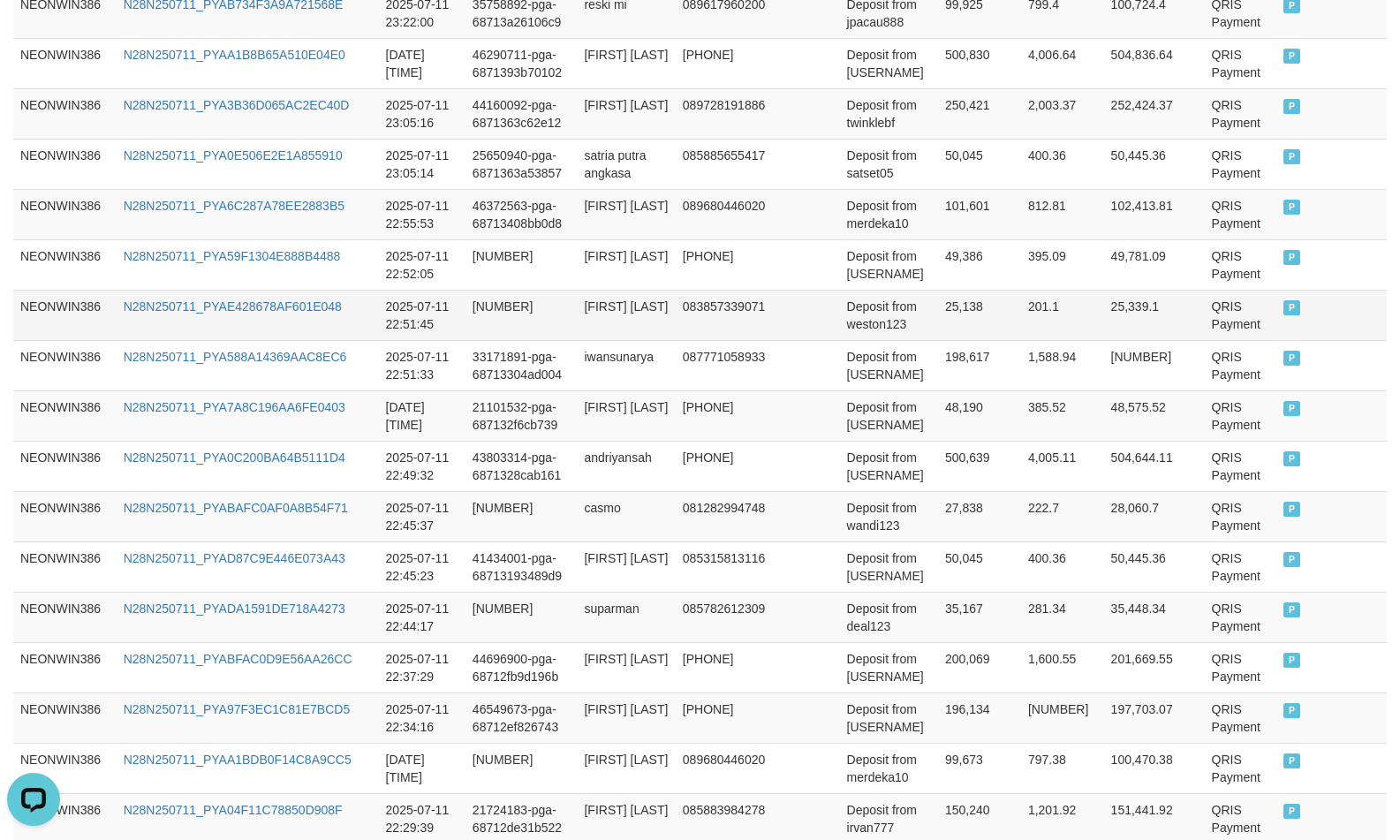 click on "25,138" at bounding box center [980, 314] 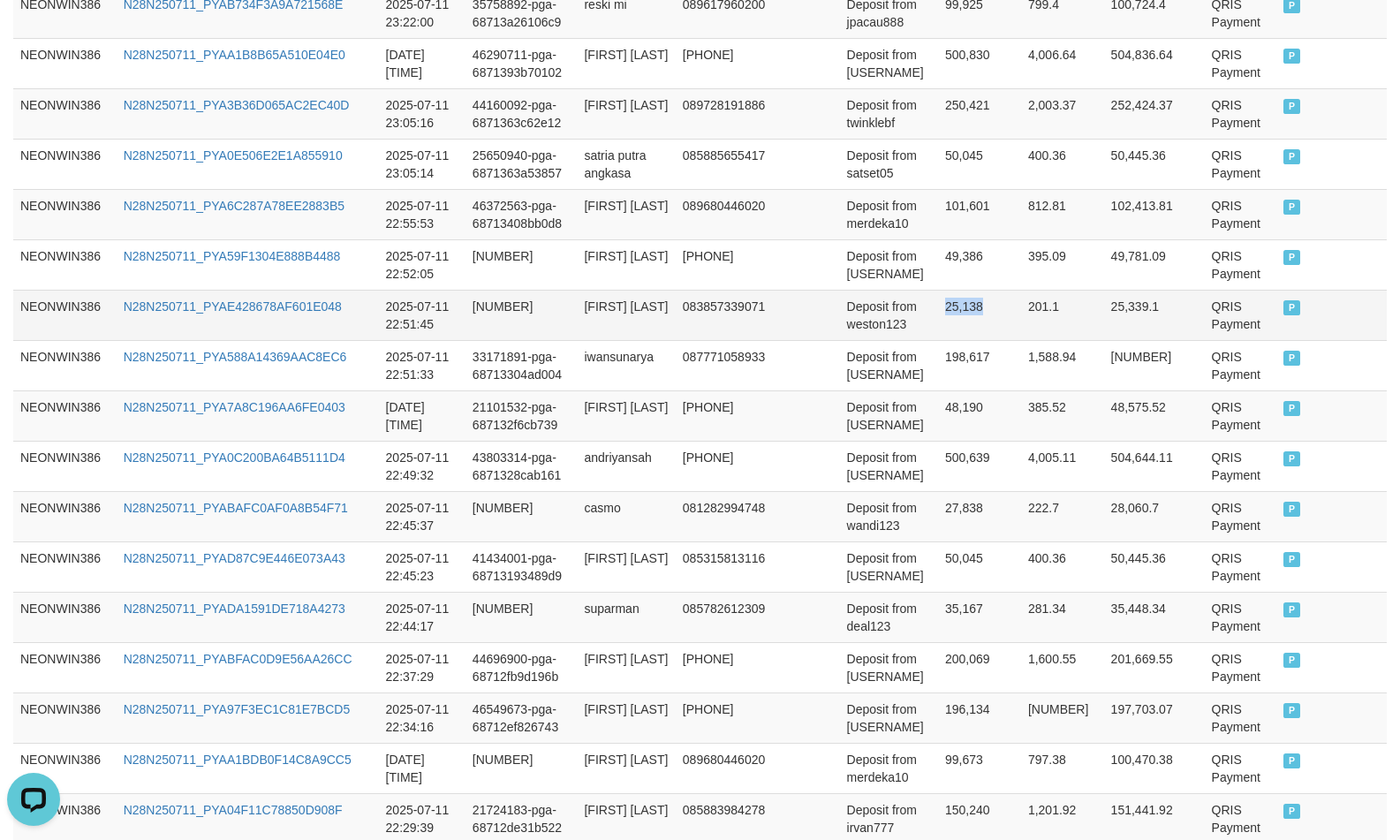 click on "25,138" at bounding box center (980, 314) 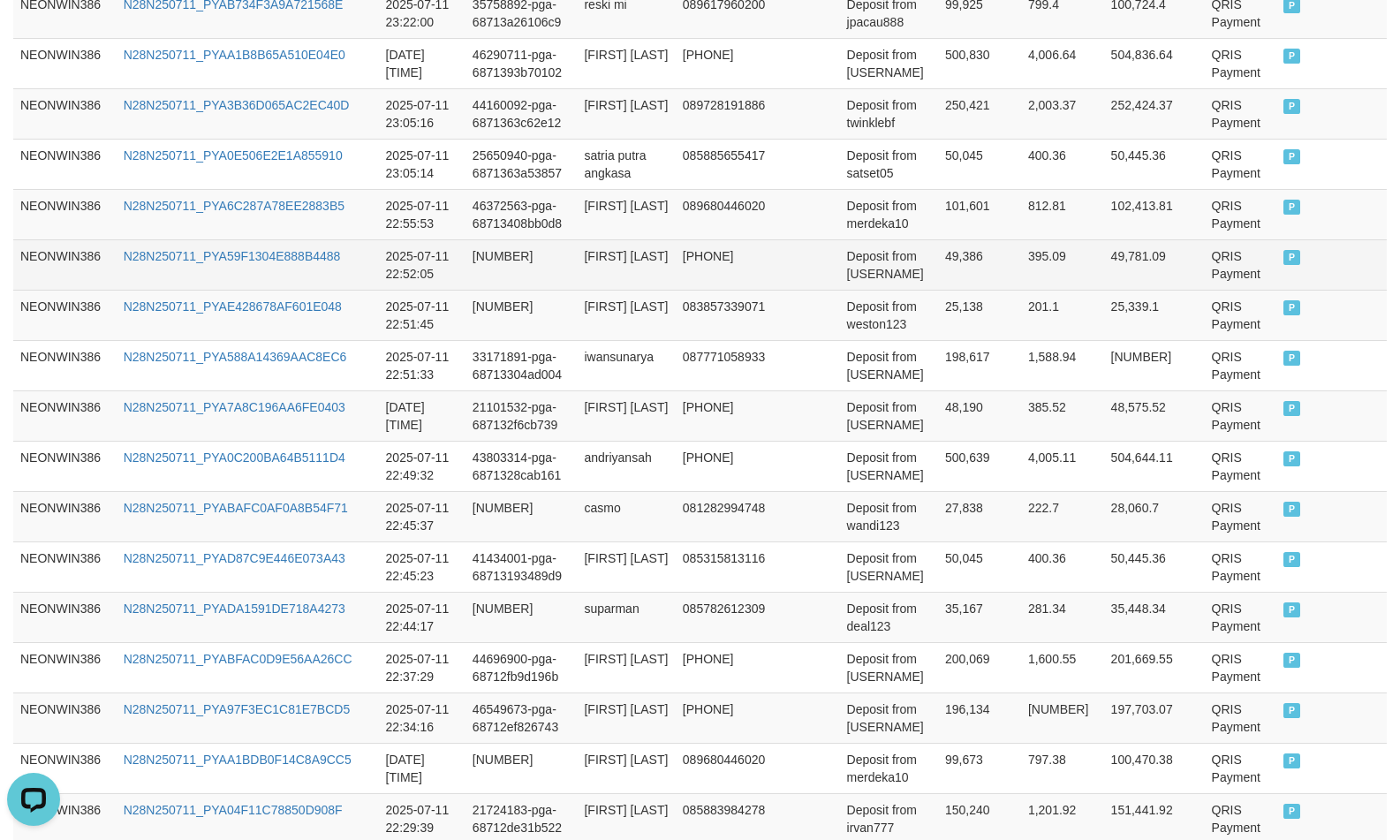 click on "49,386" at bounding box center (980, 264) 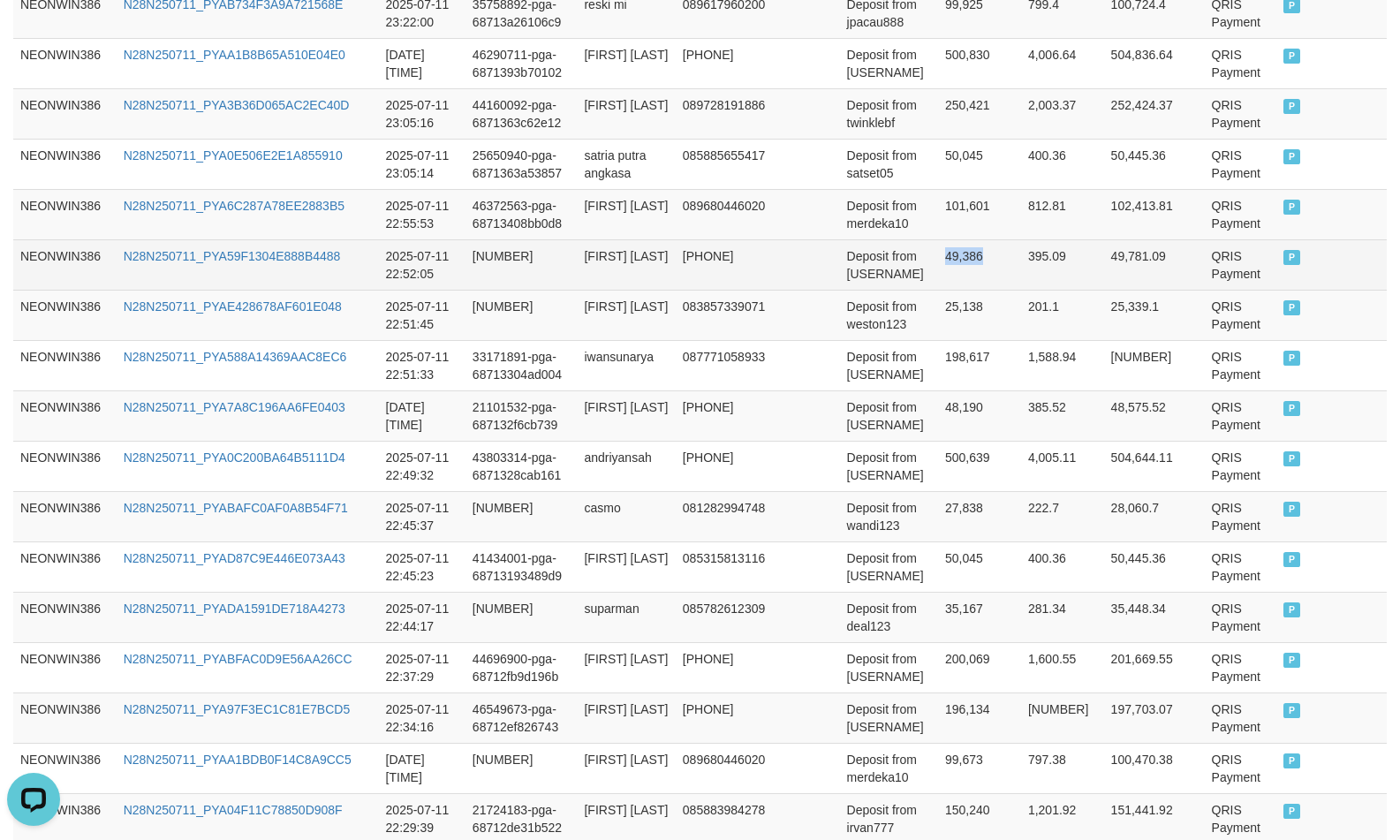 click on "49,386" at bounding box center [980, 264] 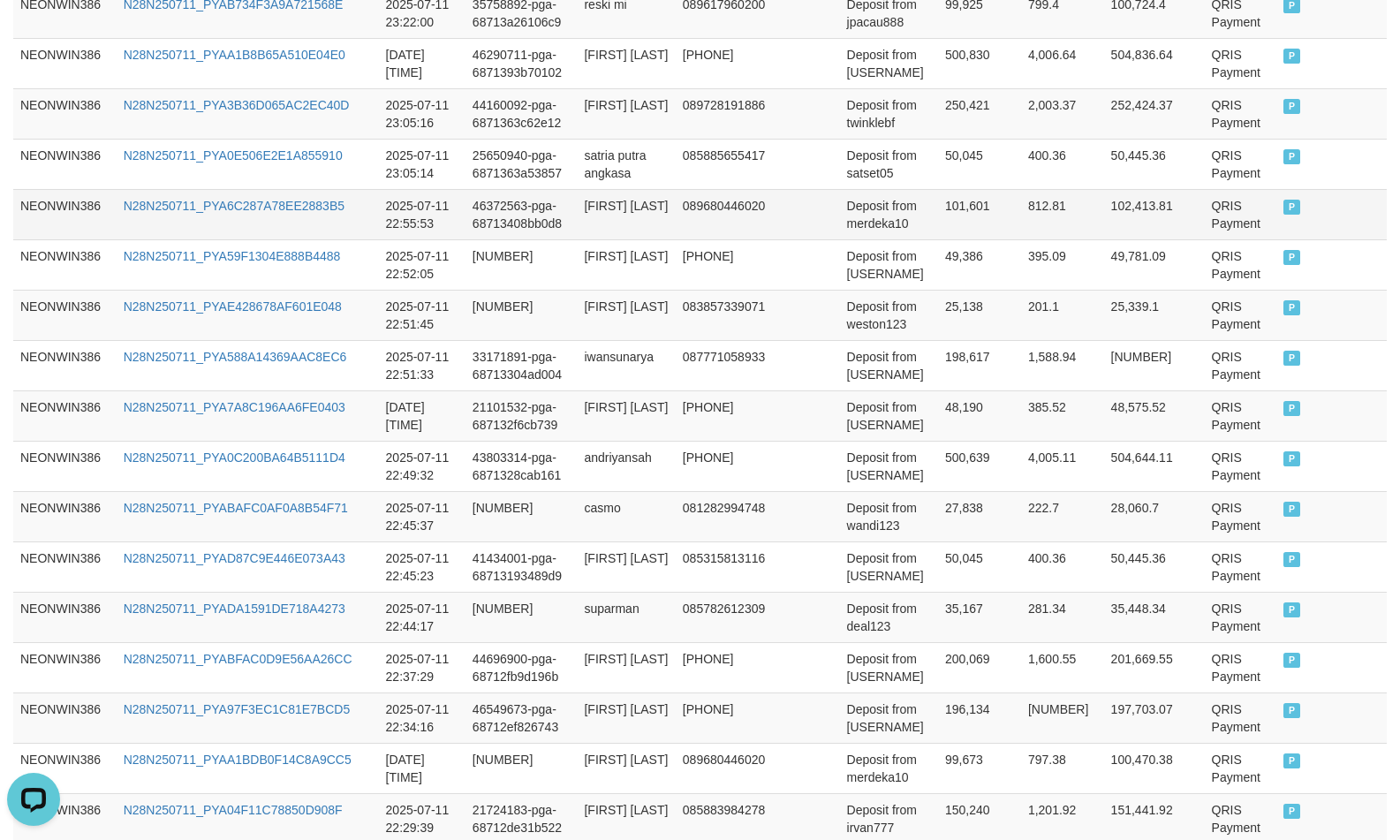 click on "101,601" at bounding box center [980, 214] 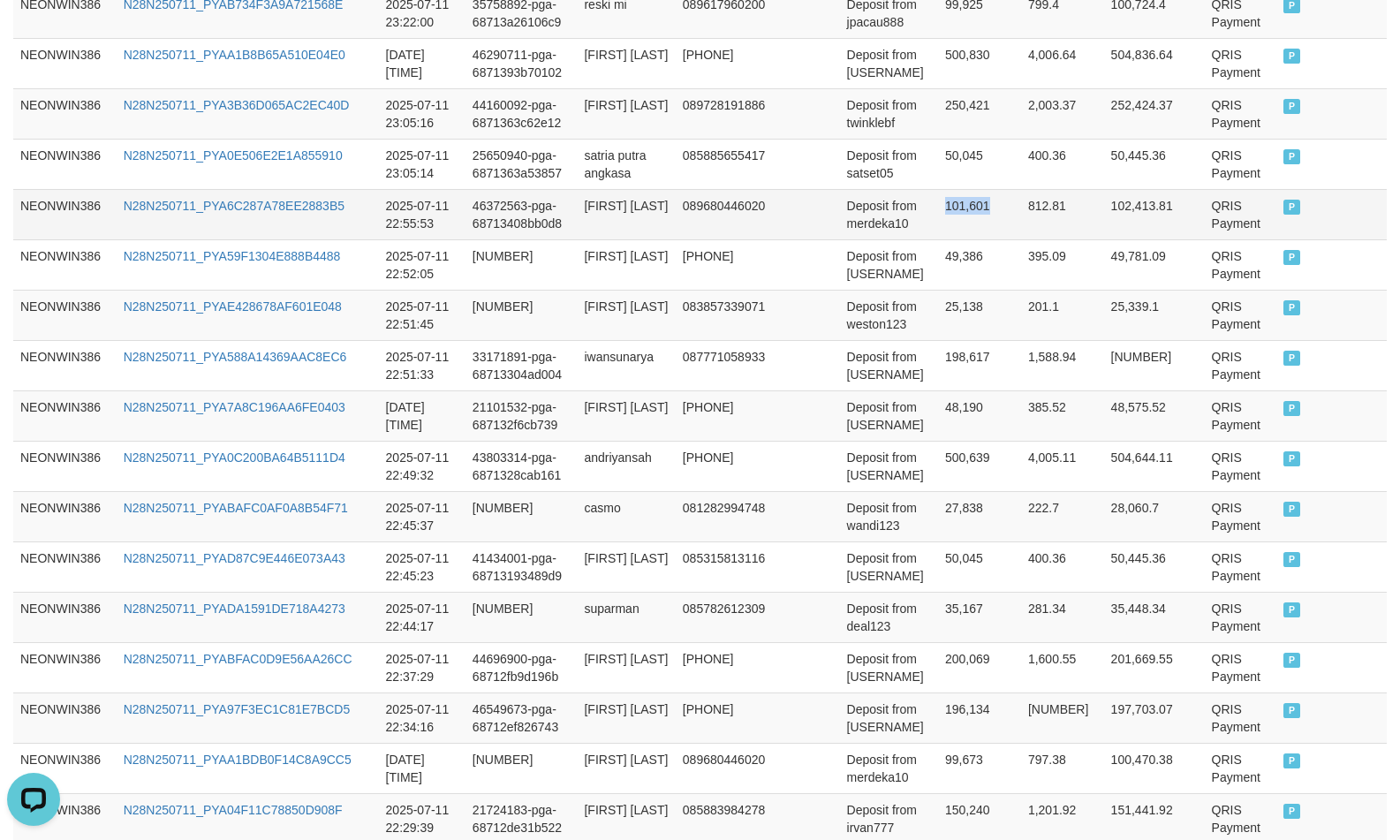 click on "101,601" at bounding box center (980, 214) 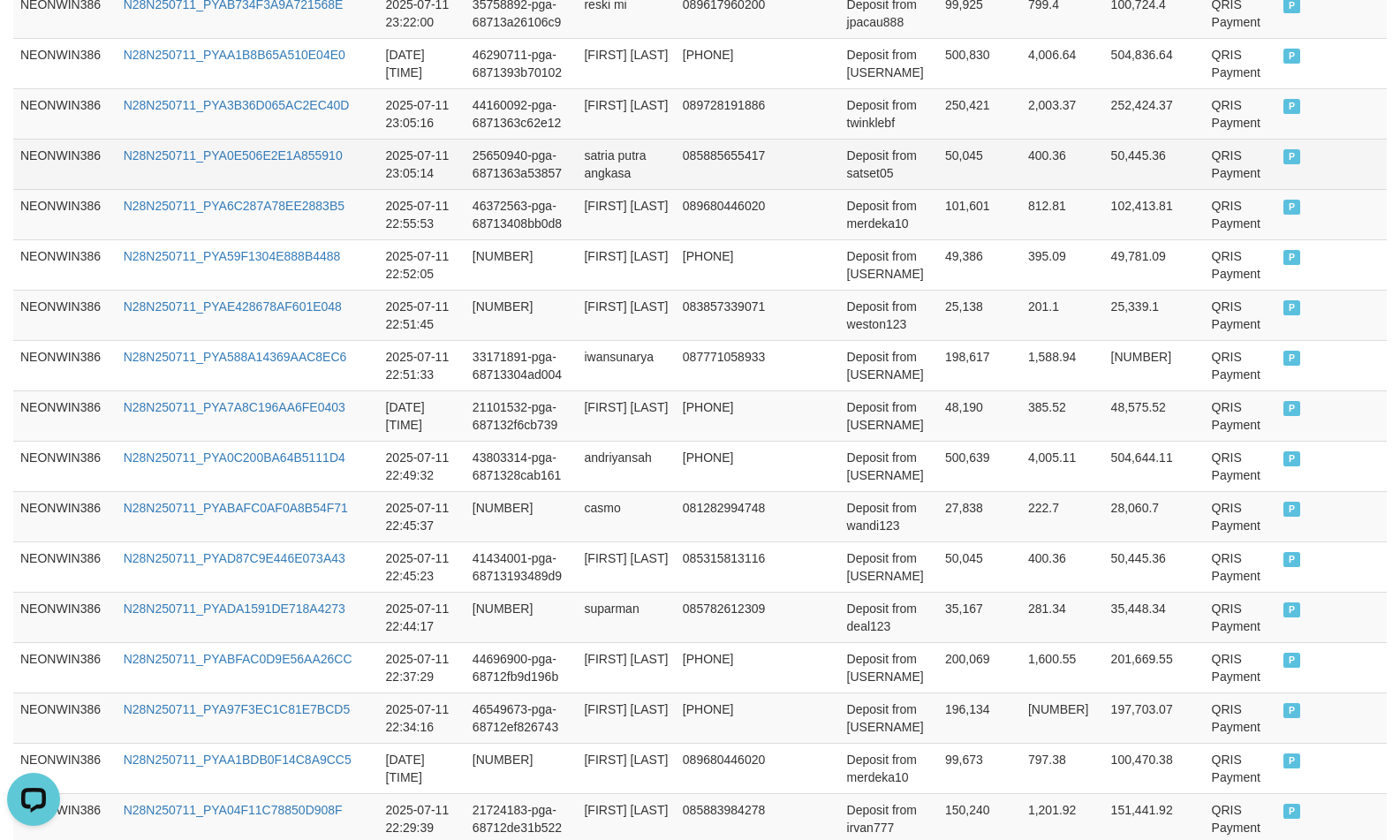 click on "50,045" at bounding box center [980, 163] 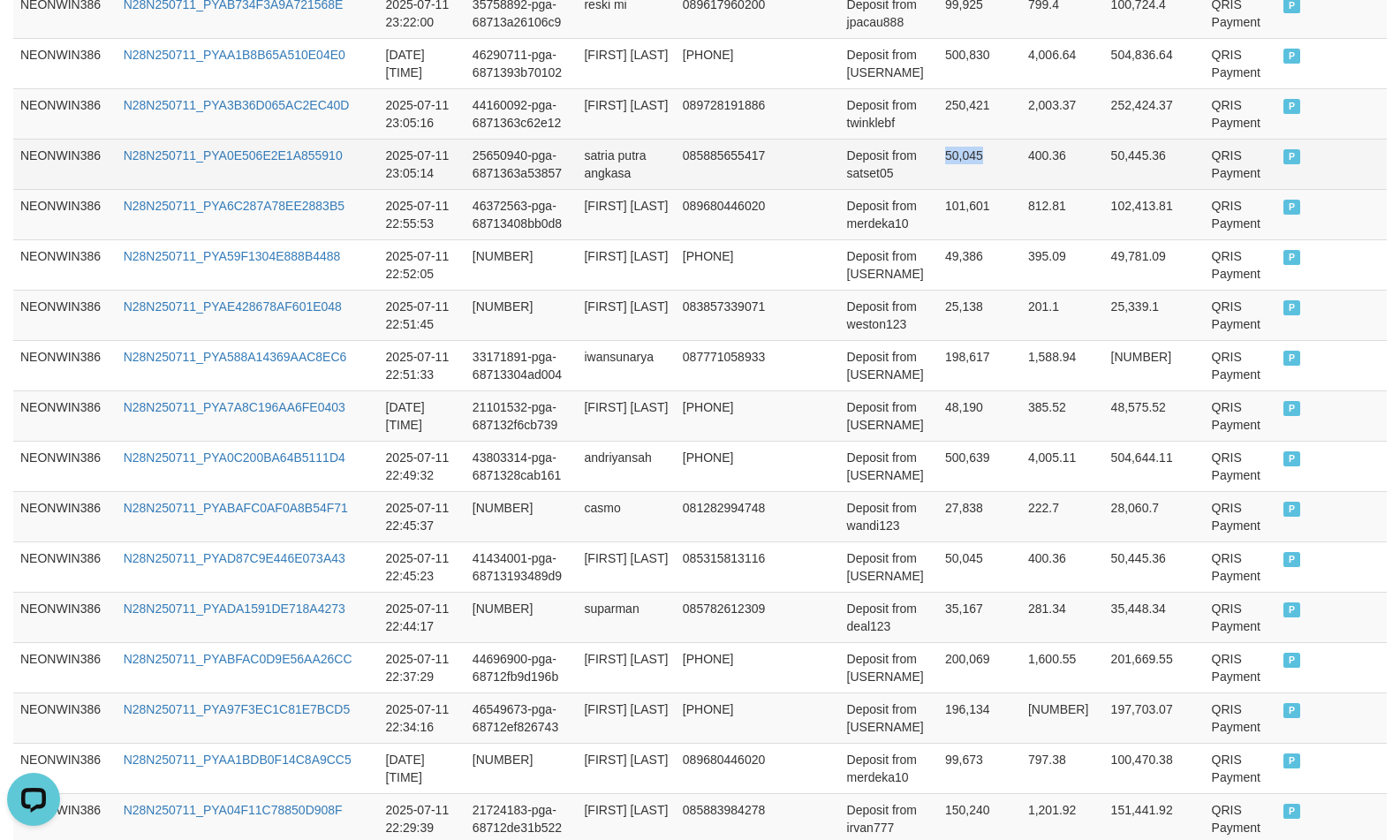 click on "50,045" at bounding box center (980, 163) 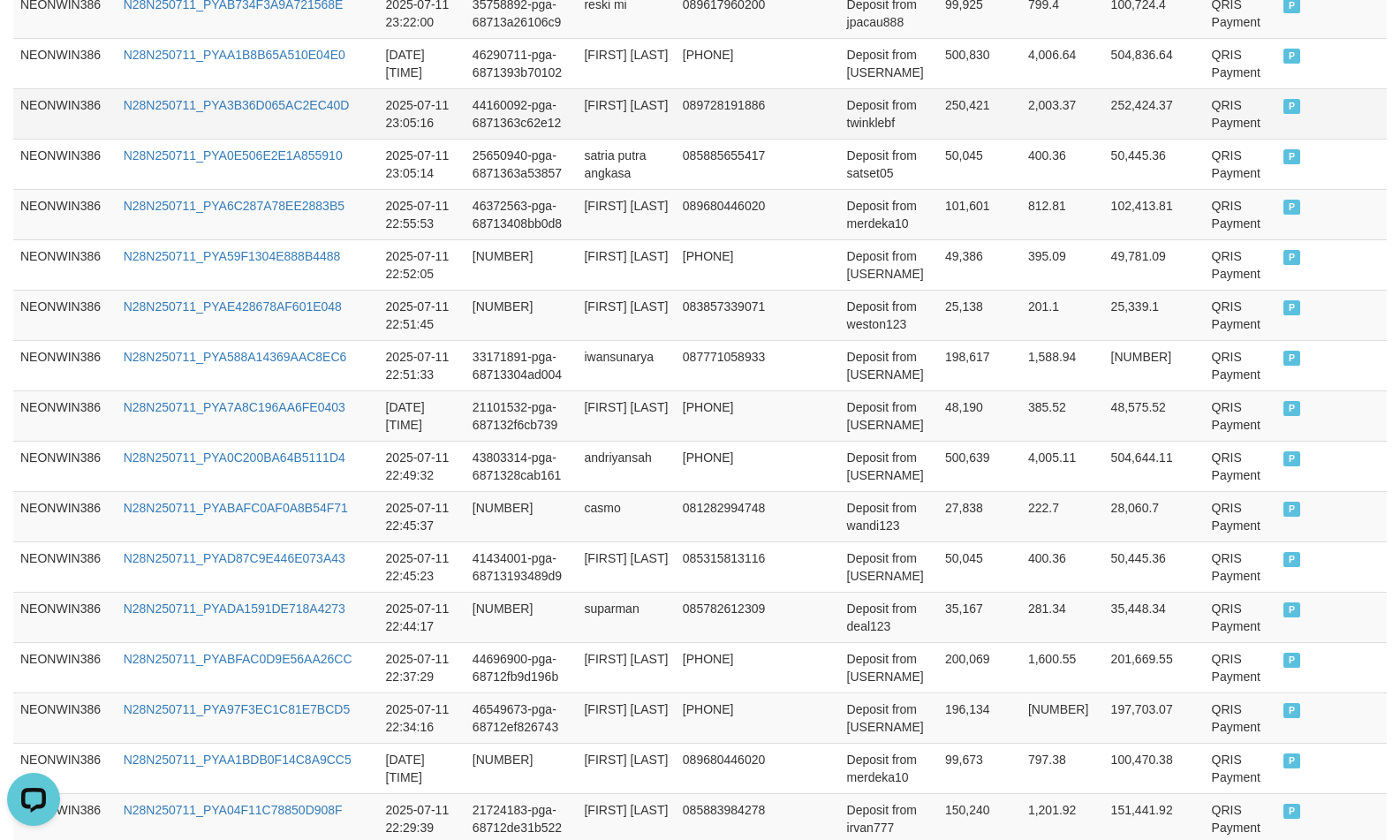 click on "250,421" at bounding box center (980, 113) 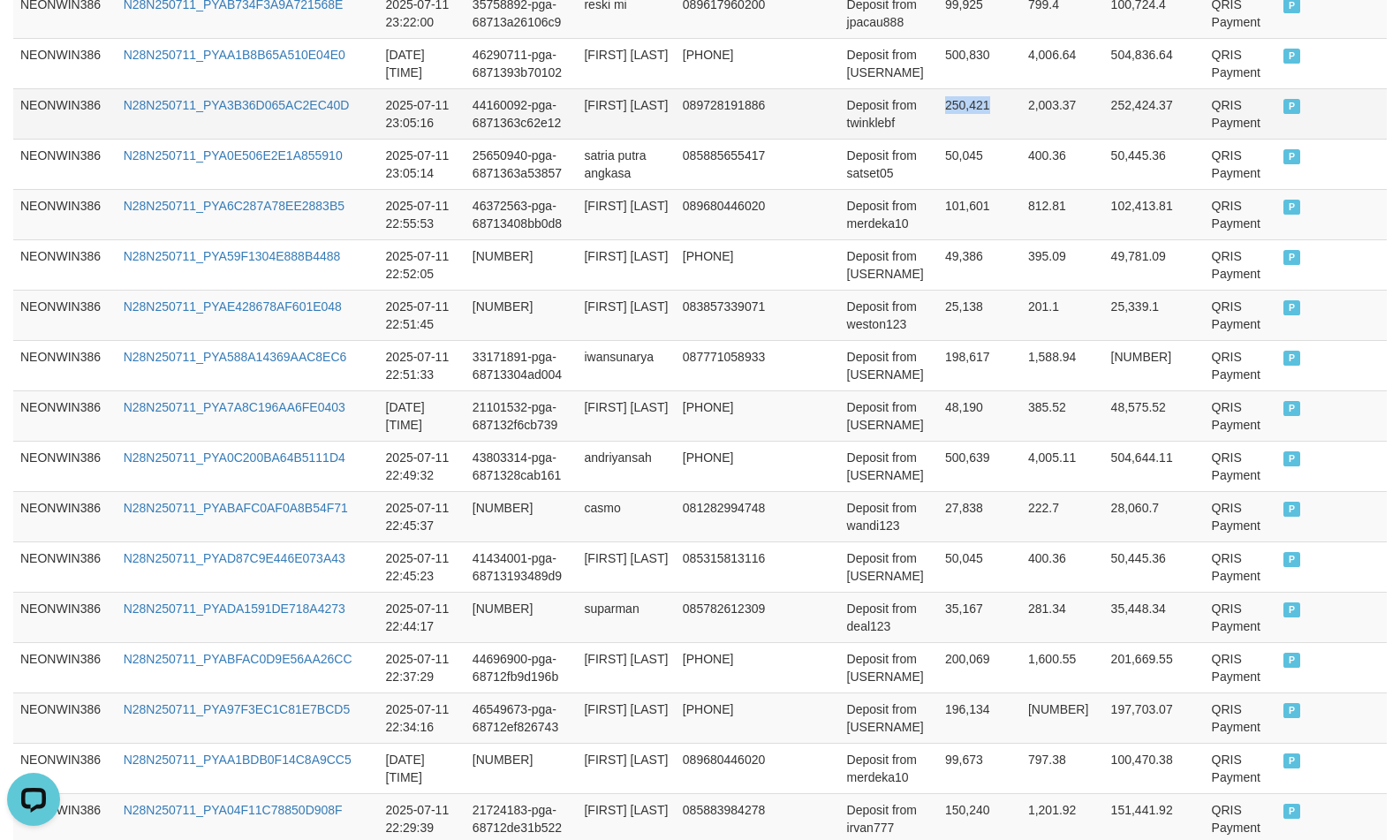 click on "250,421" at bounding box center (980, 113) 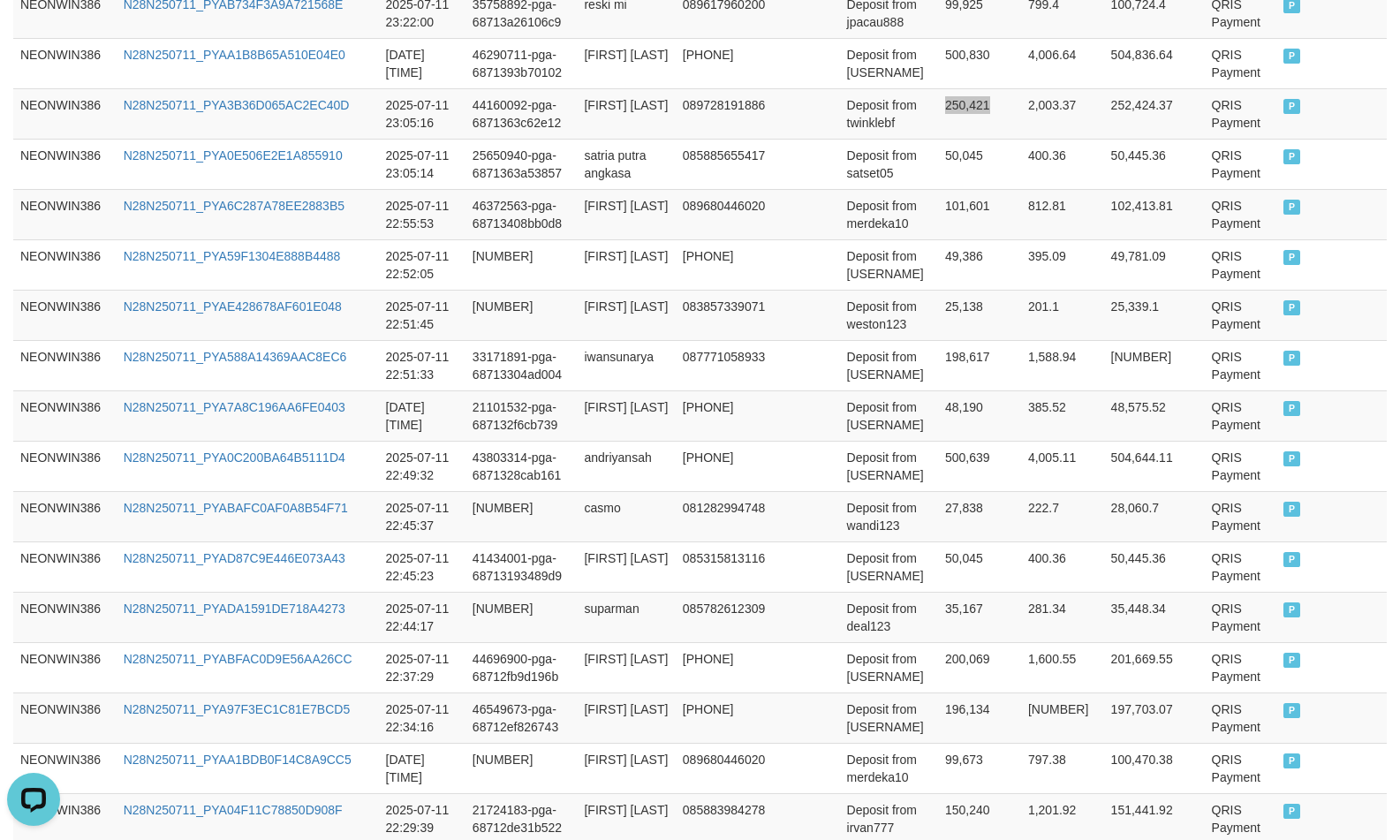 scroll, scrollTop: 736, scrollLeft: 0, axis: vertical 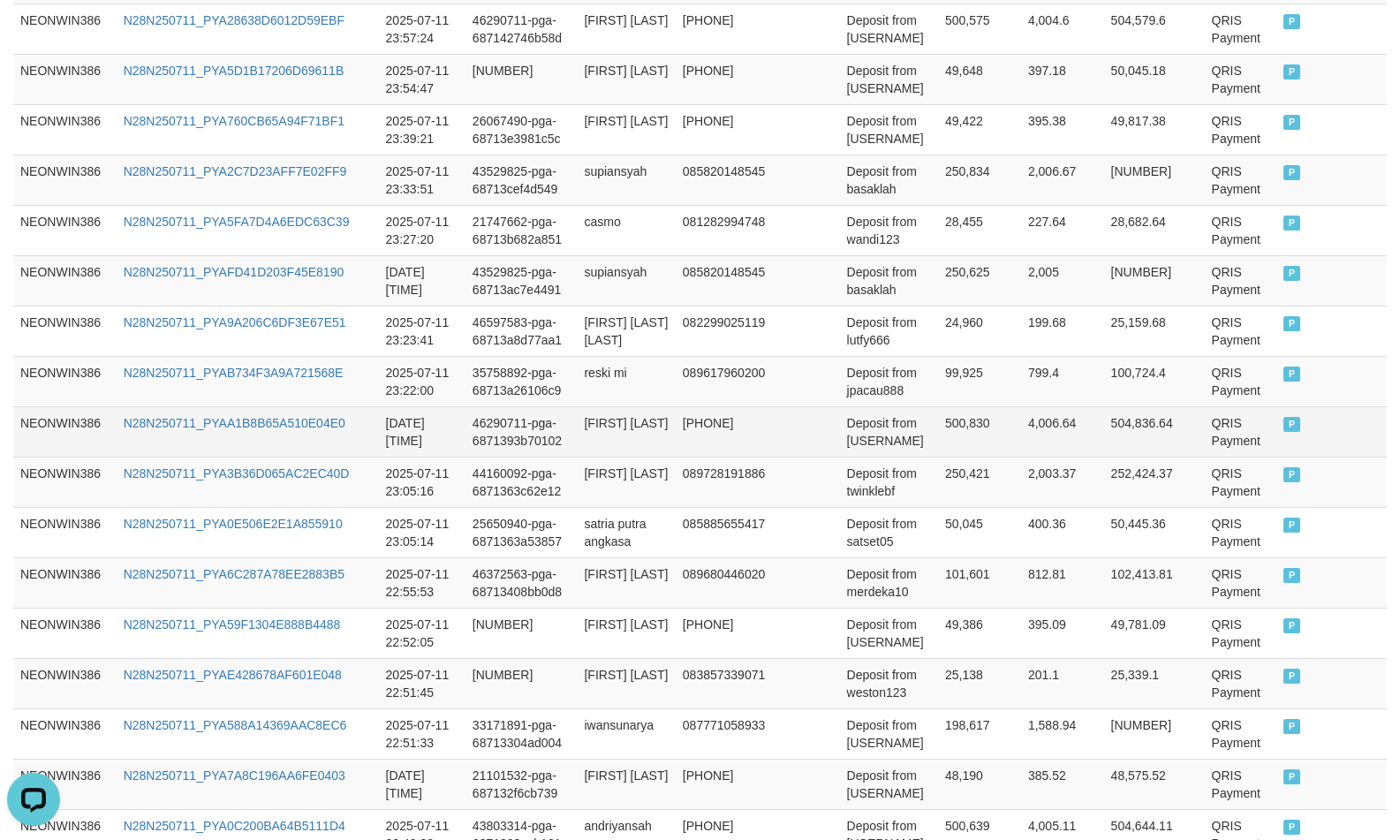click on "500,830" at bounding box center (980, 431) 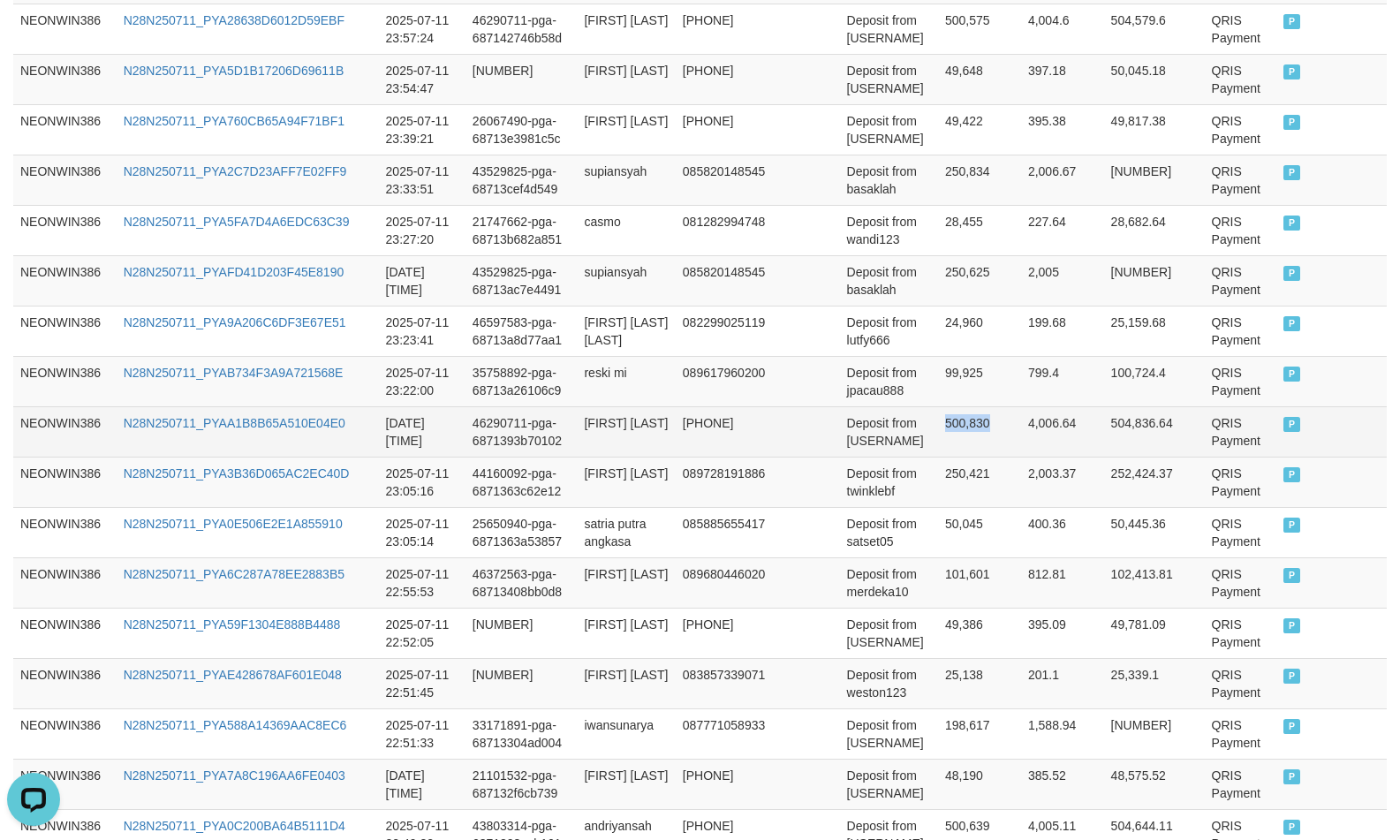 click on "500,830" at bounding box center (980, 431) 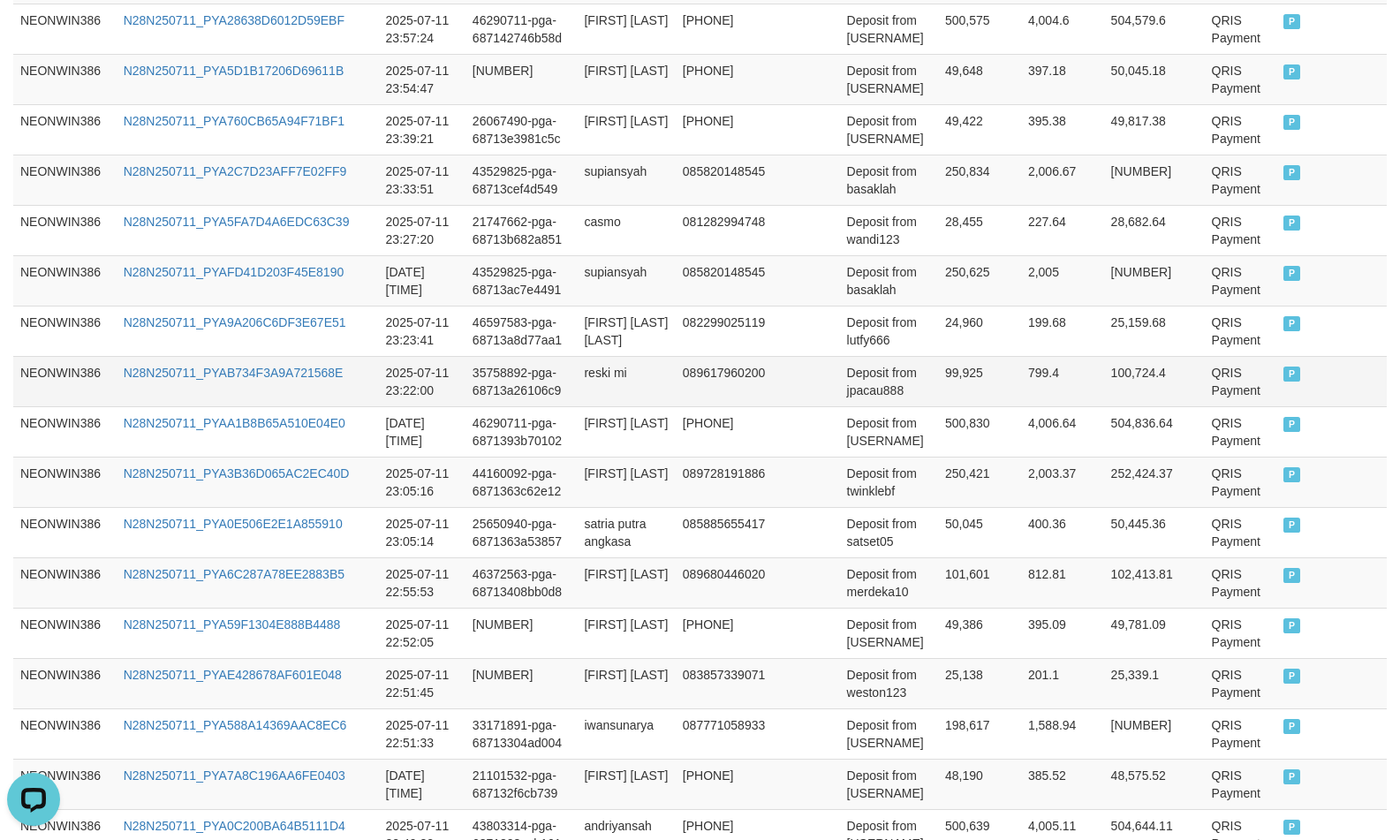 click on "99,925" at bounding box center [980, 381] 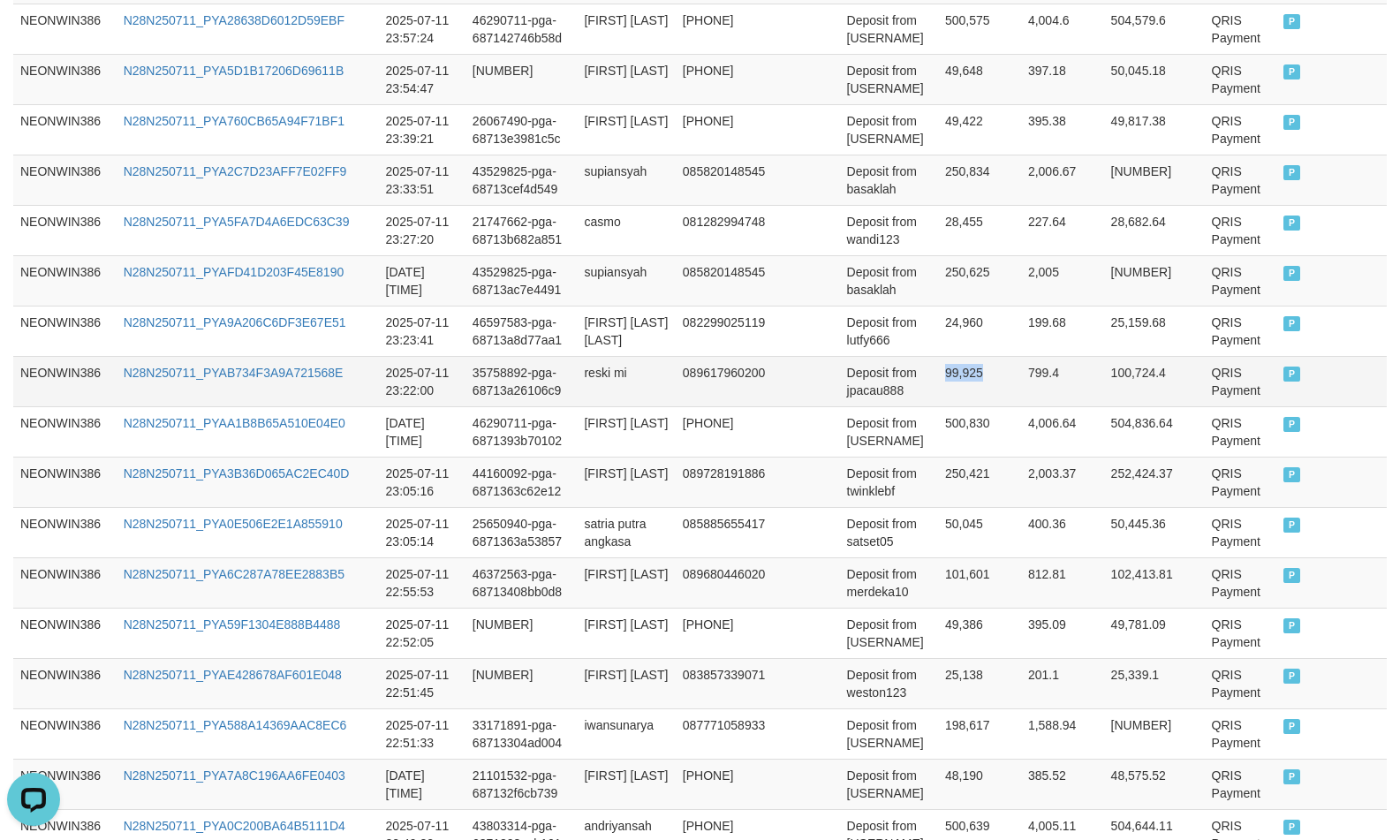 click on "99,925" at bounding box center [980, 381] 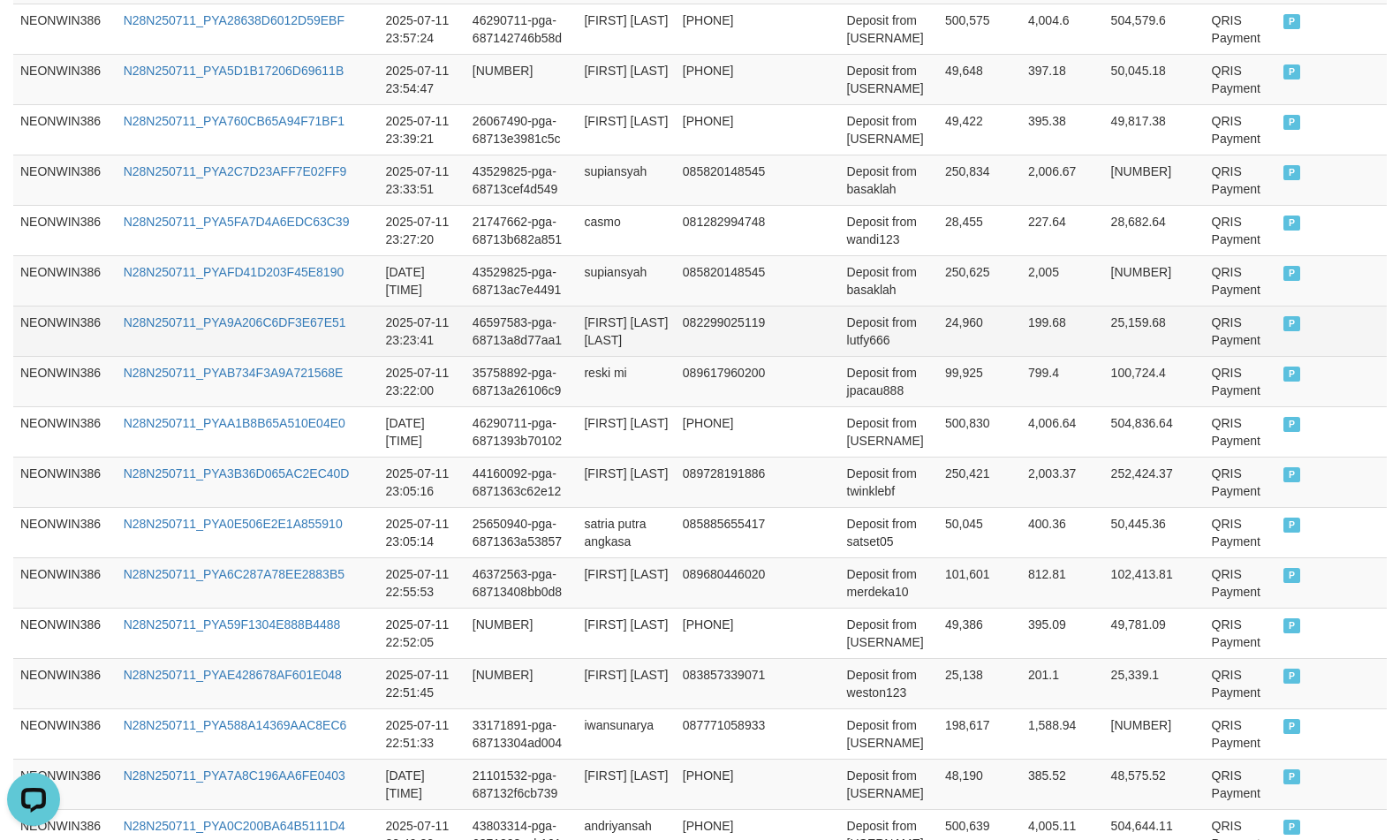 click on "24,960" at bounding box center (980, 330) 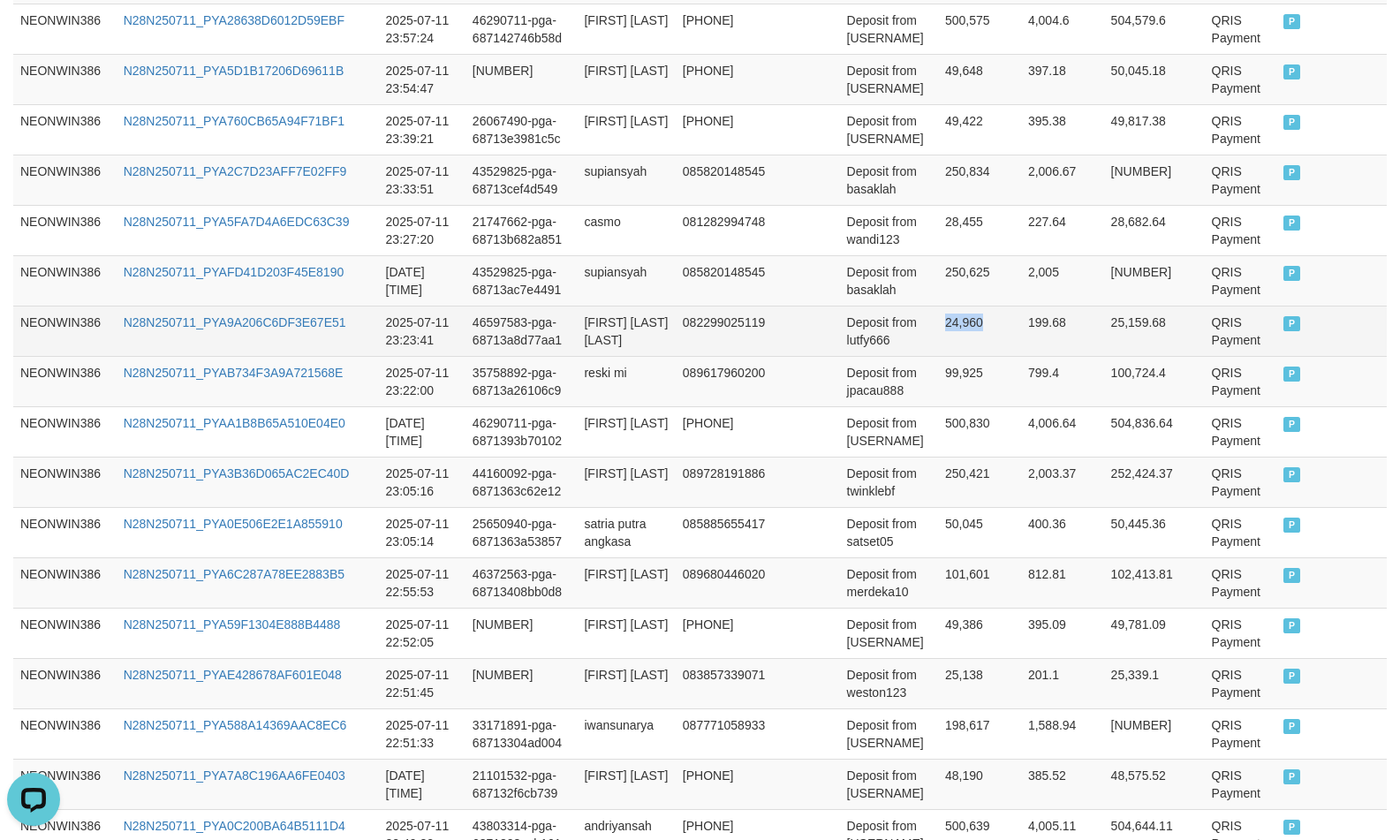 click on "24,960" at bounding box center (980, 330) 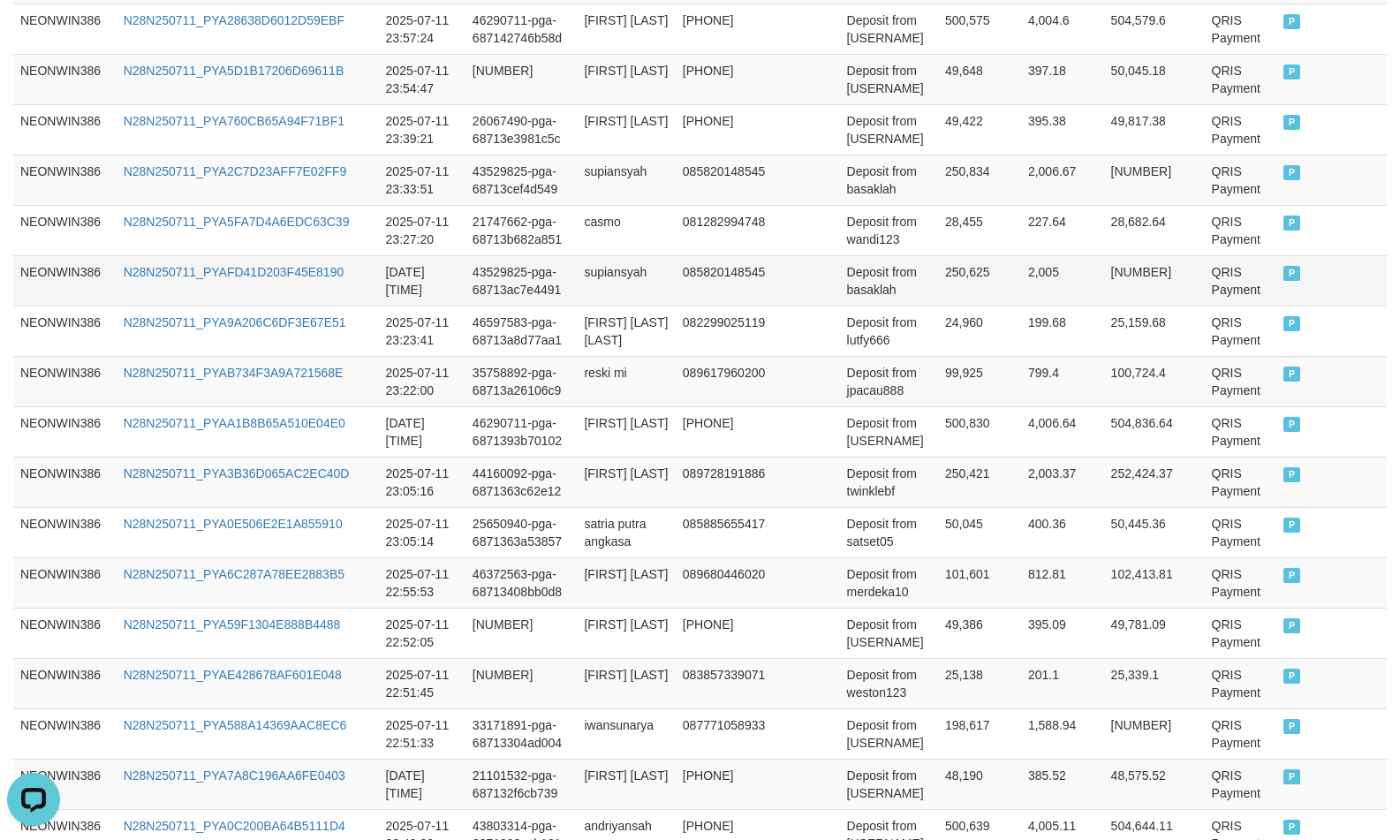 click on "250,625" at bounding box center (980, 280) 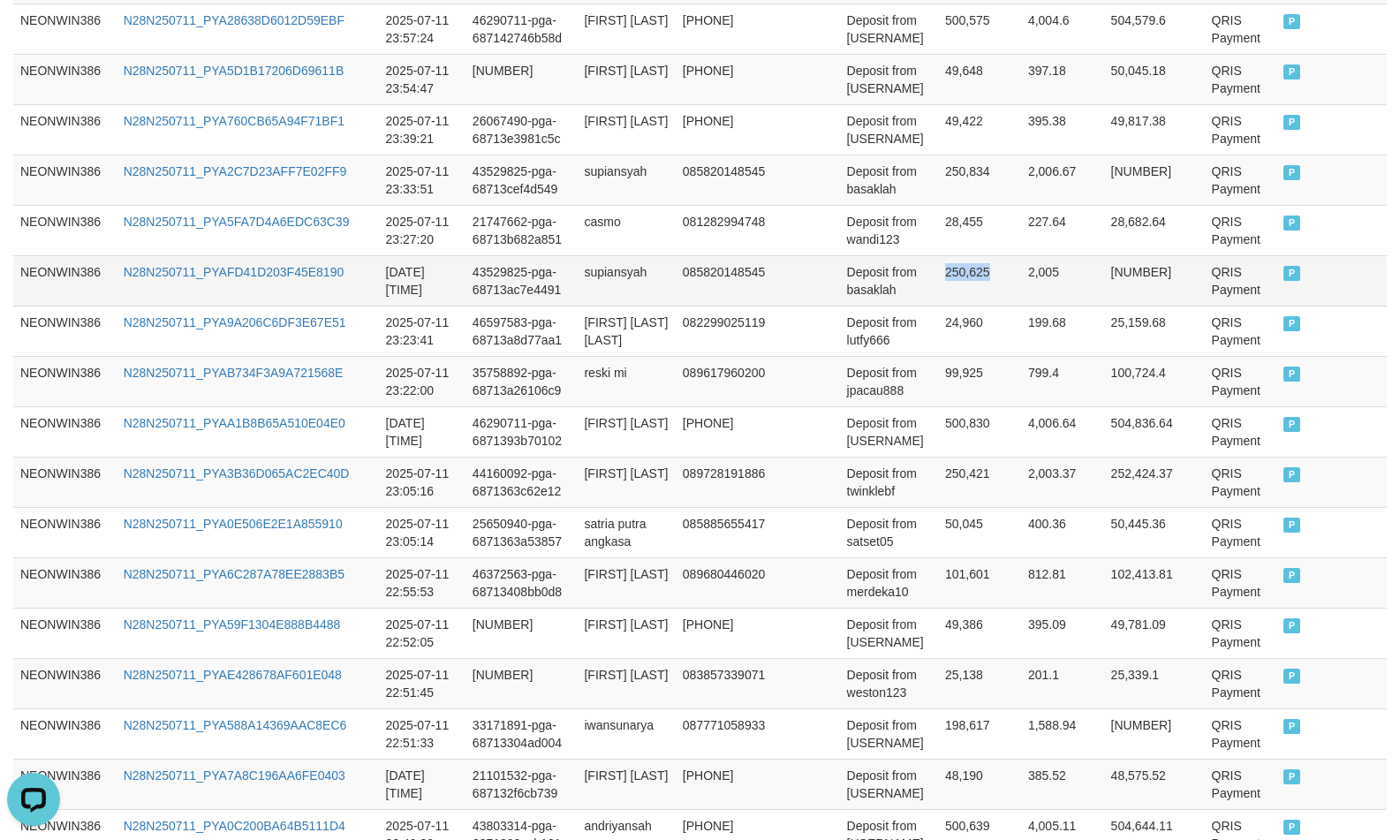 click on "250,625" at bounding box center [980, 280] 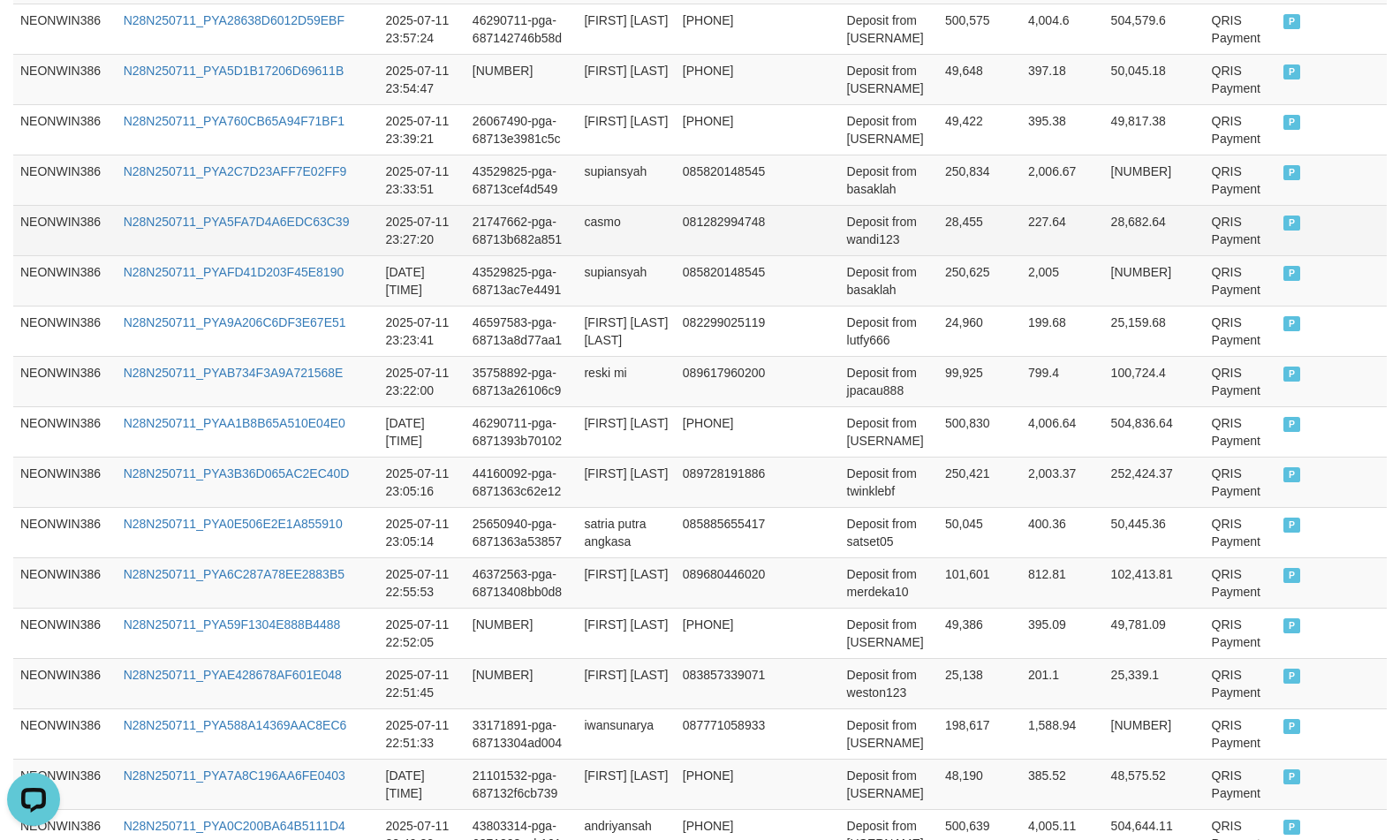 click on "28,455" at bounding box center (980, 230) 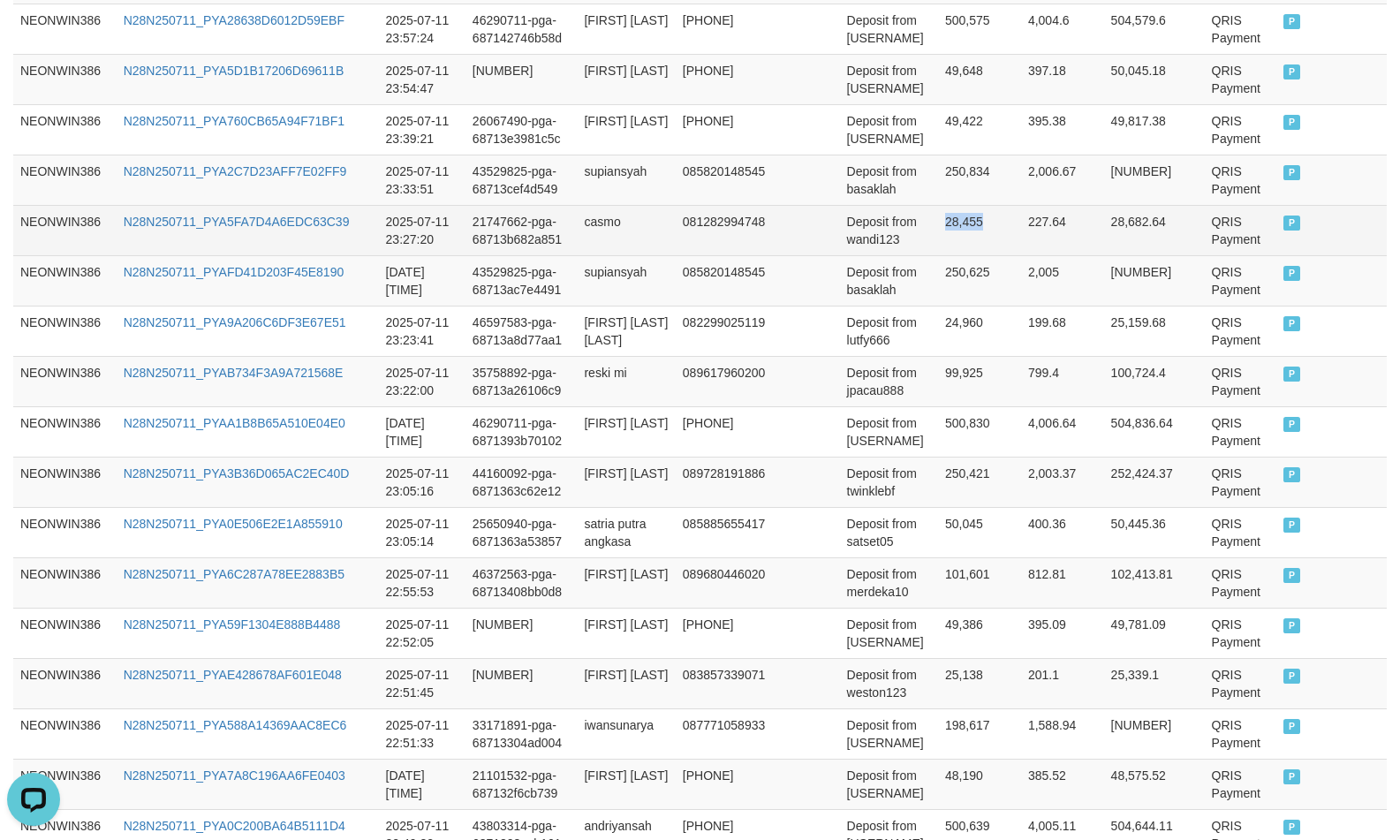 click on "28,455" at bounding box center (980, 230) 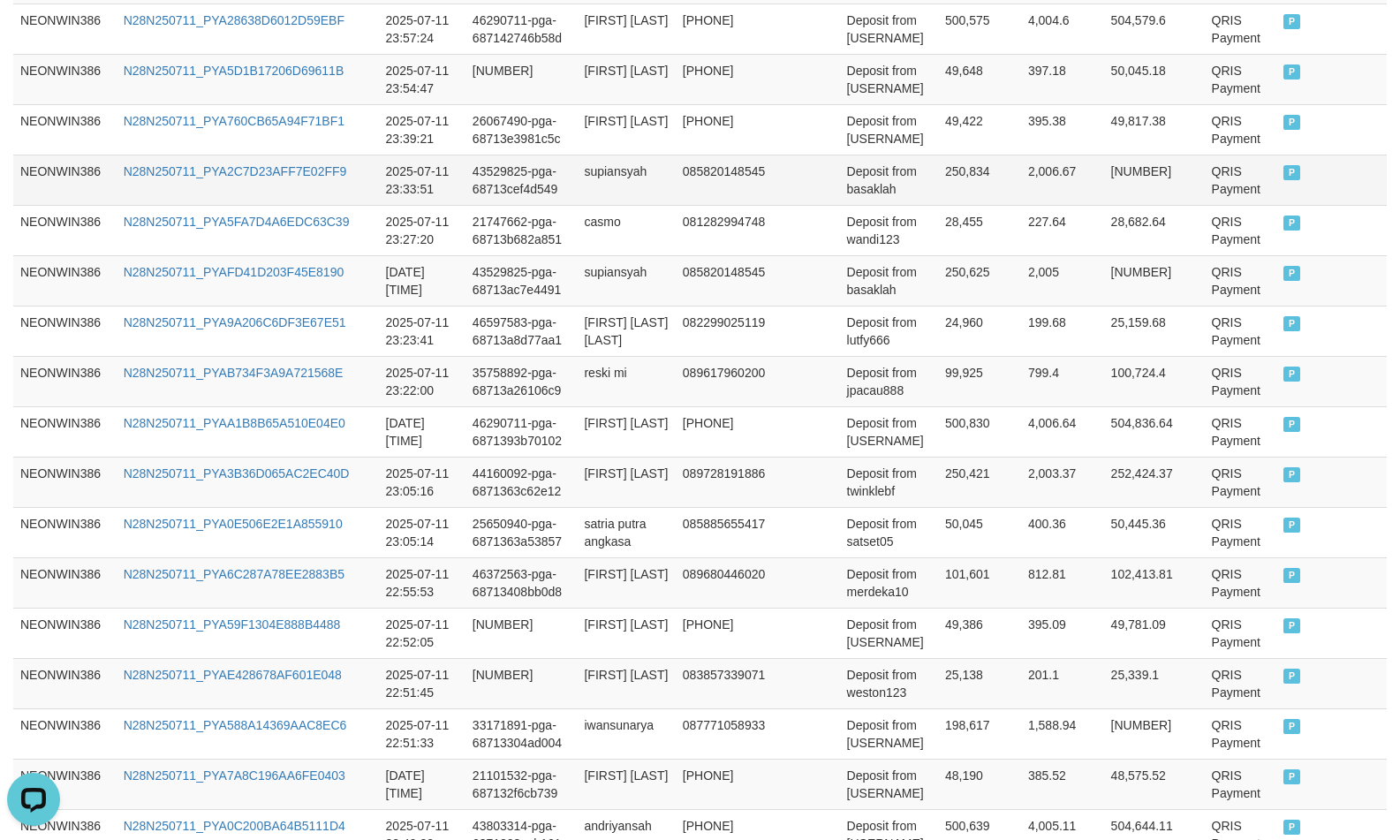 click on "250,834" at bounding box center (980, 179) 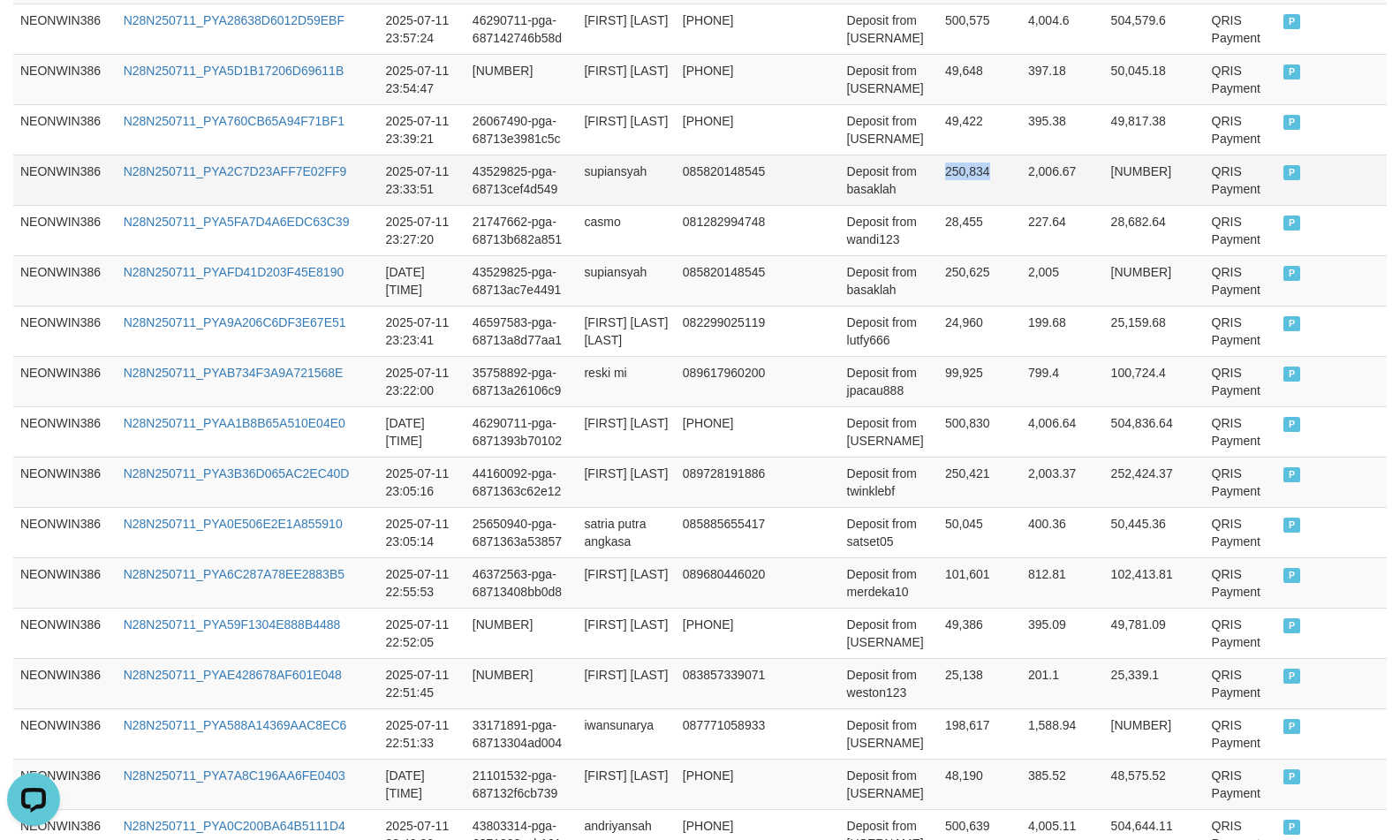 click on "250,834" at bounding box center (980, 179) 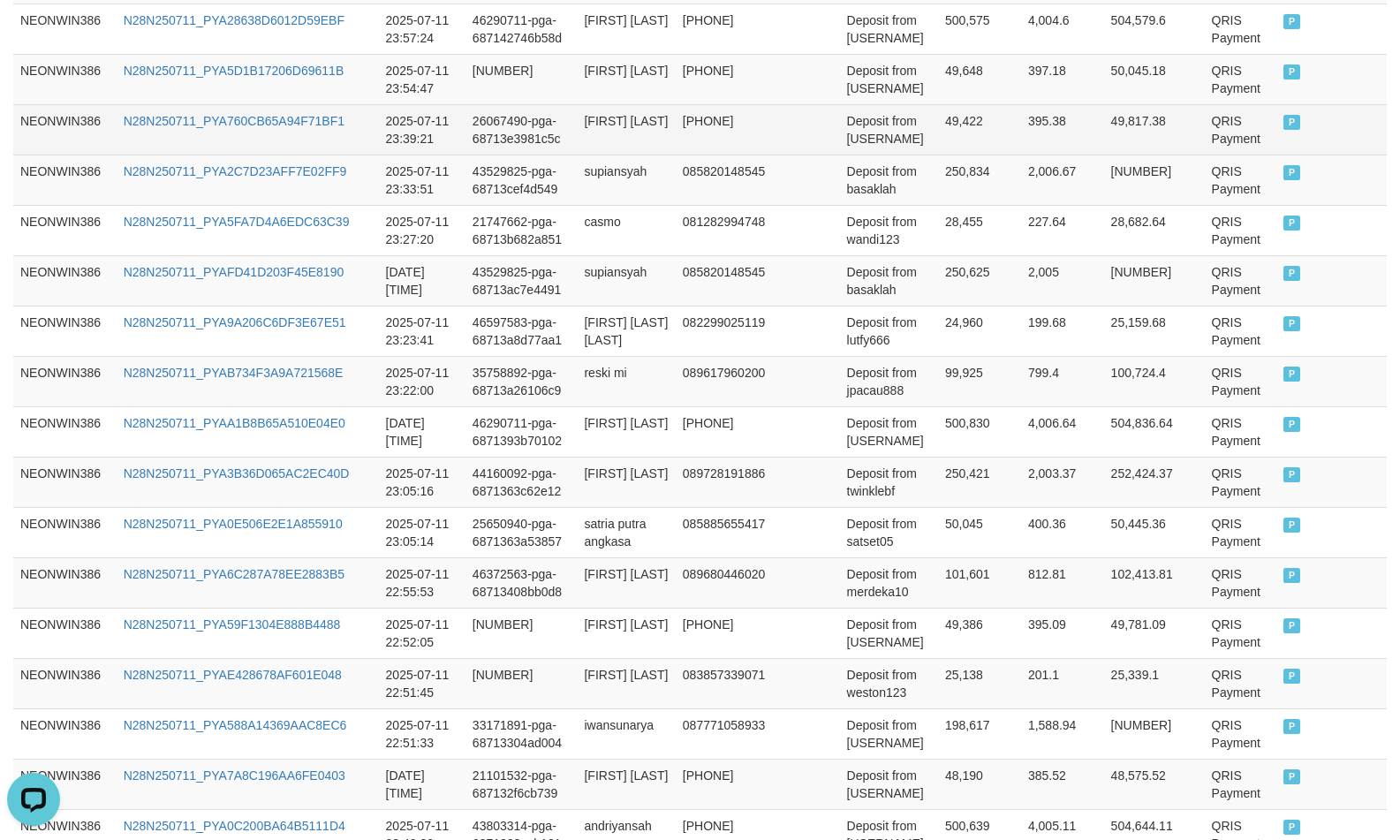 click on "49,422" at bounding box center (980, 129) 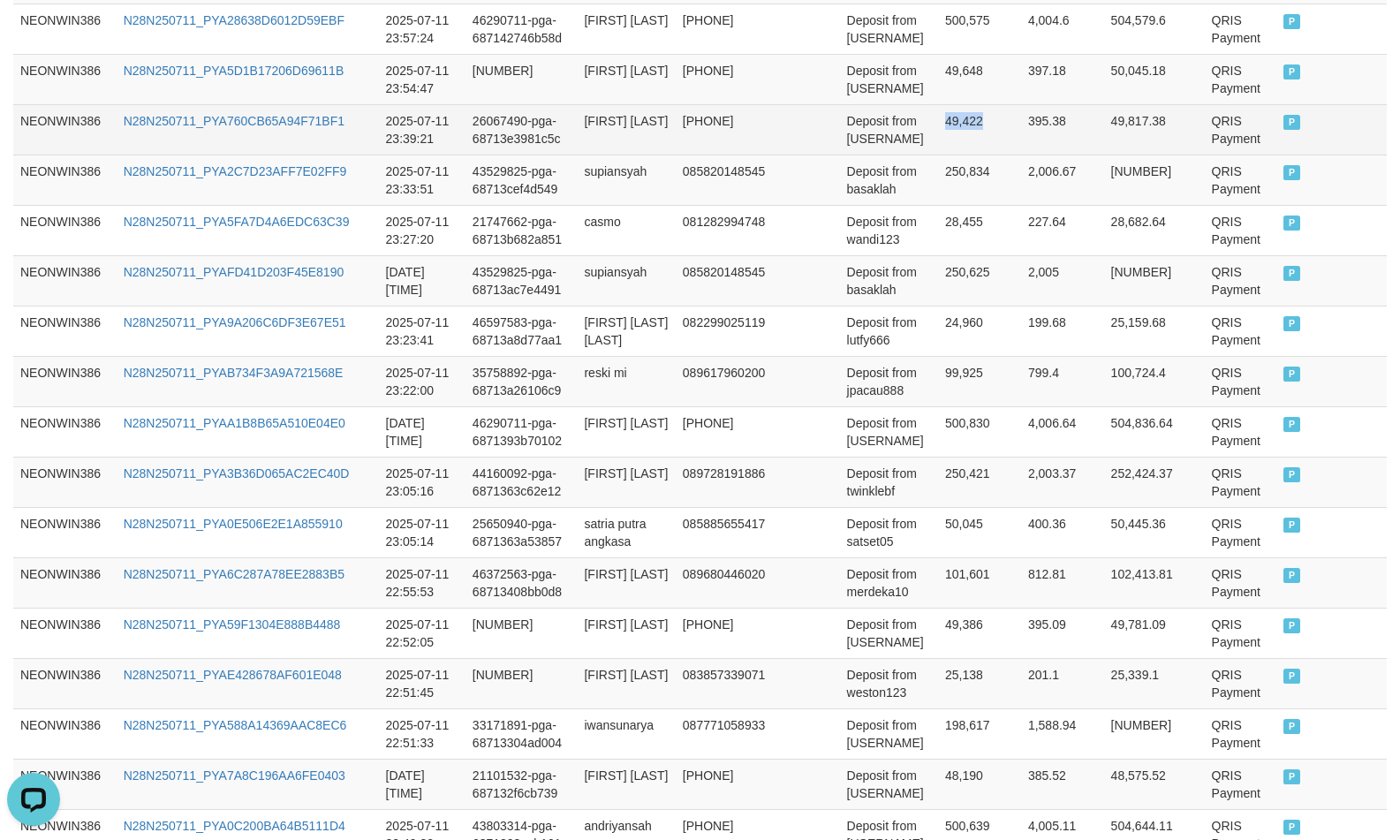 click on "49,422" at bounding box center (980, 129) 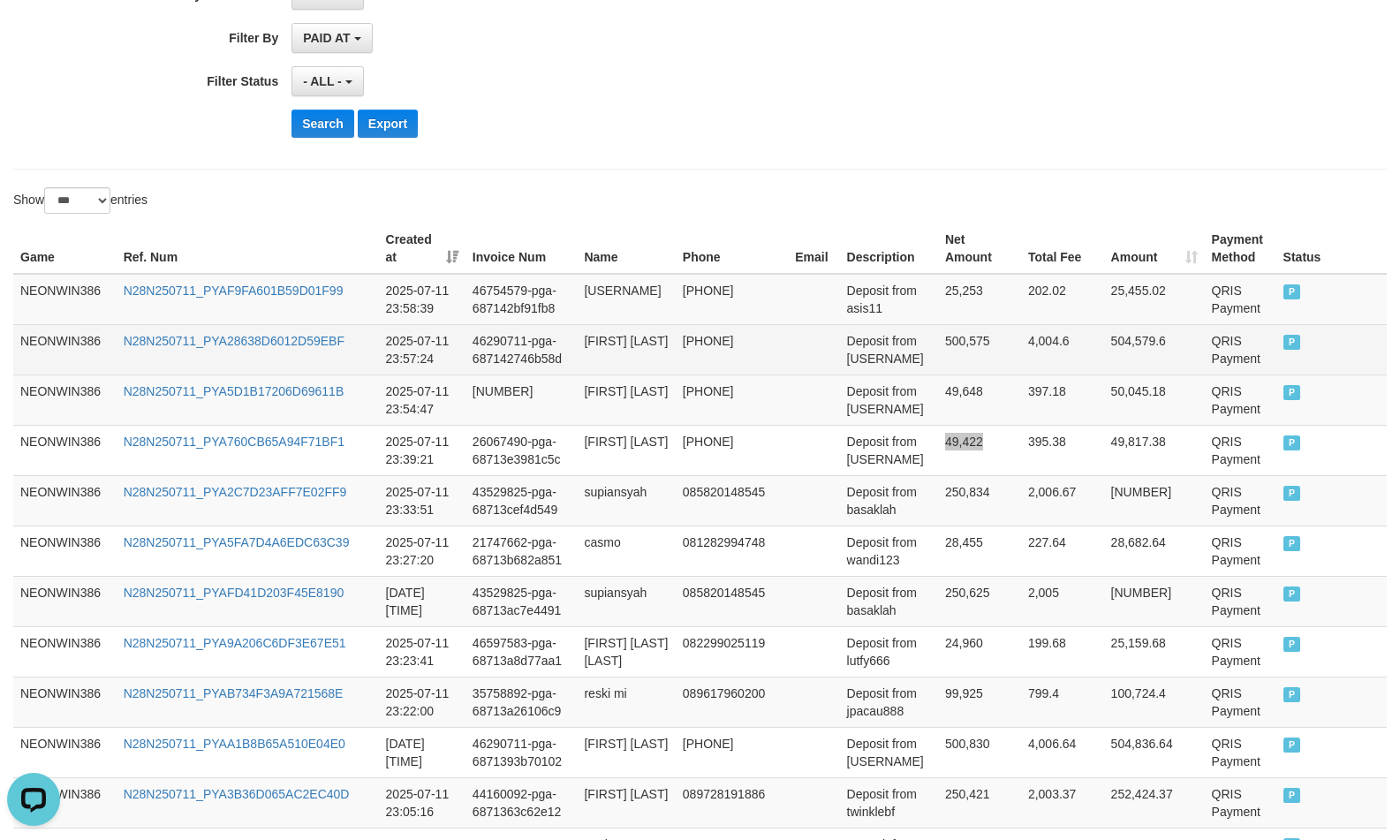 scroll, scrollTop: 367, scrollLeft: 0, axis: vertical 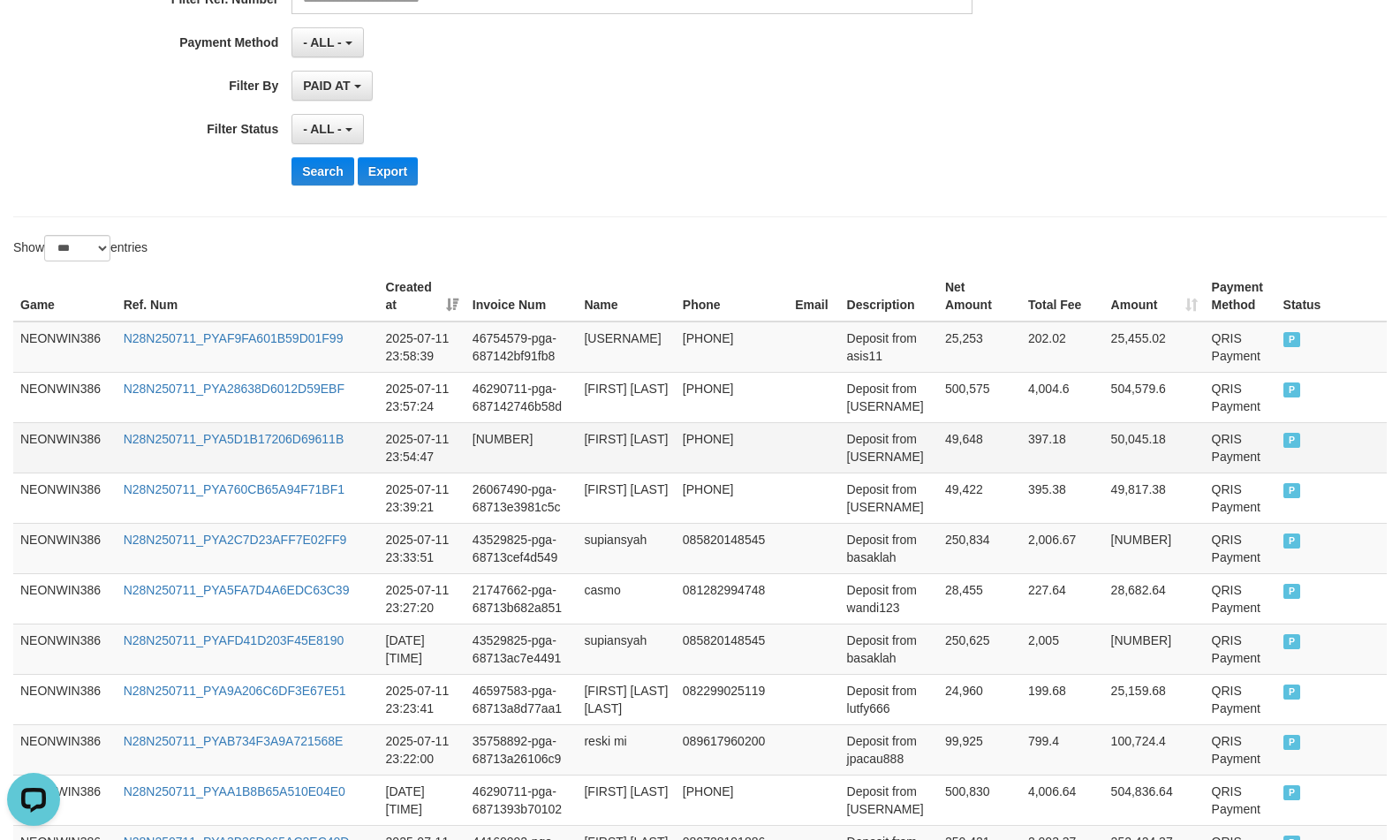 click on "49,648" at bounding box center [980, 447] 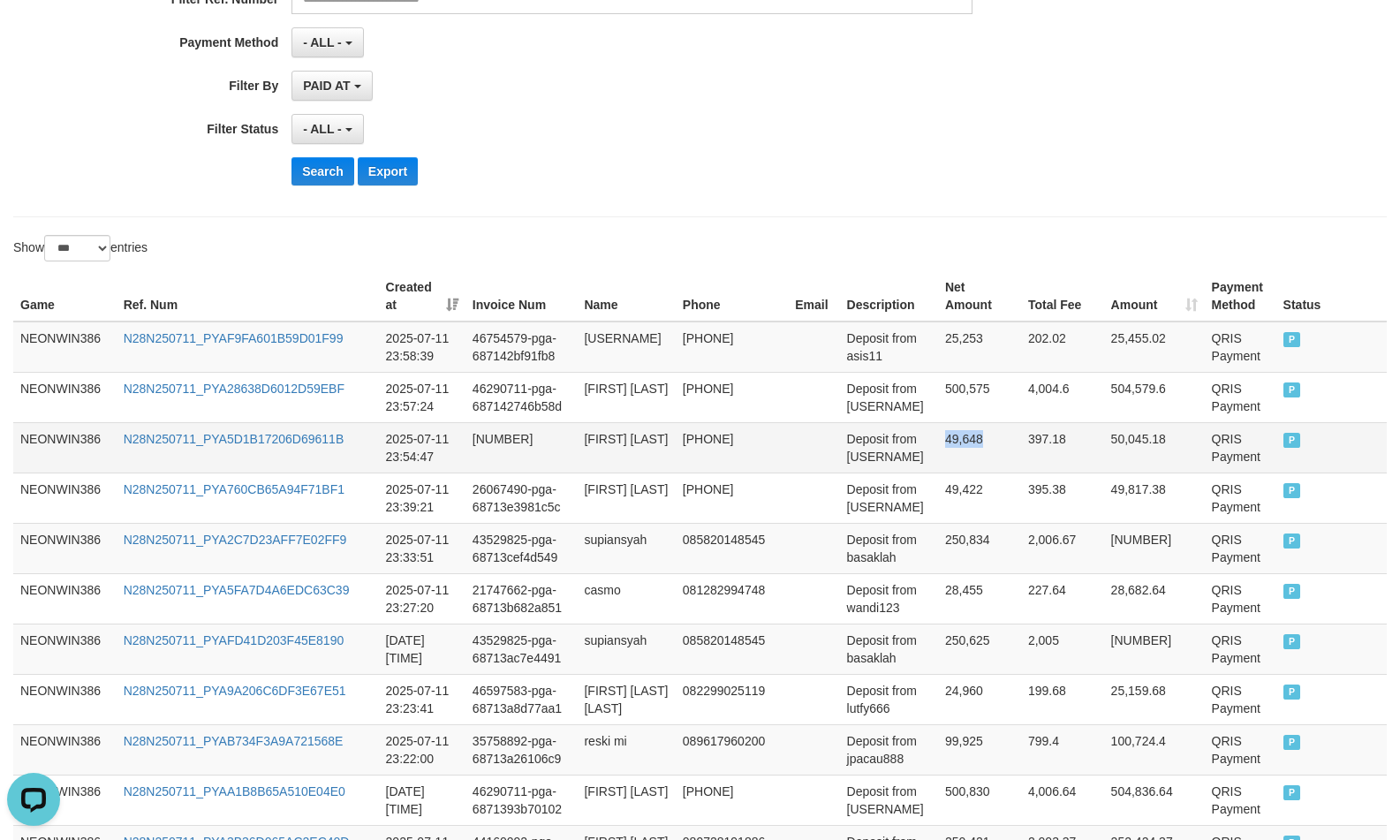 drag, startPoint x: 961, startPoint y: 435, endPoint x: 1250, endPoint y: 550, distance: 311.04019 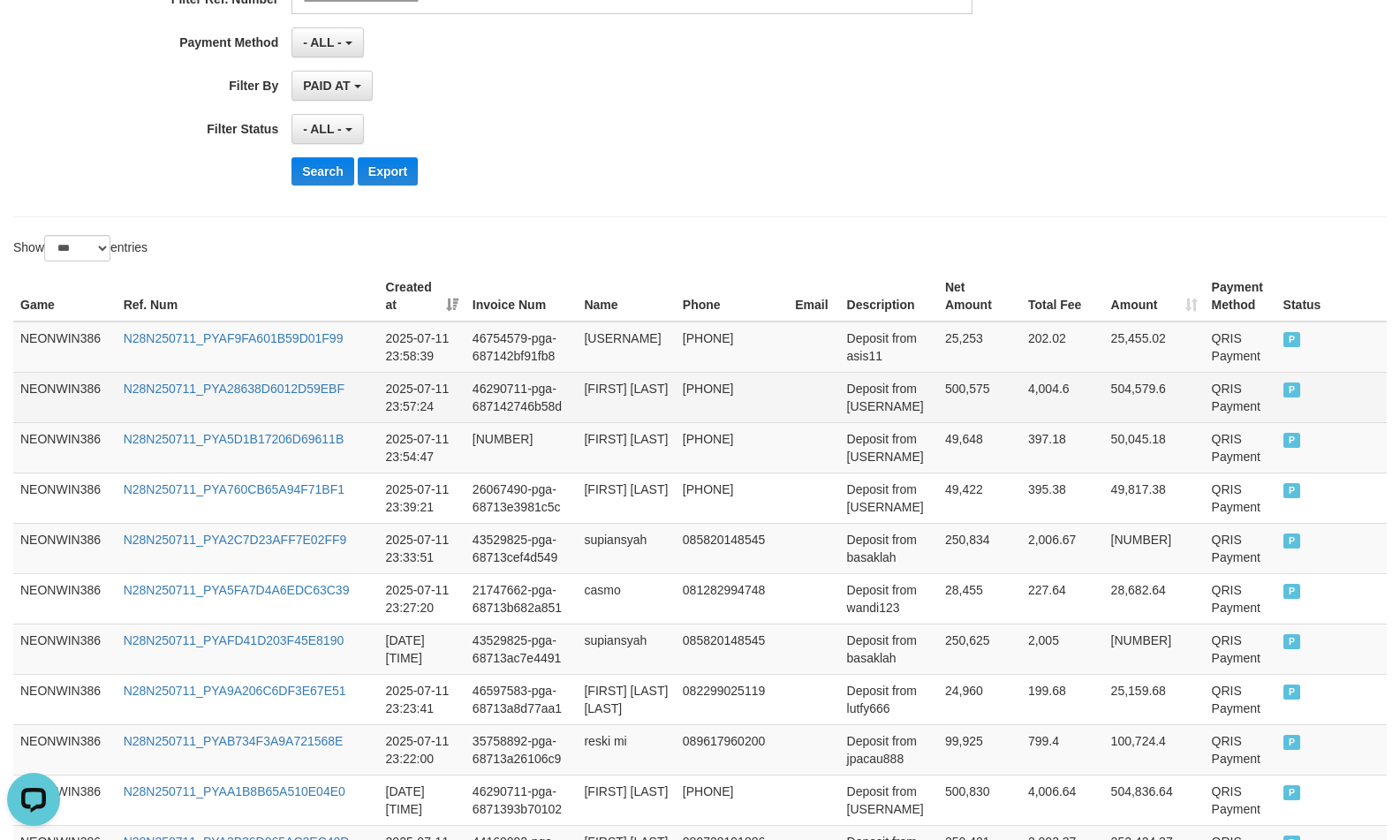 click on "500,575" at bounding box center (980, 397) 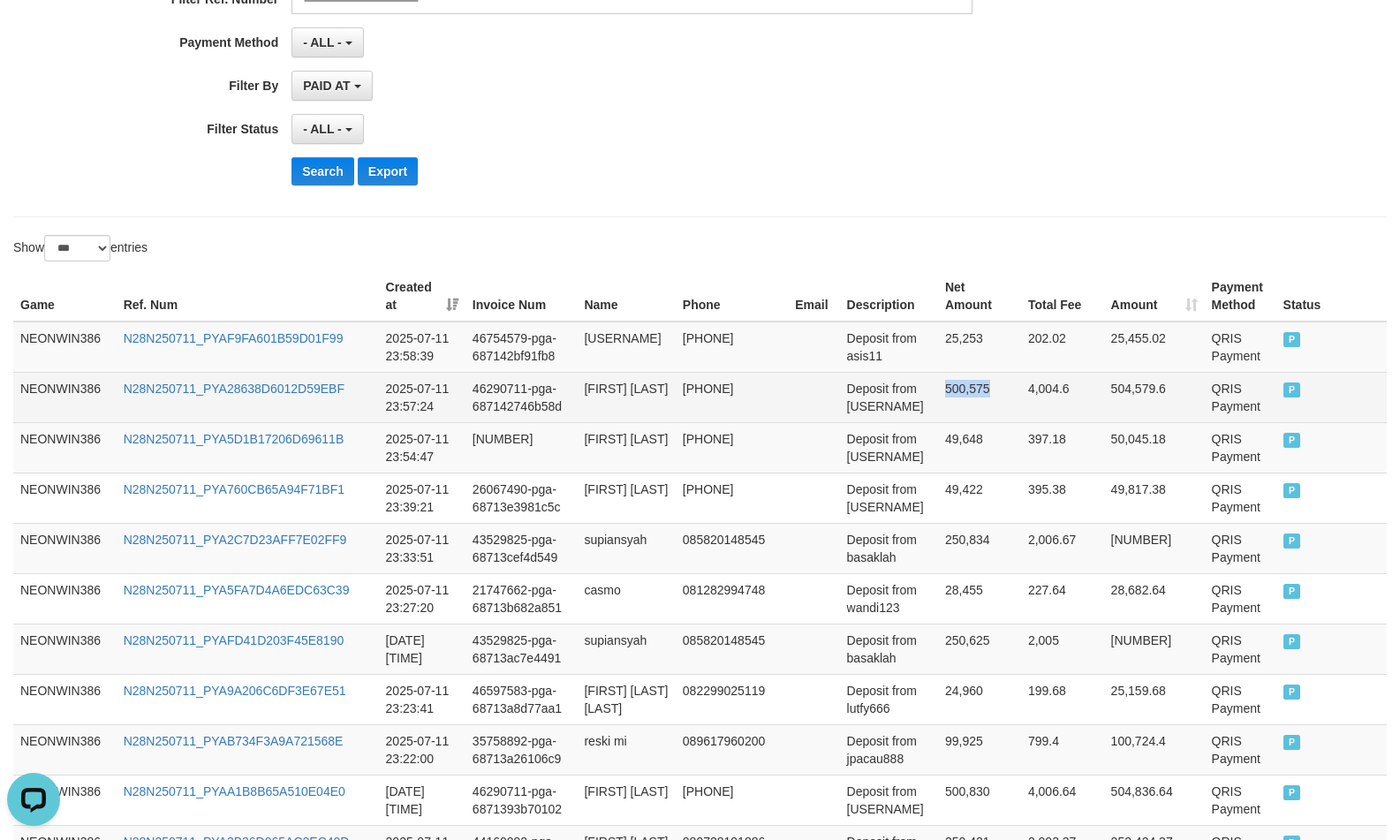 click on "500,575" at bounding box center [980, 397] 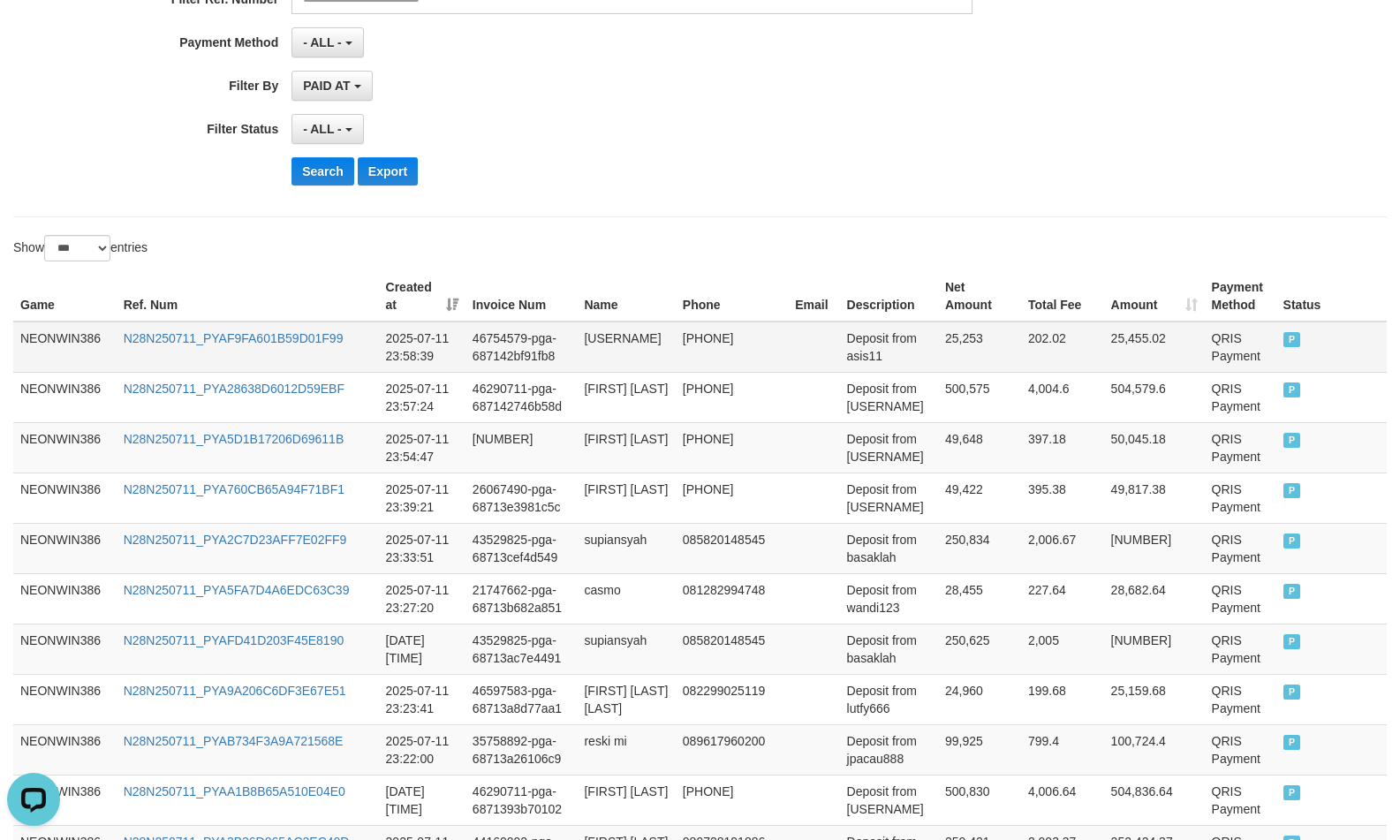click on "25,253" at bounding box center [980, 347] 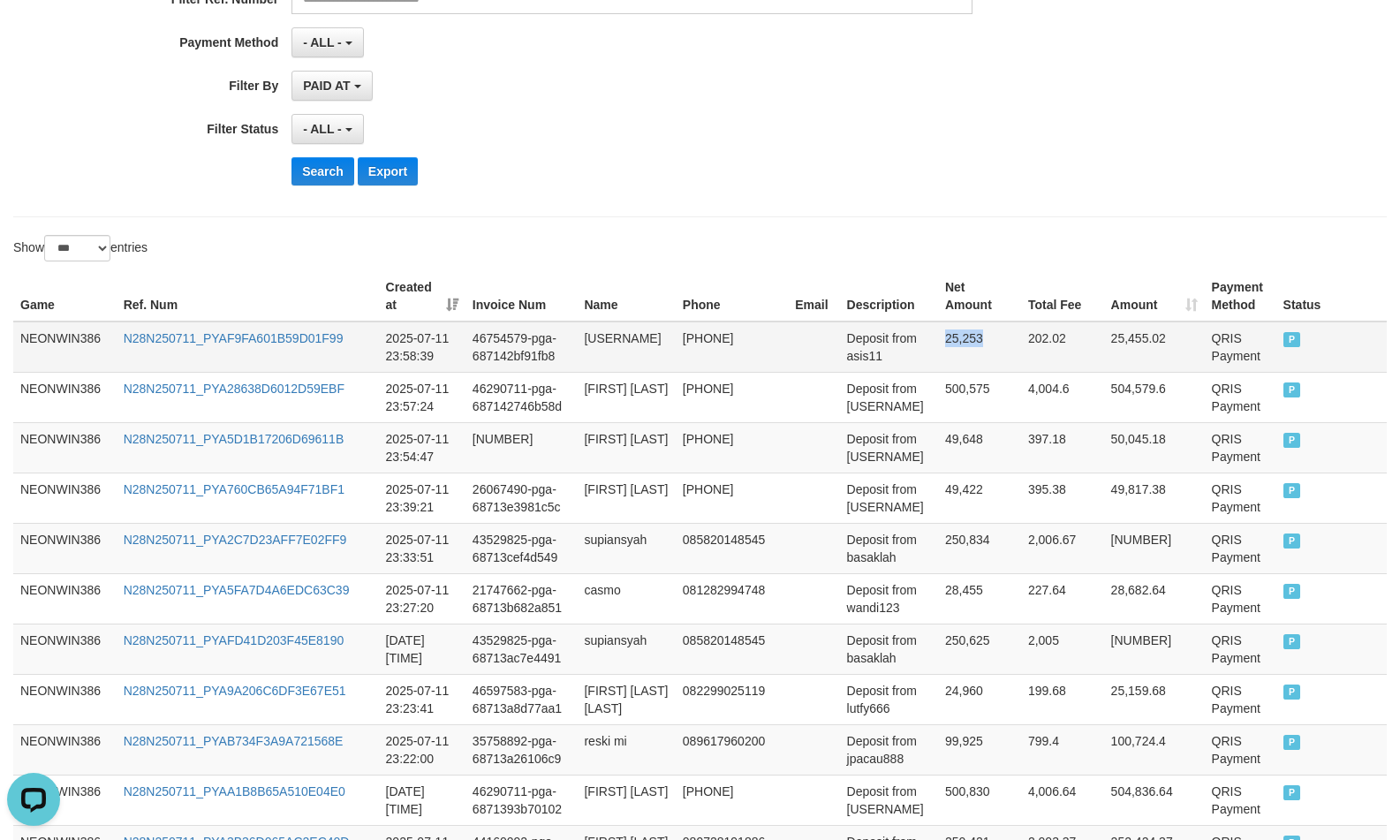 click on "25,253" at bounding box center (980, 347) 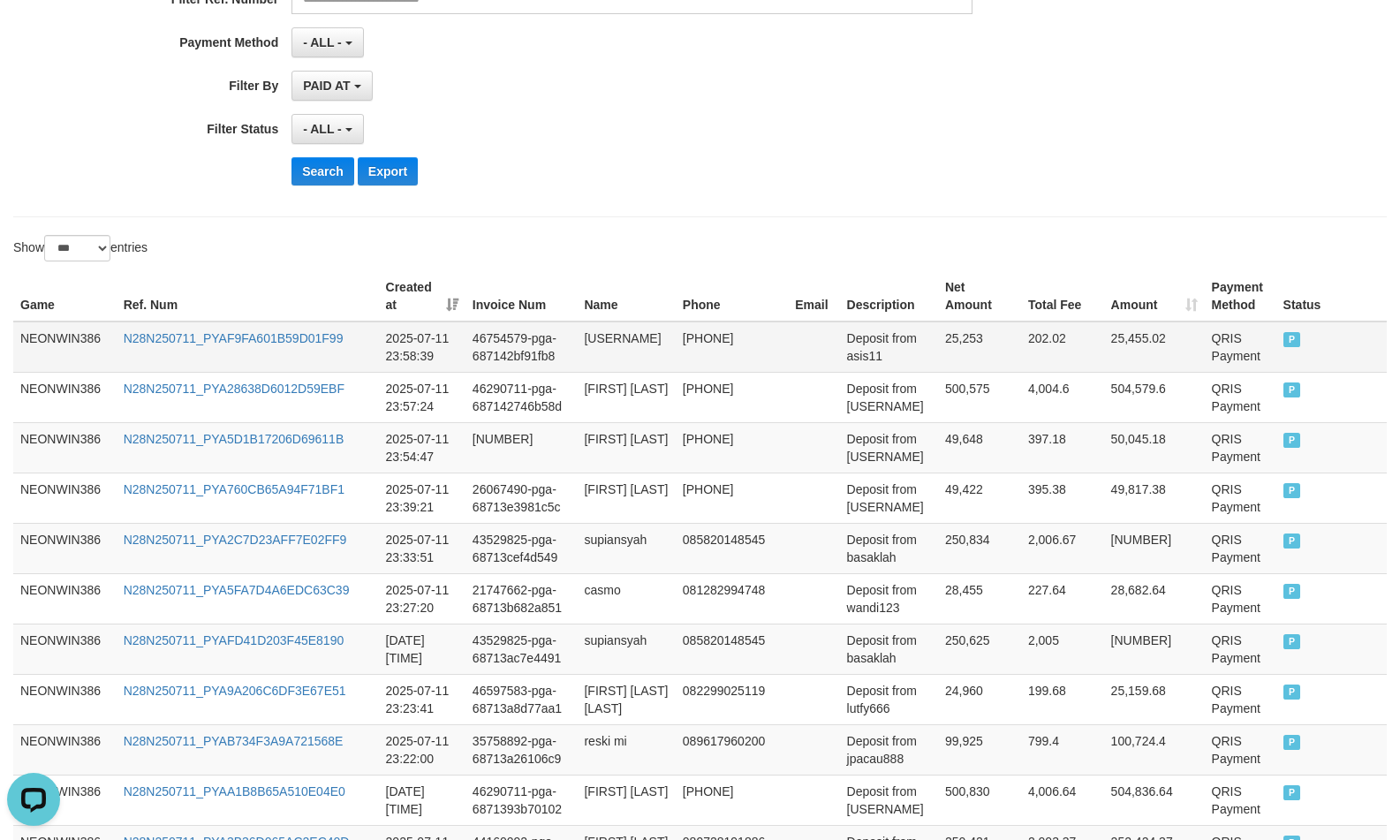 click on "ernq" at bounding box center [625, 347] 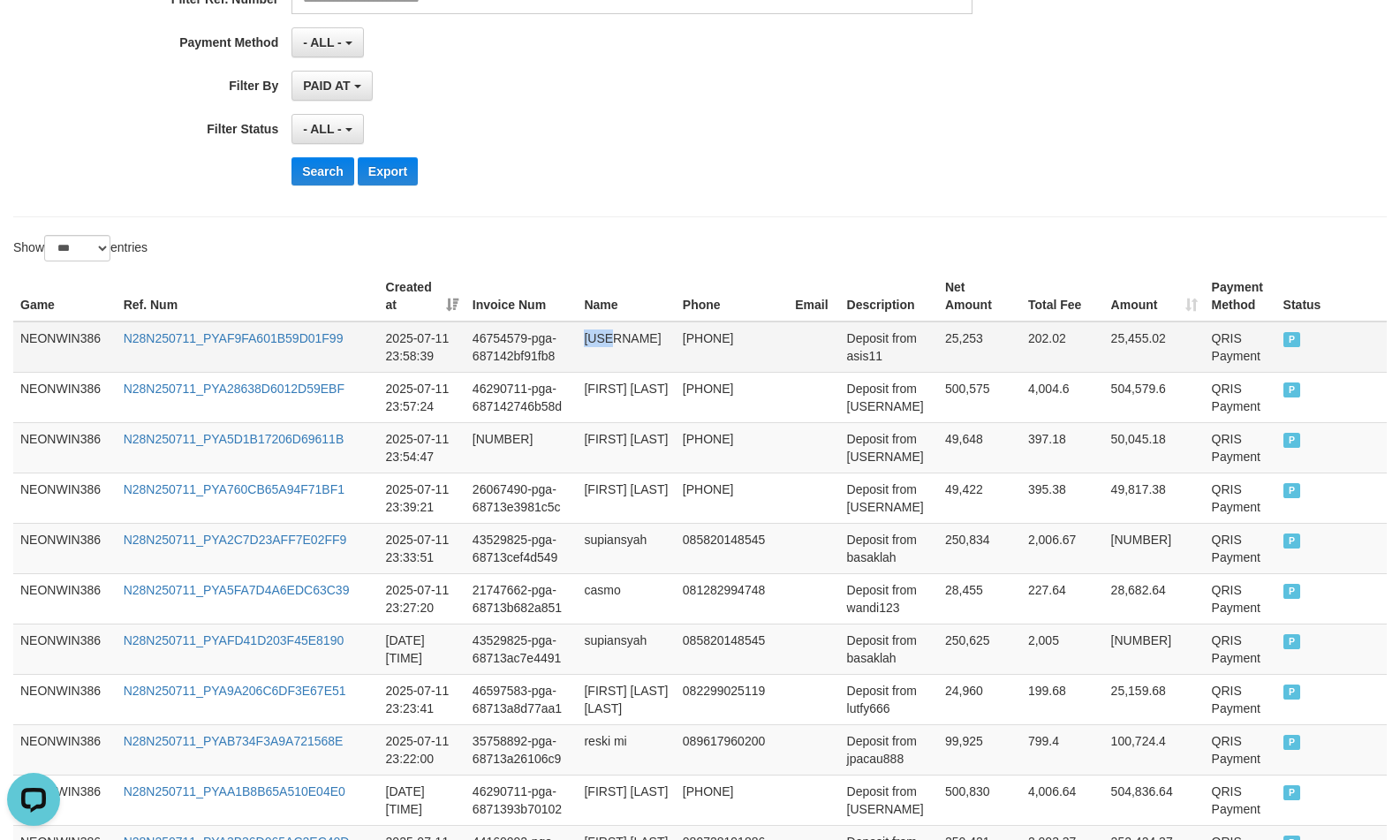 click on "ernq" at bounding box center (625, 347) 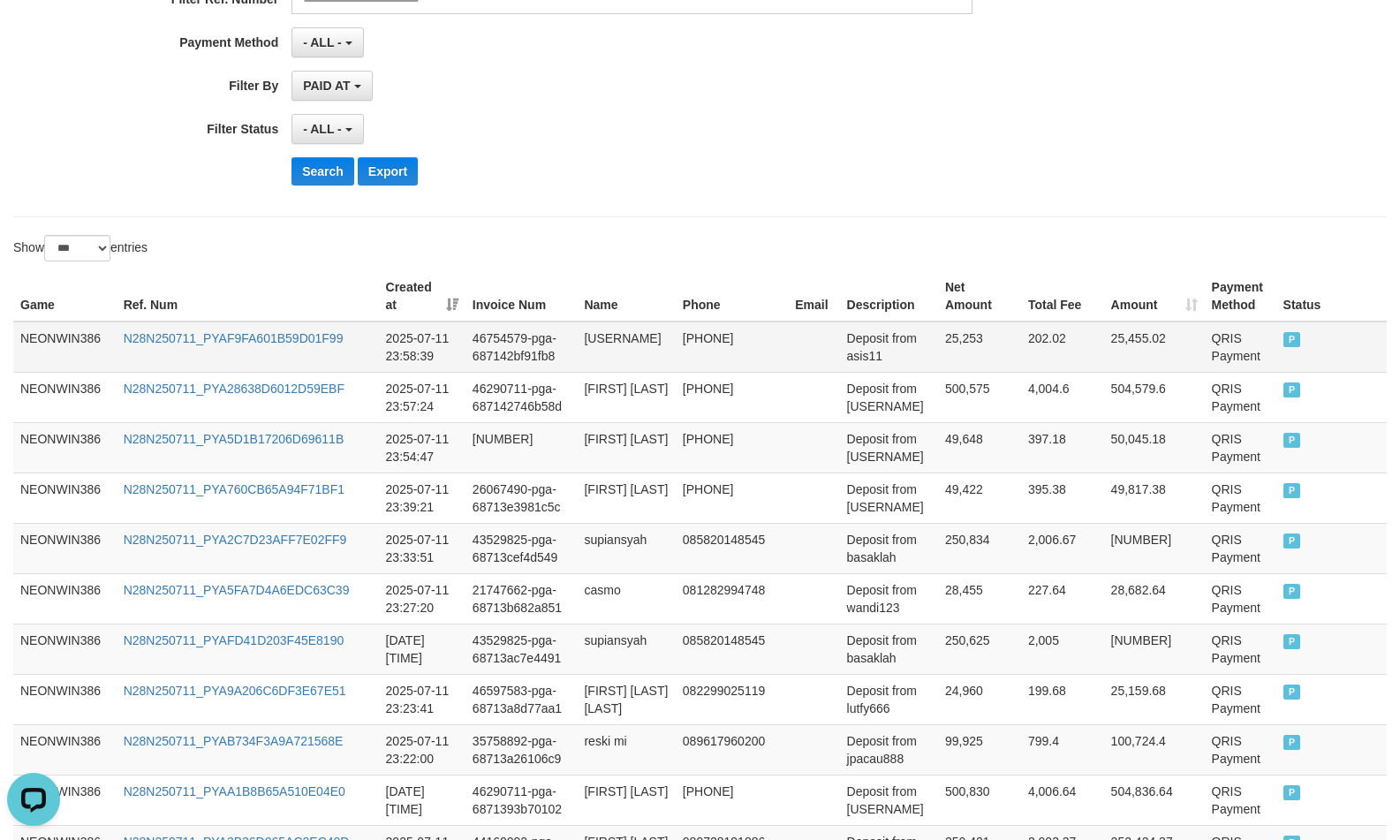click on "Deposit from asis11" at bounding box center [889, 347] 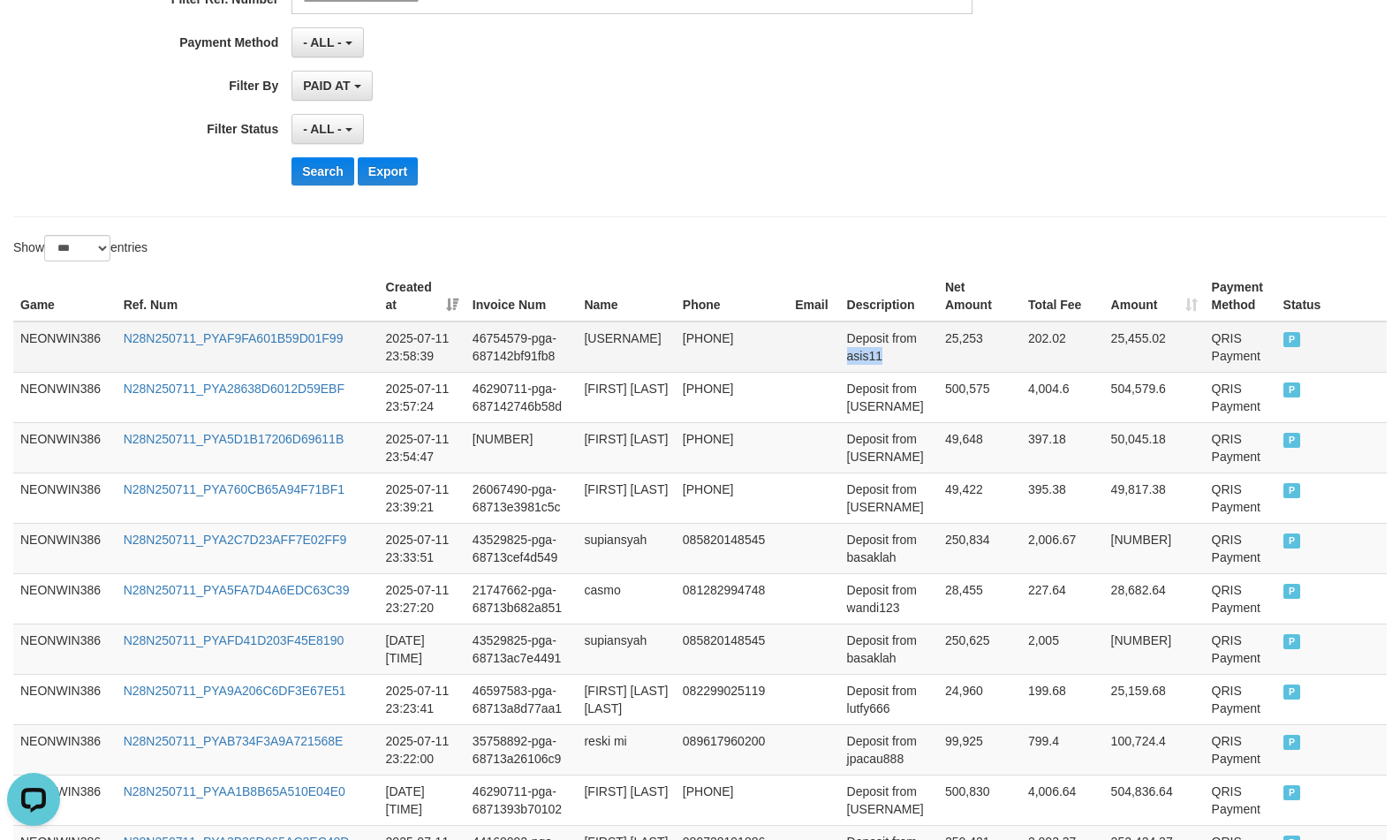 click on "Deposit from asis11" at bounding box center (889, 347) 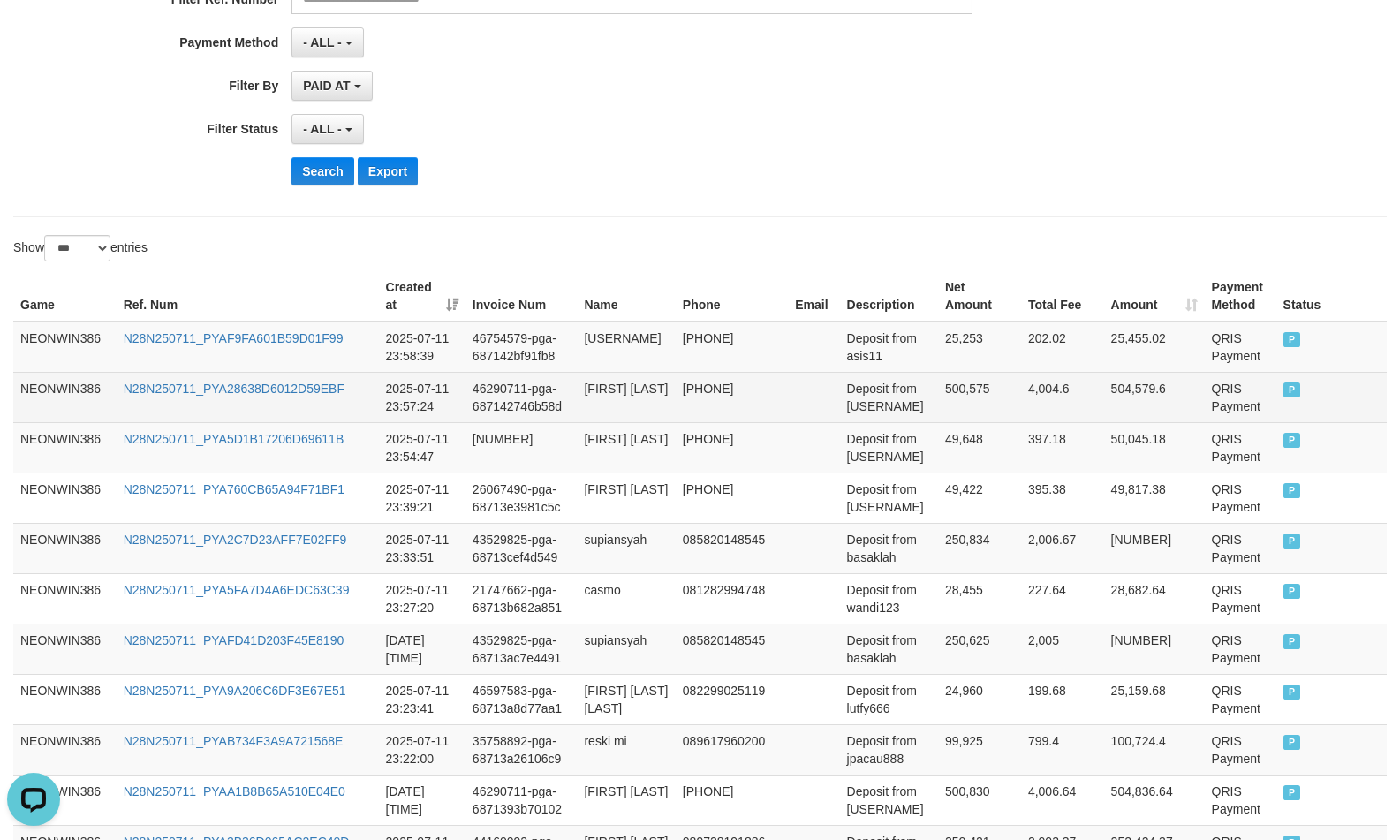click on "[FIRST] [LAST] [LAST]" at bounding box center [625, 397] 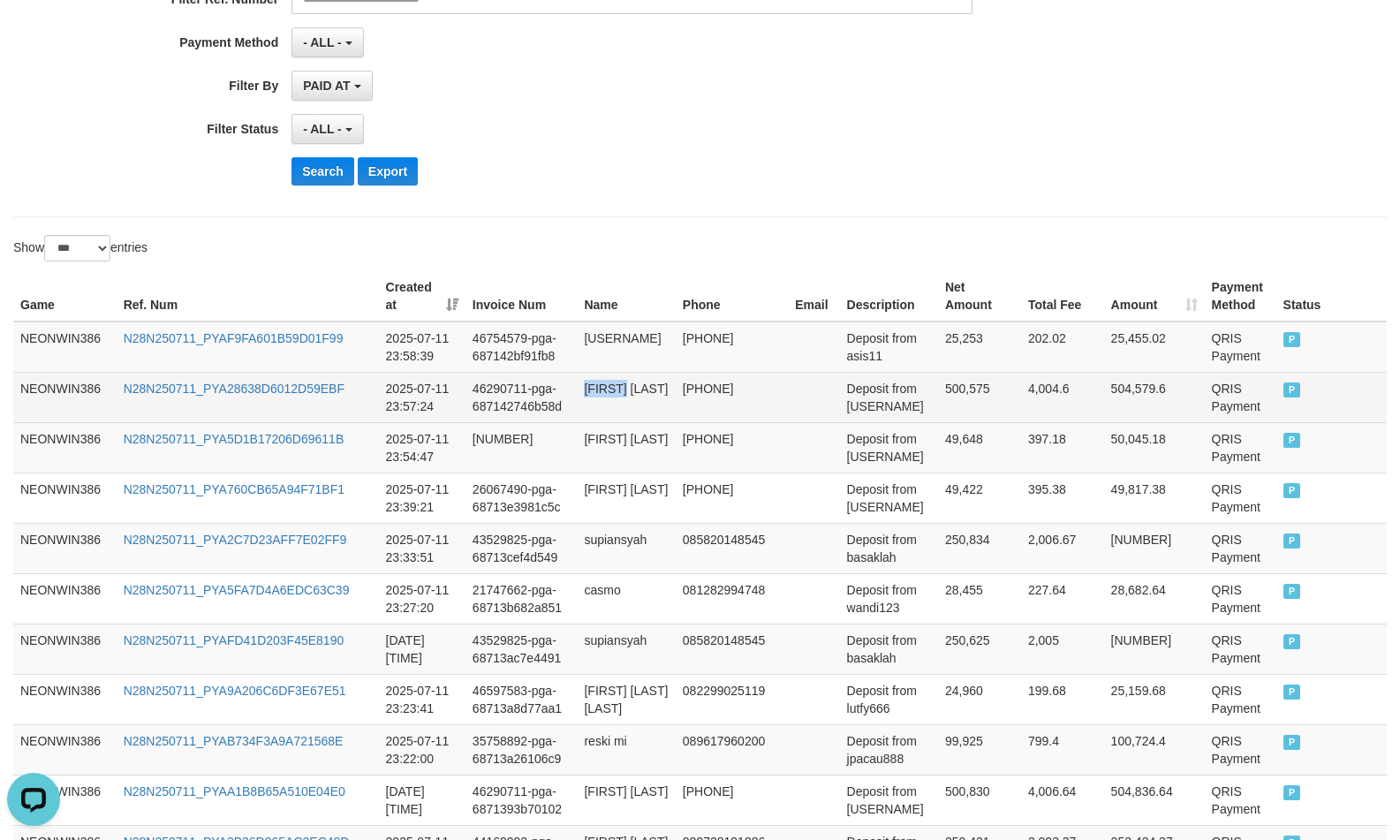 click on "[FIRST] [LAST] [LAST]" at bounding box center [625, 397] 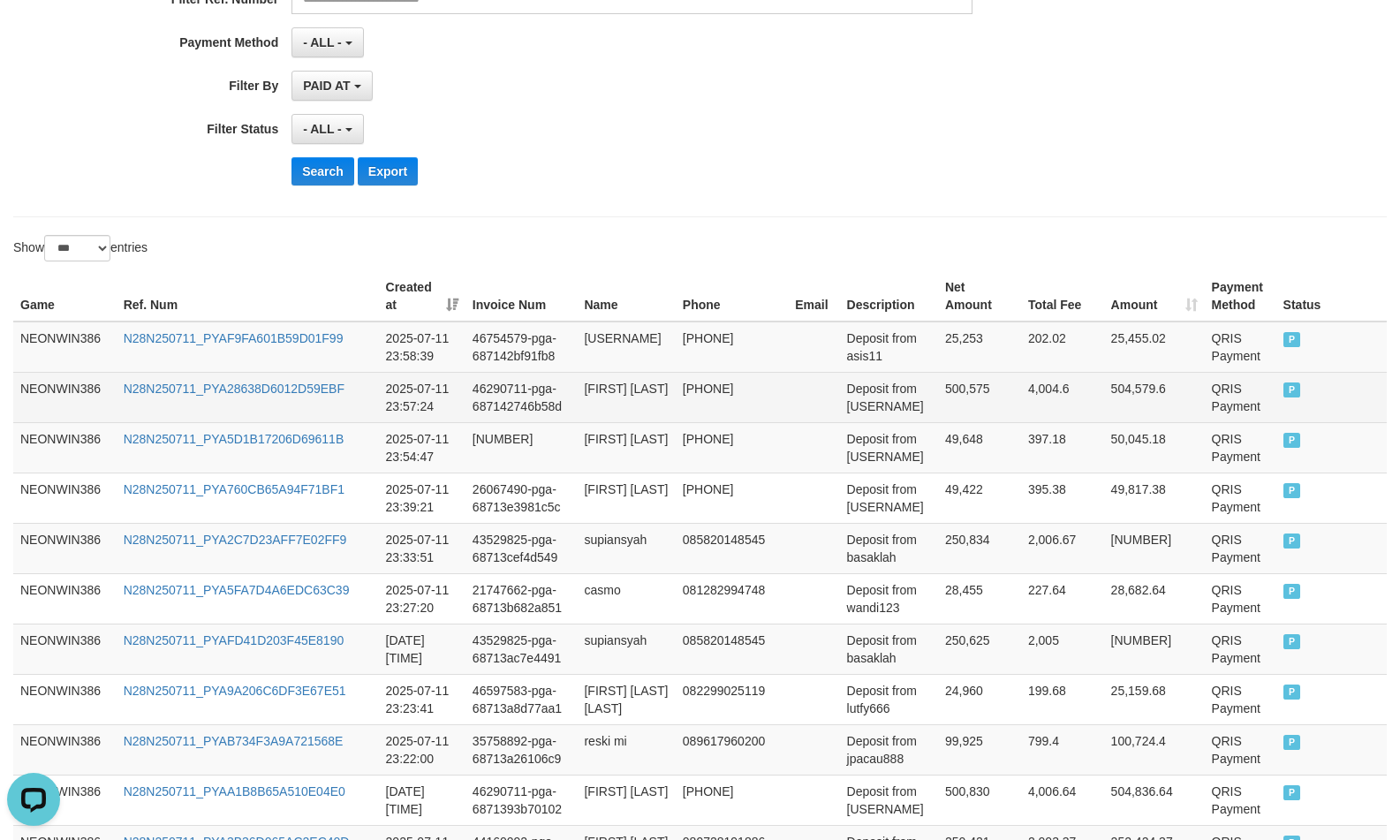 click on "Deposit from [USERNAME]" at bounding box center (889, 397) 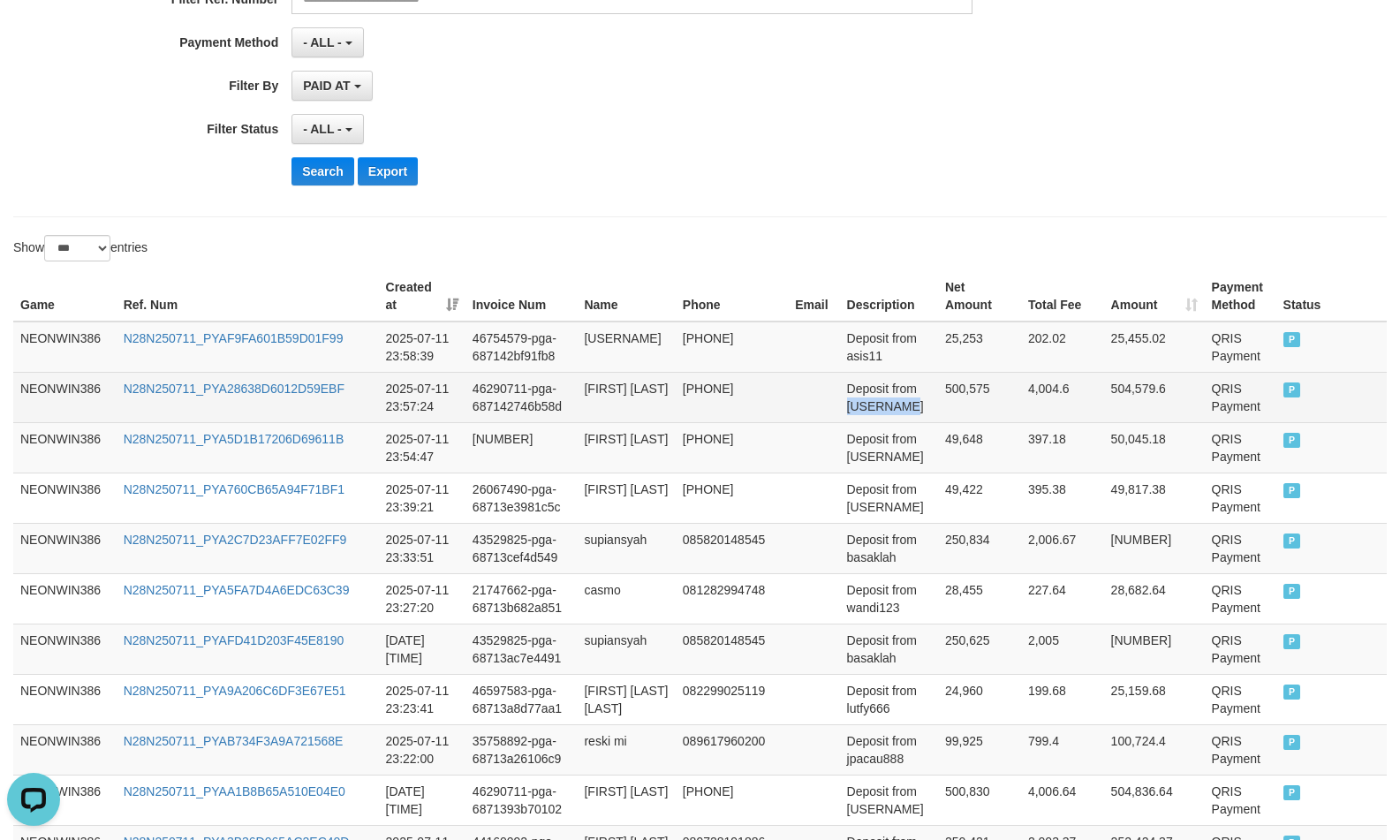 click on "Deposit from [USERNAME]" at bounding box center (889, 397) 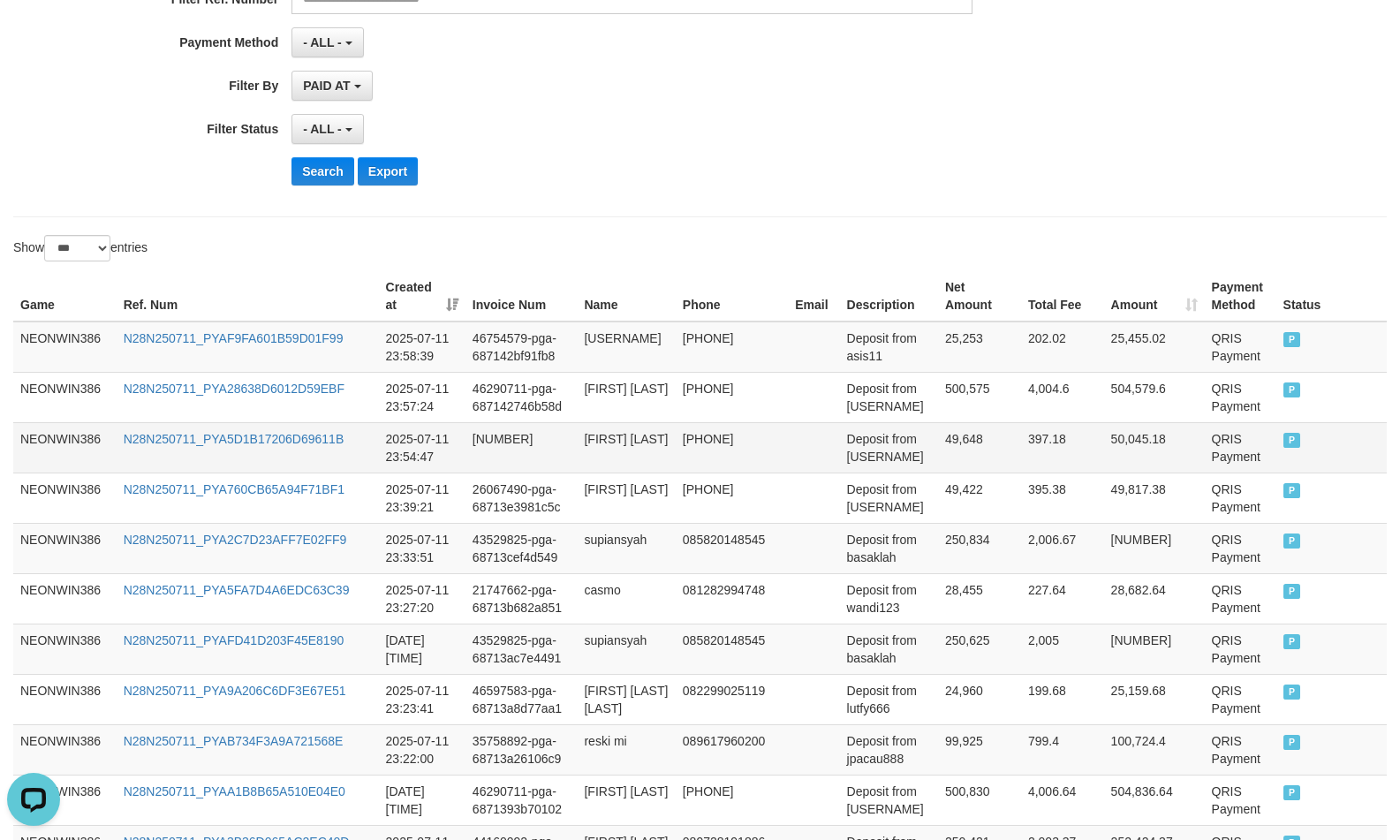 click on "revan akbar anugrah" at bounding box center (625, 447) 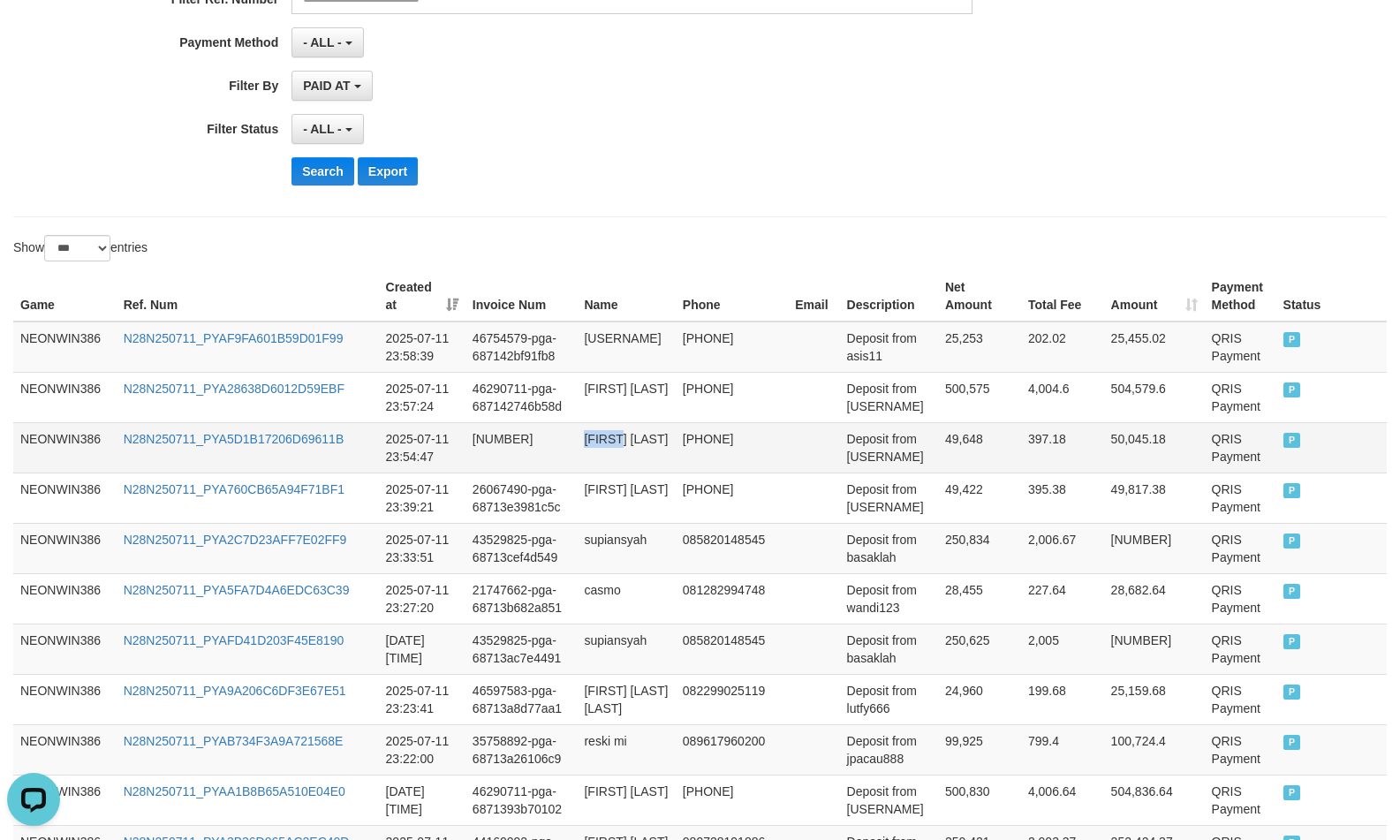 click on "revan akbar anugrah" at bounding box center (625, 447) 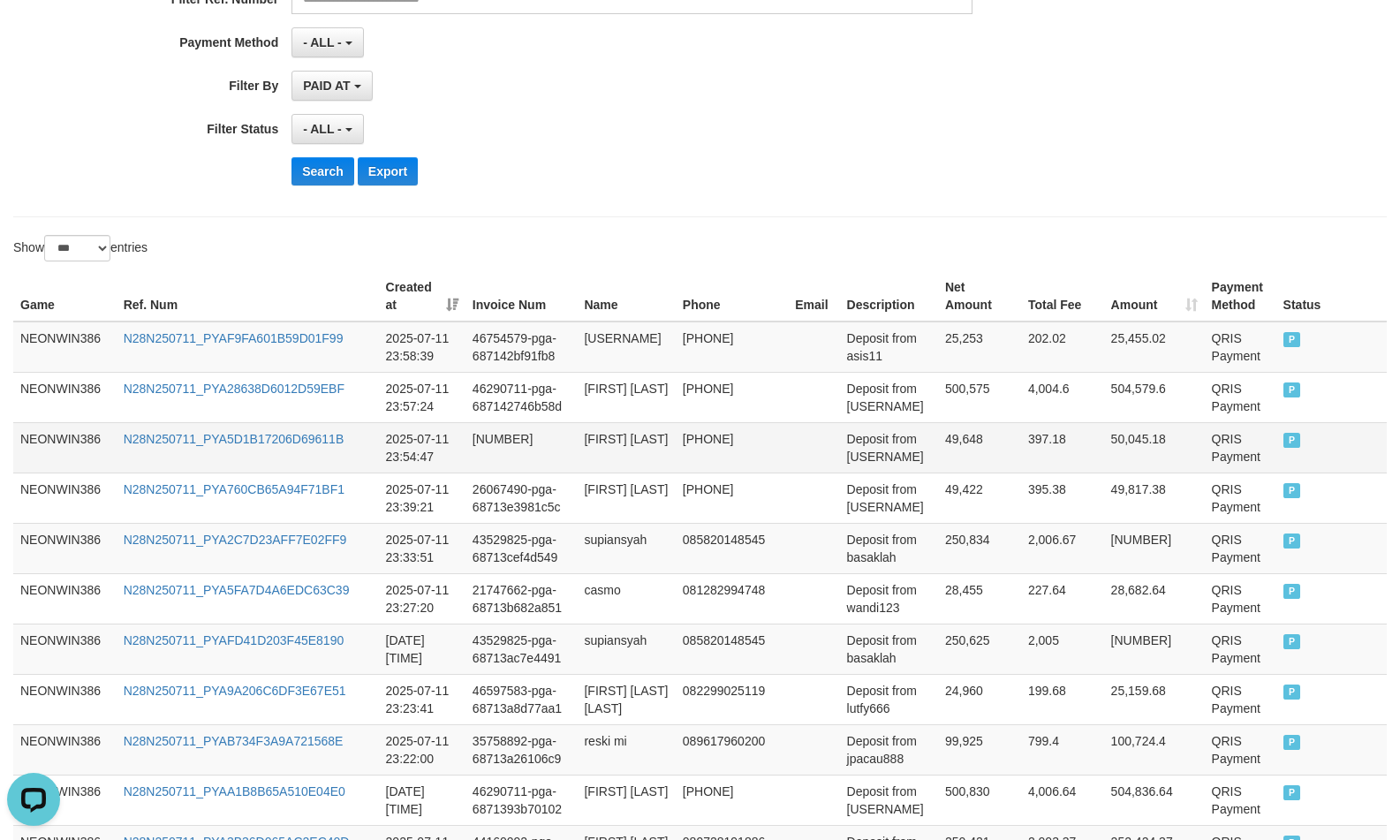 click on "Deposit from katacitbun" at bounding box center (889, 447) 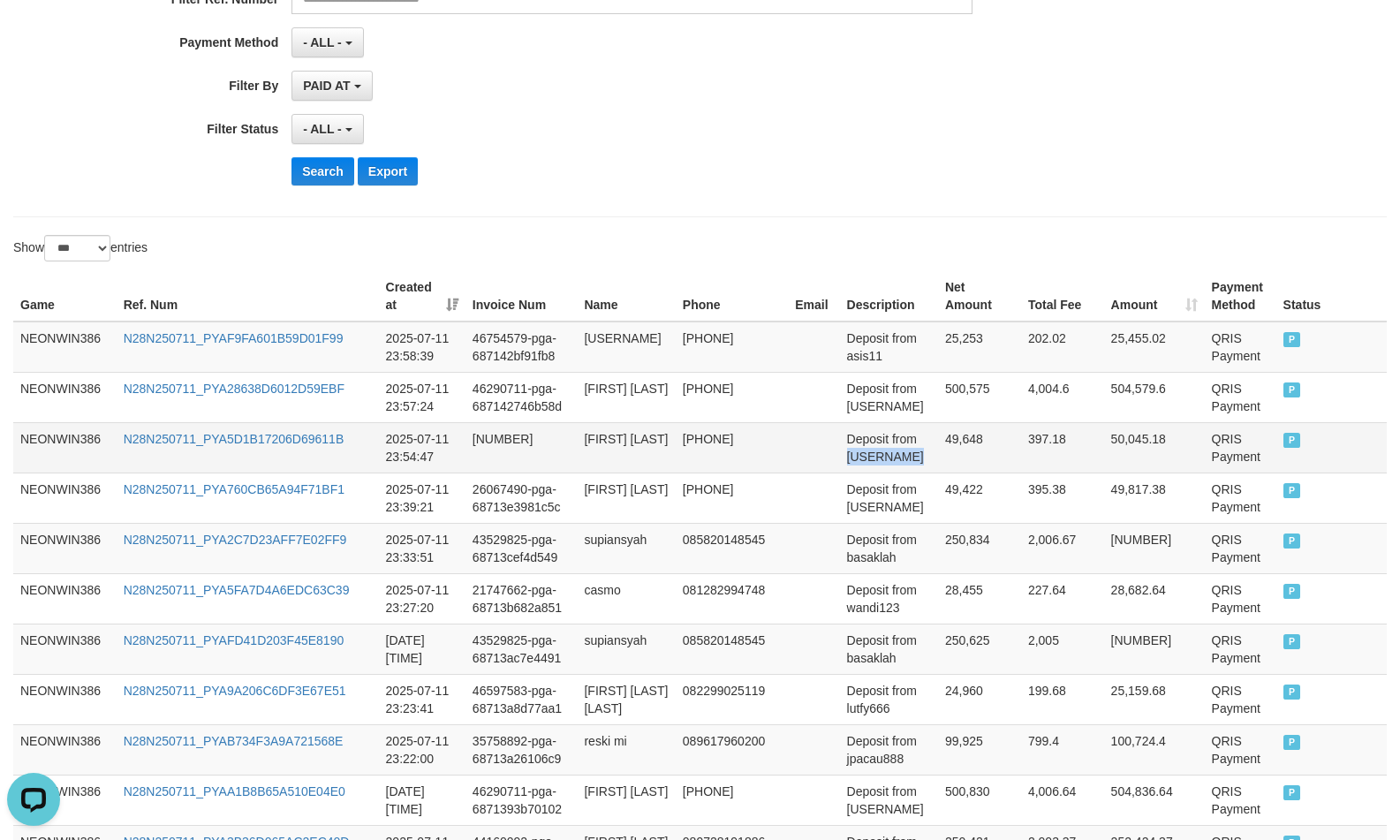click on "Deposit from katacitbun" at bounding box center [889, 447] 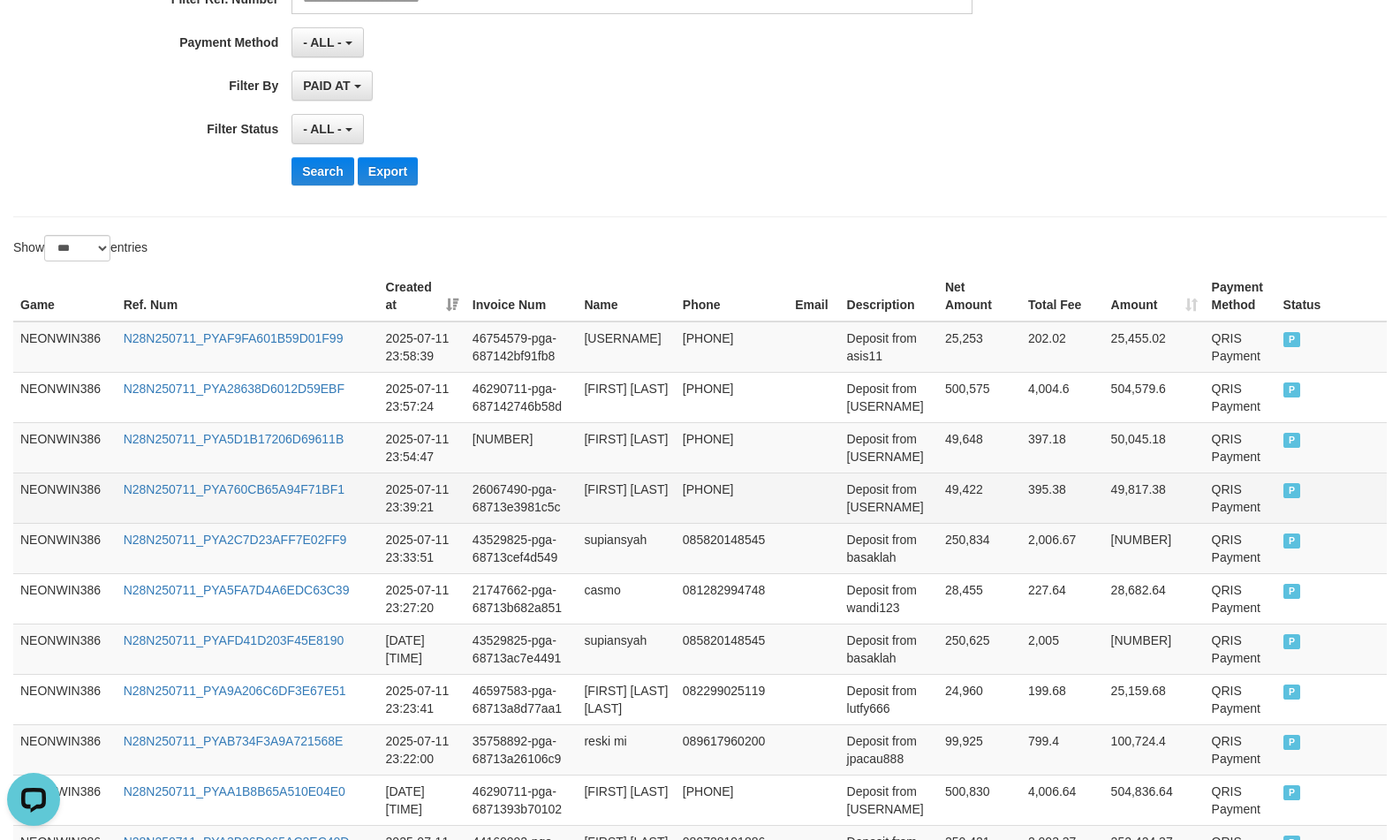 click on "rohmadi" at bounding box center [625, 497] 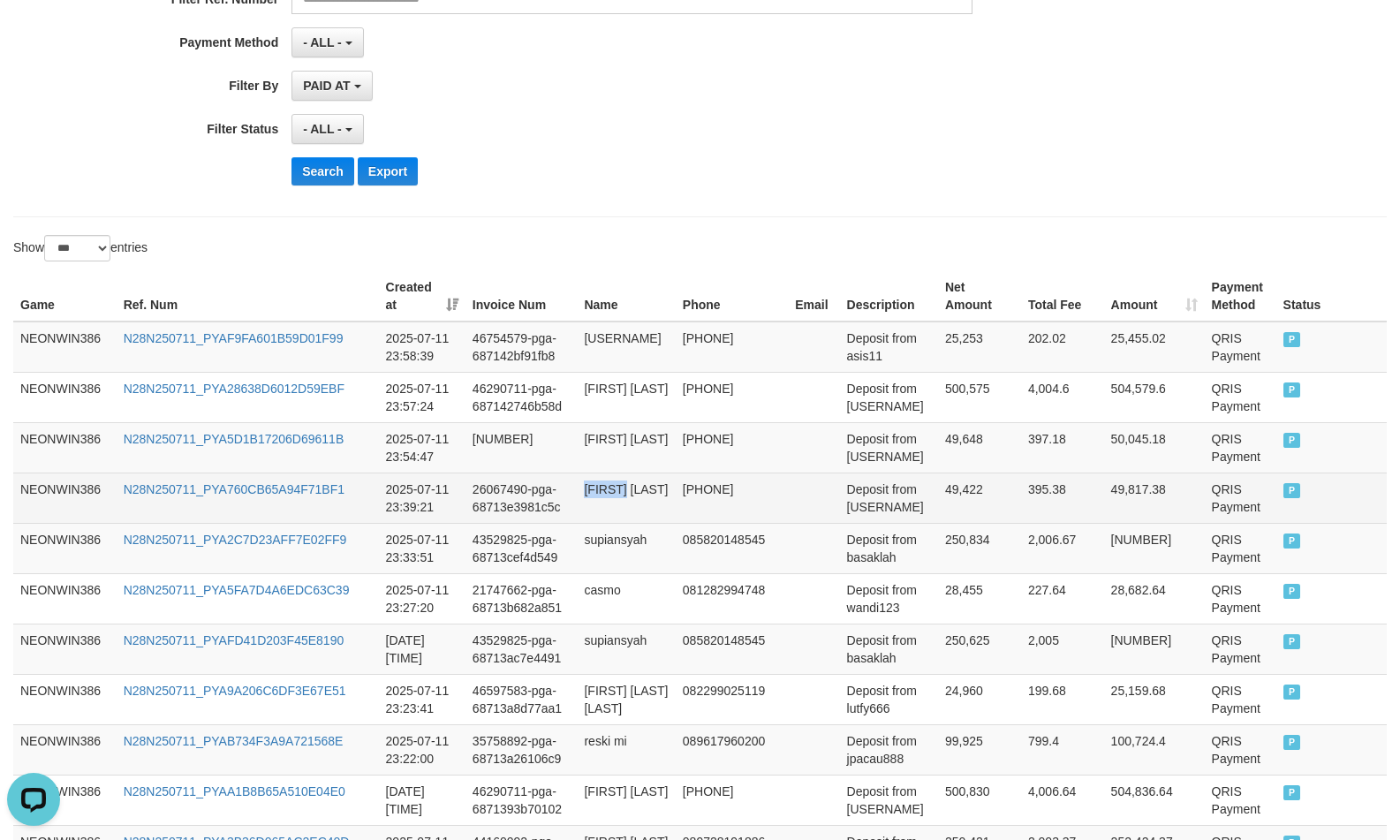 click on "rohmadi" at bounding box center [625, 497] 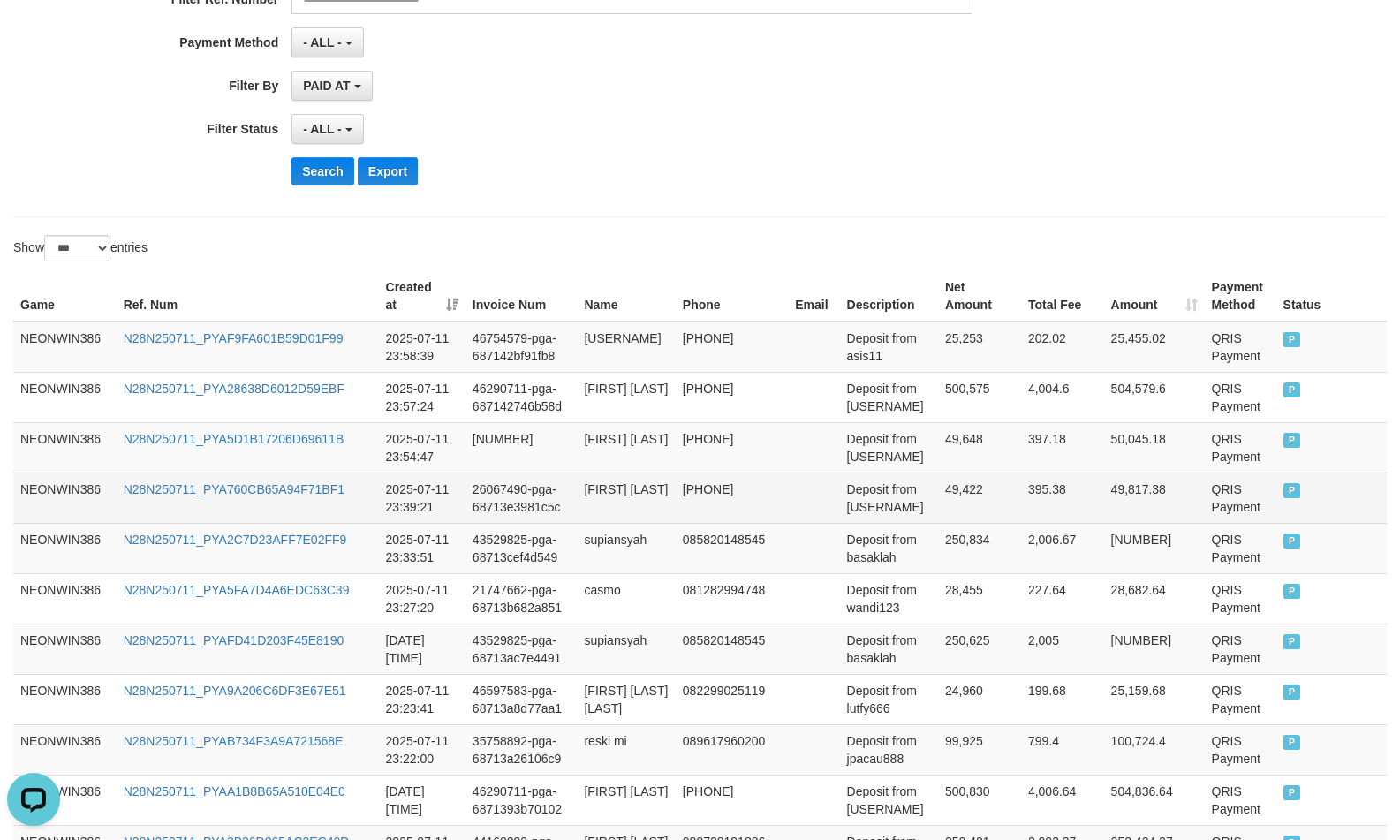 click on "Deposit from madi0411" at bounding box center (889, 497) 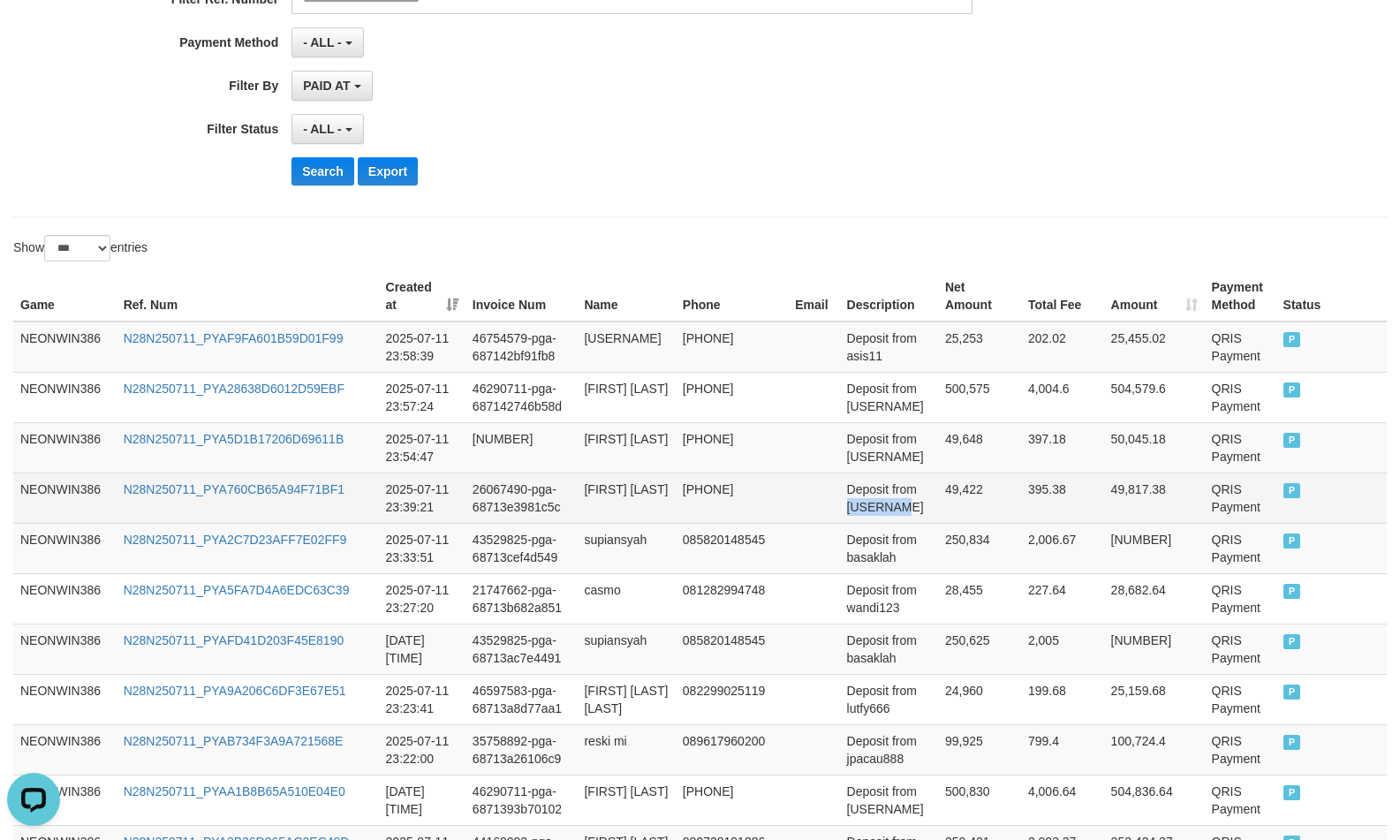 click on "Deposit from madi0411" at bounding box center [889, 497] 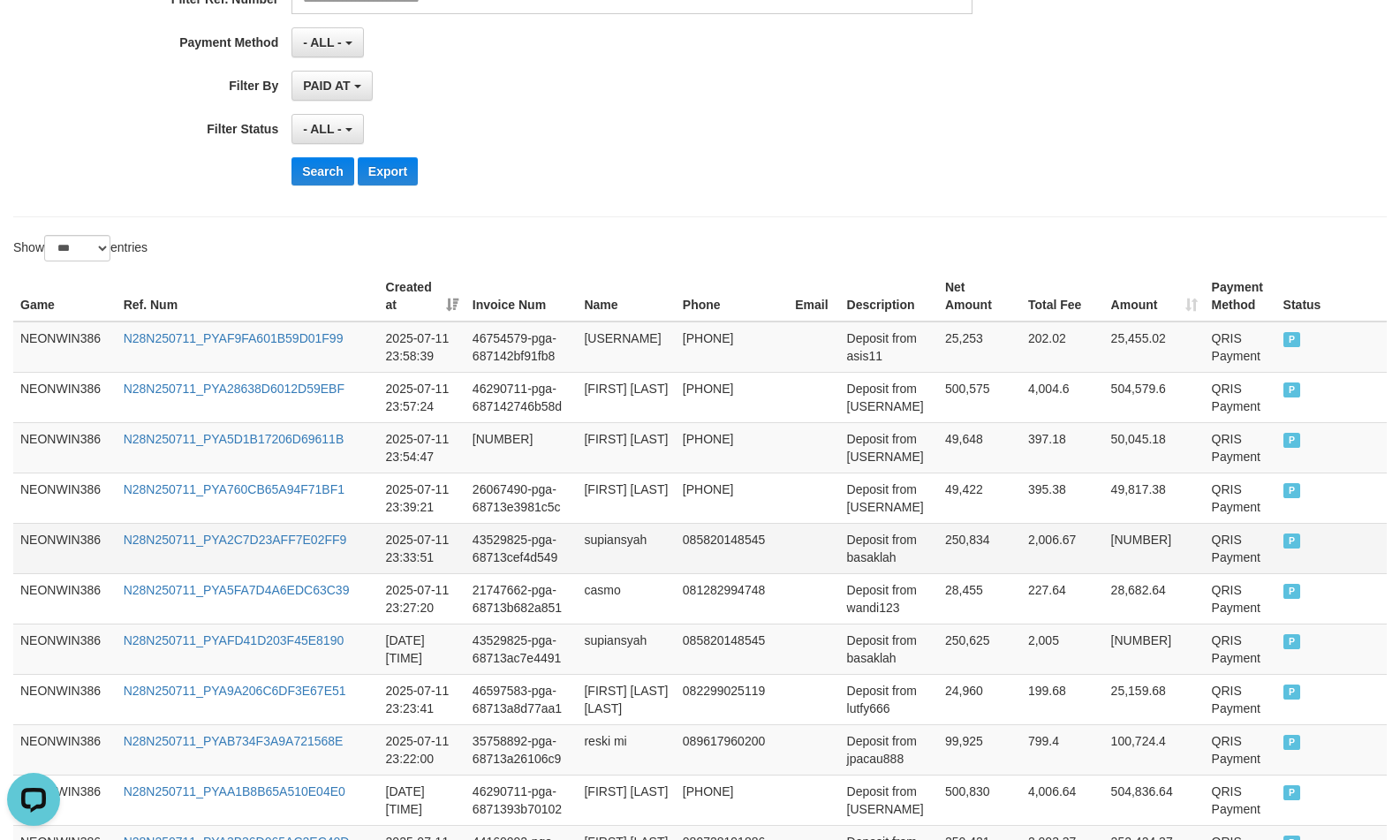 click on "supiansyah" at bounding box center [625, 548] 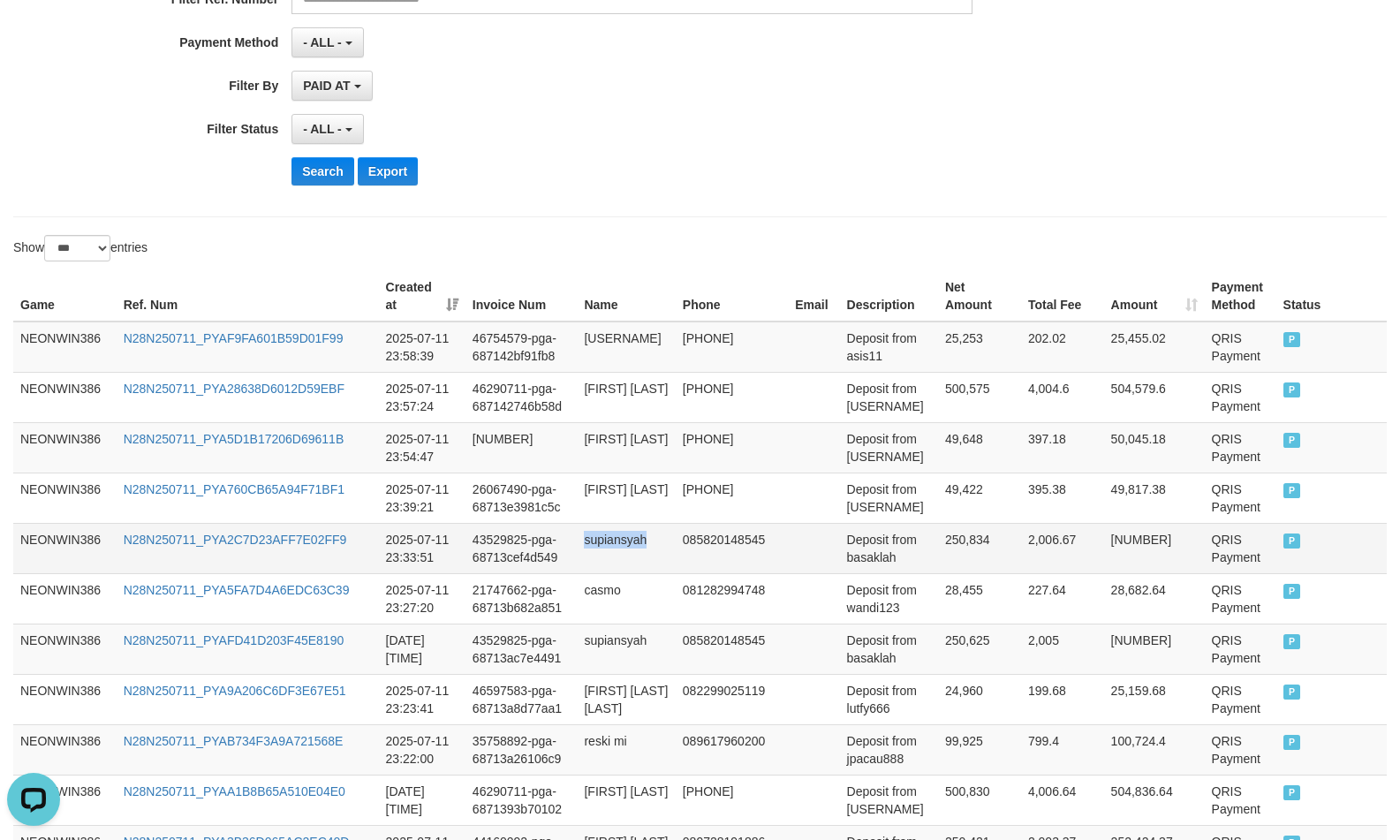 click on "supiansyah" at bounding box center [625, 548] 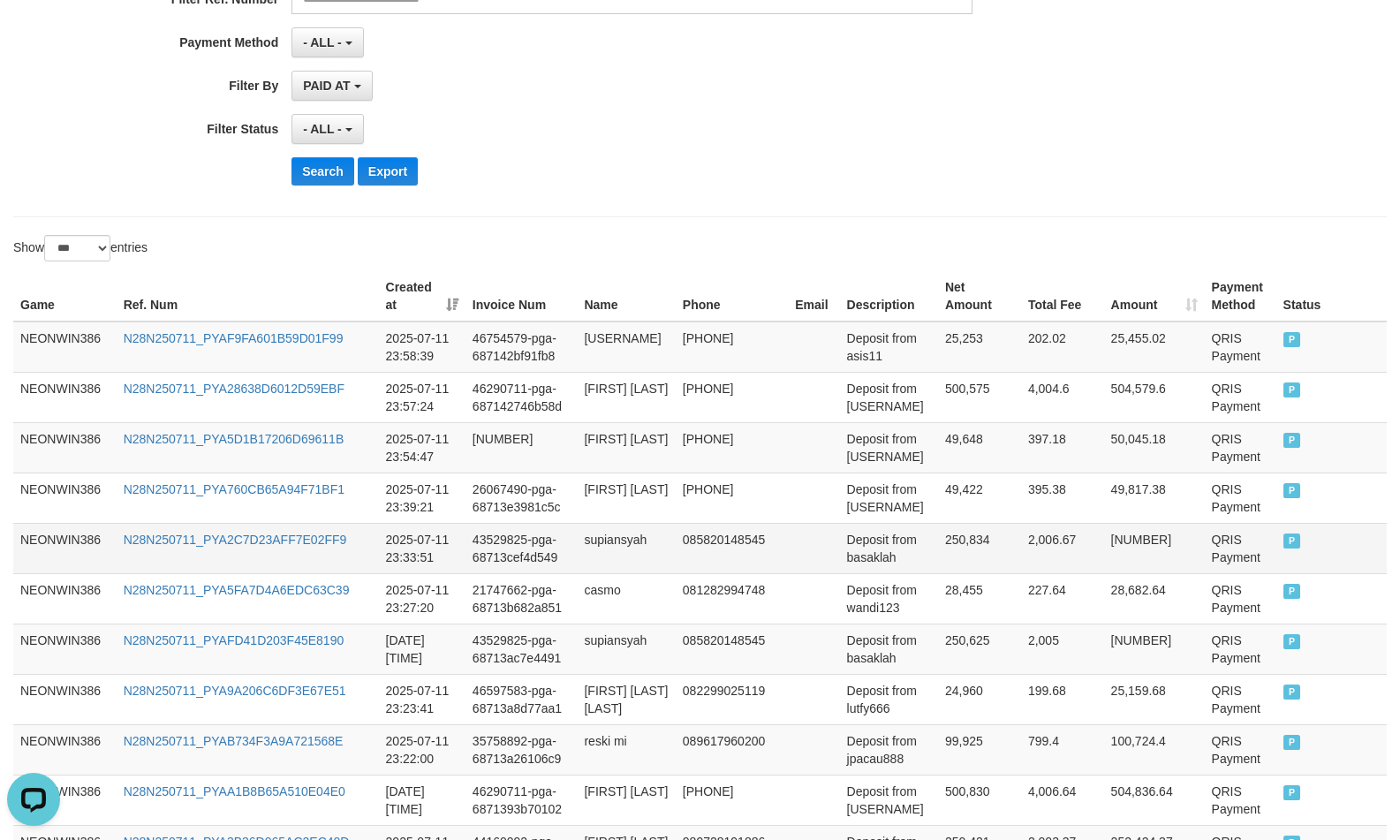 click on "Deposit from basaklah" at bounding box center (889, 548) 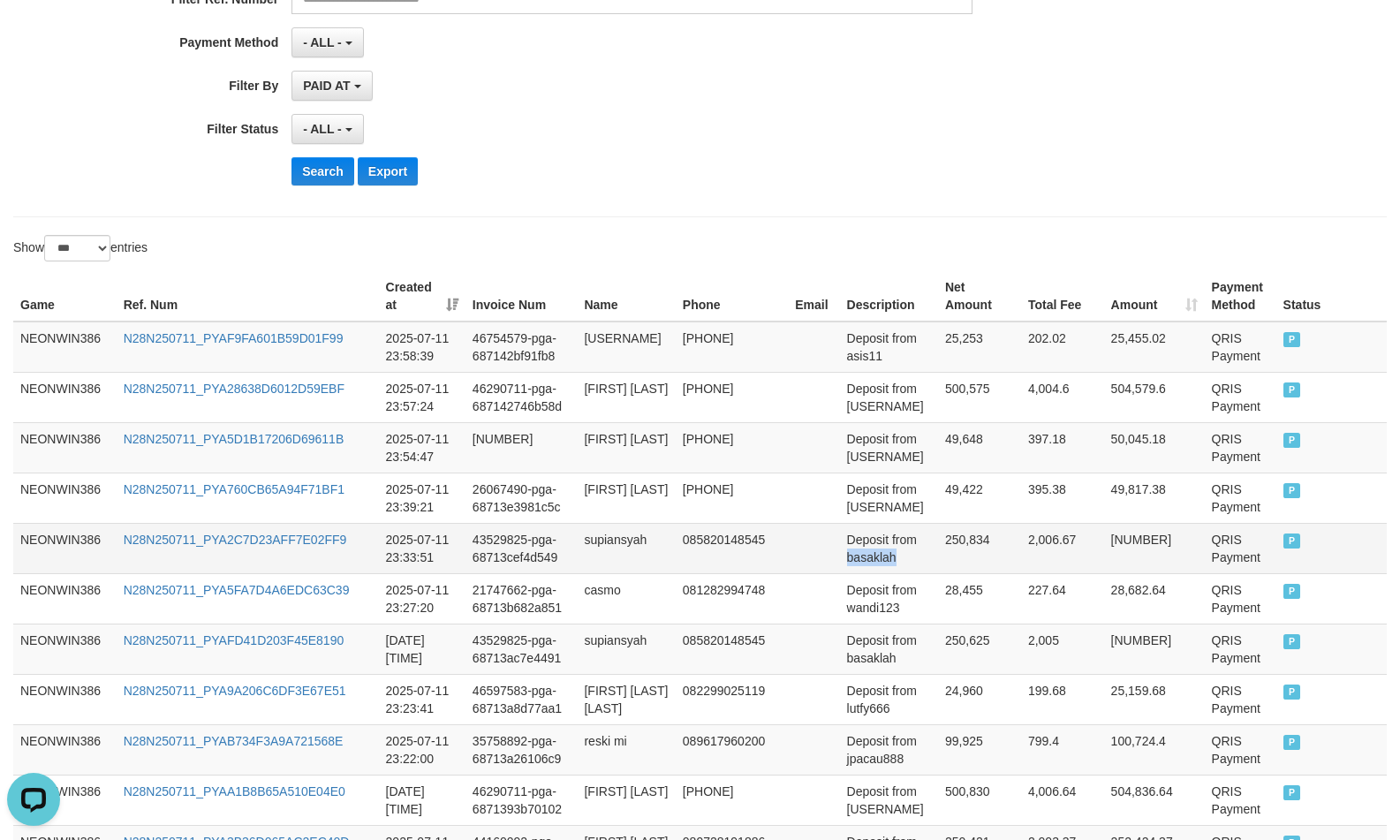 drag, startPoint x: 867, startPoint y: 558, endPoint x: 895, endPoint y: 571, distance: 30.8707 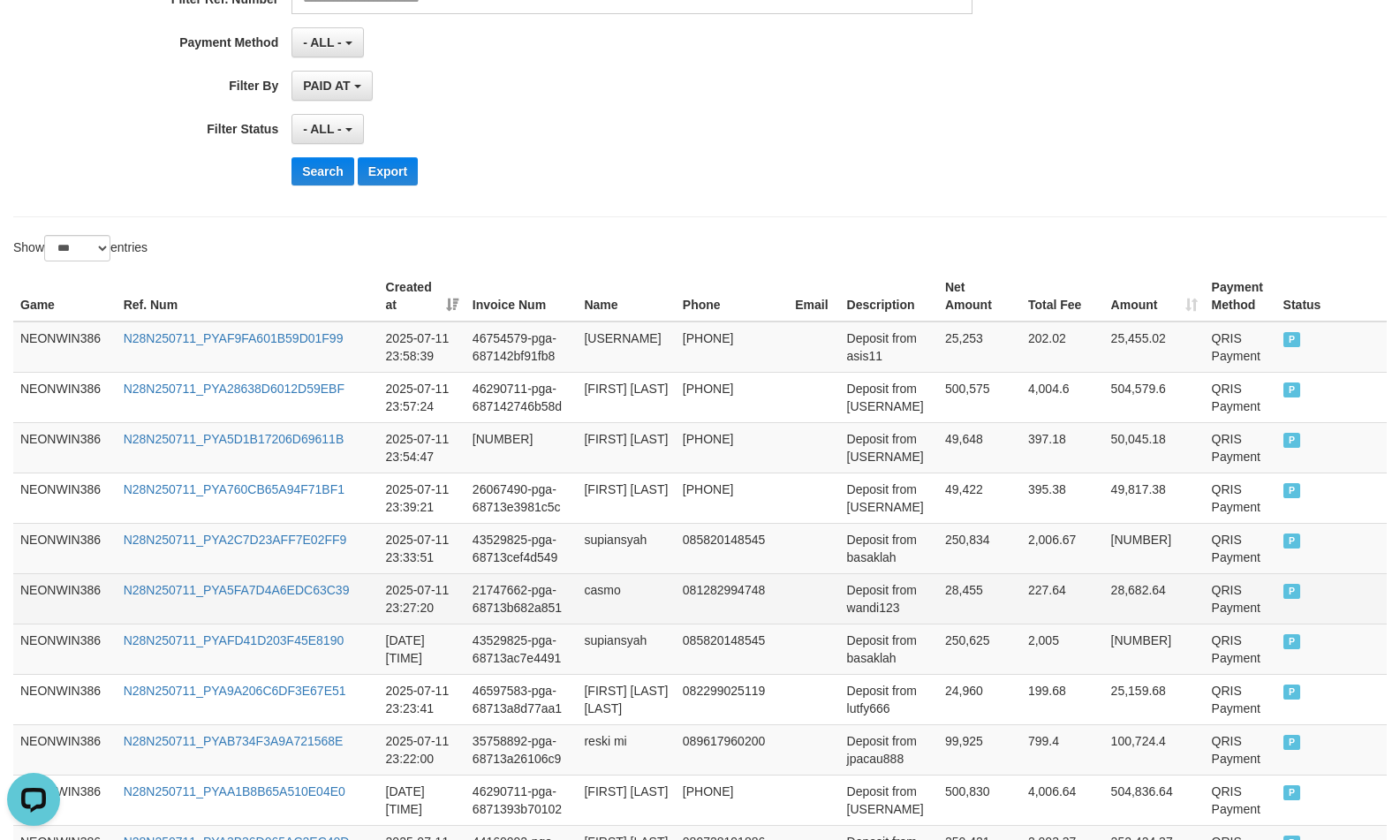 click on "casmo" at bounding box center [625, 598] 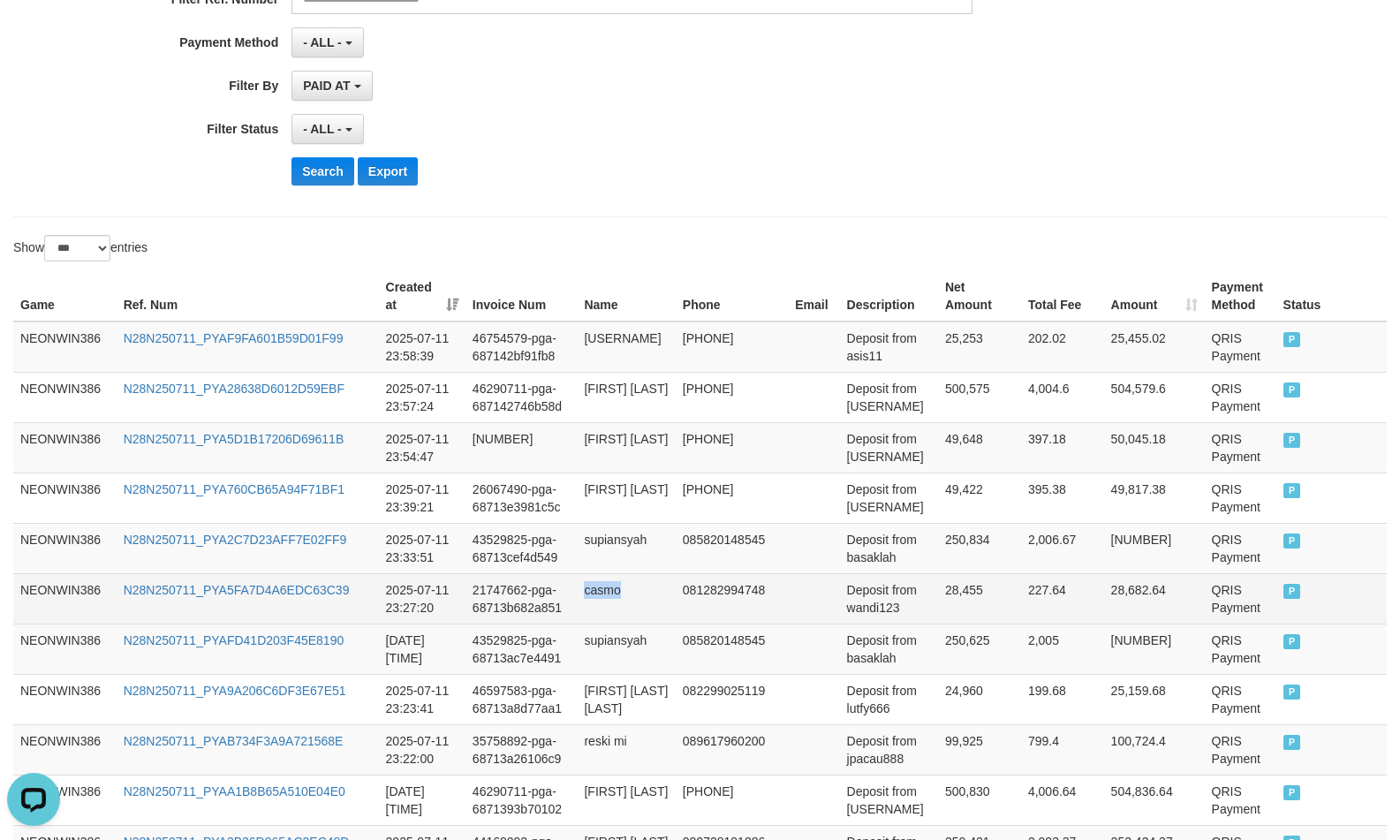 click on "casmo" at bounding box center (625, 598) 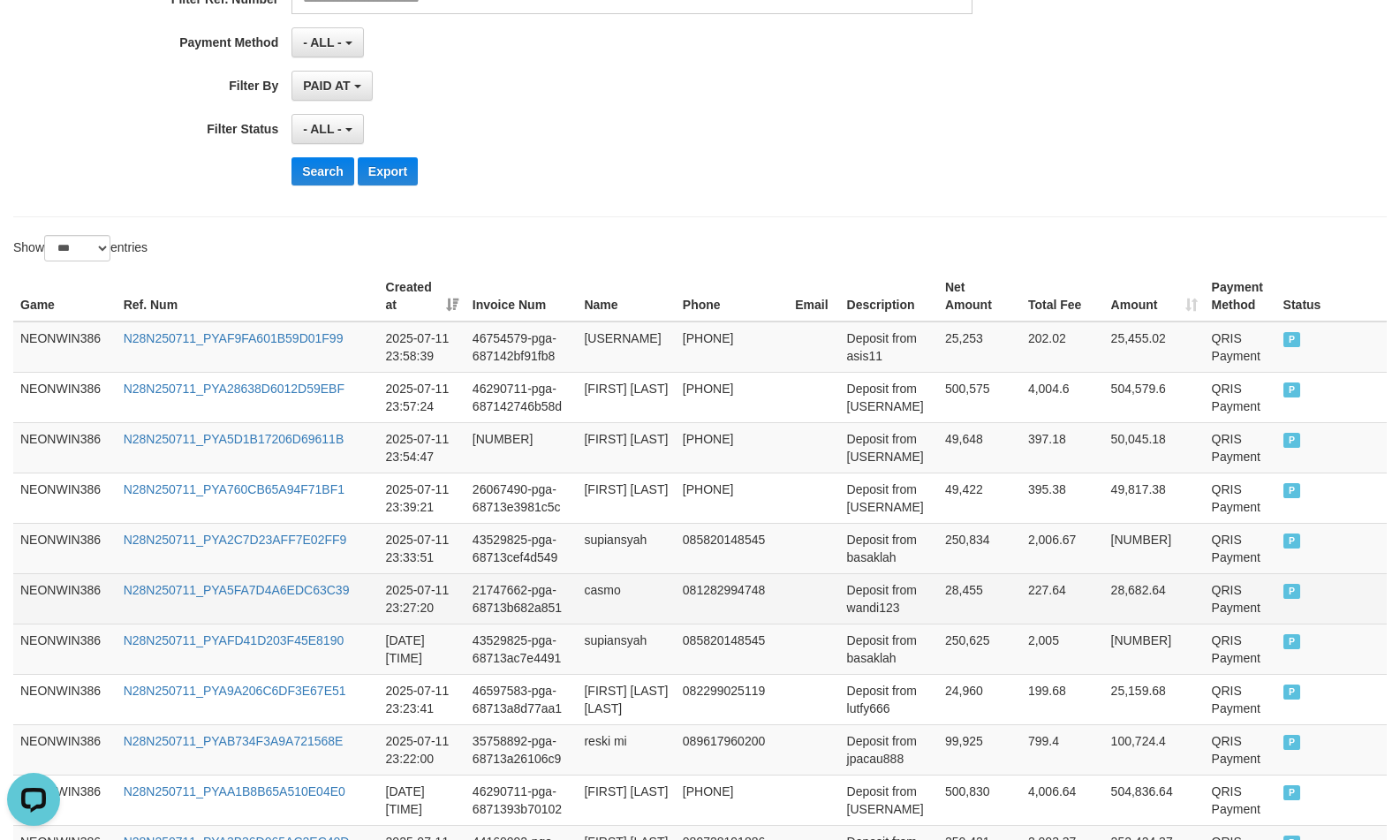 click on "Deposit from wandi123" at bounding box center [889, 598] 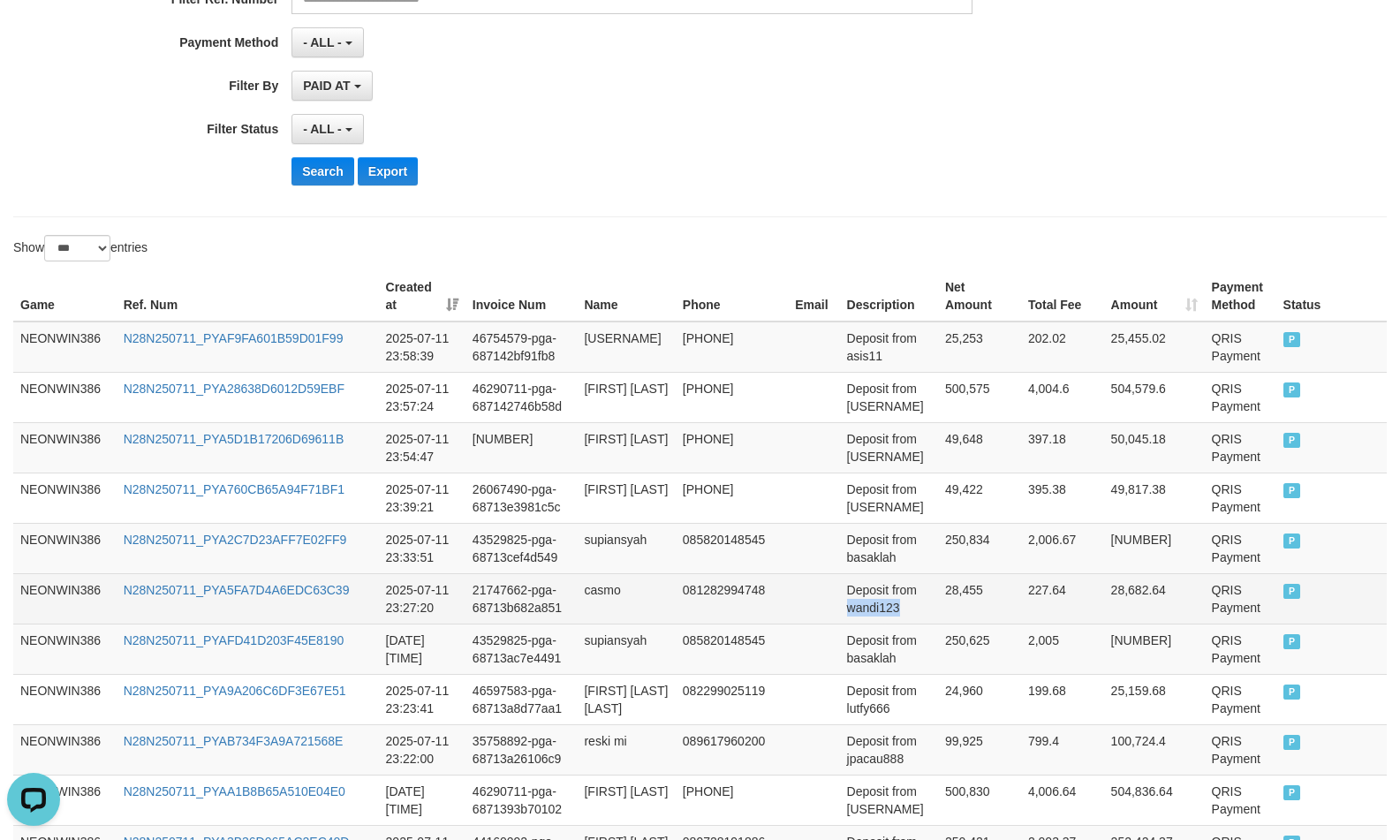 click on "Deposit from wandi123" at bounding box center [889, 598] 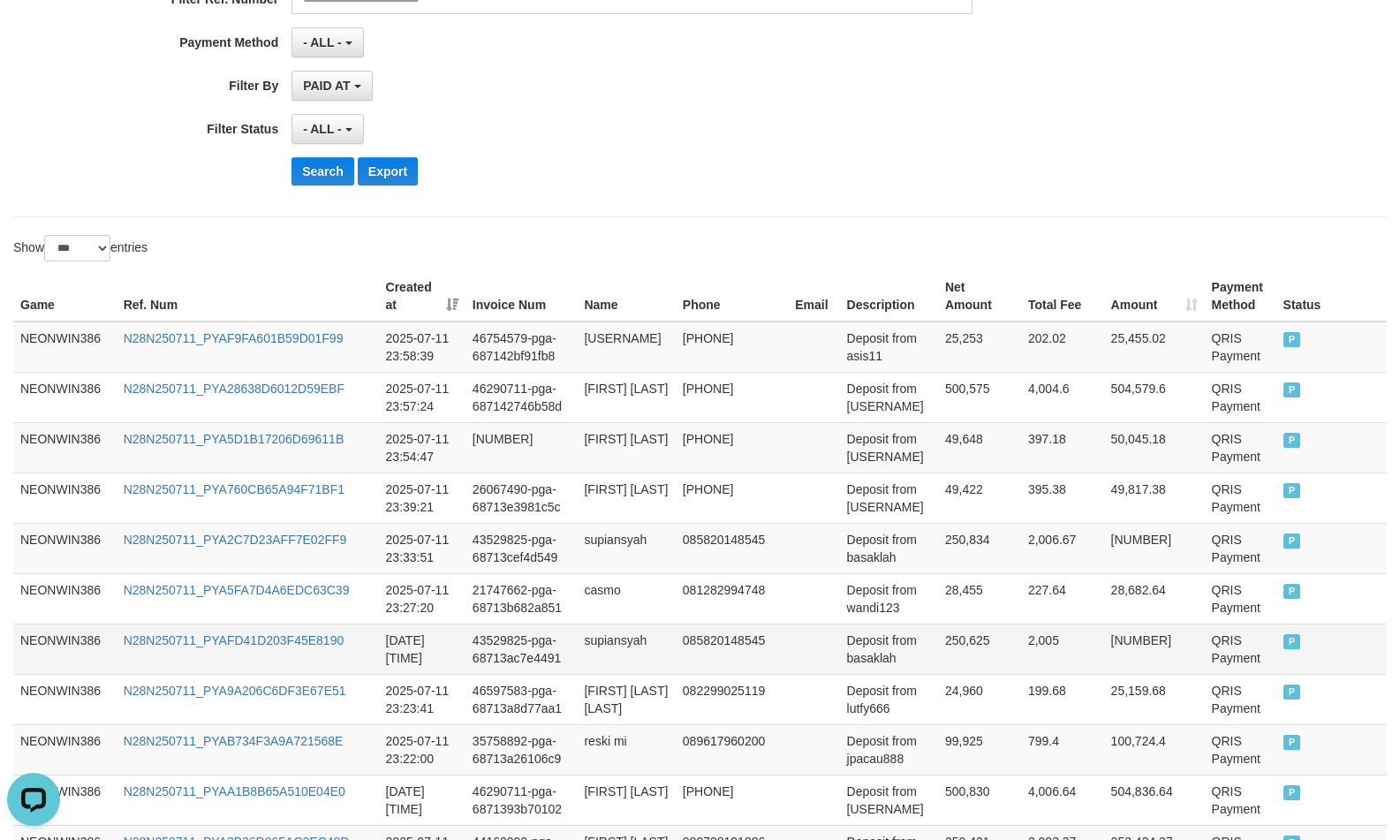 click on "supiansyah" at bounding box center (625, 648) 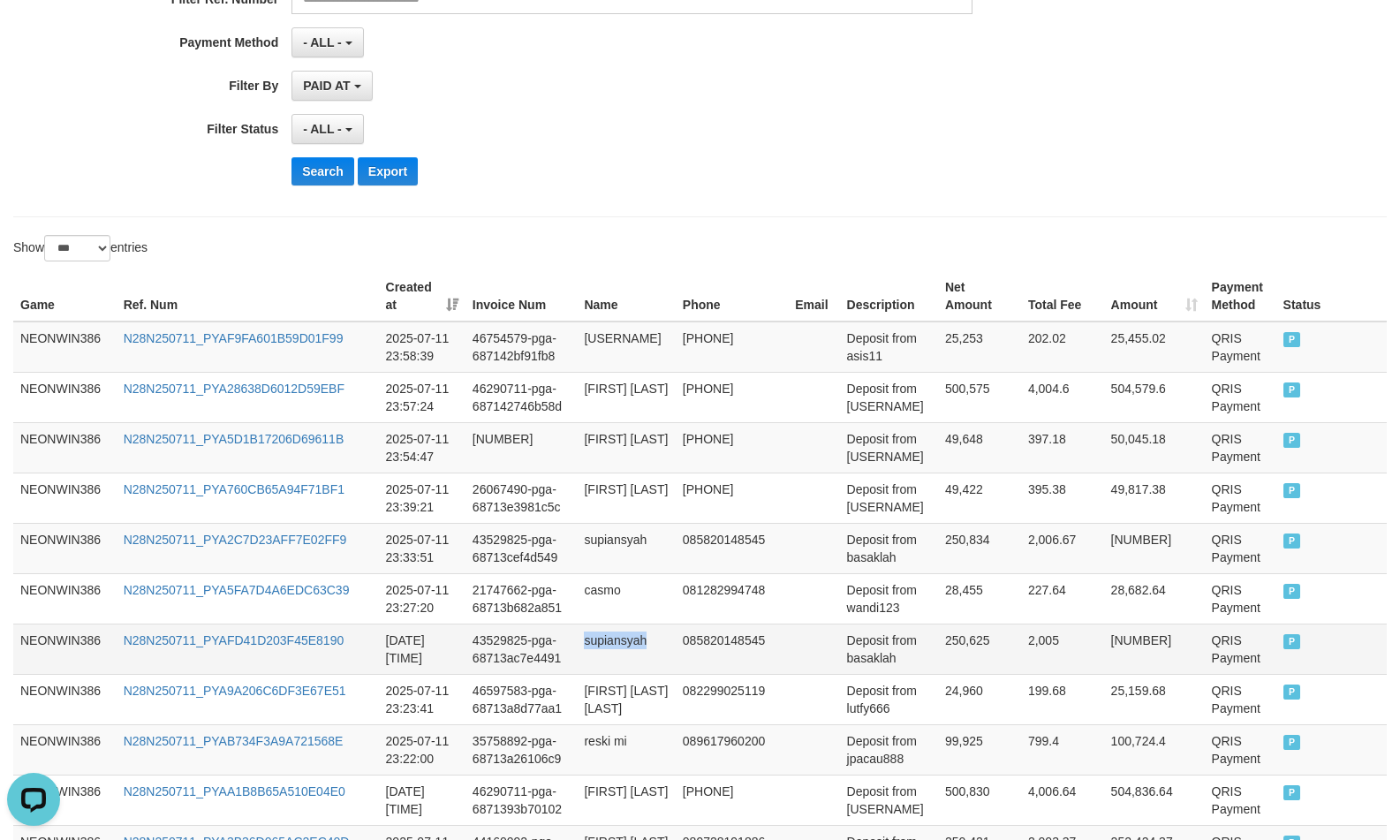 click on "supiansyah" at bounding box center [625, 648] 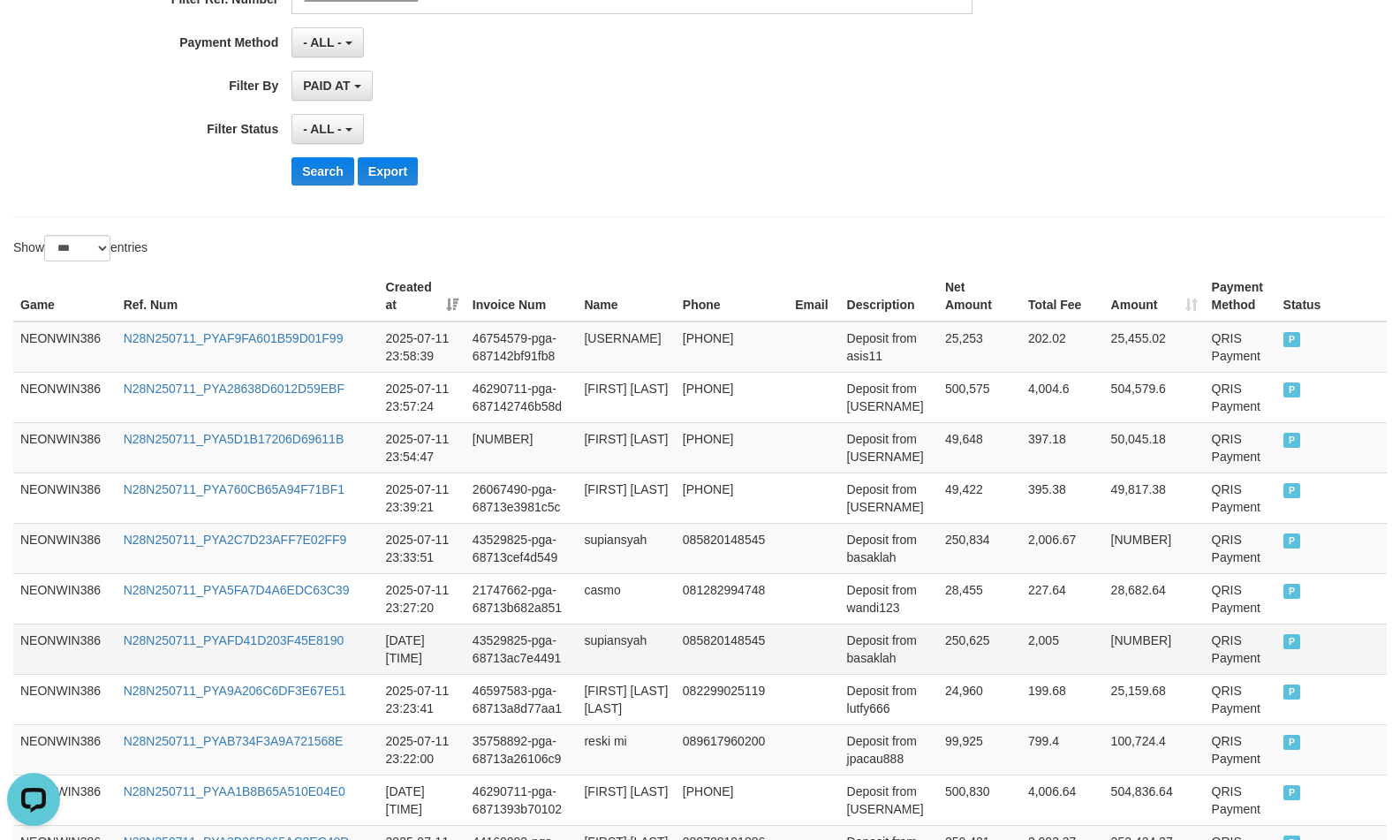 click on "Deposit from basaklah" at bounding box center (889, 648) 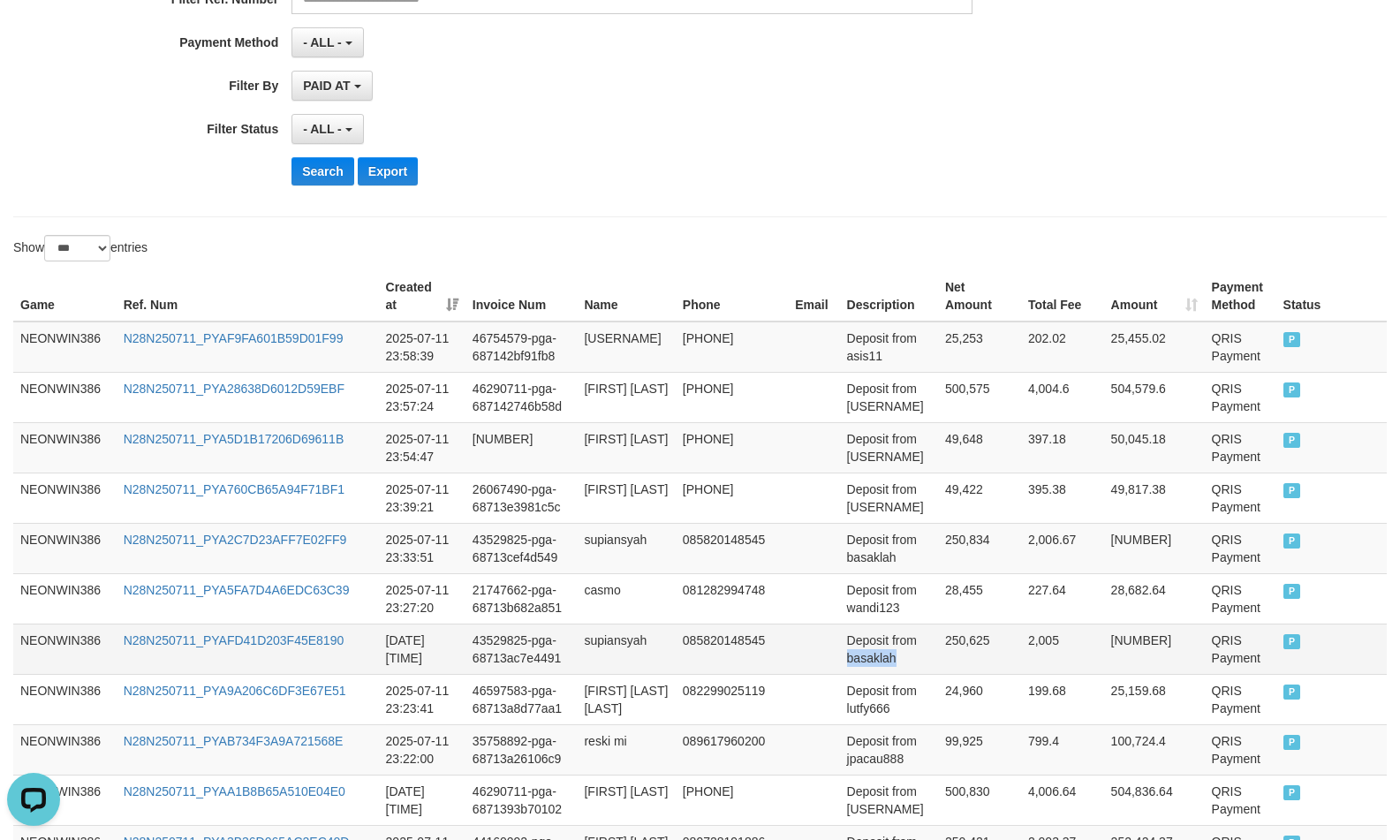 click on "Deposit from basaklah" at bounding box center (889, 648) 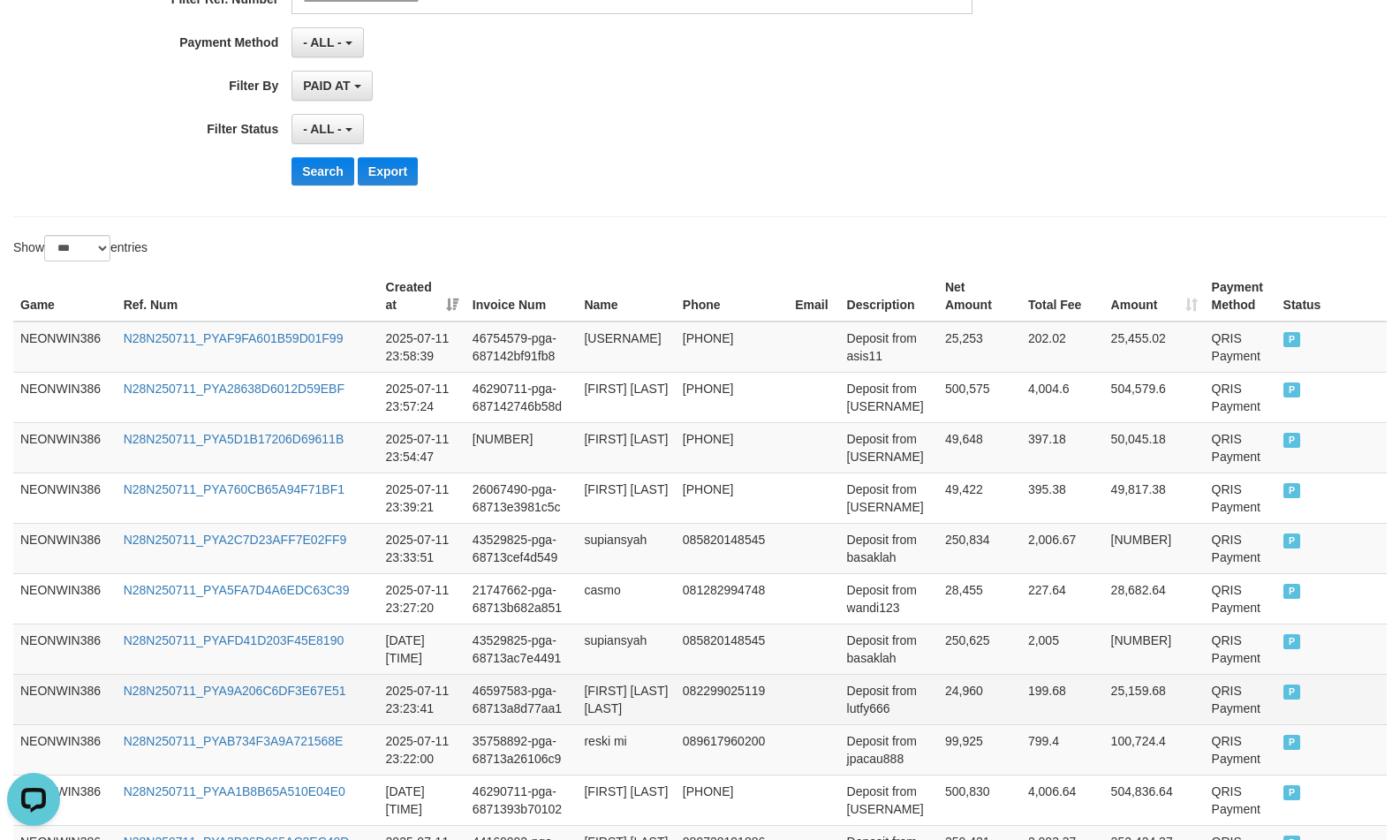 click on "cecep muhammad yusup" at bounding box center [625, 699] 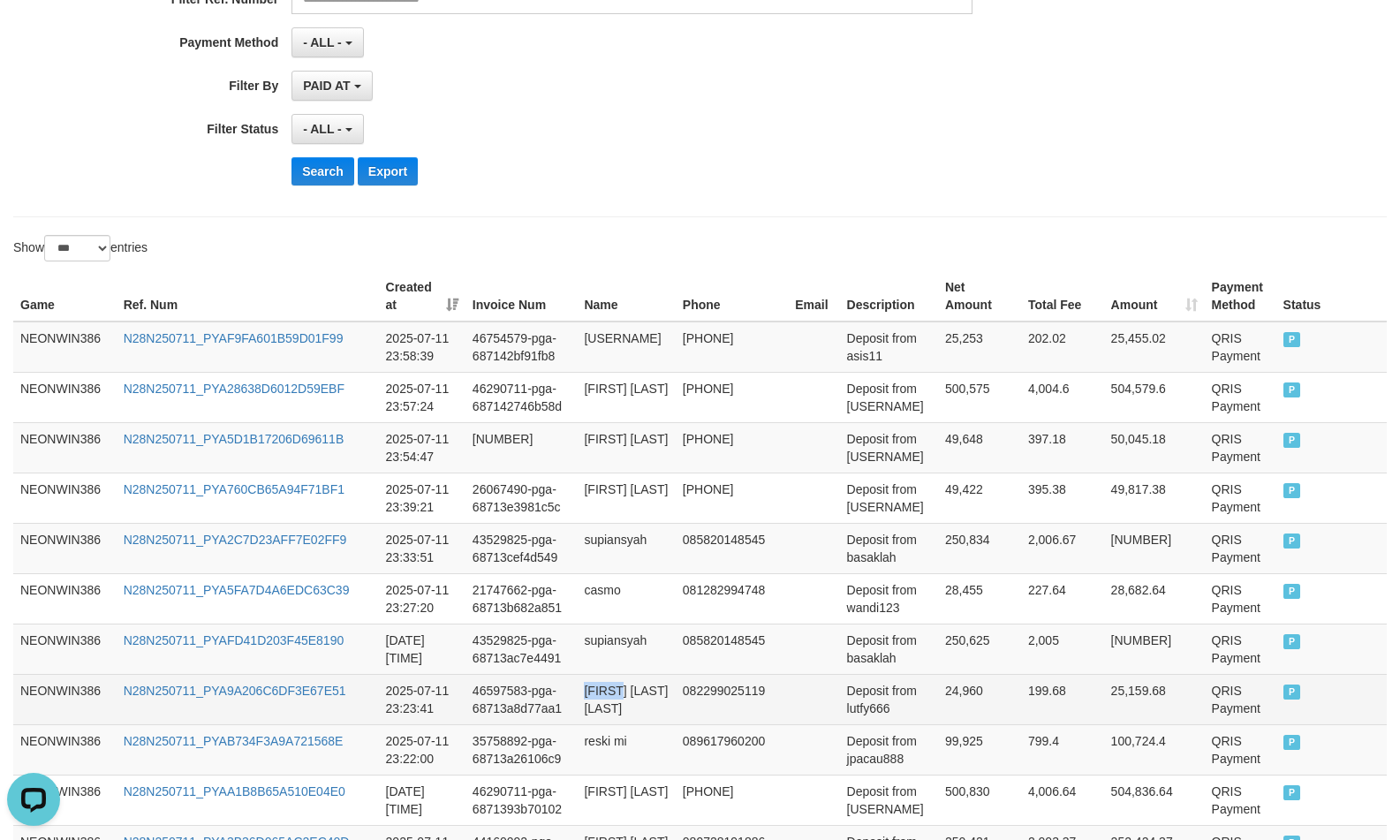 click on "cecep muhammad yusup" at bounding box center [625, 699] 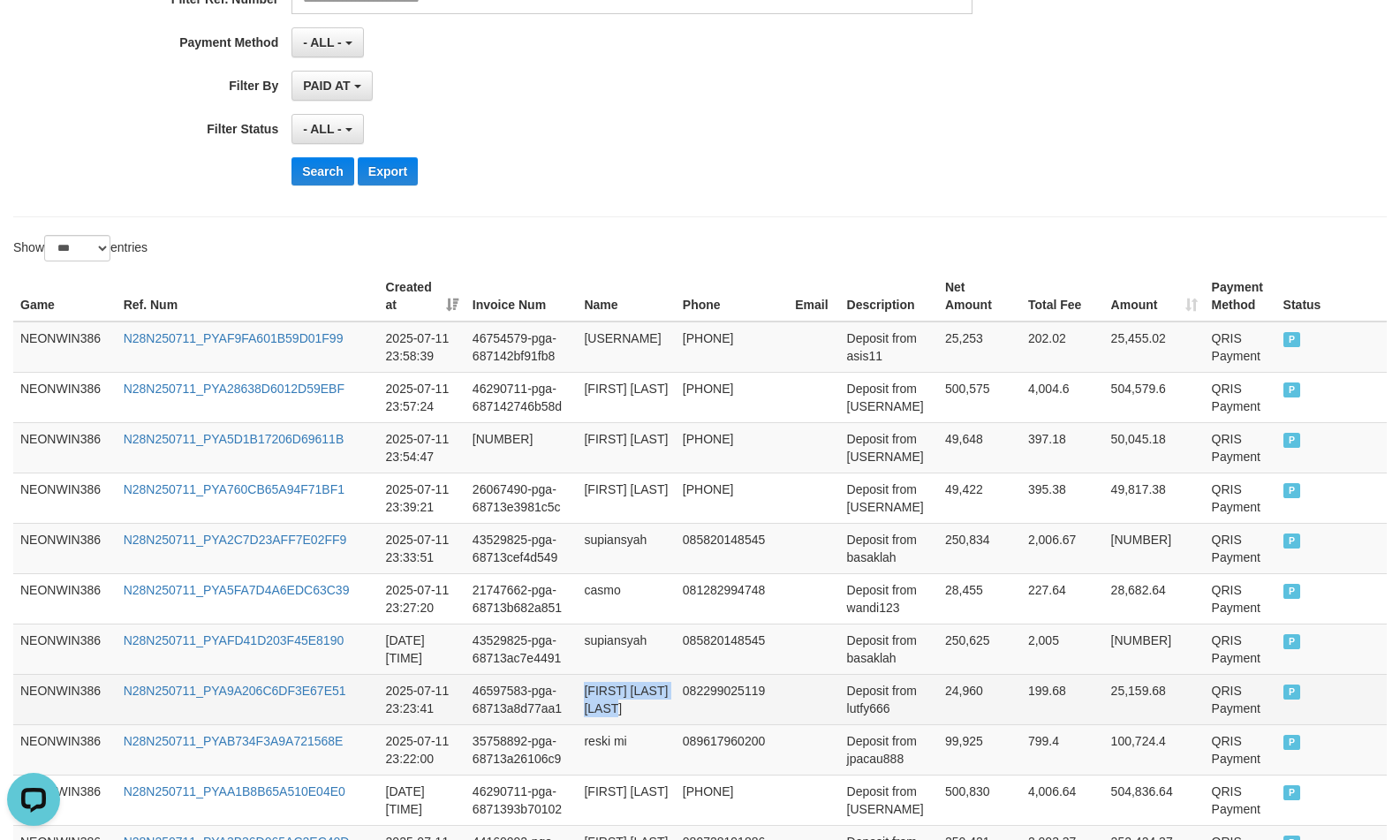 click on "cecep muhammad yusup" at bounding box center [625, 699] 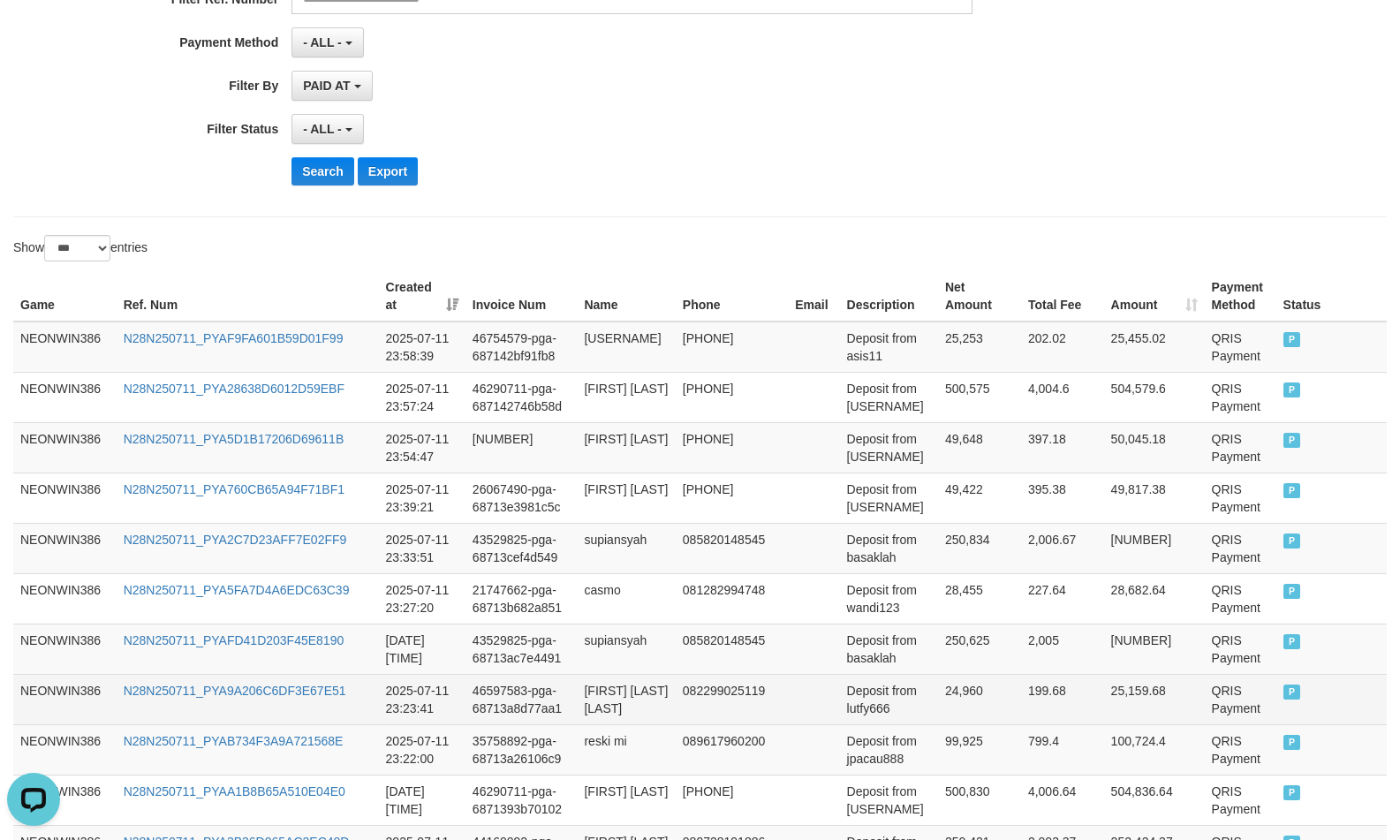 click on "Deposit from lutfy666" at bounding box center [889, 699] 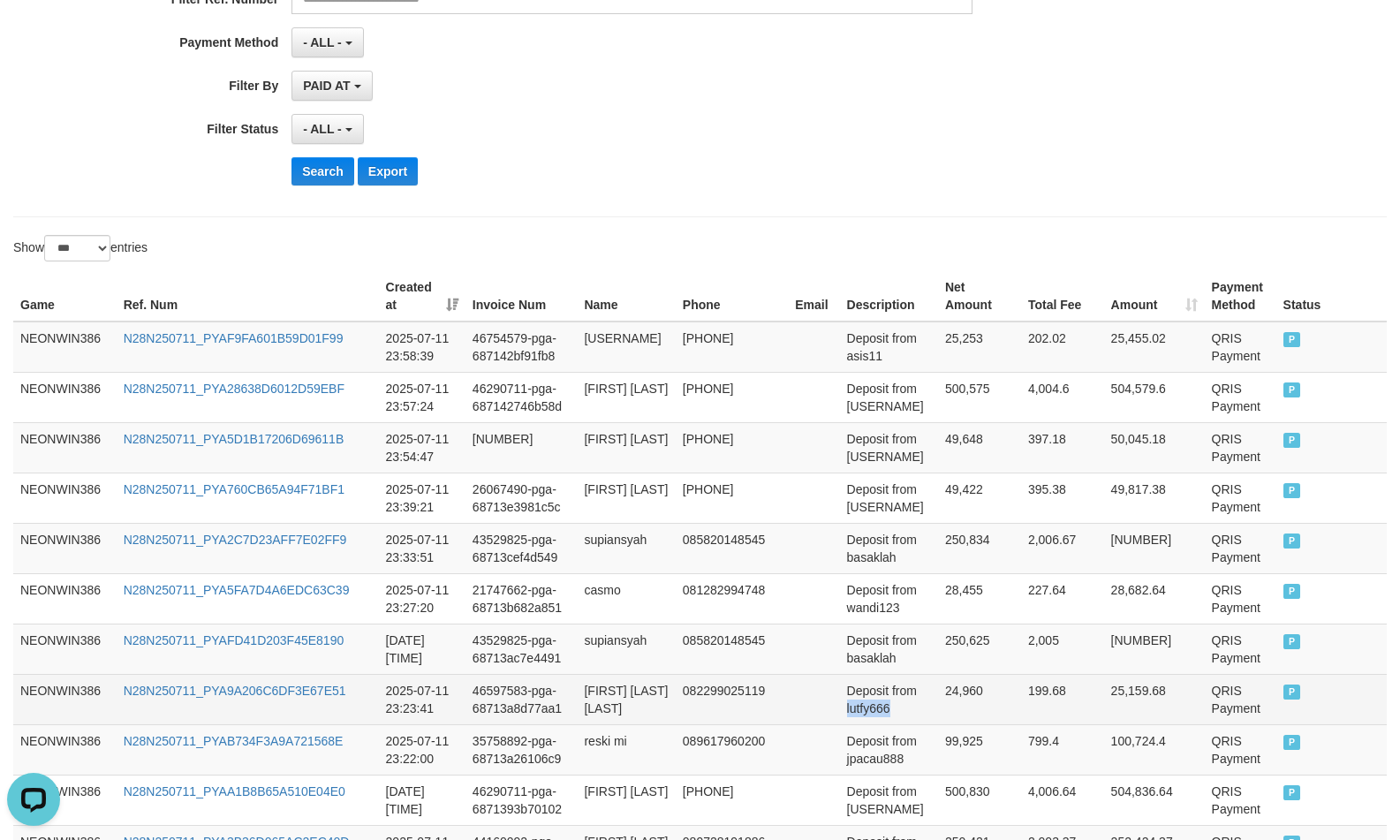click on "Deposit from lutfy666" at bounding box center [889, 699] 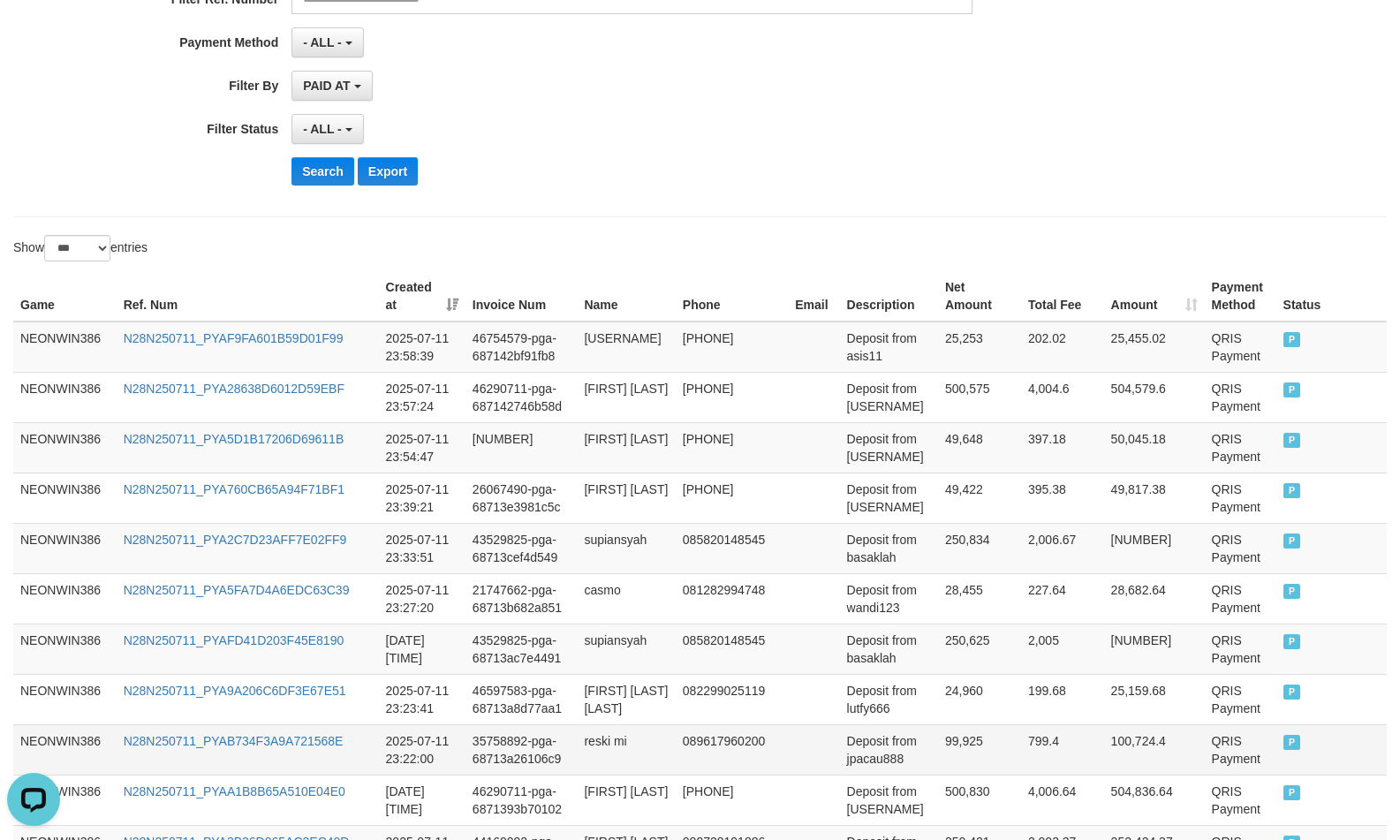 click on "reski mi" at bounding box center [625, 749] 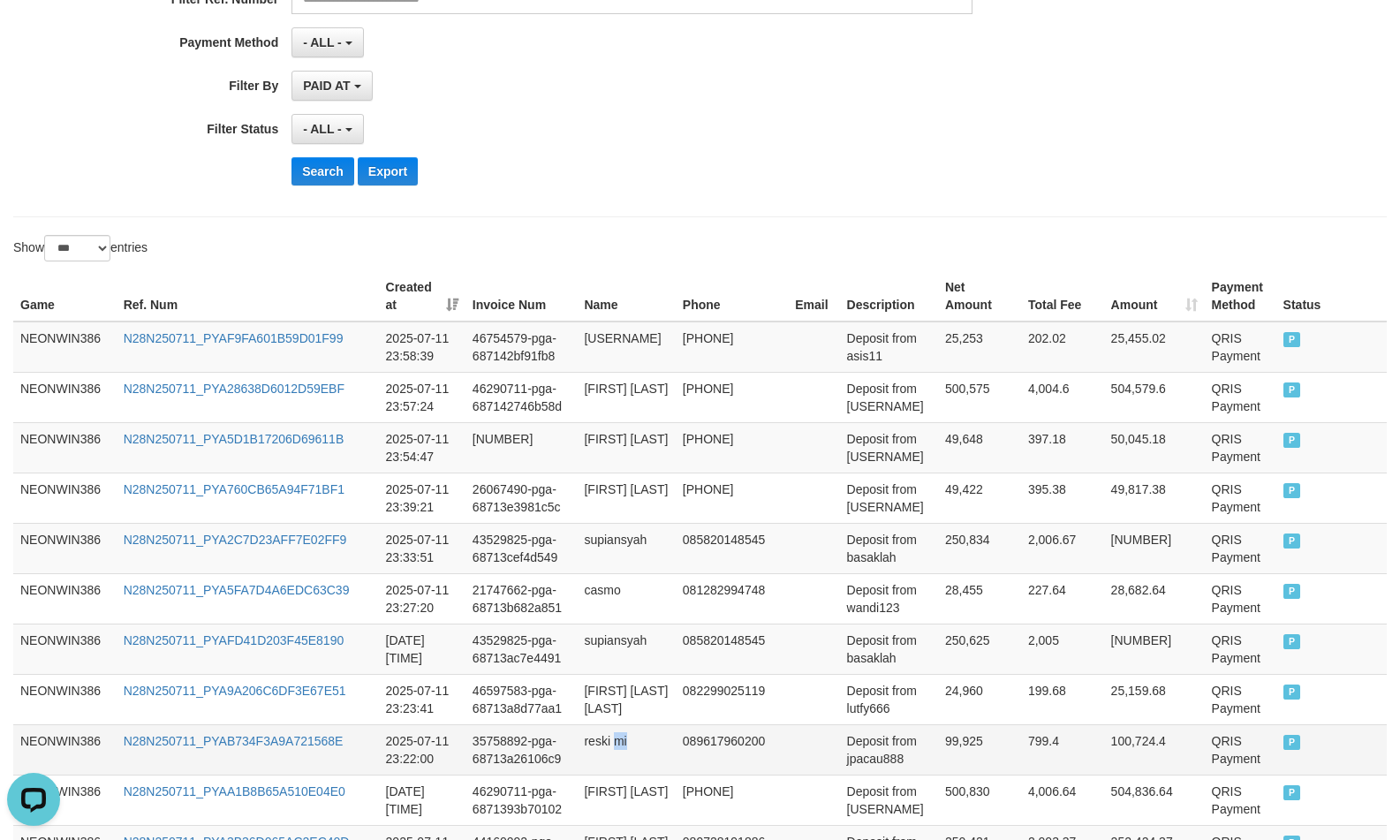 click on "reski mi" at bounding box center (625, 749) 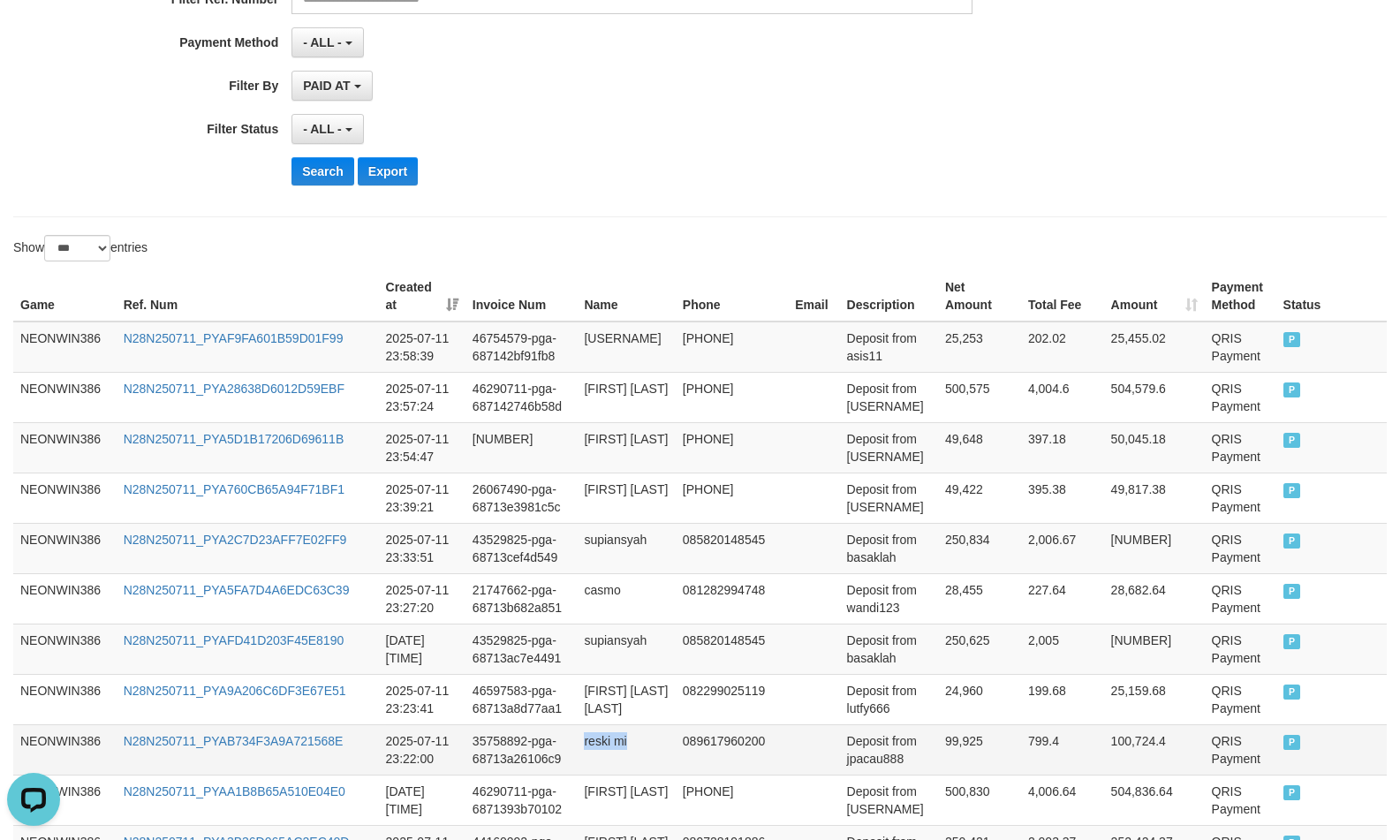 click on "reski mi" at bounding box center (625, 749) 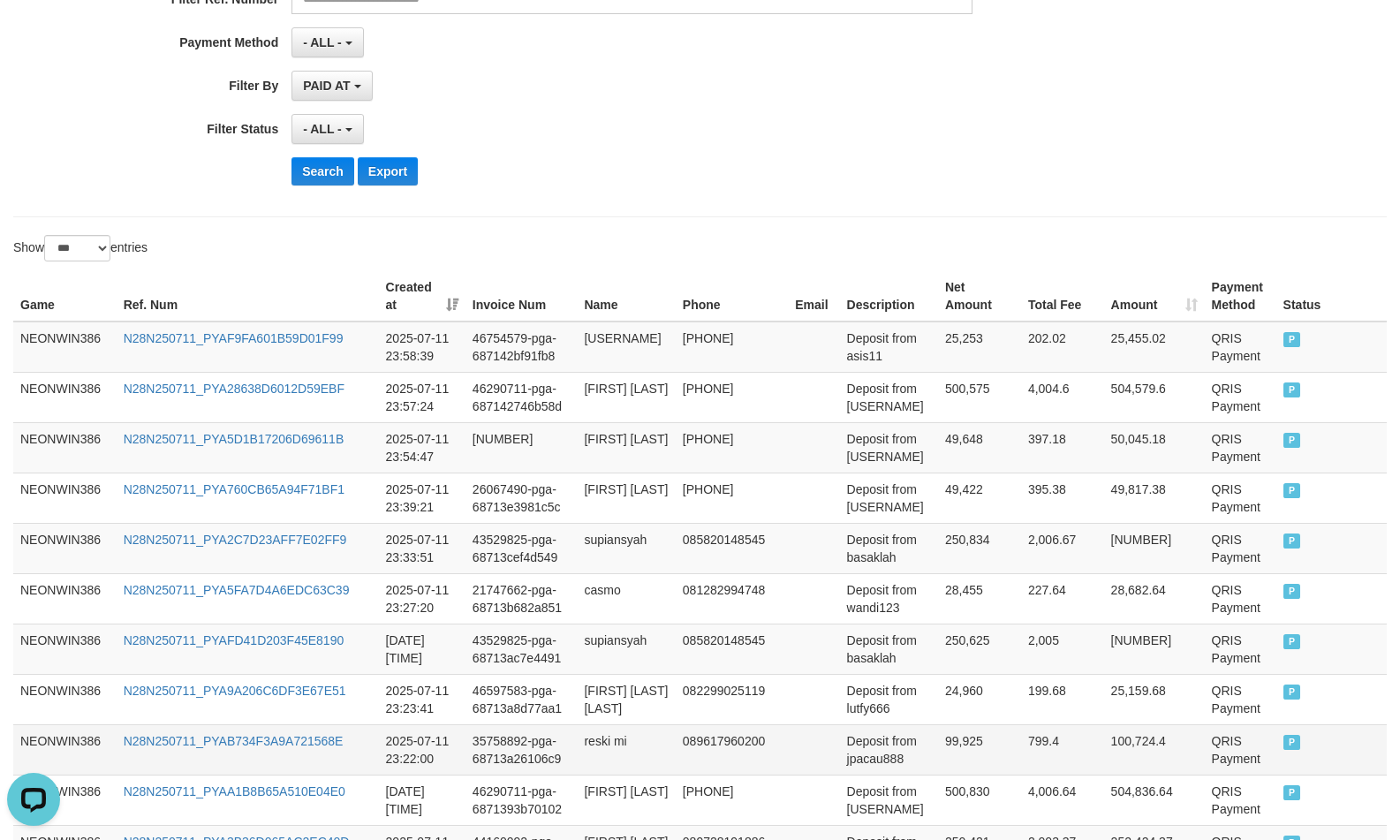 click on "Deposit from jpacau888" at bounding box center (889, 749) 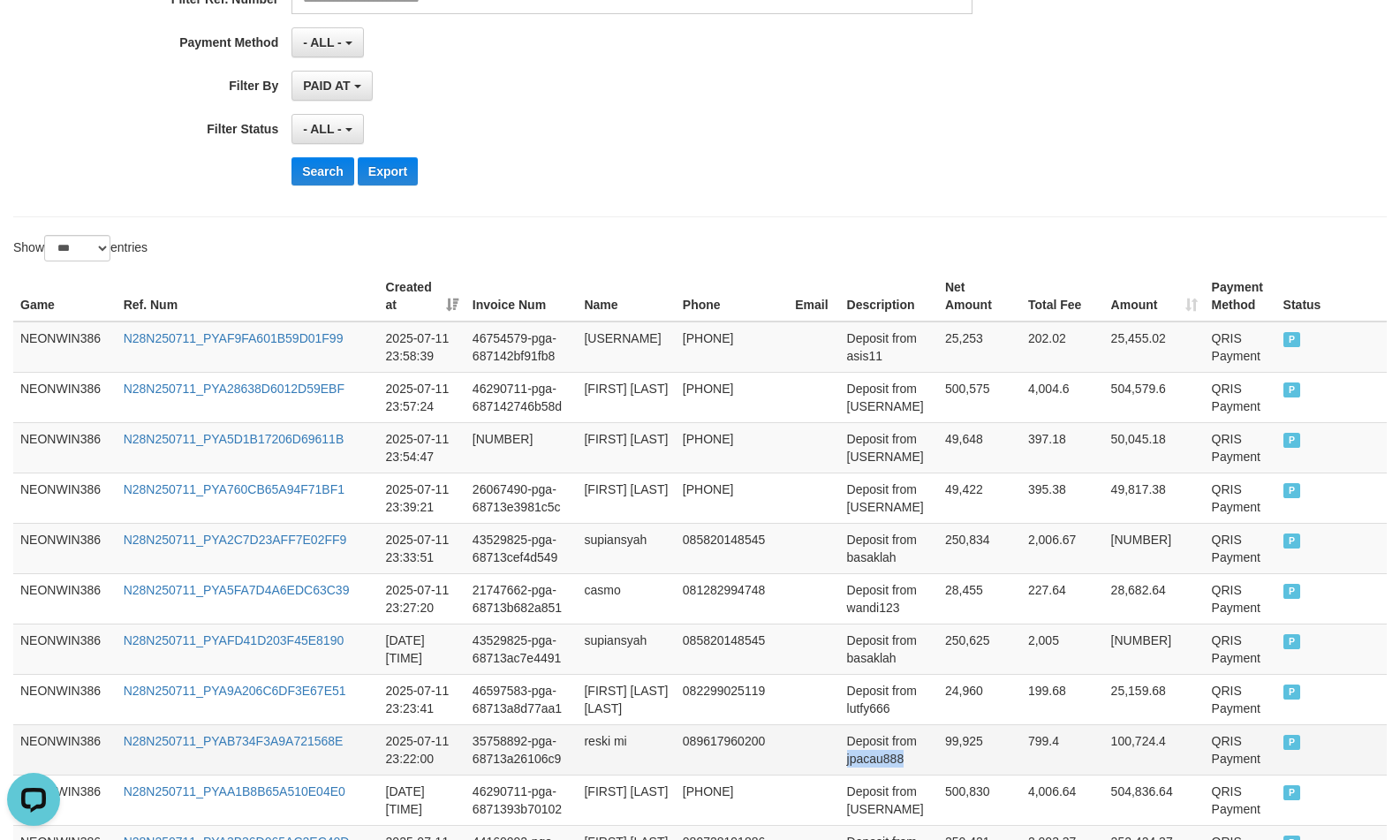 click on "Deposit from jpacau888" at bounding box center [889, 749] 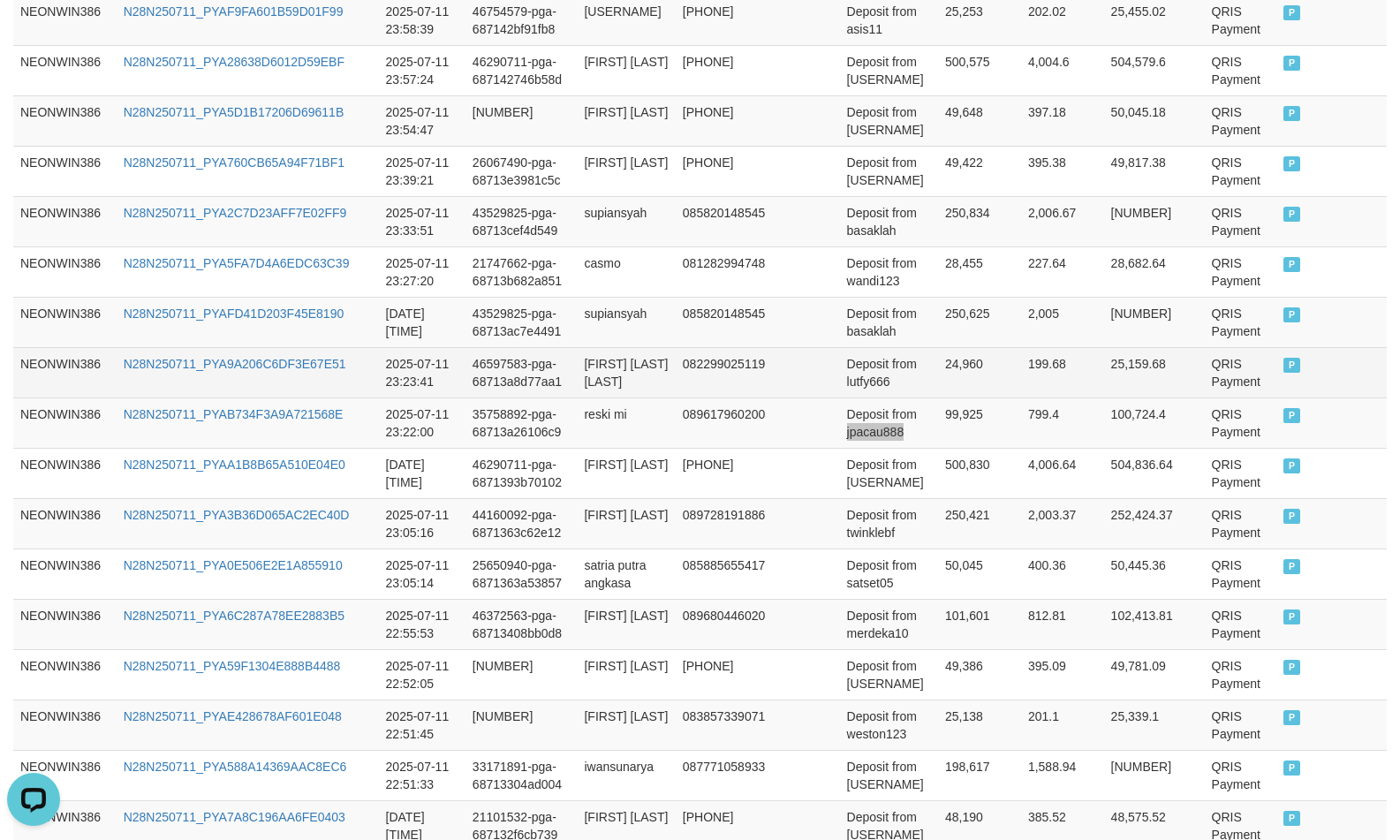 scroll, scrollTop: 736, scrollLeft: 0, axis: vertical 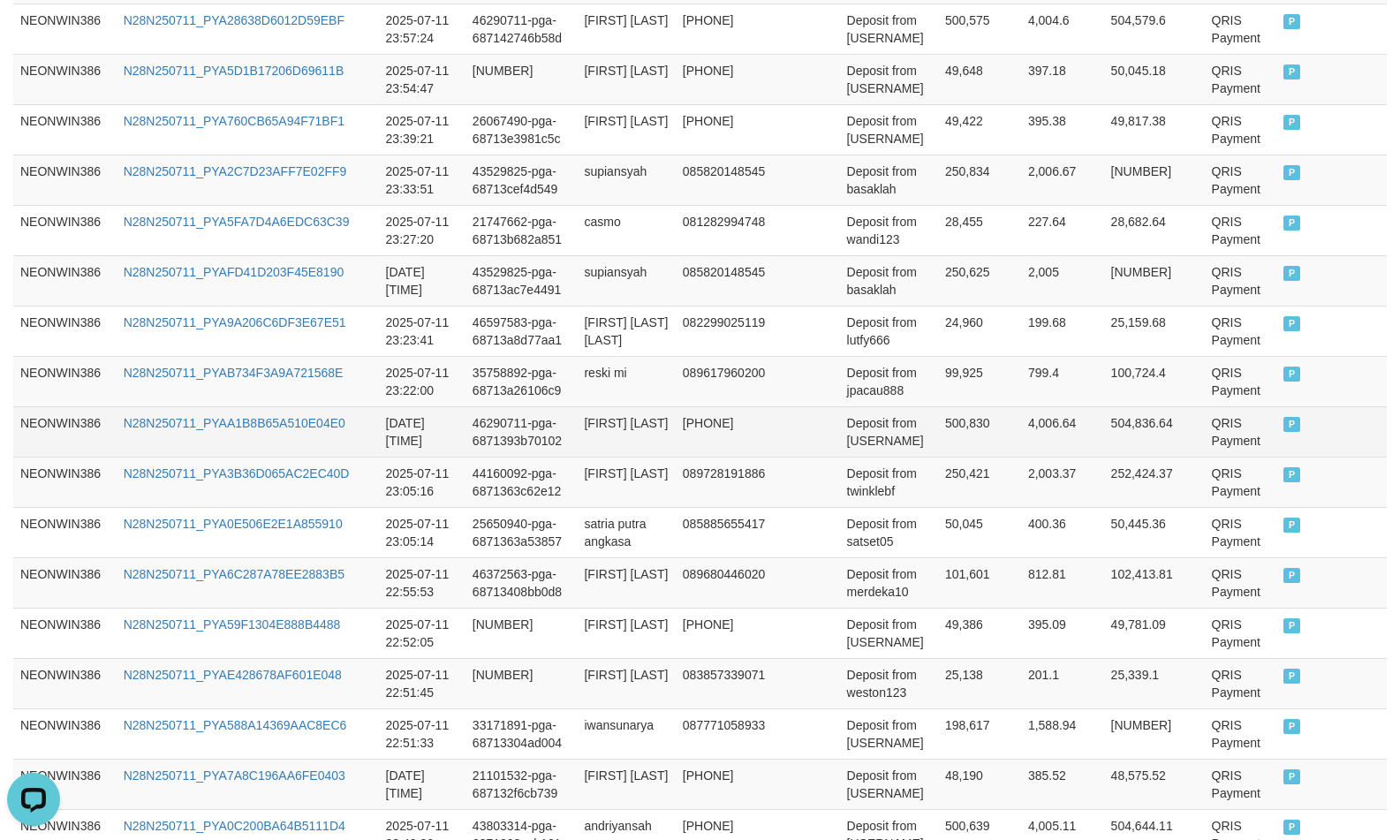 click on "[FIRST] [LAST] [LAST]" at bounding box center [625, 431] 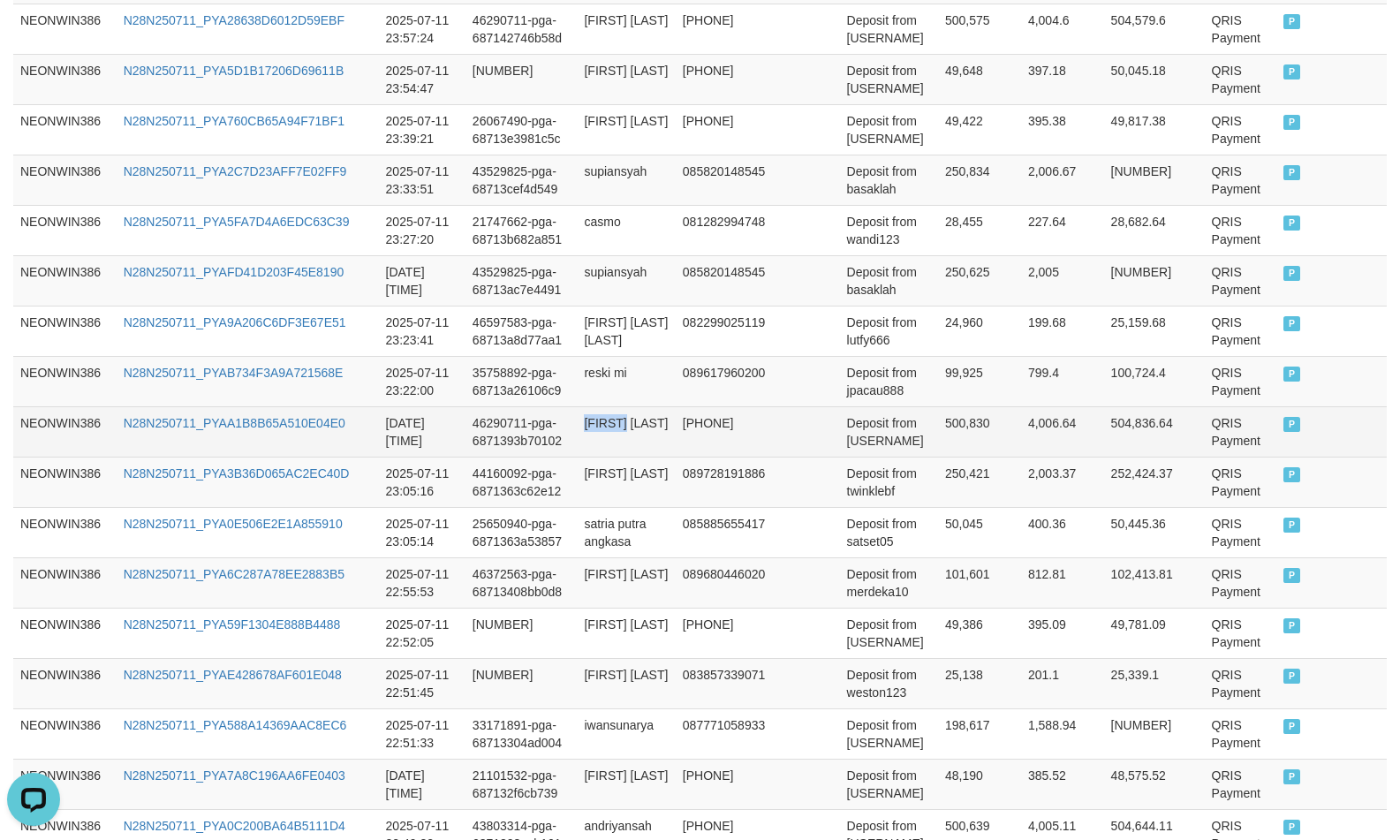 click on "[FIRST] [LAST] [LAST]" at bounding box center [625, 431] 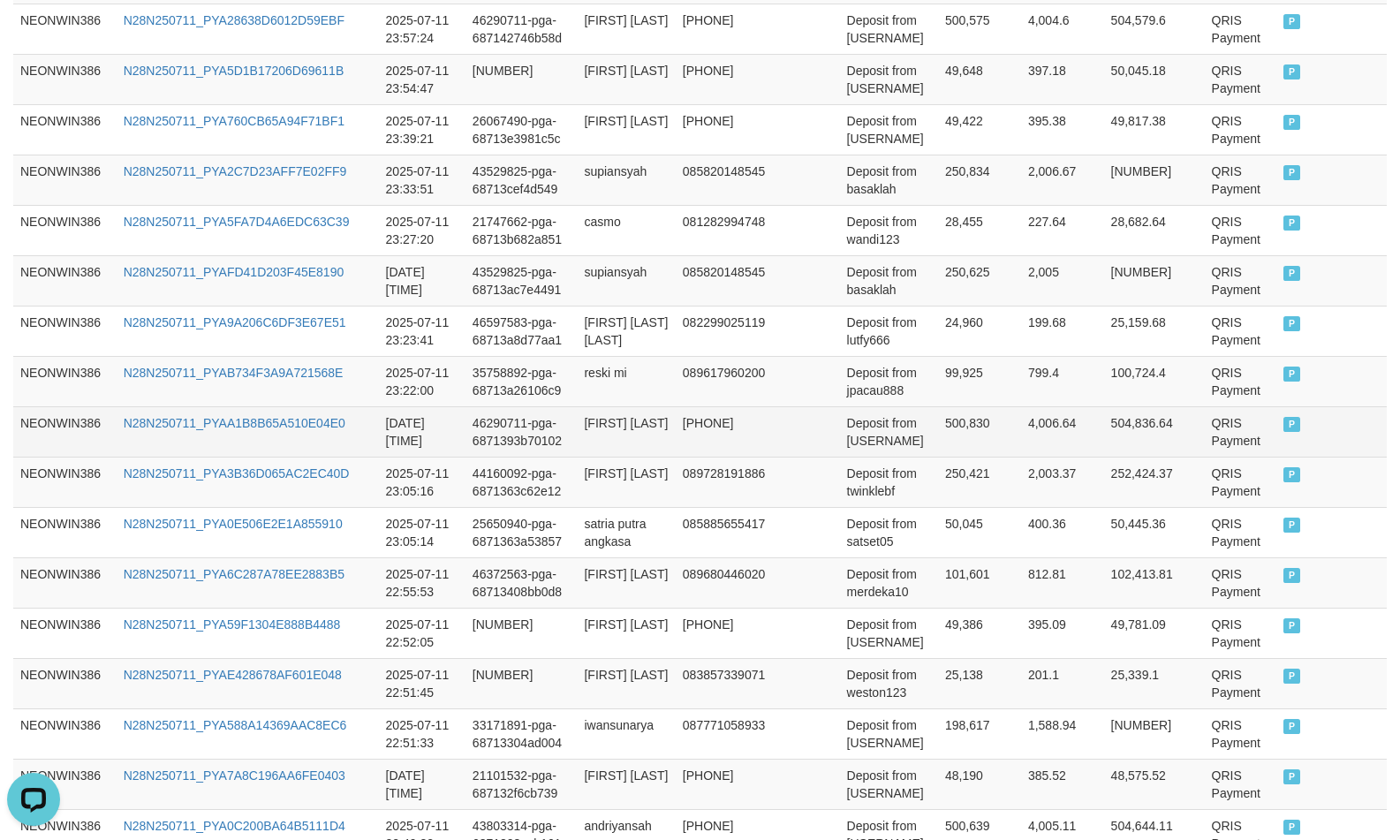 click on "Deposit from [USERNAME]" at bounding box center (889, 431) 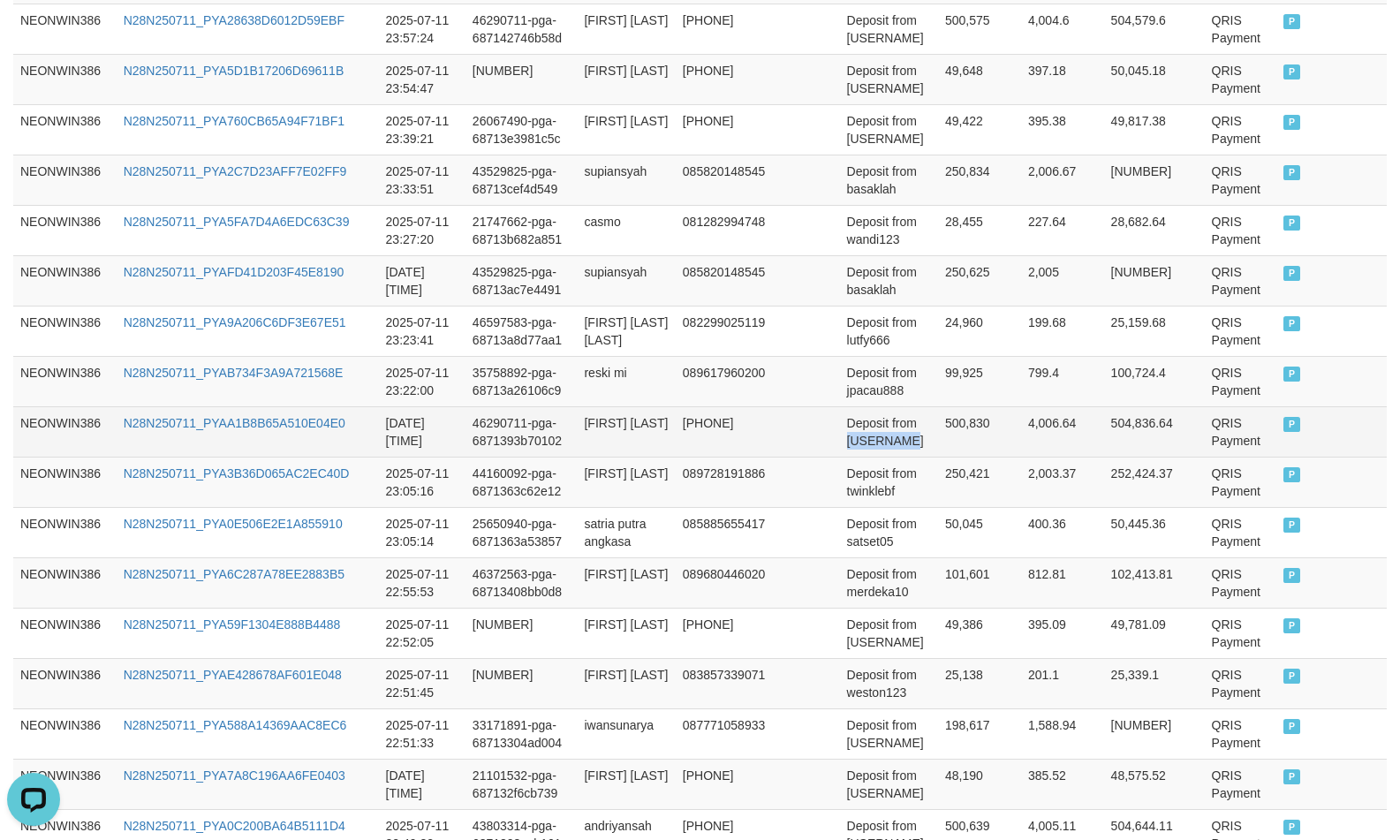 click on "Deposit from [USERNAME]" at bounding box center [889, 431] 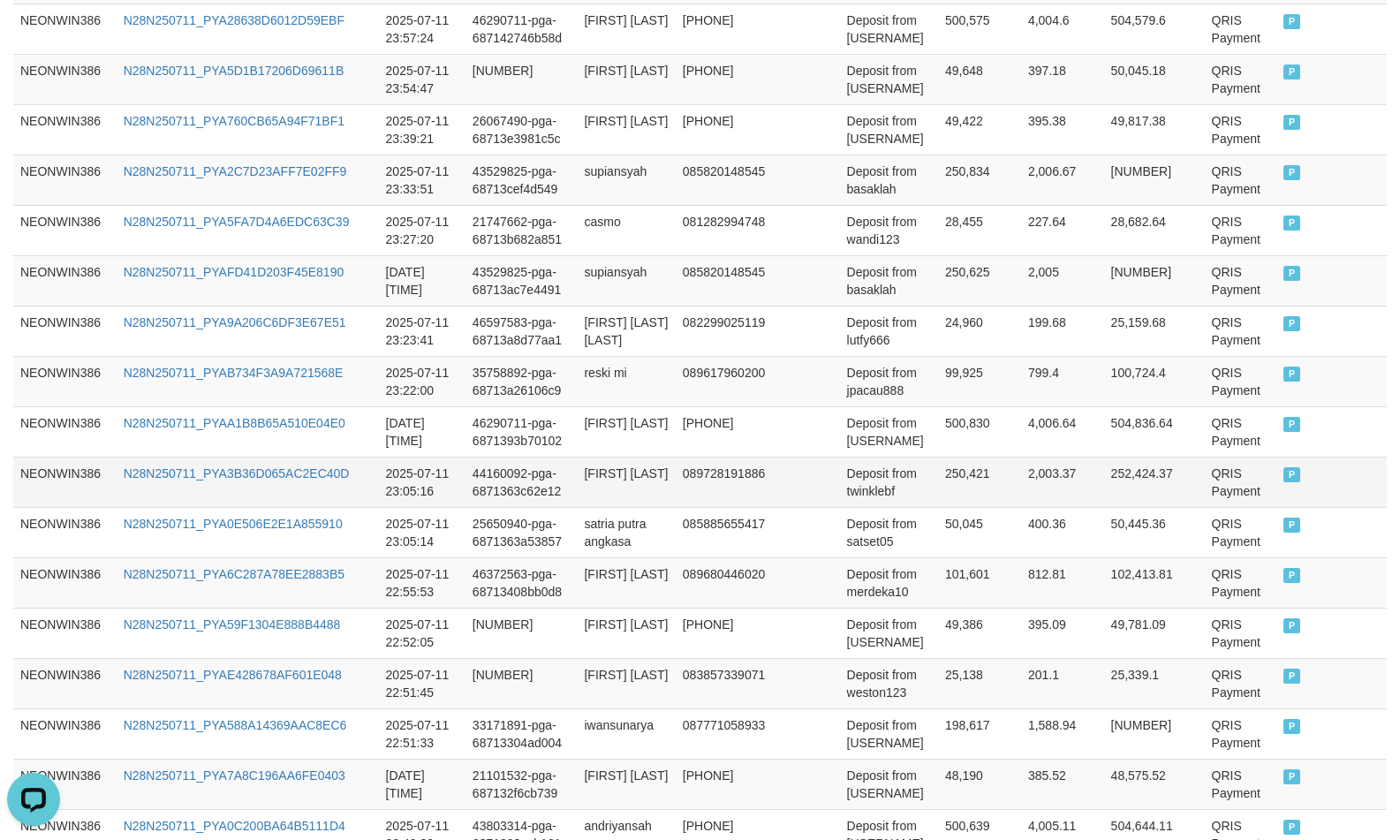 click on "satrio aji kusumo" at bounding box center [625, 481] 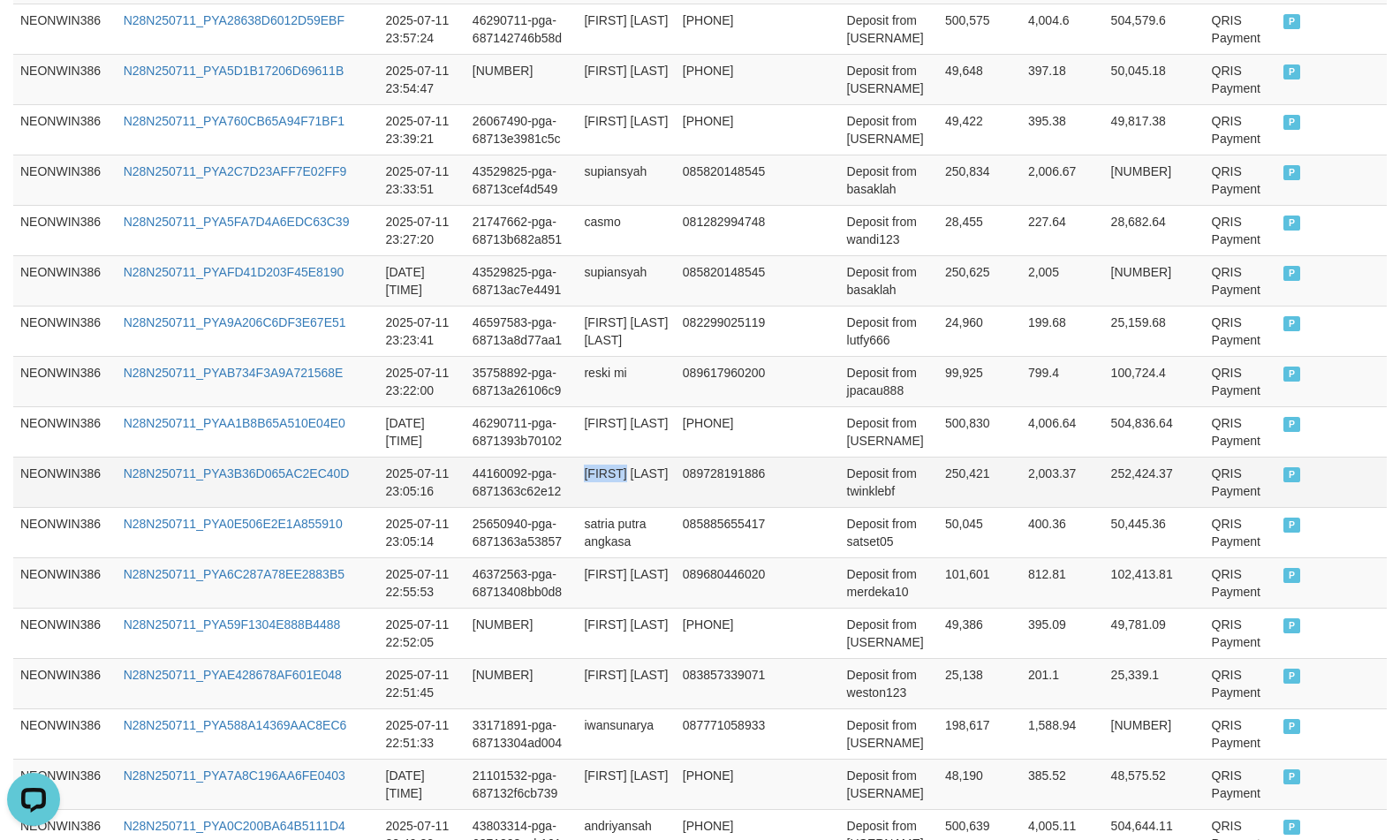 click on "satrio aji kusumo" at bounding box center [625, 481] 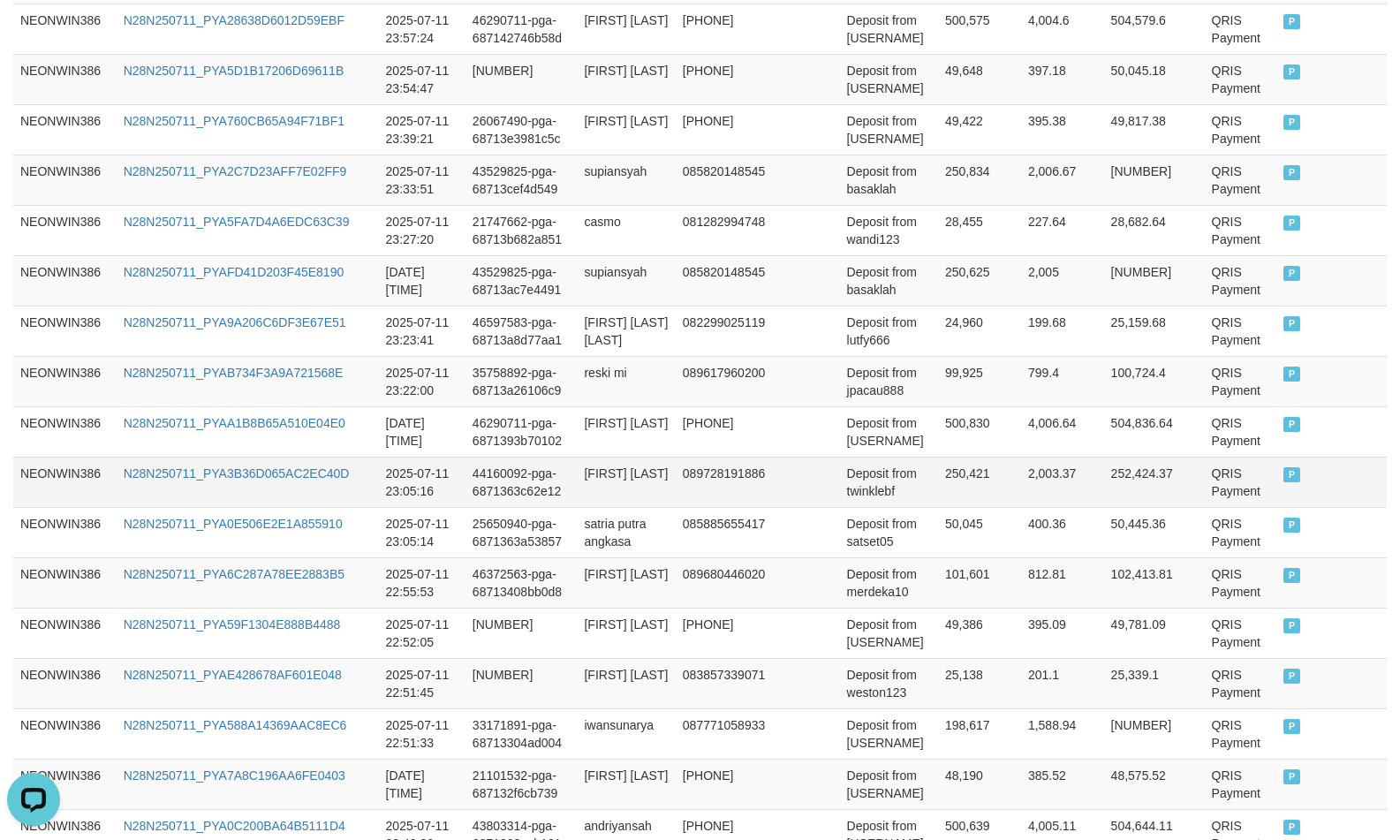 click on "Deposit from twinklebf" at bounding box center [889, 481] 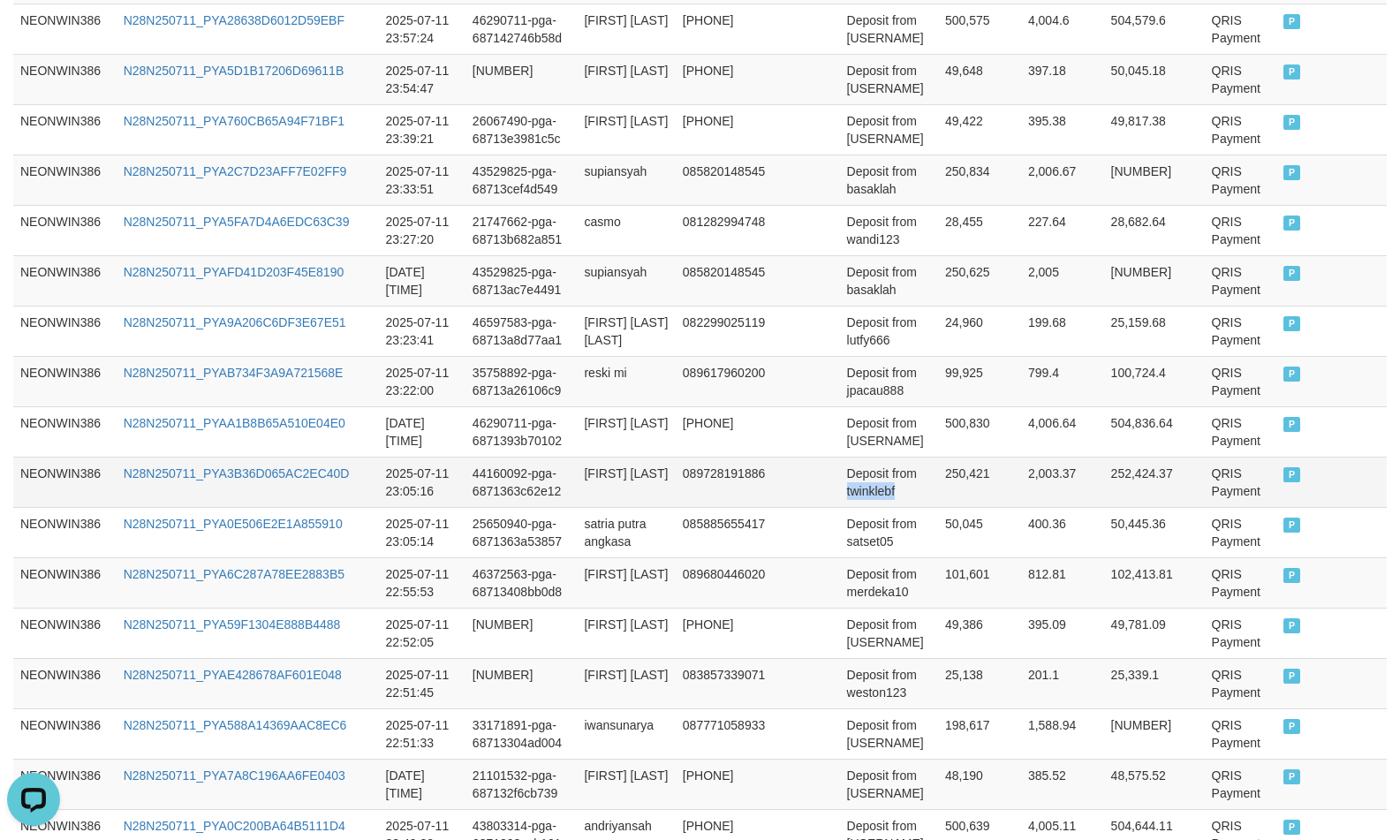 click on "Deposit from twinklebf" at bounding box center (889, 481) 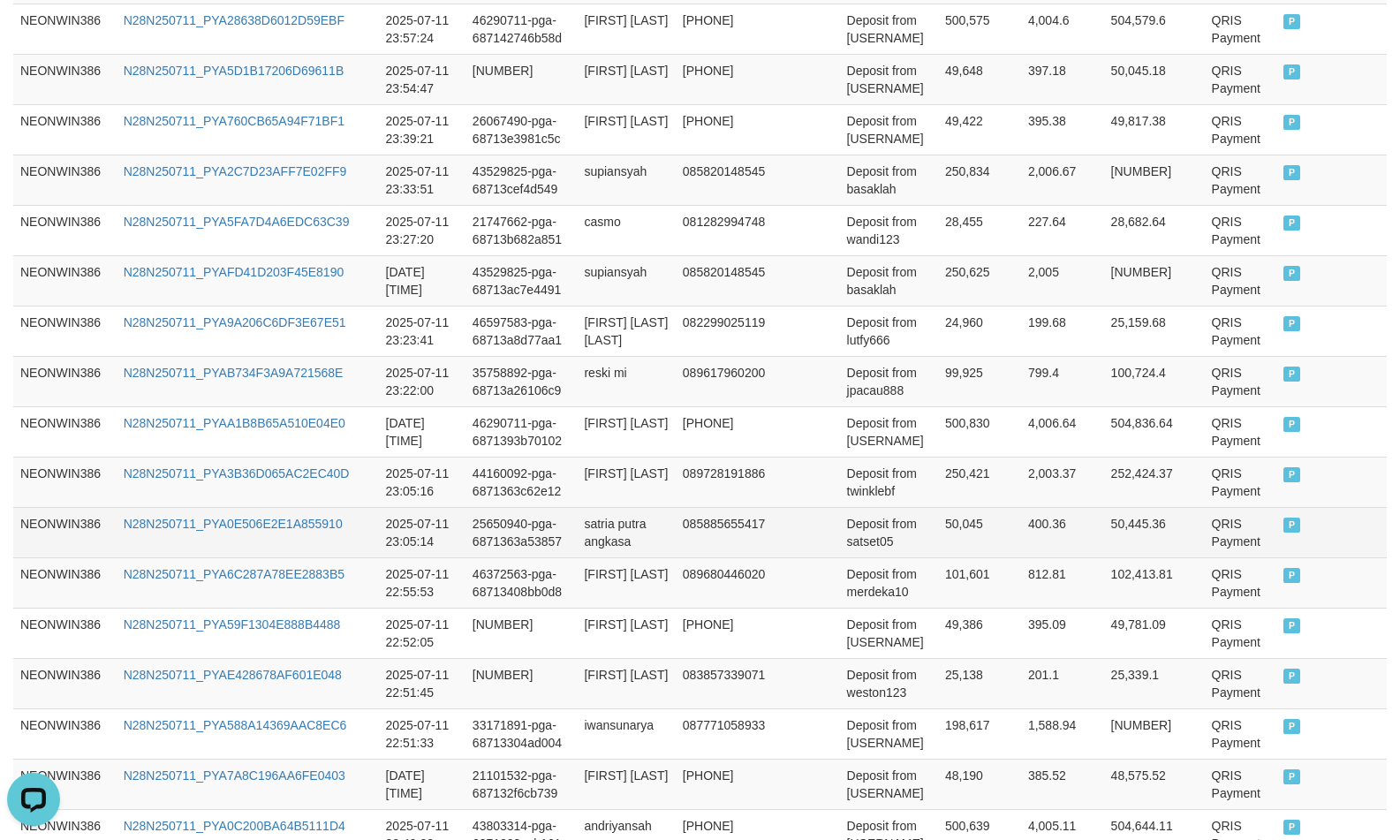 click on "satria putra angkasa" at bounding box center (625, 532) 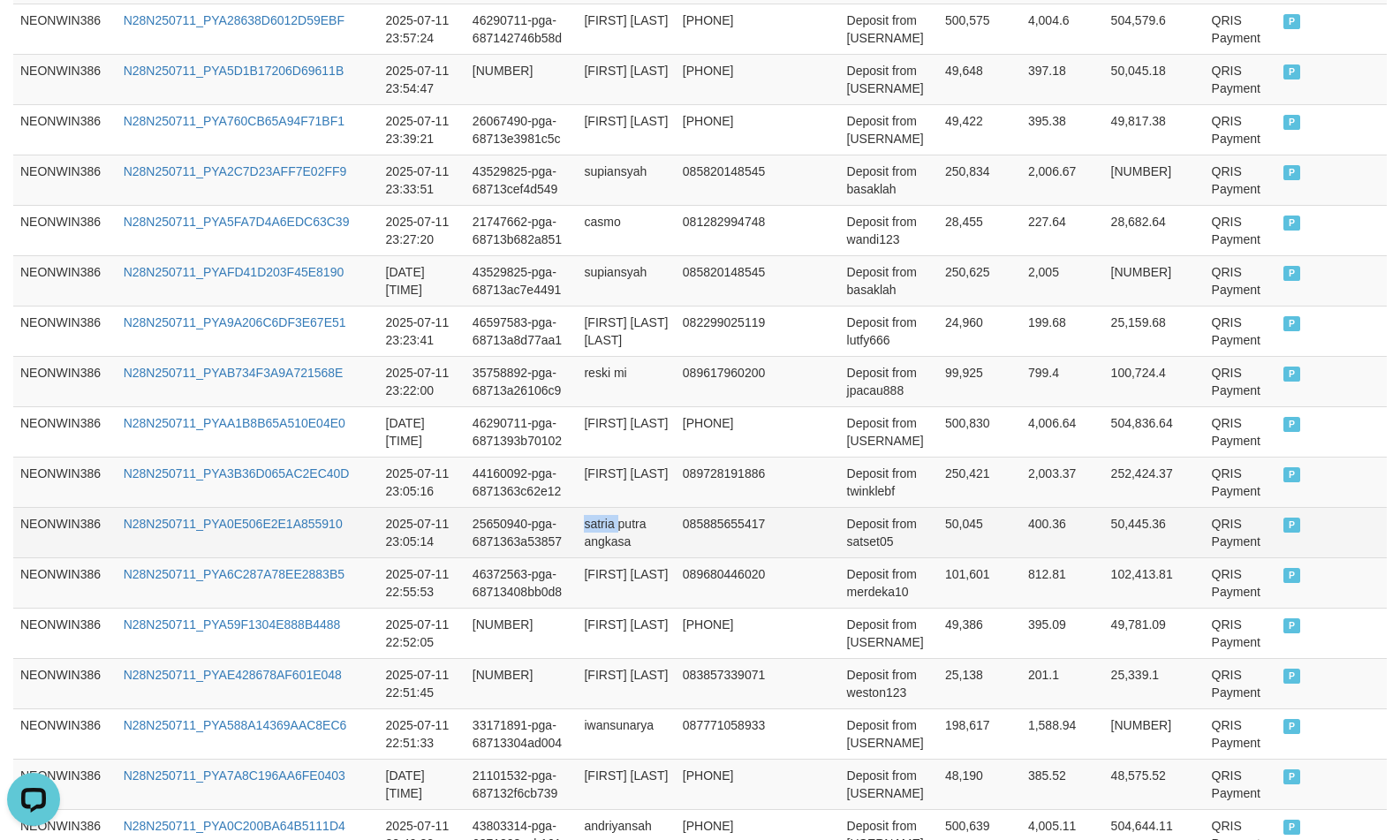 drag, startPoint x: 608, startPoint y: 544, endPoint x: 617, endPoint y: 558, distance: 16.643317 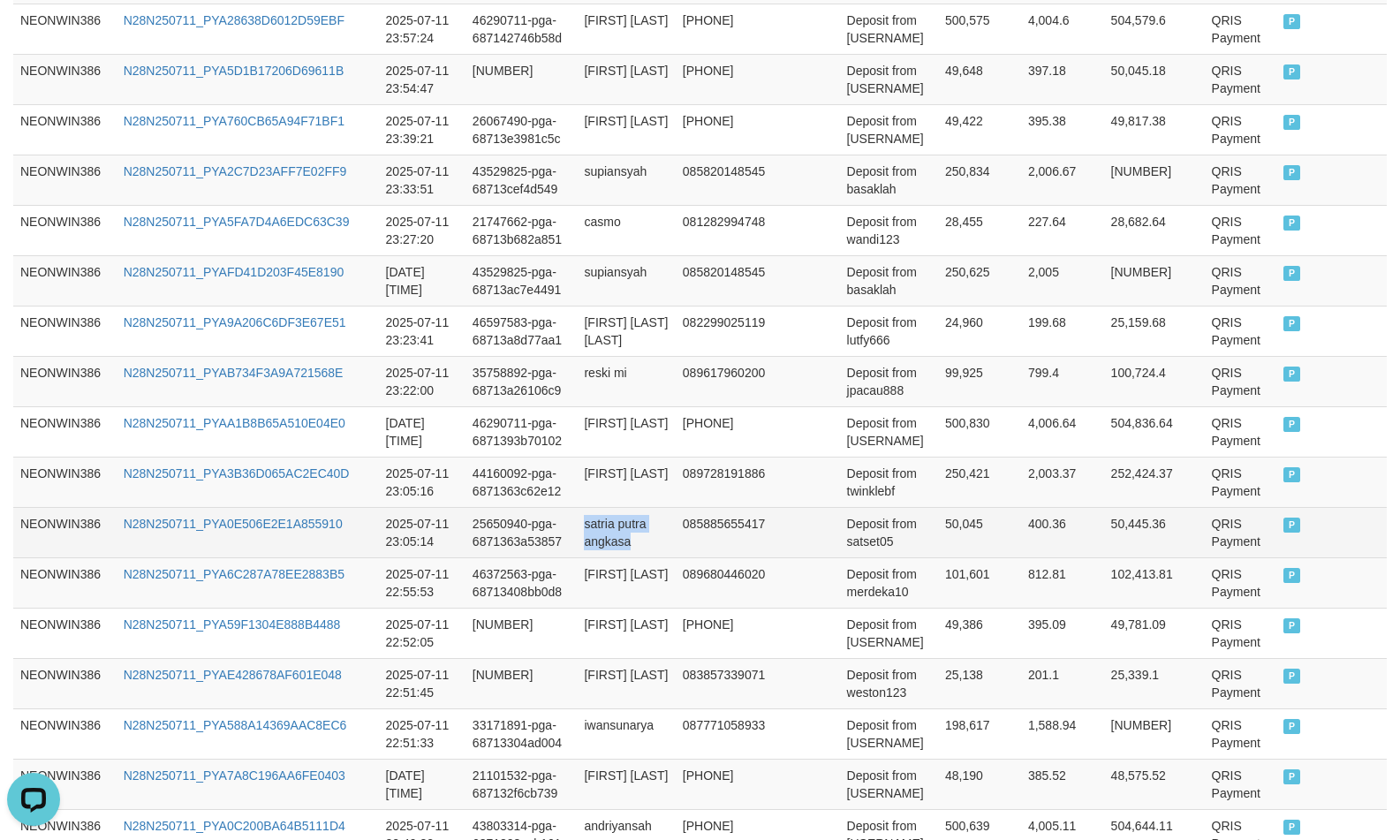 click on "satria putra angkasa" at bounding box center [625, 532] 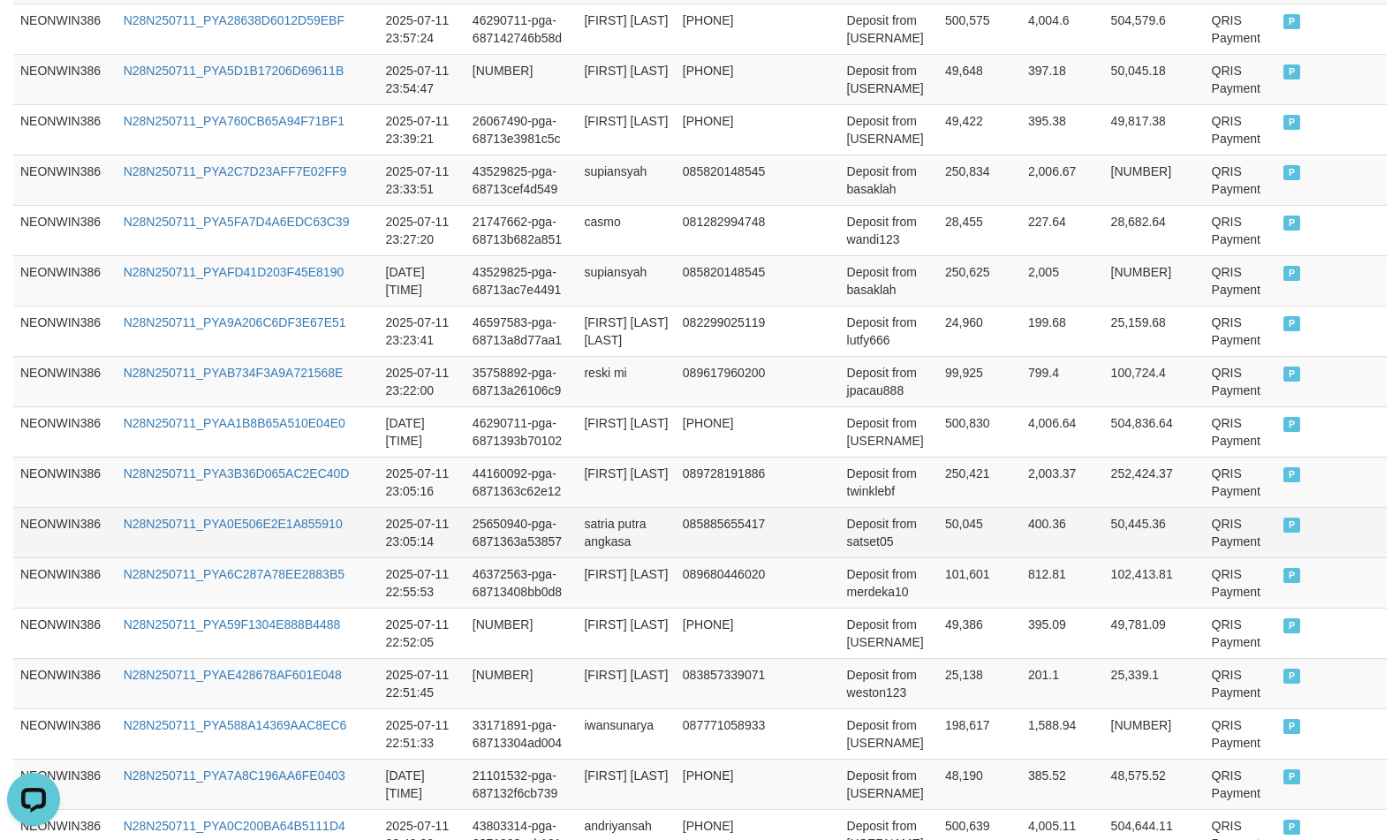 click on "Deposit from satset05" at bounding box center (889, 532) 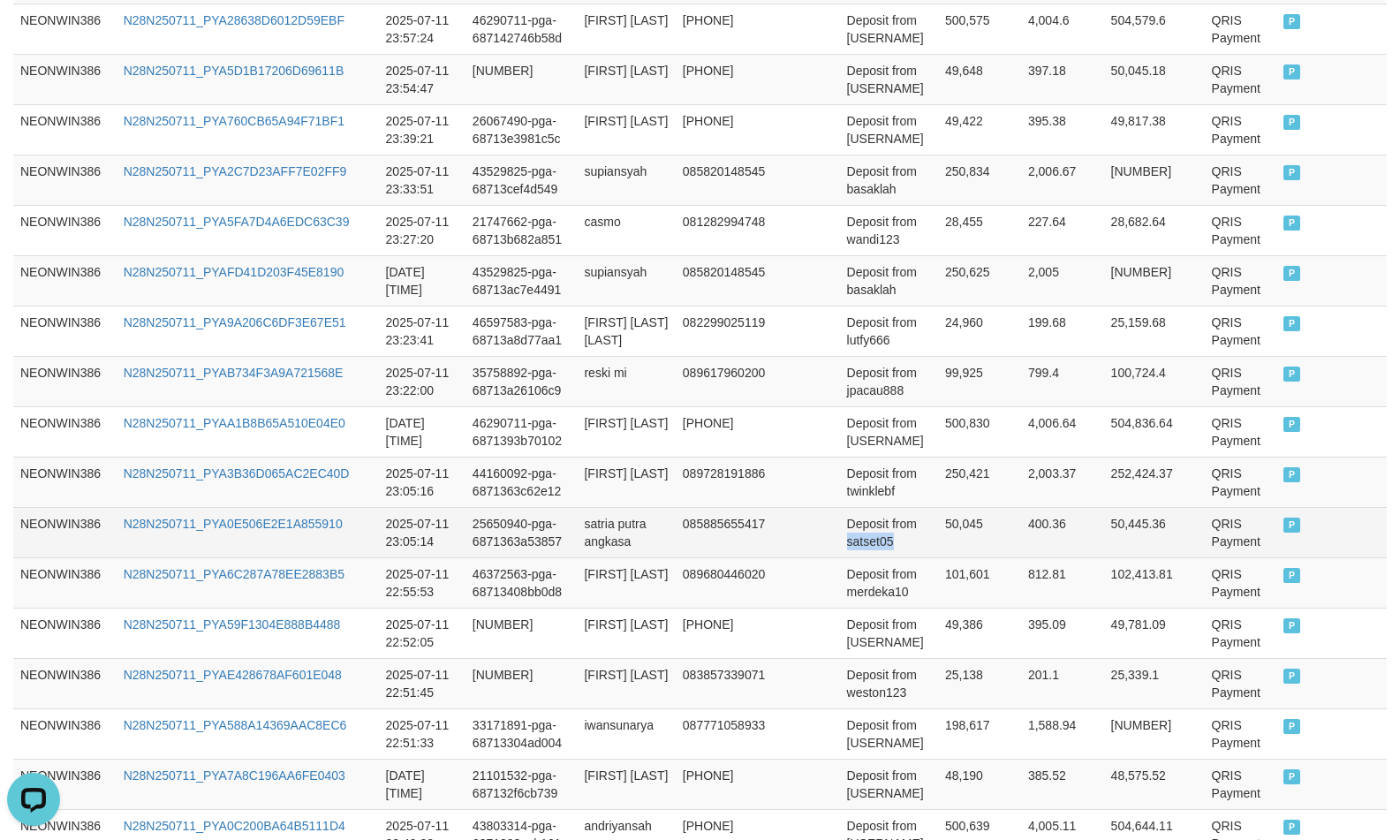 click on "Deposit from satset05" at bounding box center [889, 532] 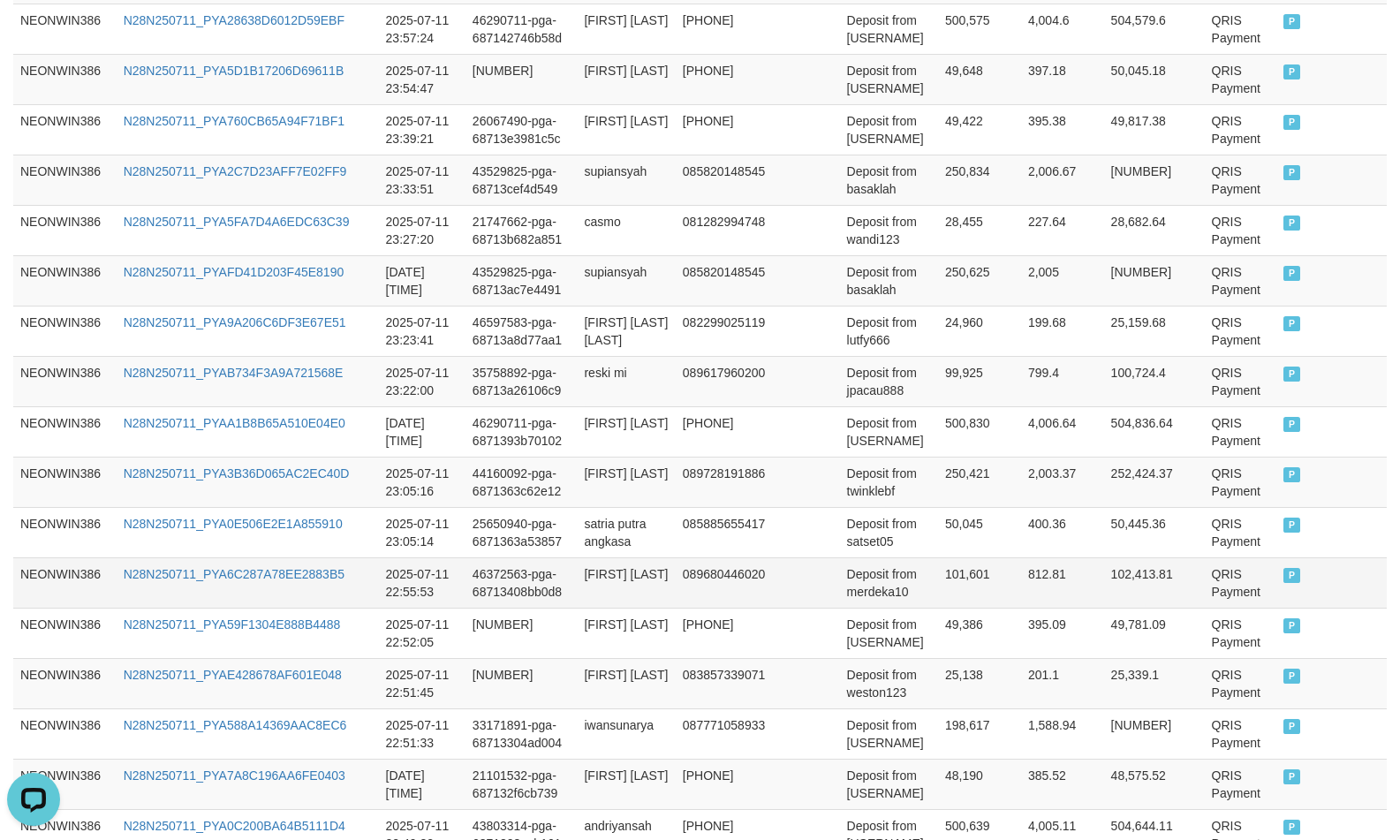 click on "[FIRST] [LAST]" at bounding box center [625, 582] 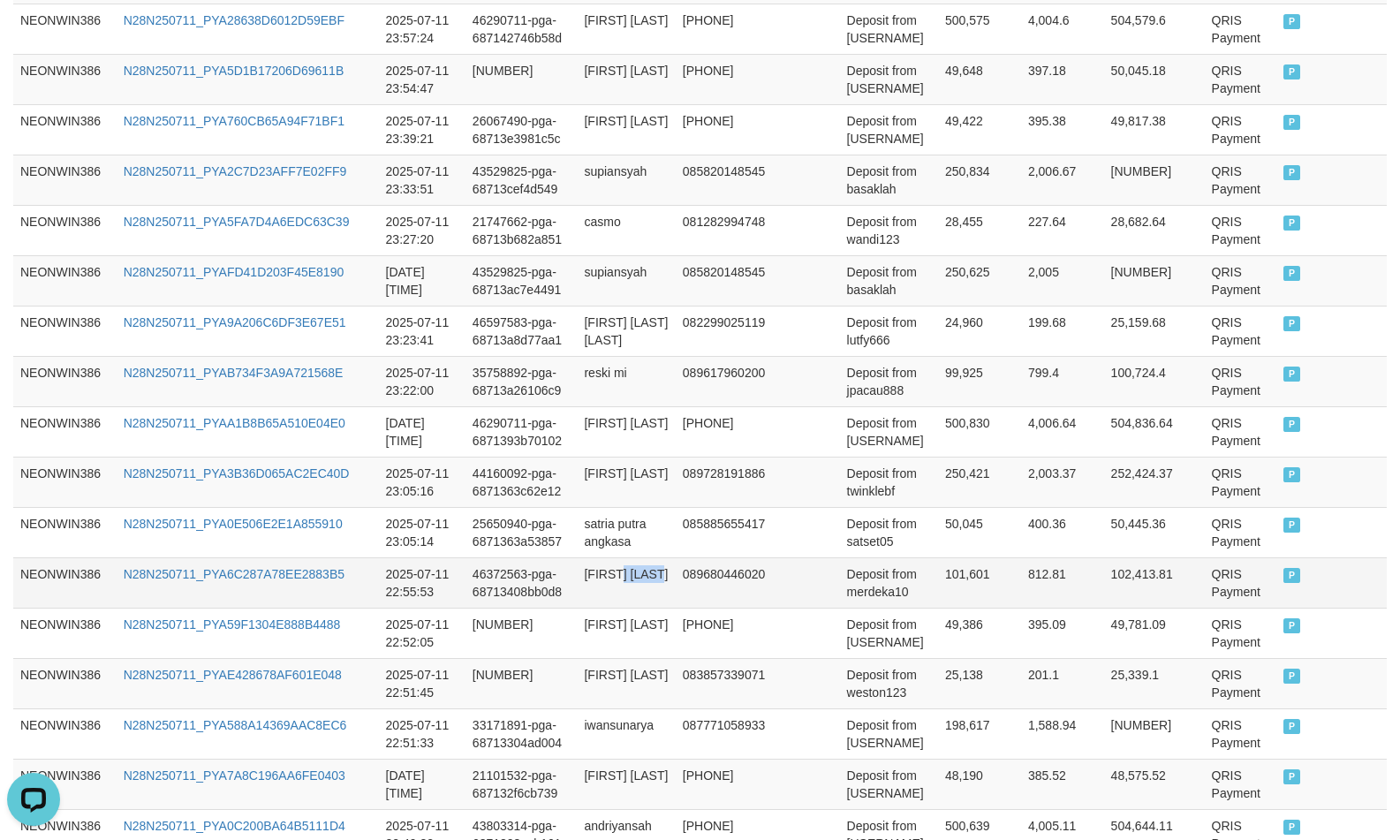click on "[FIRST] [LAST]" at bounding box center [625, 582] 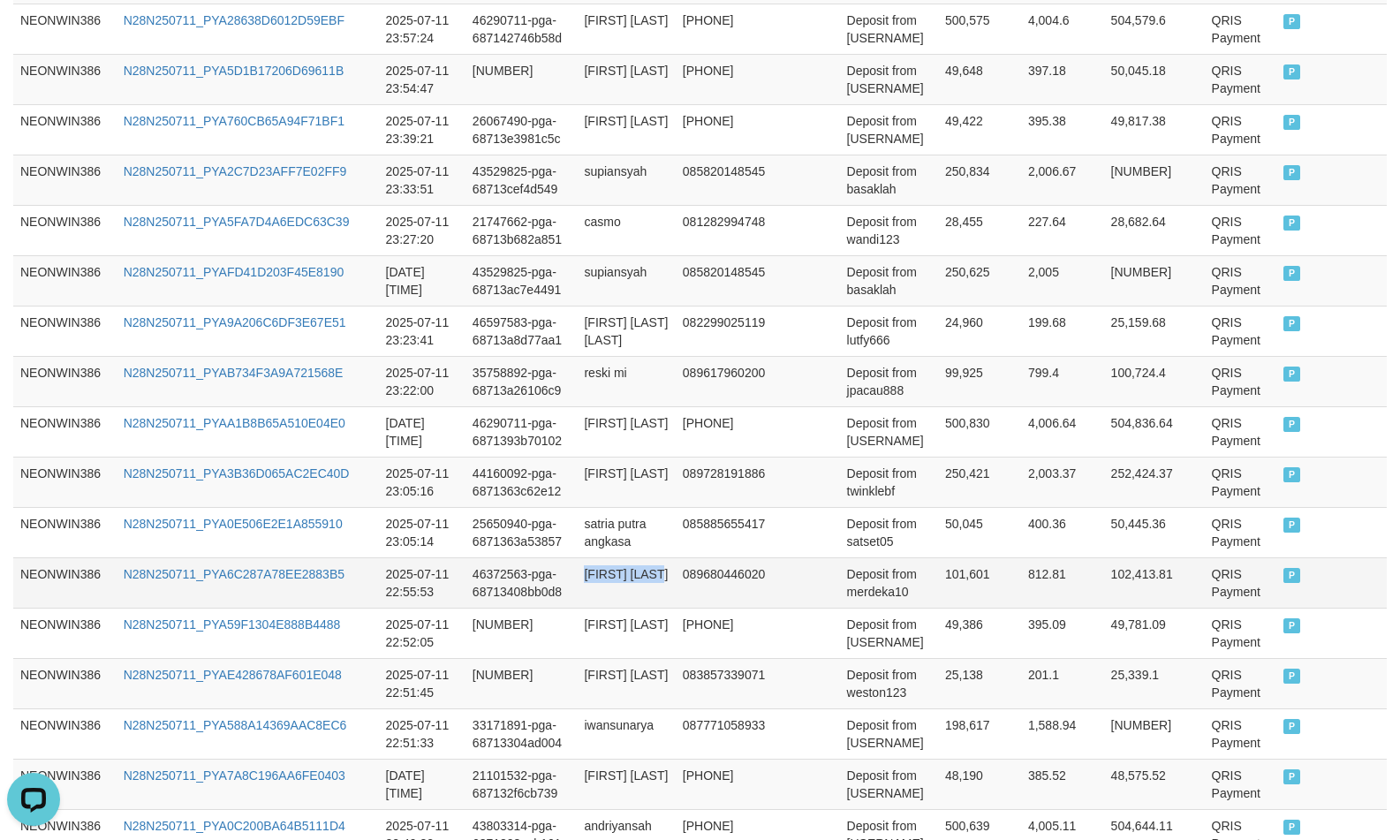 click on "[FIRST] [LAST]" at bounding box center (625, 582) 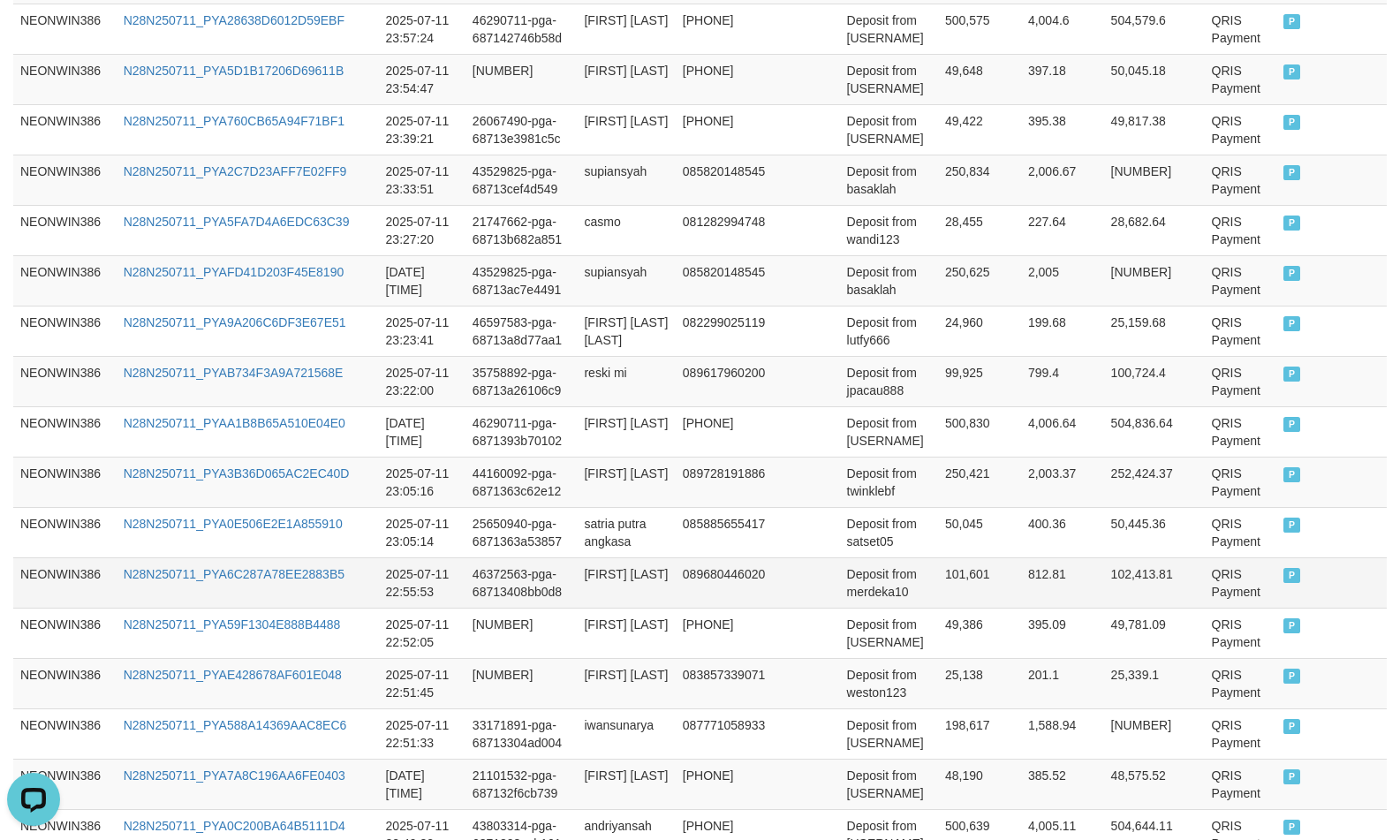 click on "Deposit from merdeka10" at bounding box center (889, 582) 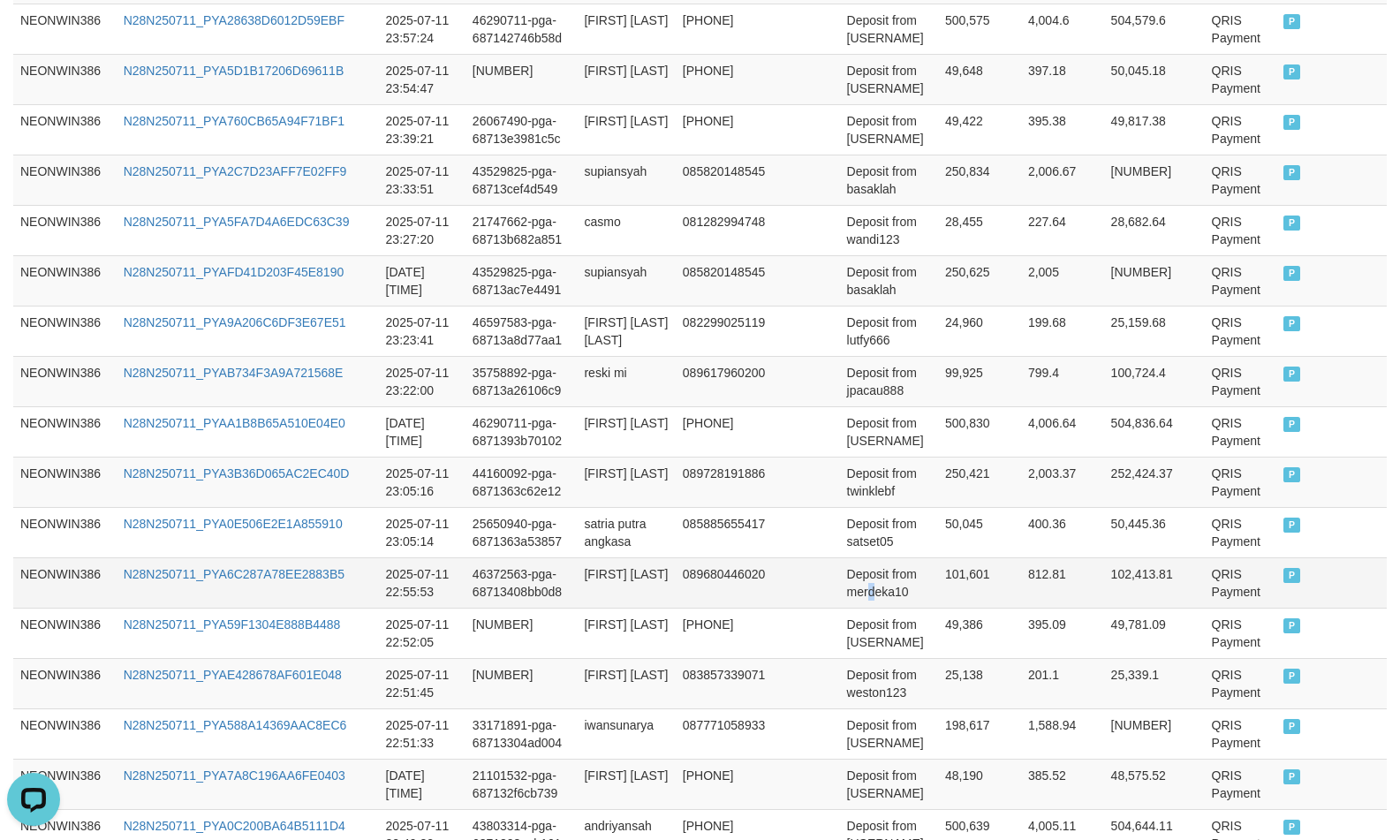 click on "Deposit from merdeka10" at bounding box center [889, 582] 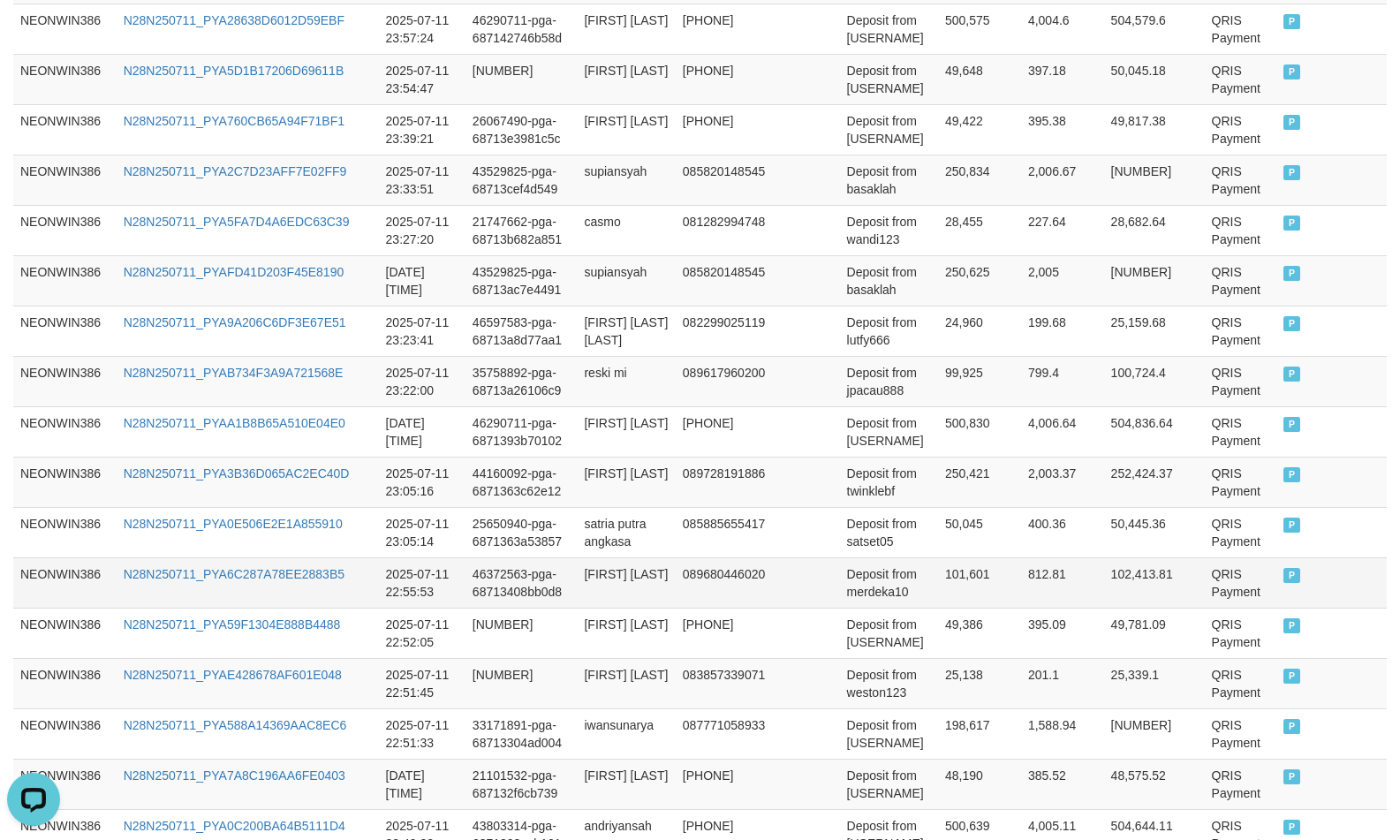 click on "Deposit from merdeka10" at bounding box center [889, 582] 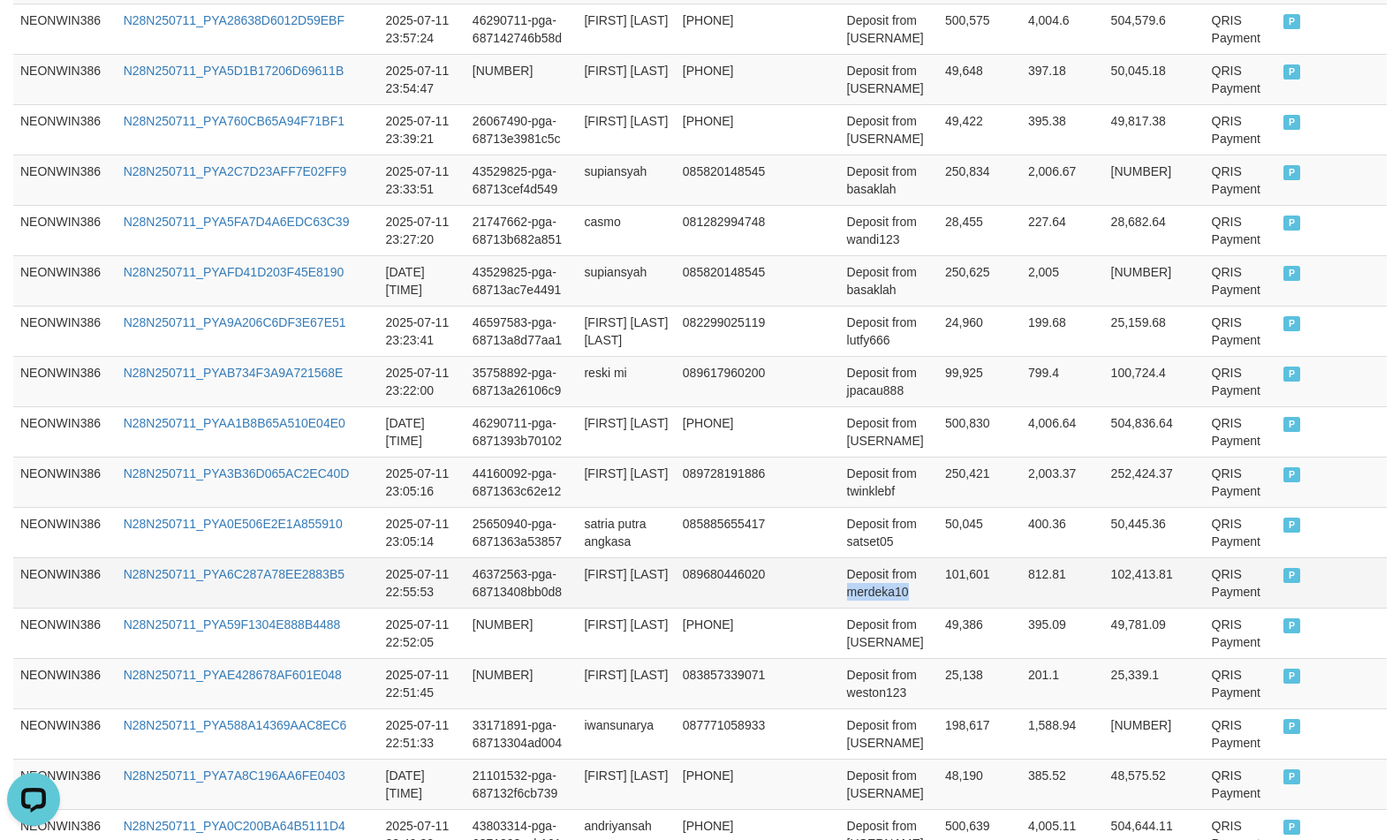 click on "Deposit from merdeka10" at bounding box center (889, 582) 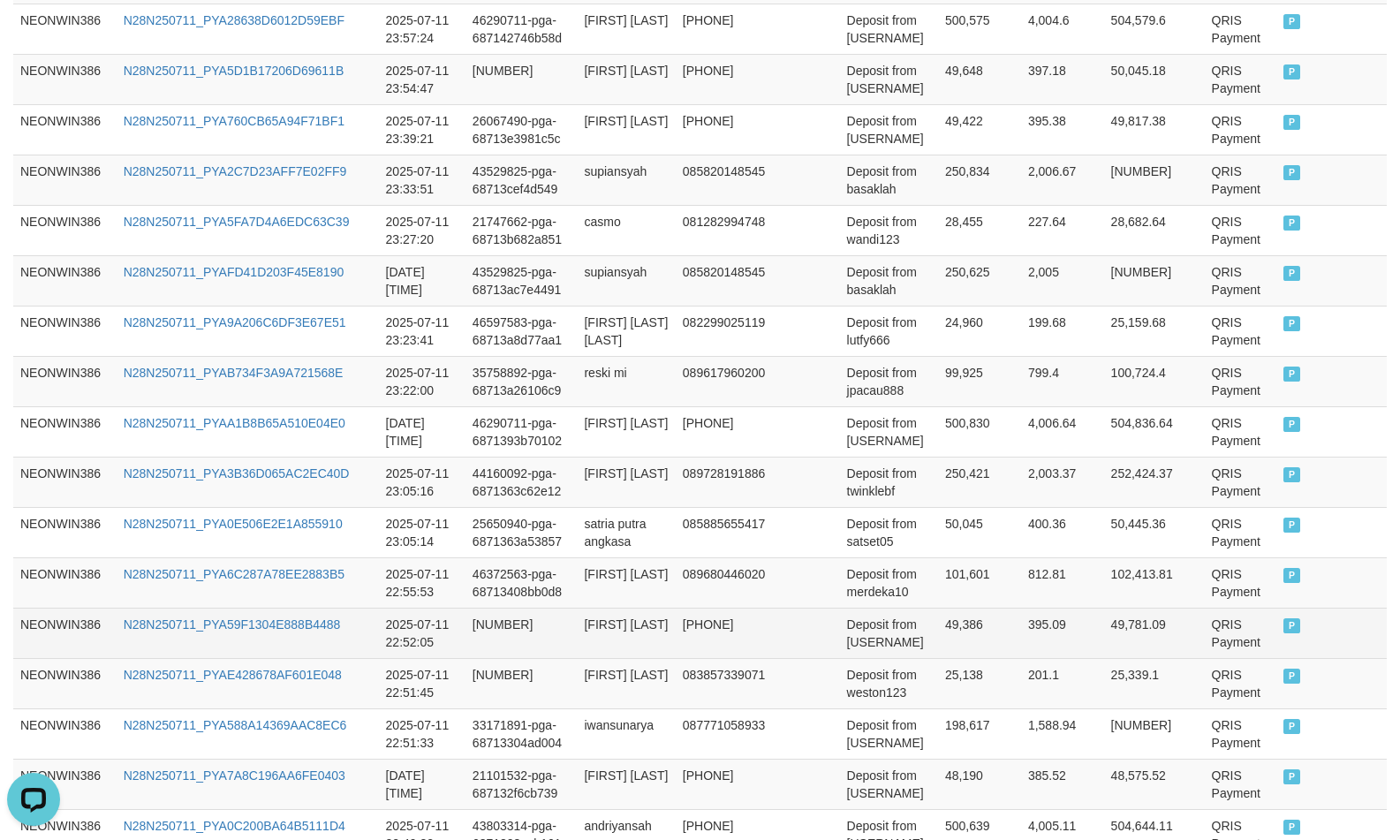 click on "rizal azliansyah firdaus" at bounding box center (625, 632) 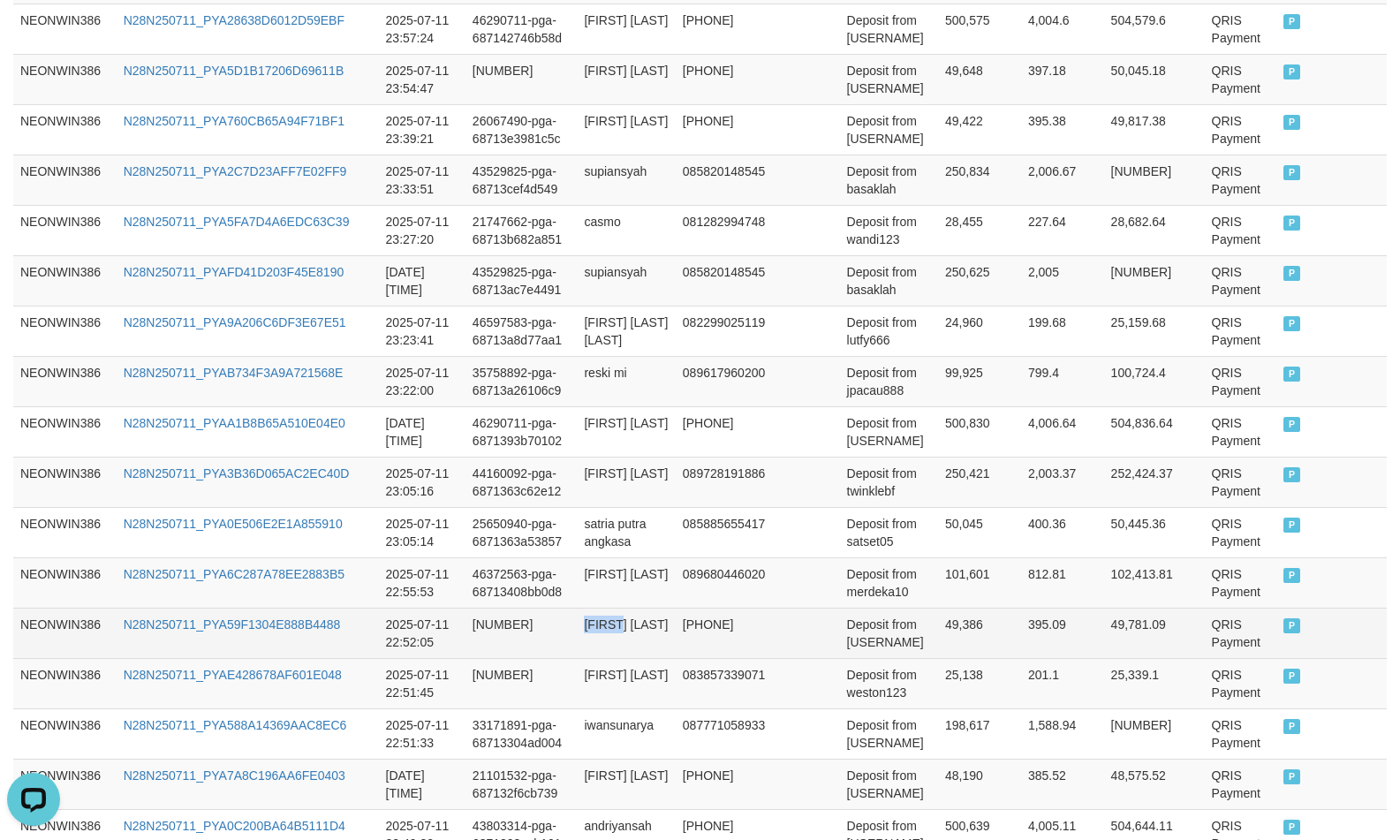 click on "rizal azliansyah firdaus" at bounding box center (625, 632) 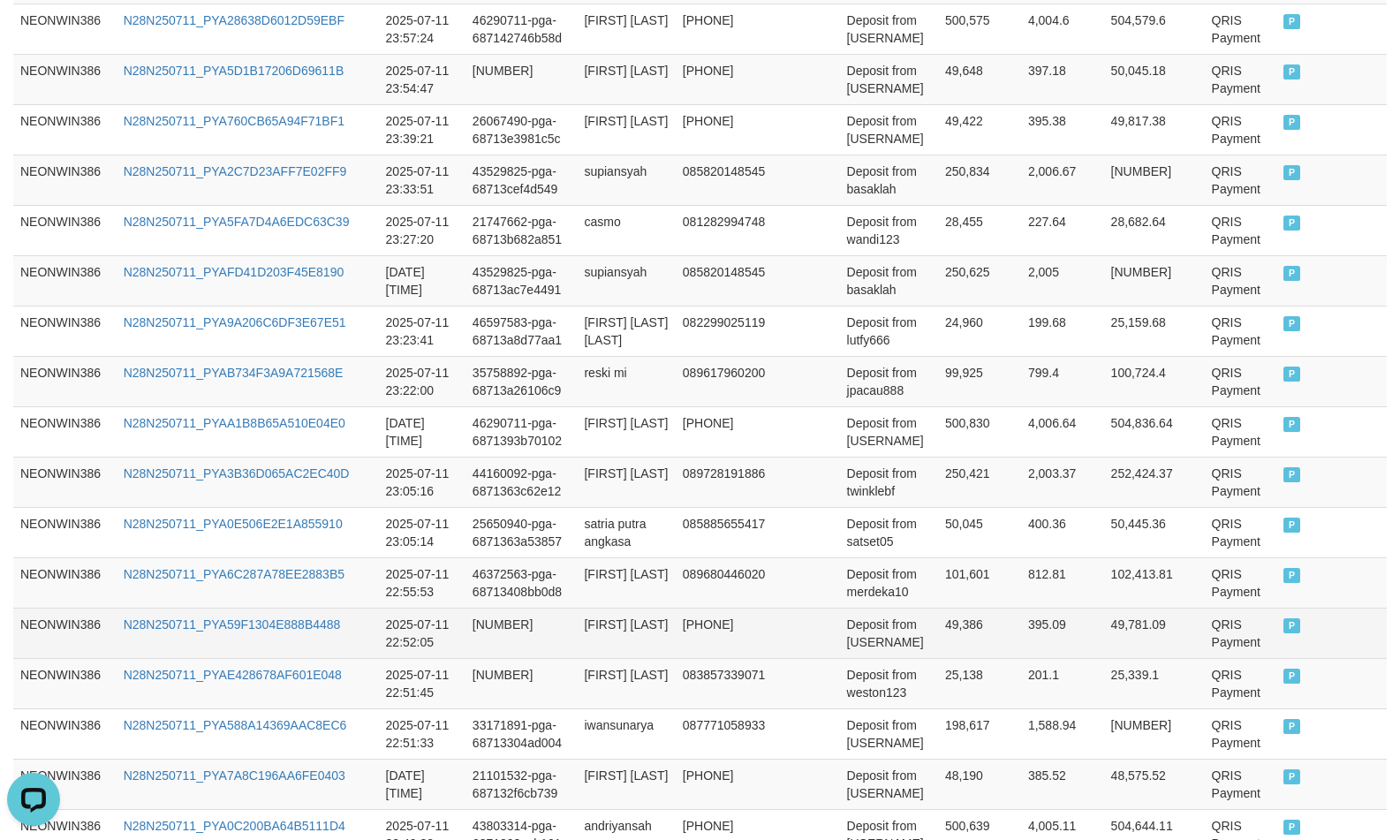 click on "Deposit from ebol69" at bounding box center (889, 632) 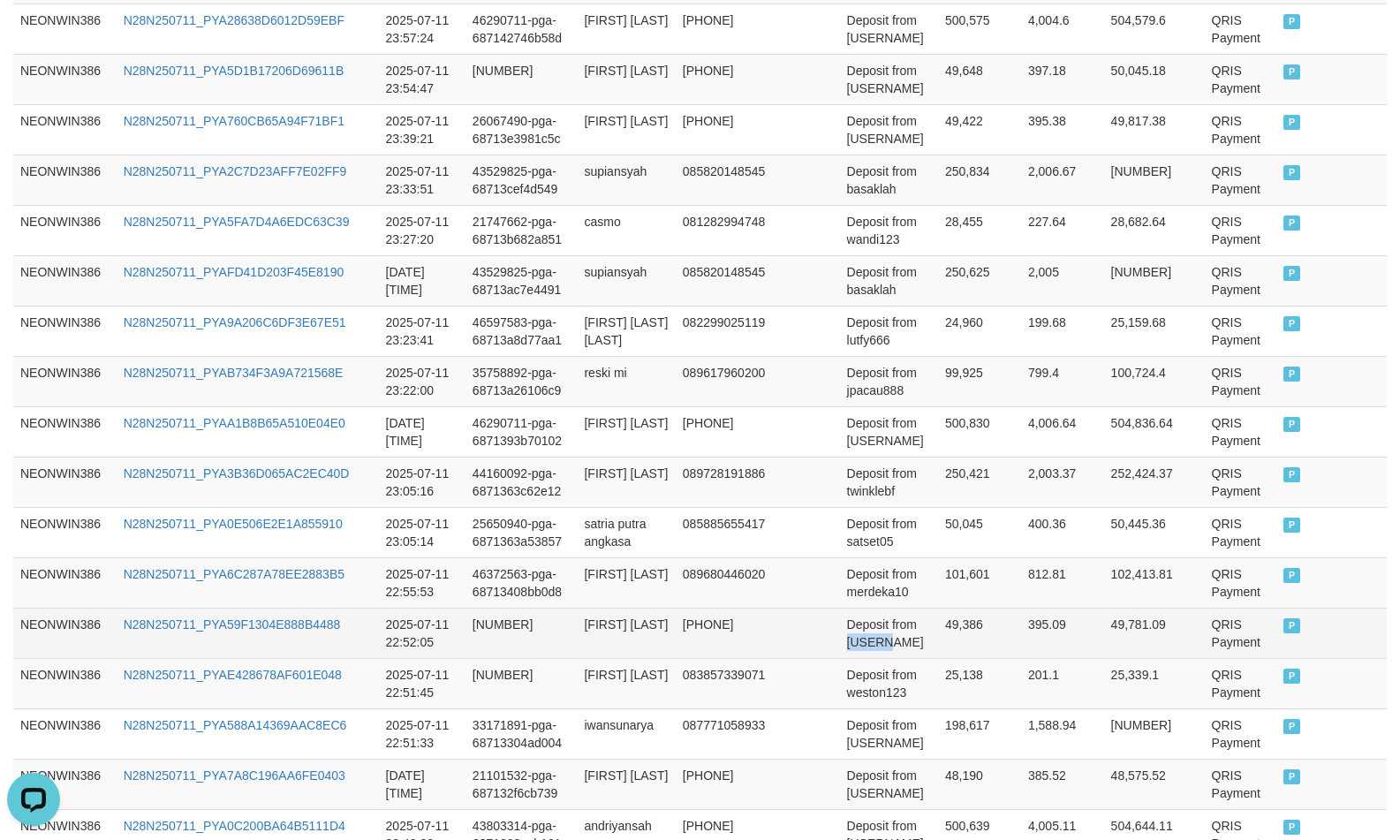 click on "Deposit from ebol69" at bounding box center (889, 632) 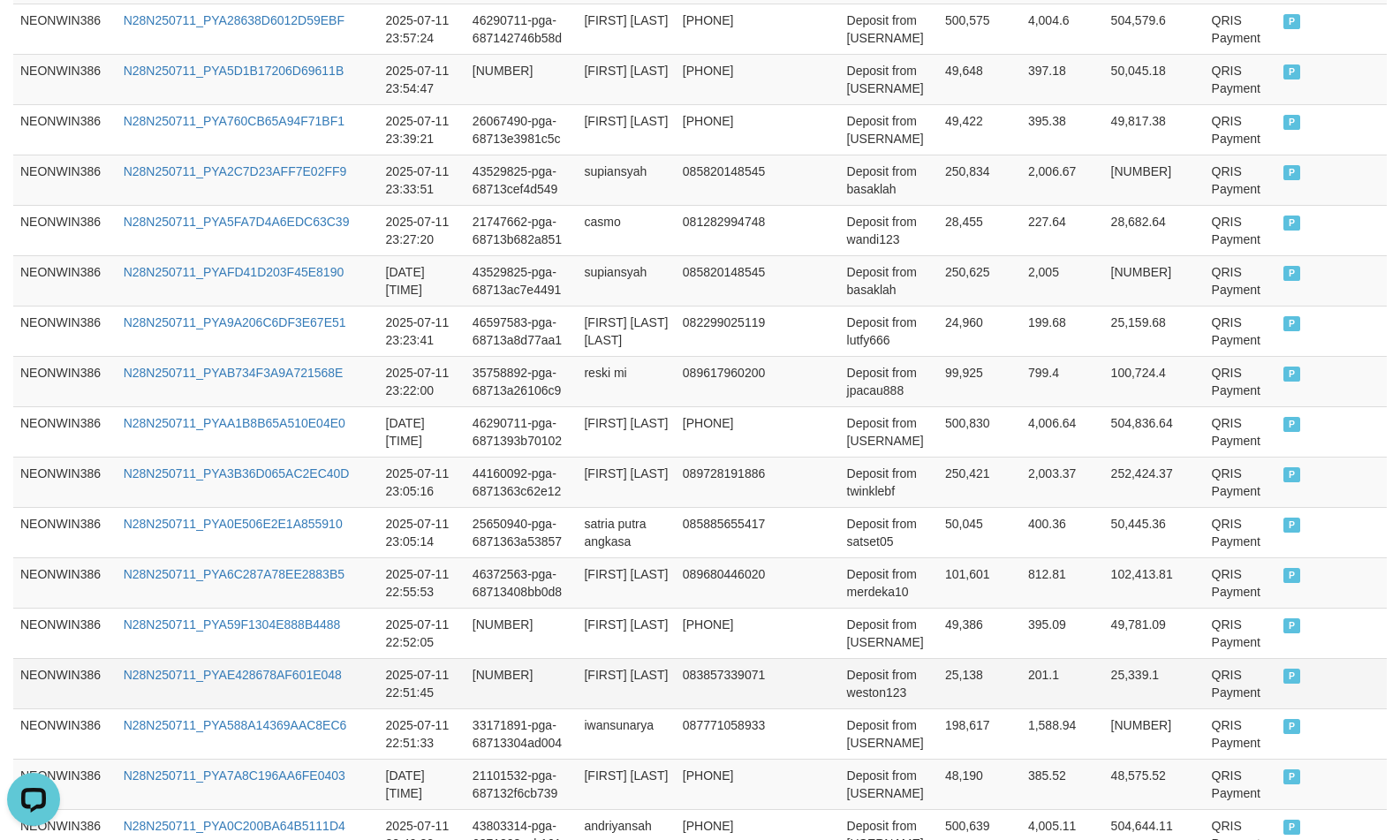 click on "erik estrada" at bounding box center (625, 683) 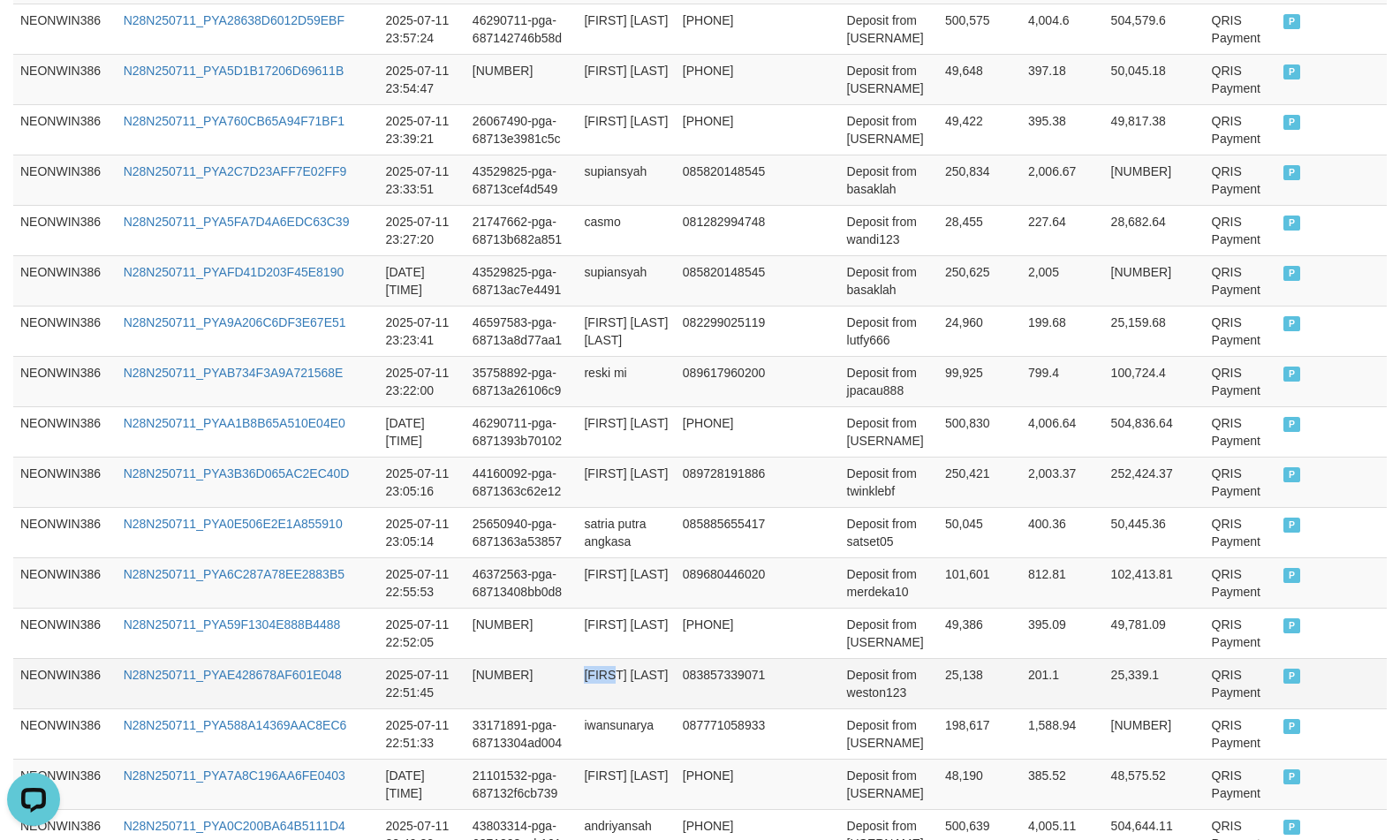 click on "erik estrada" at bounding box center [625, 683] 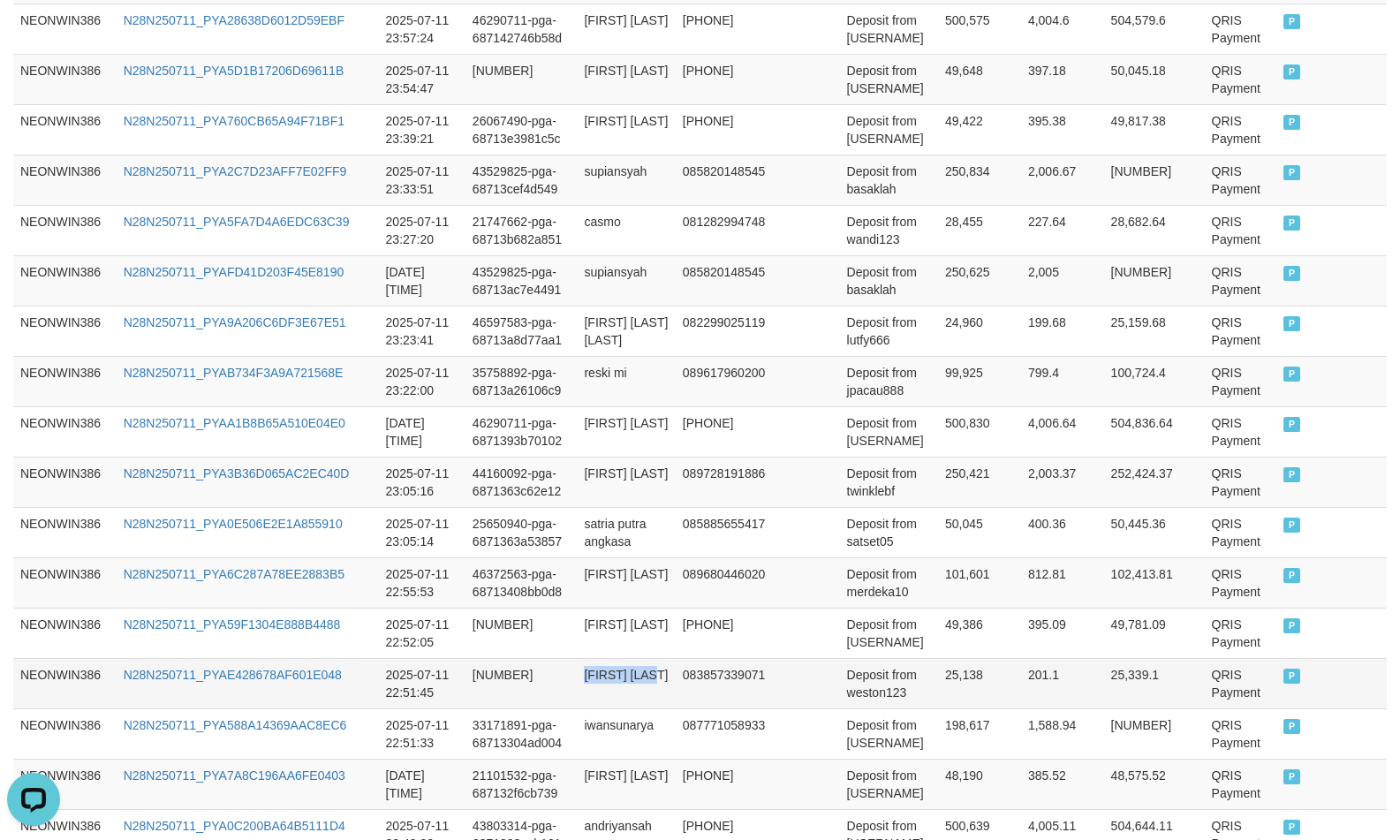 click on "erik estrada" at bounding box center (625, 683) 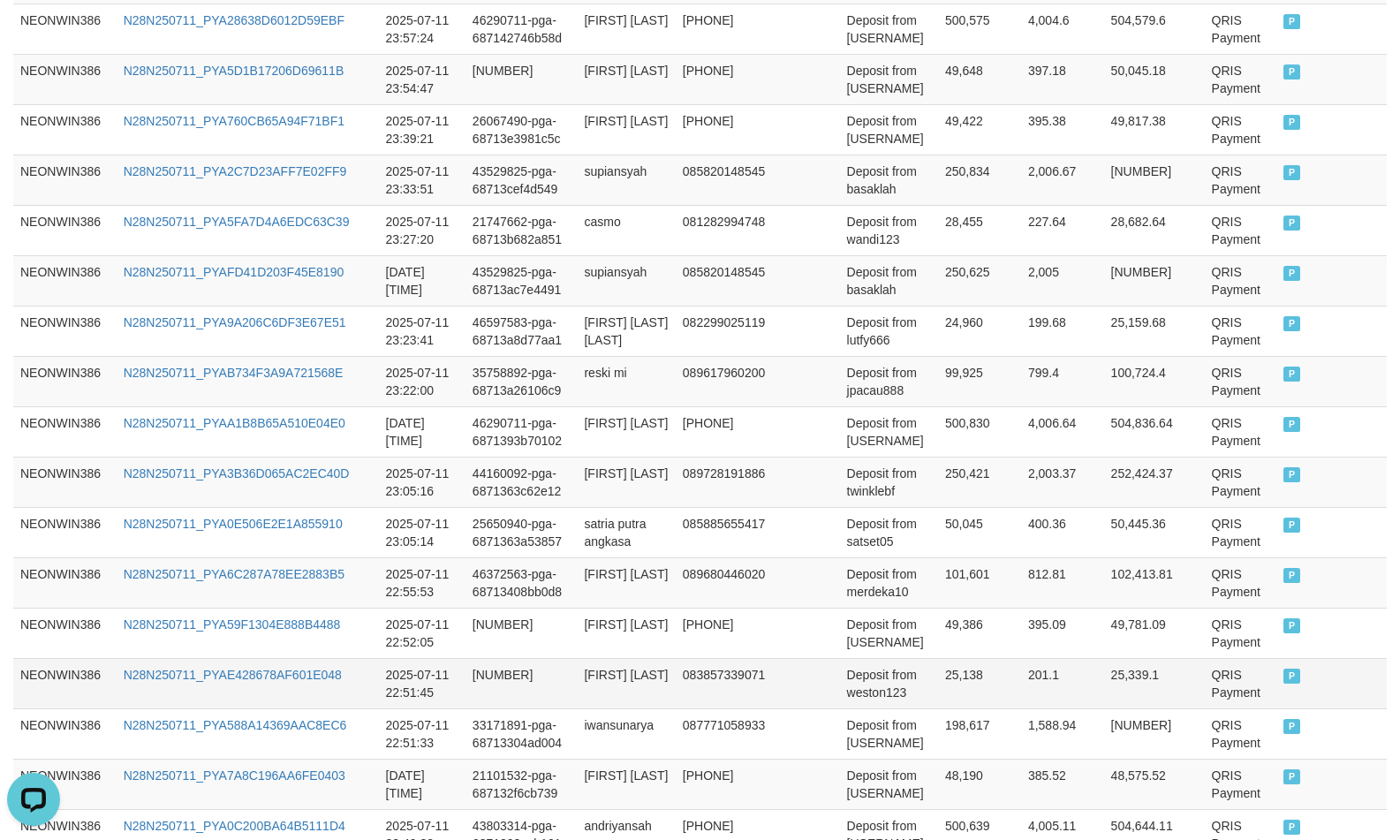 click on "Deposit from weston123" at bounding box center [889, 683] 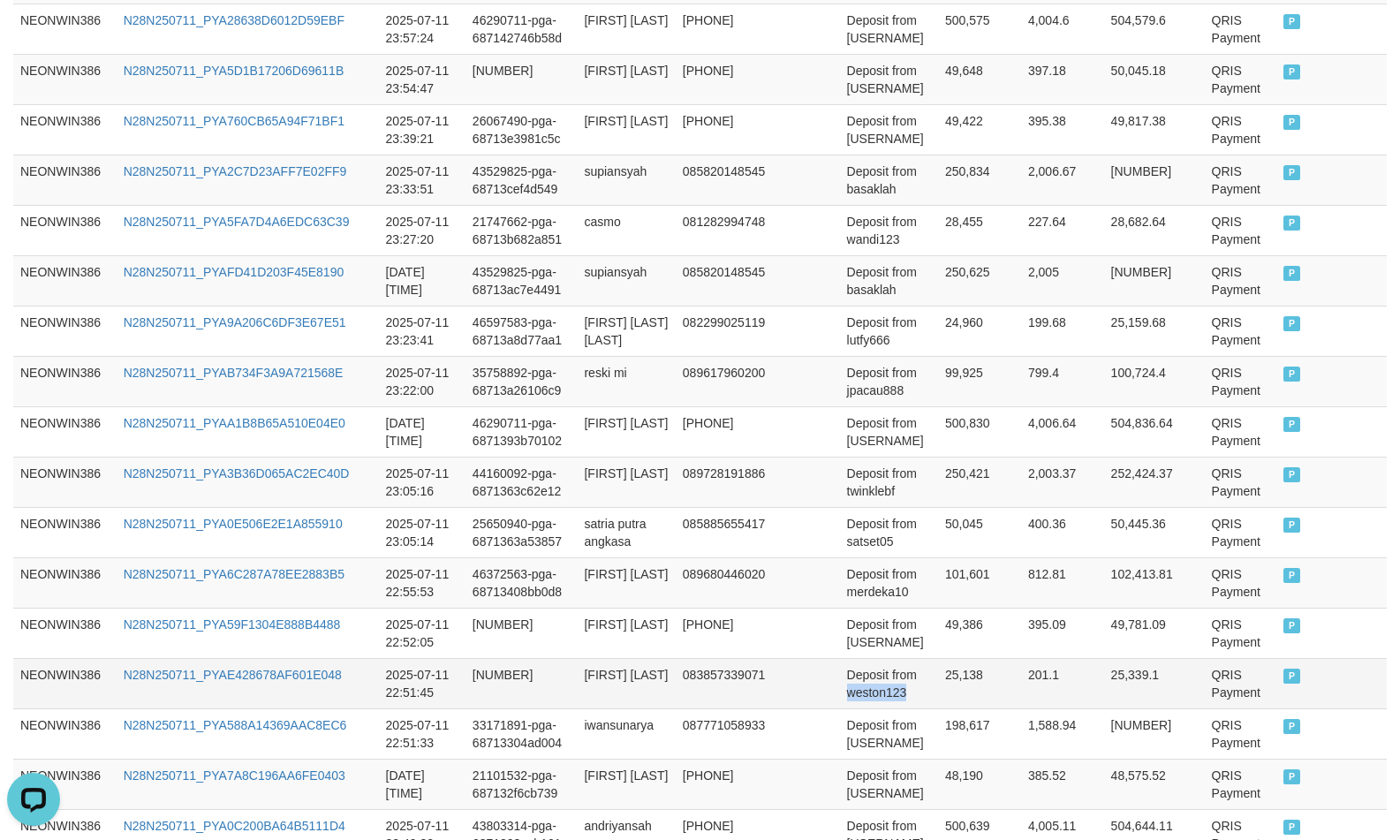 click on "Deposit from weston123" at bounding box center (889, 683) 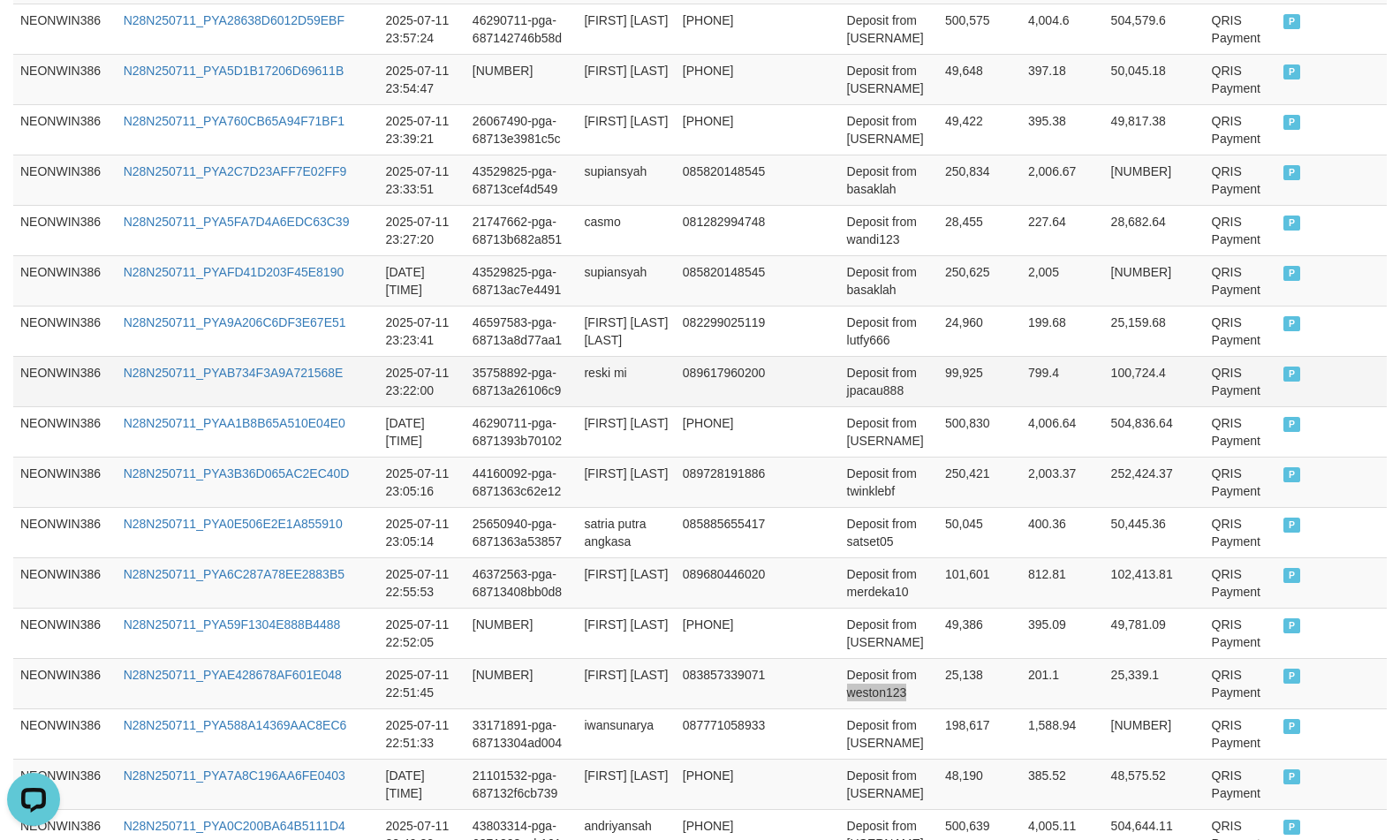 scroll, scrollTop: 1104, scrollLeft: 0, axis: vertical 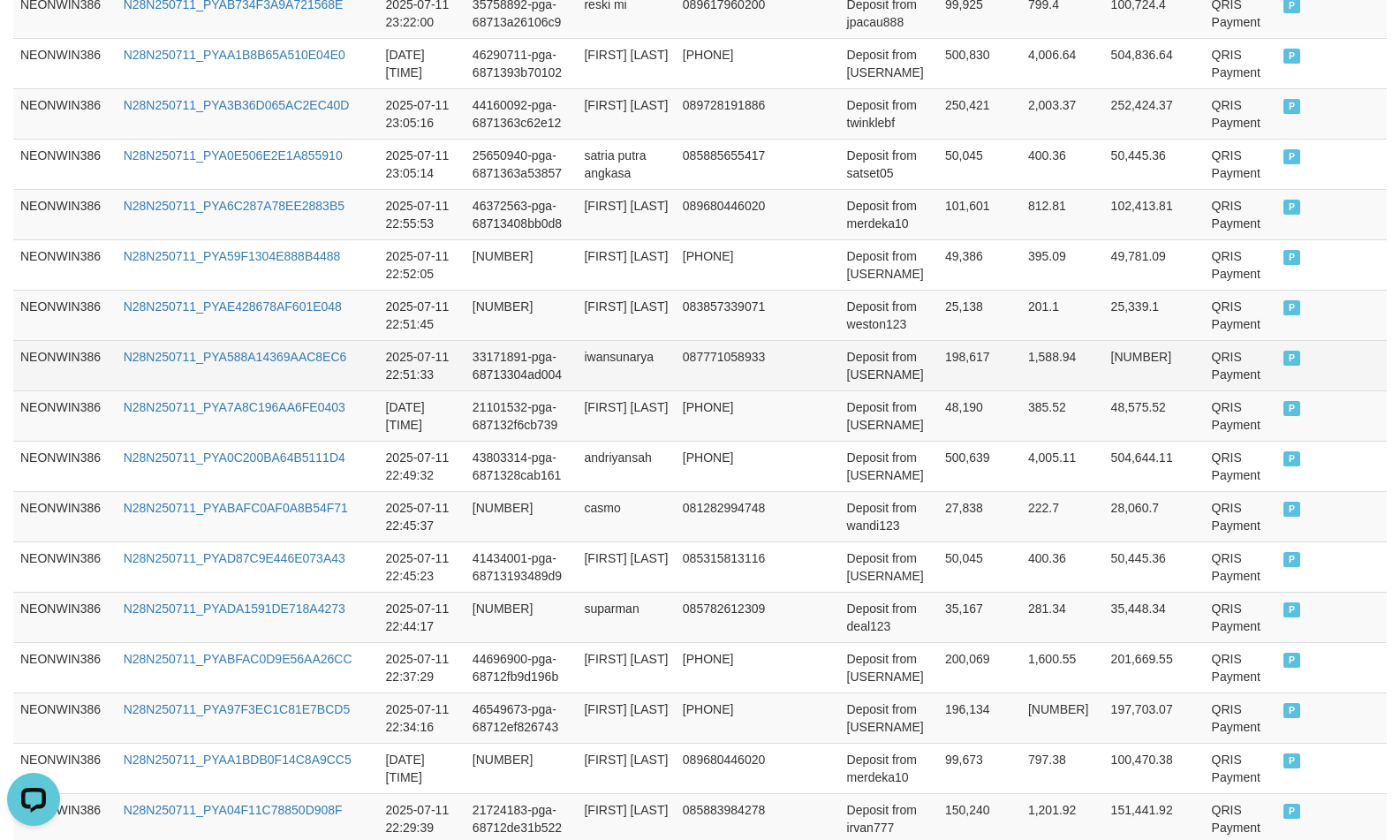 click on "iwansunarya" at bounding box center [625, 365] 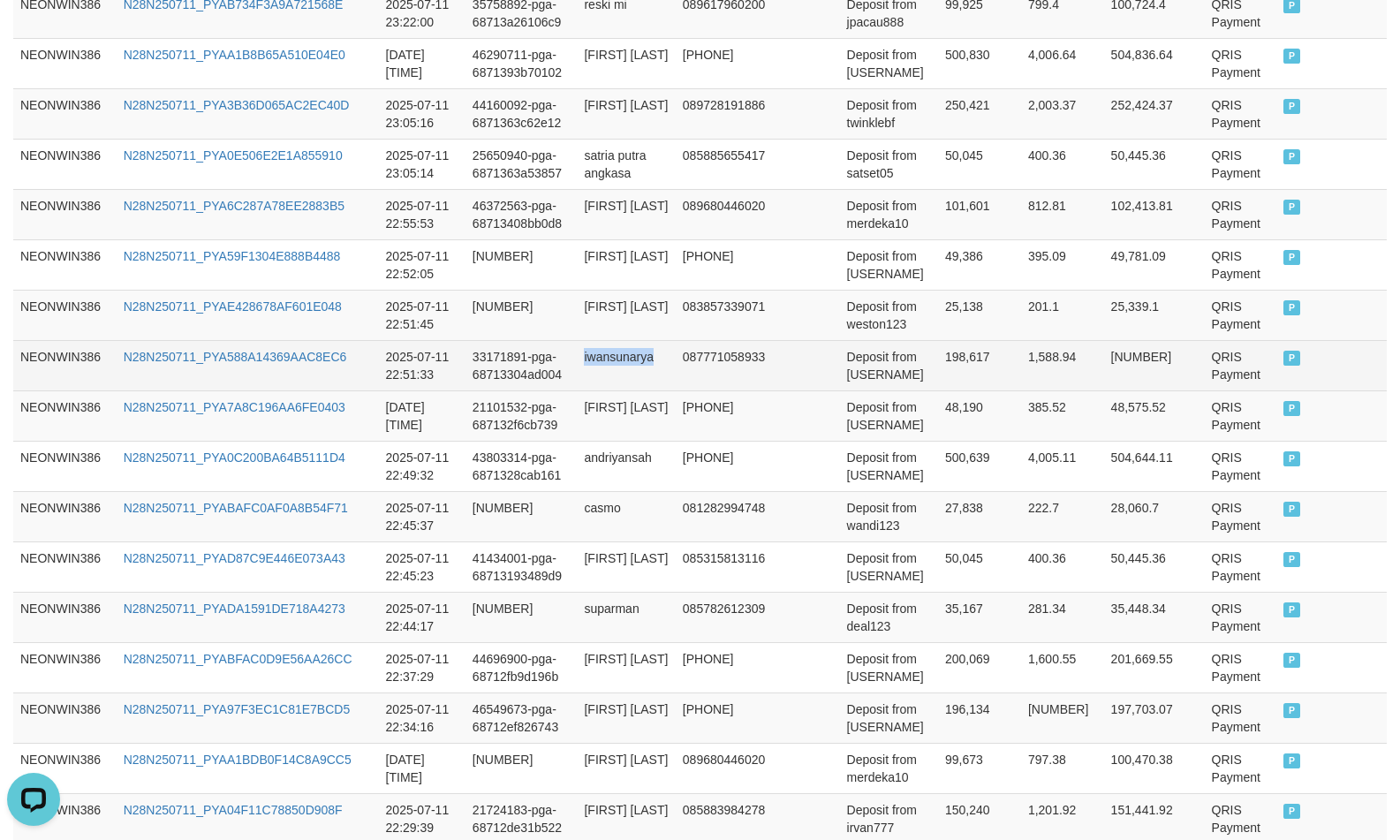 click on "iwansunarya" at bounding box center [625, 365] 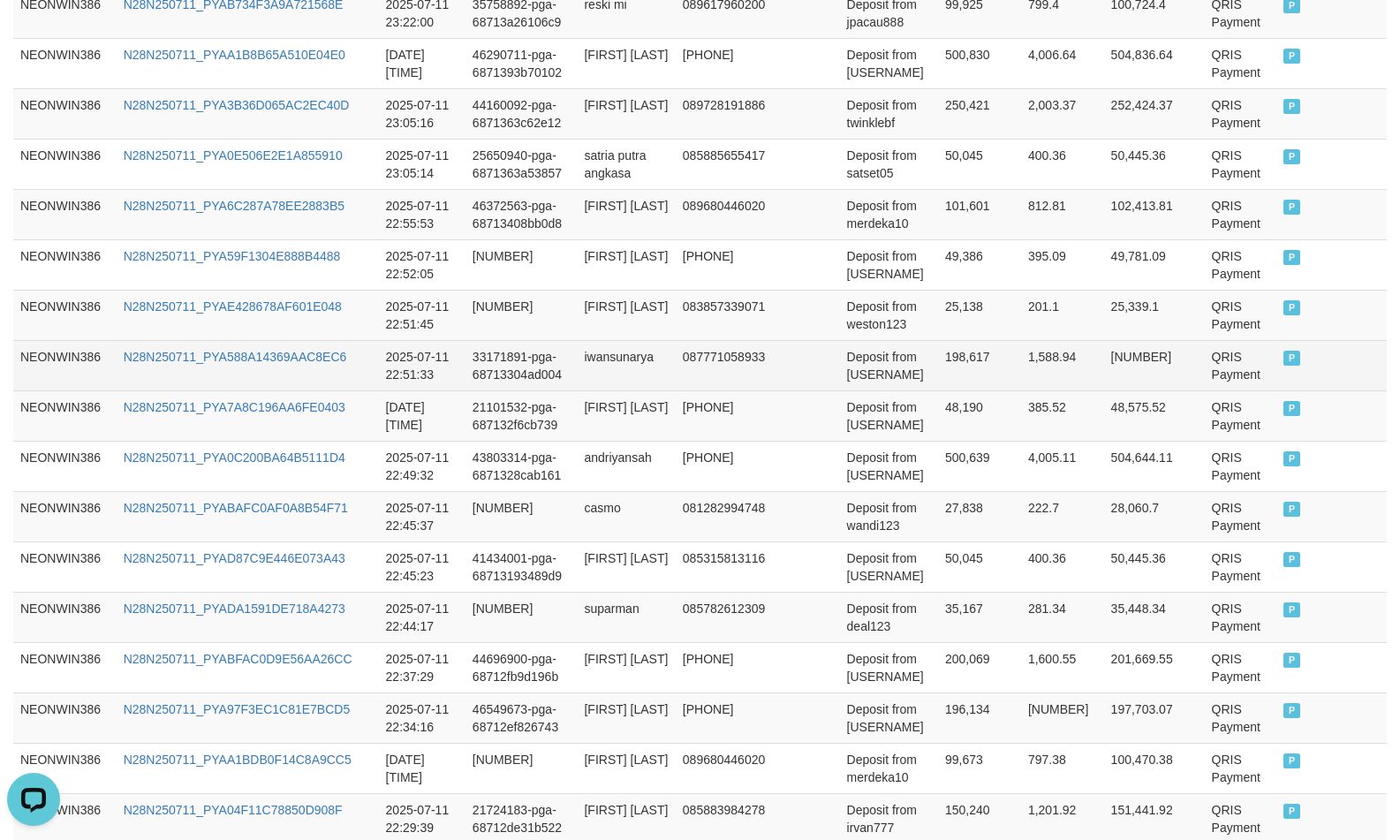 click on "Deposit from bolangaja" at bounding box center (889, 365) 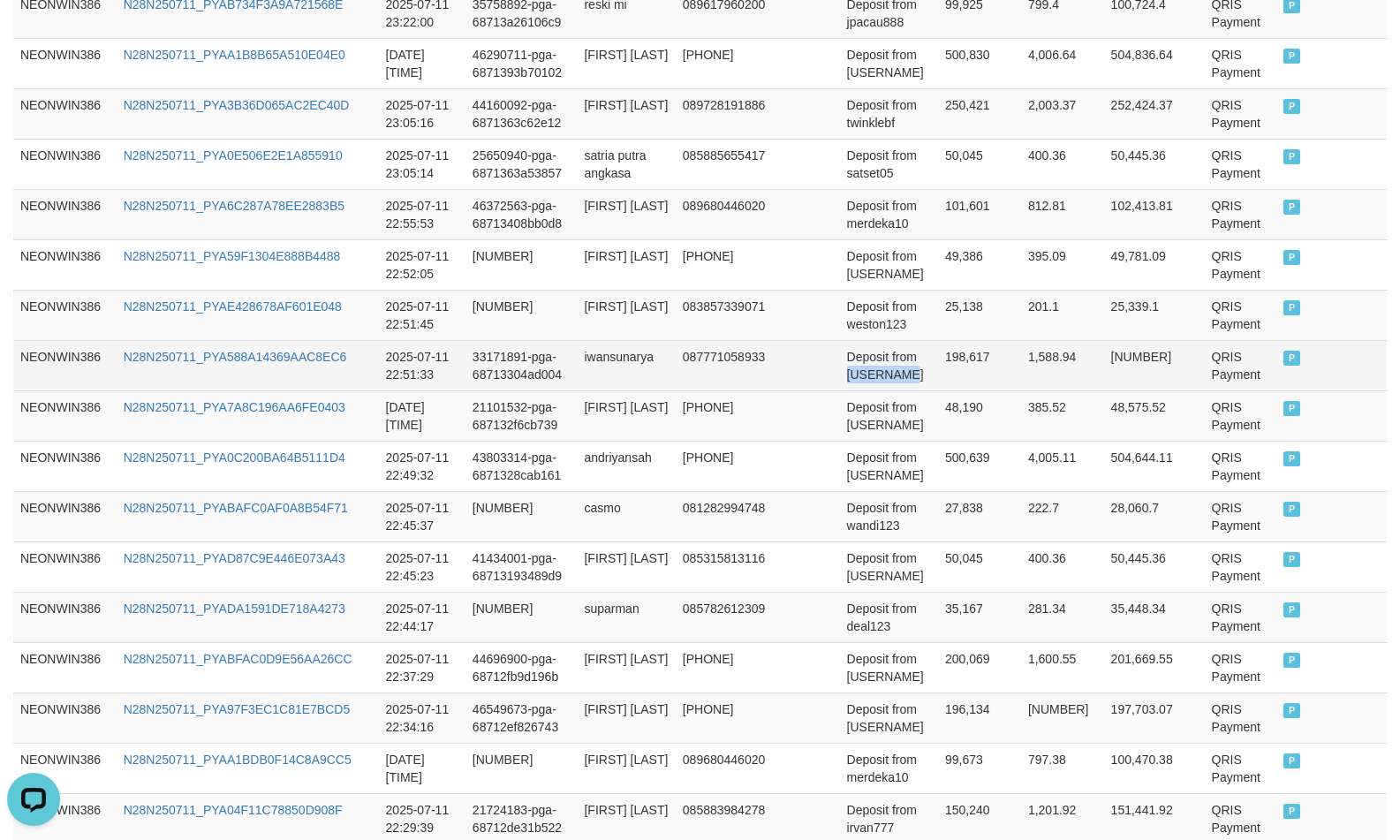 click on "Deposit from bolangaja" at bounding box center [889, 365] 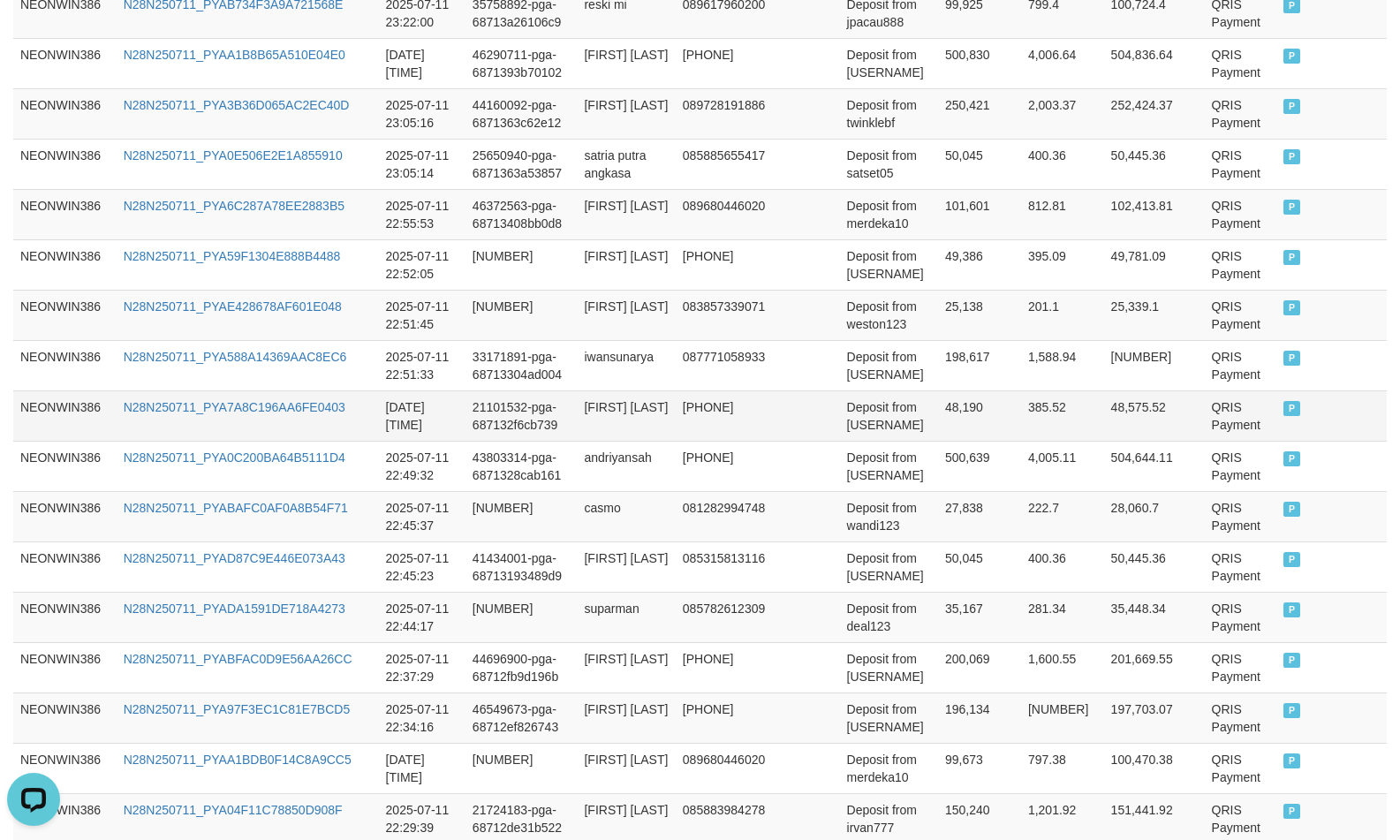 click on "zidansyah dongoran" at bounding box center (625, 415) 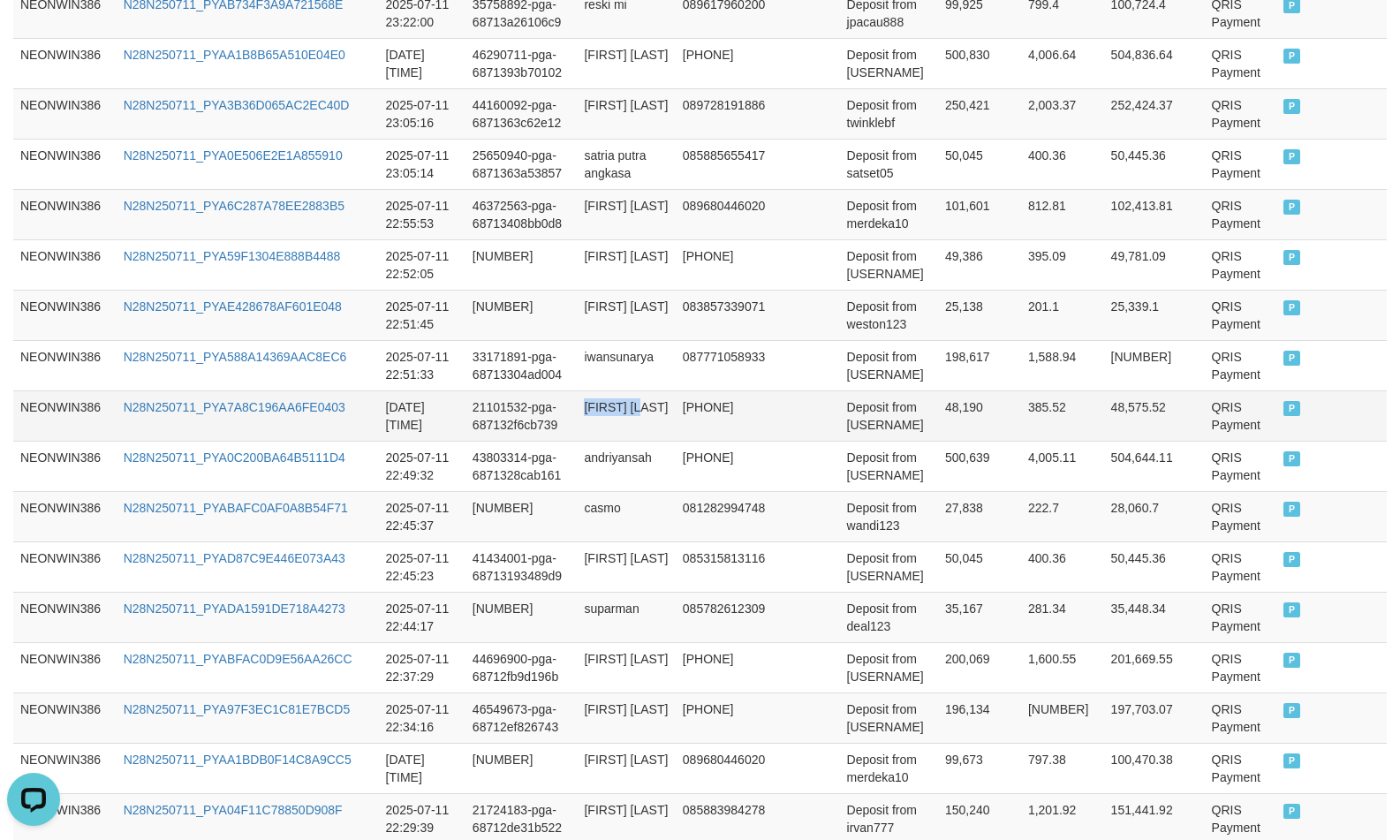 click on "zidansyah dongoran" at bounding box center [625, 415] 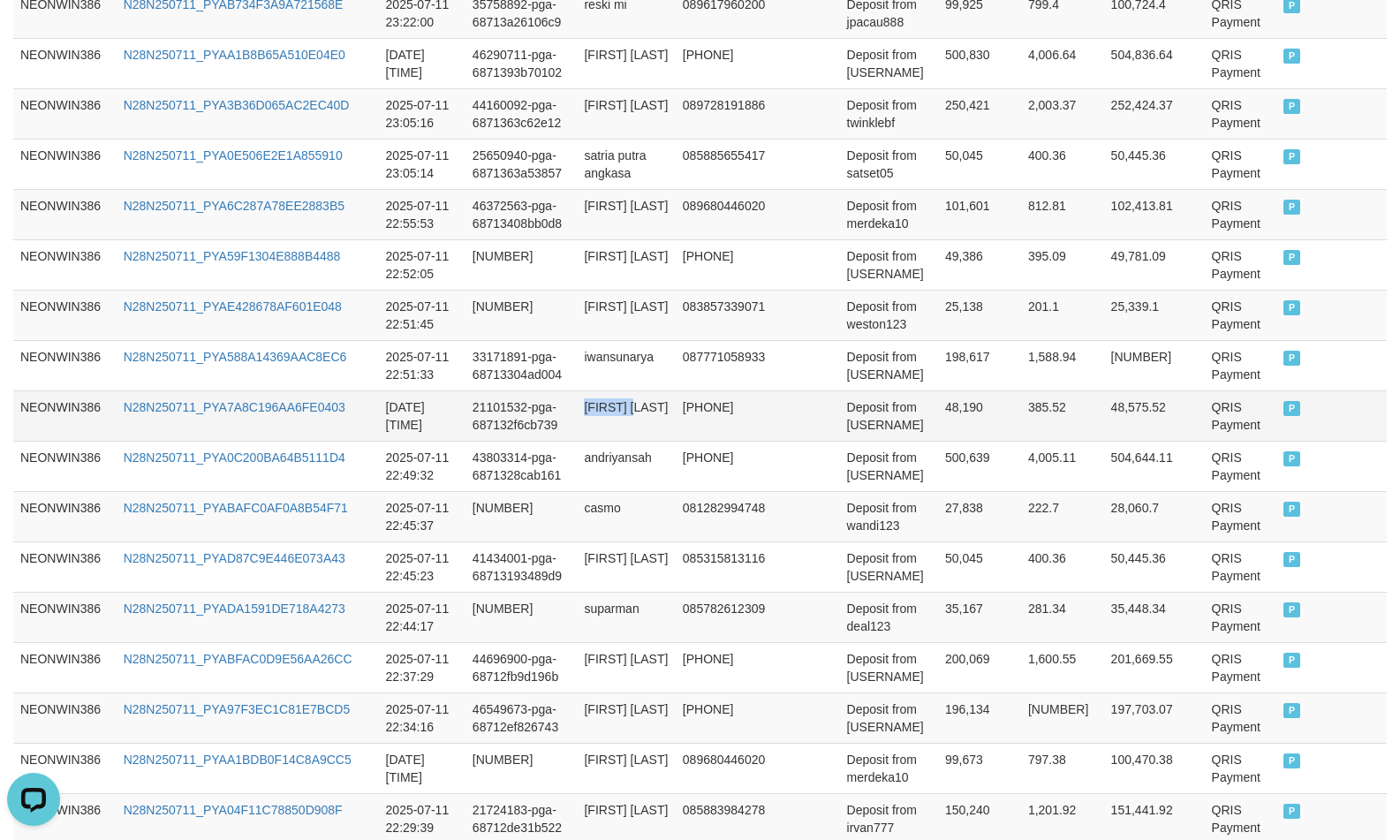 drag, startPoint x: 629, startPoint y: 434, endPoint x: 633, endPoint y: 443, distance: 9.848858 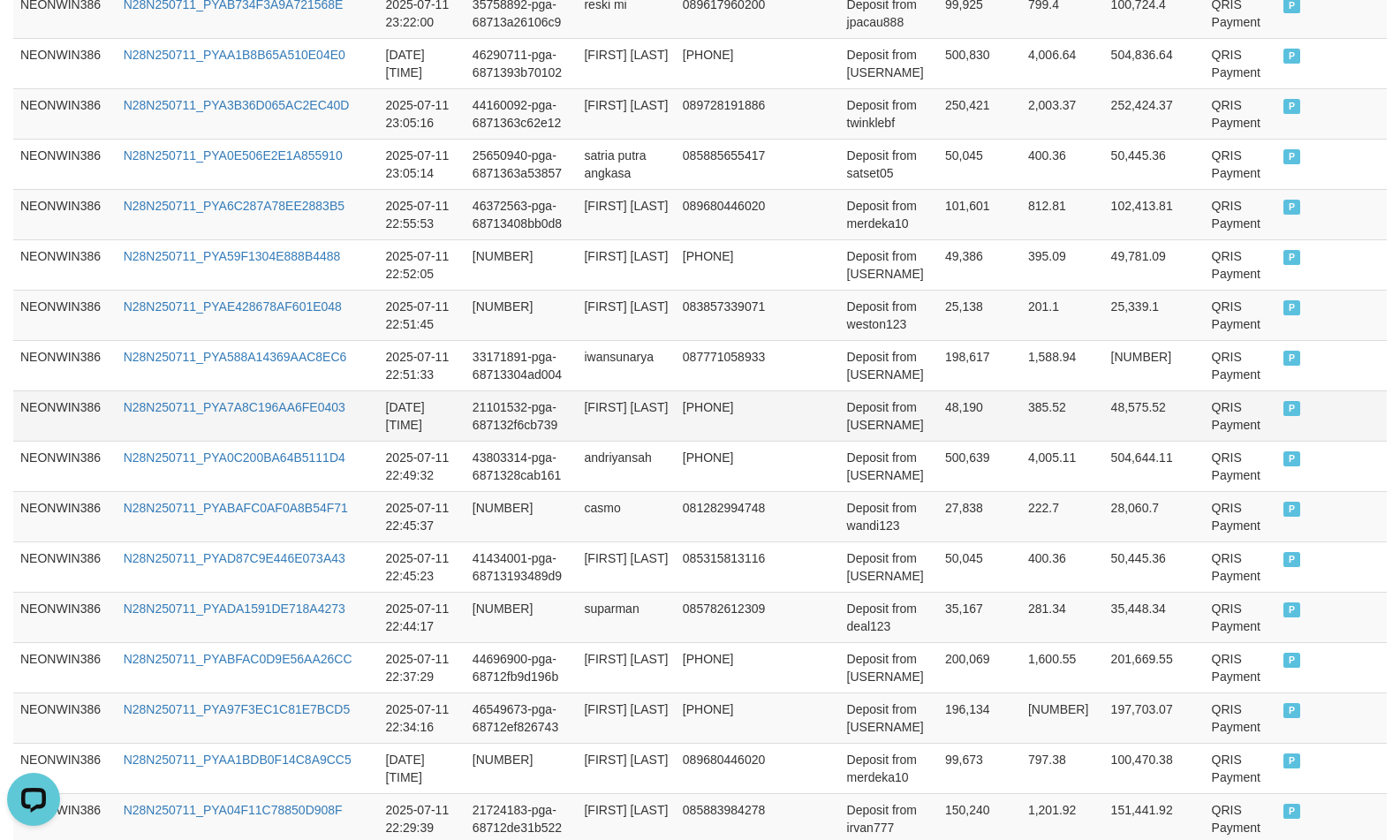 click on "Deposit from sisimraja" at bounding box center [889, 415] 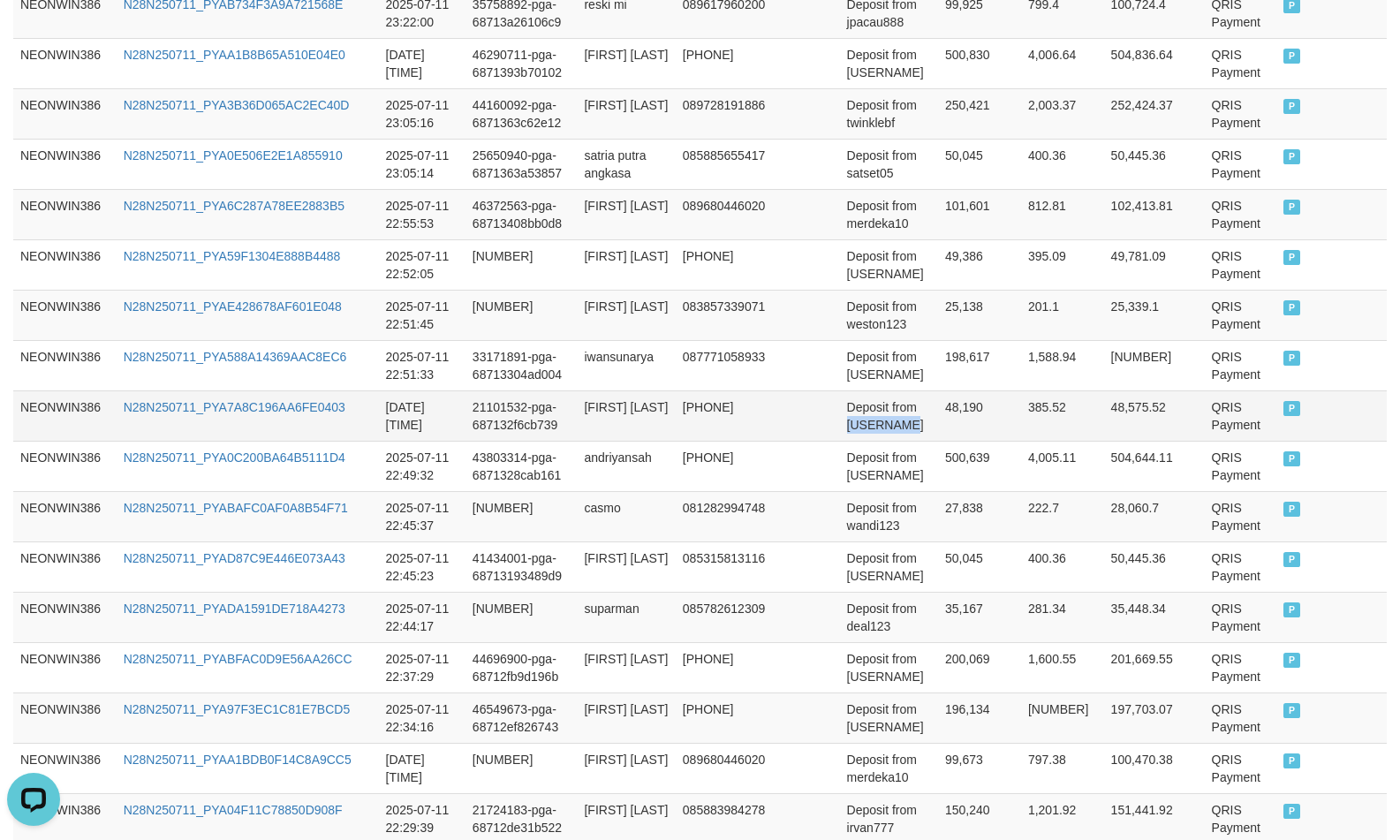 click on "Deposit from sisimraja" at bounding box center [889, 415] 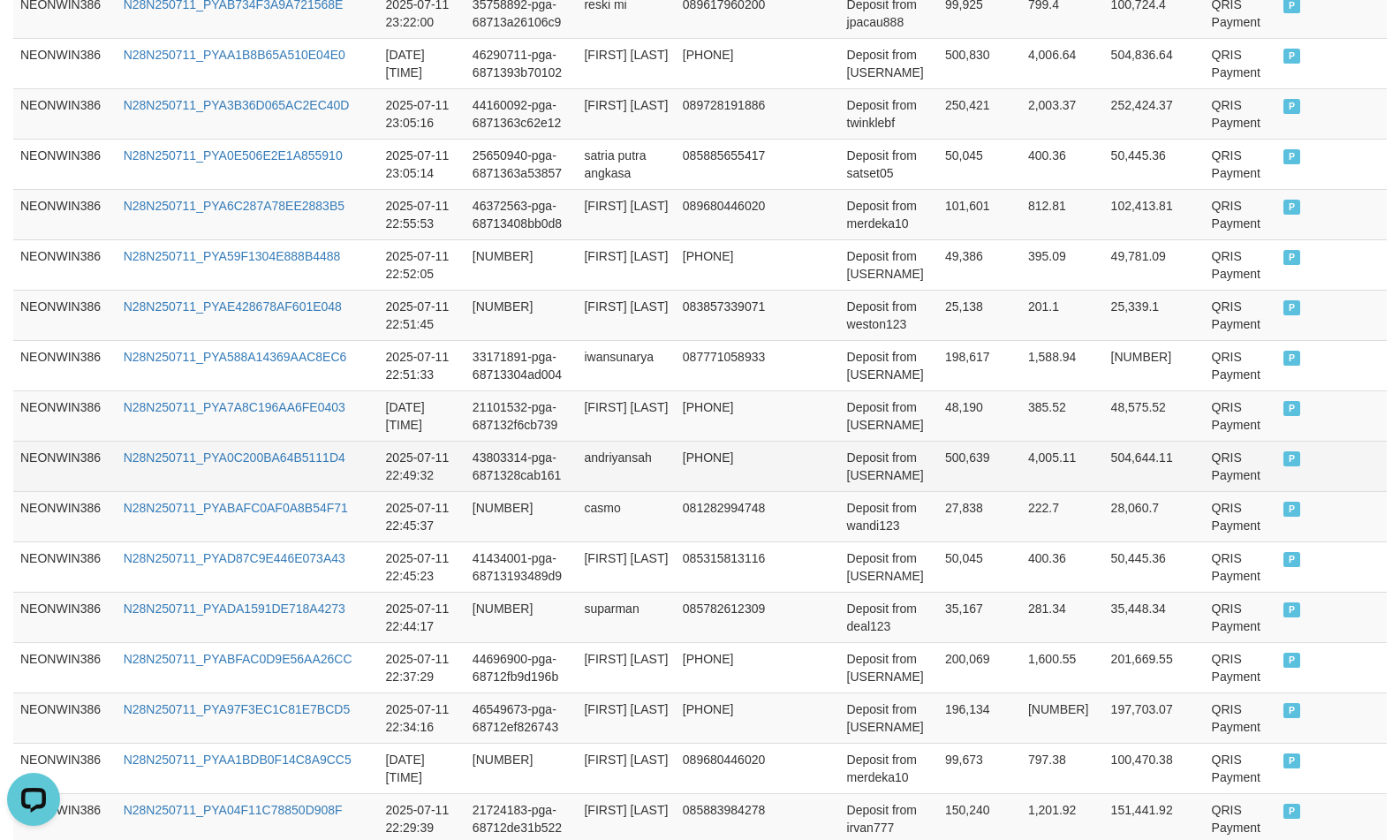 click on "andriyansah" at bounding box center [625, 465] 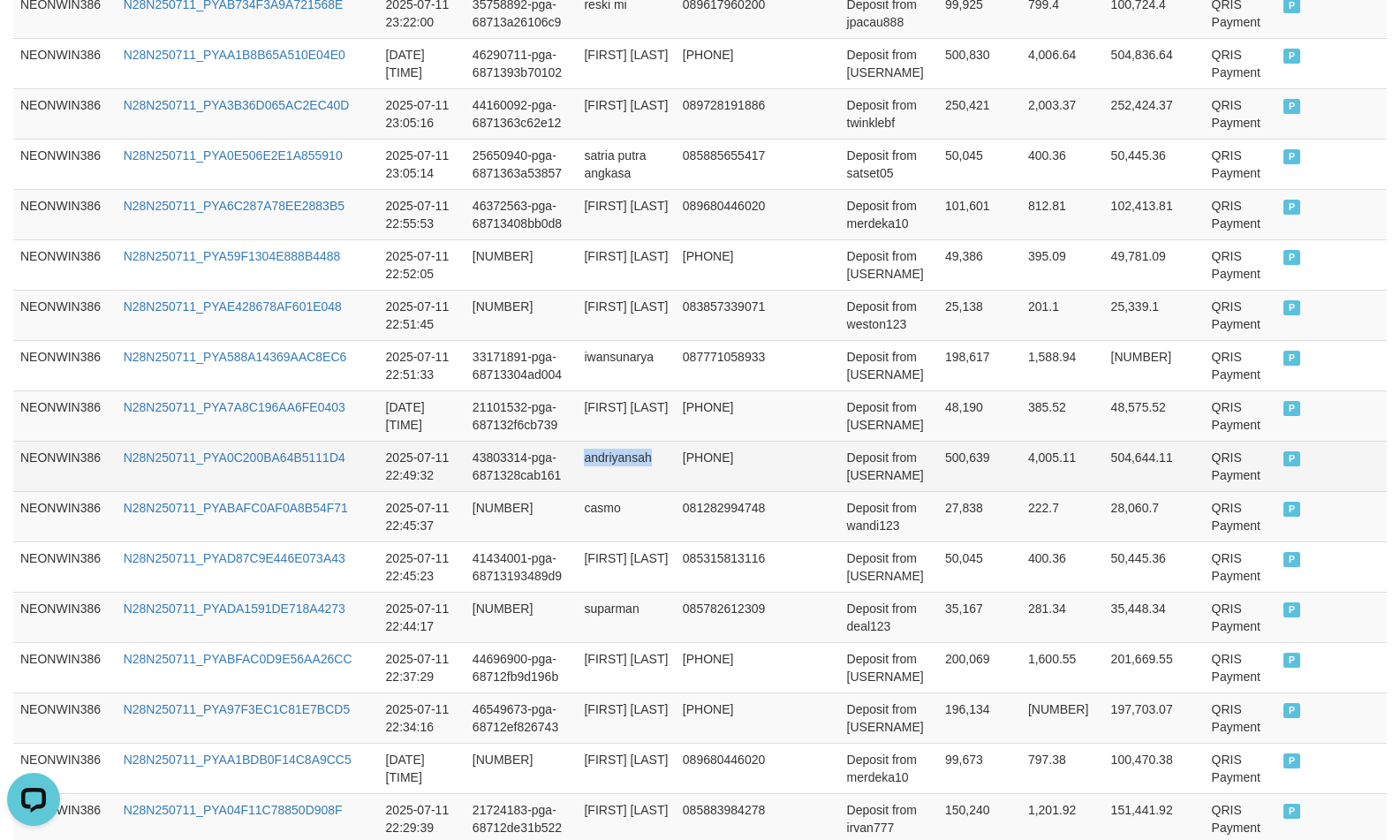 click on "andriyansah" at bounding box center [625, 465] 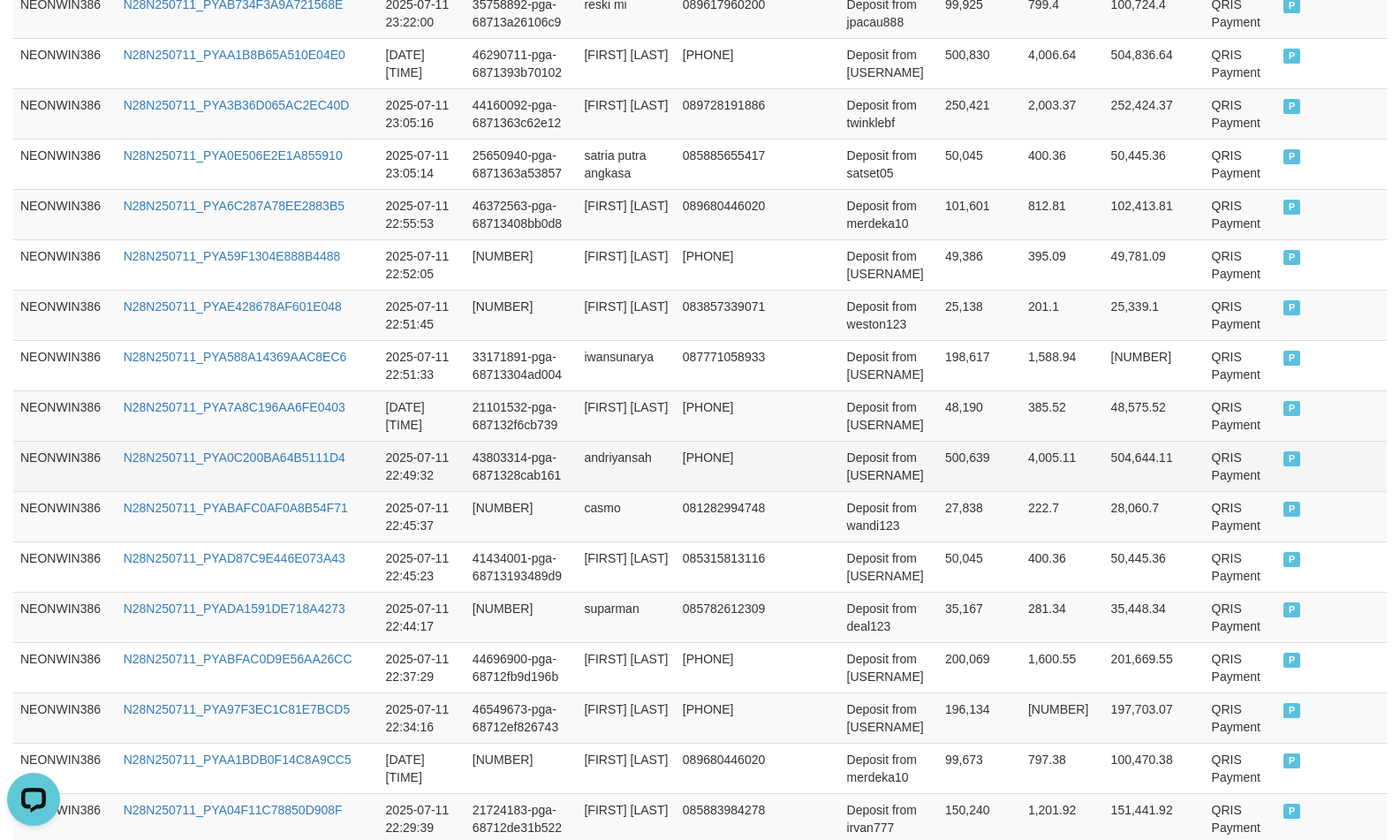 click on "Deposit from alhusein33" at bounding box center [889, 465] 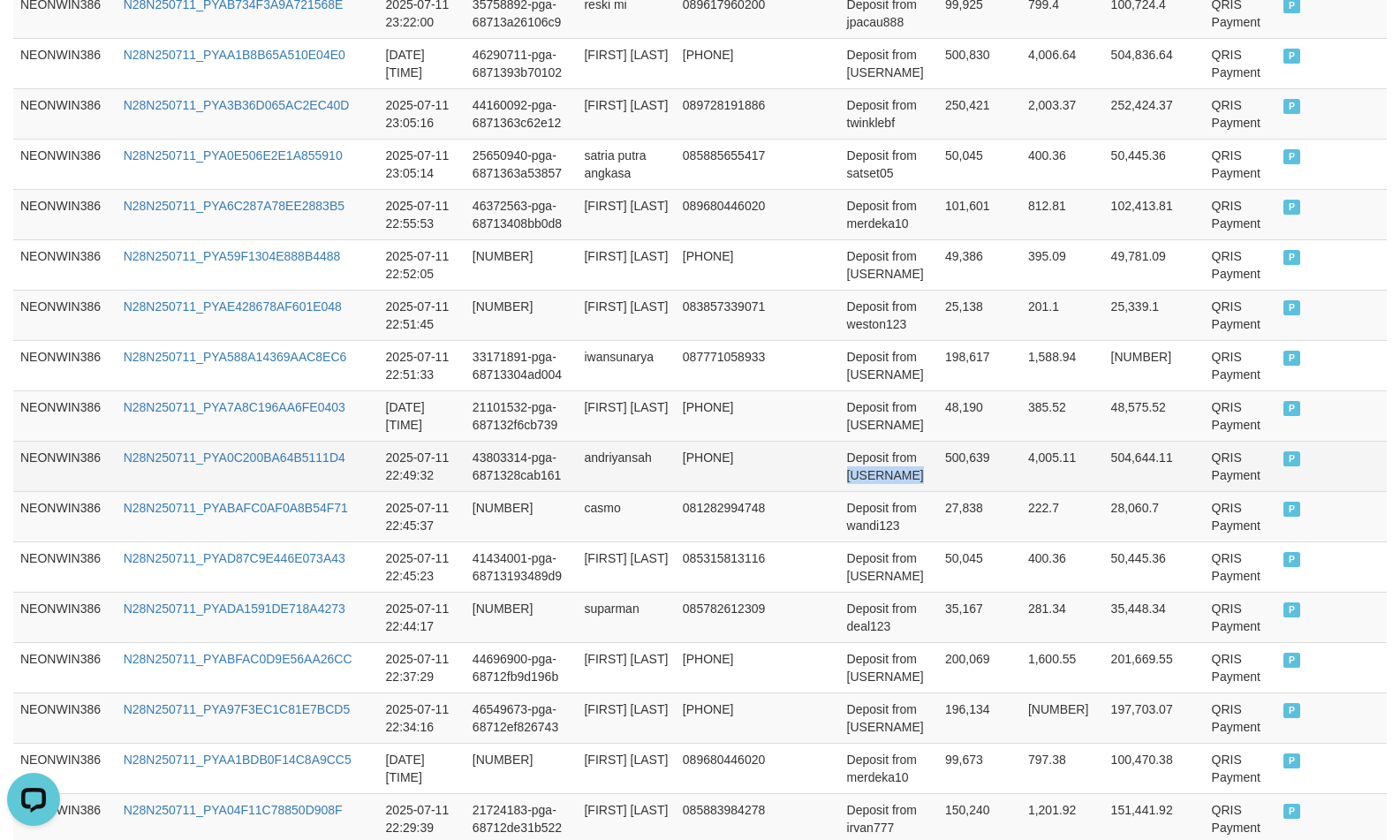 click on "Deposit from alhusein33" at bounding box center [889, 465] 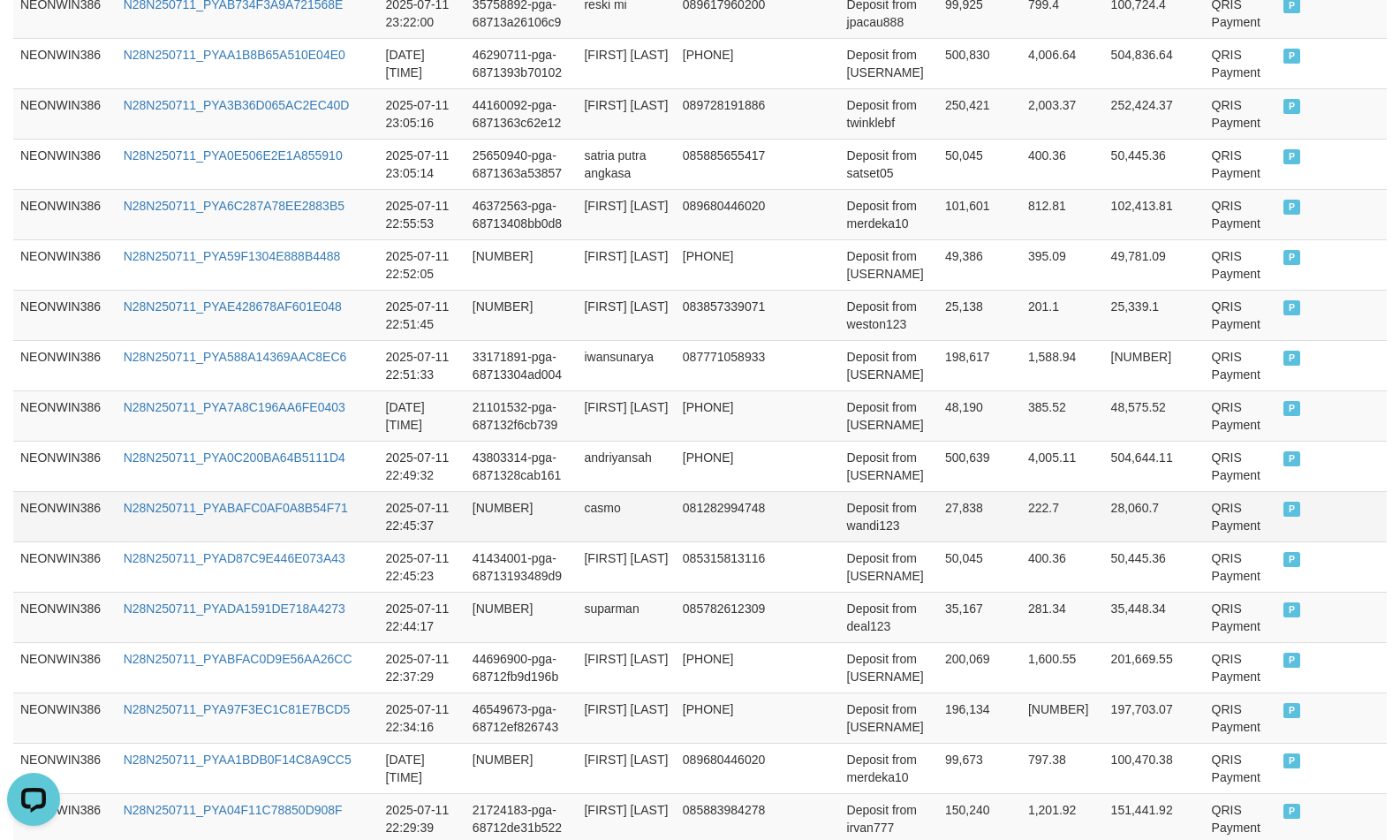 click on "casmo" at bounding box center [625, 516] 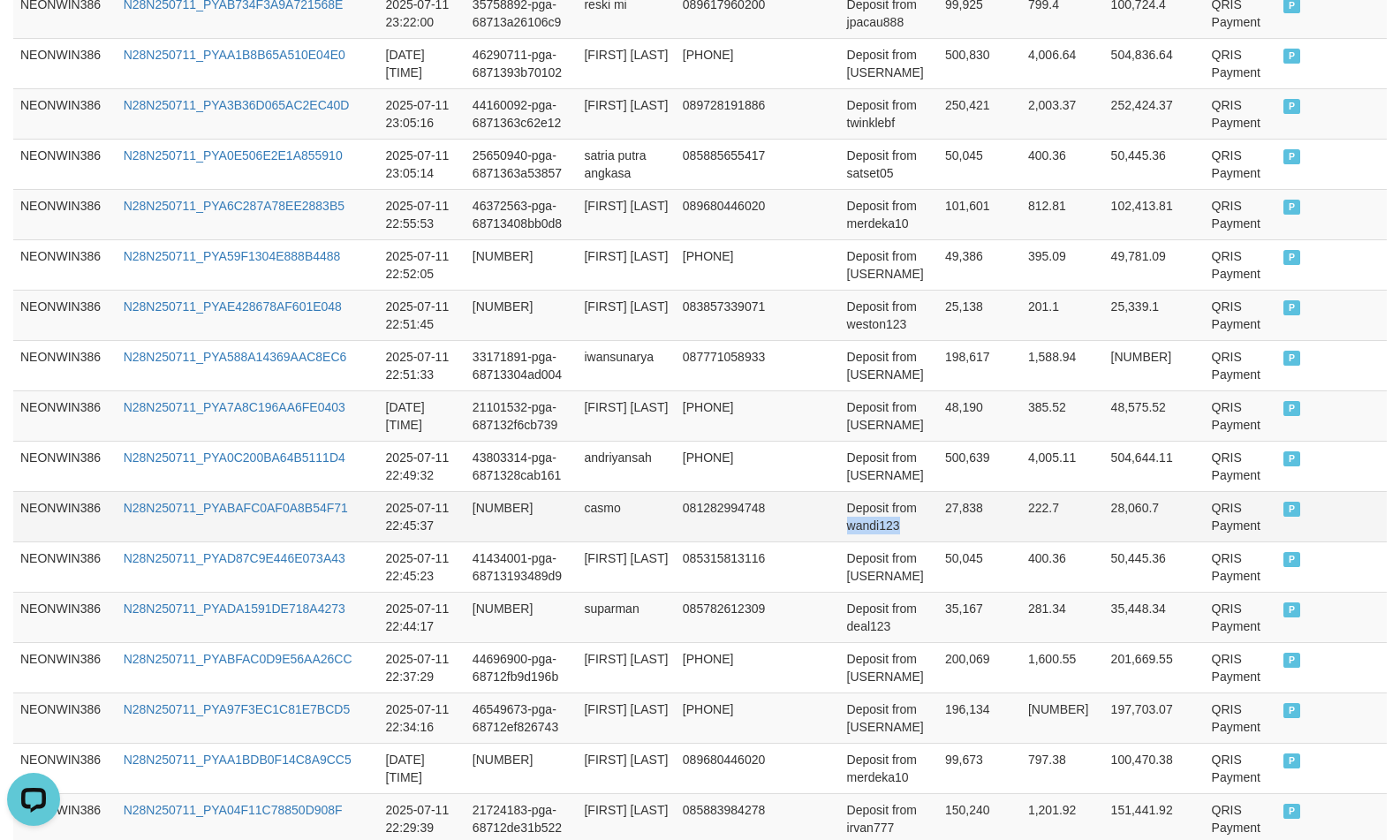 click on "Deposit from wandi123" at bounding box center [889, 516] 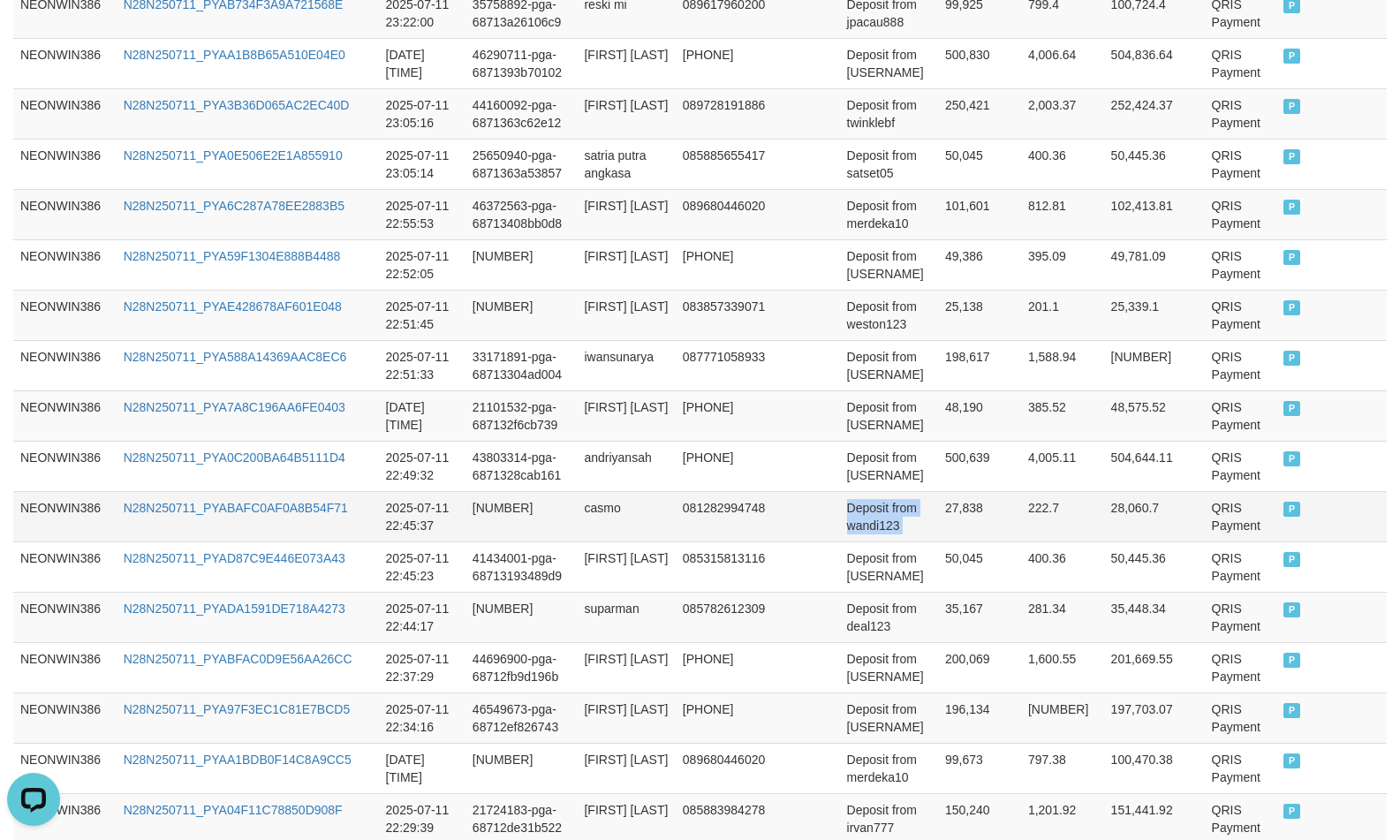 click on "Deposit from wandi123" at bounding box center [889, 516] 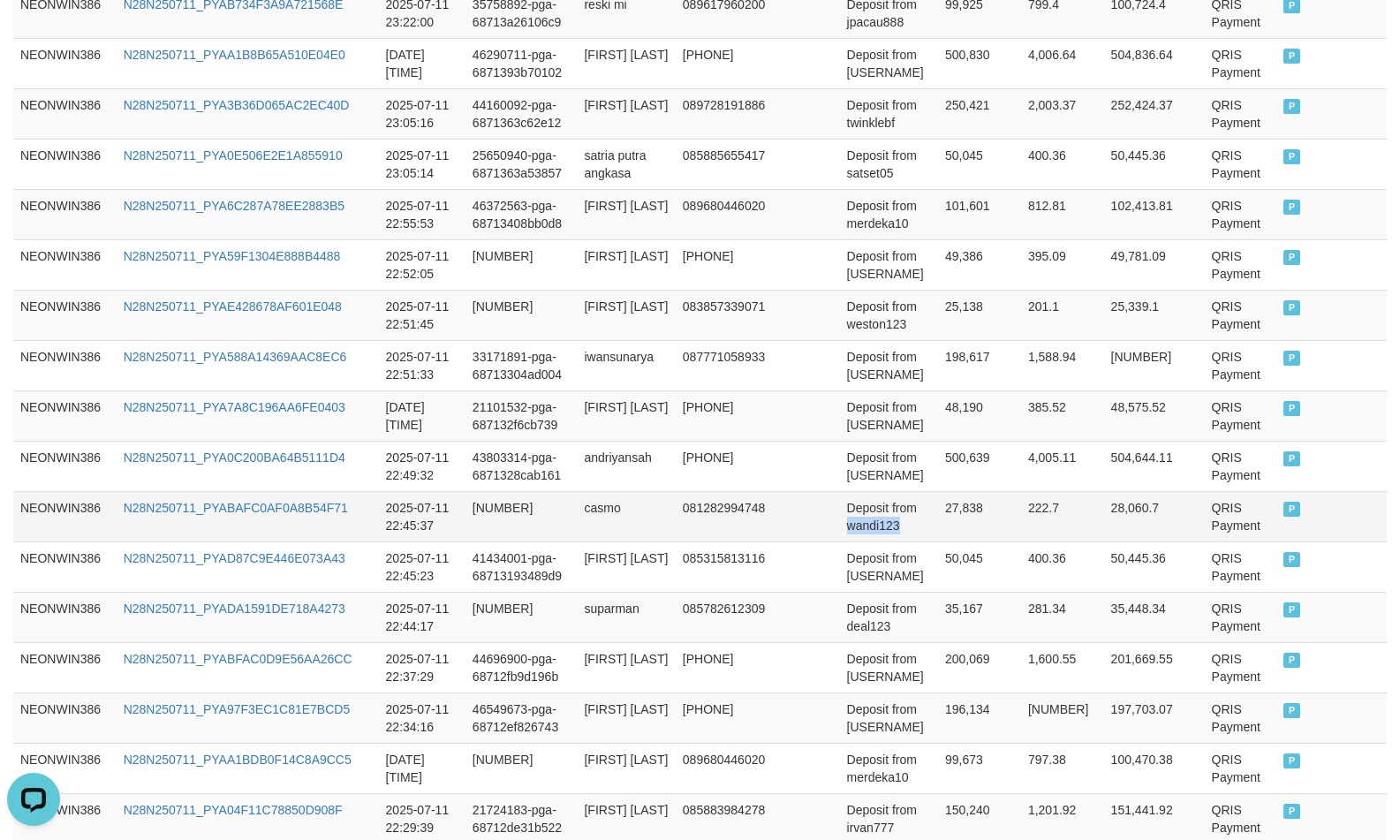 click on "Deposit from wandi123" at bounding box center (889, 516) 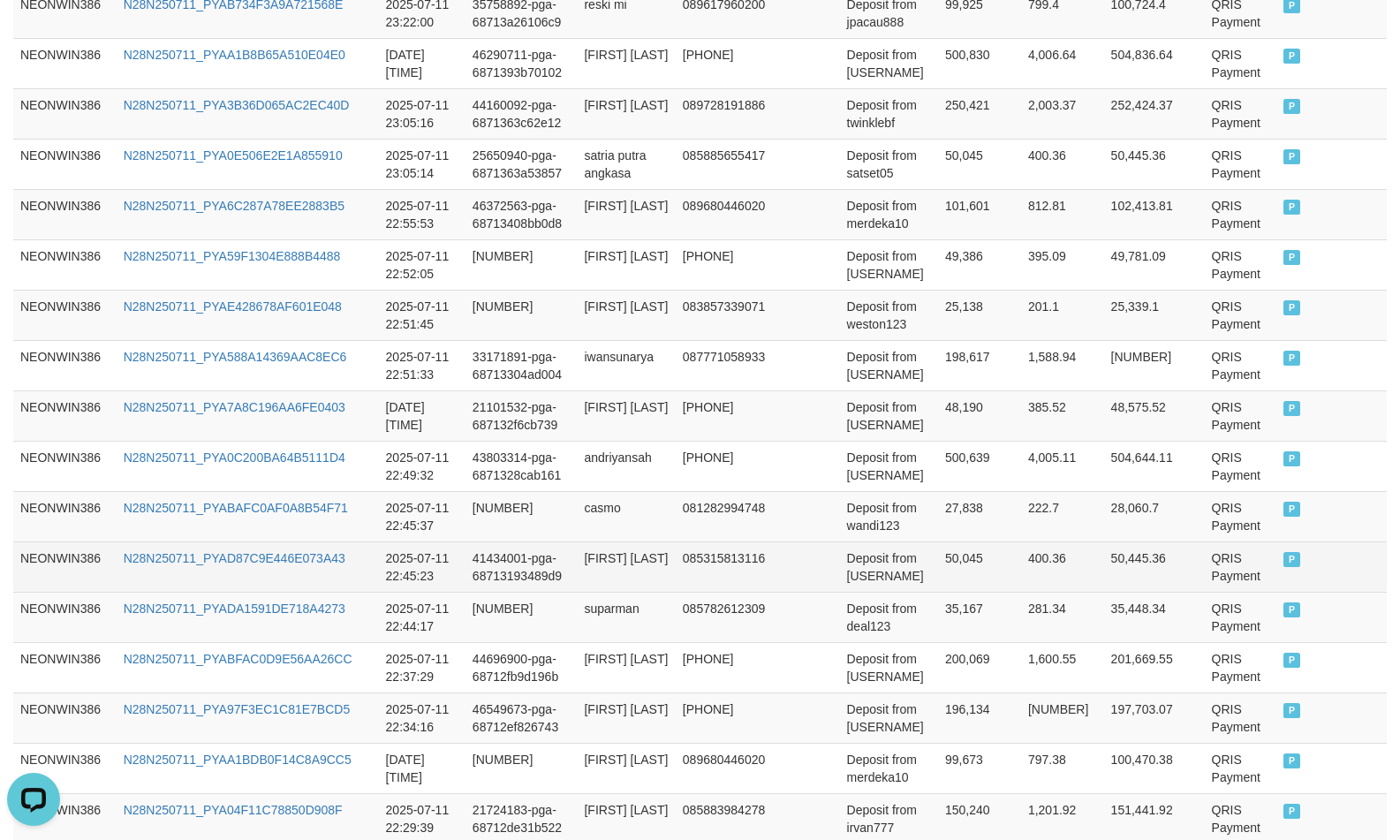 click on "Mitra ramlan" at bounding box center (625, 566) 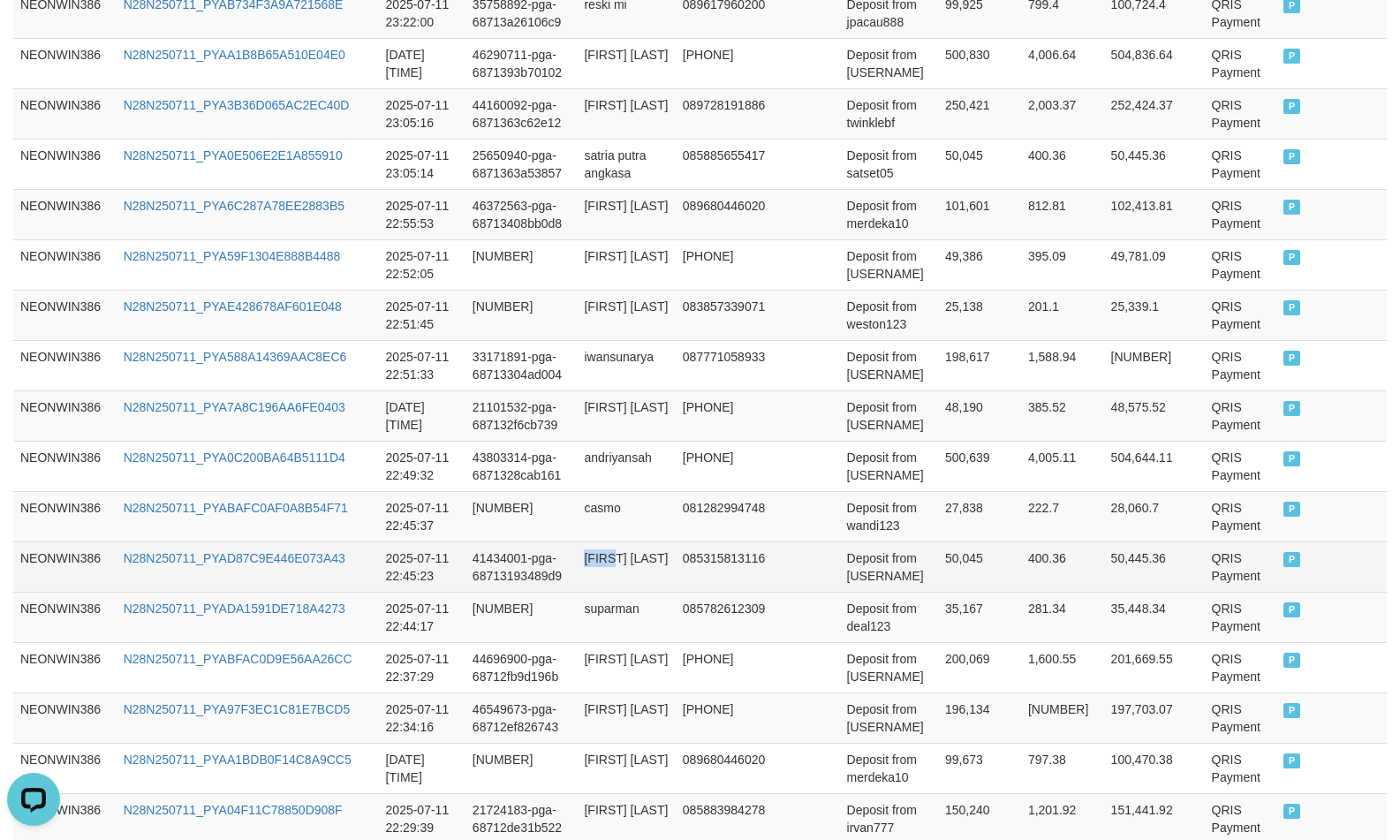 drag, startPoint x: 601, startPoint y: 581, endPoint x: 632, endPoint y: 584, distance: 31.144823 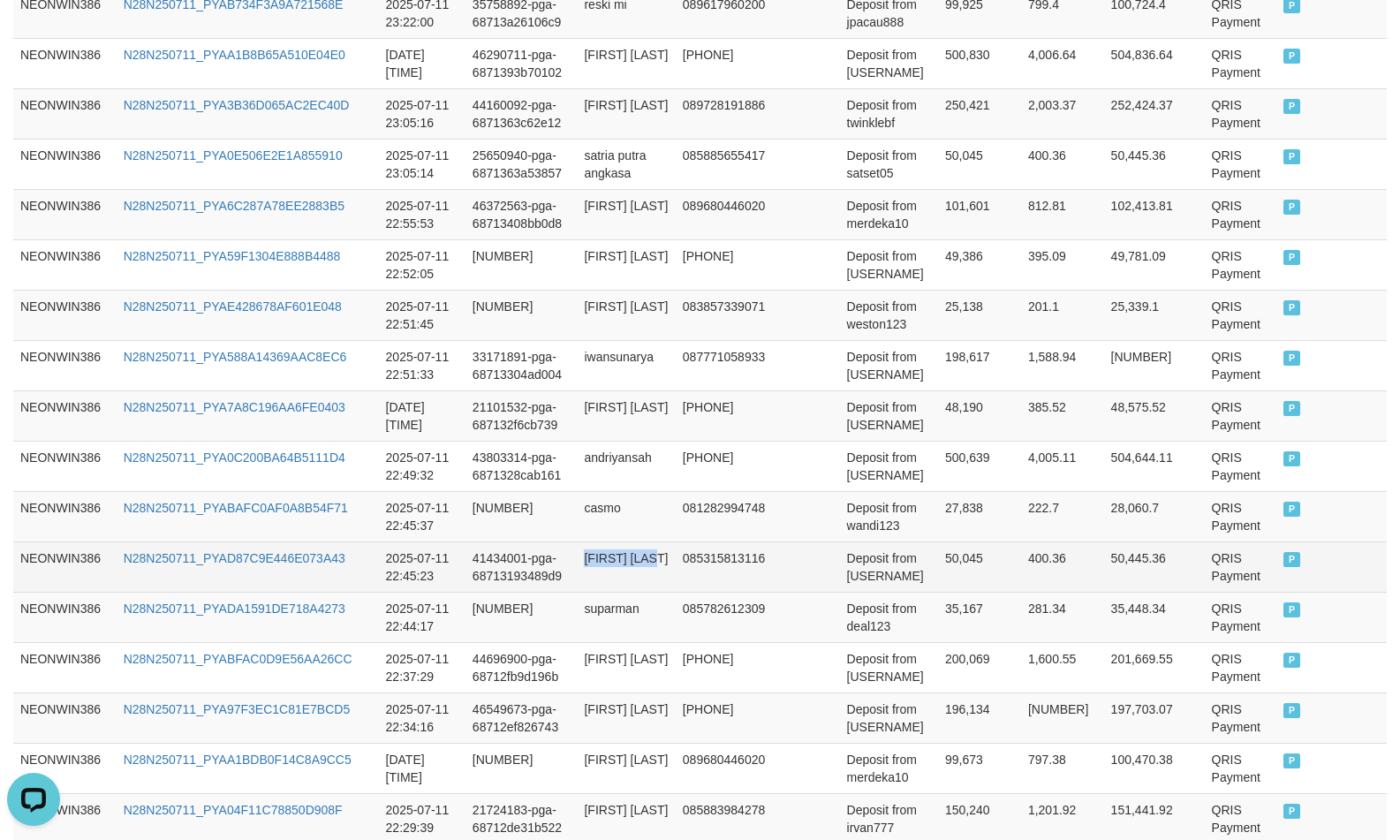 click on "Mitra ramlan" at bounding box center (625, 566) 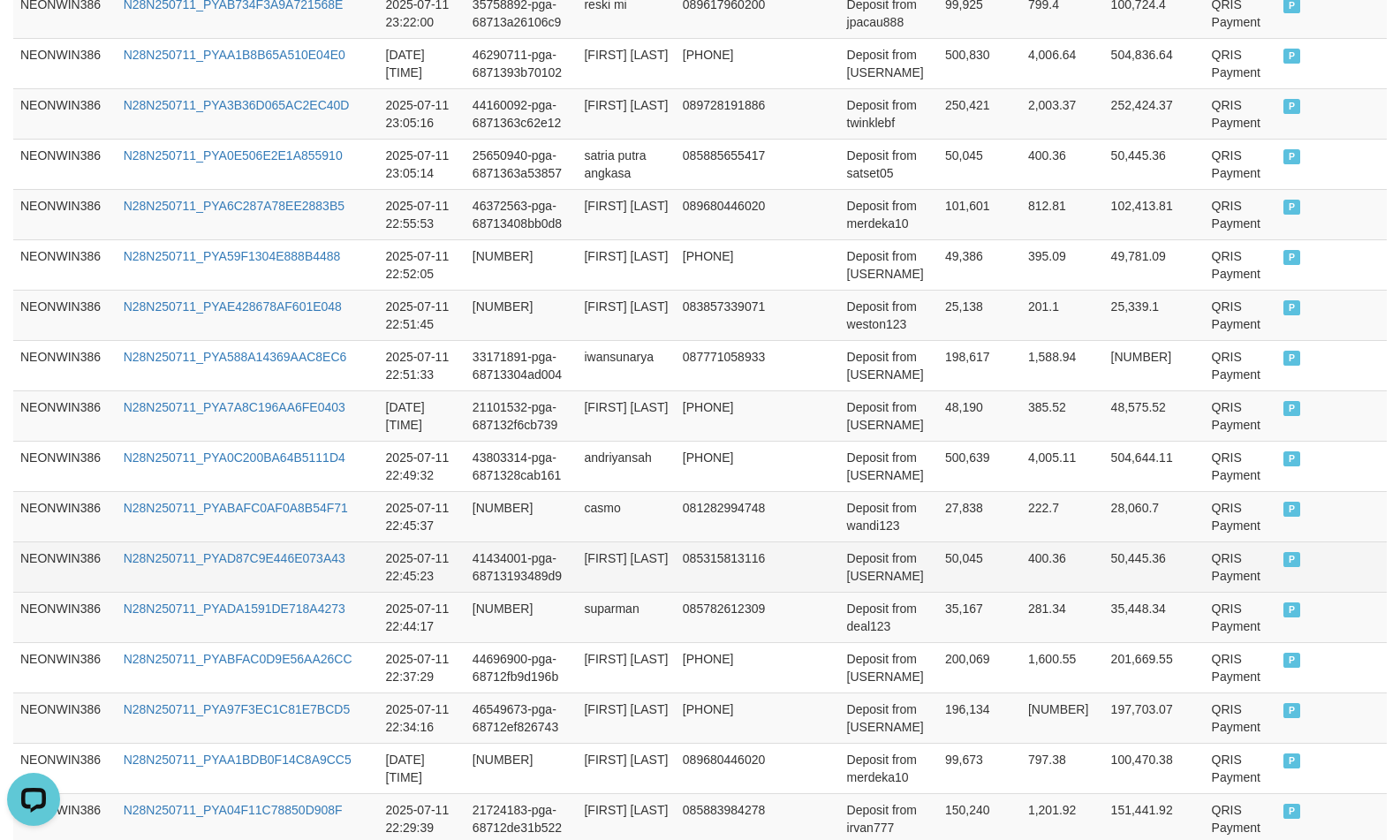 click on "Deposit from mitra990" at bounding box center (889, 566) 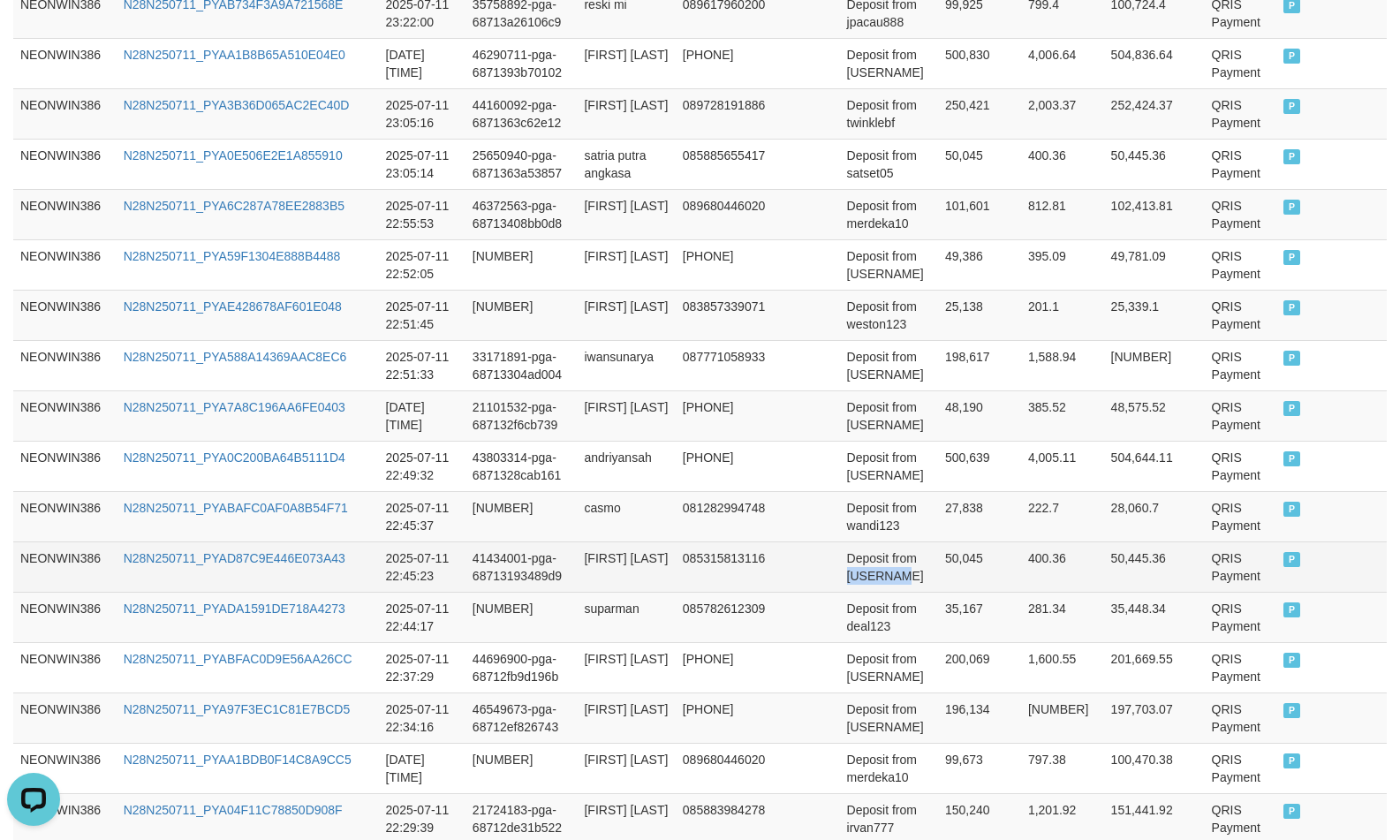 click on "Deposit from mitra990" at bounding box center (889, 566) 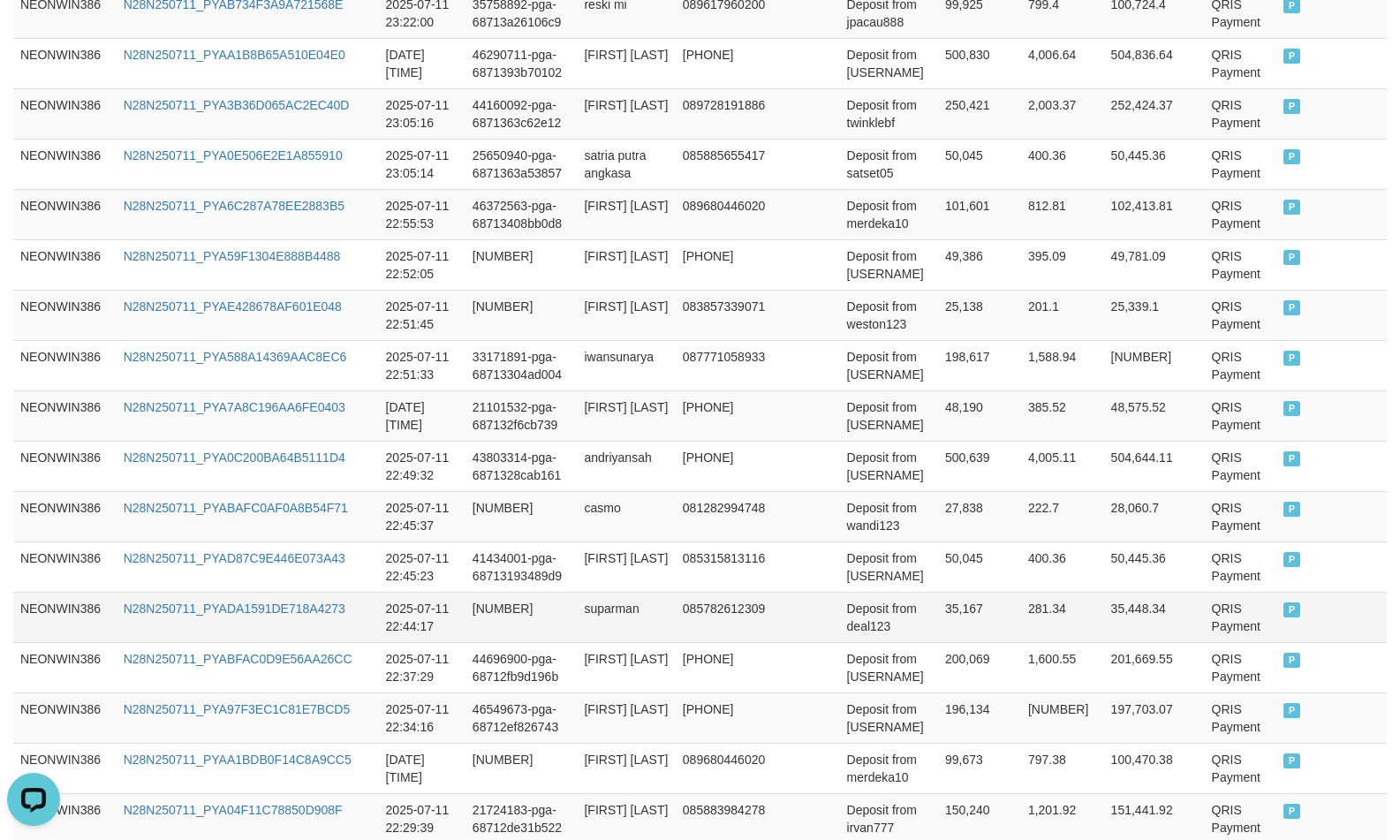 click on "suparman" at bounding box center [625, 617] 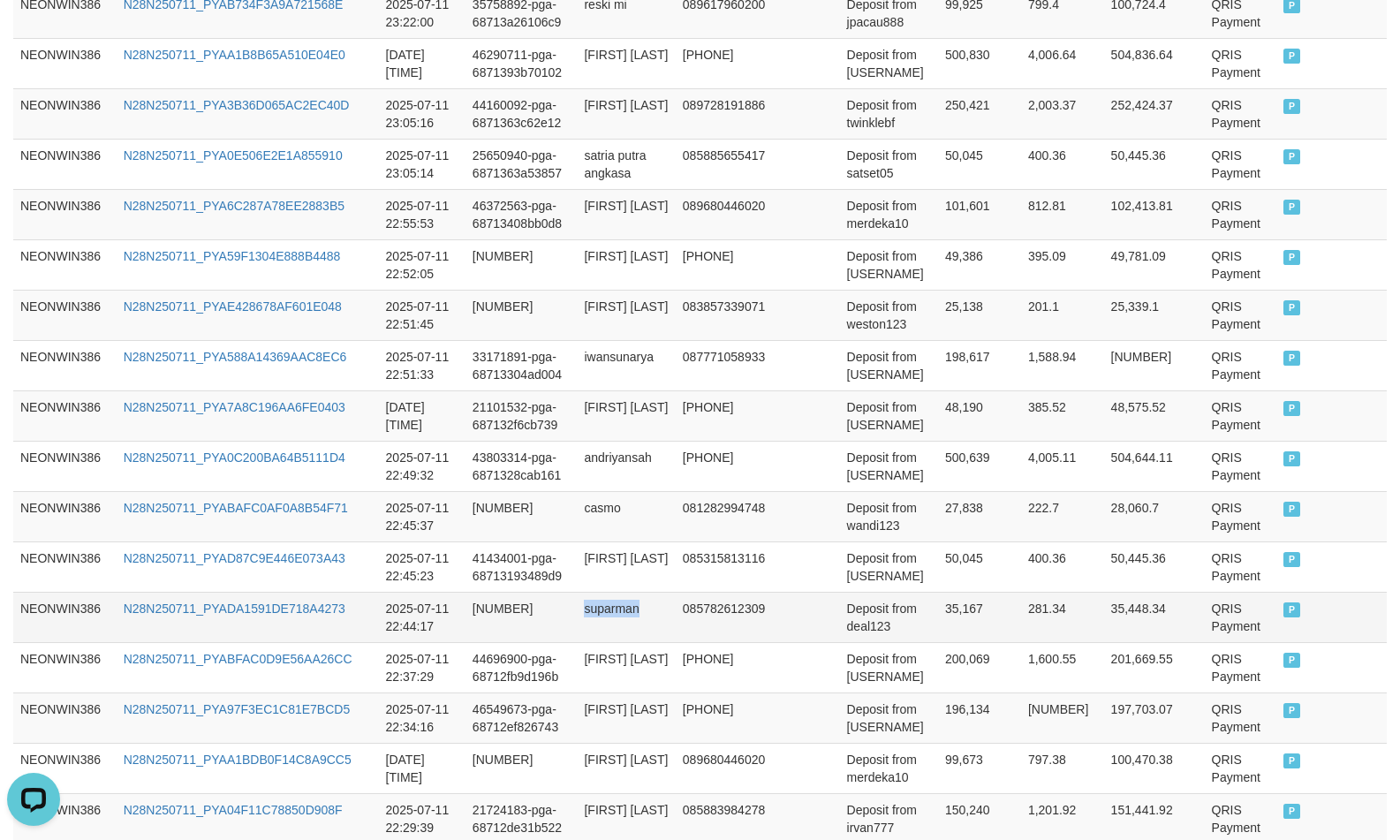 click on "suparman" at bounding box center [625, 617] 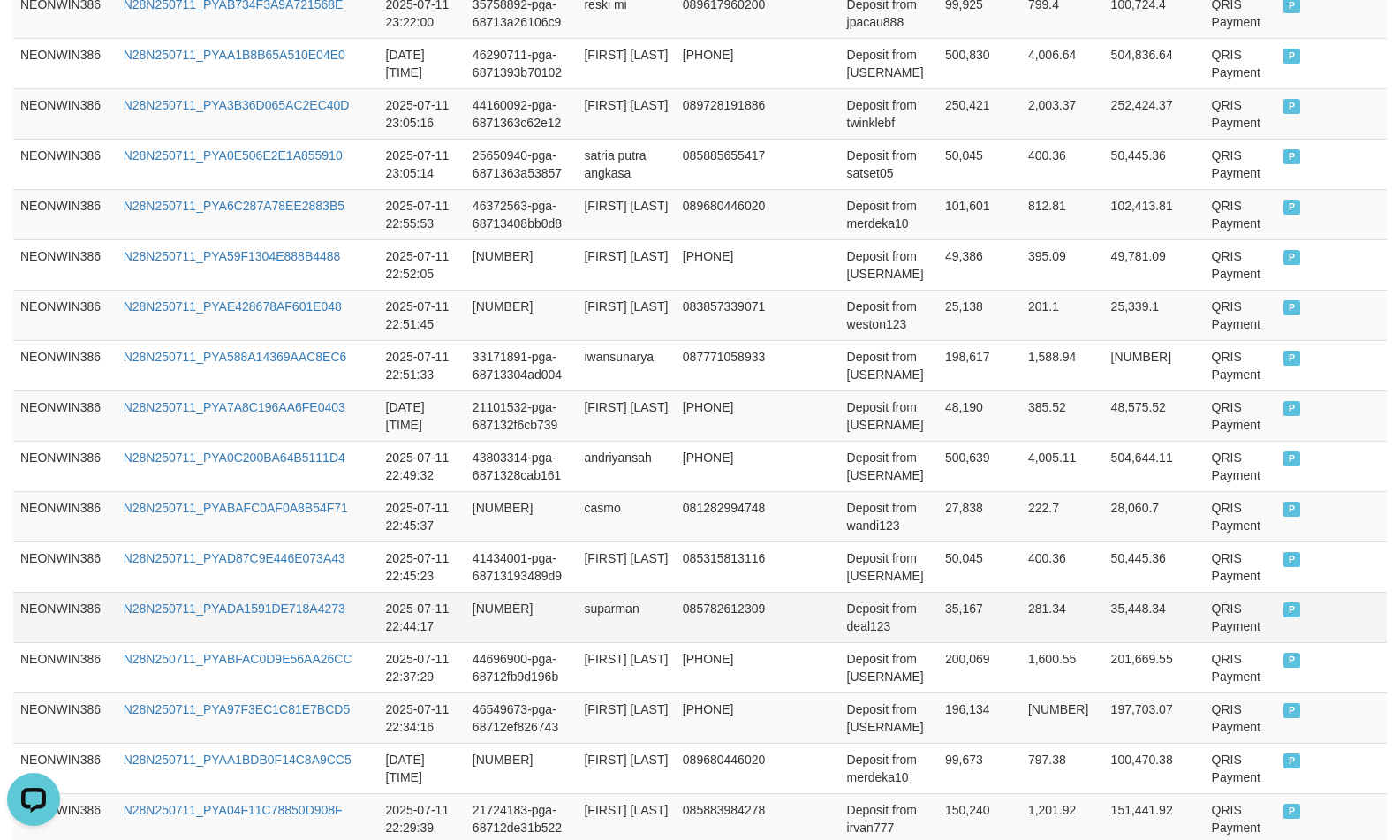 click on "Deposit from deal123" at bounding box center [889, 617] 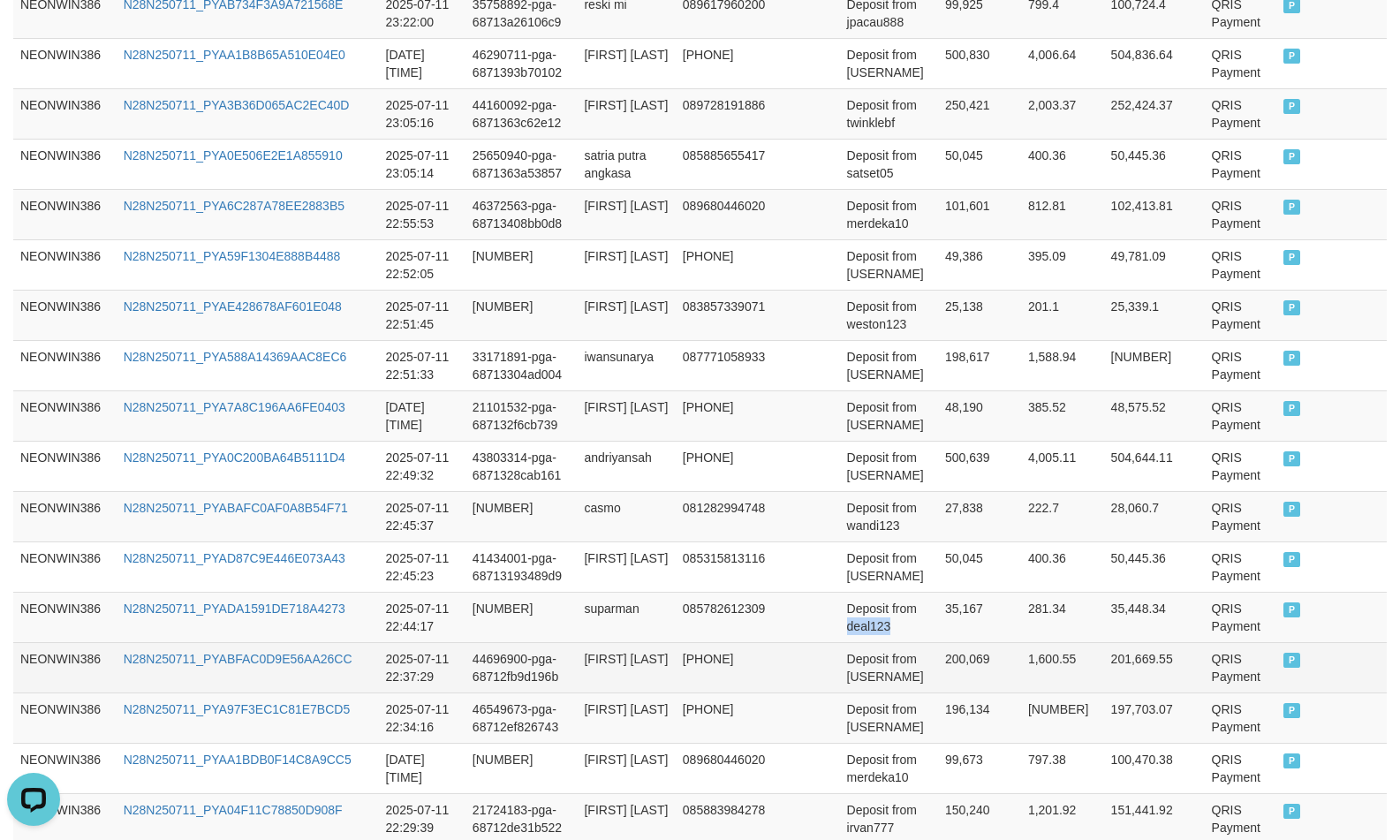 drag, startPoint x: 868, startPoint y: 652, endPoint x: 919, endPoint y: 667, distance: 53.16014 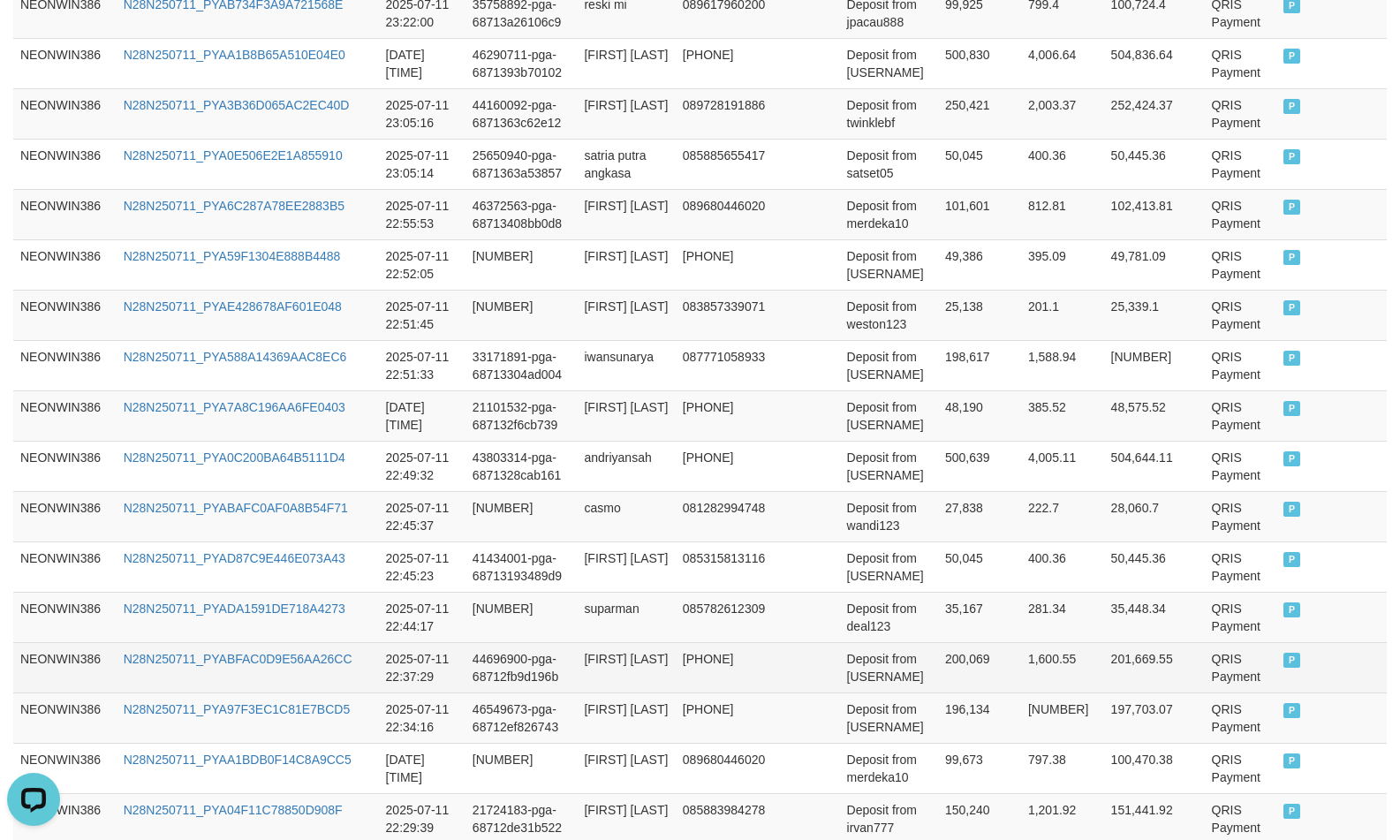 click on "sowin" at bounding box center (625, 667) 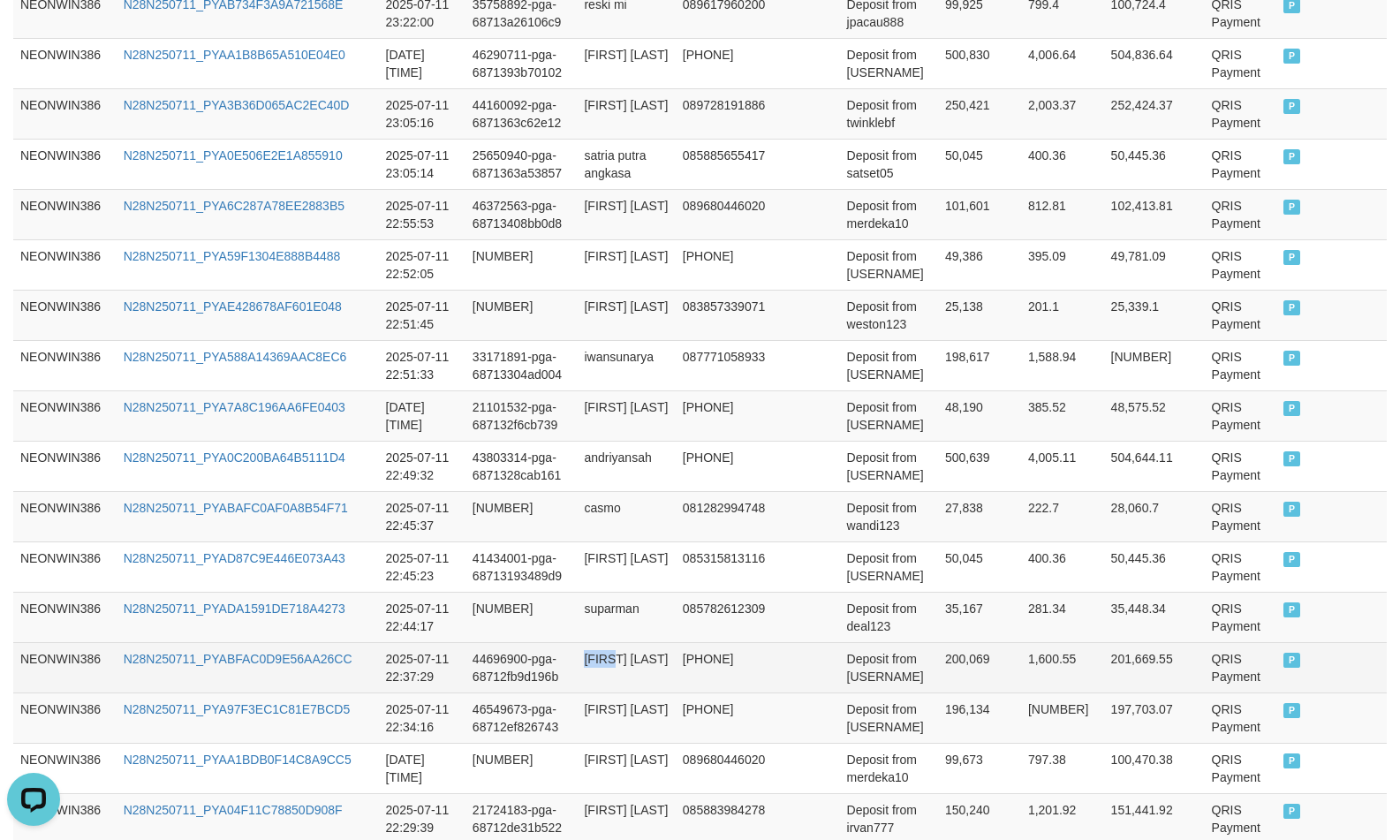 click on "sowin" at bounding box center [625, 667] 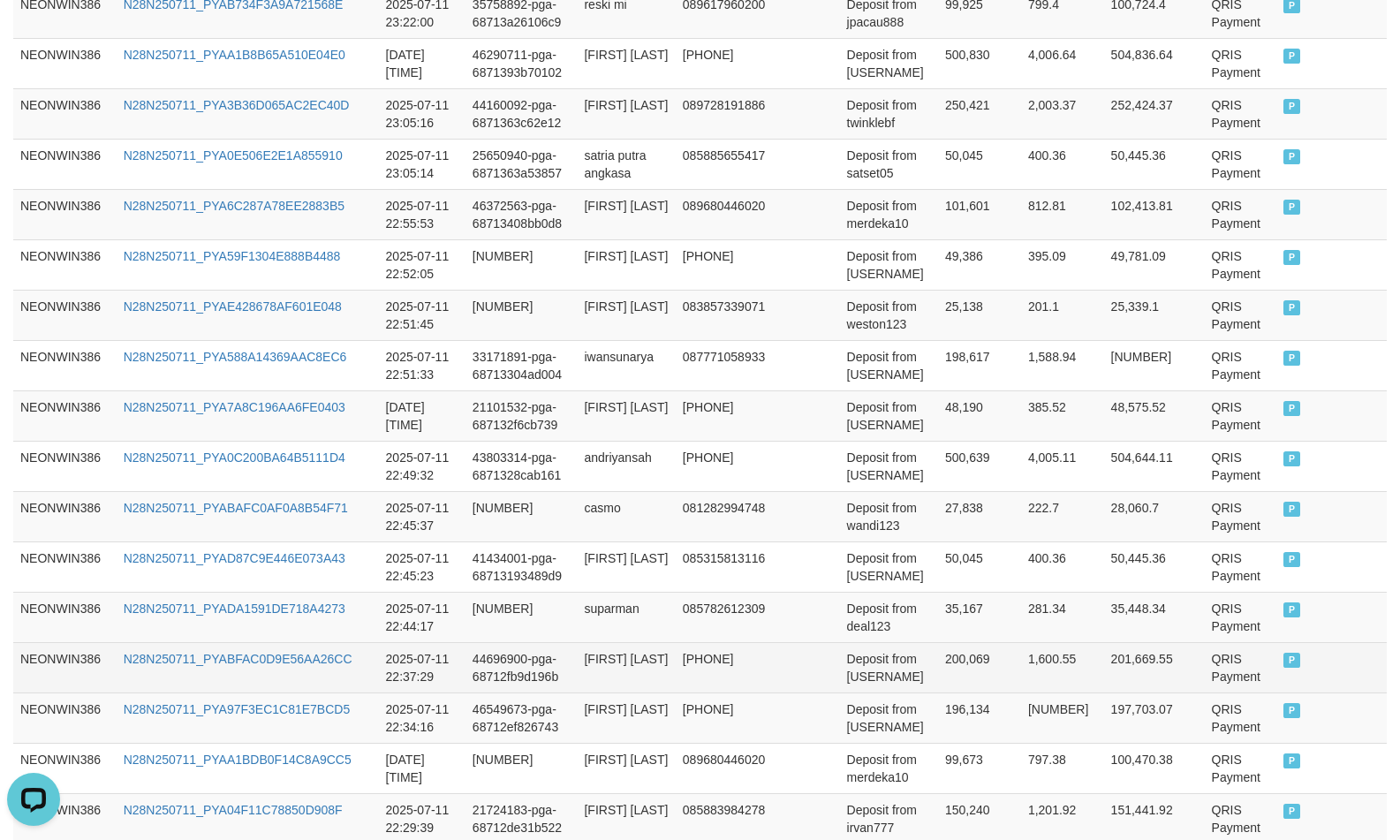 click on "Deposit from jibum123" at bounding box center (889, 667) 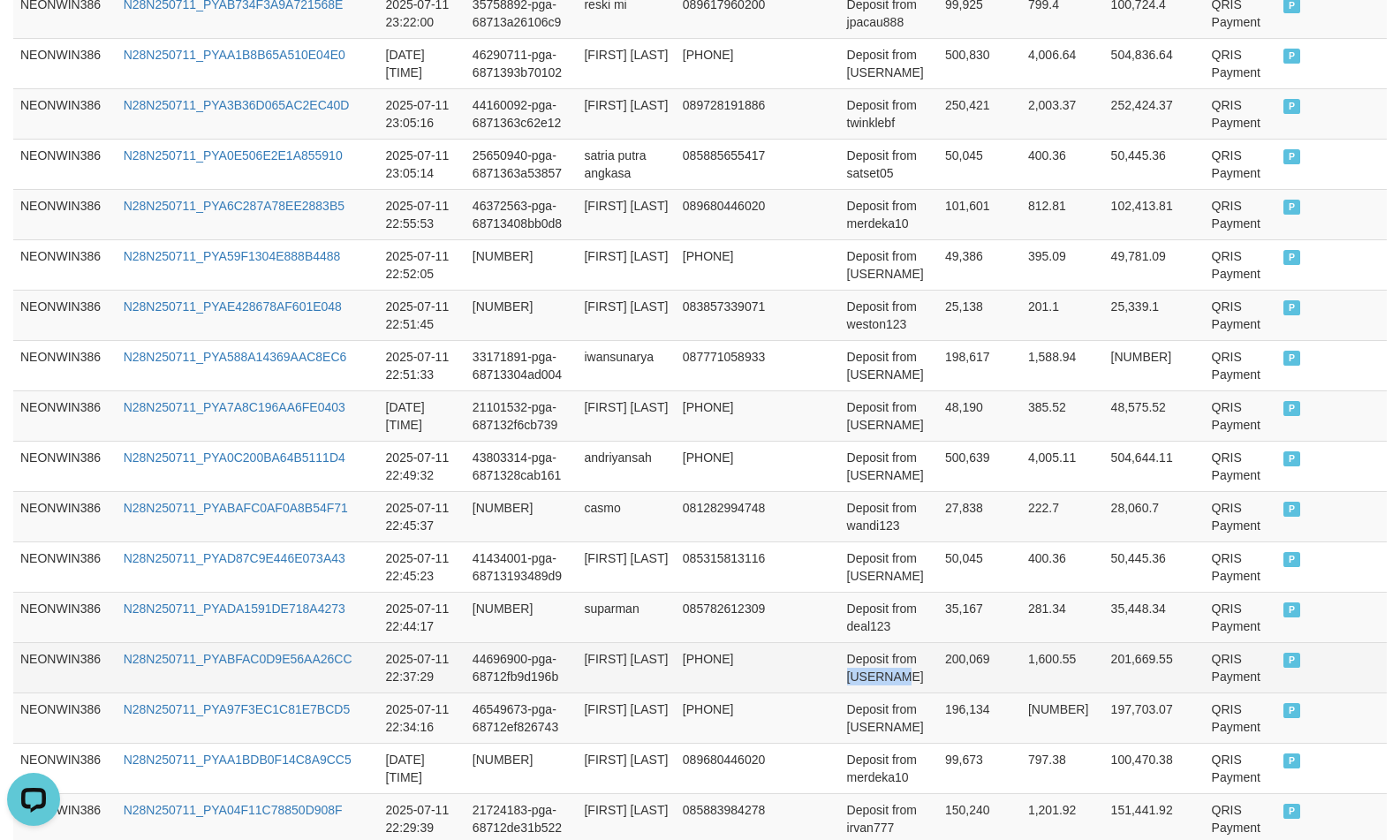 click on "Deposit from jibum123" at bounding box center (889, 667) 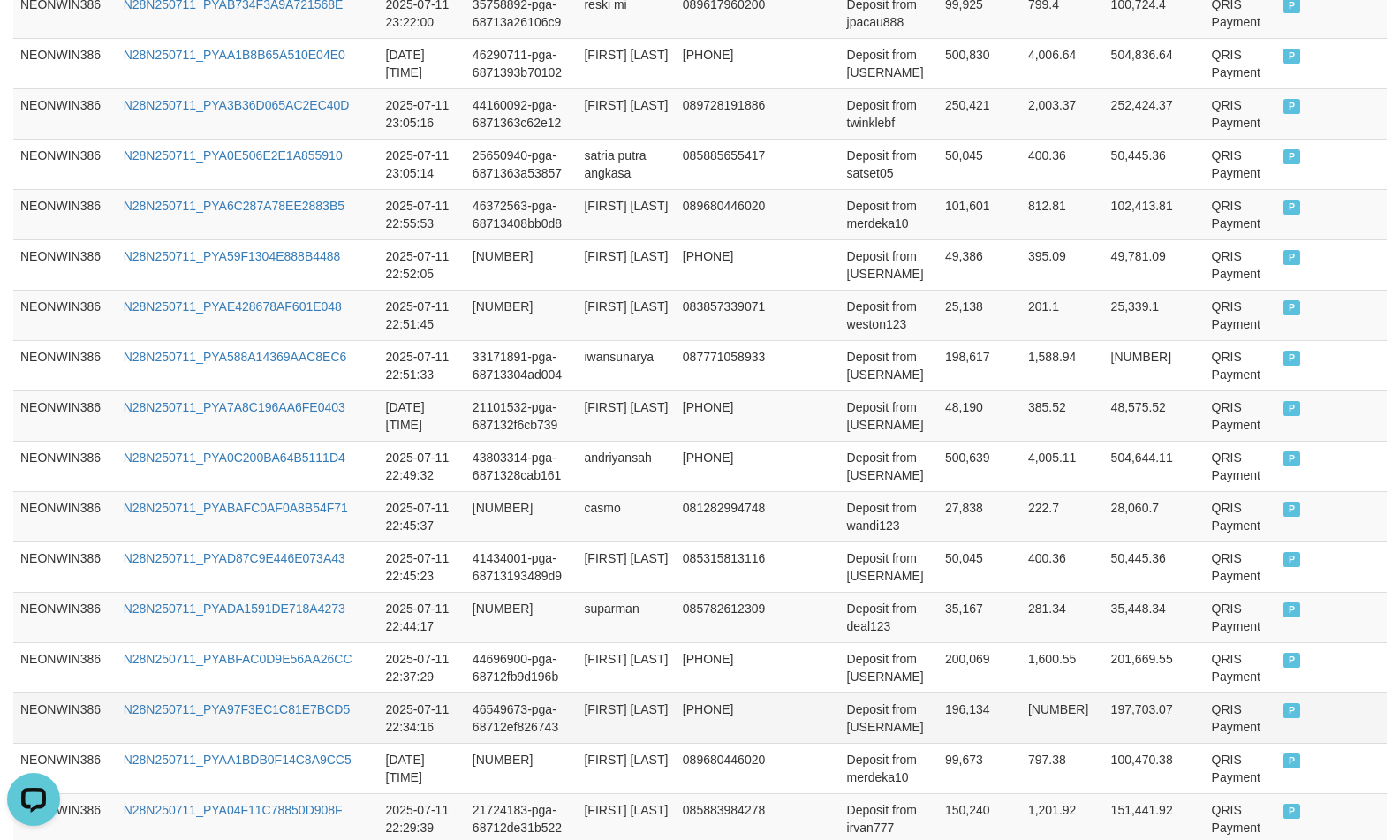 click on "muhammad imam subarkah" at bounding box center [625, 717] 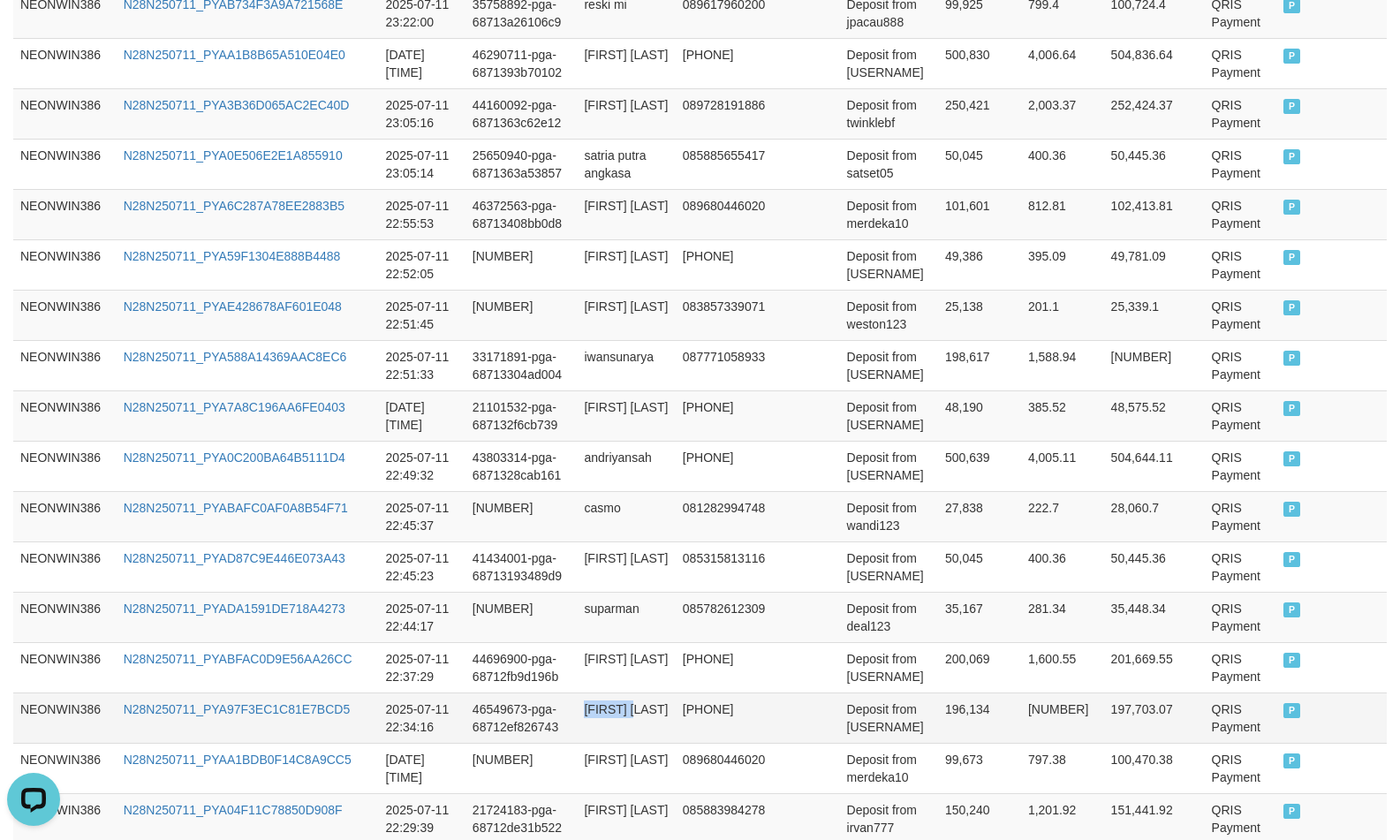 drag, startPoint x: 593, startPoint y: 738, endPoint x: 654, endPoint y: 753, distance: 62.8172 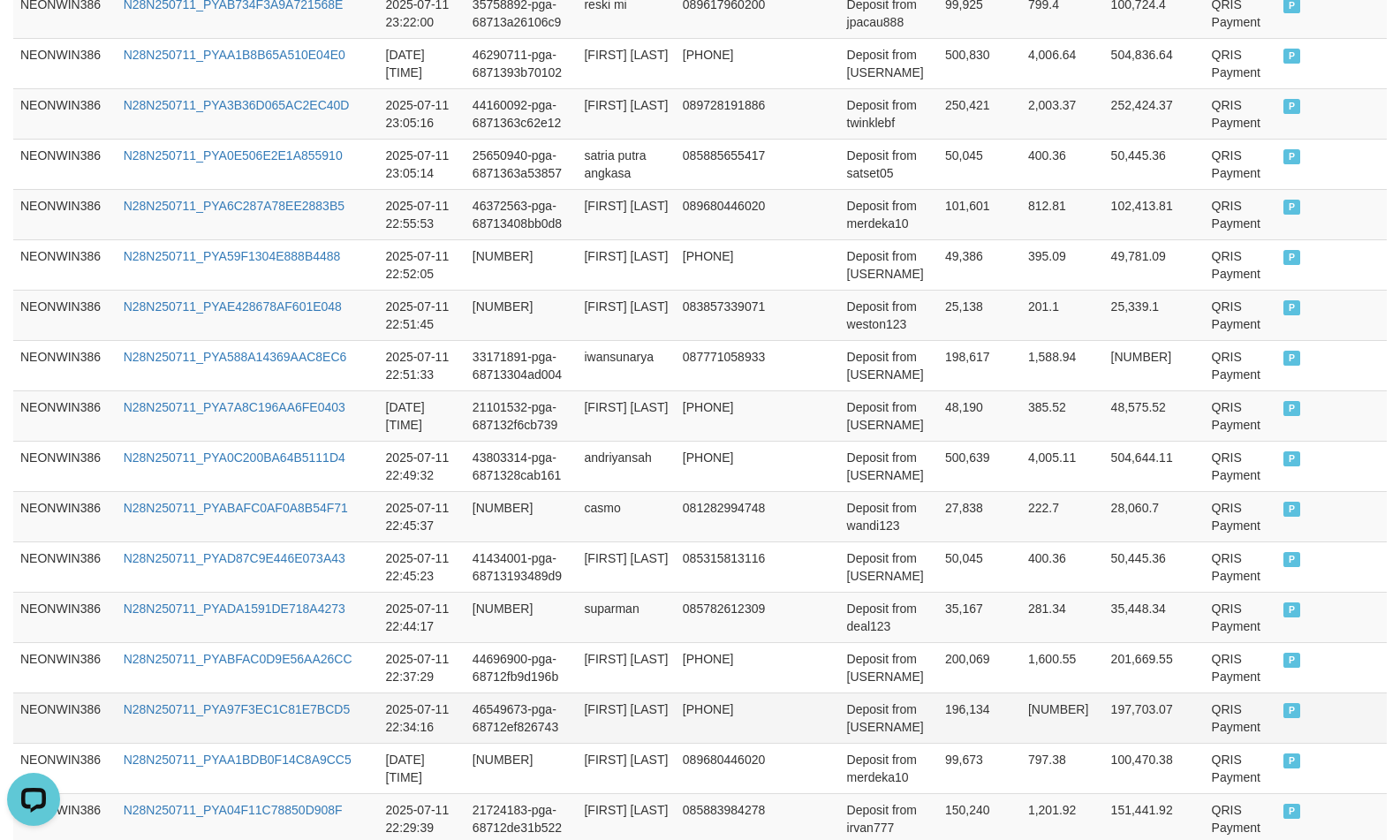 click on "Deposit from kenzila" at bounding box center (889, 717) 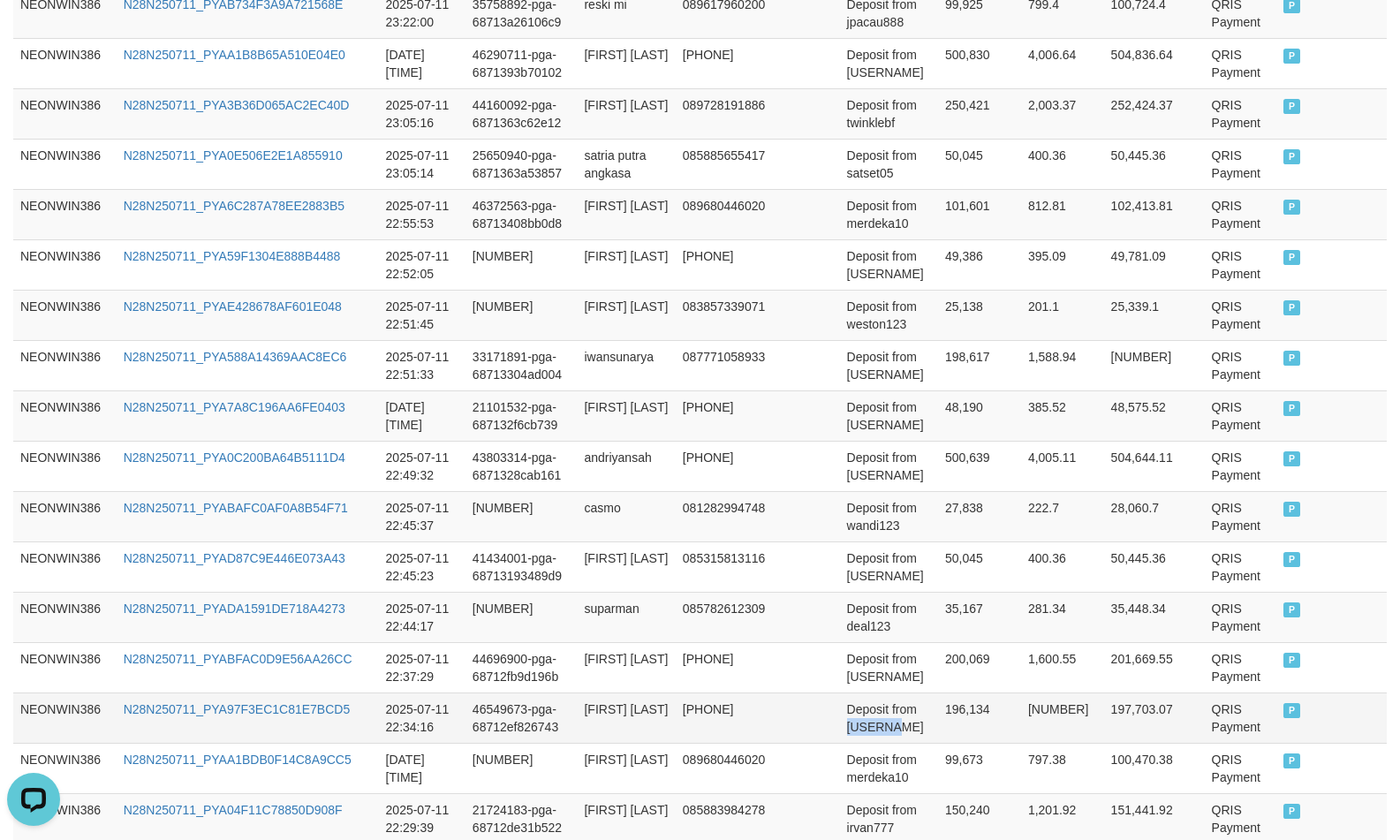 click on "Deposit from kenzila" at bounding box center [889, 717] 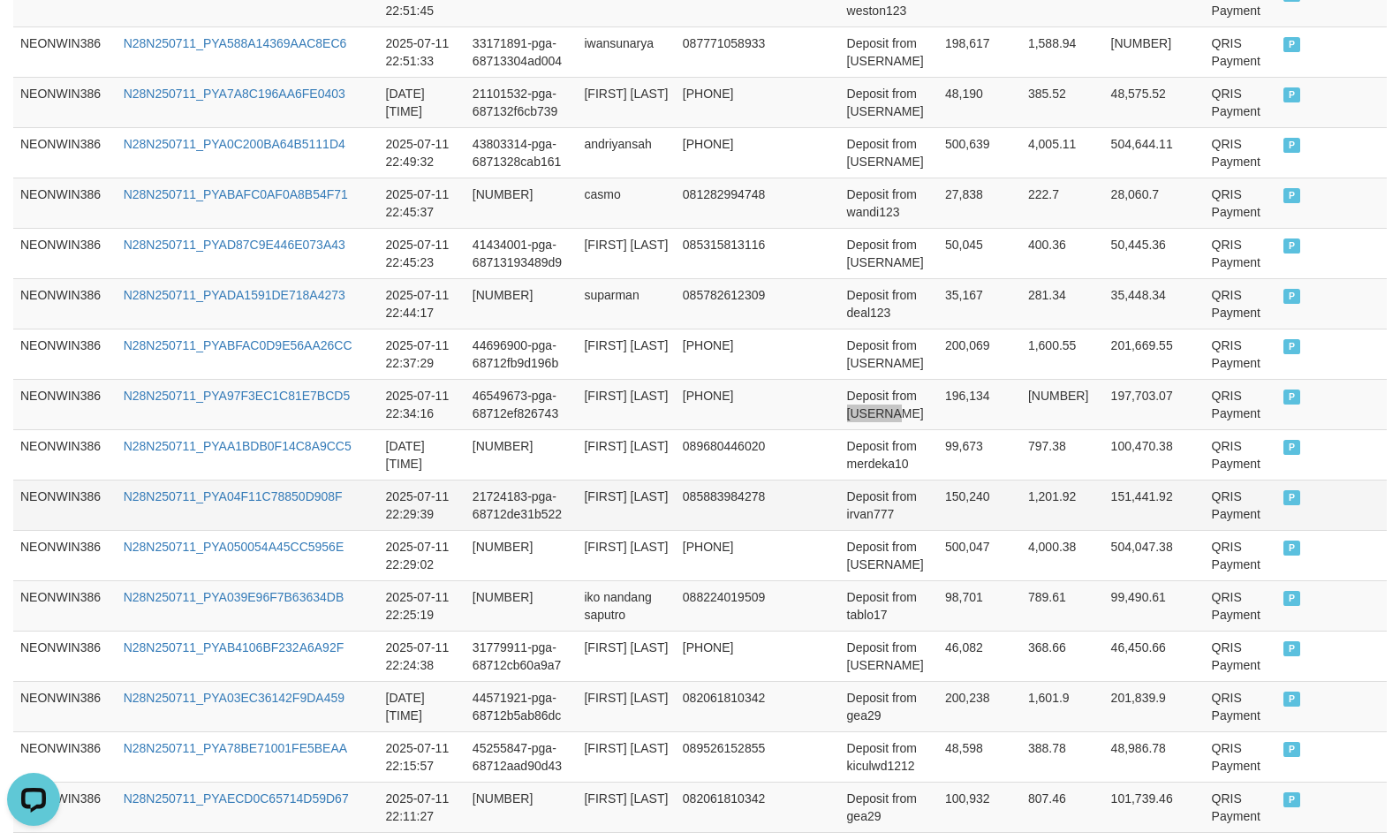 scroll, scrollTop: 1472, scrollLeft: 0, axis: vertical 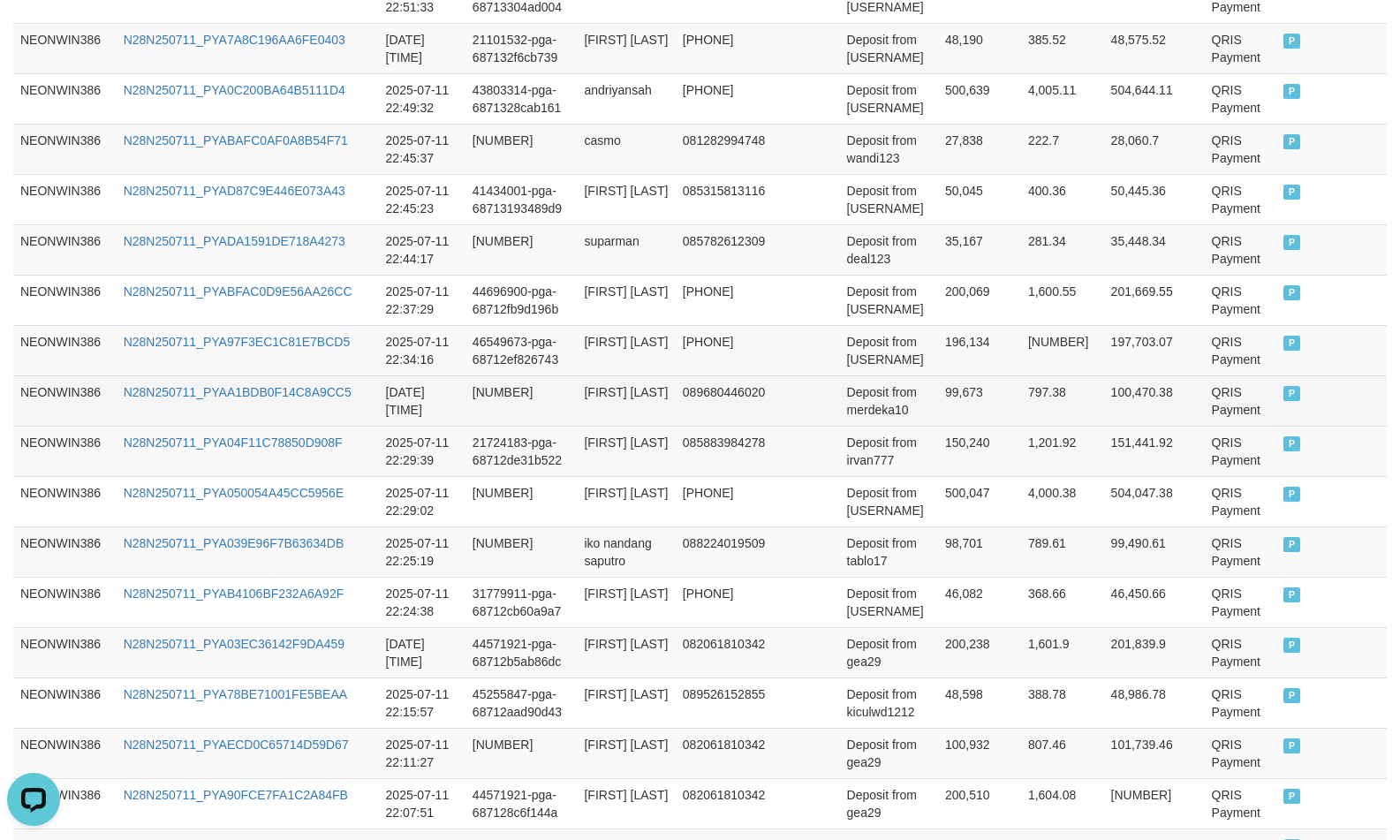 click on "[FIRST] [LAST]" at bounding box center (625, 400) 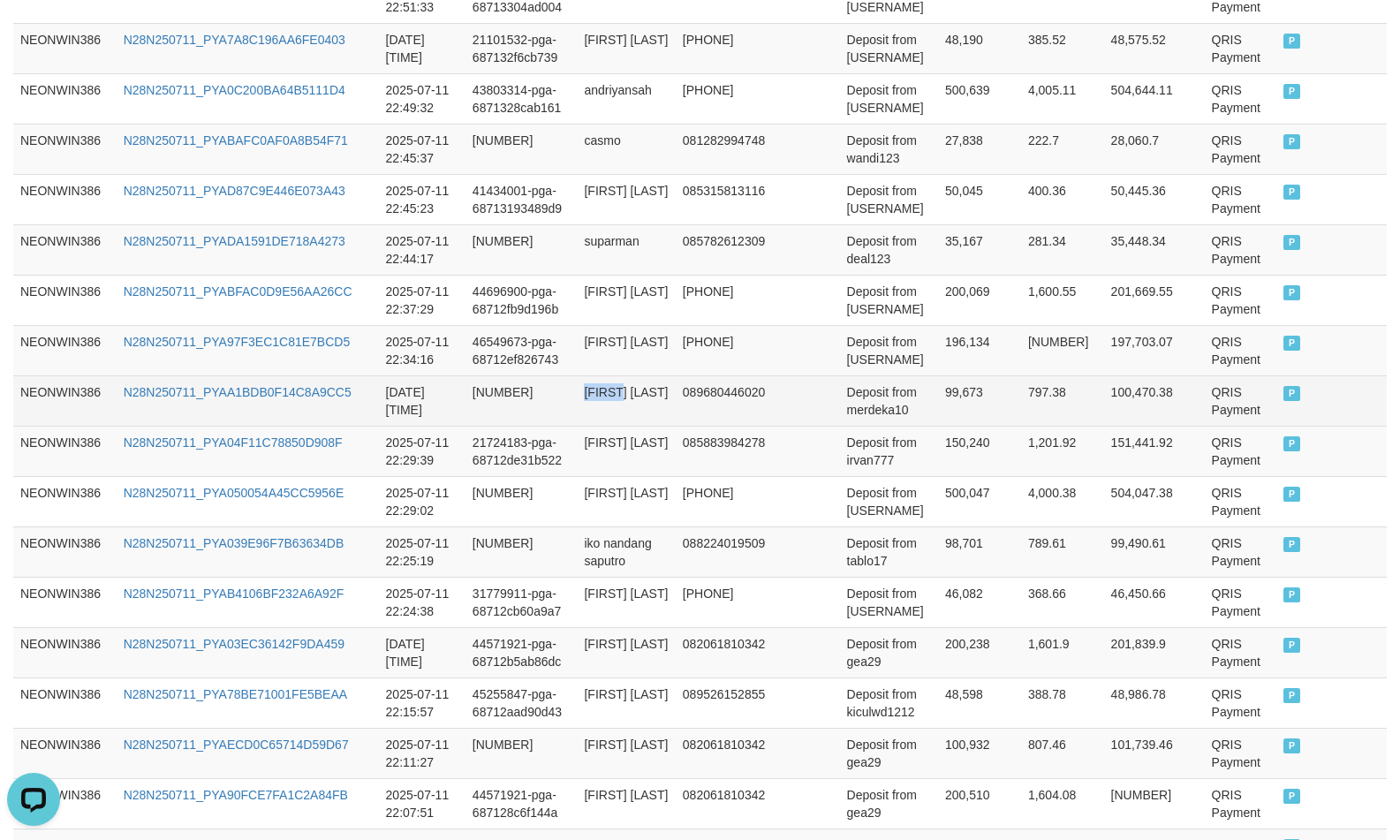 drag, startPoint x: 602, startPoint y: 416, endPoint x: 617, endPoint y: 421, distance: 15.811388 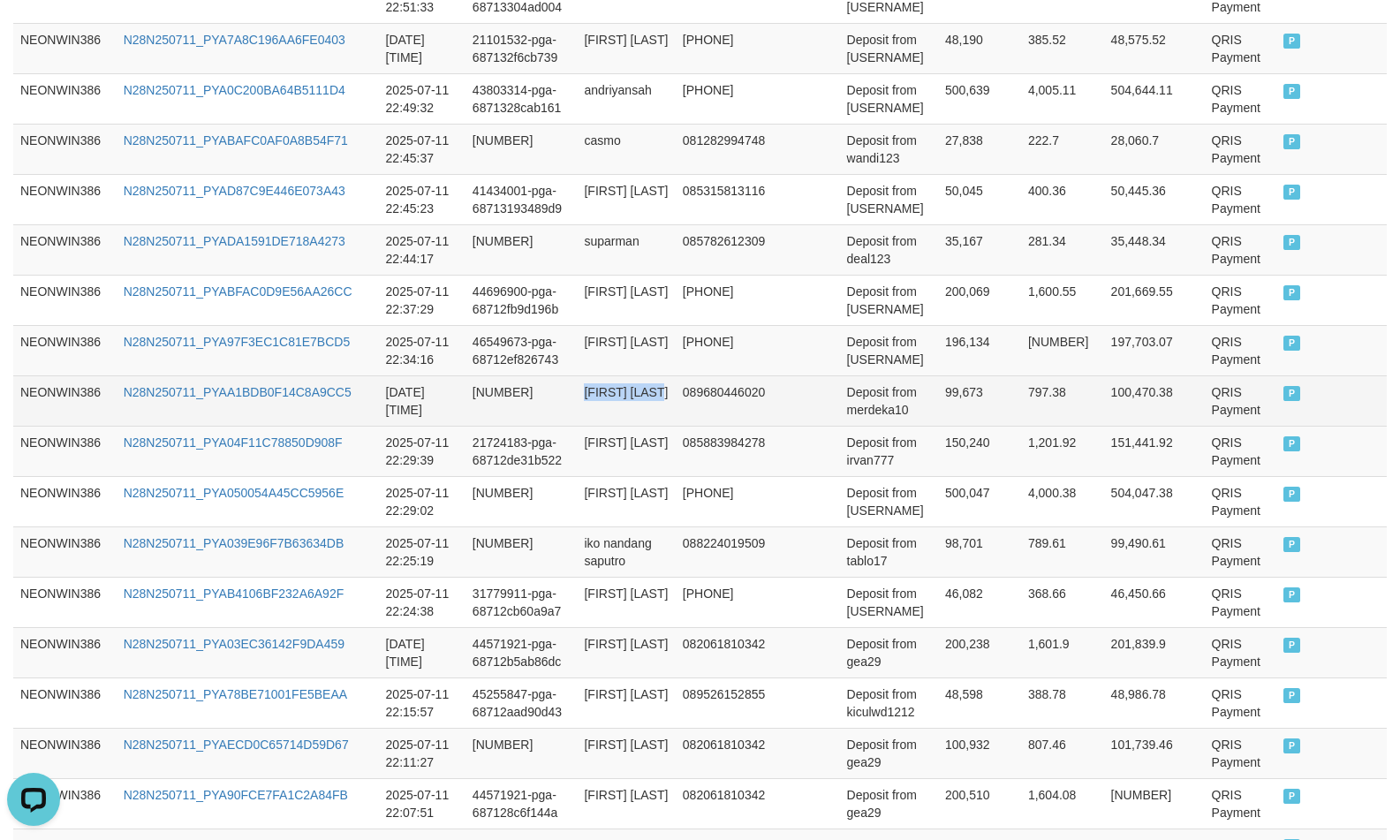 drag, startPoint x: 629, startPoint y: 422, endPoint x: 691, endPoint y: 435, distance: 63.3482 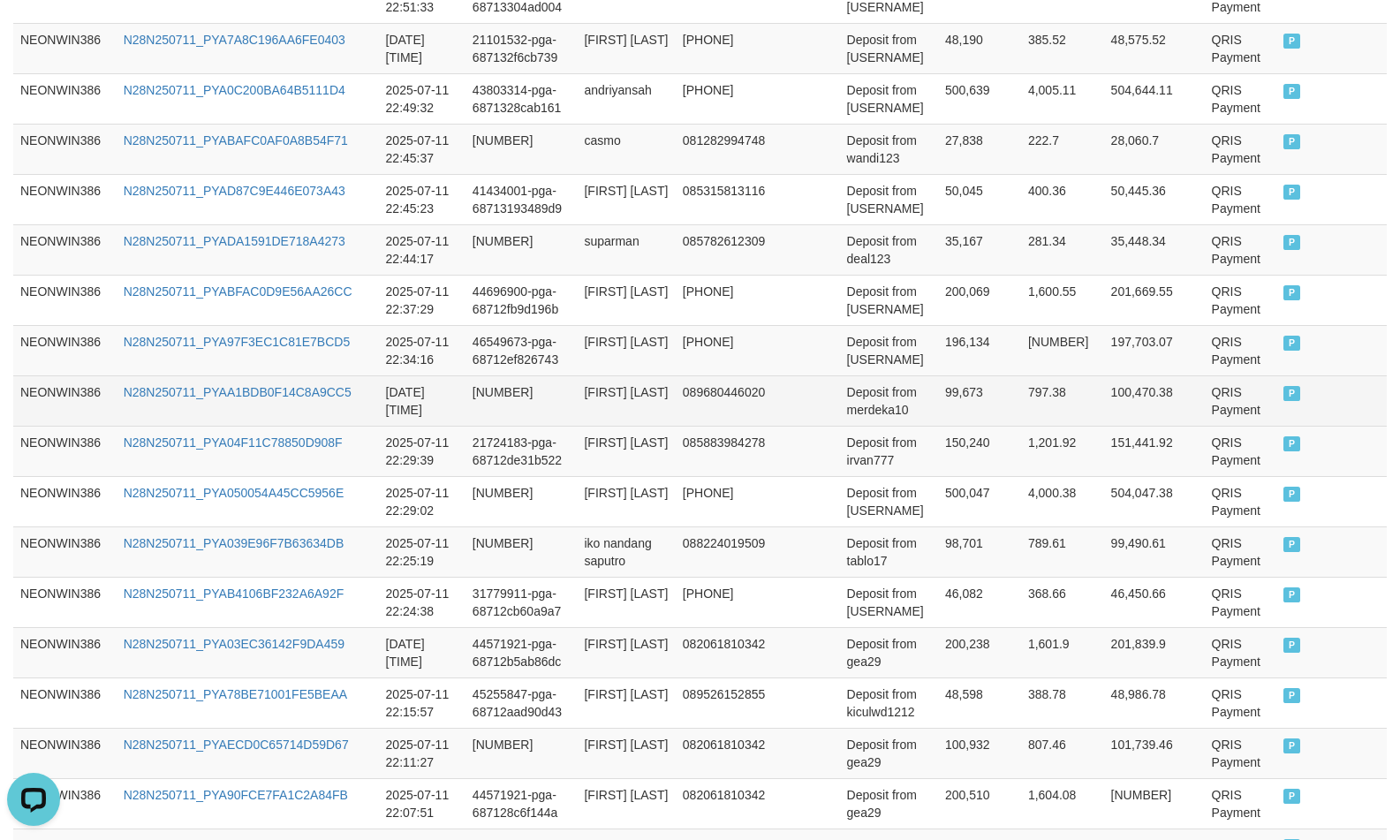 click on "Deposit from merdeka10" at bounding box center (889, 400) 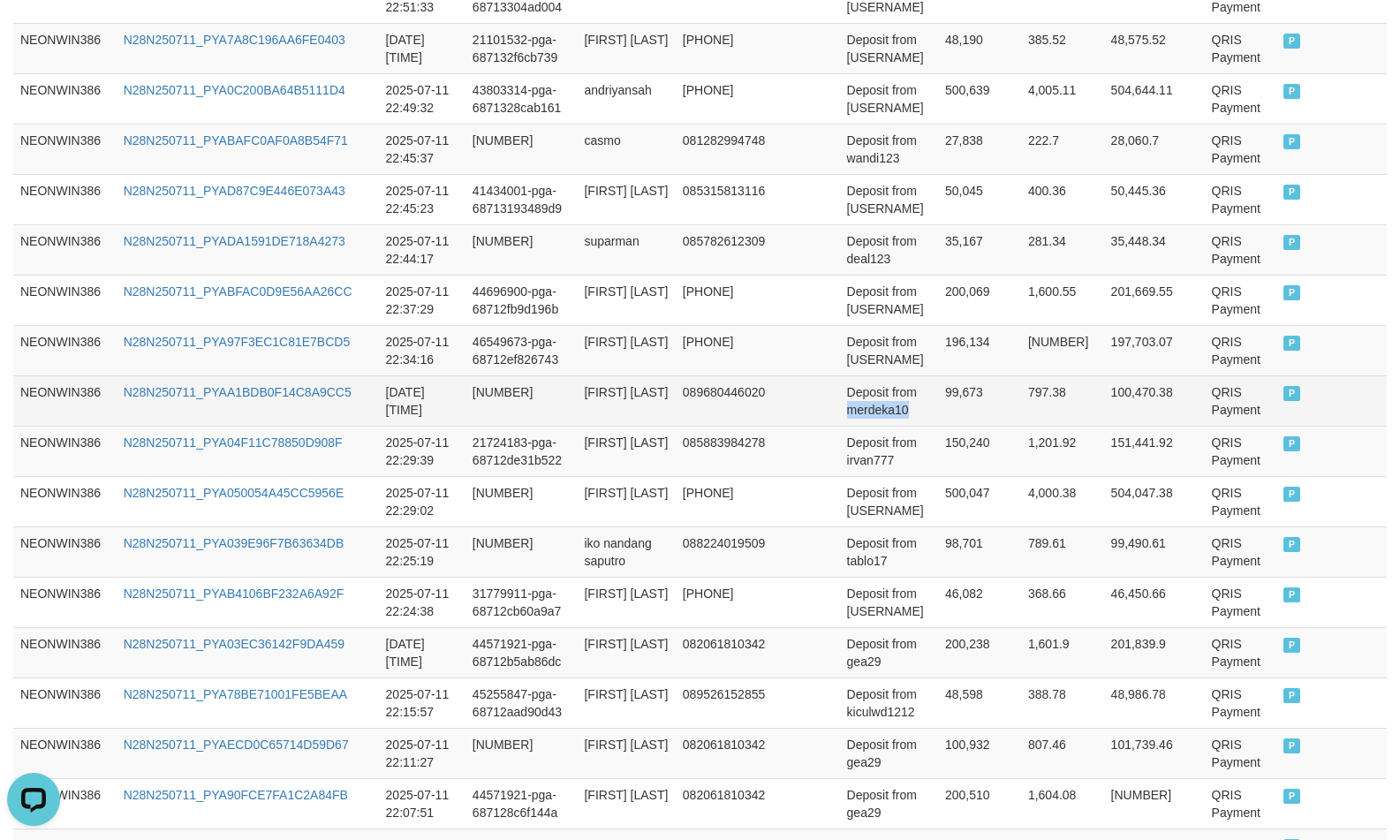 click on "Deposit from merdeka10" at bounding box center [889, 400] 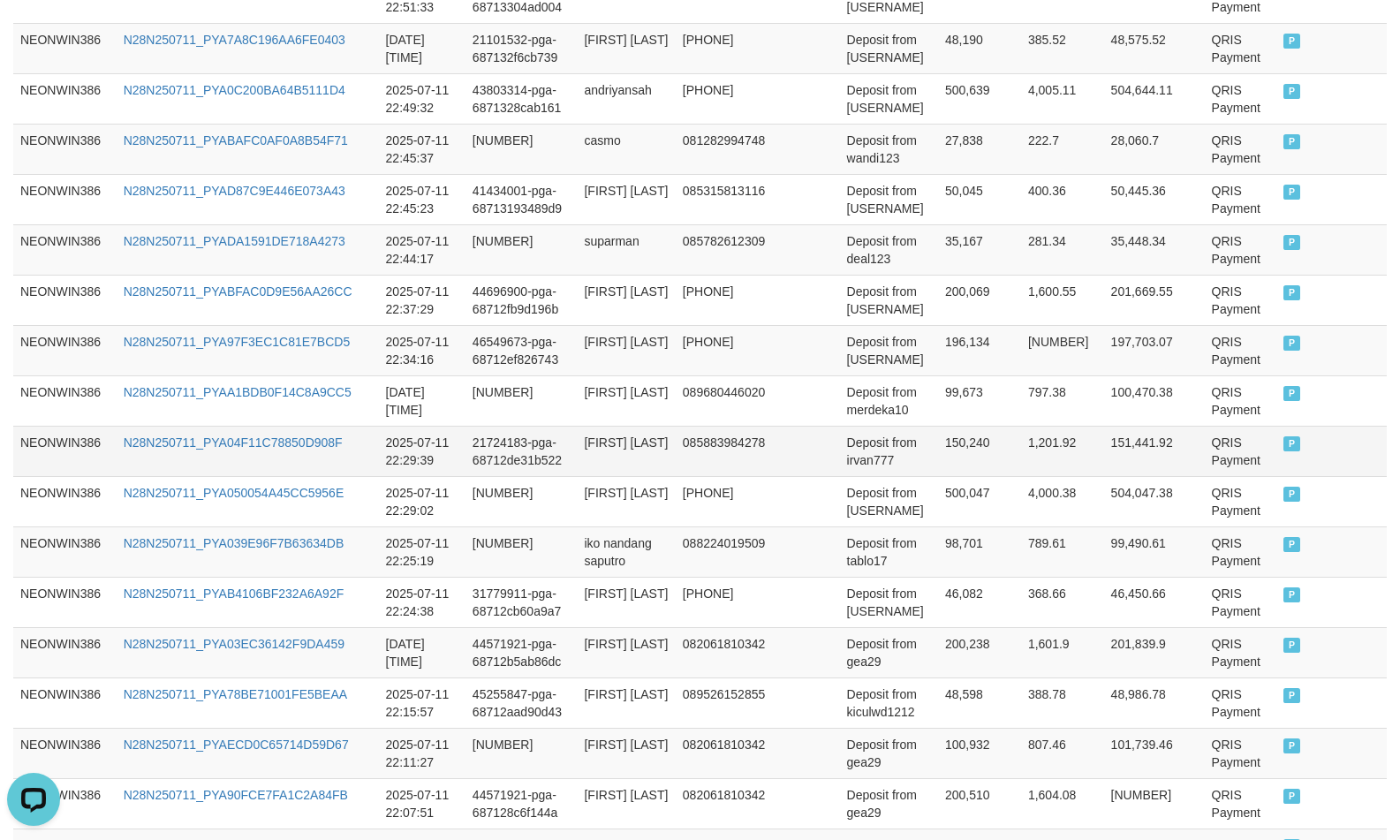 click on "MUHAMMAD IRVANSYAH" at bounding box center (625, 450) 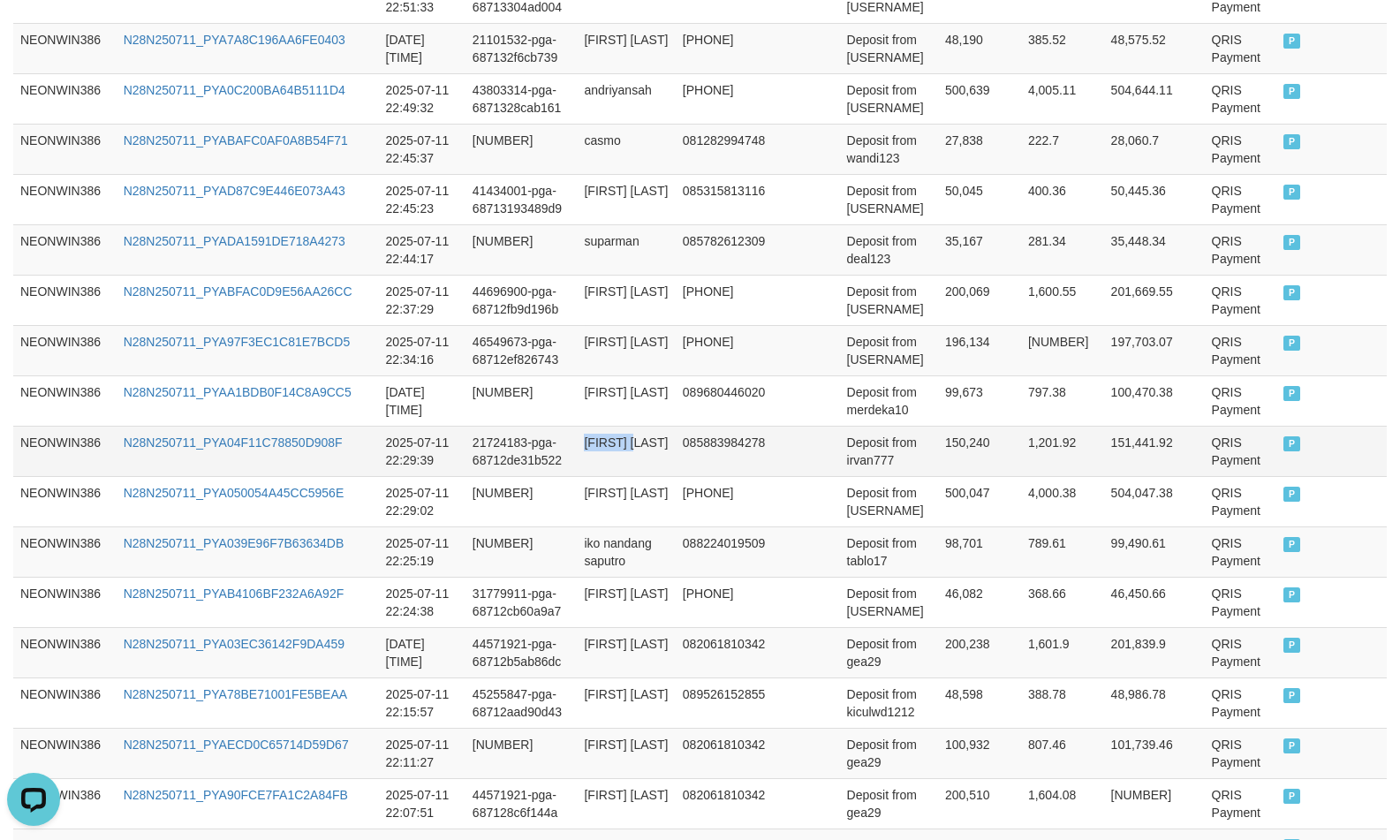 click on "MUHAMMAD IRVANSYAH" at bounding box center (625, 450) 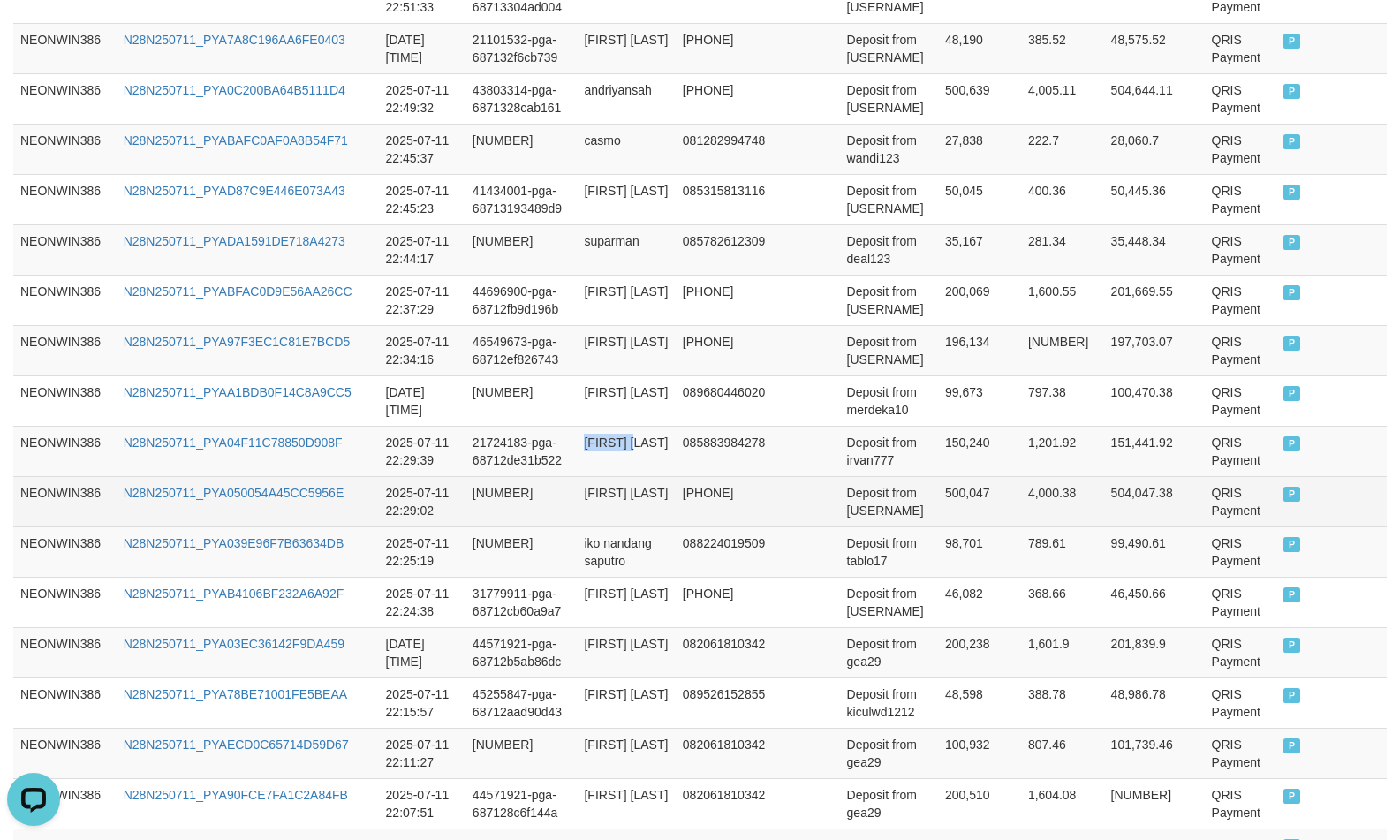 drag, startPoint x: 642, startPoint y: 487, endPoint x: 892, endPoint y: 518, distance: 251.9147 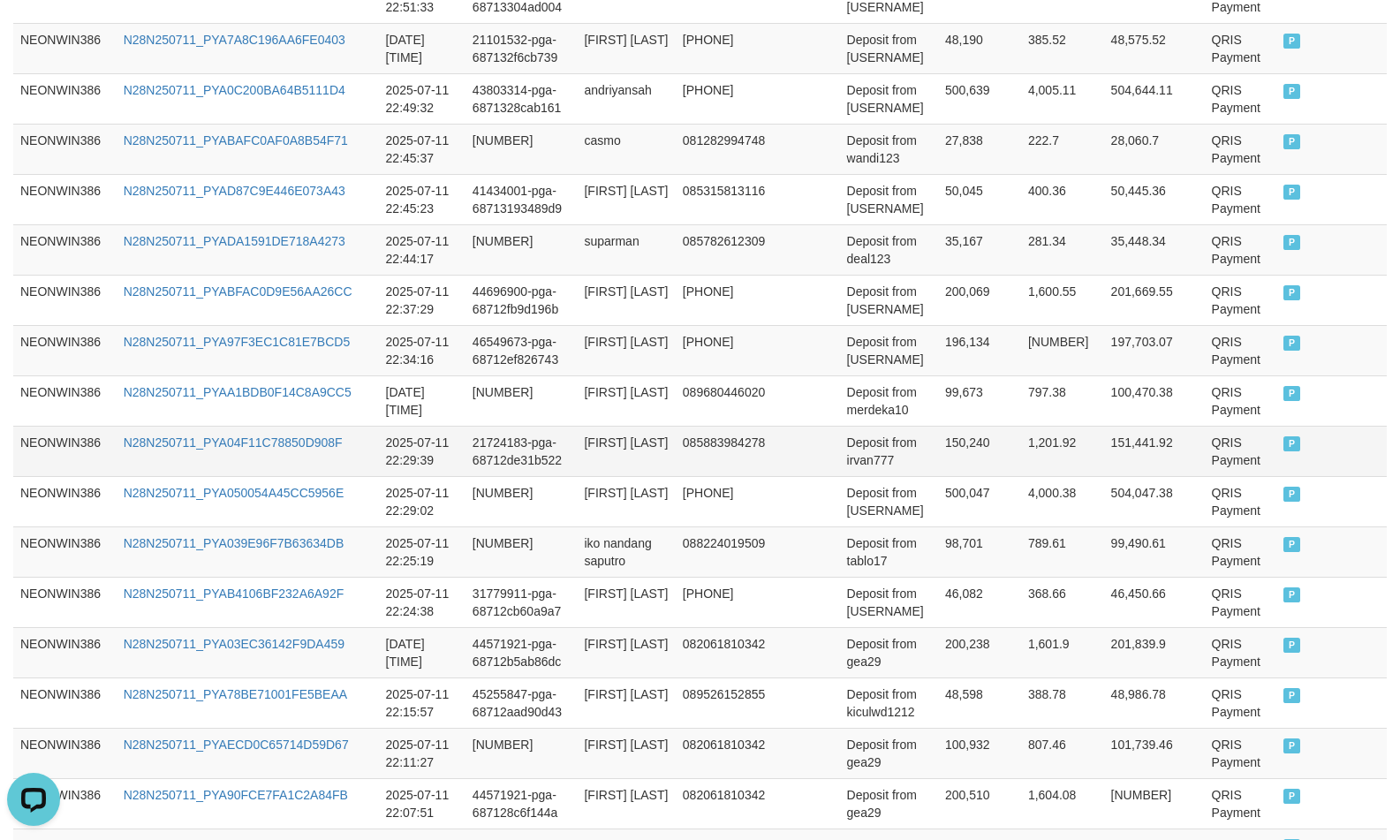 click on "Deposit from irvan777" at bounding box center (889, 450) 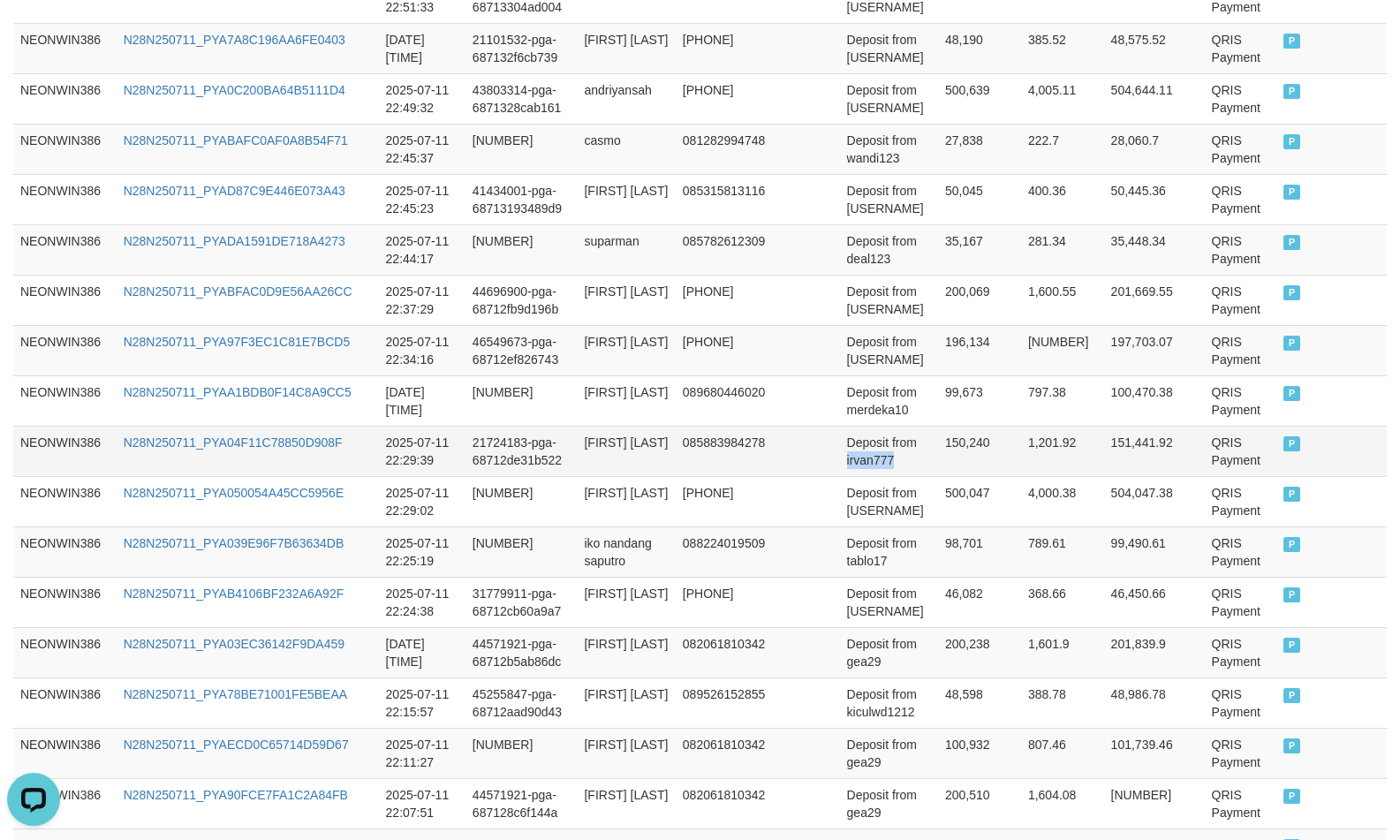 click on "Deposit from irvan777" at bounding box center [889, 450] 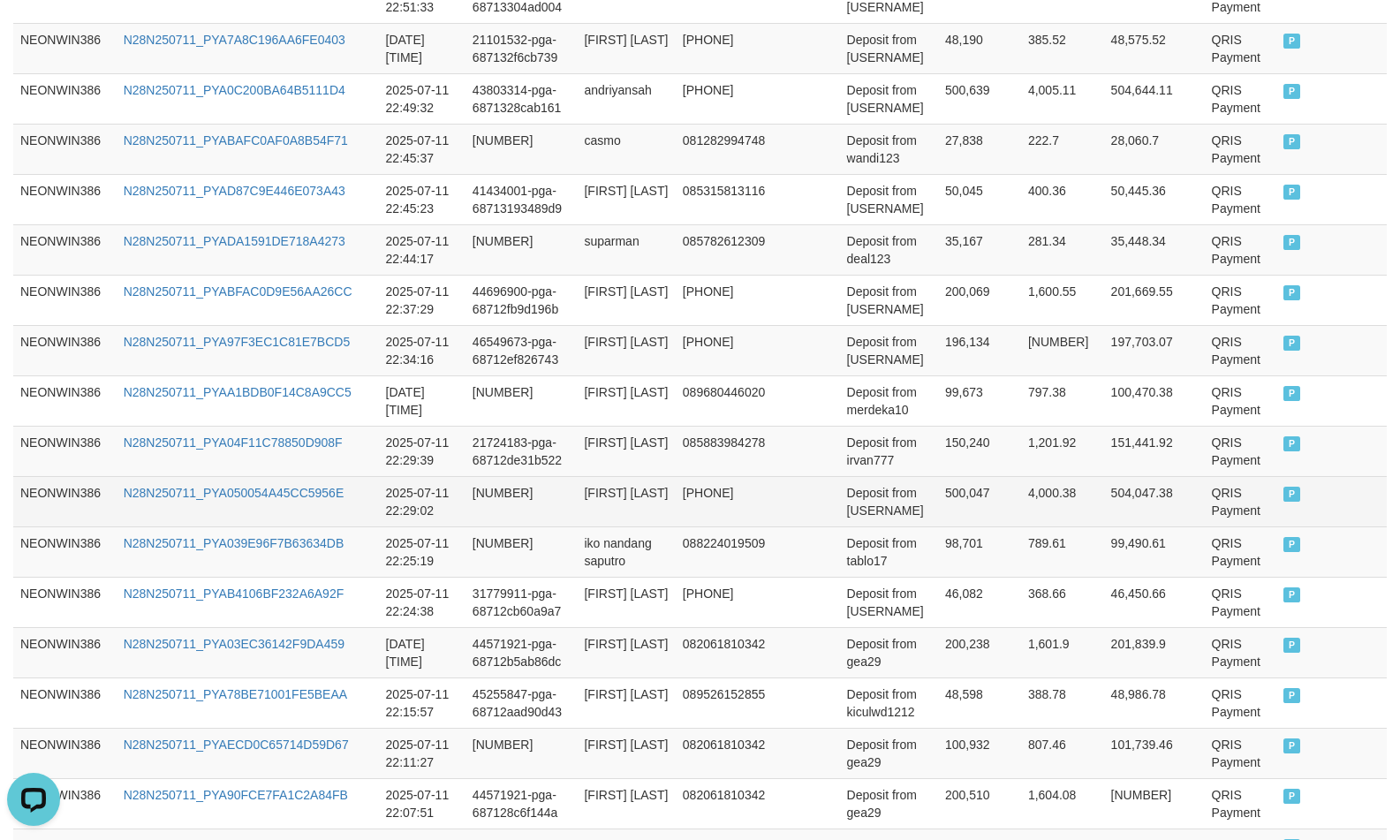 click on "[FIRST] [LAST] [LAST]" at bounding box center [625, 501] 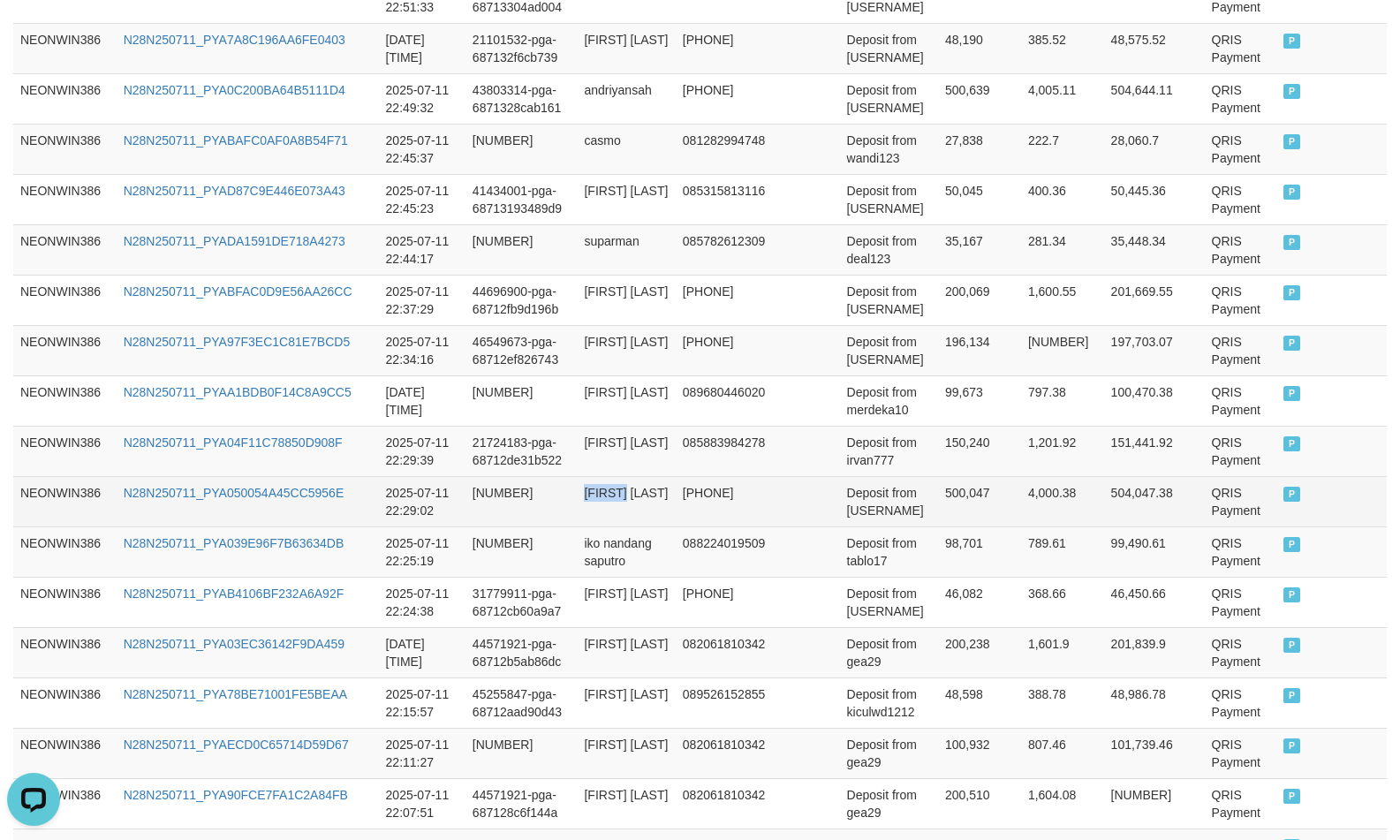 drag, startPoint x: 615, startPoint y: 518, endPoint x: 637, endPoint y: 543, distance: 33.30165 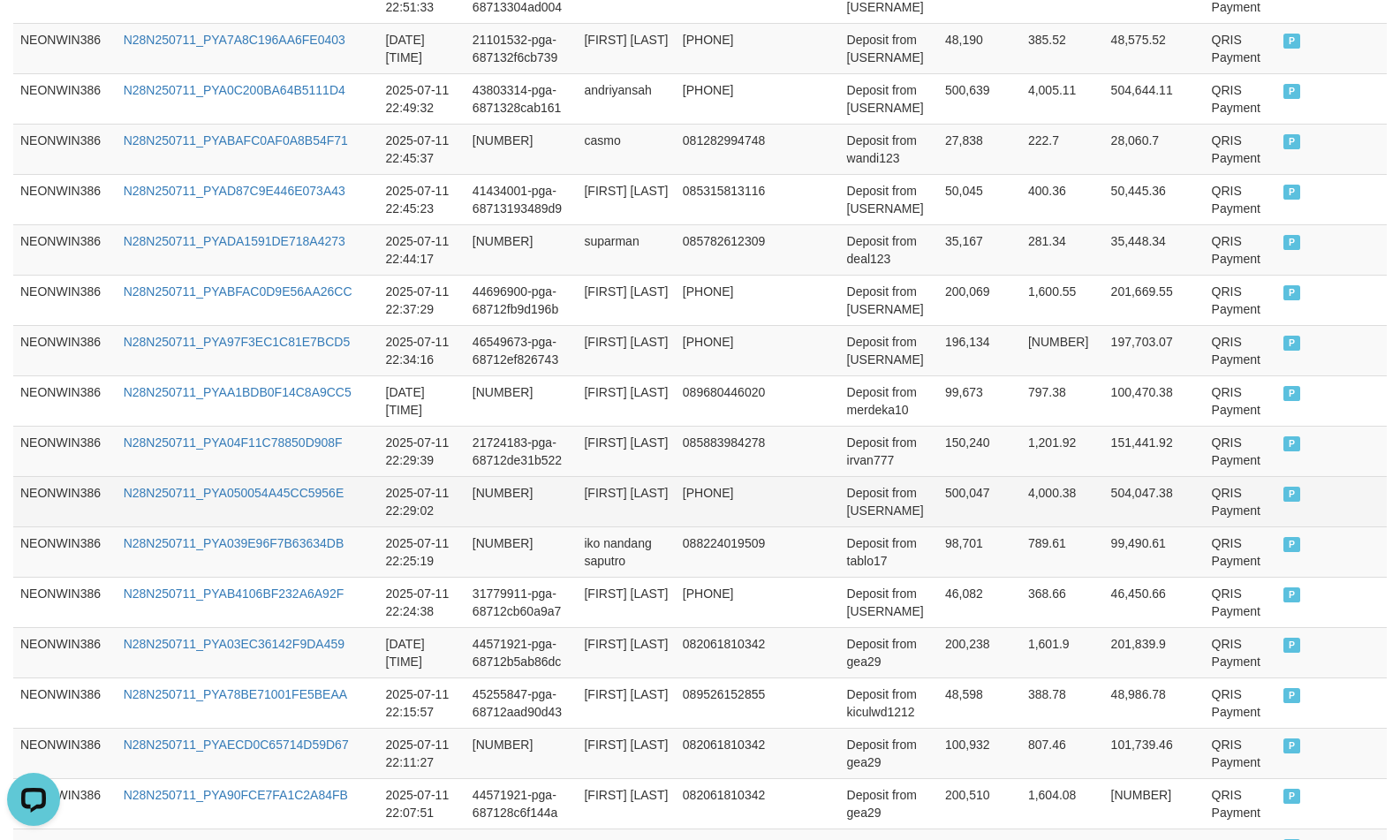 click on "Deposit from [USERNAME]" at bounding box center (889, 501) 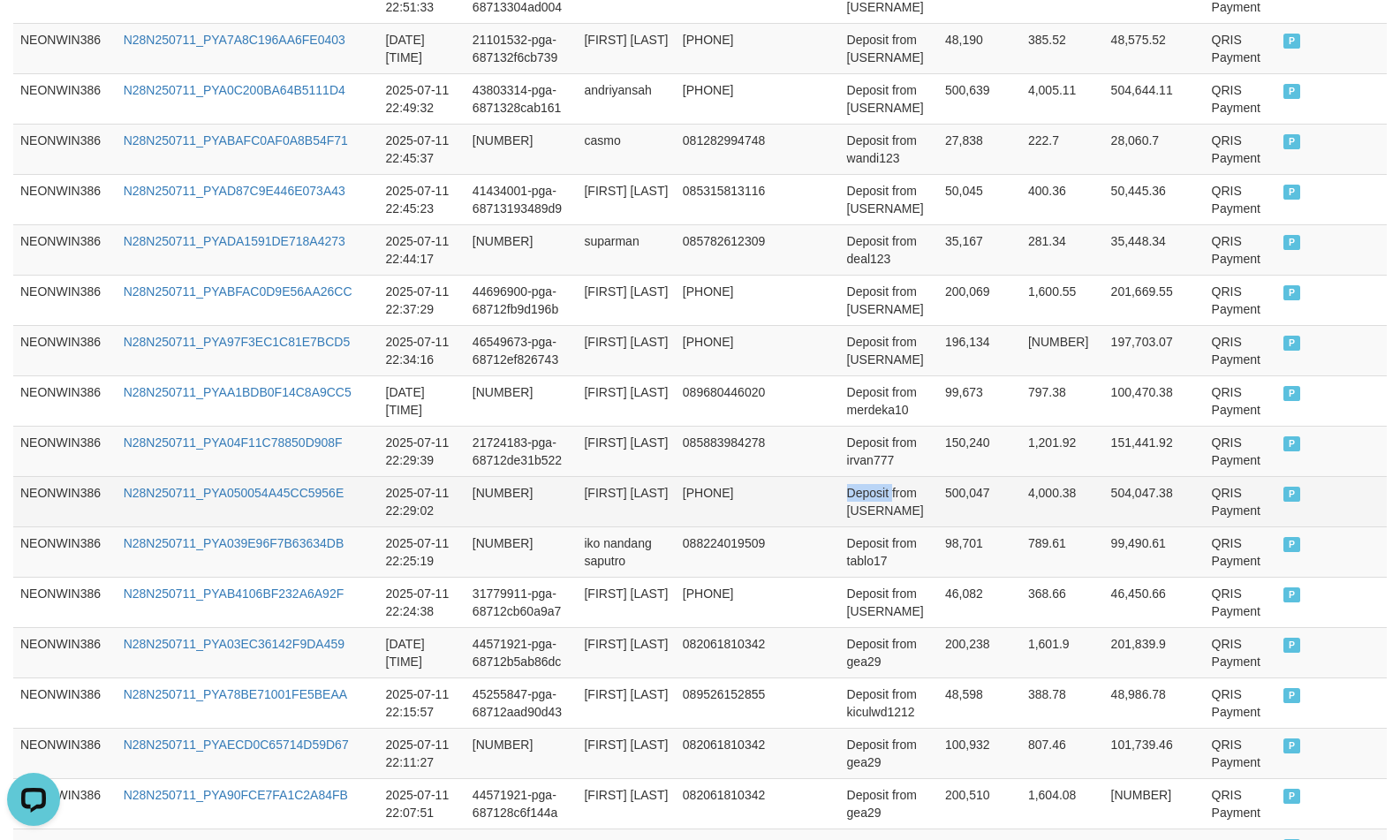 click on "Deposit from [USERNAME]" at bounding box center (889, 501) 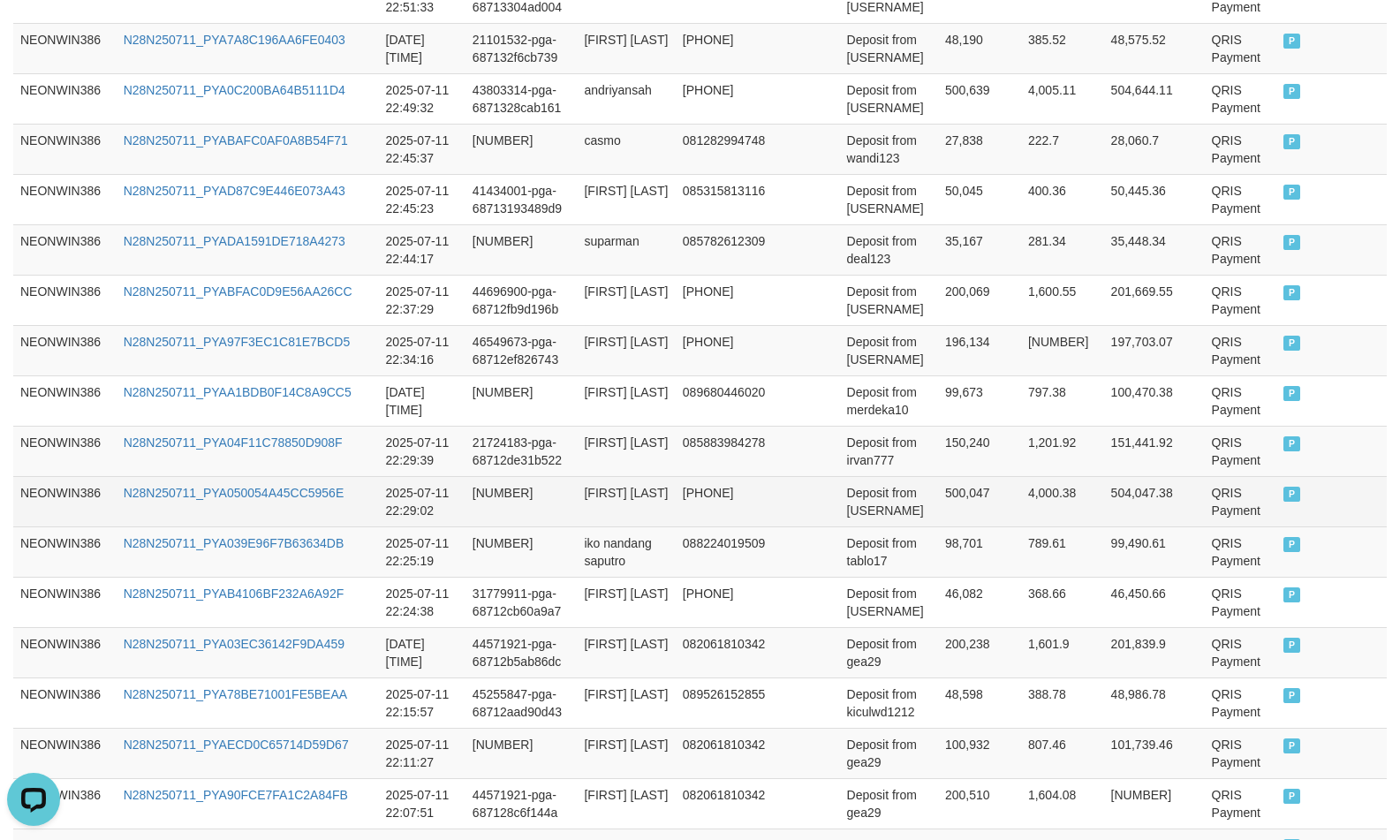 click on "Deposit from [USERNAME]" at bounding box center [889, 501] 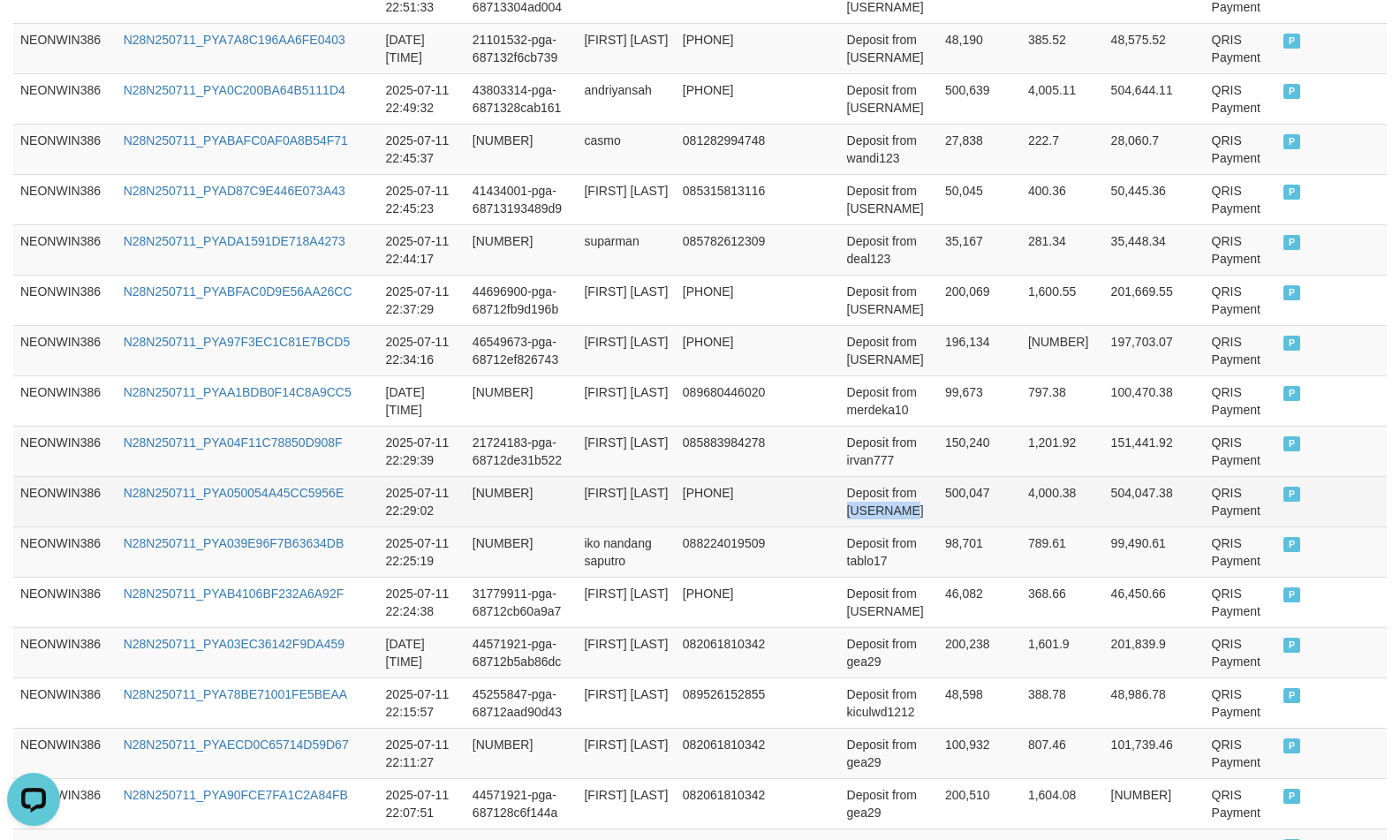 click on "Deposit from [USERNAME]" at bounding box center (889, 501) 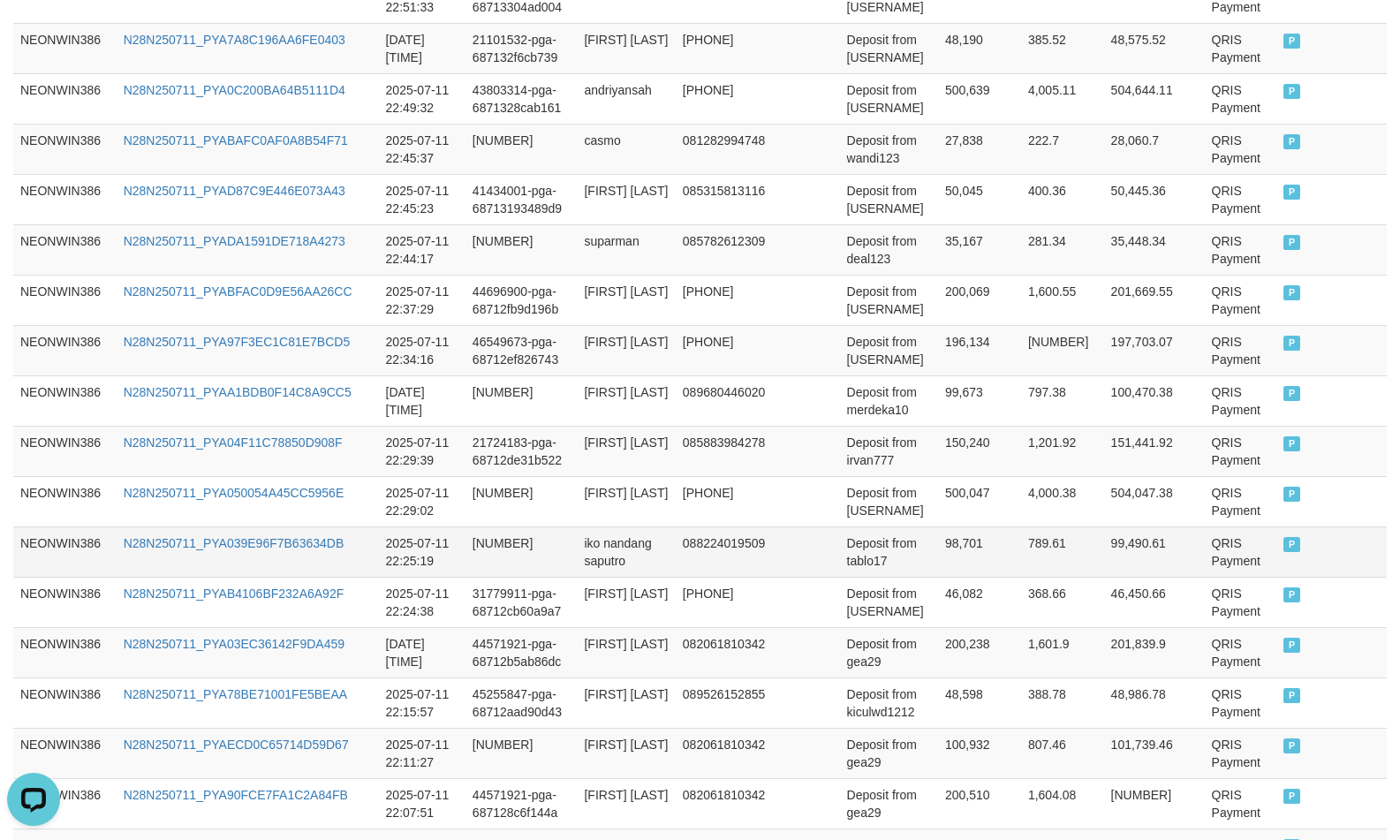 click on "iko nandang saputro" at bounding box center (625, 551) 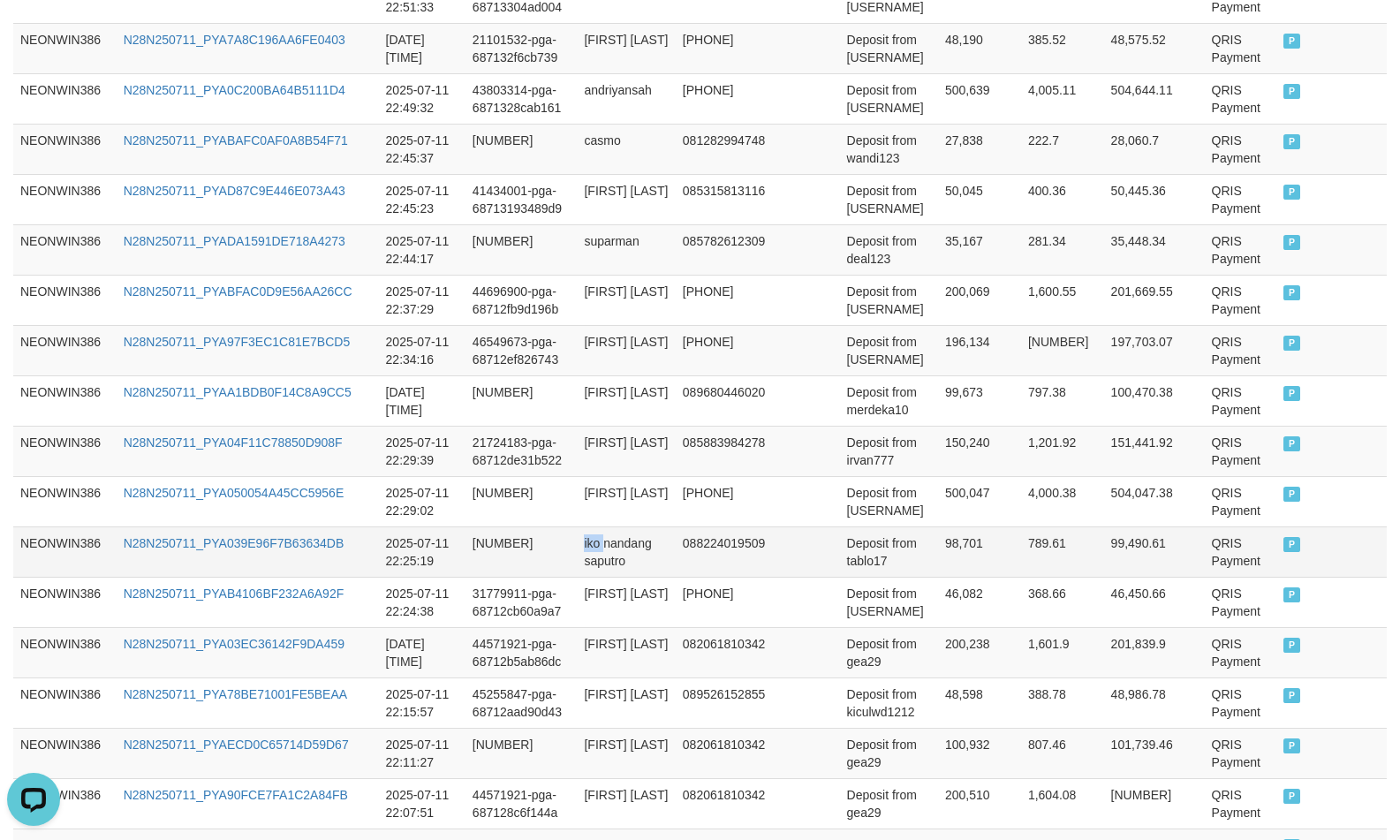click on "iko nandang saputro" at bounding box center [625, 551] 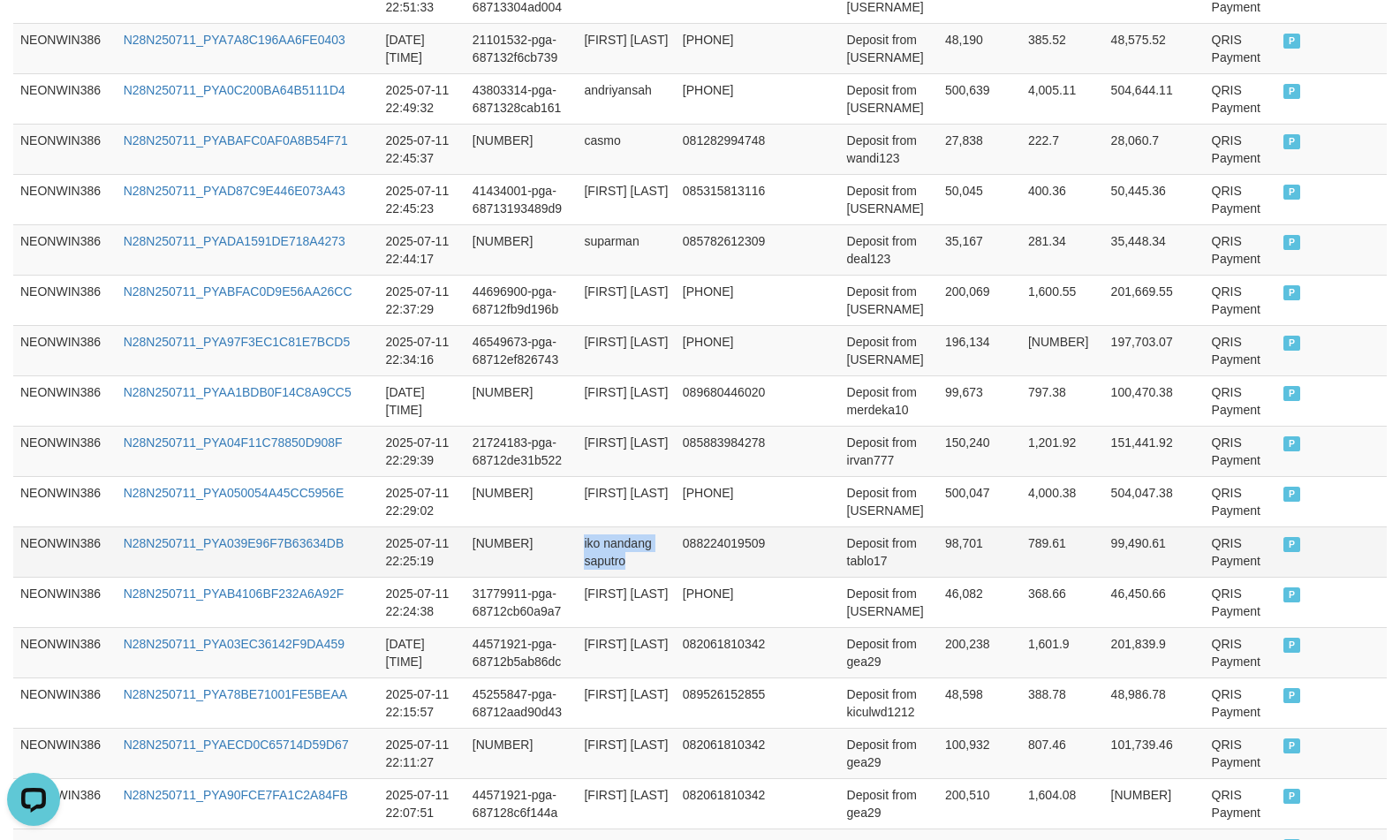 click on "iko nandang saputro" at bounding box center [625, 551] 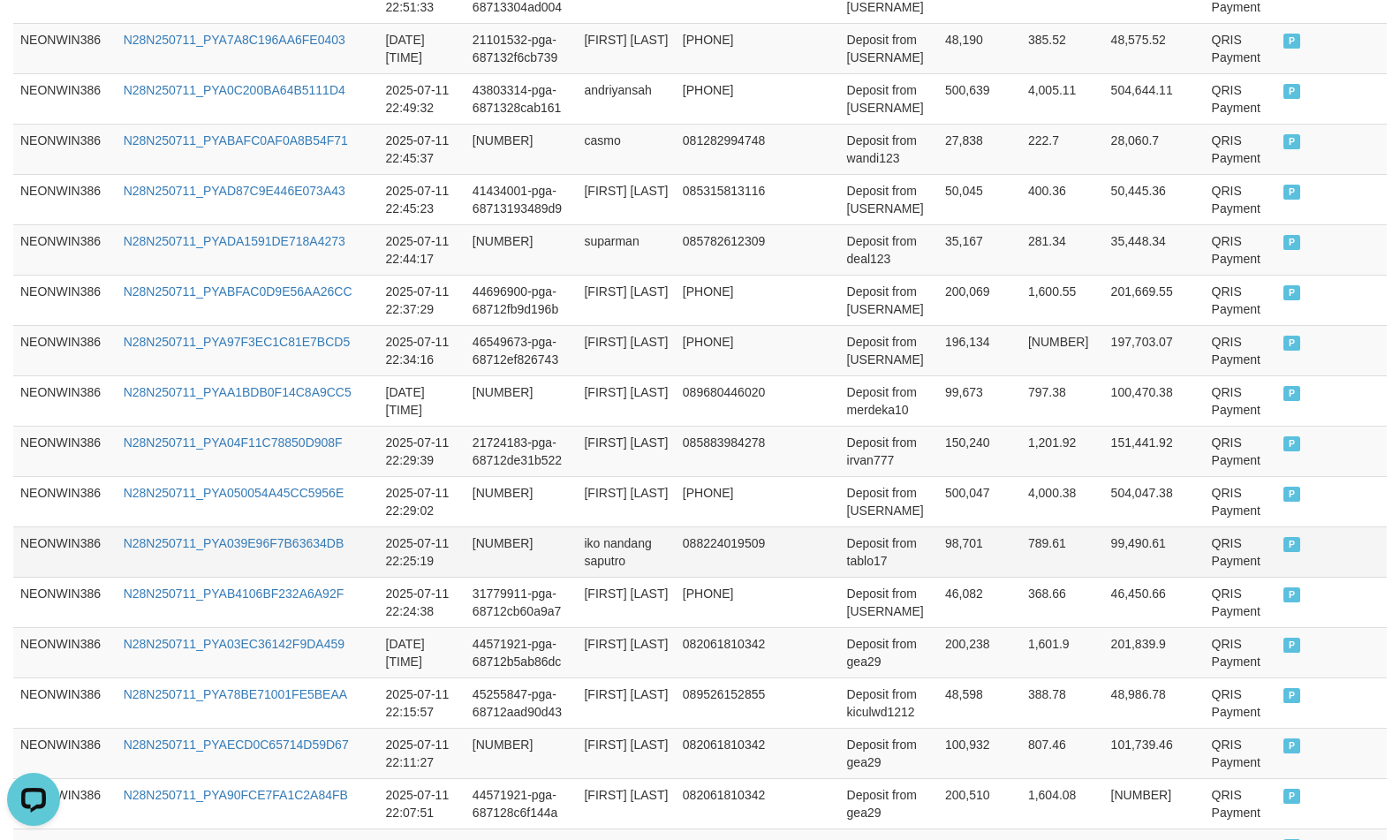 click on "Deposit from tablo17" at bounding box center [889, 551] 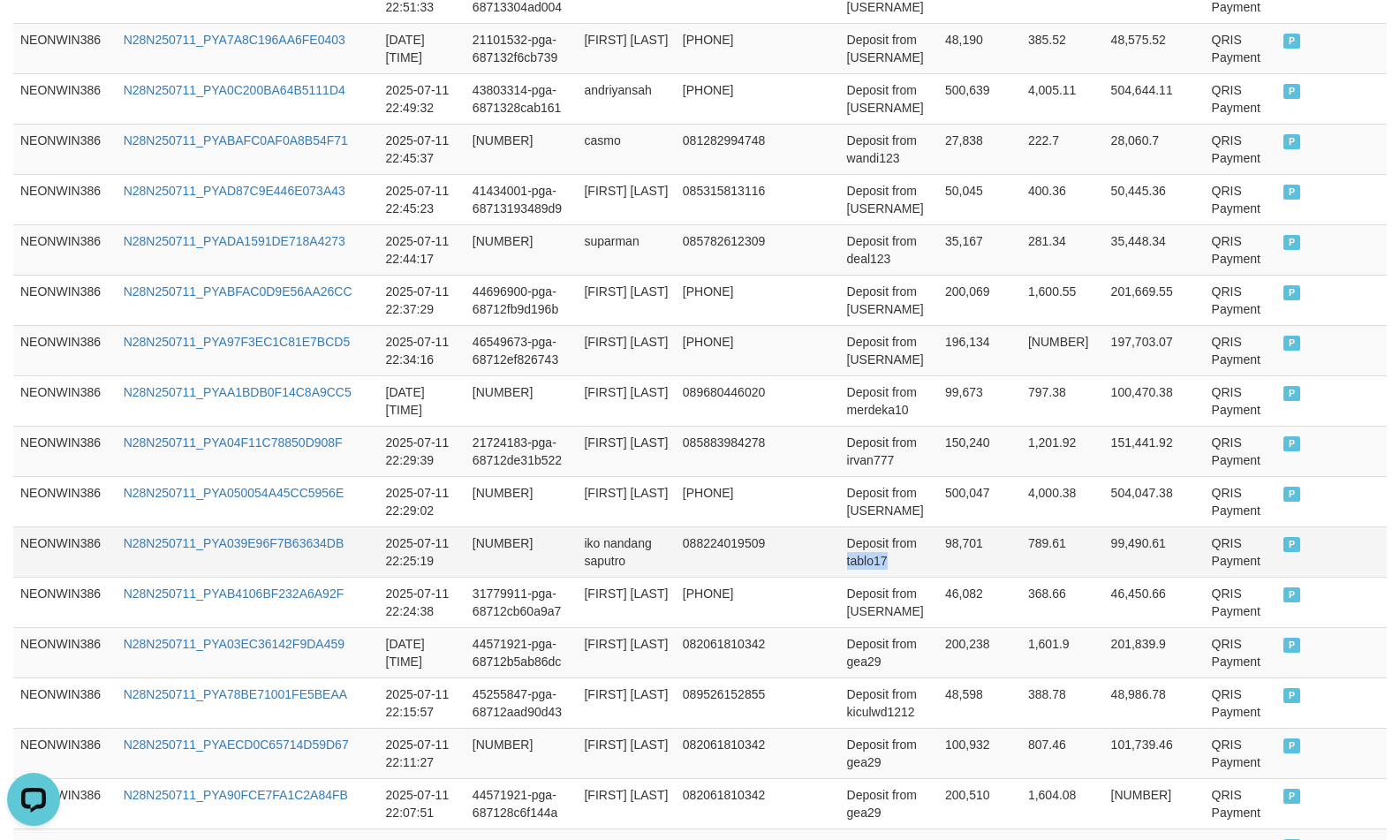 click on "Deposit from tablo17" at bounding box center (889, 551) 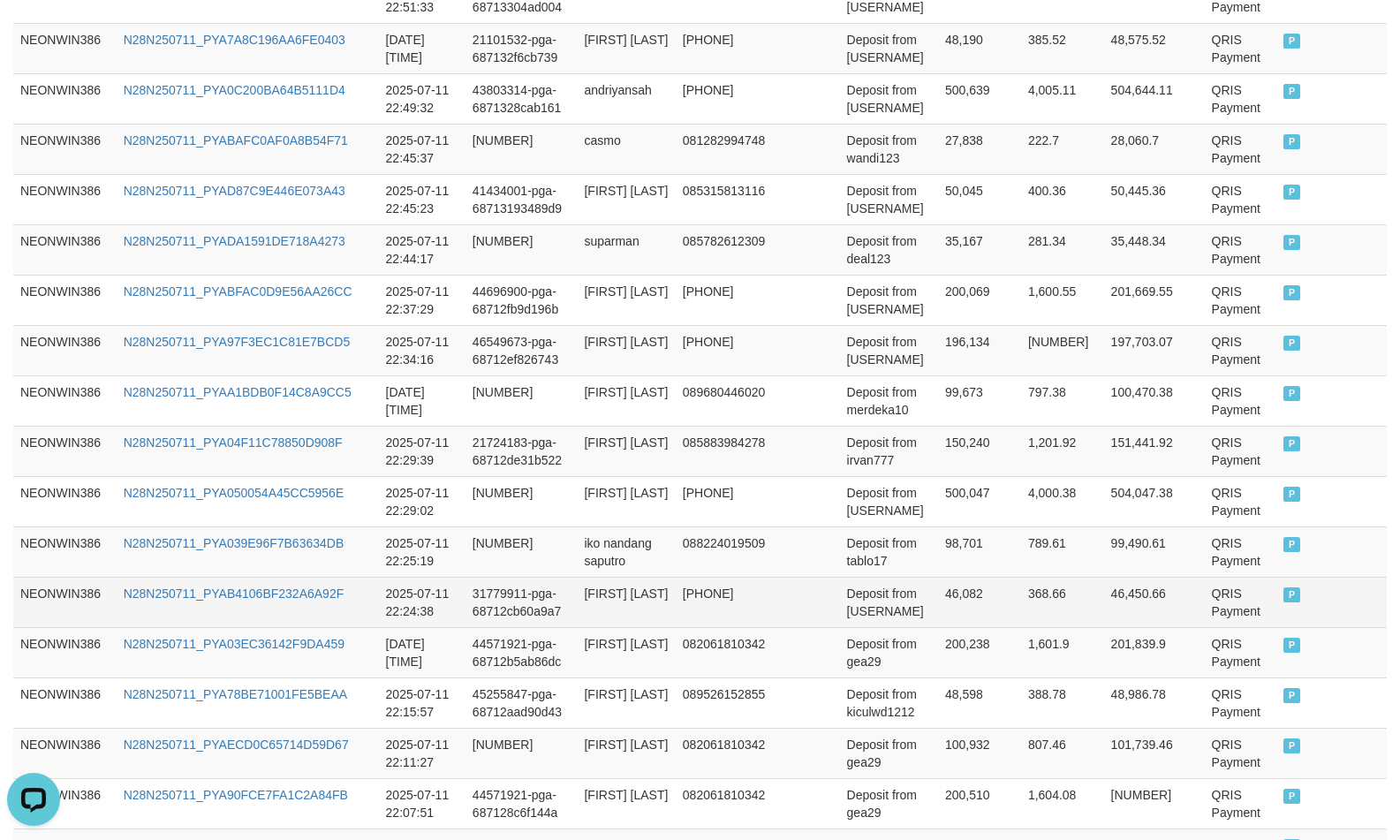 click on "roni setiyawan" at bounding box center [625, 602] 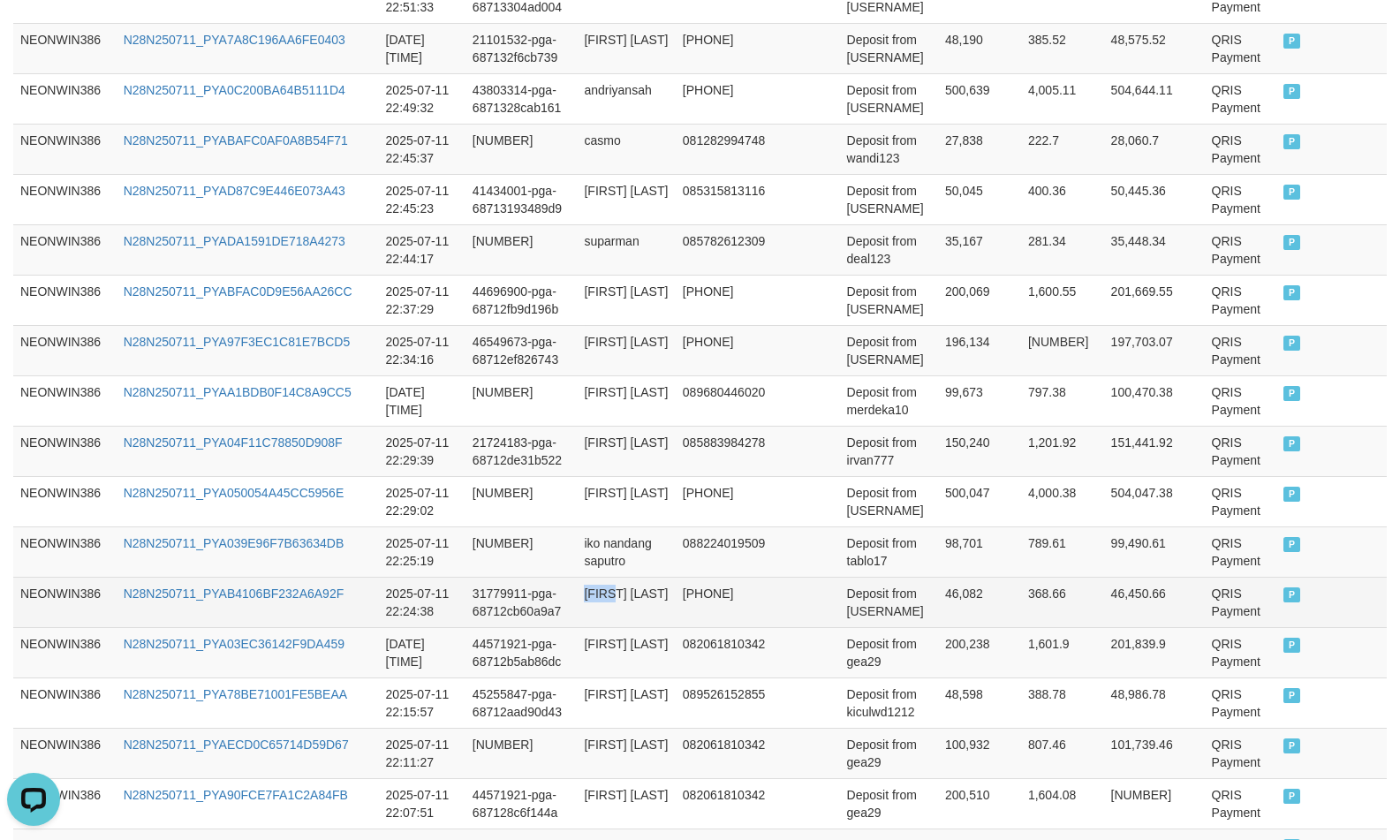 click on "roni setiyawan" at bounding box center [625, 602] 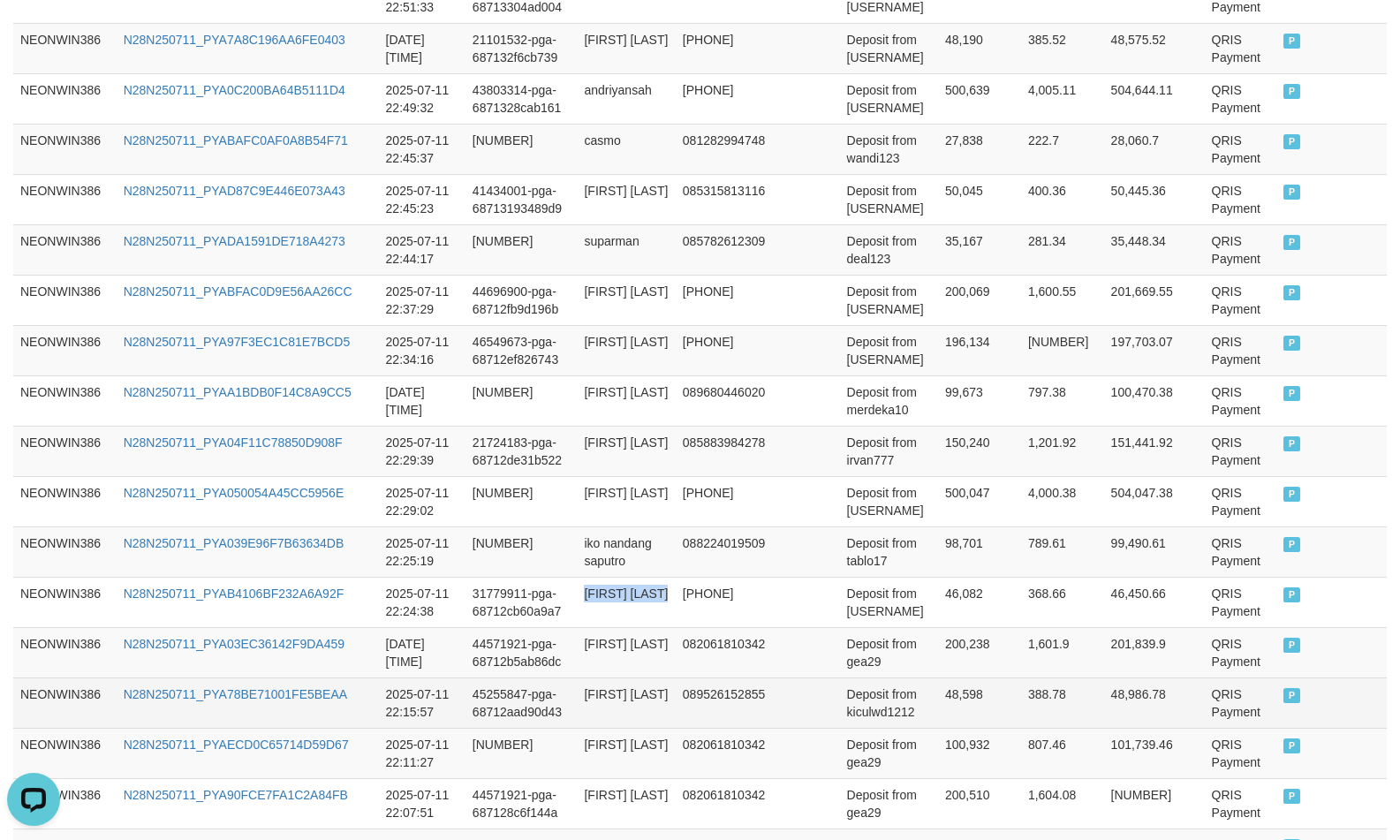drag, startPoint x: 629, startPoint y: 616, endPoint x: 1180, endPoint y: 744, distance: 565.6722 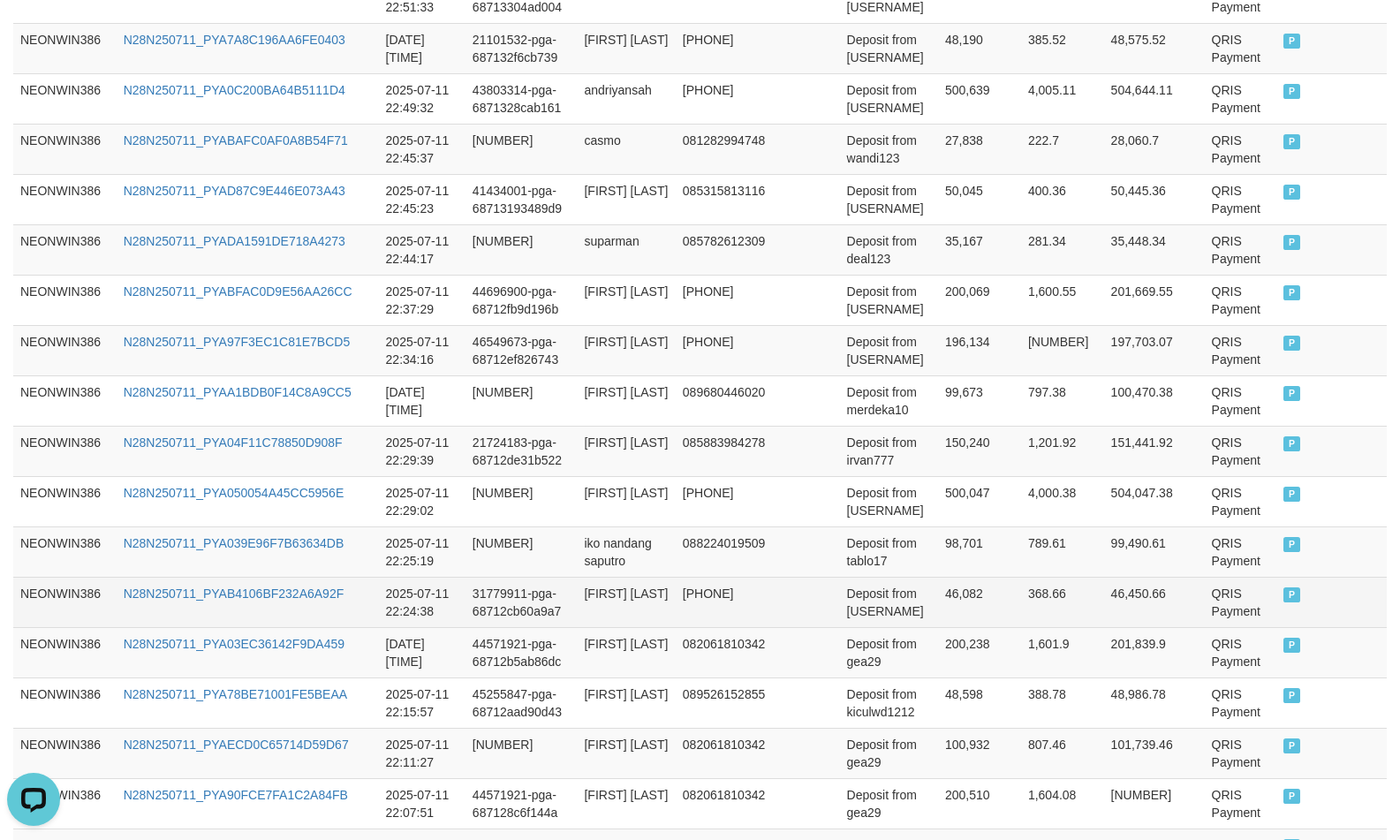 click on "Deposit from netta13" at bounding box center (889, 602) 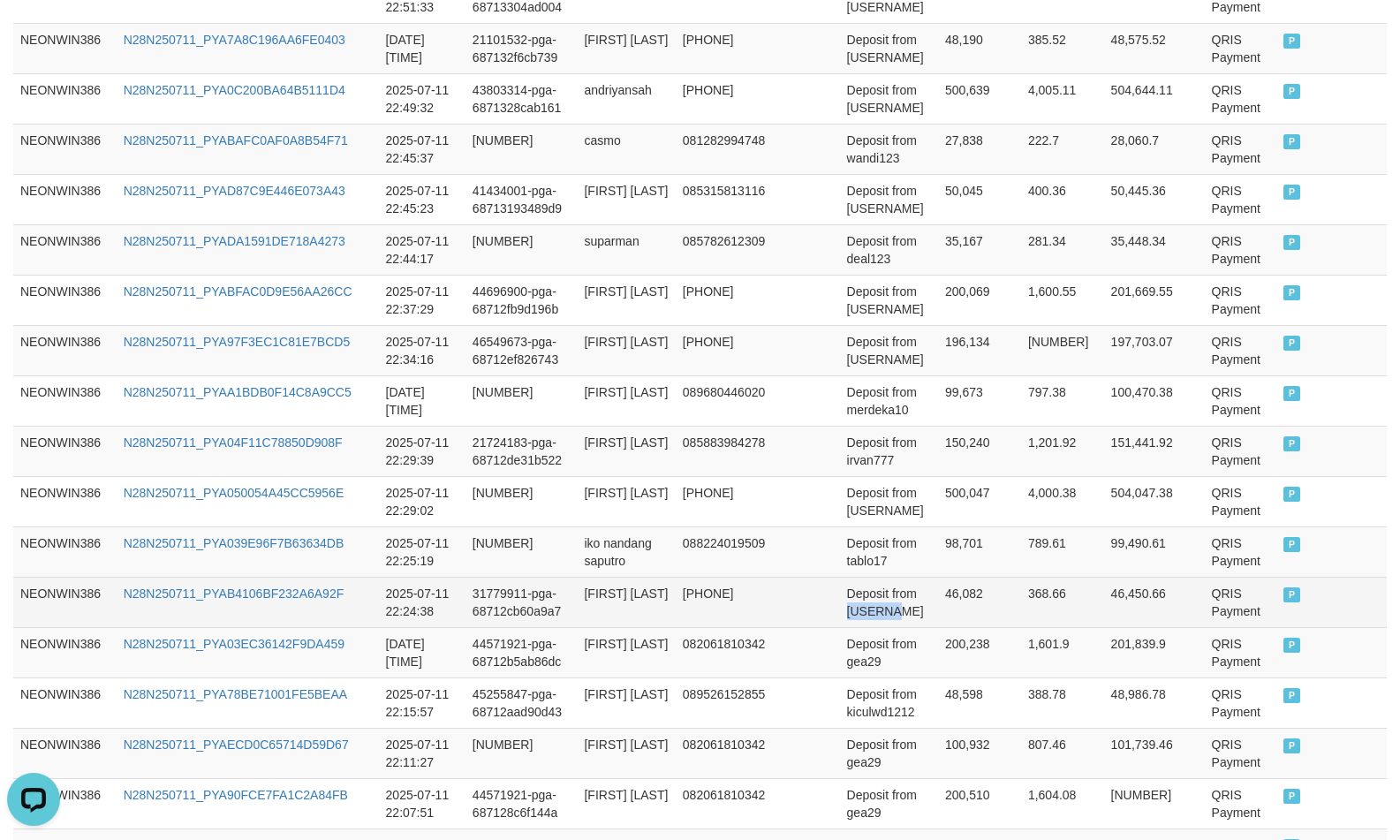 click on "Deposit from netta13" at bounding box center [889, 602] 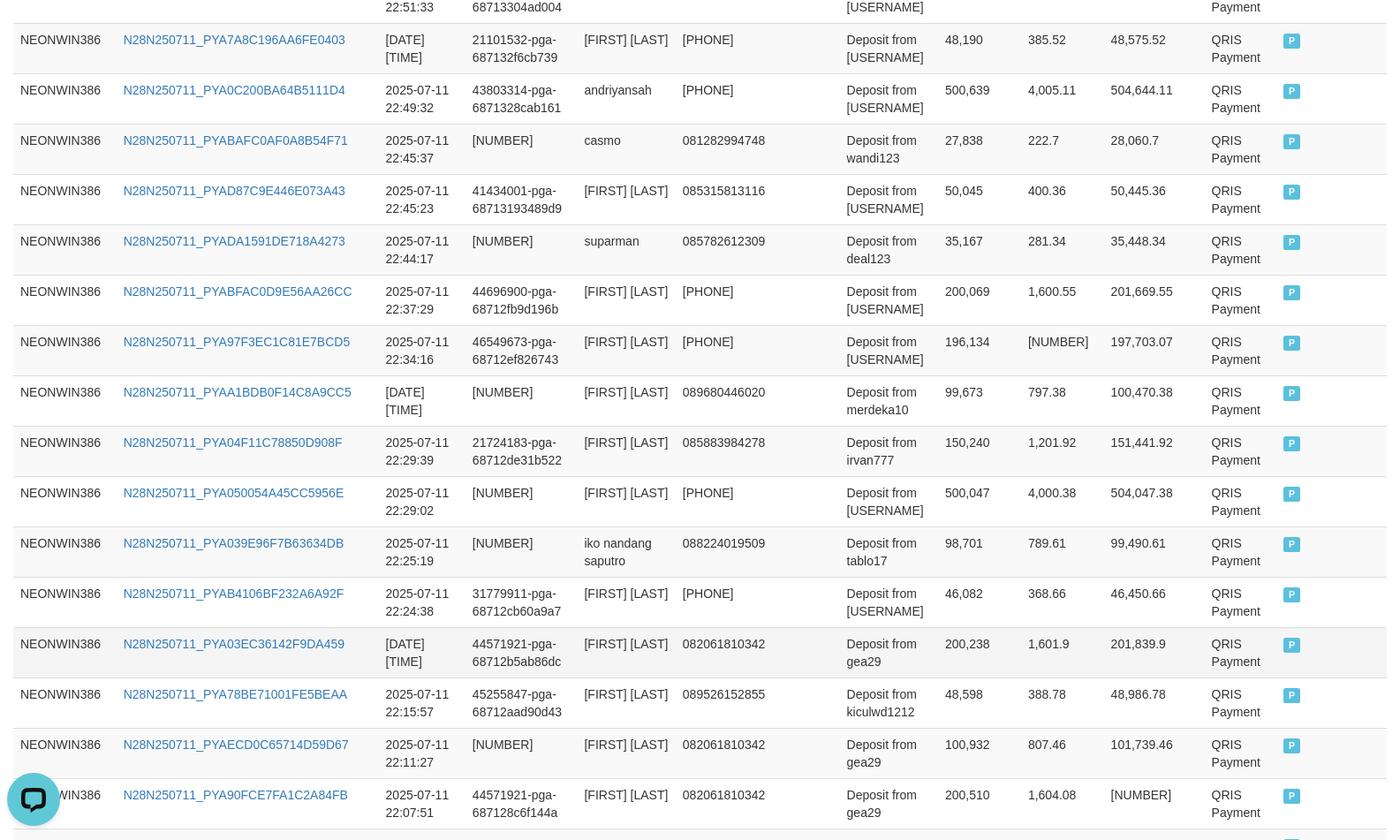 click on "BANIS OCTAVIANUS GEA" at bounding box center [625, 652] 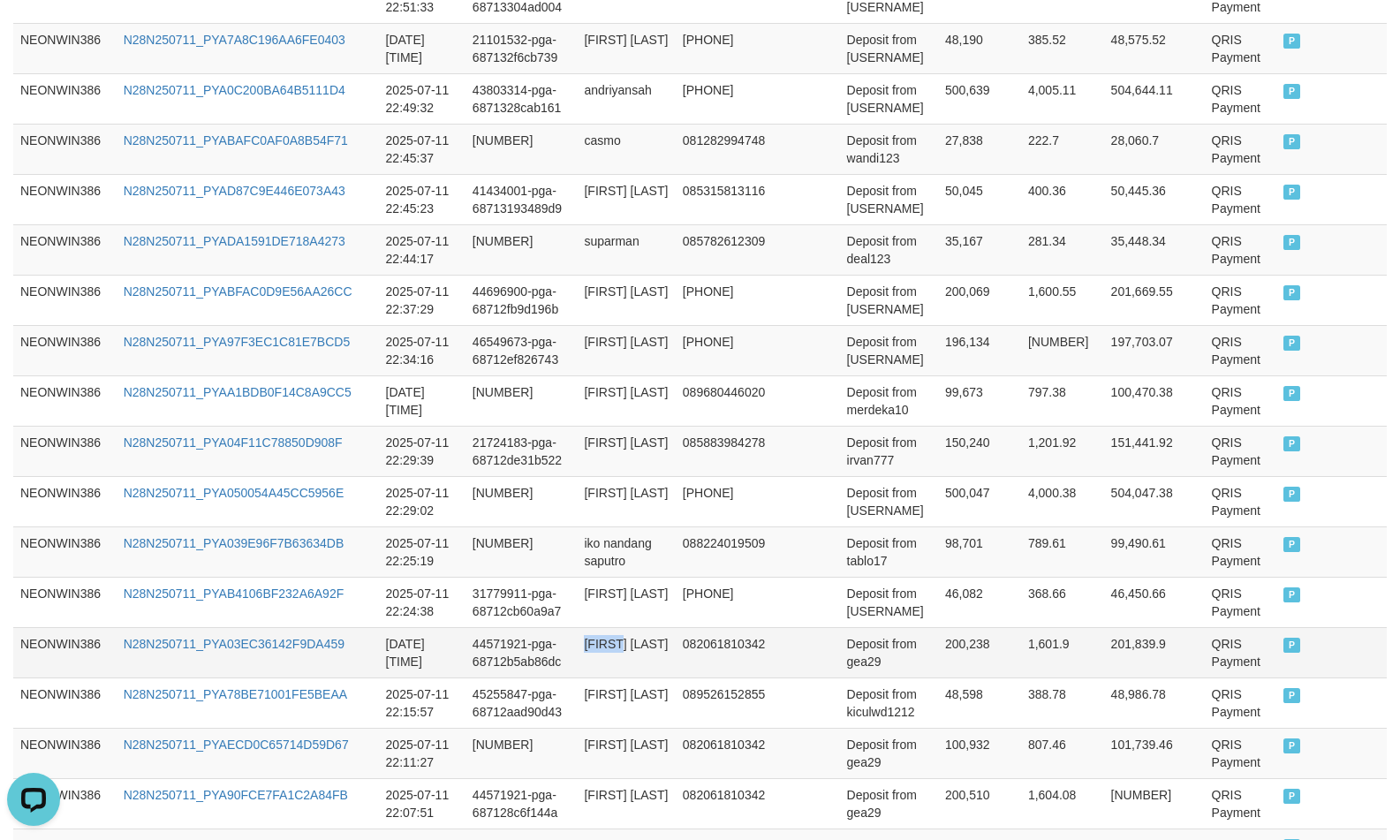 click on "BANIS OCTAVIANUS GEA" at bounding box center [625, 652] 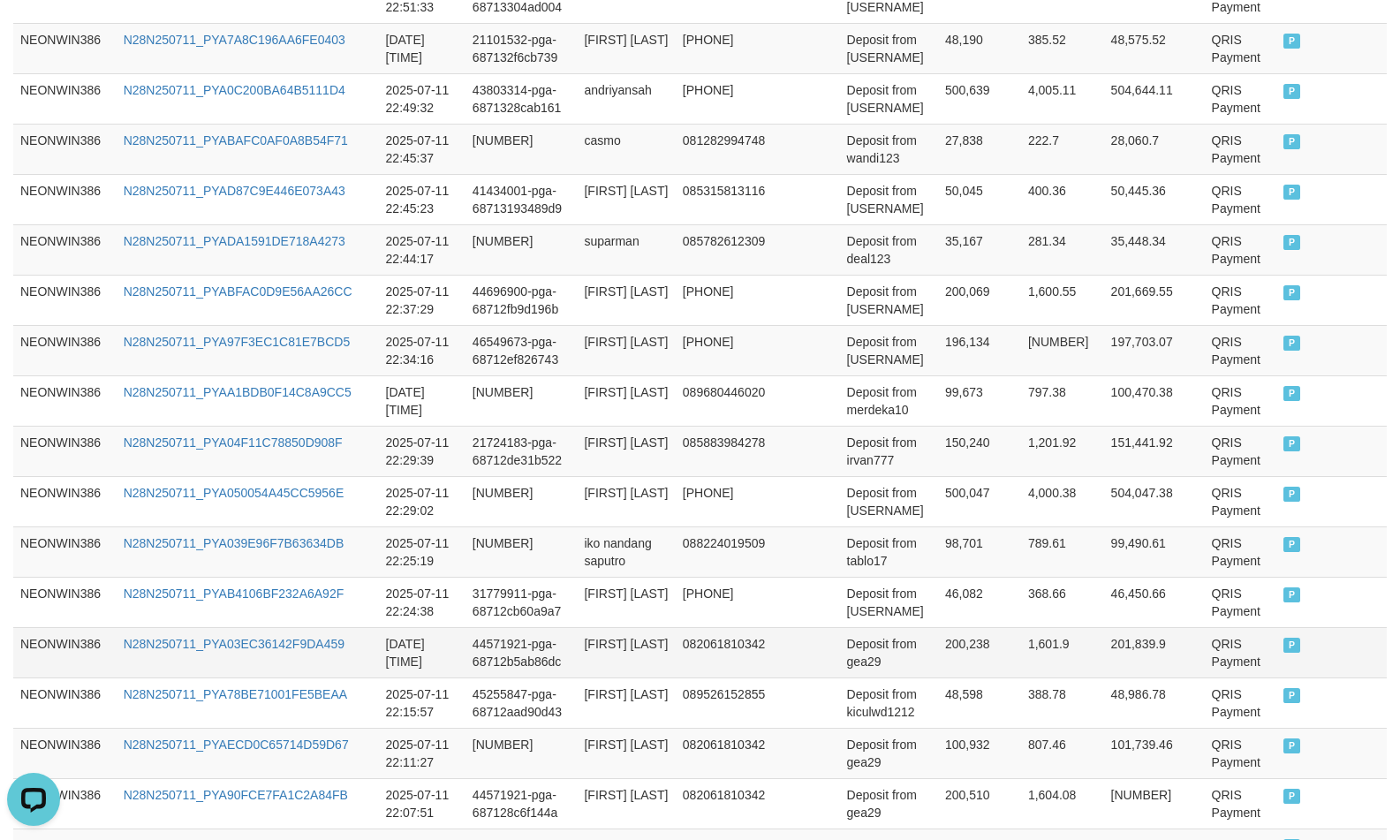 click on "Deposit from gea29" at bounding box center [889, 652] 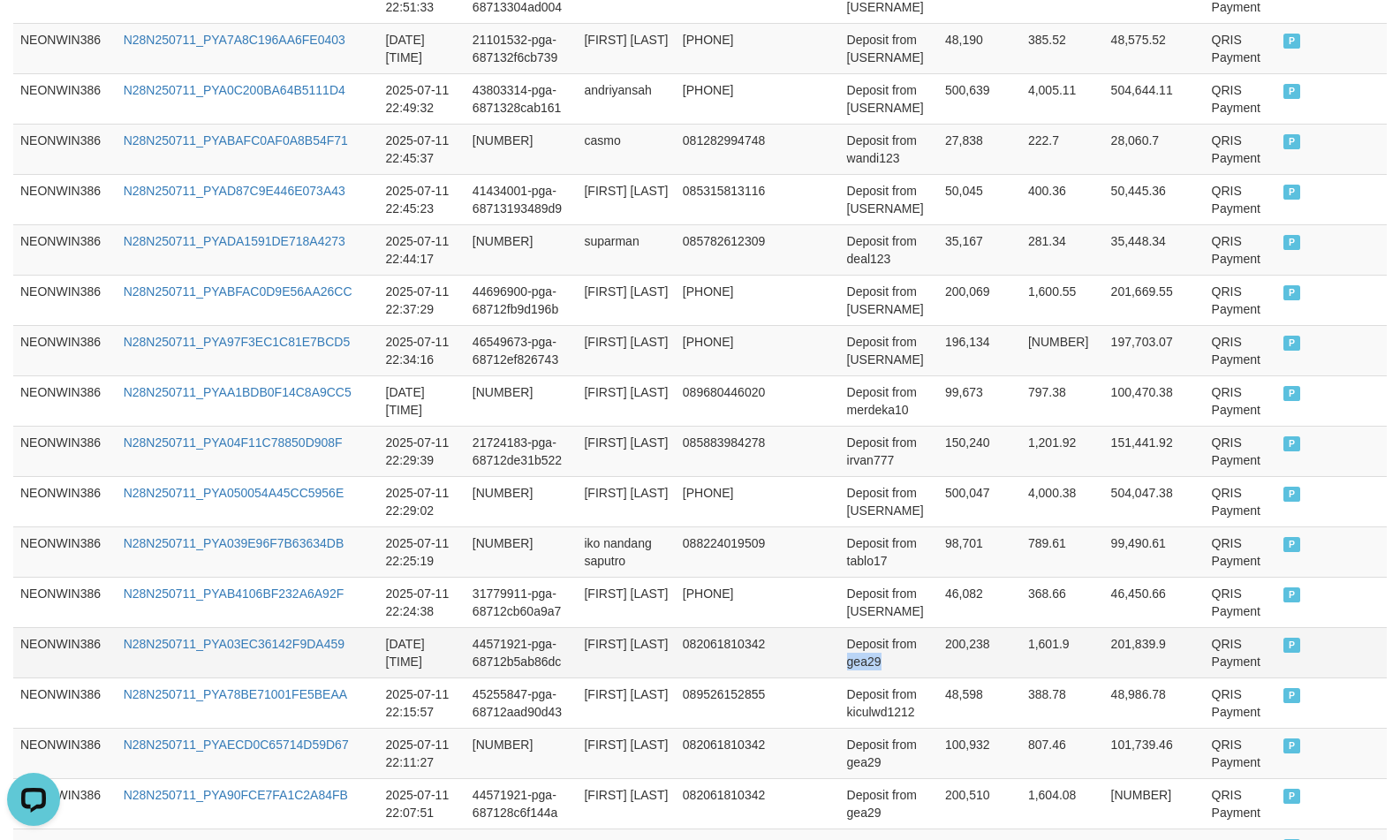 click on "Deposit from gea29" at bounding box center (889, 652) 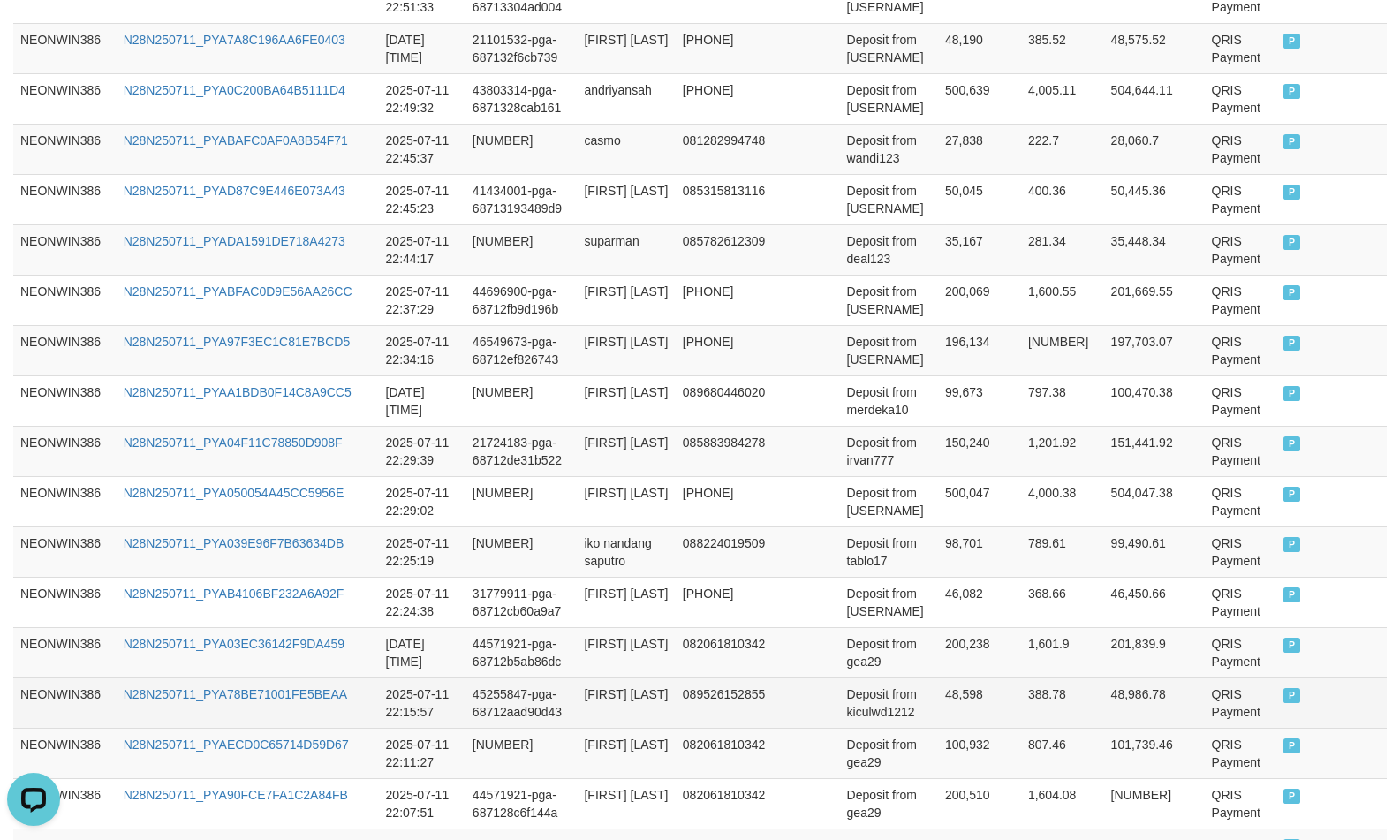 click on "rizki rahmansyah" at bounding box center [625, 702] 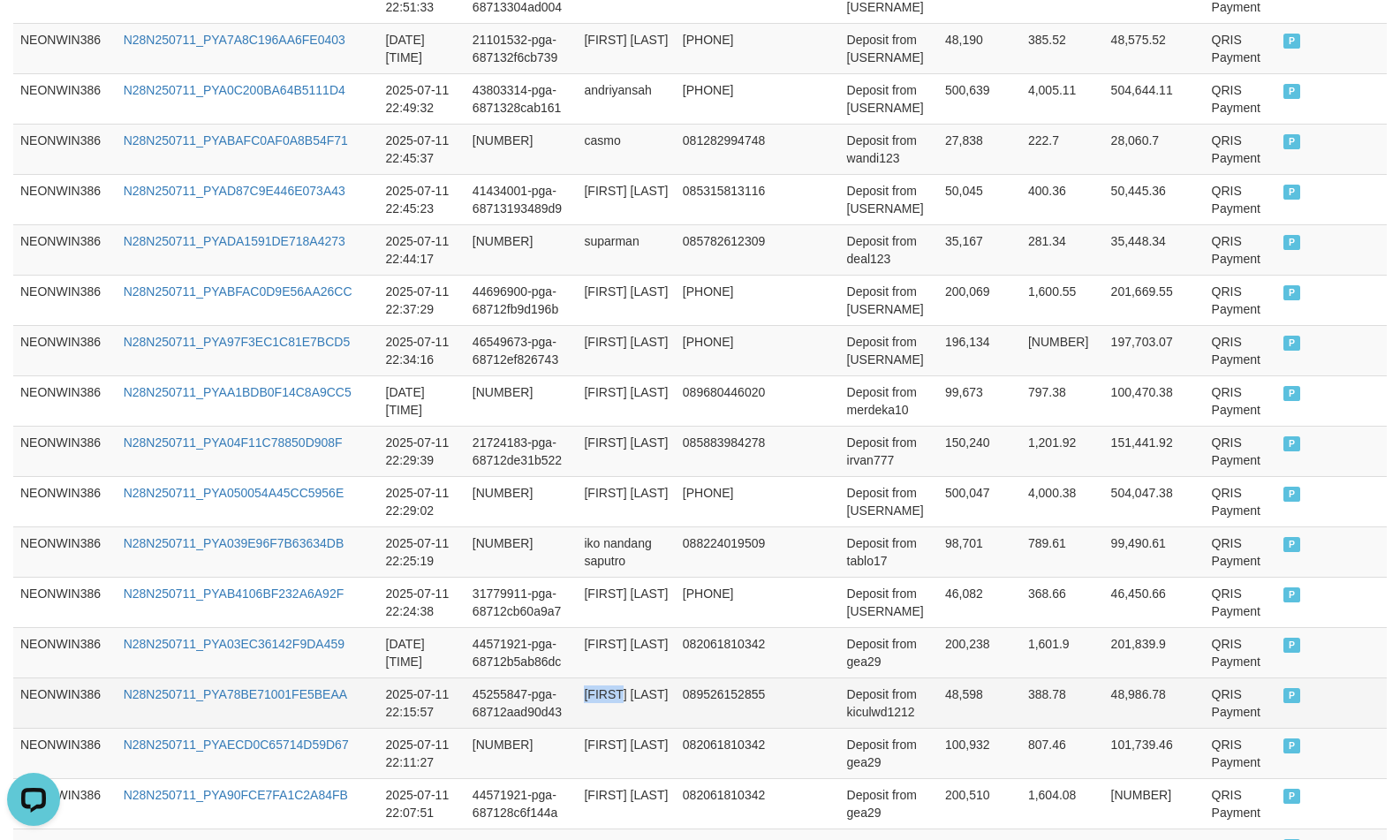 click on "rizki rahmansyah" at bounding box center (625, 702) 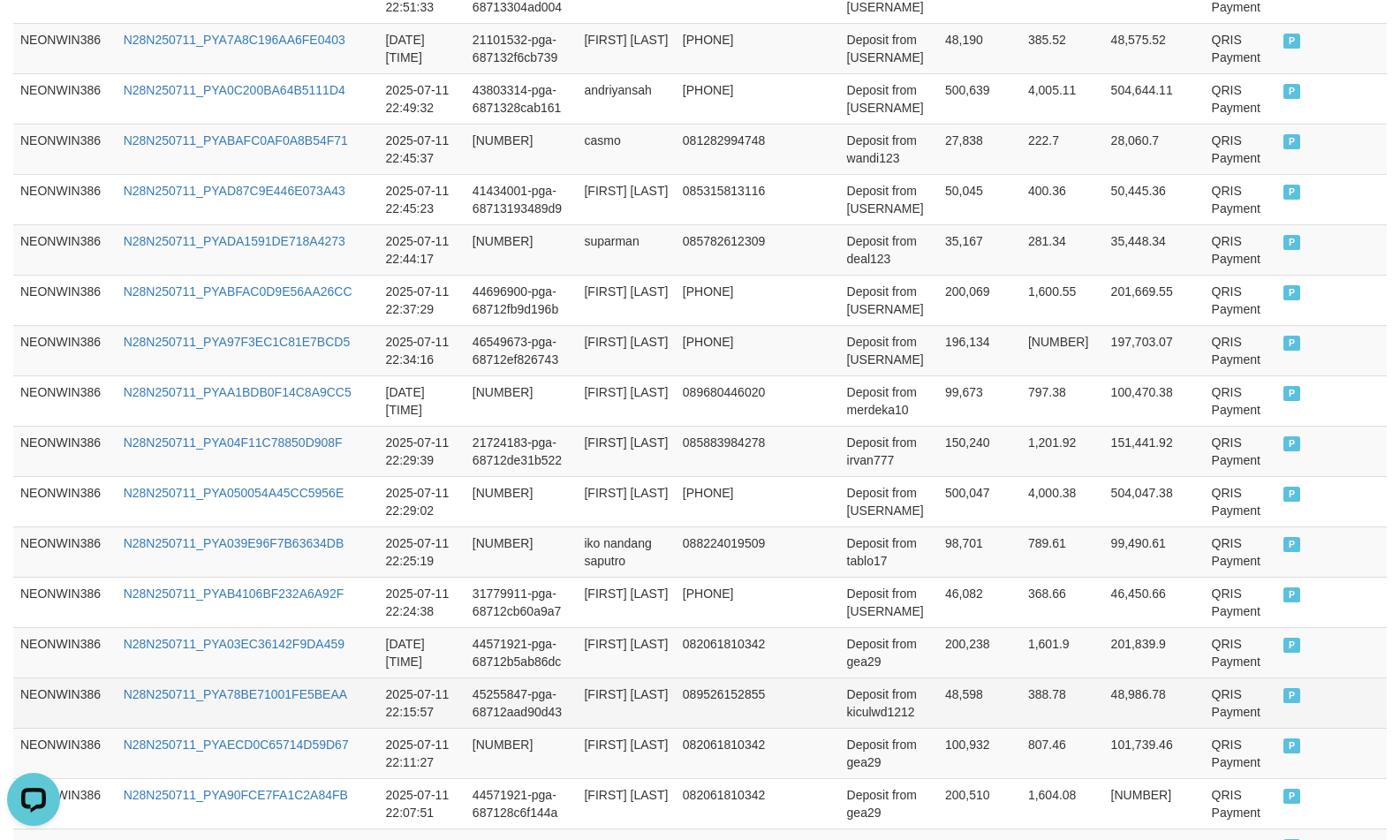 click on "Deposit from kiculwd1212" at bounding box center [889, 702] 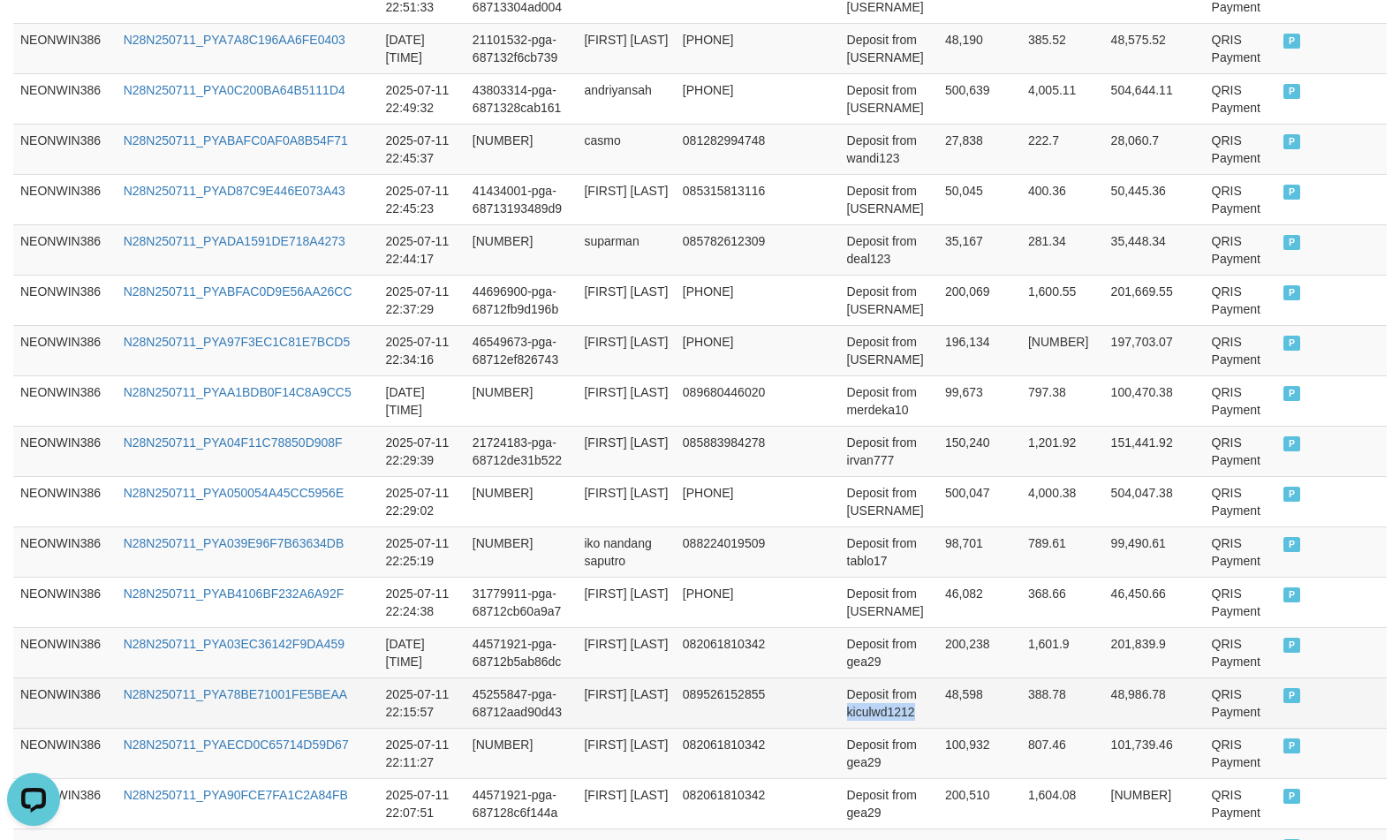 click on "Deposit from kiculwd1212" at bounding box center [889, 702] 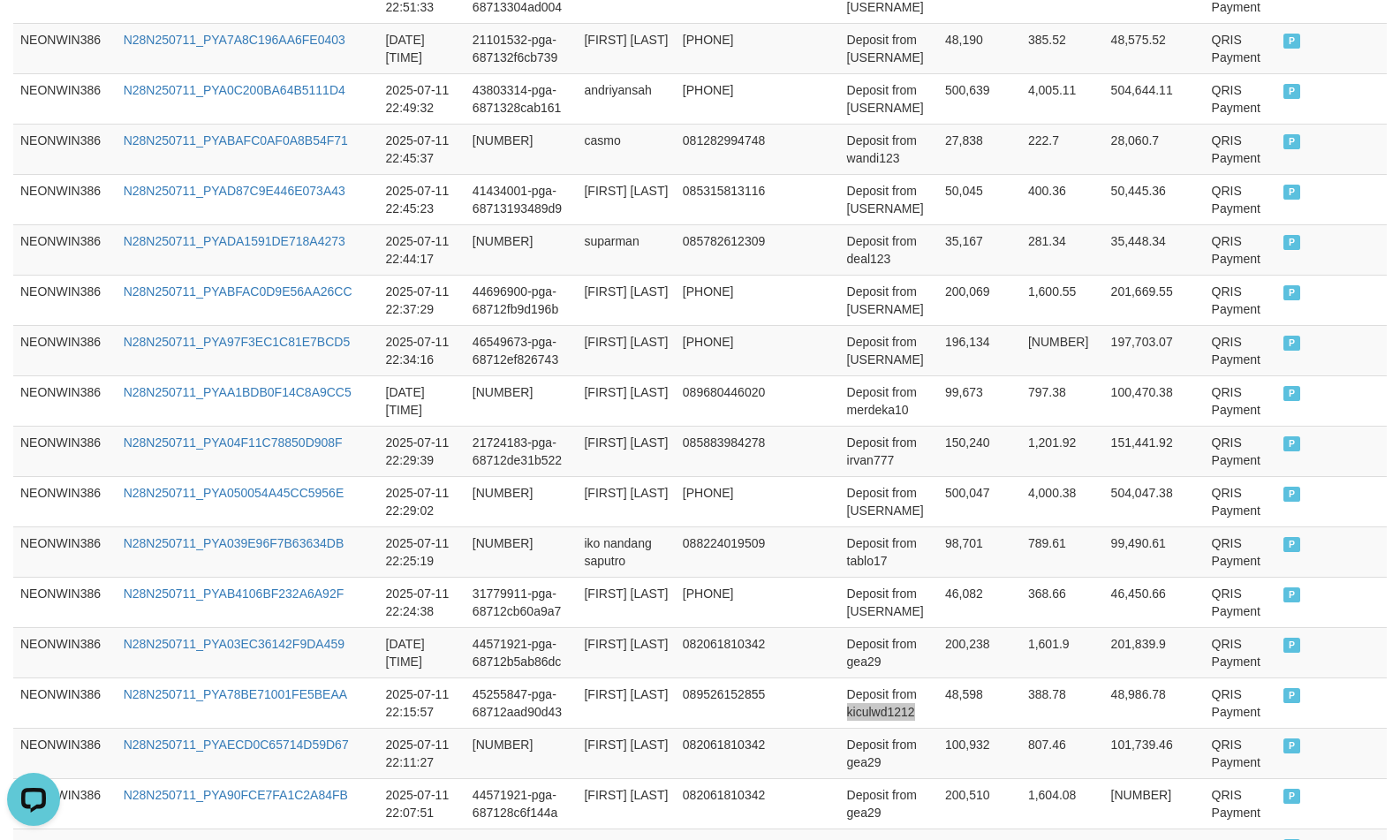 scroll, scrollTop: 1840, scrollLeft: 0, axis: vertical 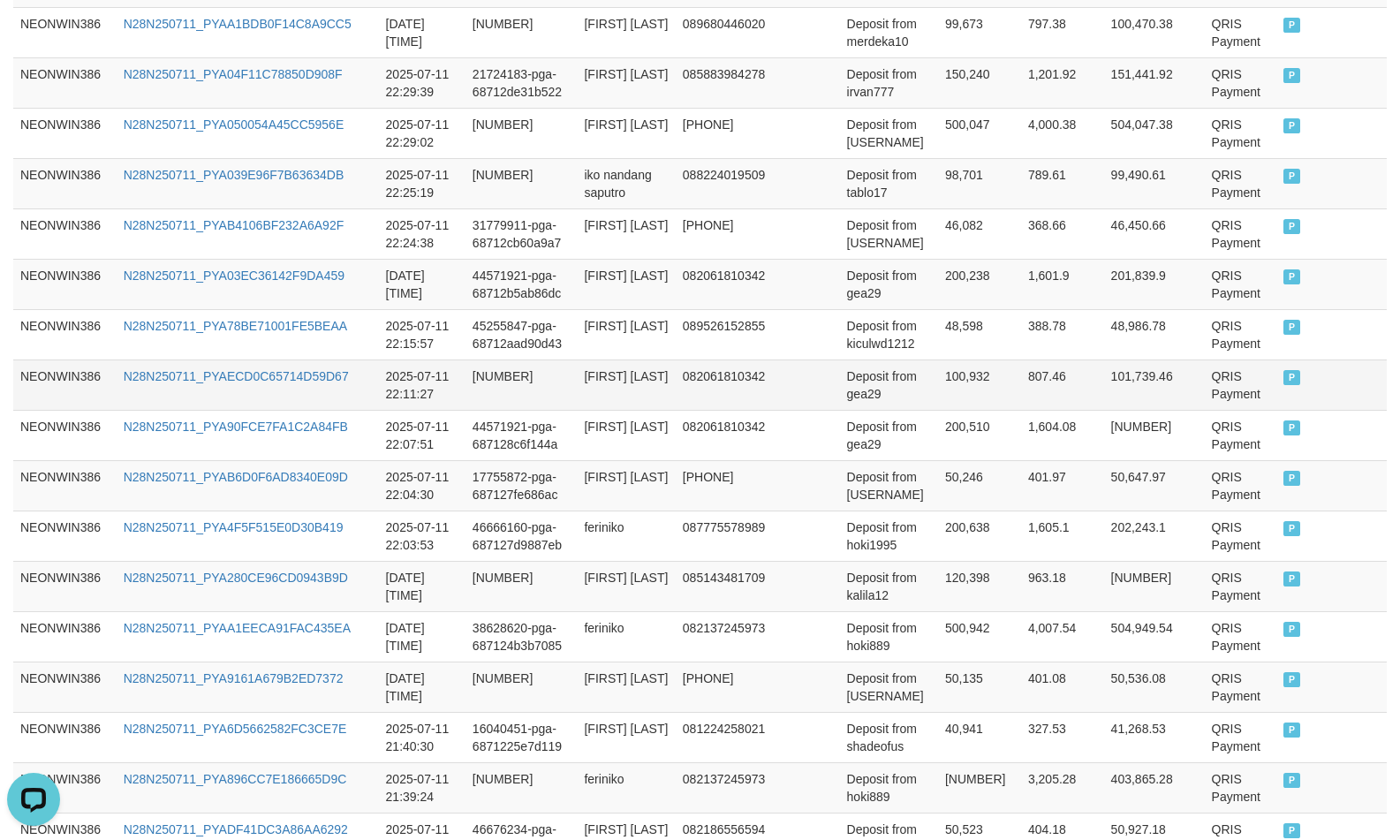 click on "BANIS OCTAVIANUS GEA" at bounding box center [625, 384] 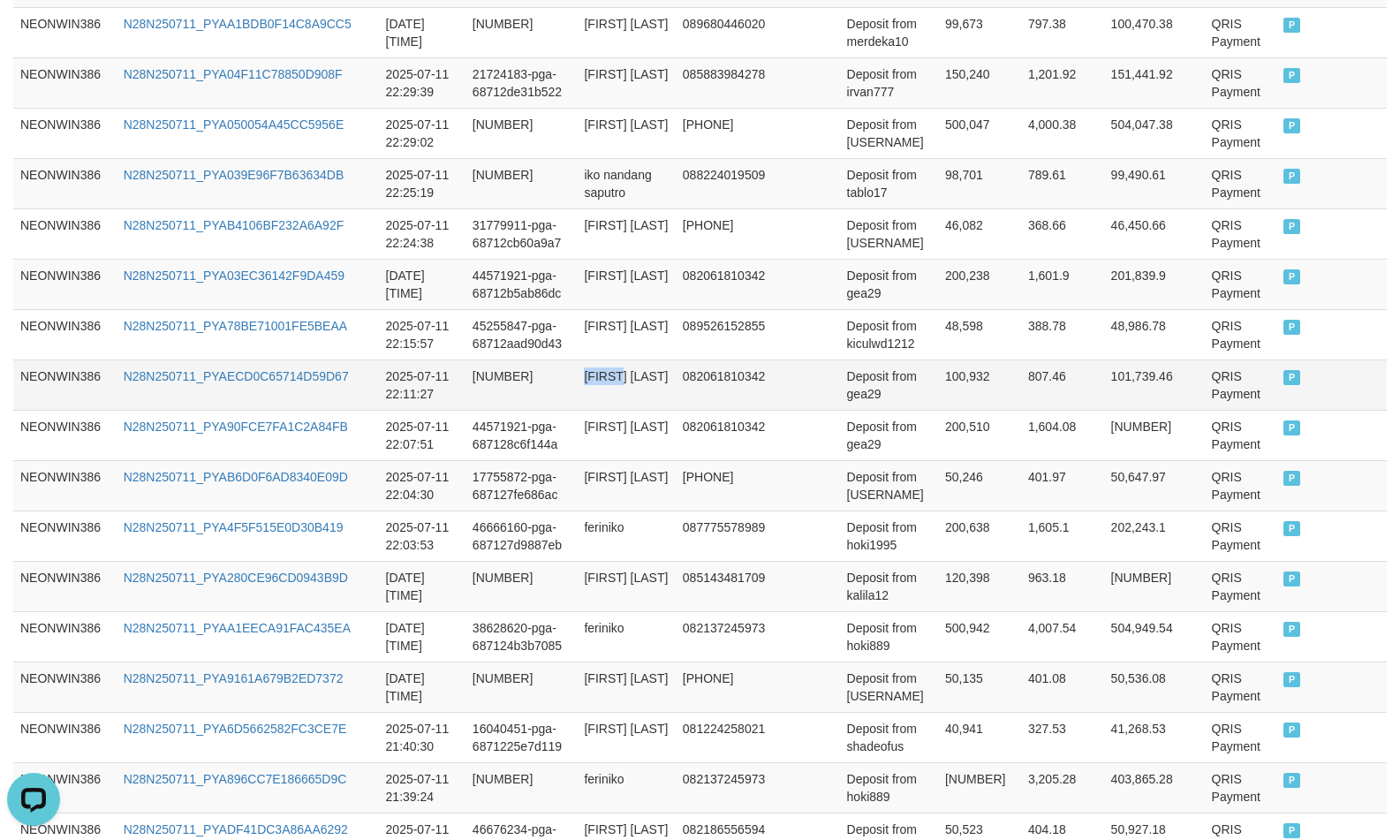 click on "BANIS OCTAVIANUS GEA" at bounding box center (625, 384) 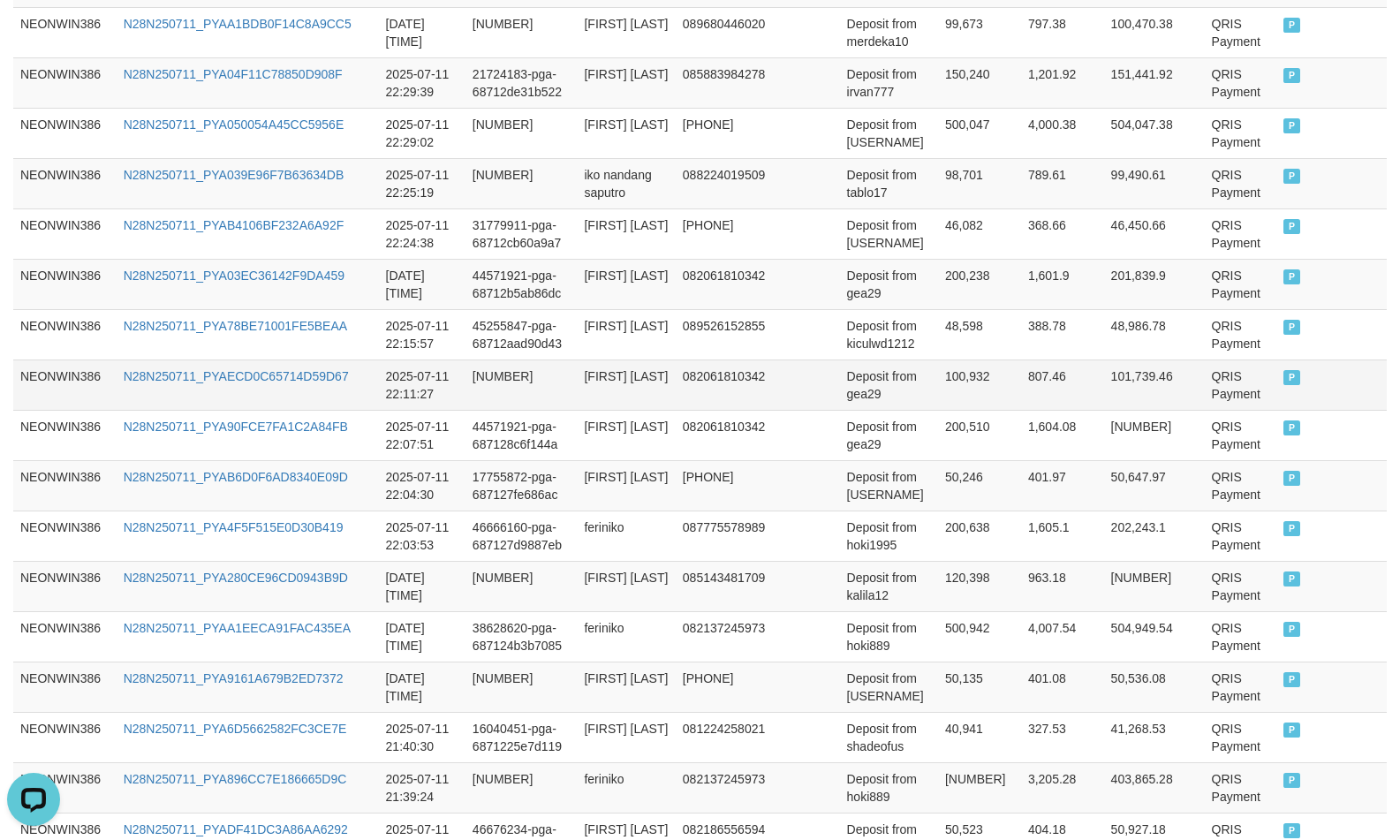 click on "Deposit from gea29" at bounding box center (889, 384) 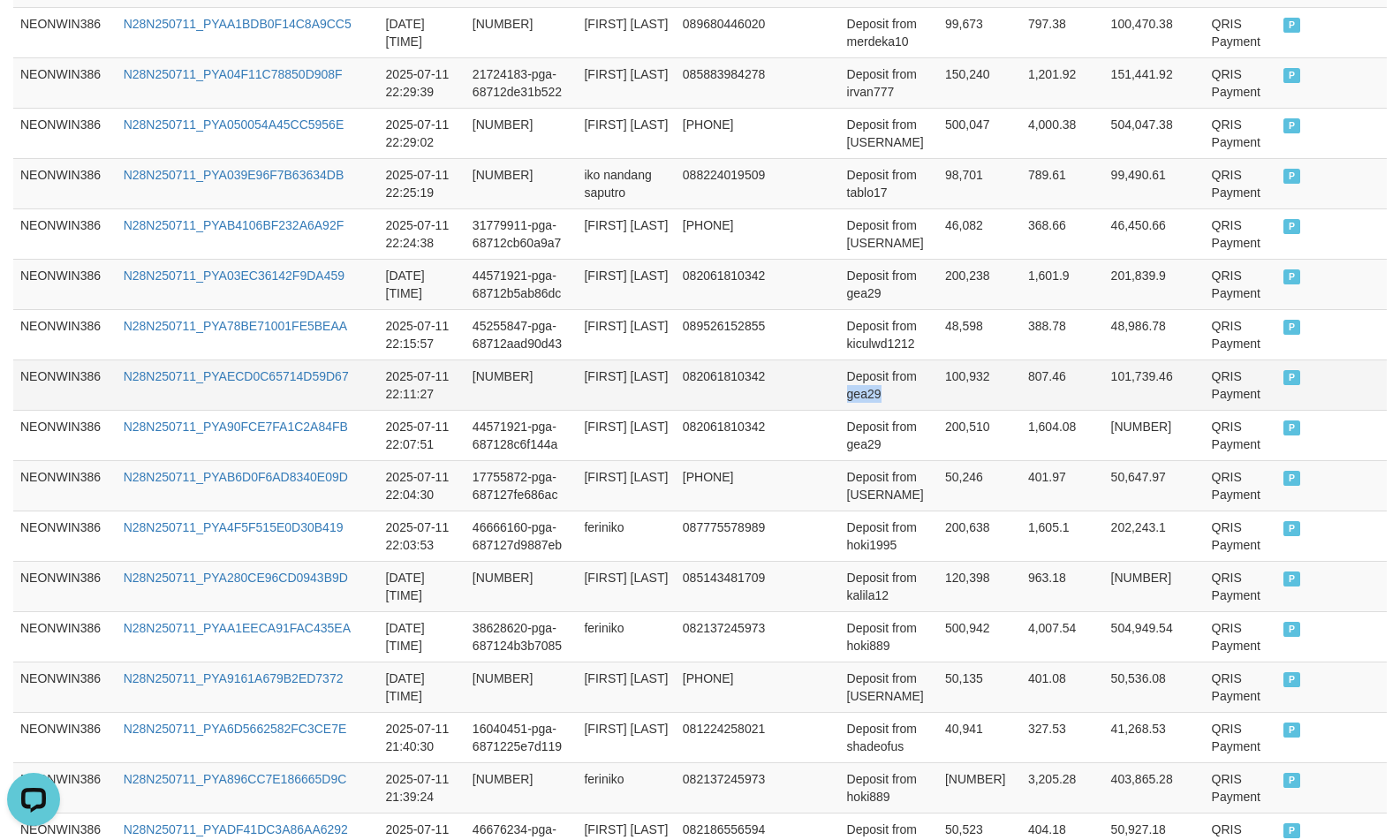 click on "Deposit from gea29" at bounding box center (889, 384) 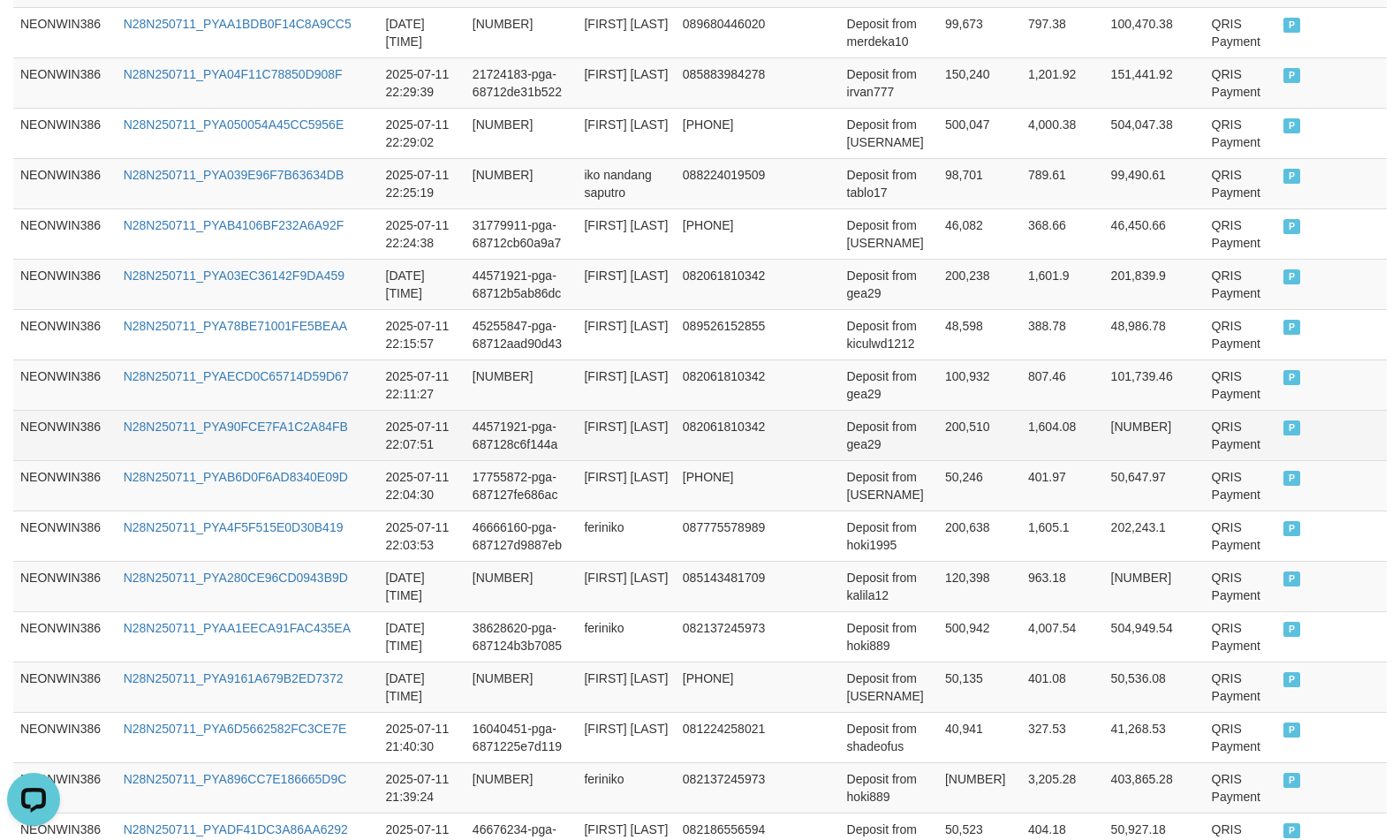 click on "BANIS OCTAVIANUS GEA" at bounding box center (625, 435) 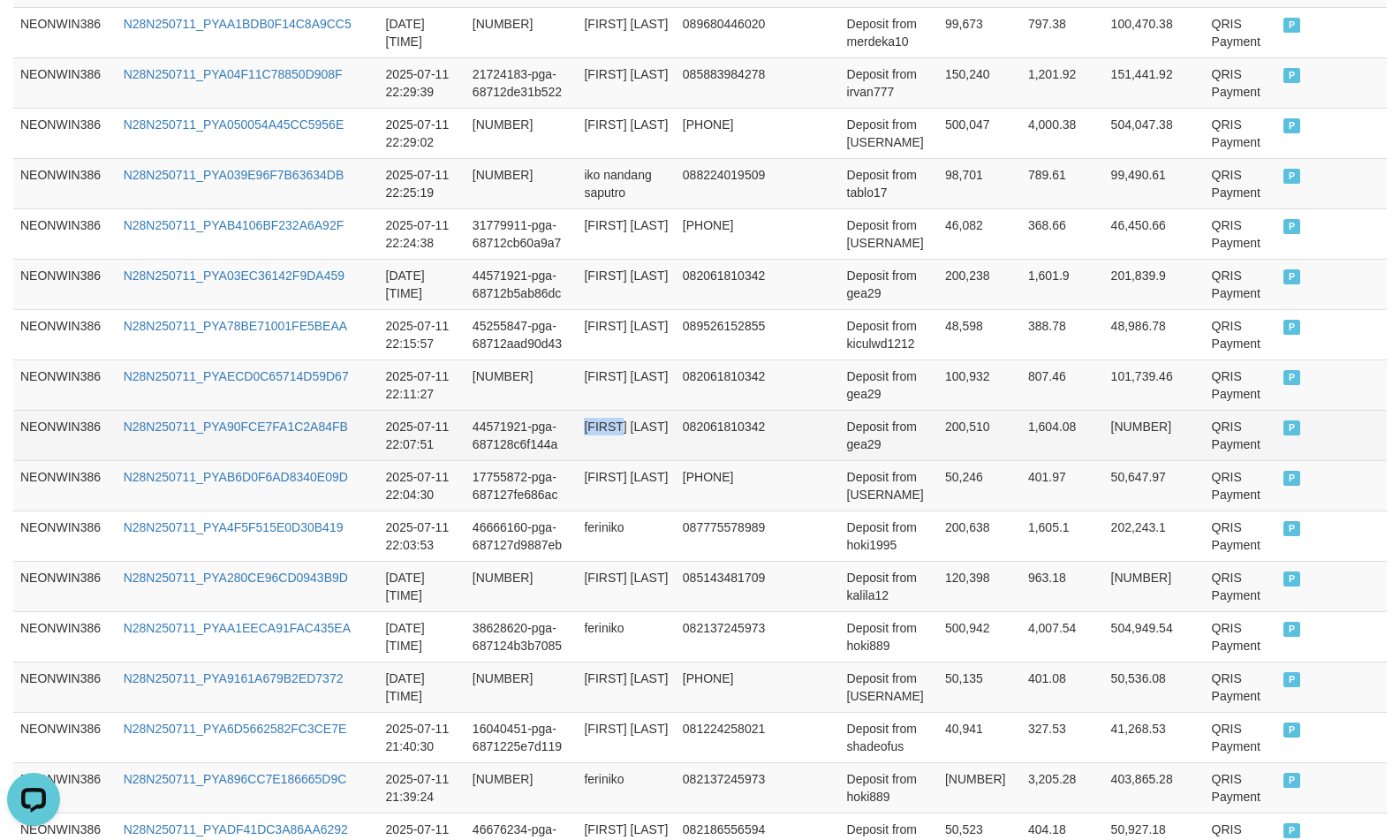 drag, startPoint x: 602, startPoint y: 488, endPoint x: 610, endPoint y: 511, distance: 24.351591 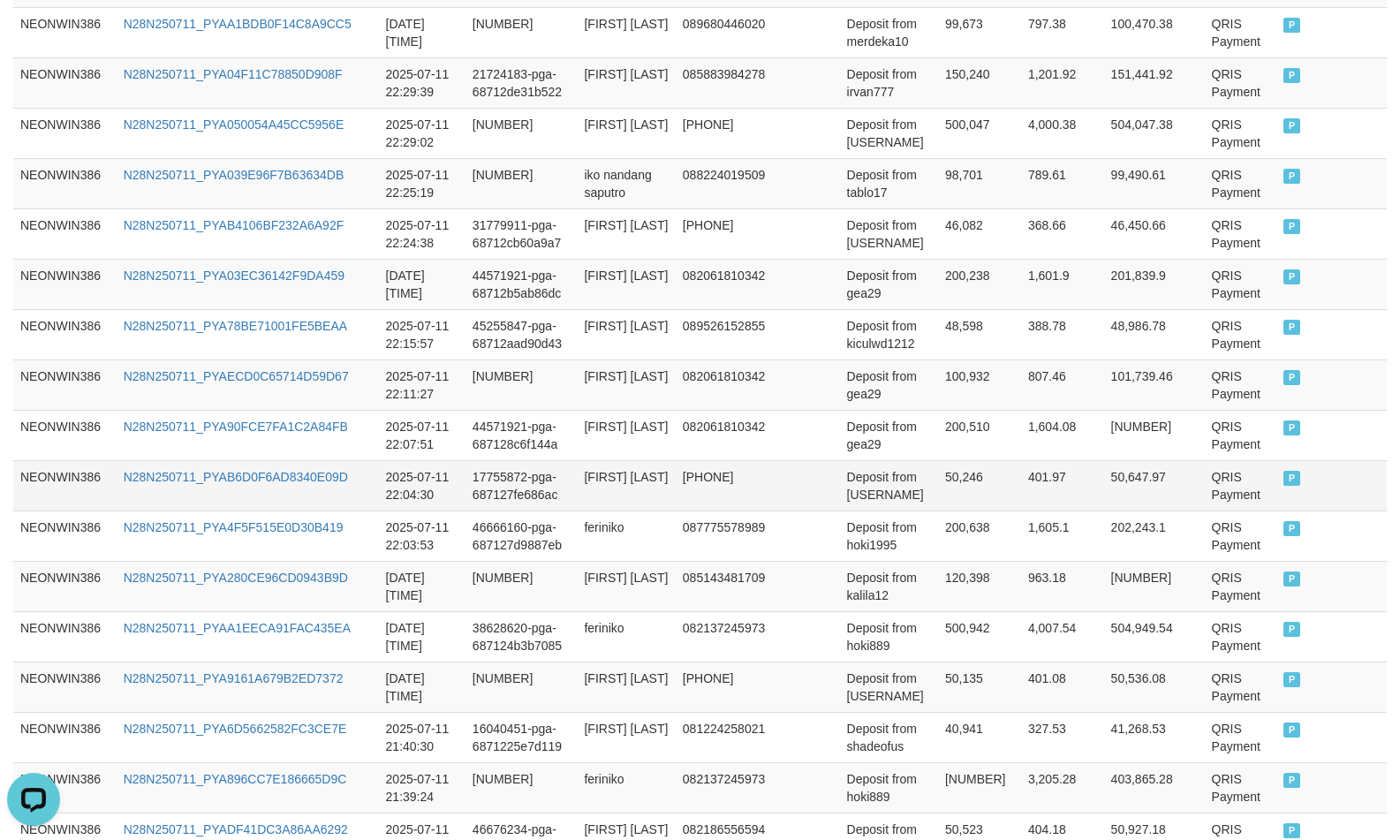 click on "rizky haryana" at bounding box center (625, 485) 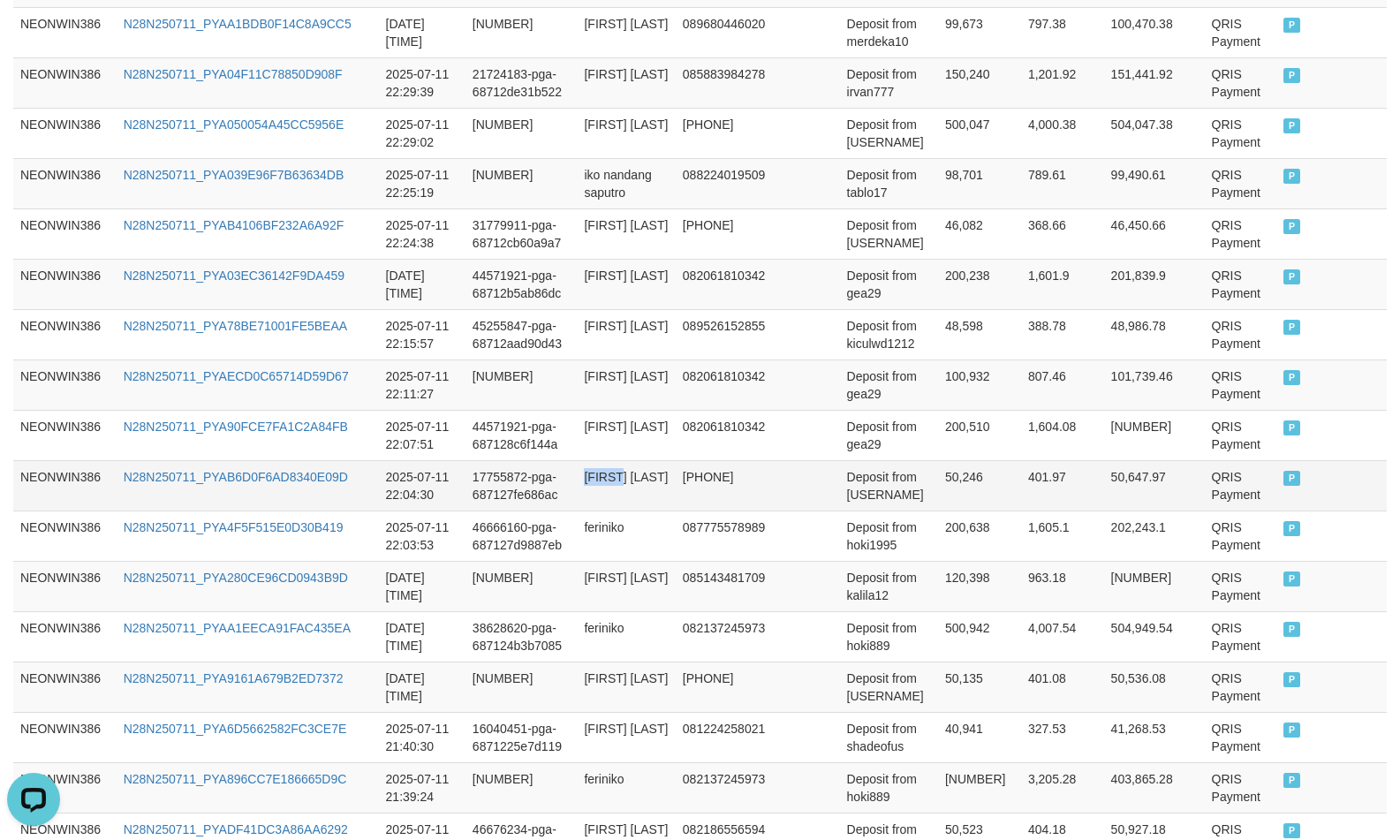 click on "rizky haryana" at bounding box center [625, 485] 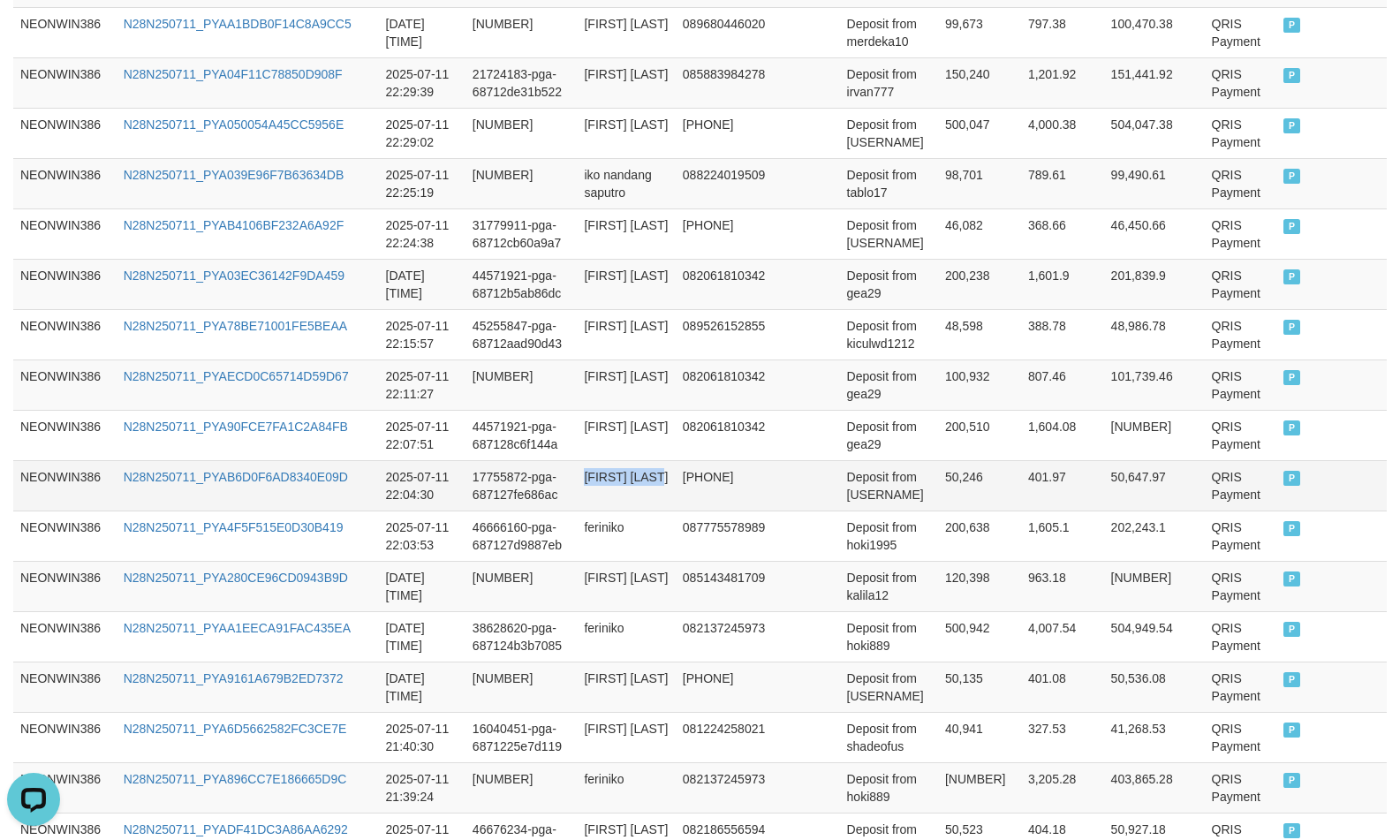 click on "rizky haryana" at bounding box center [625, 485] 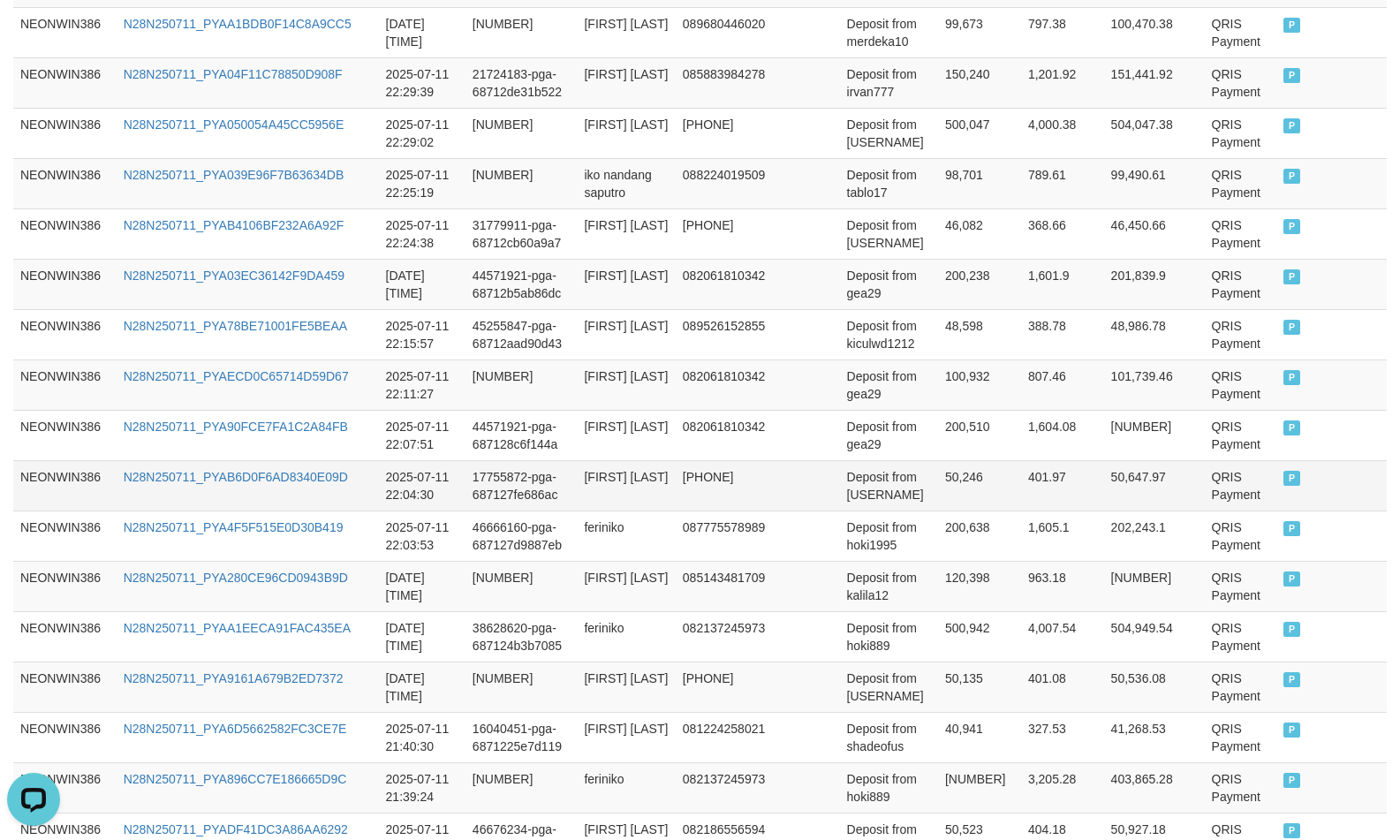 click on "Deposit from kyyy06" at bounding box center (889, 485) 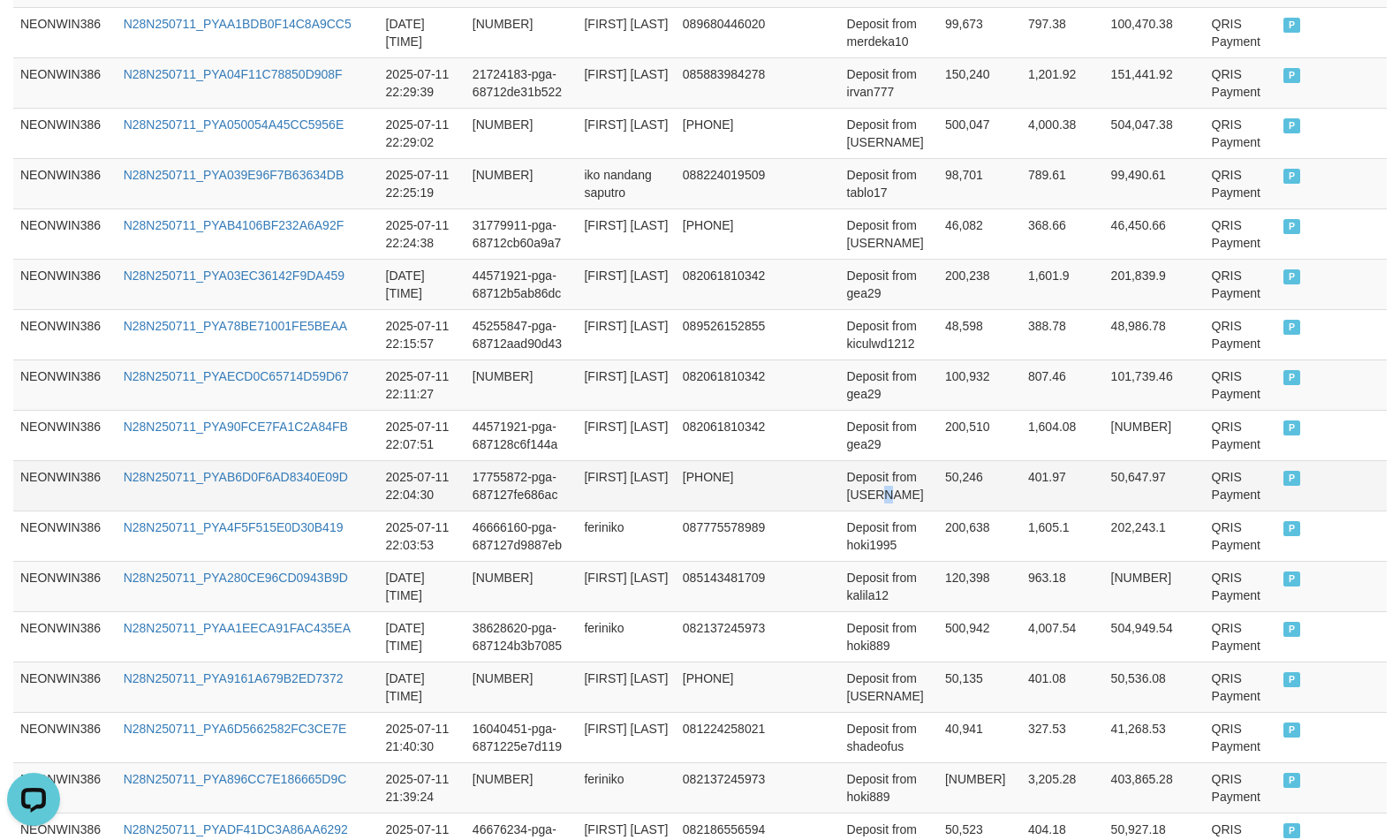 click on "Deposit from kyyy06" at bounding box center (889, 485) 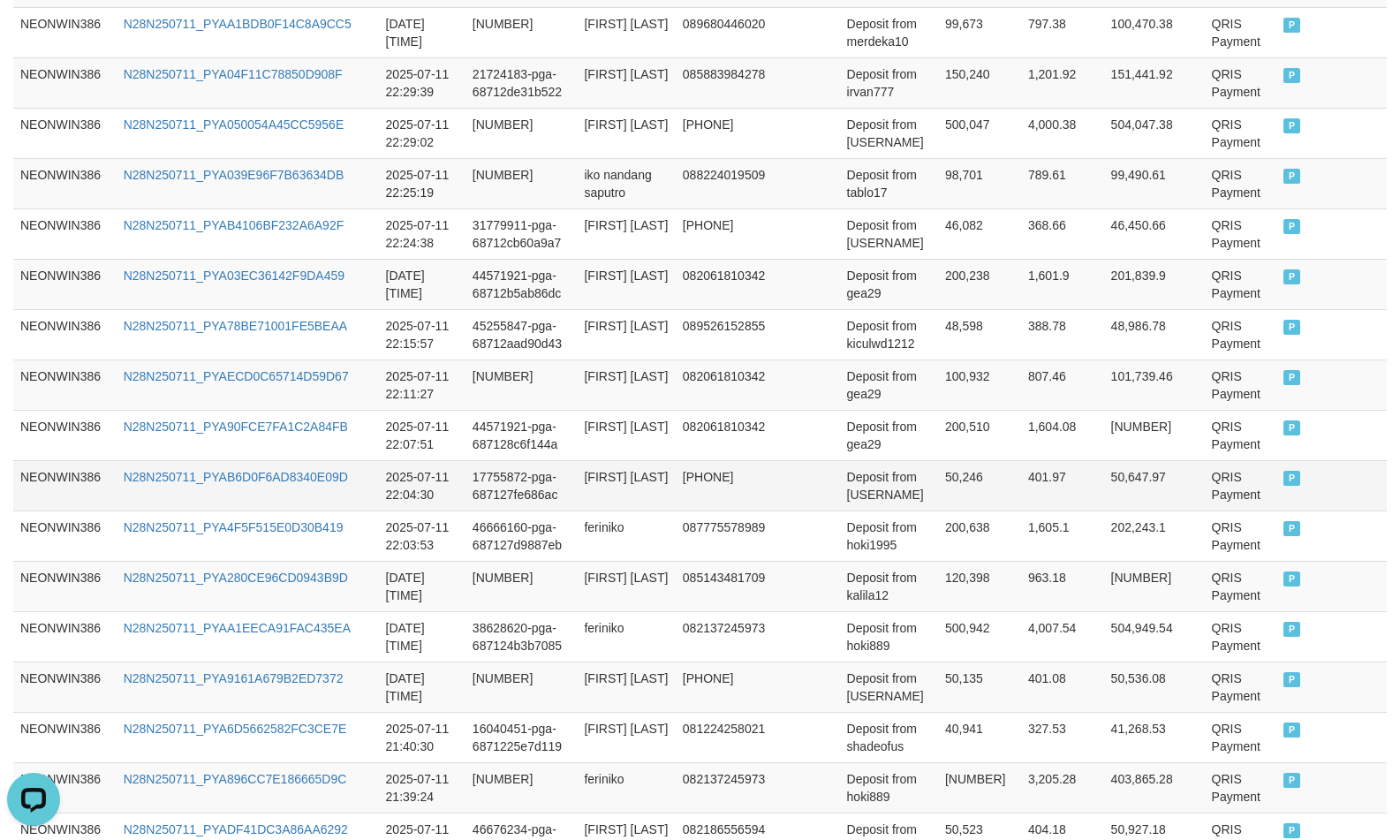 click on "Deposit from kyyy06" at bounding box center (889, 485) 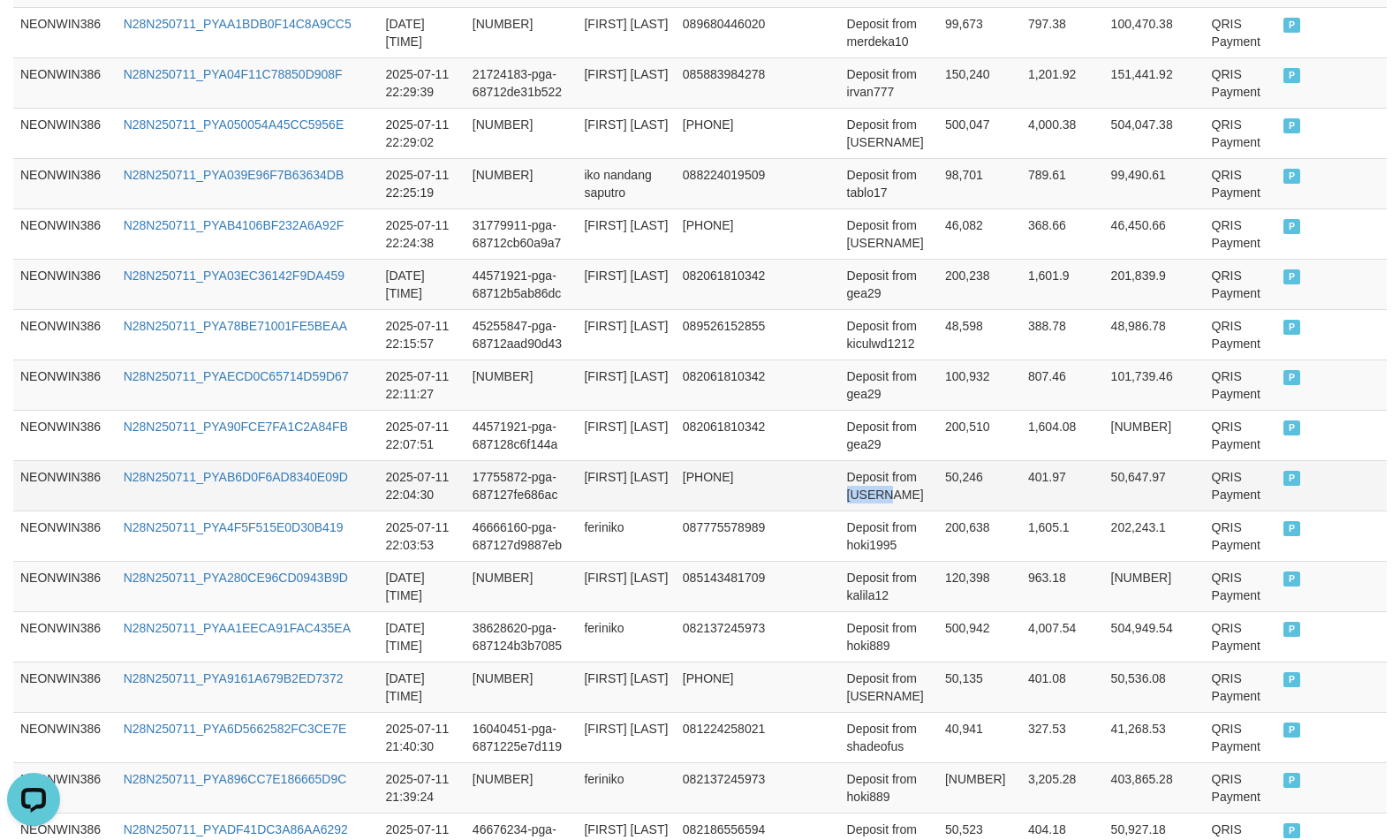 click on "Deposit from kyyy06" at bounding box center [889, 485] 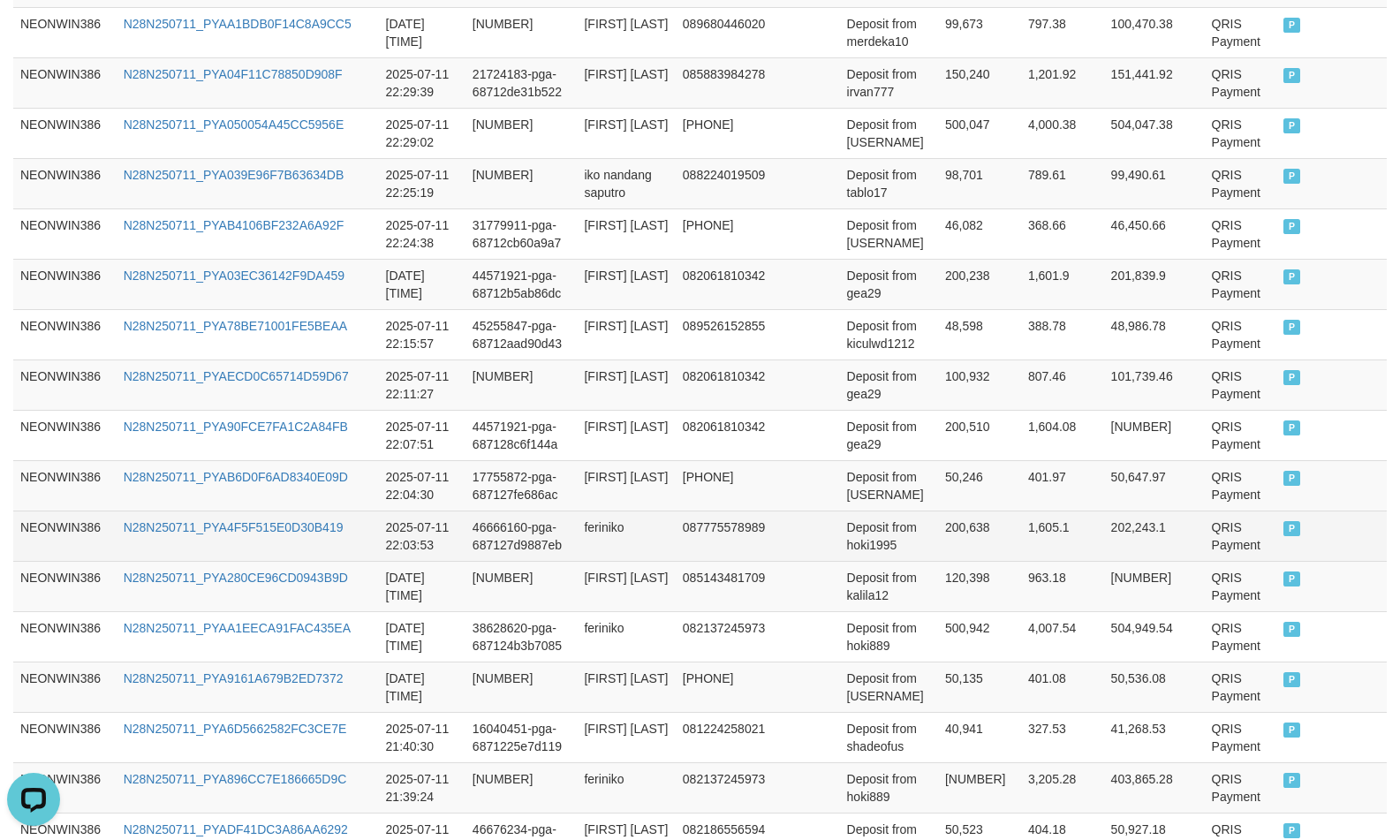 click on "feriniko" at bounding box center (625, 535) 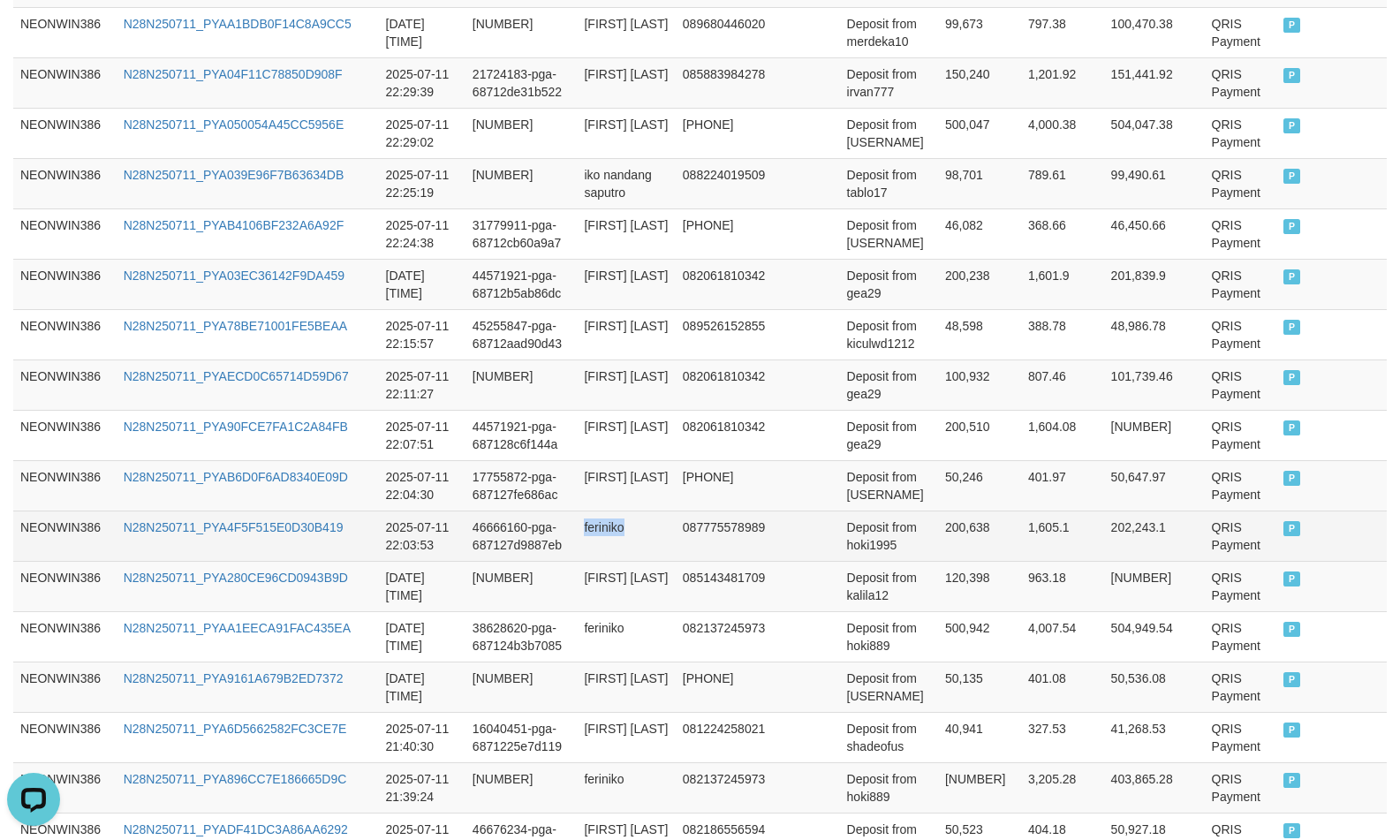 click on "feriniko" at bounding box center (625, 535) 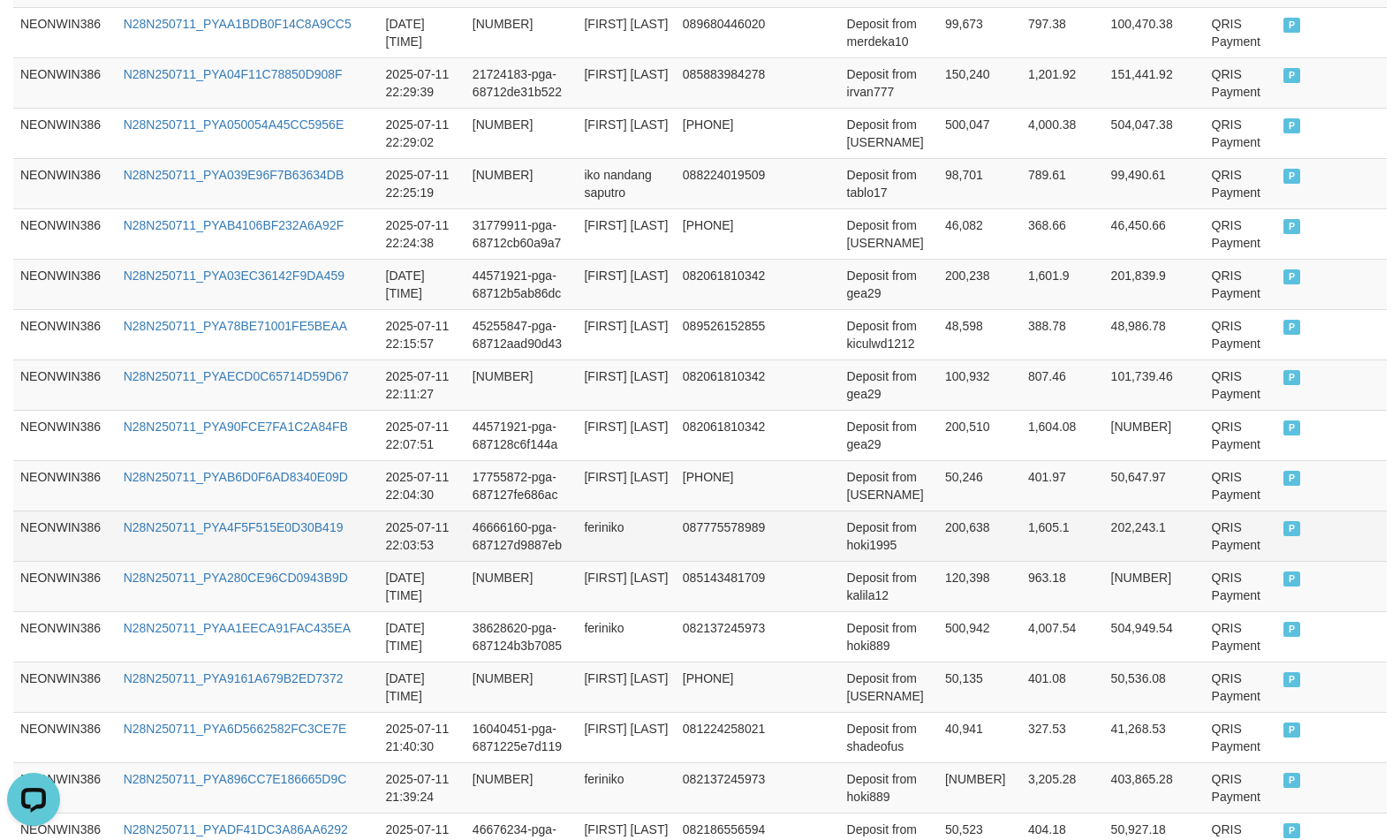 click on "Deposit from hoki1995" at bounding box center (889, 535) 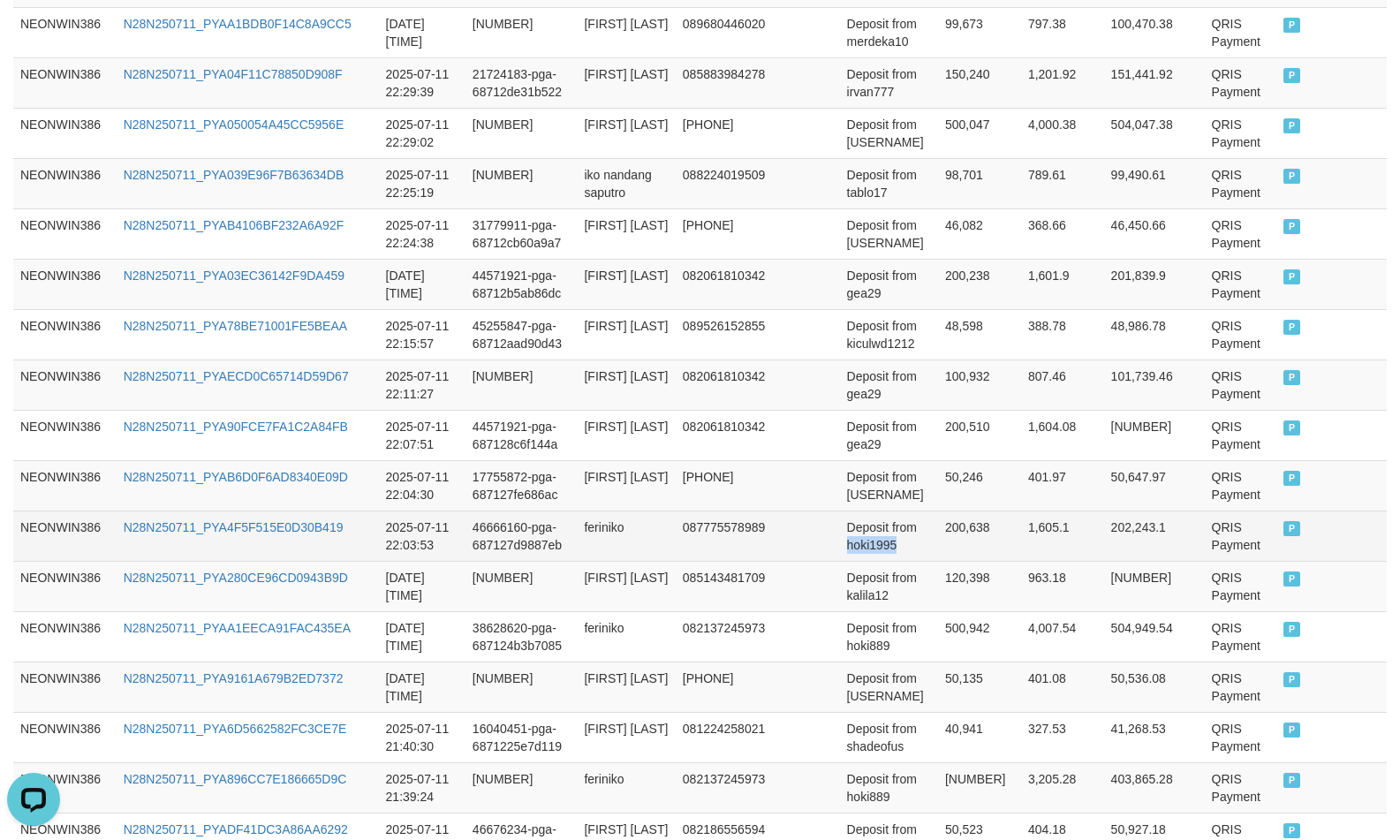 click on "Deposit from hoki1995" at bounding box center (889, 535) 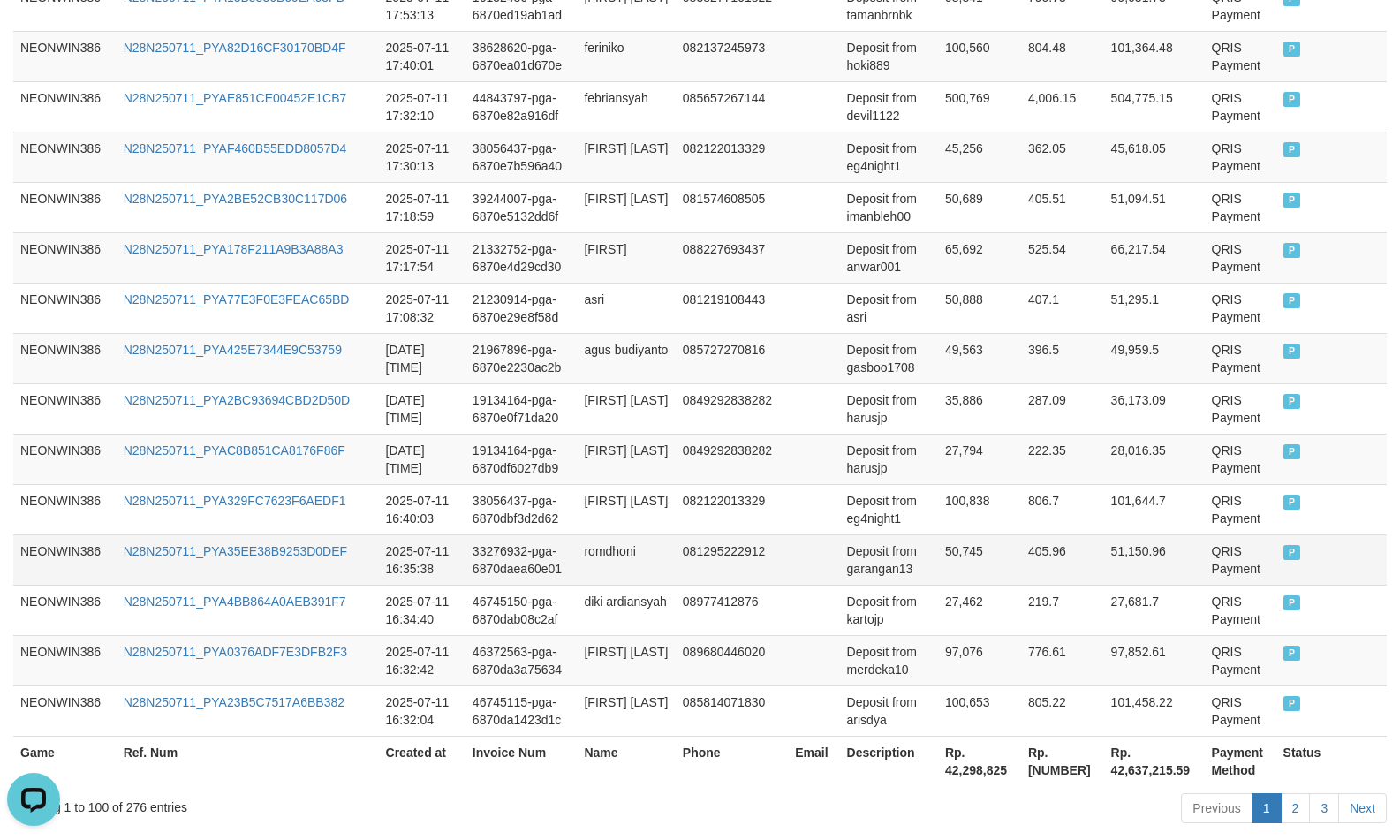 scroll, scrollTop: 5221, scrollLeft: 0, axis: vertical 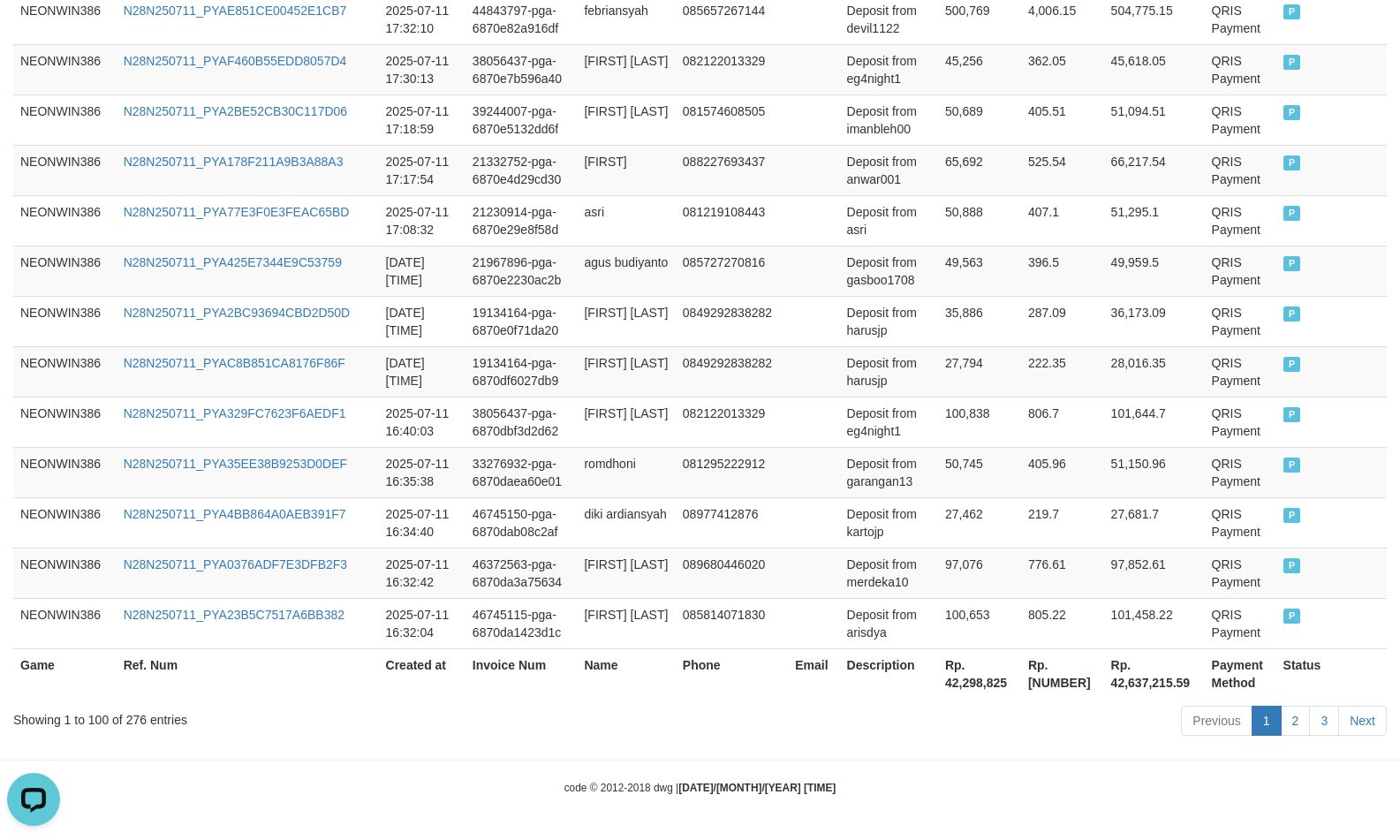 click on "Rp. 42,298,825" at bounding box center [980, 673] 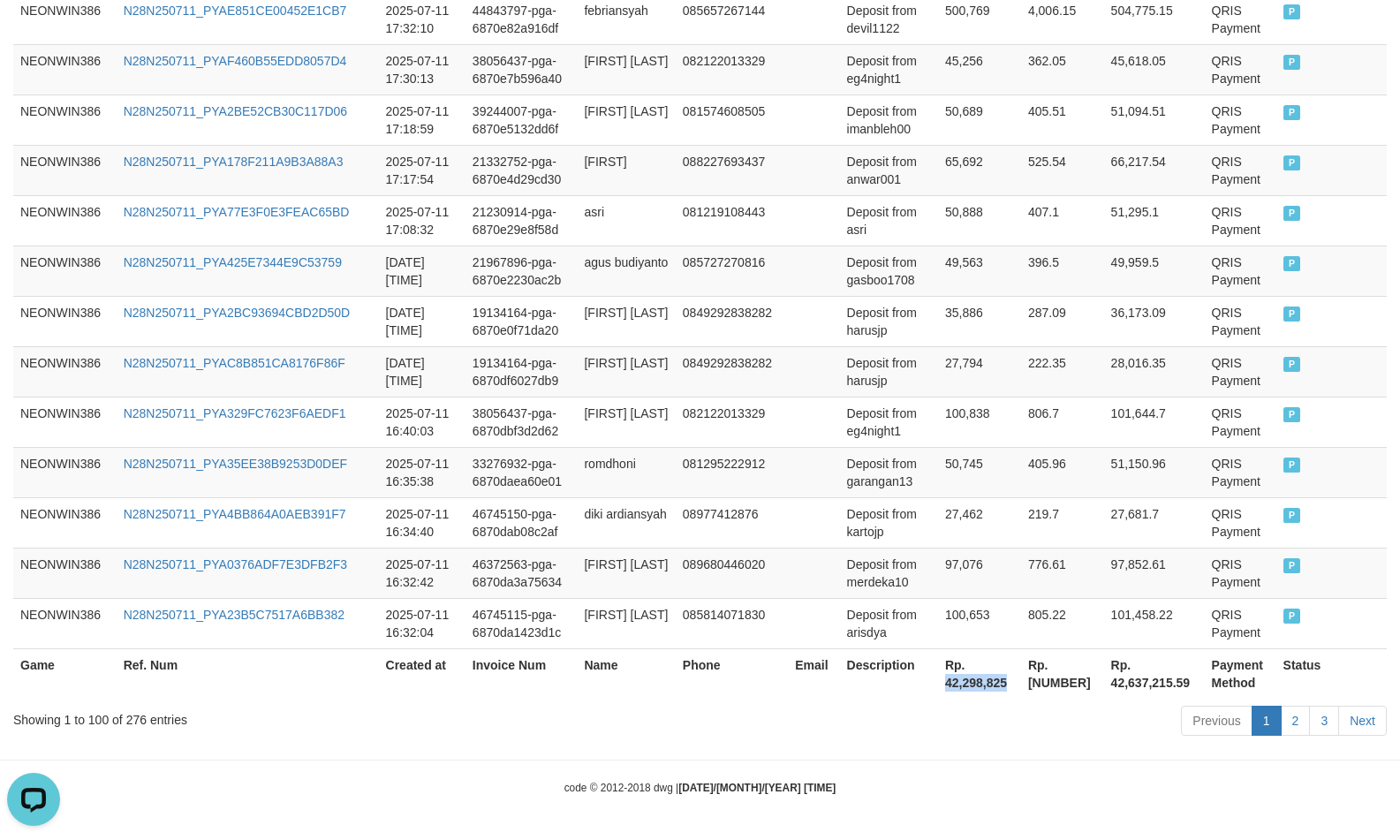 click on "Rp. 42,298,825" at bounding box center [980, 673] 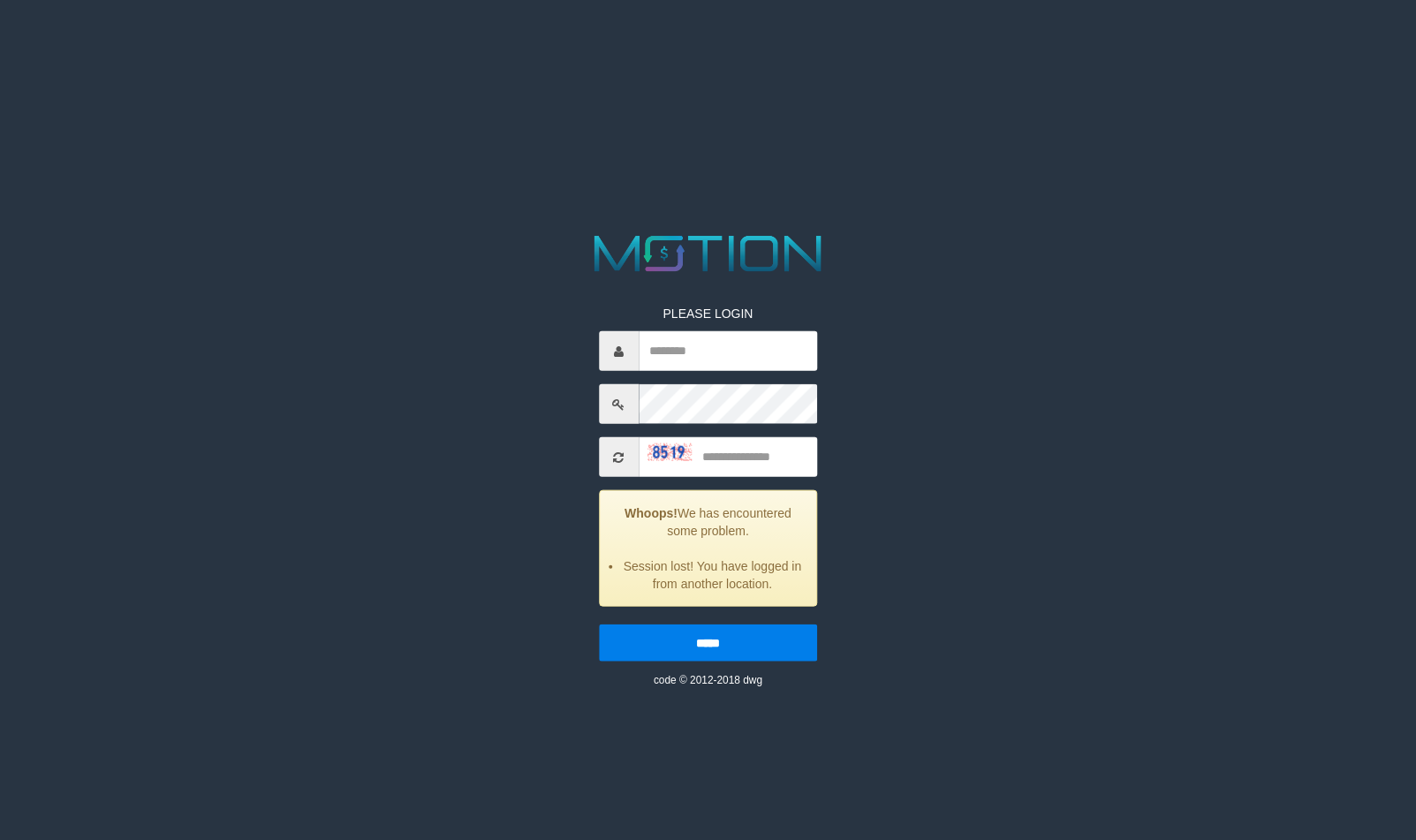 scroll, scrollTop: 0, scrollLeft: 0, axis: both 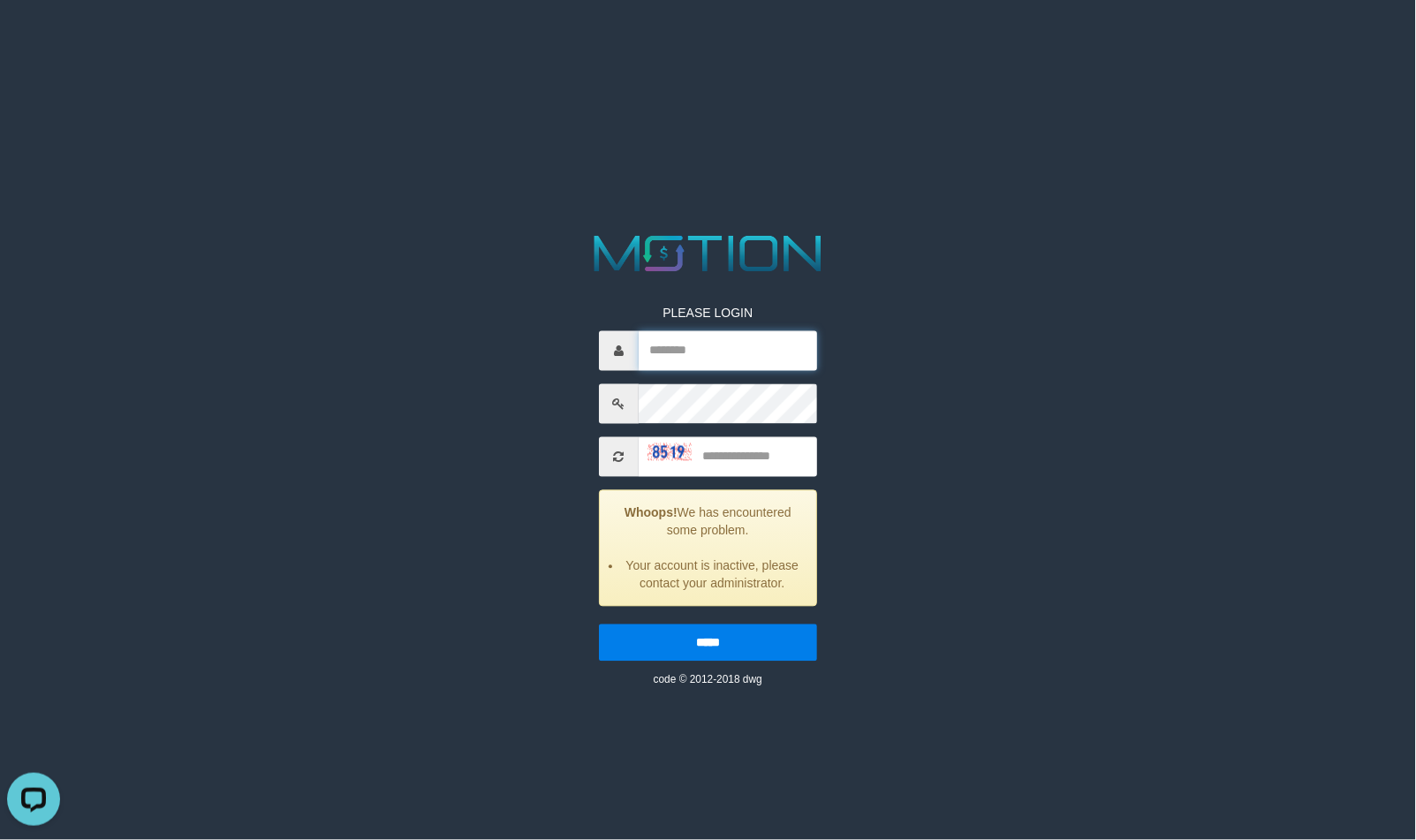 click at bounding box center [728, 351] 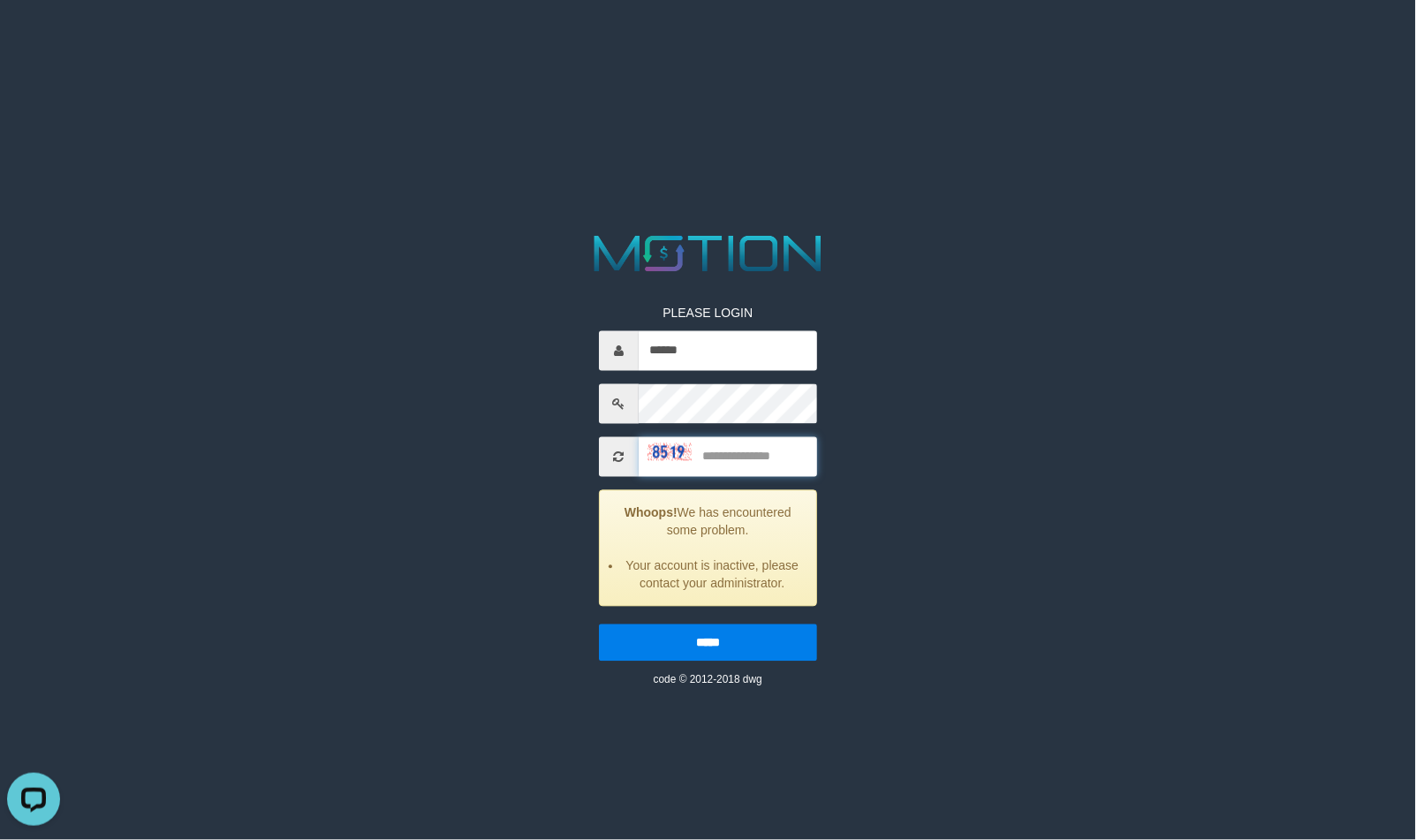 click at bounding box center [728, 457] 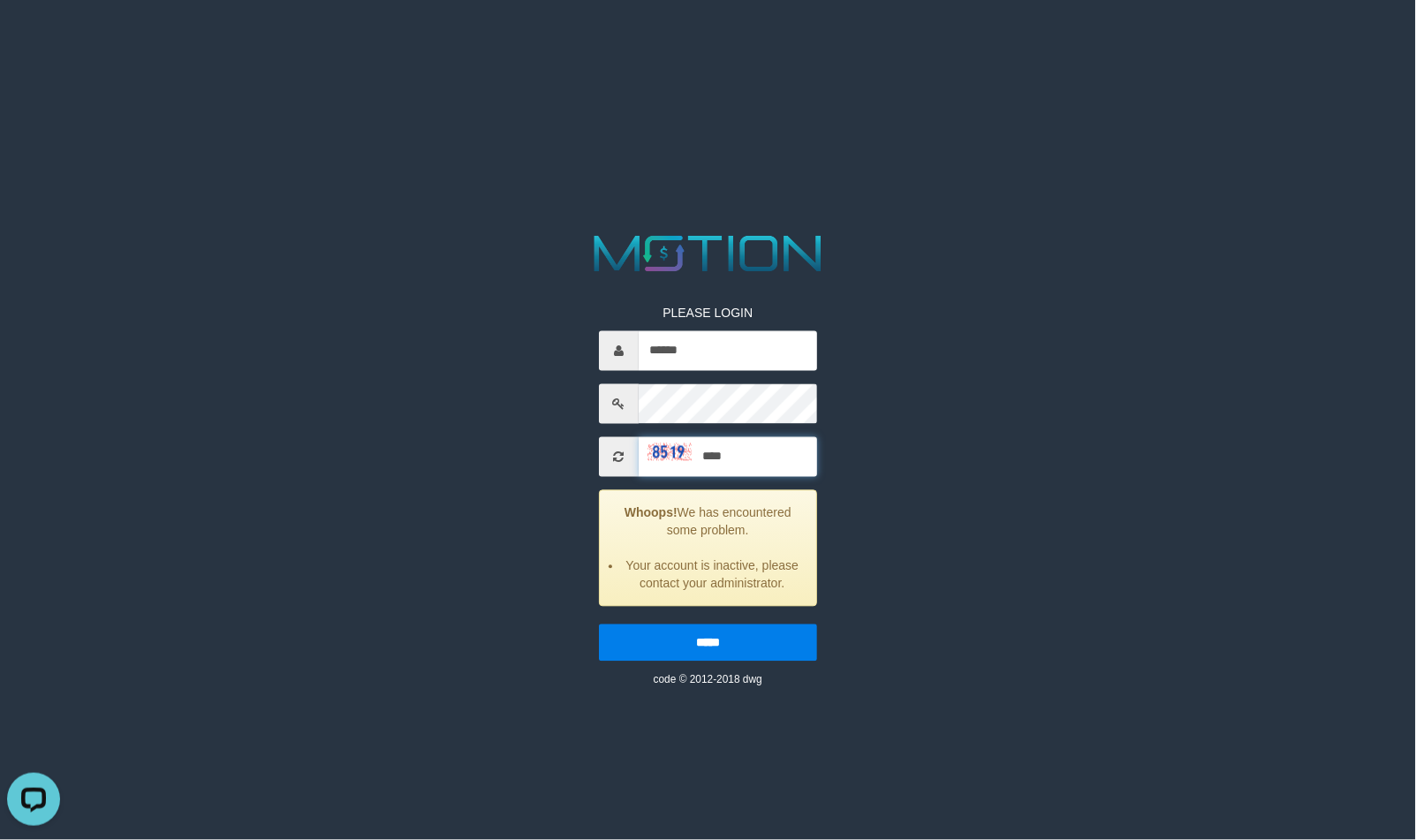 type on "****" 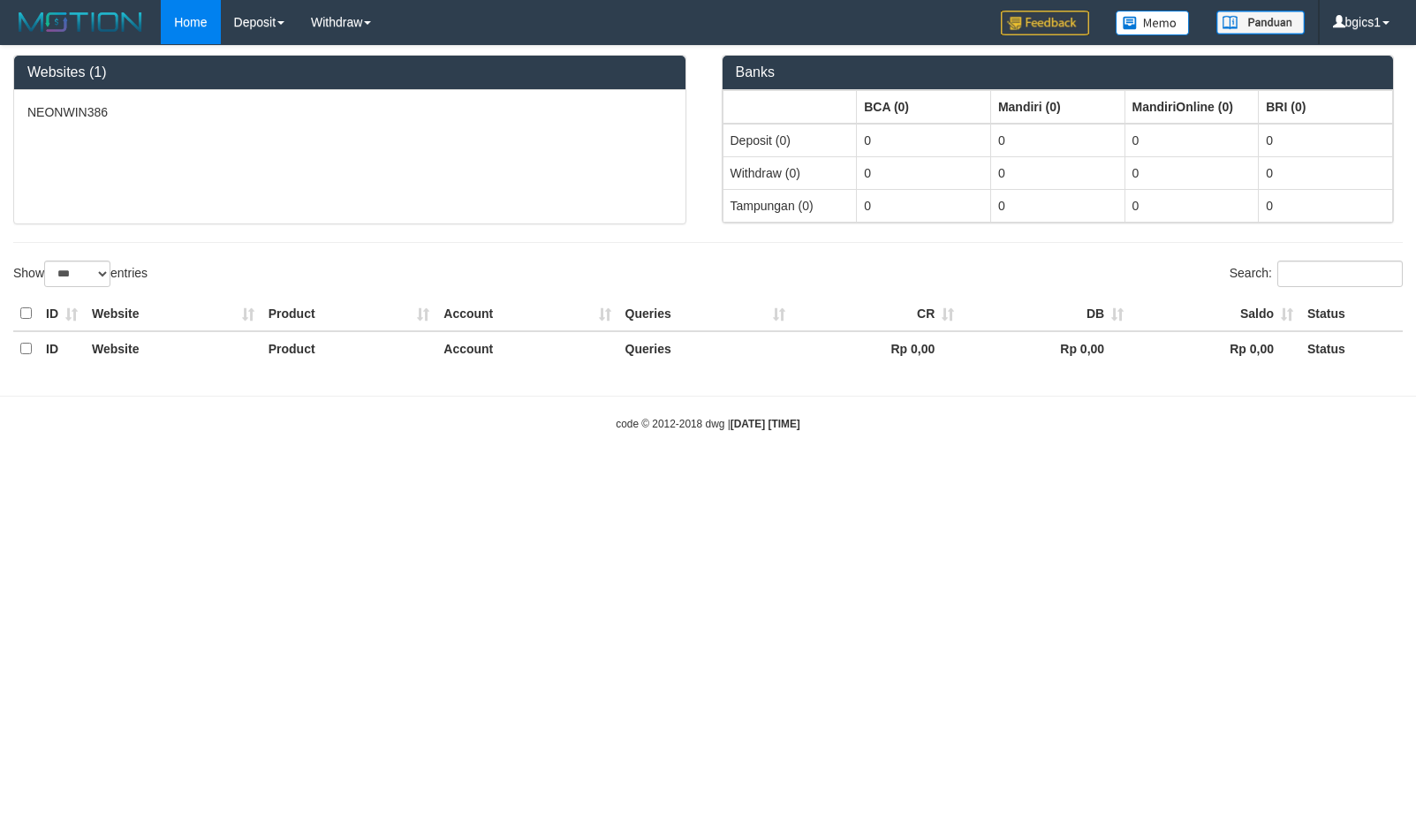 select on "***" 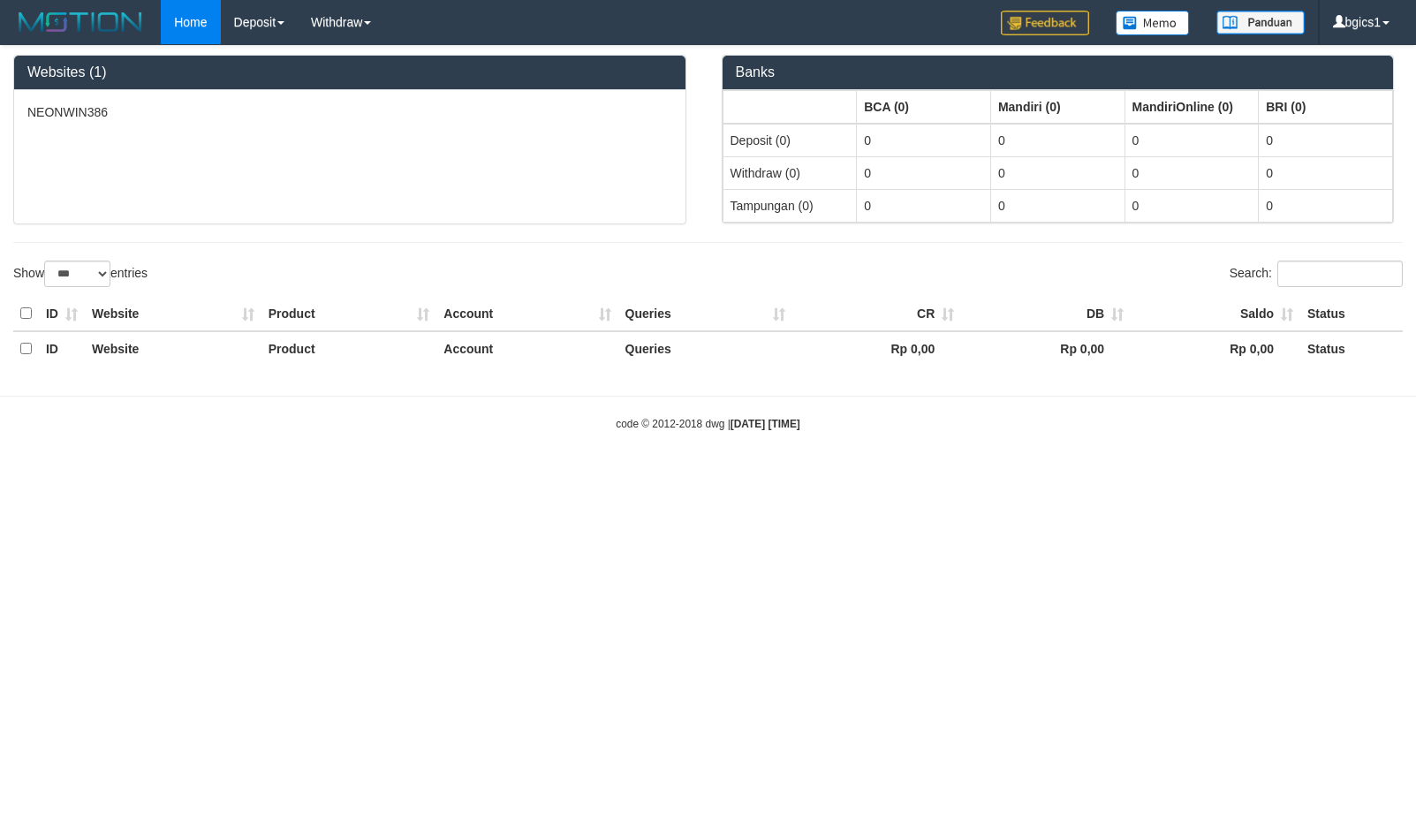 scroll, scrollTop: 0, scrollLeft: 0, axis: both 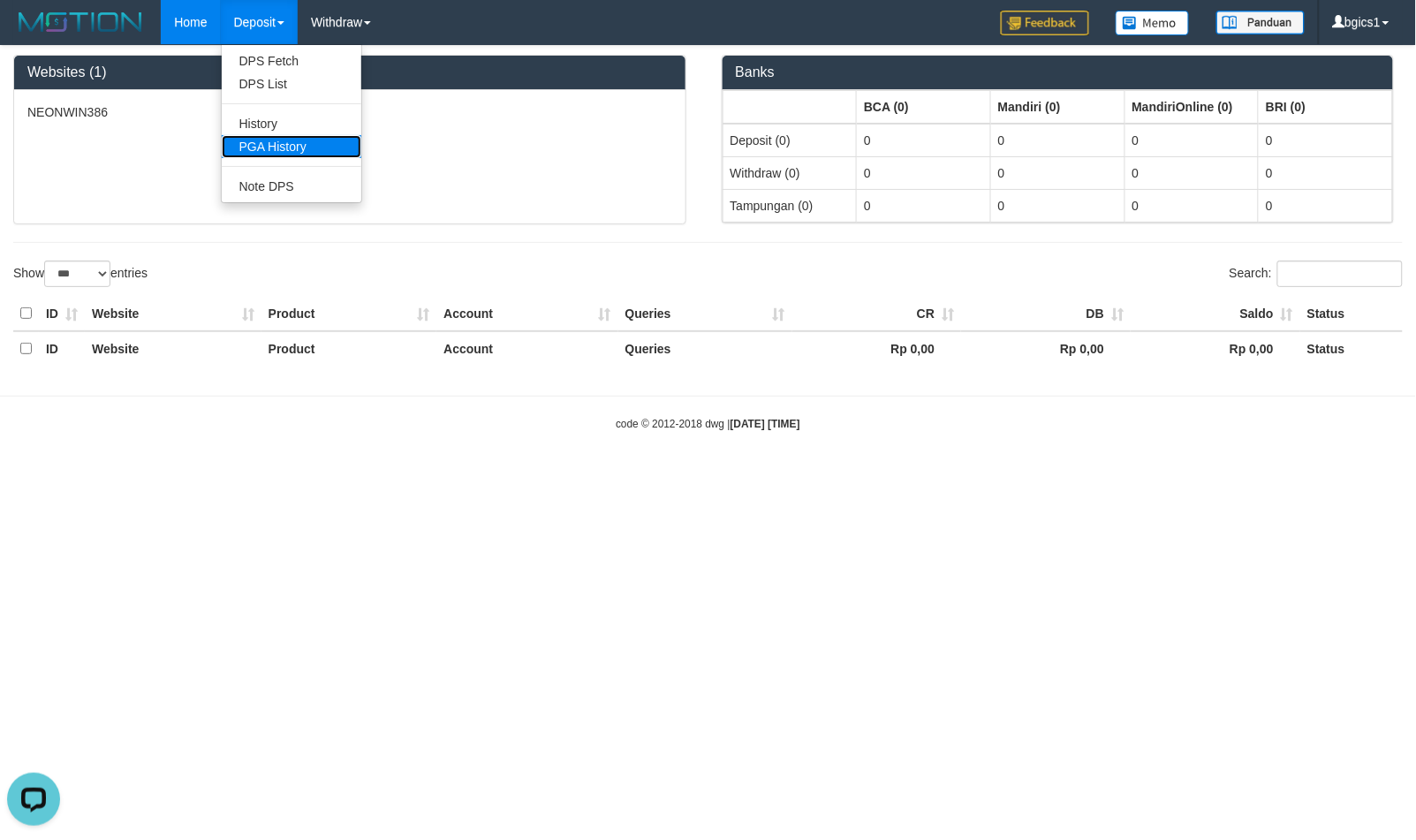 click on "PGA History" at bounding box center (292, 147) 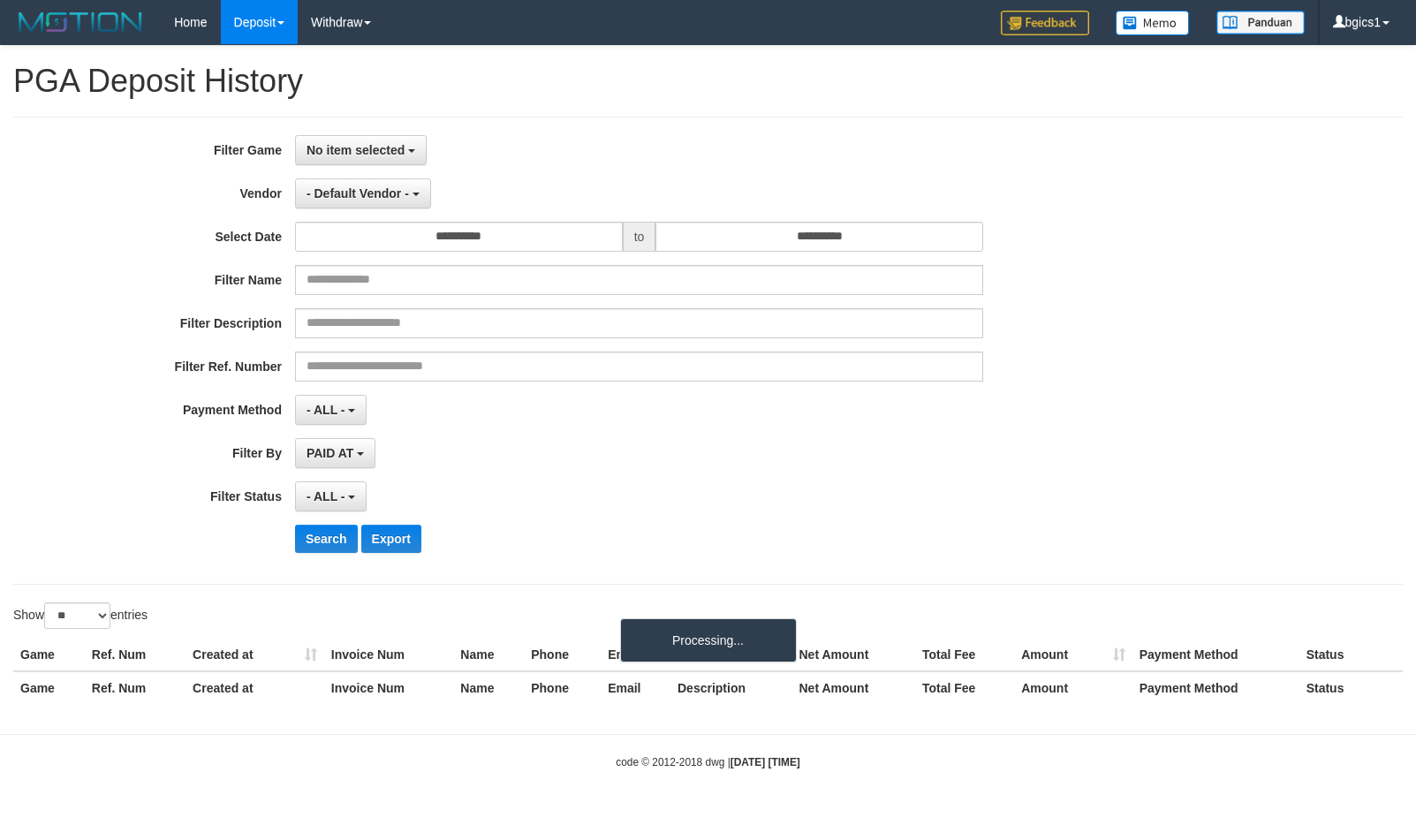 select 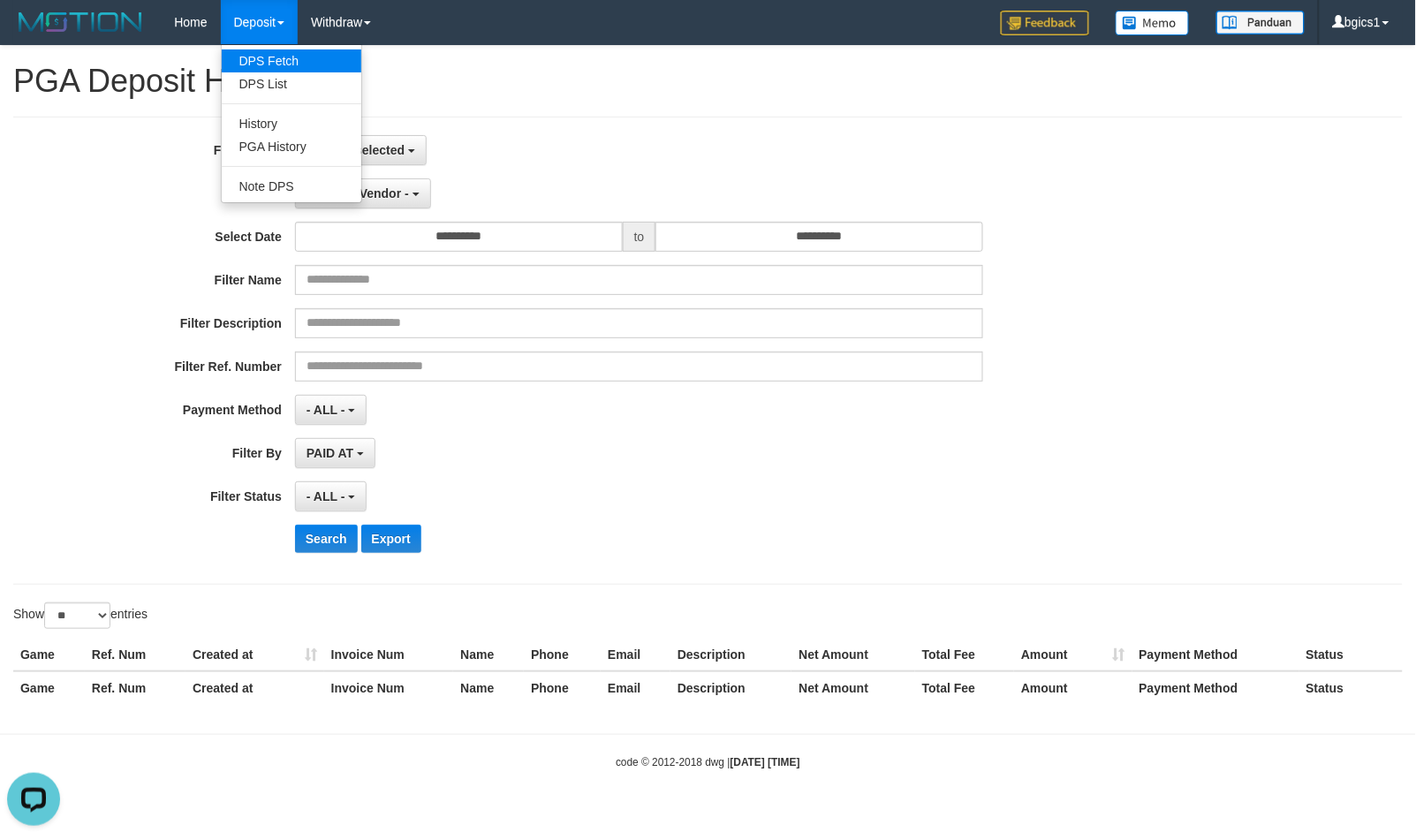 scroll, scrollTop: 0, scrollLeft: 0, axis: both 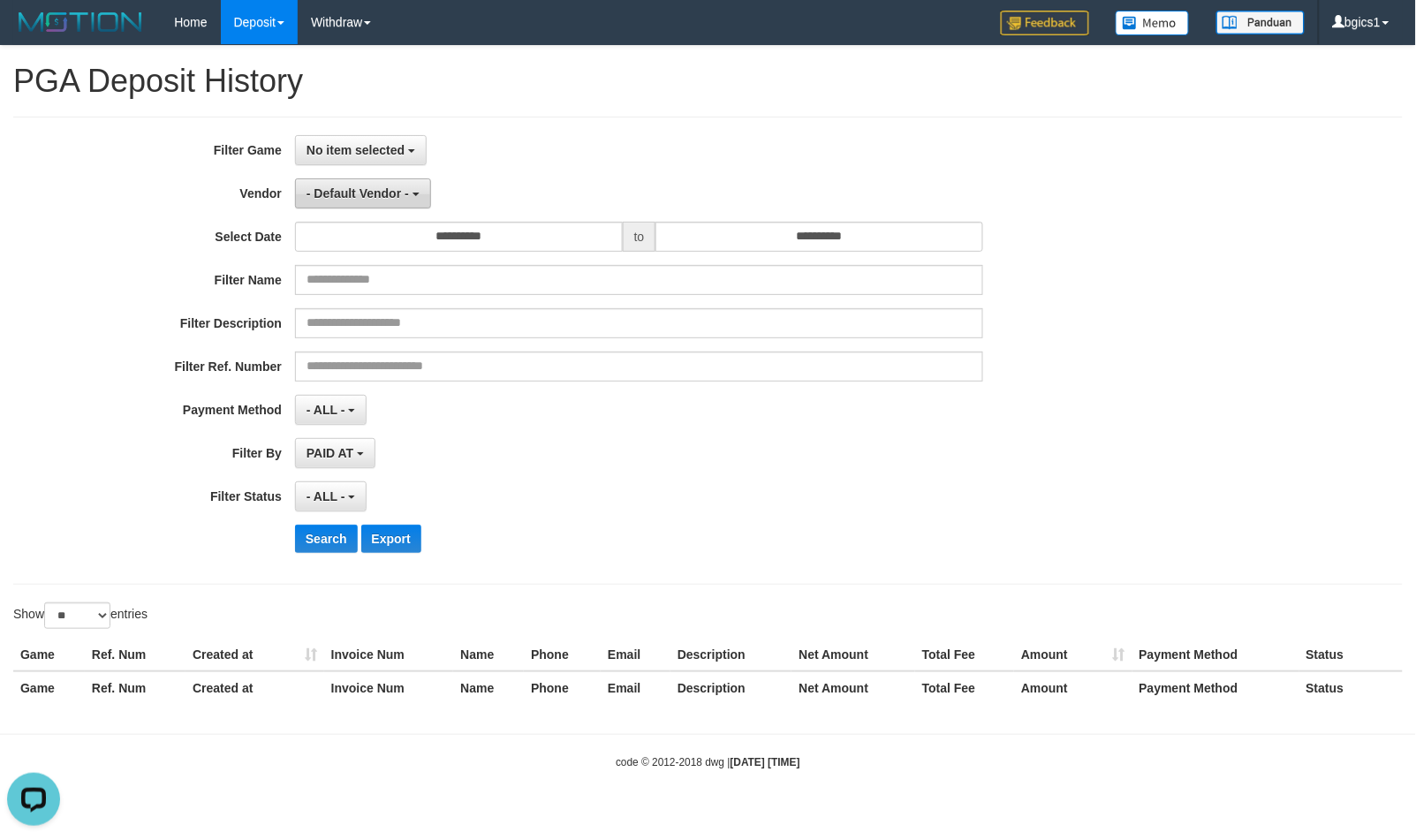click on "- Default Vendor -" at bounding box center (358, 193) 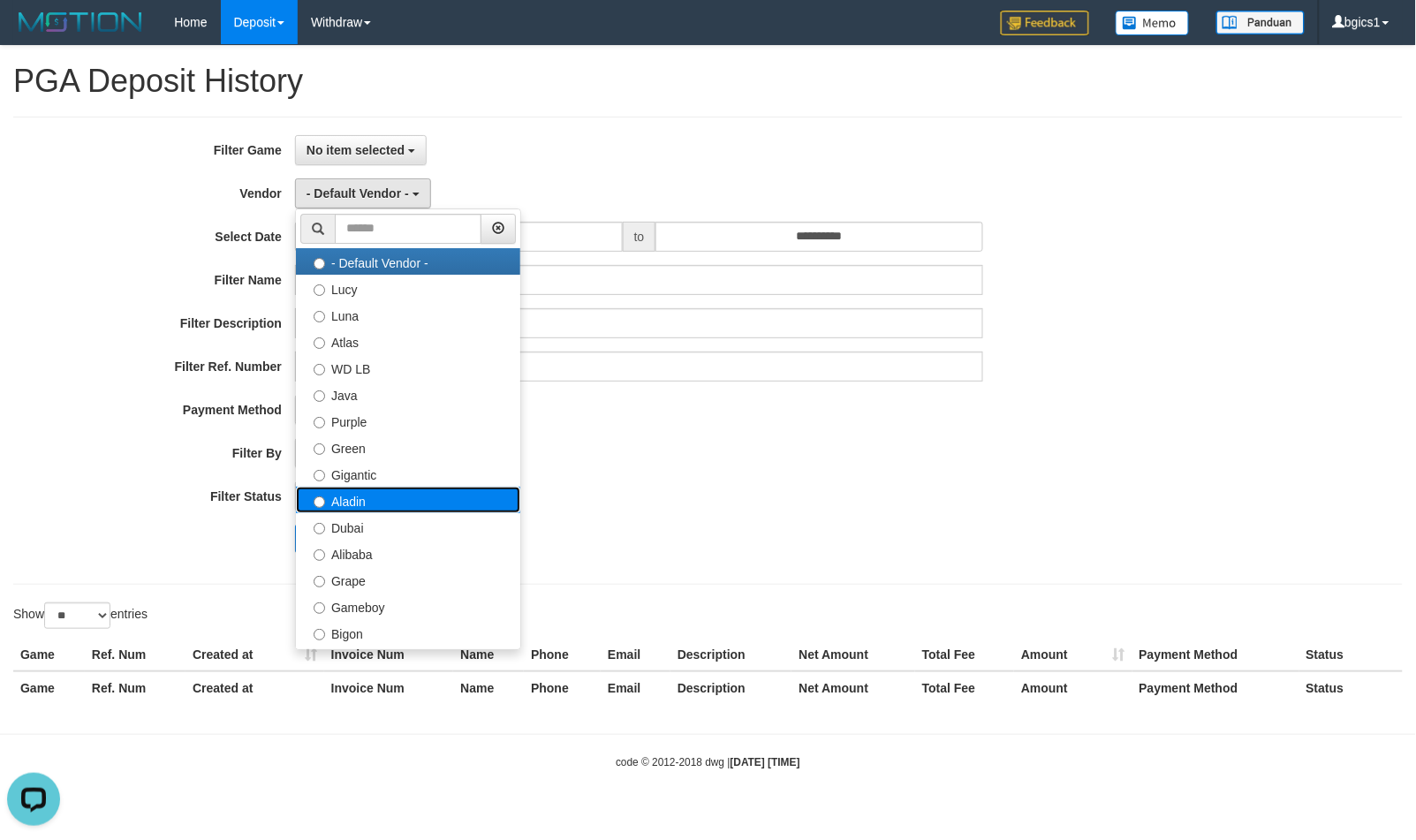 click on "Aladin" at bounding box center [408, 500] 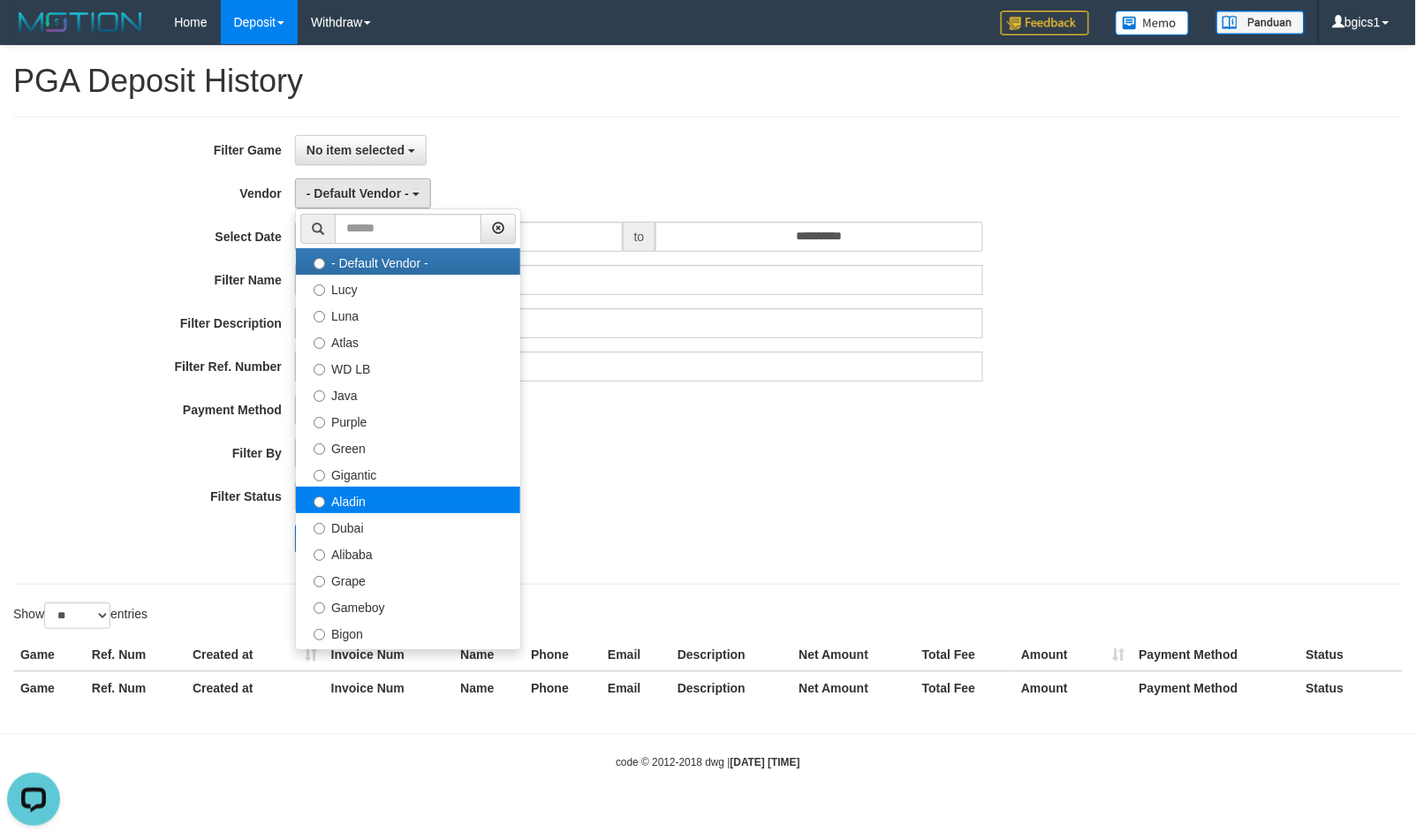 select on "**********" 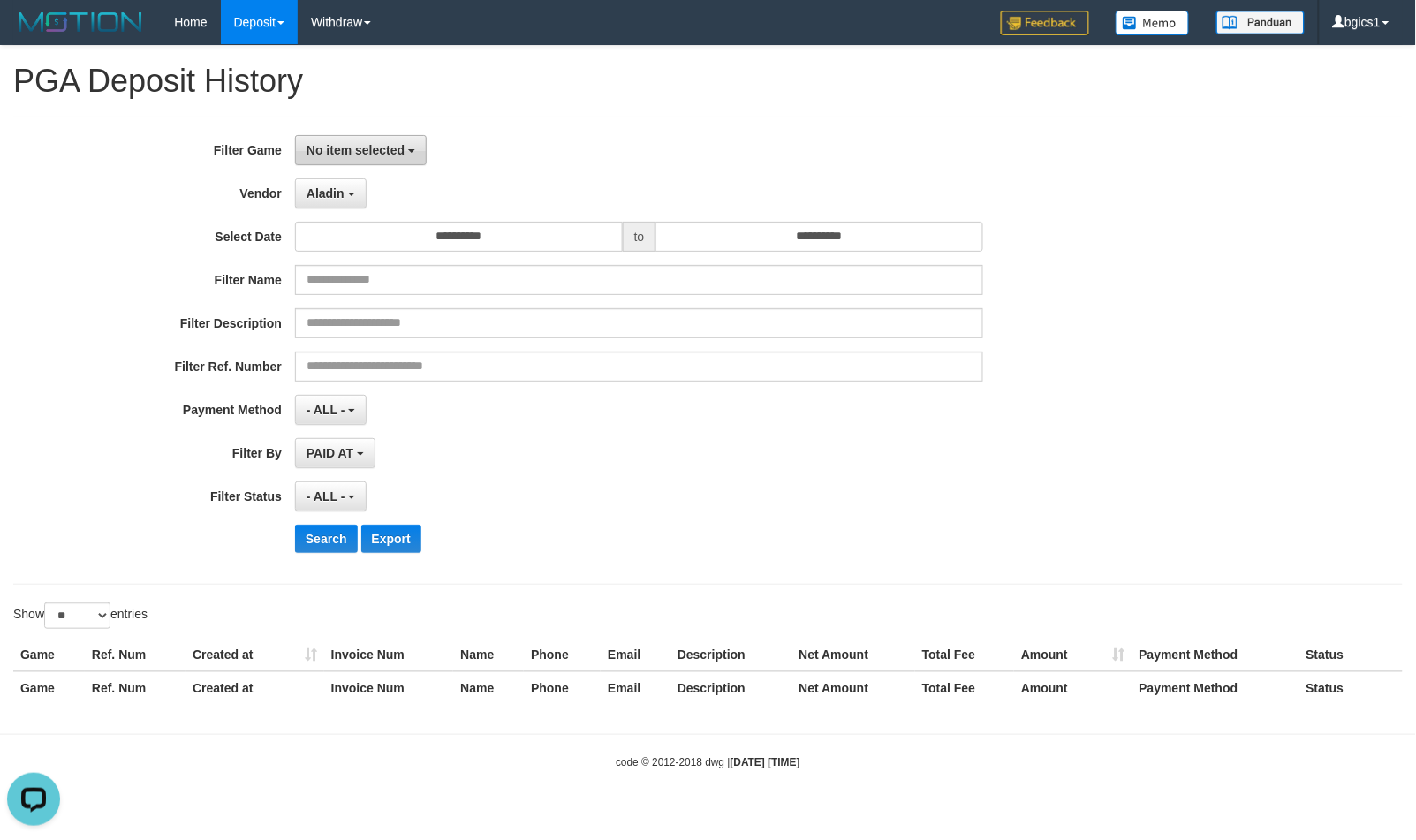 click on "No item selected" at bounding box center [360, 150] 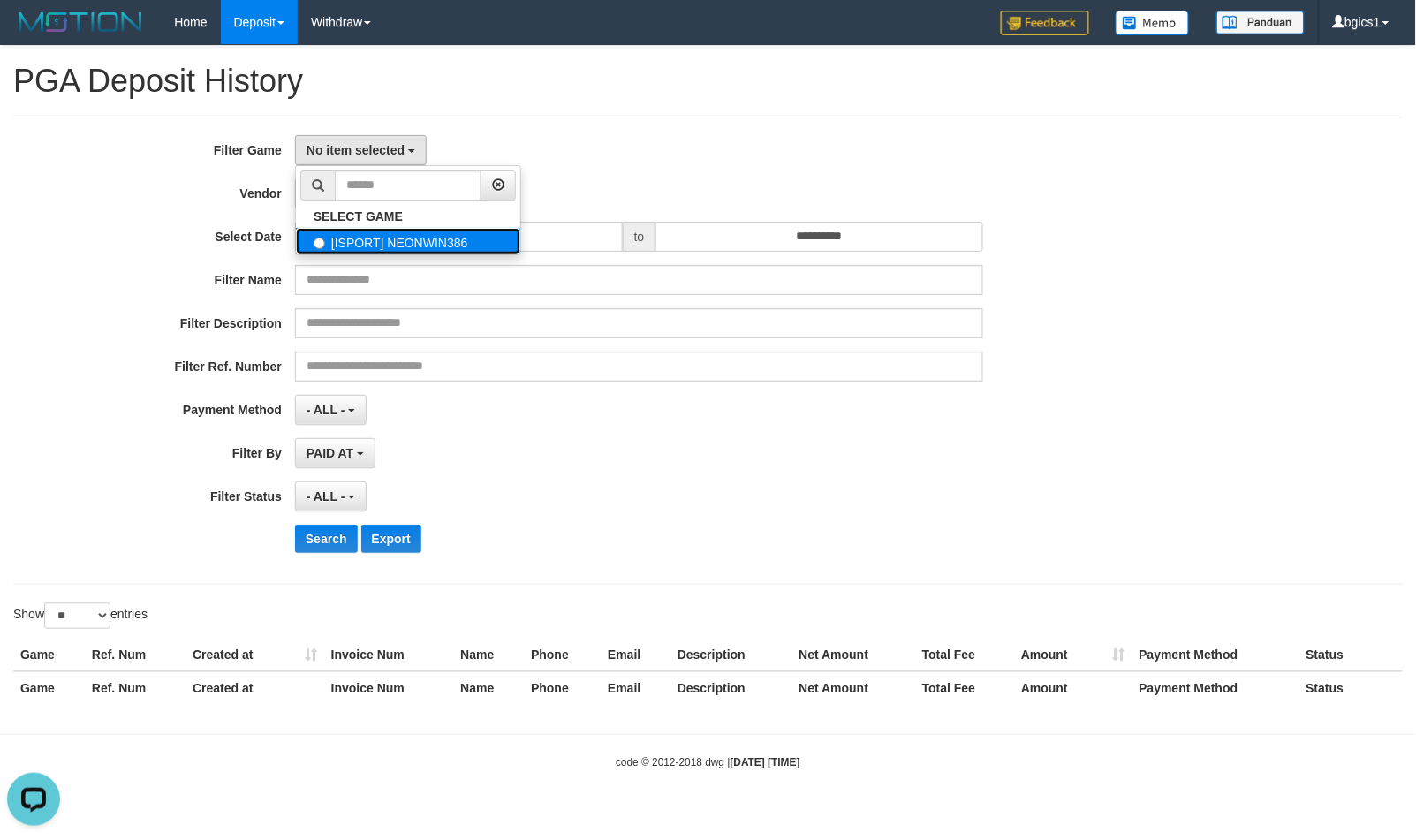 click on "[ISPORT] NEONWIN386" at bounding box center (408, 241) 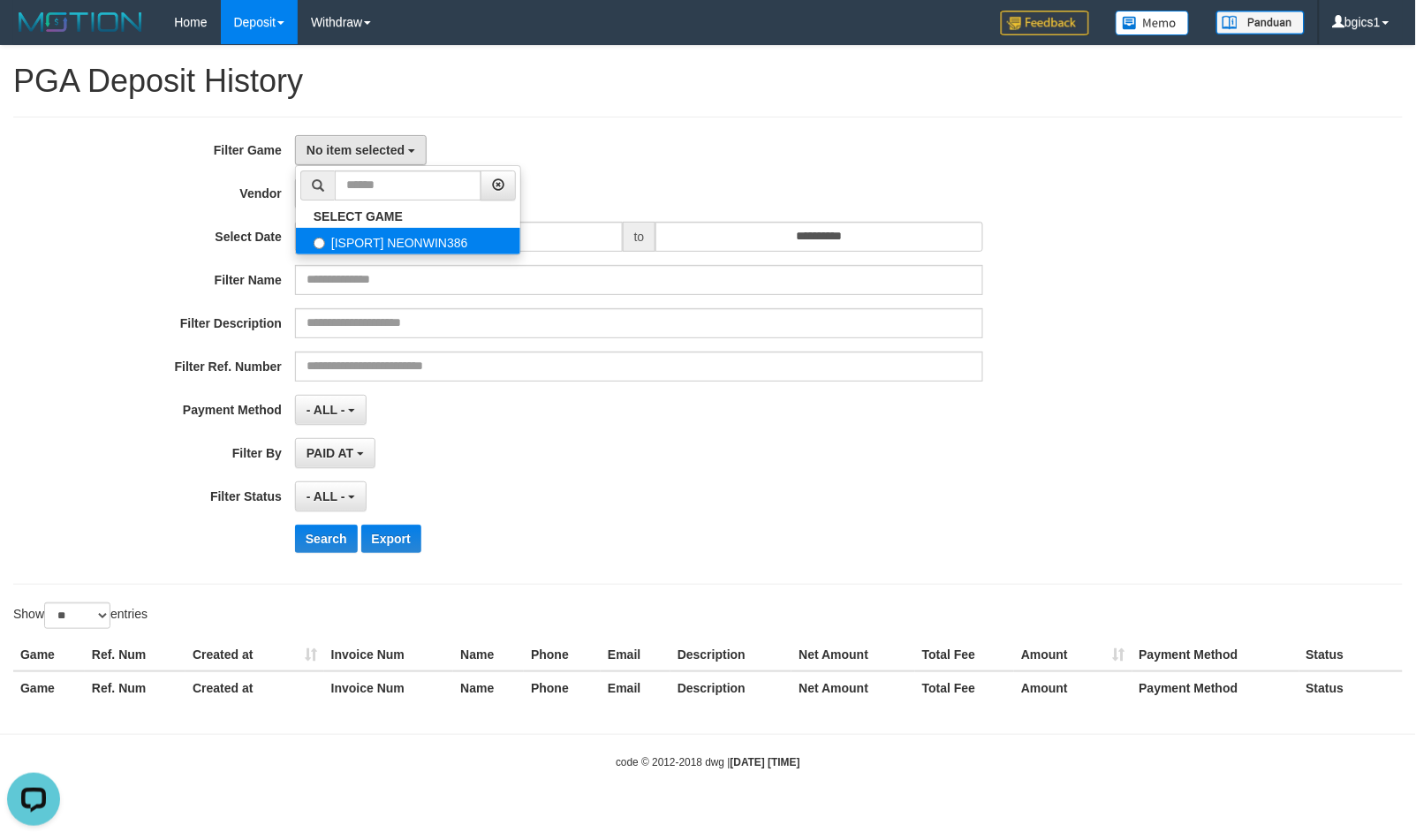 select on "****" 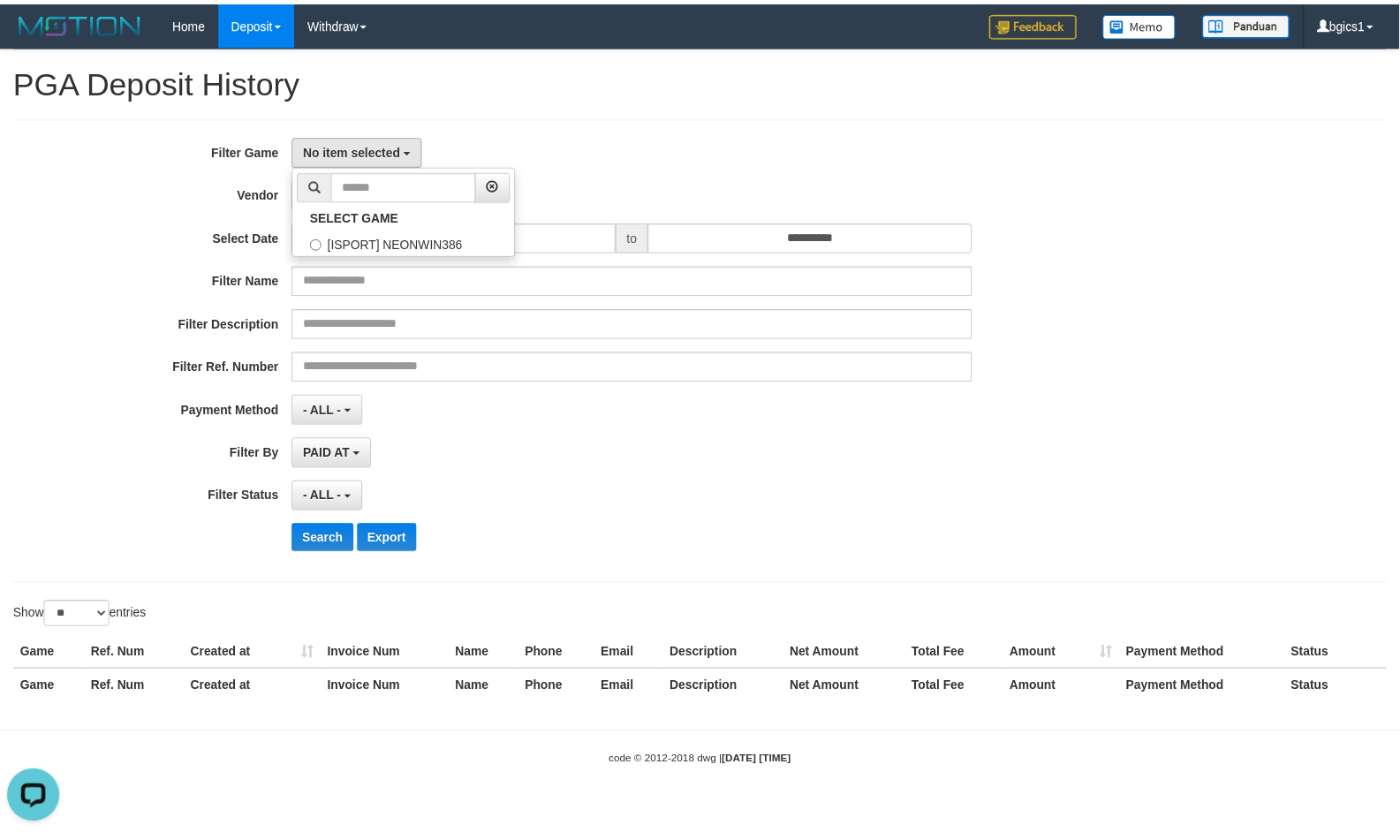 scroll, scrollTop: 15, scrollLeft: 0, axis: vertical 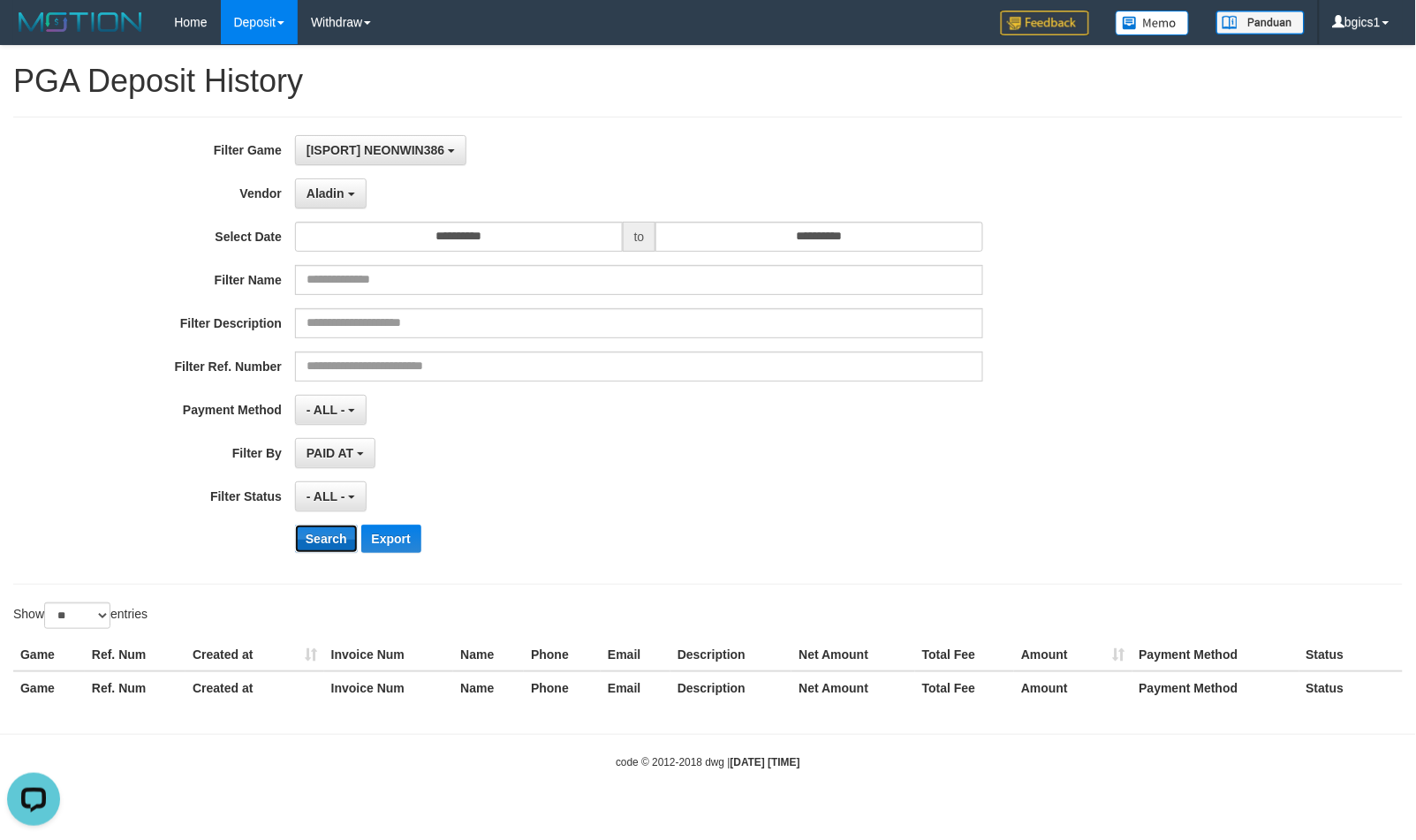 click on "Search" at bounding box center [326, 539] 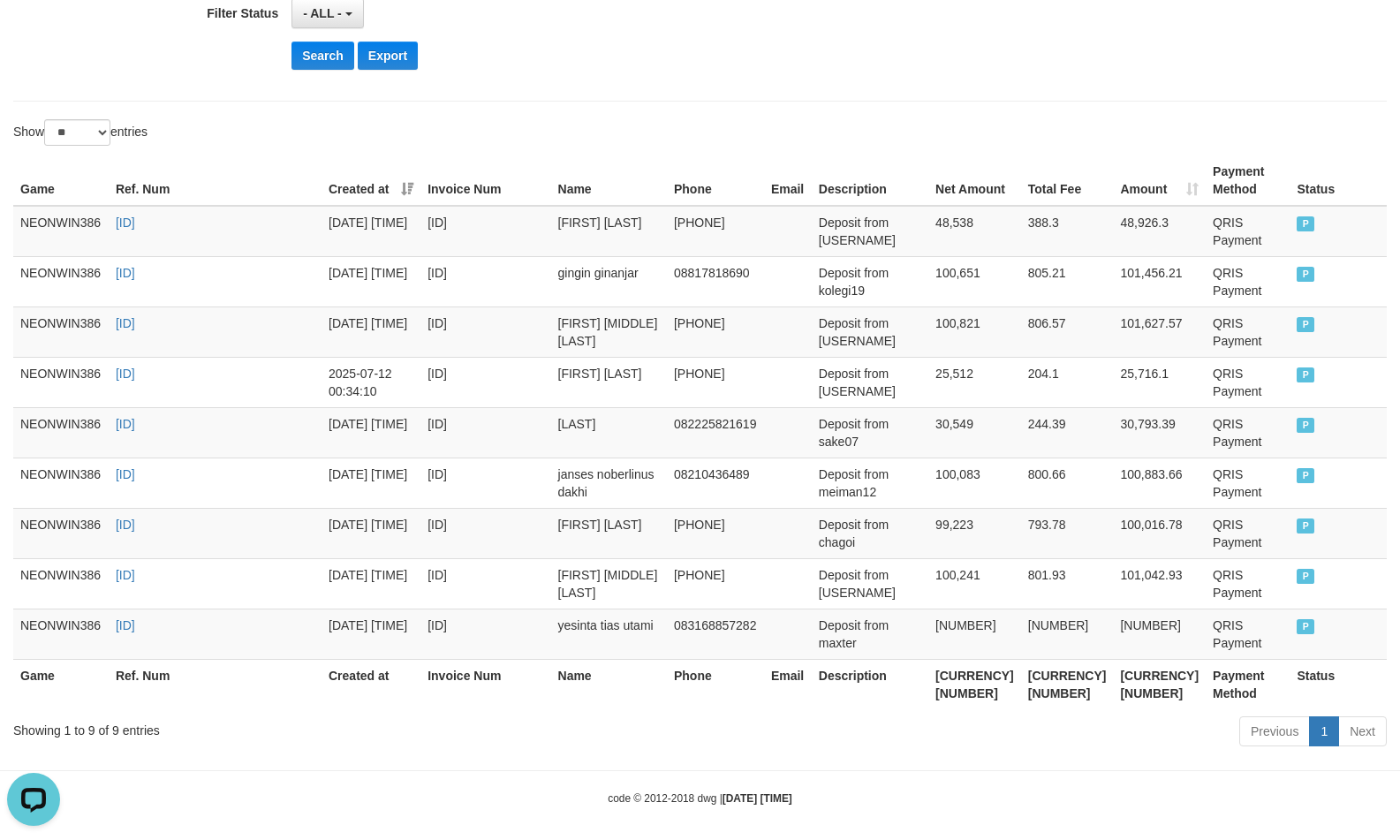 scroll, scrollTop: 497, scrollLeft: 0, axis: vertical 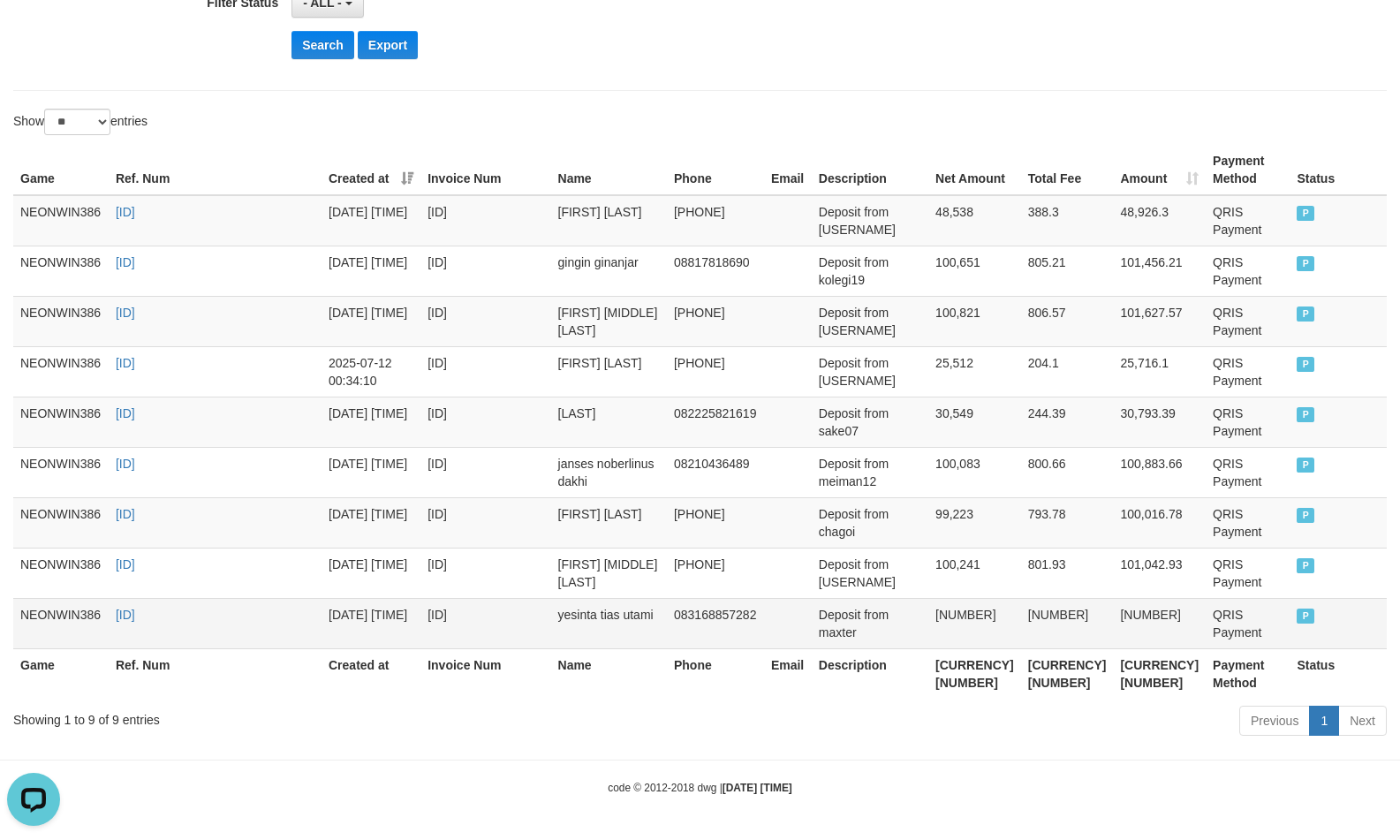click on "32,374" at bounding box center [974, 623] 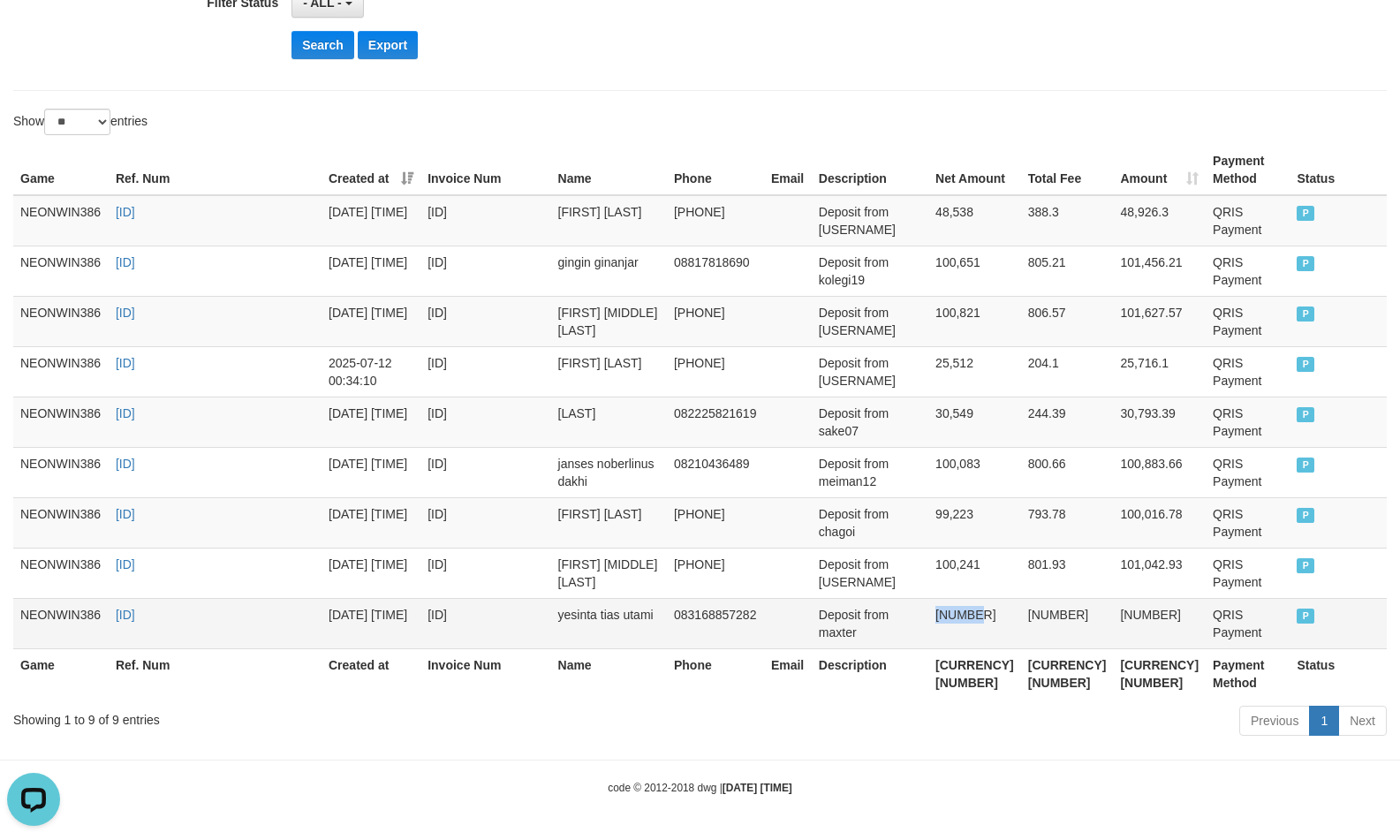 click on "32,374" at bounding box center [974, 623] 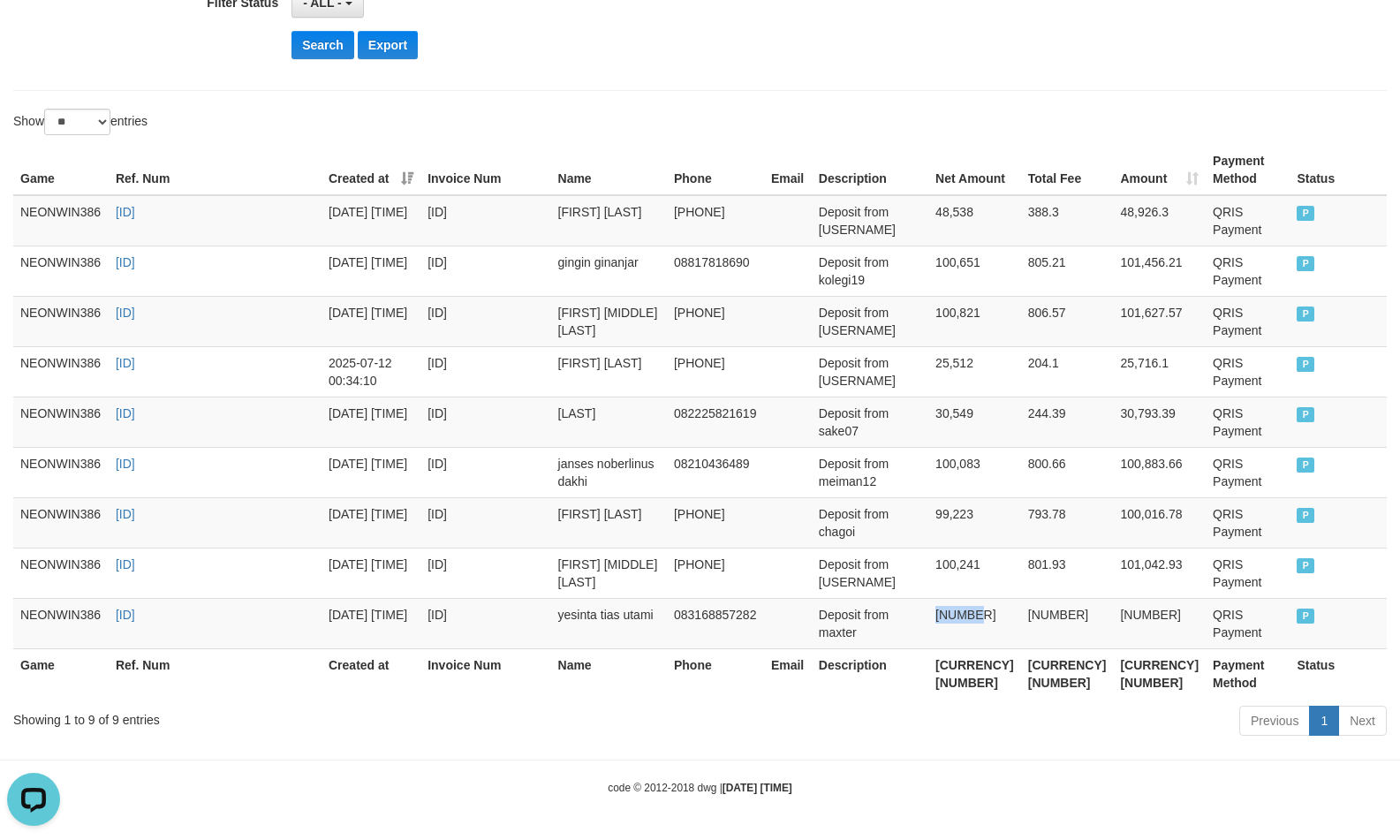 copy on "32,374" 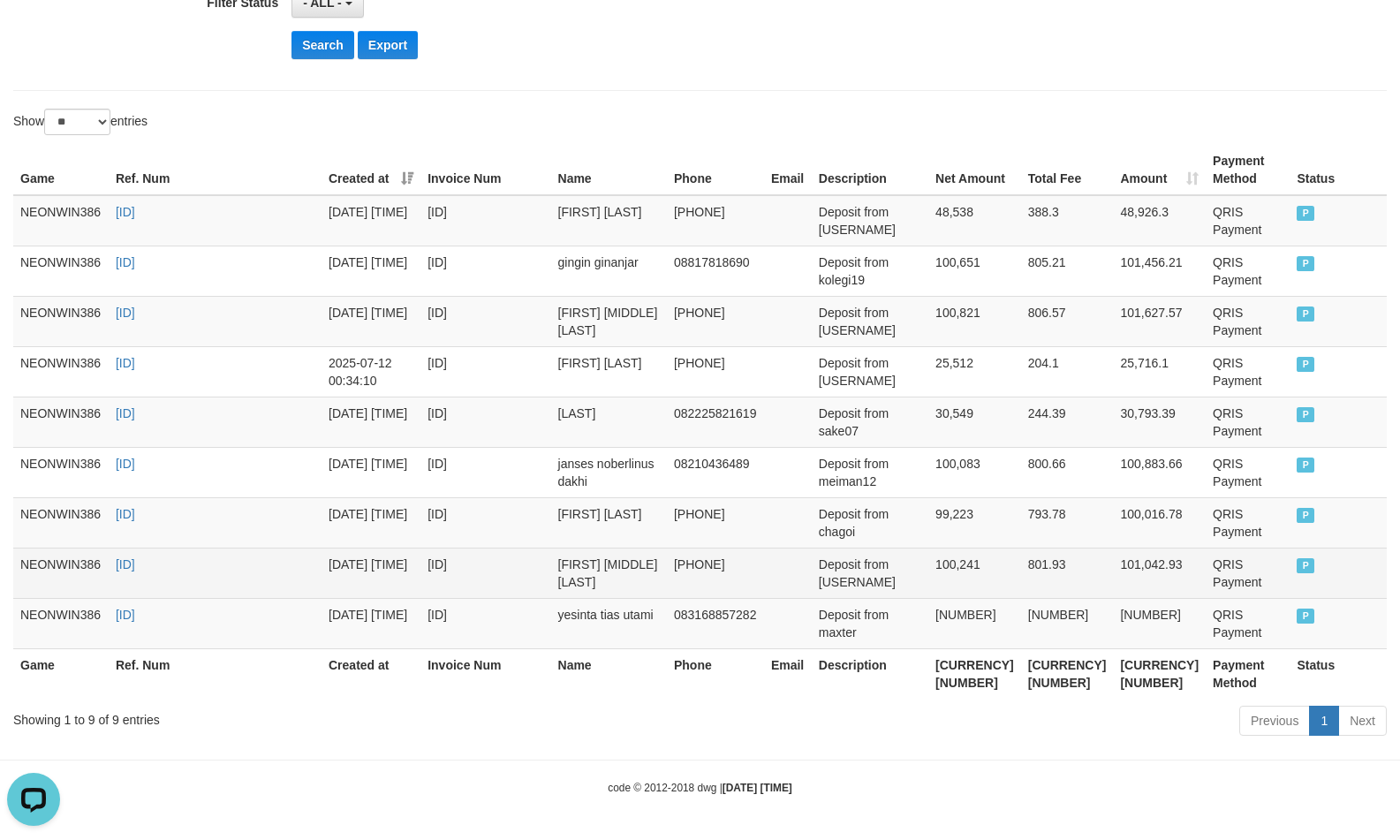 click on "100,241" at bounding box center [974, 572] 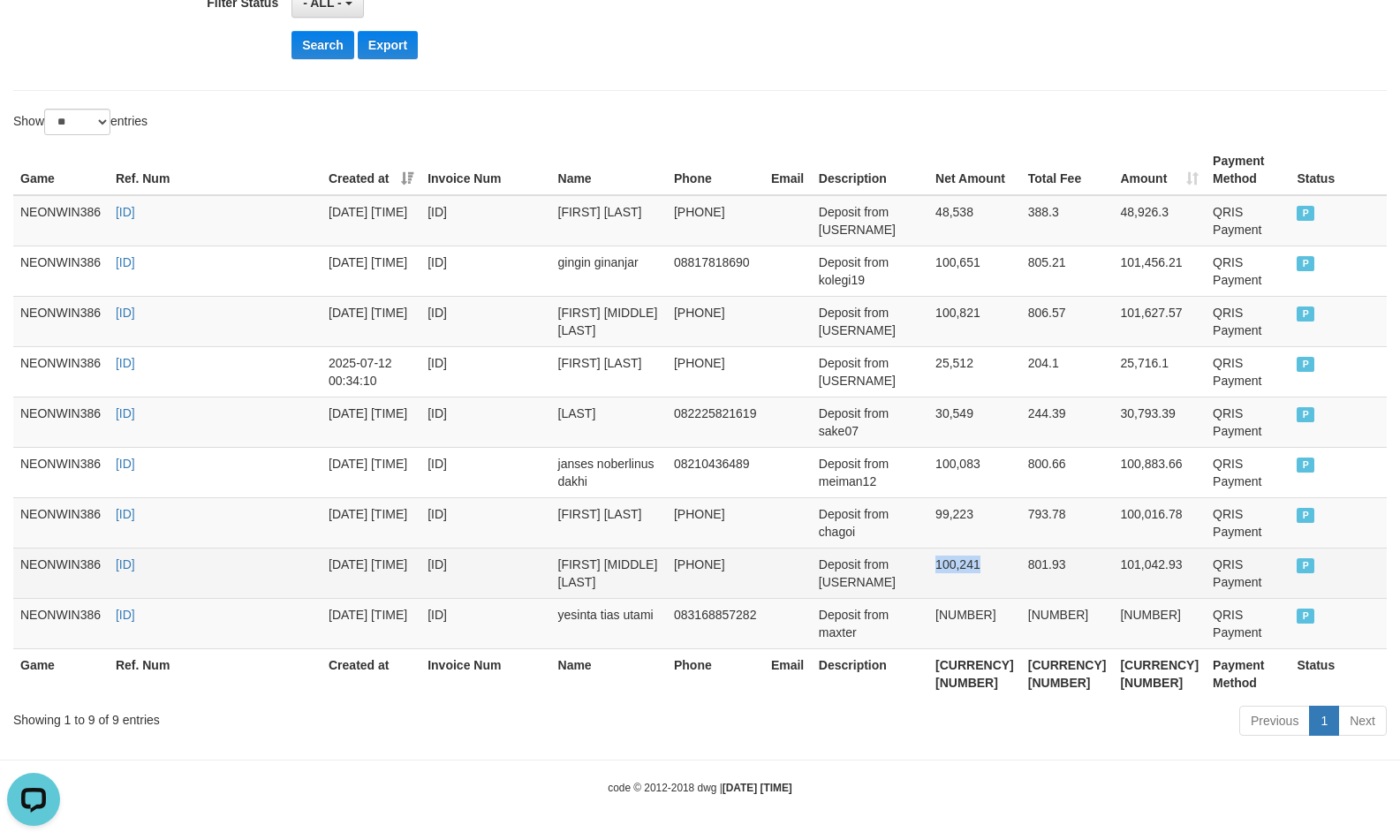 click on "100,241" at bounding box center [974, 572] 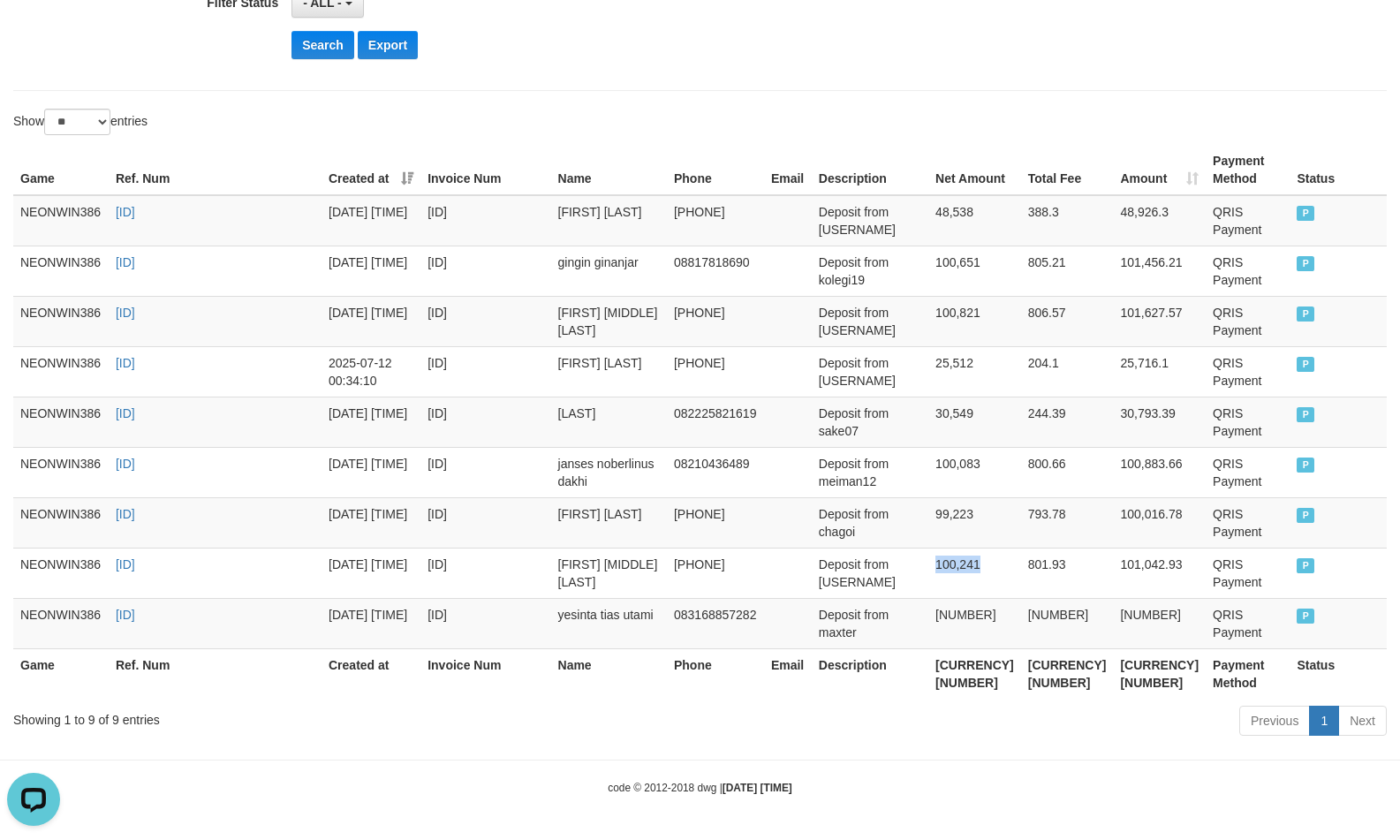 copy on "100,241" 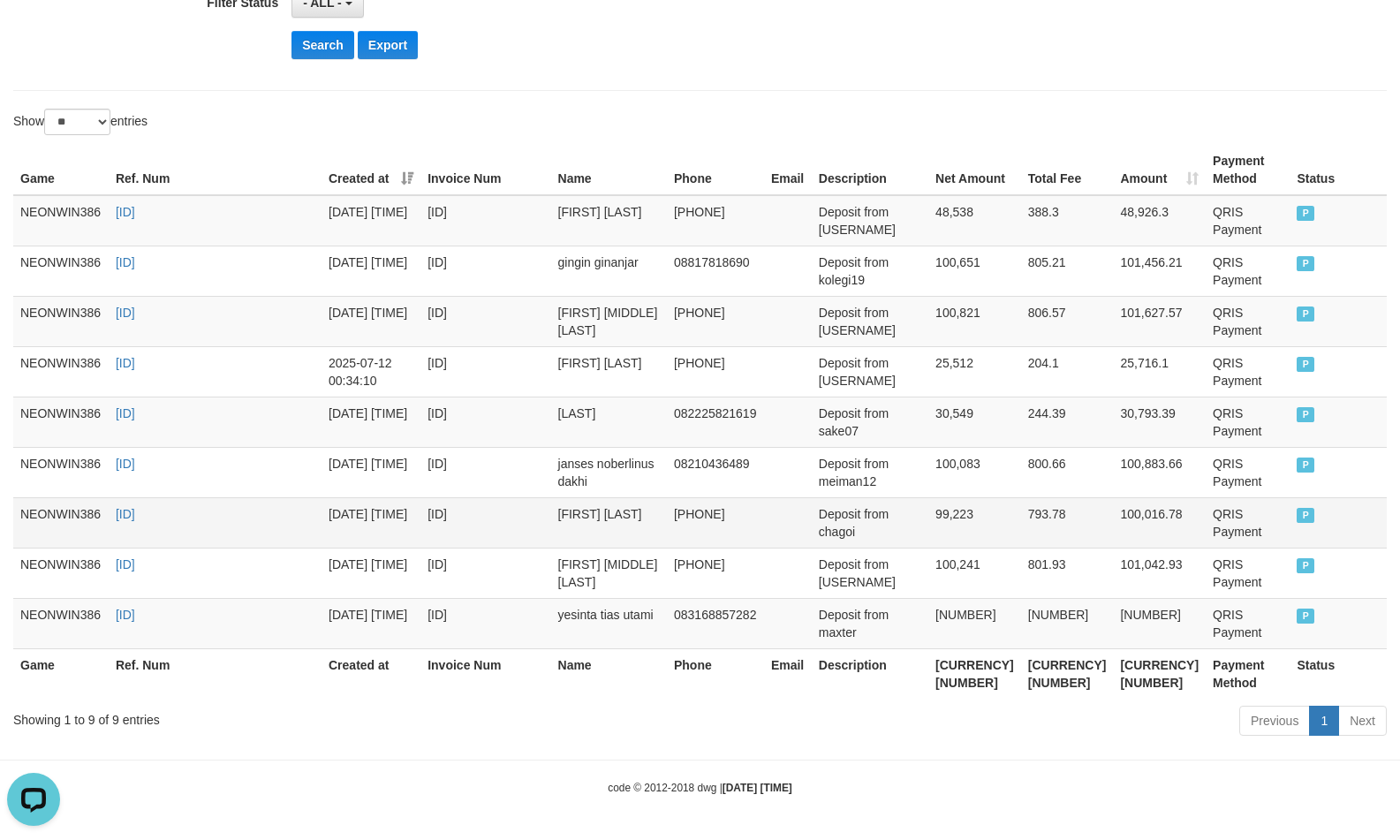 click on "99,223" at bounding box center (974, 522) 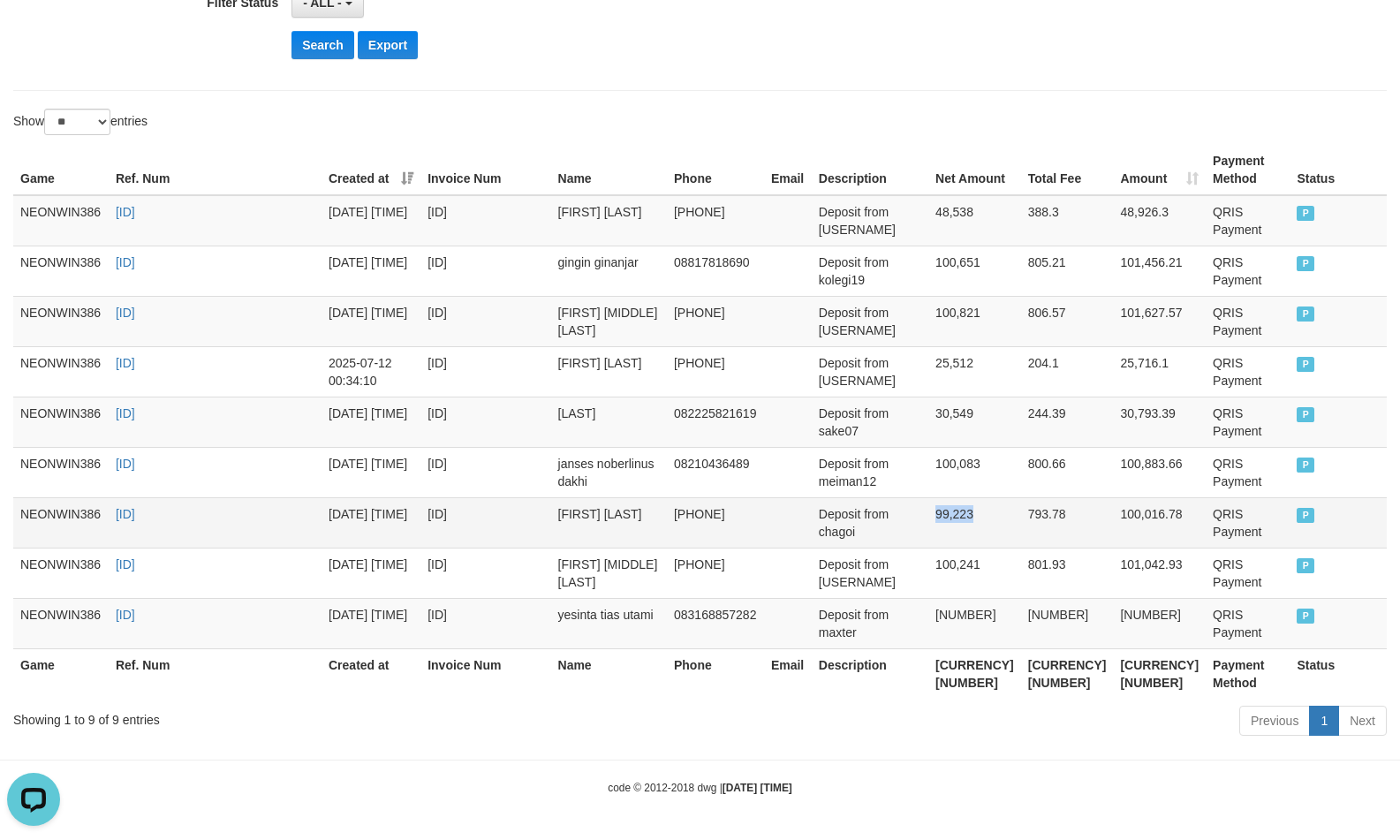 click on "99,223" at bounding box center (974, 522) 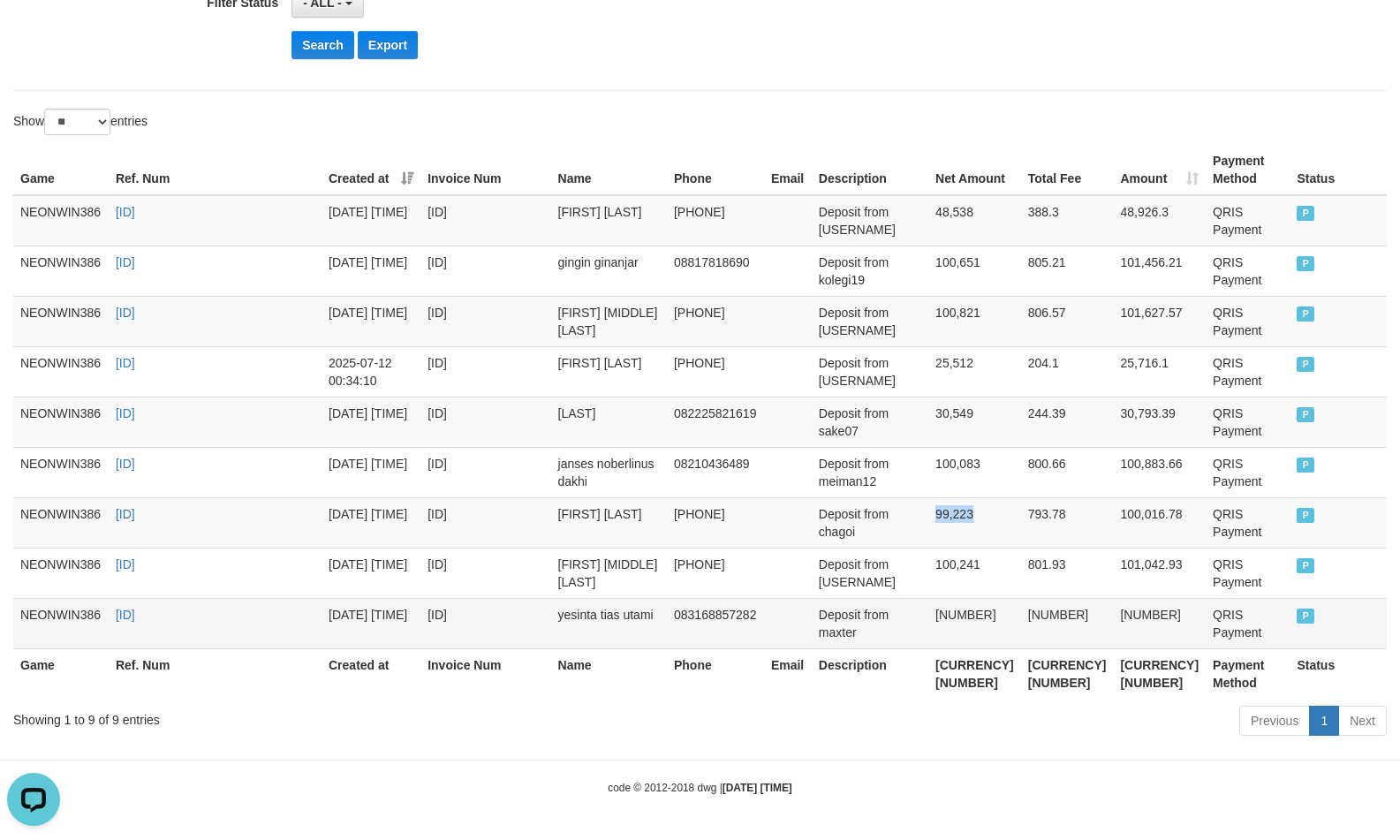 copy on "99,223" 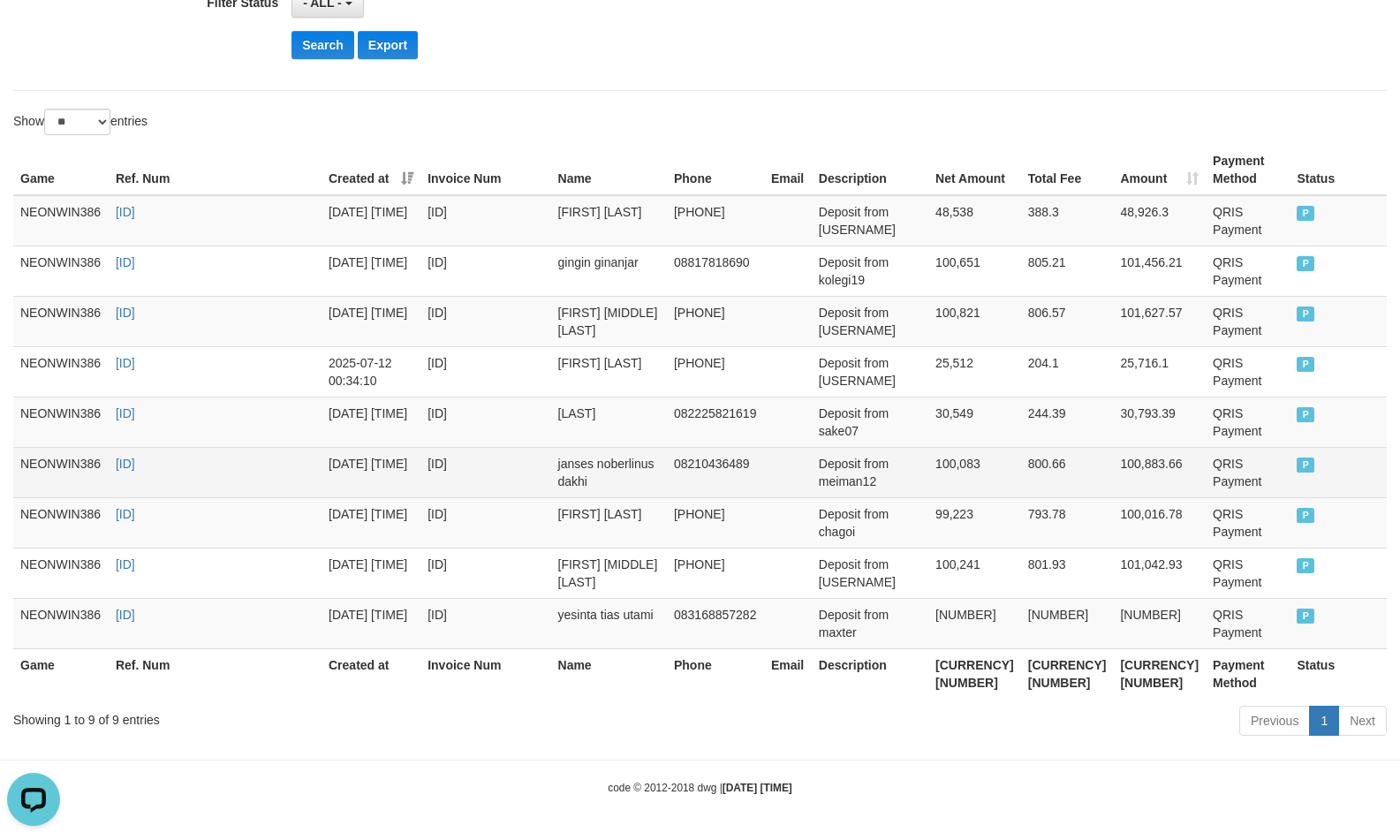 click on "100,083" at bounding box center [974, 472] 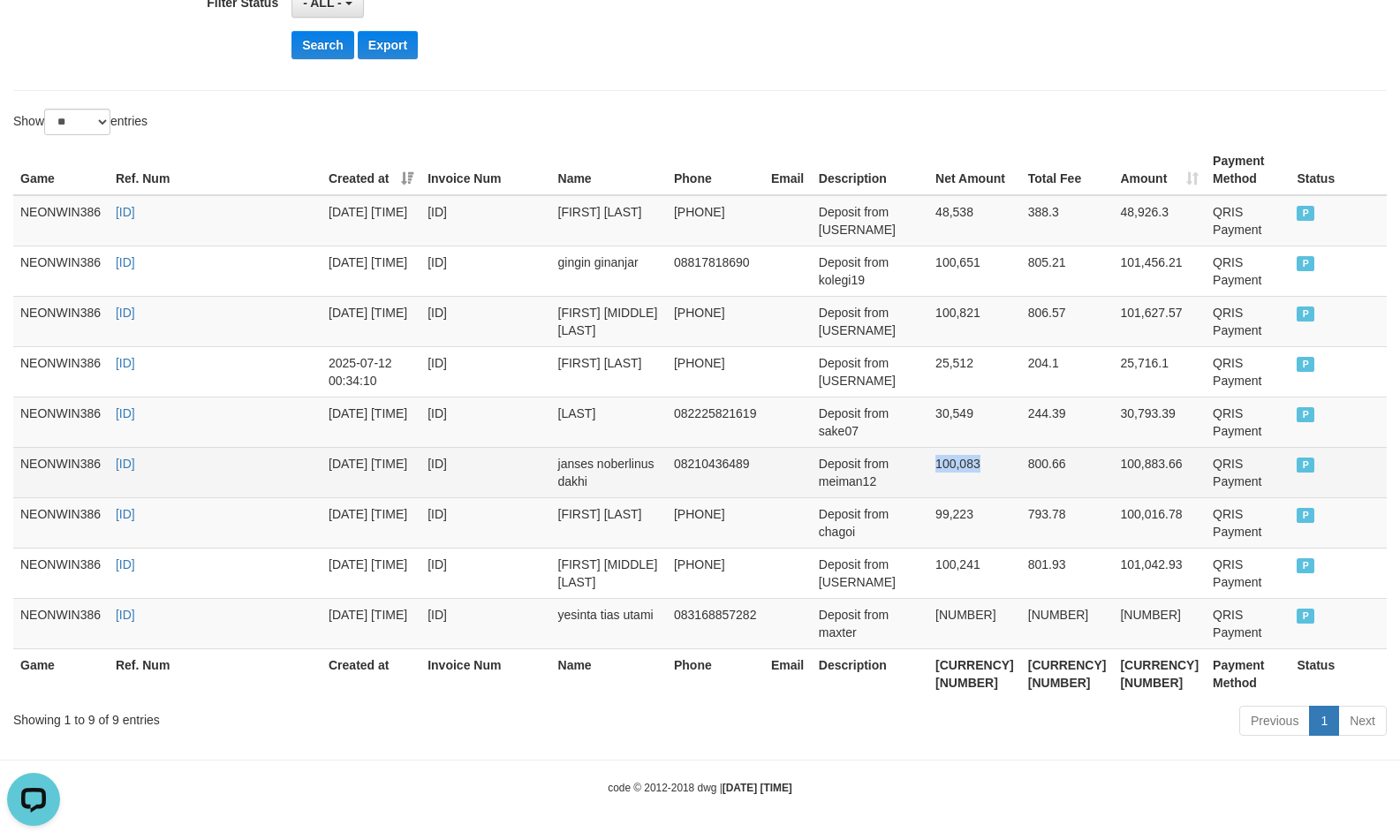click on "100,083" at bounding box center [974, 472] 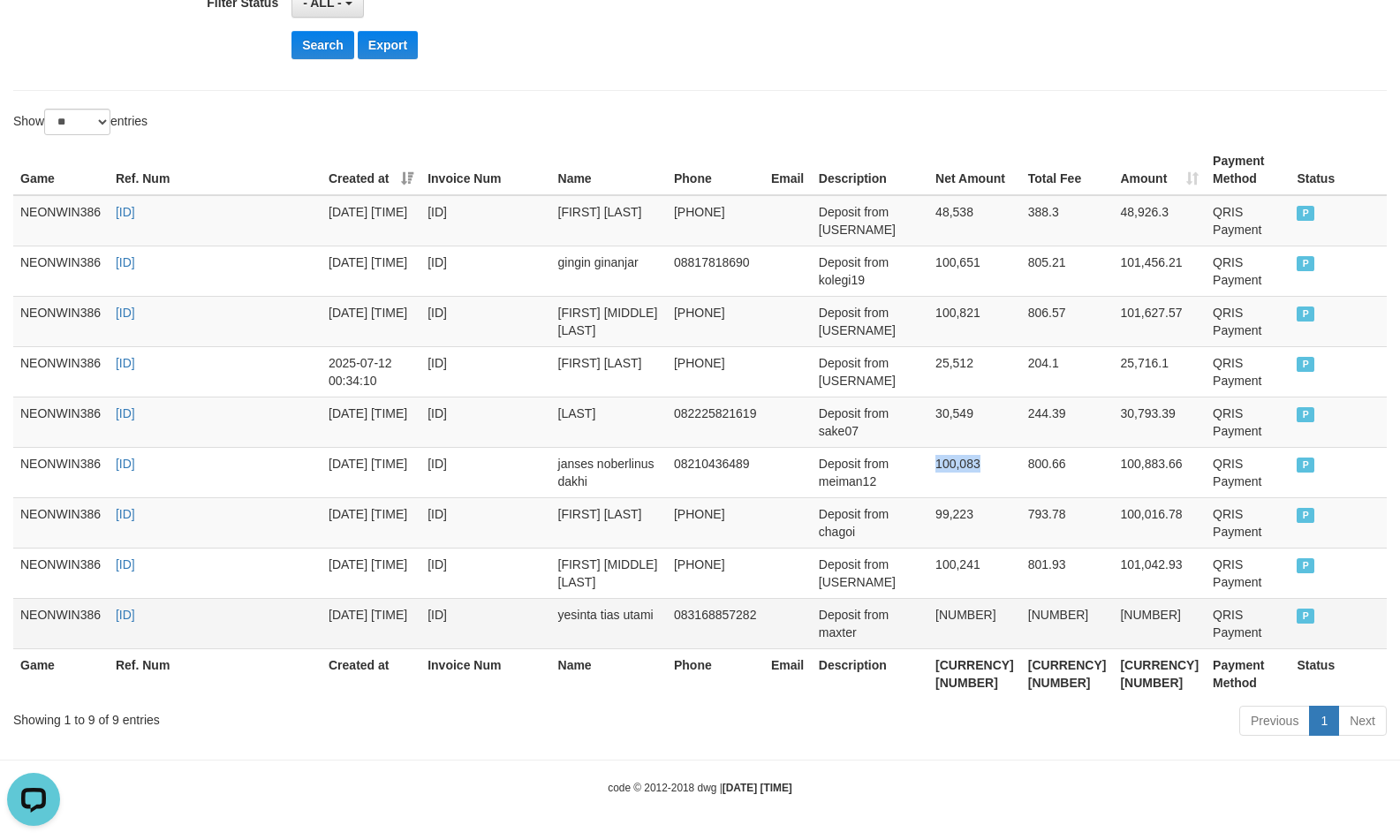 copy on "100,083" 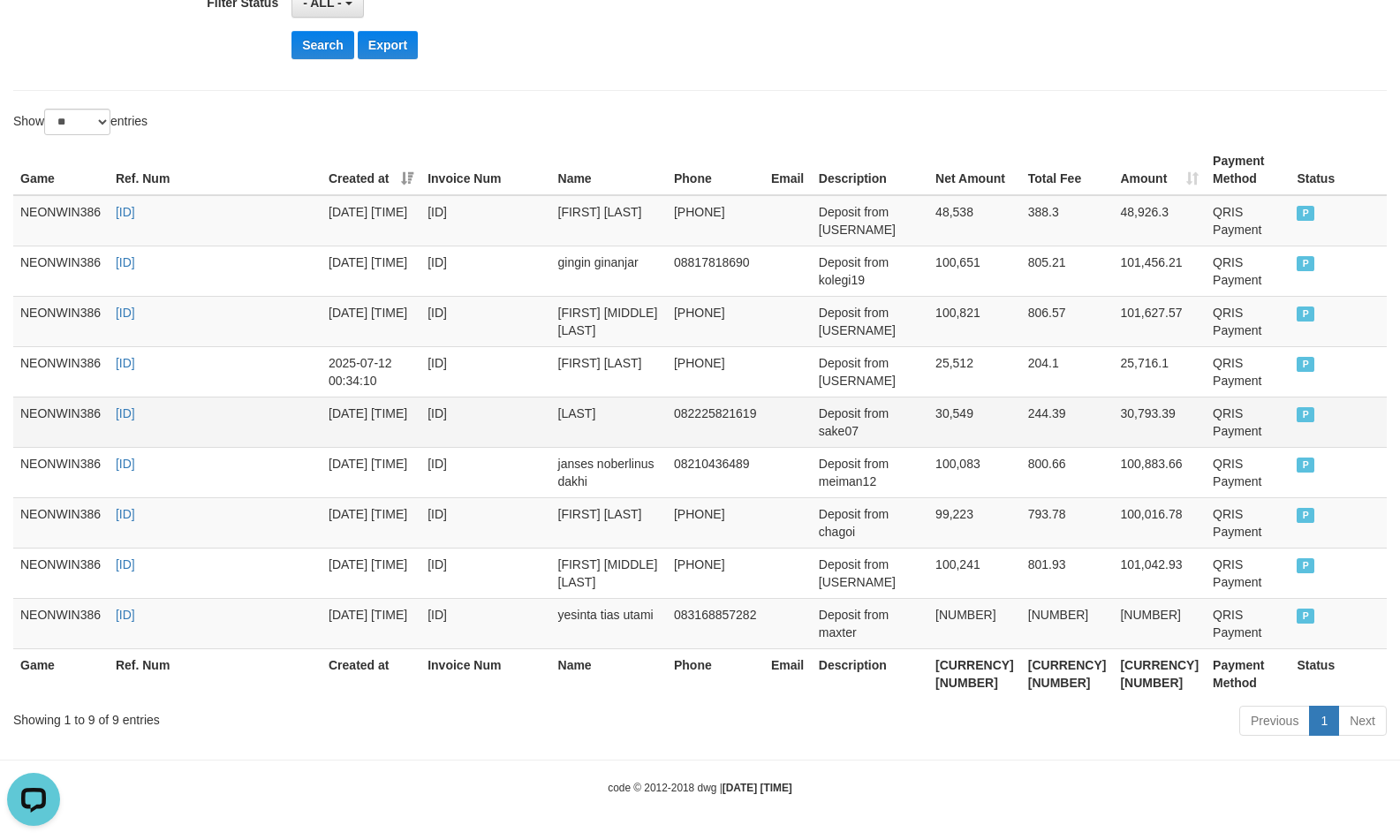 click on "30,549" at bounding box center (974, 421) 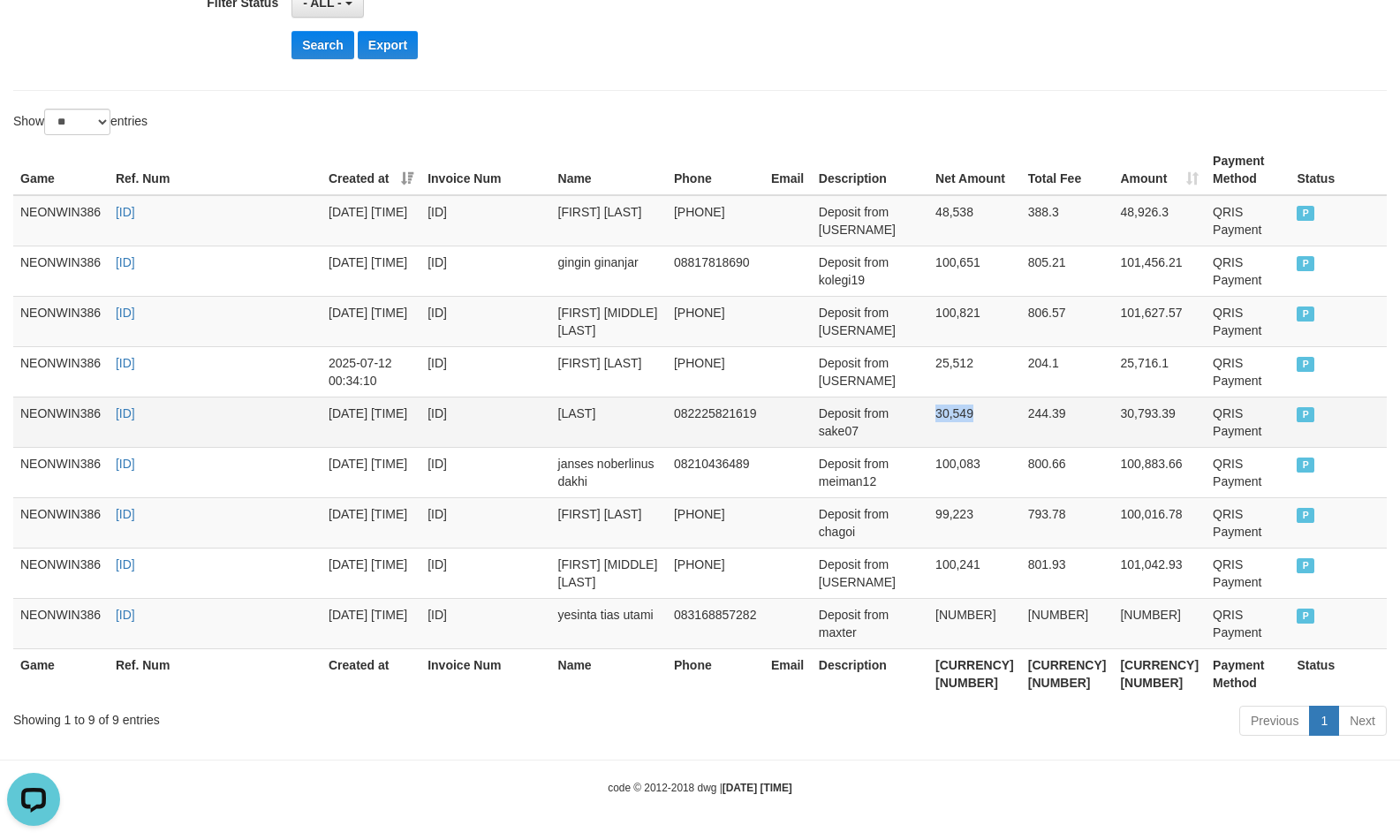 click on "30,549" at bounding box center (974, 421) 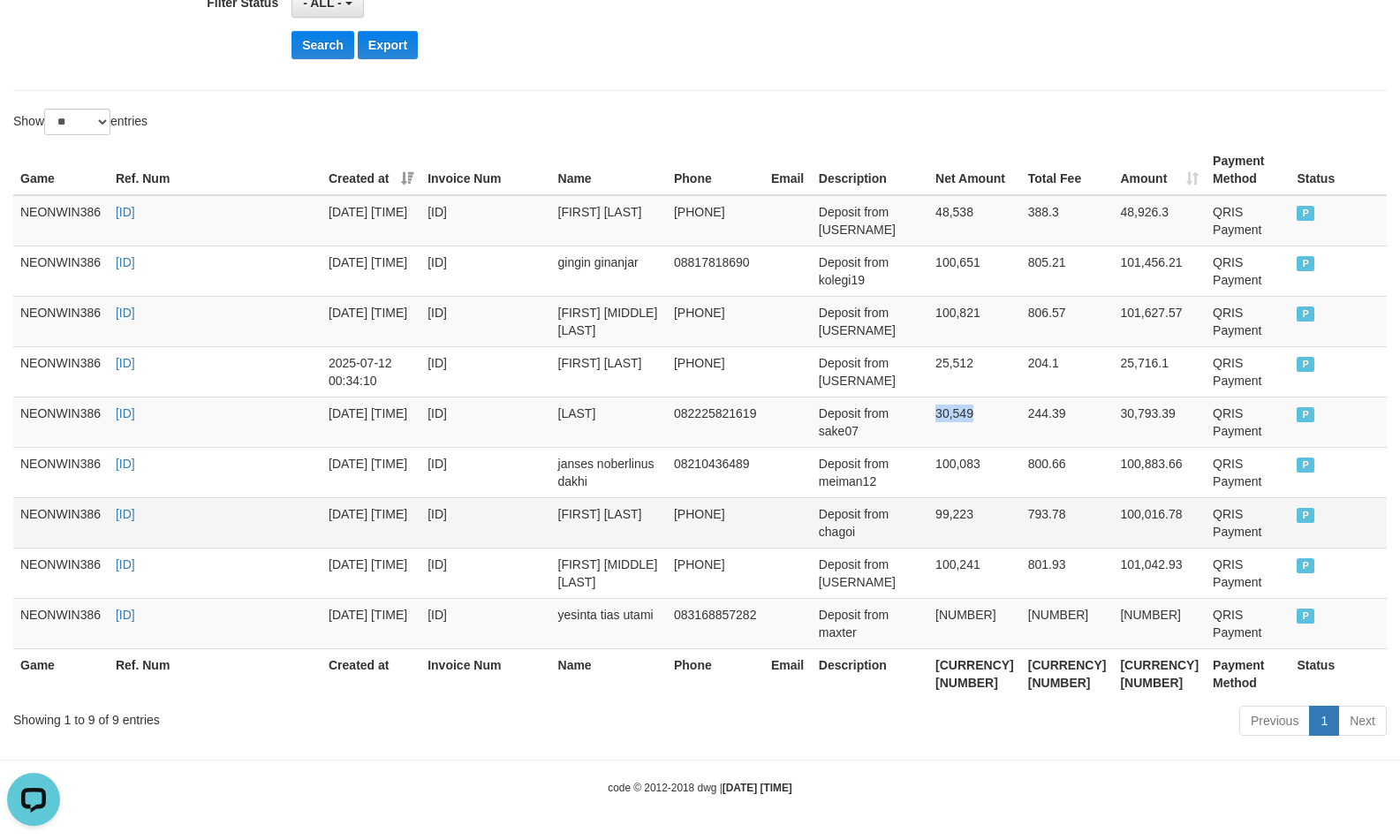 copy on "30,549" 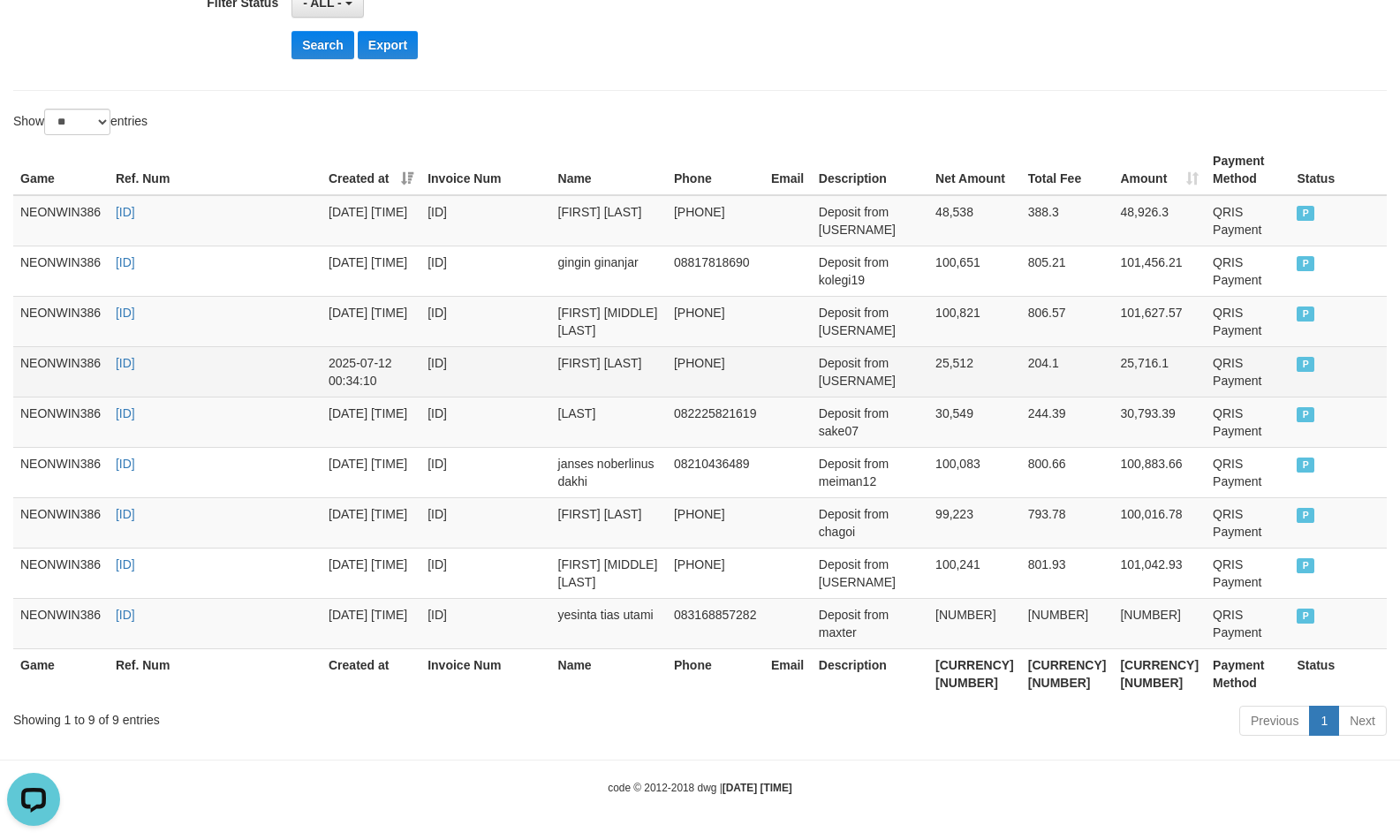 click on "25,512" at bounding box center [974, 371] 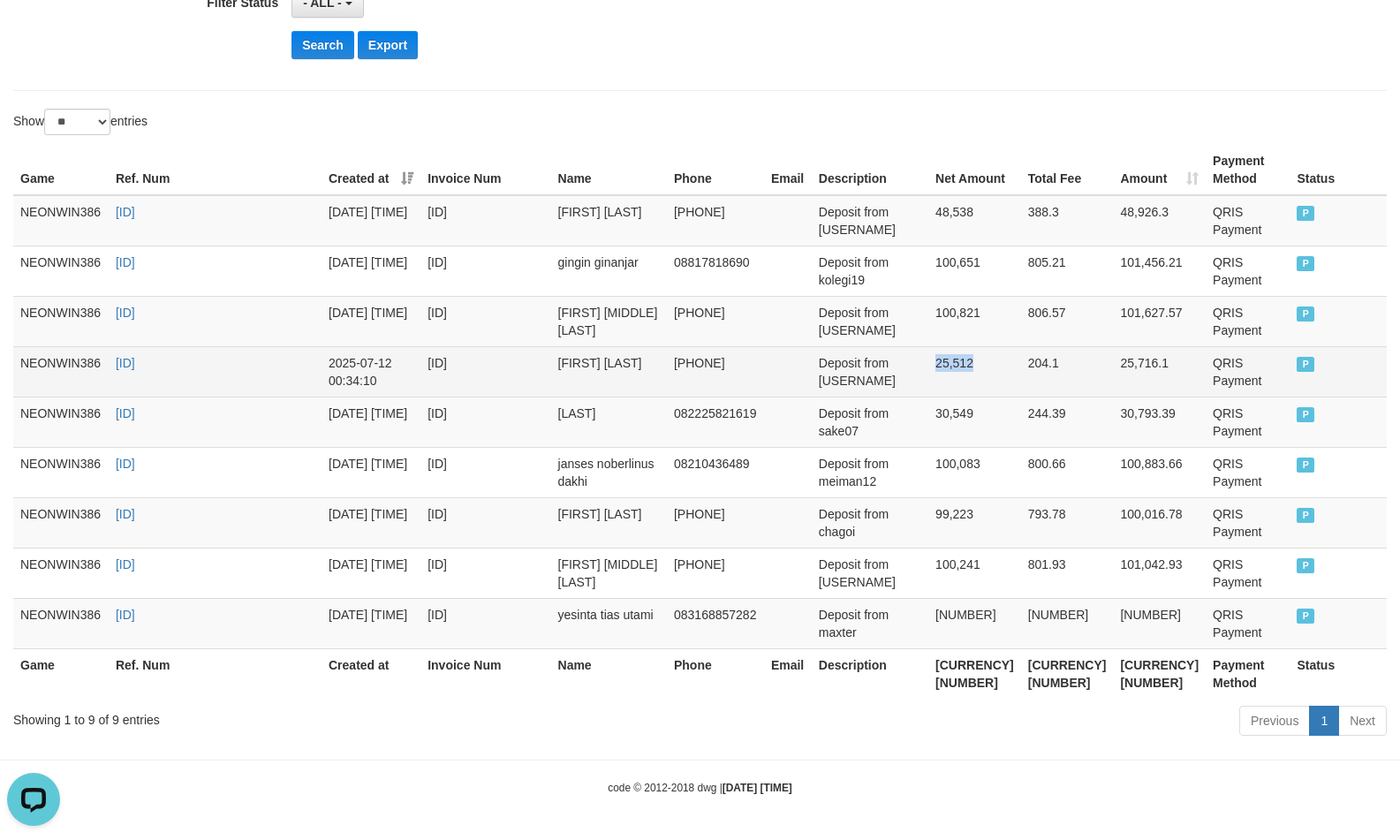 click on "25,512" at bounding box center [974, 371] 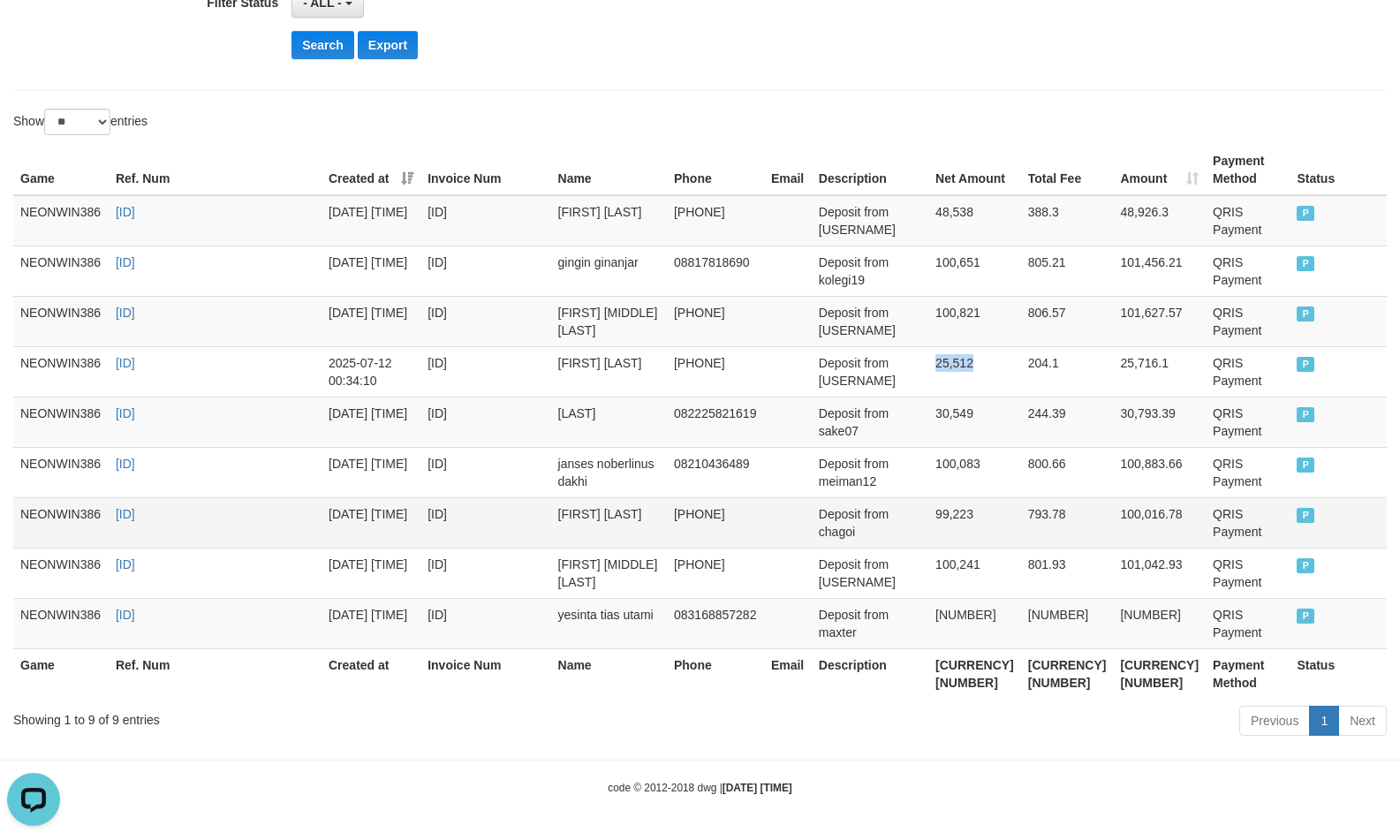 copy on "25,512" 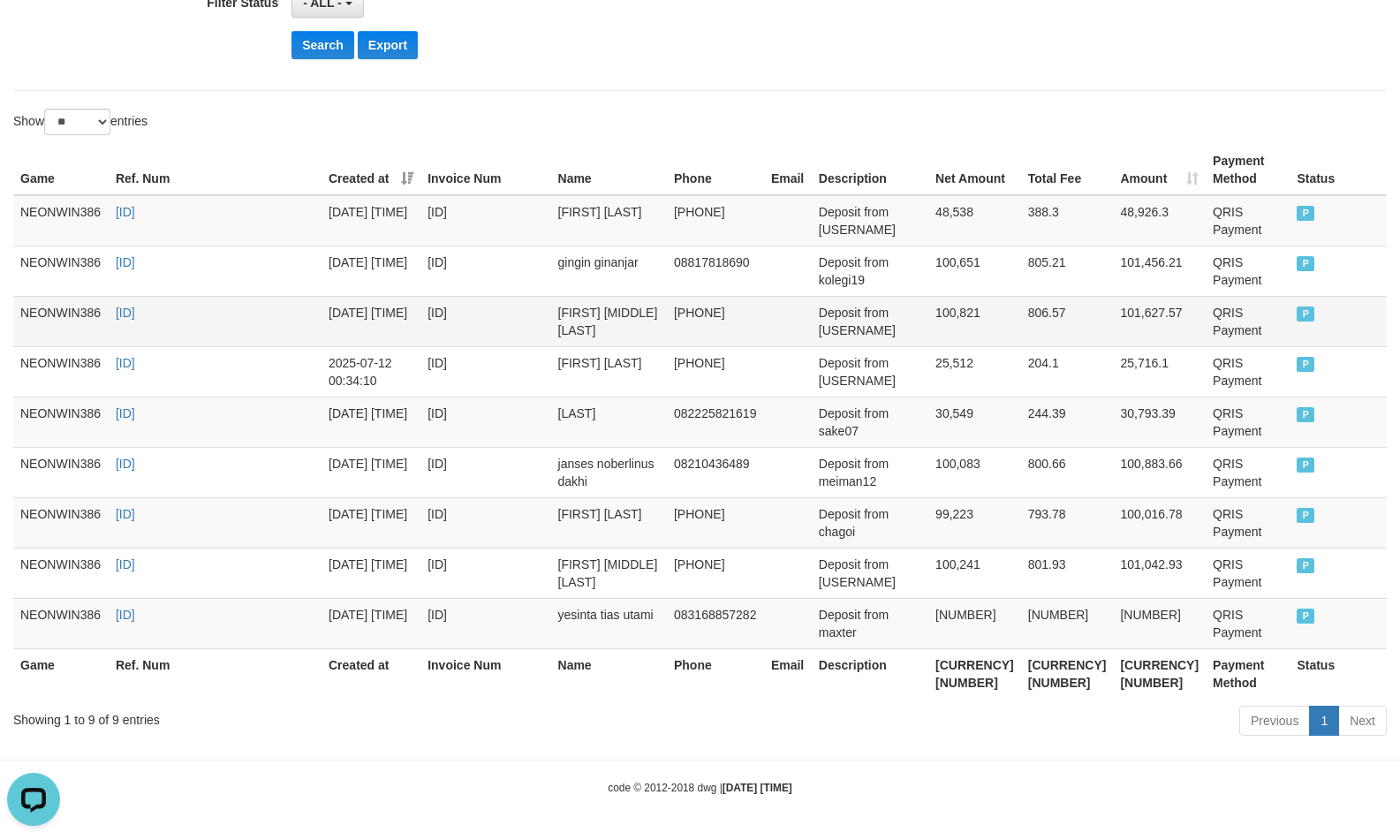 click on "100,821" at bounding box center [974, 321] 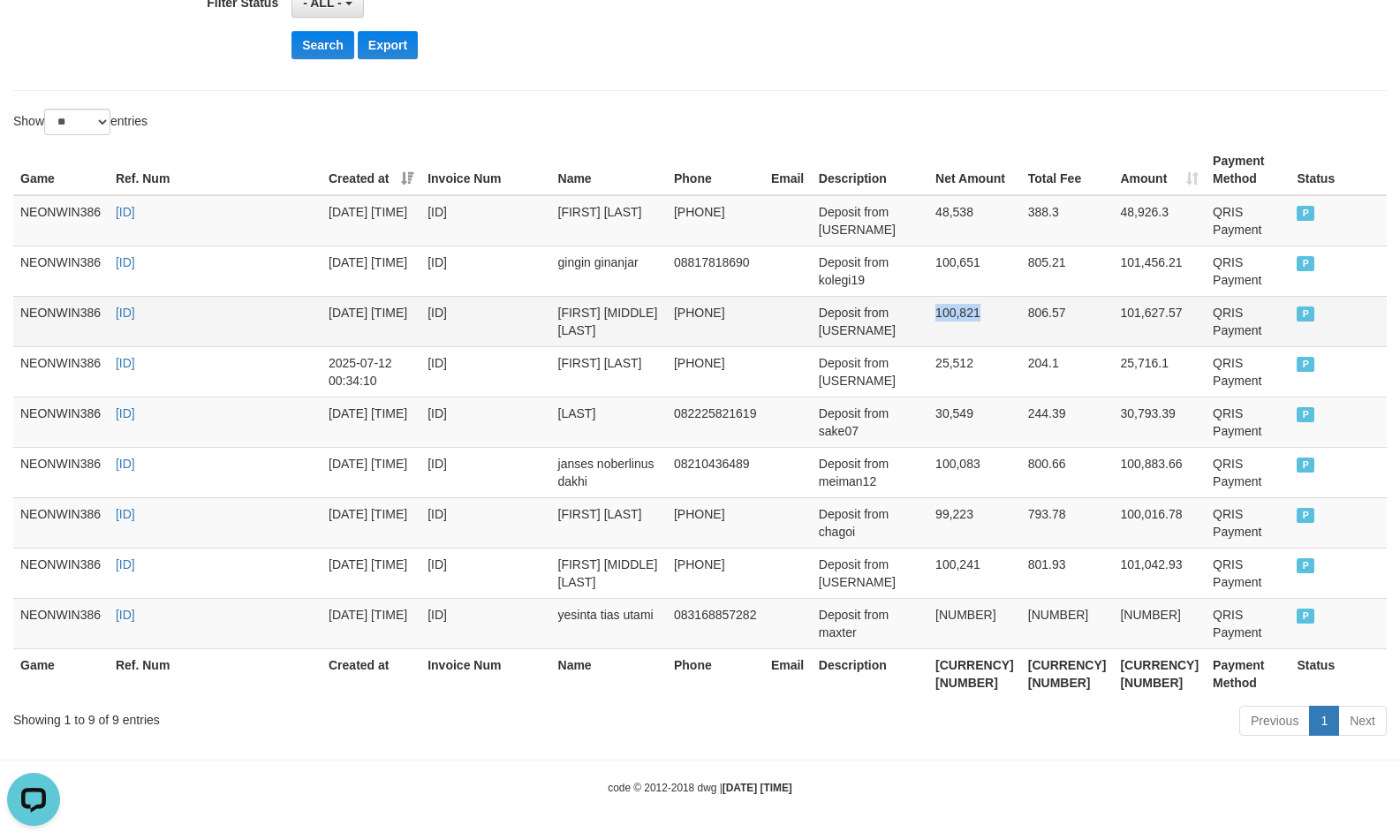 click on "100,821" at bounding box center (974, 321) 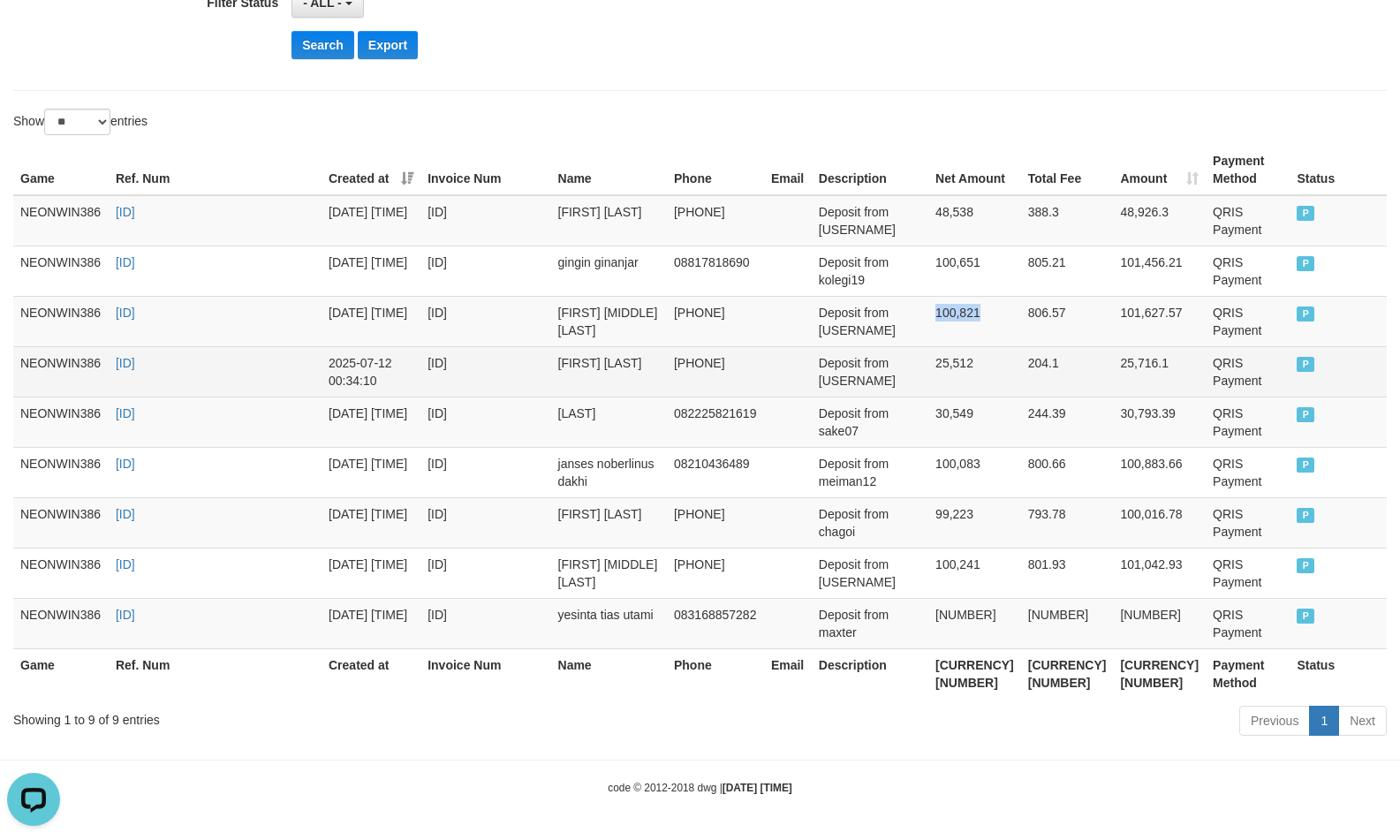 copy on "100,821" 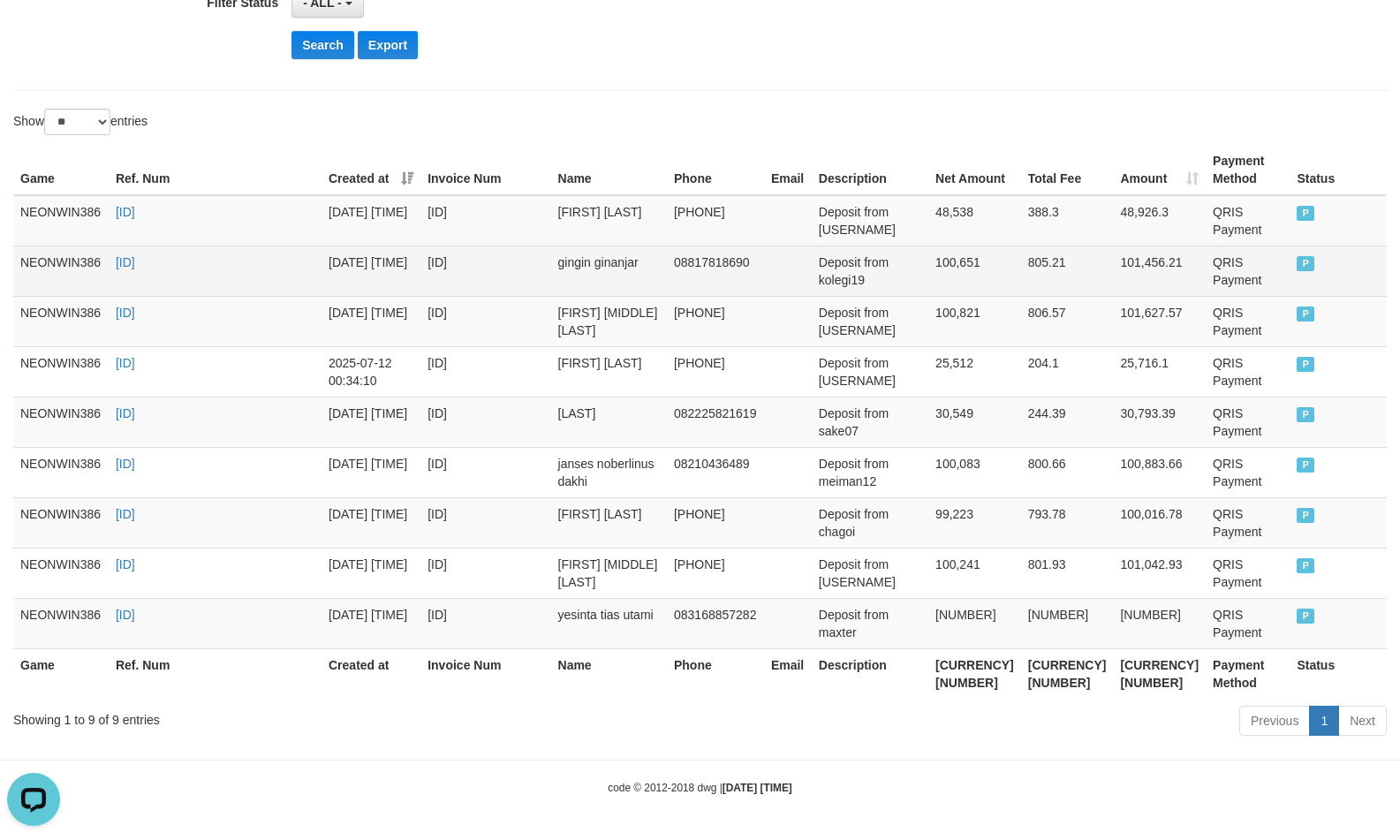 click on "100,651" at bounding box center (974, 270) 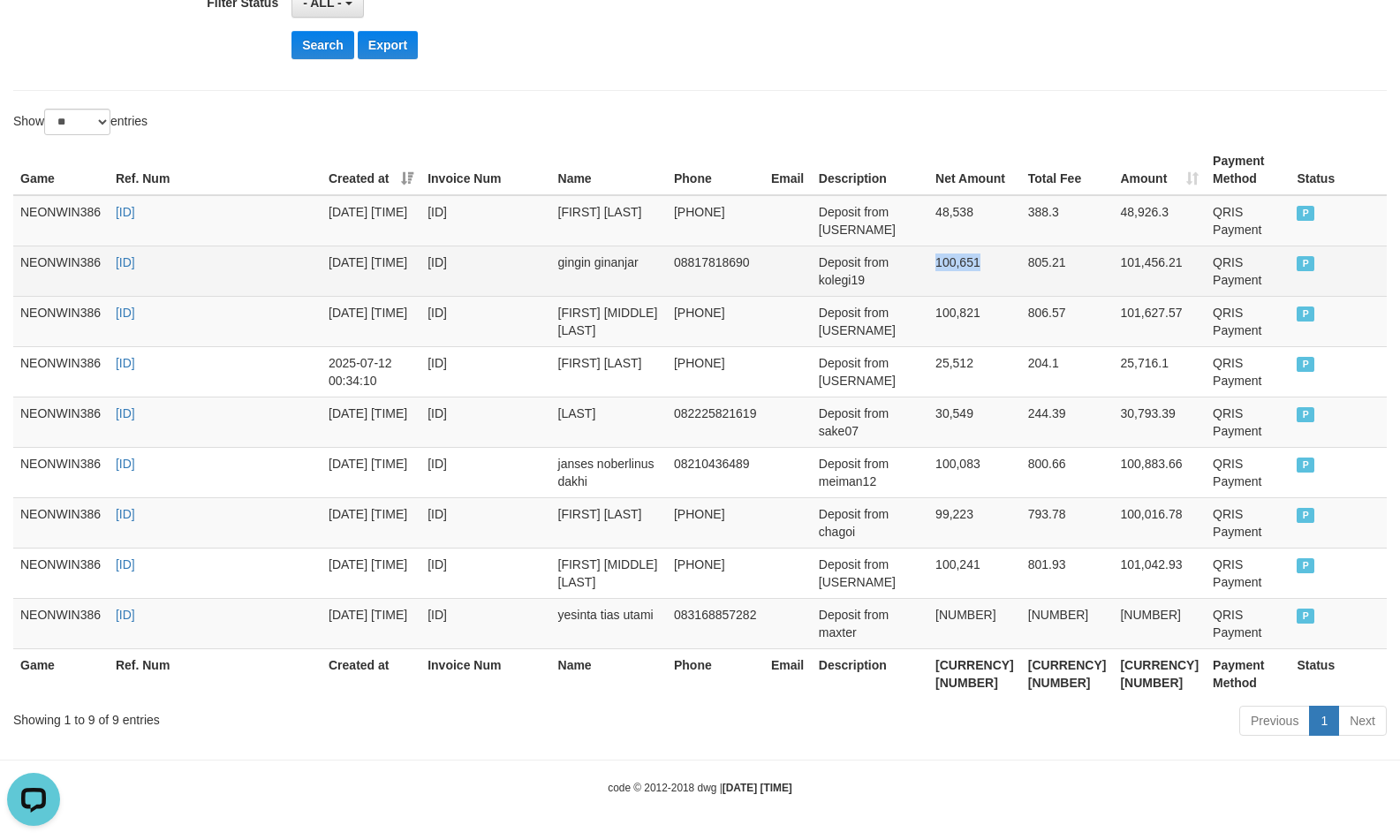 click on "100,651" at bounding box center [974, 270] 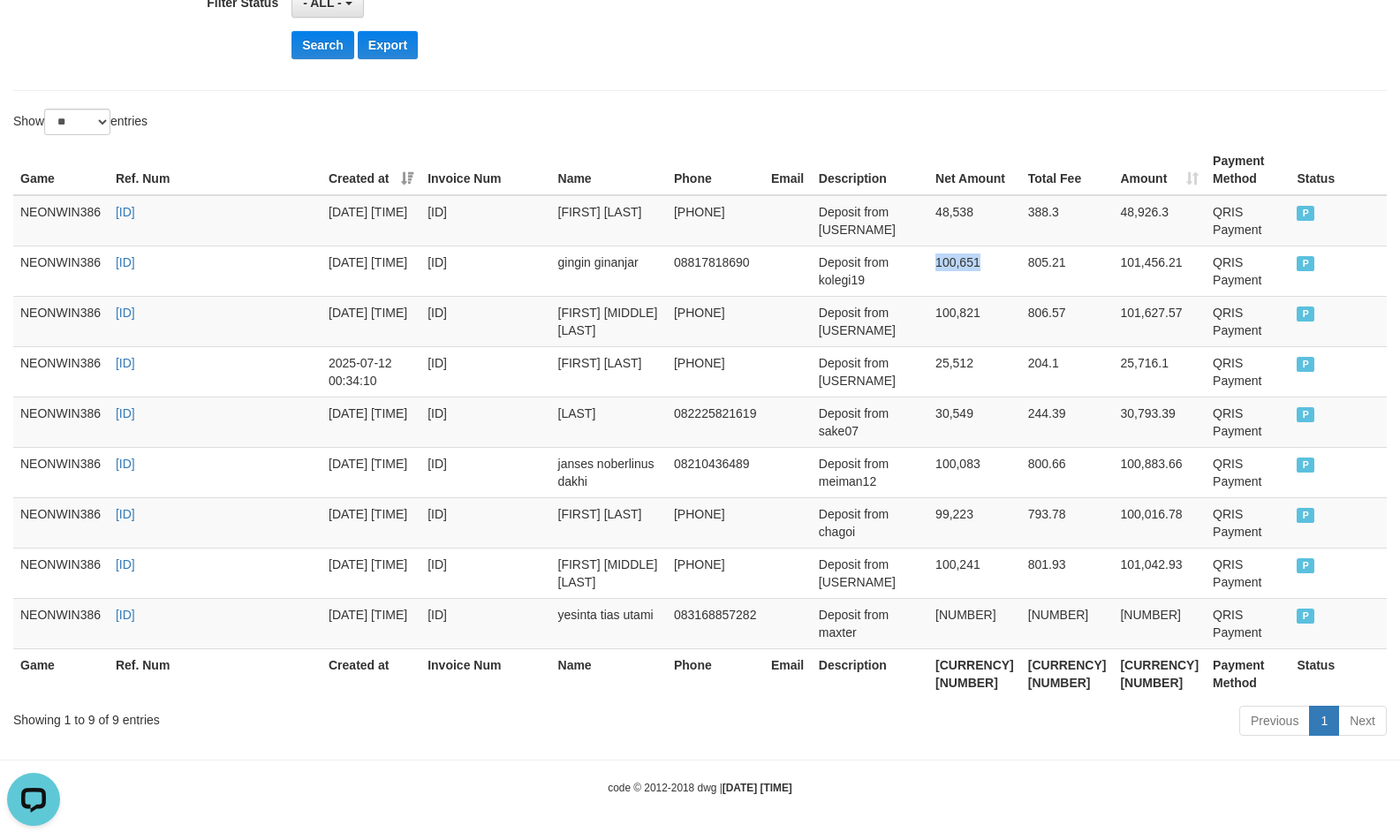 copy on "100,651" 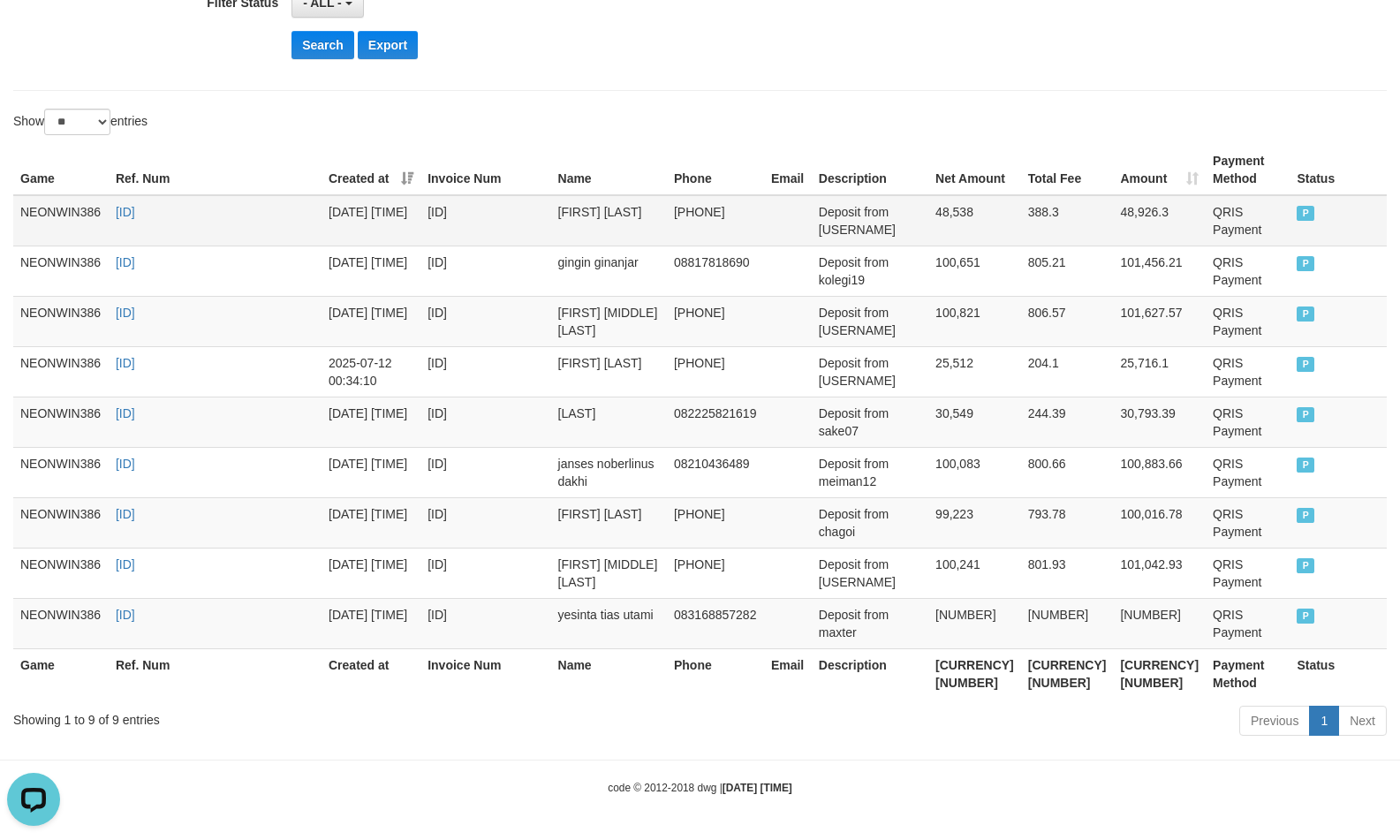 click on "48,538" at bounding box center [974, 221] 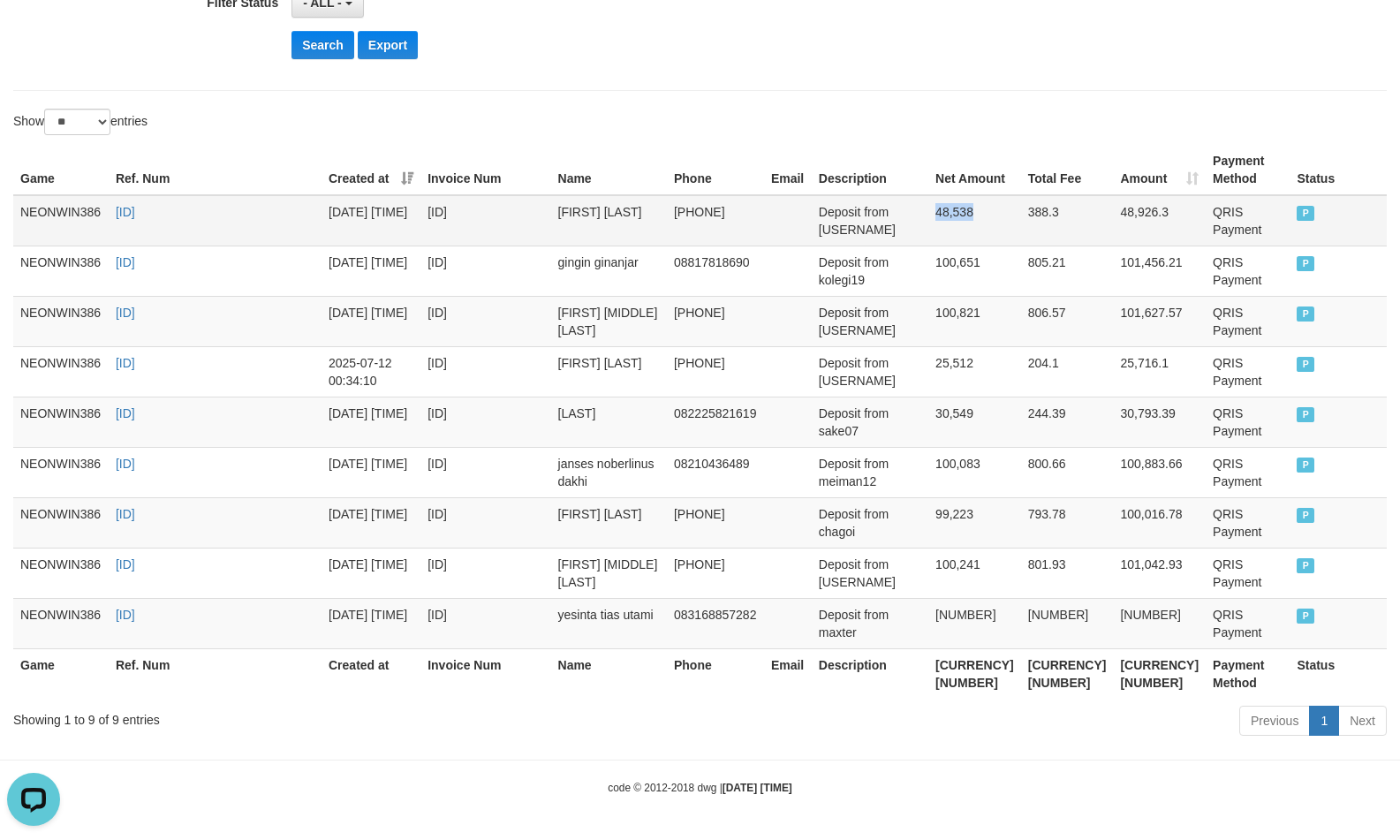 click on "48,538" at bounding box center (974, 221) 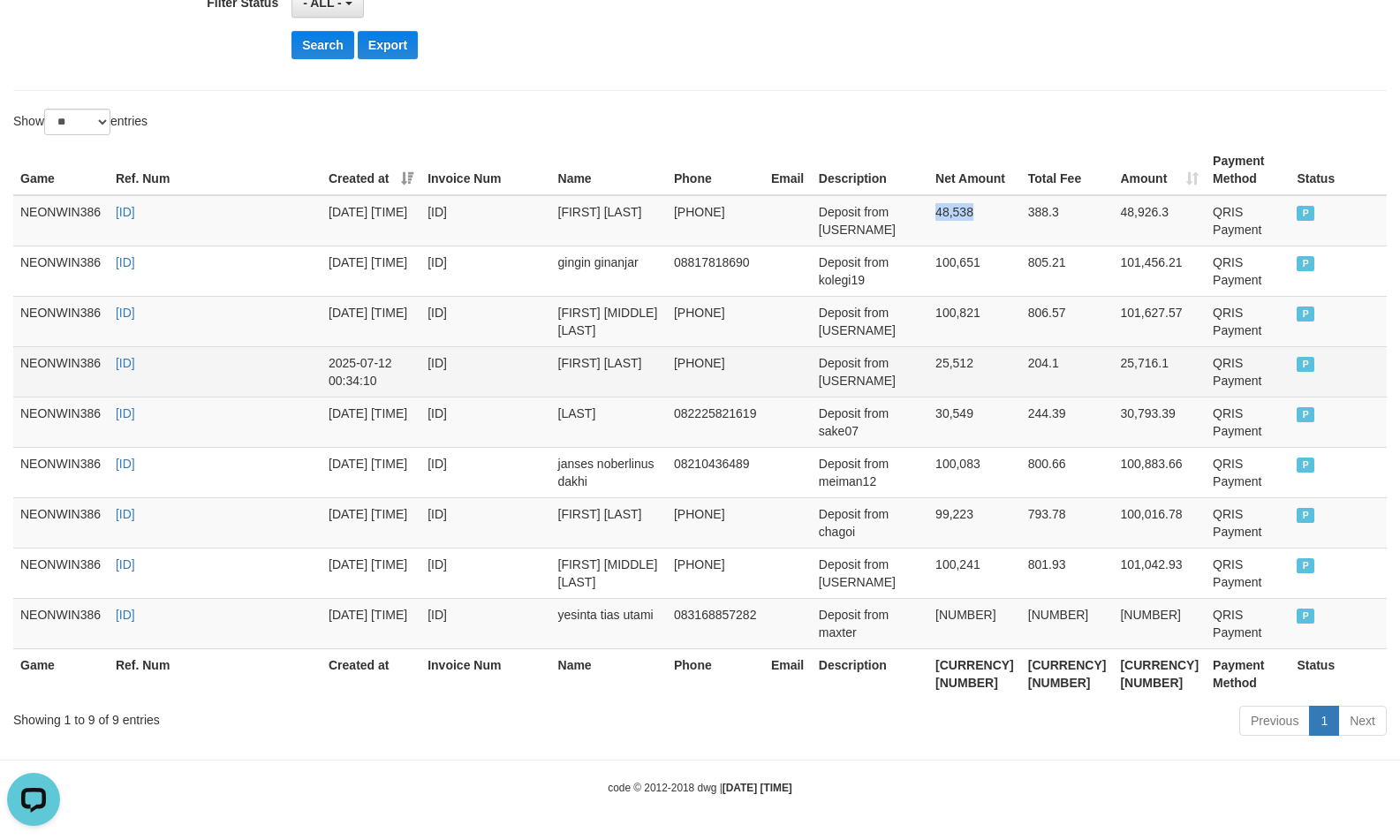 copy on "48,538" 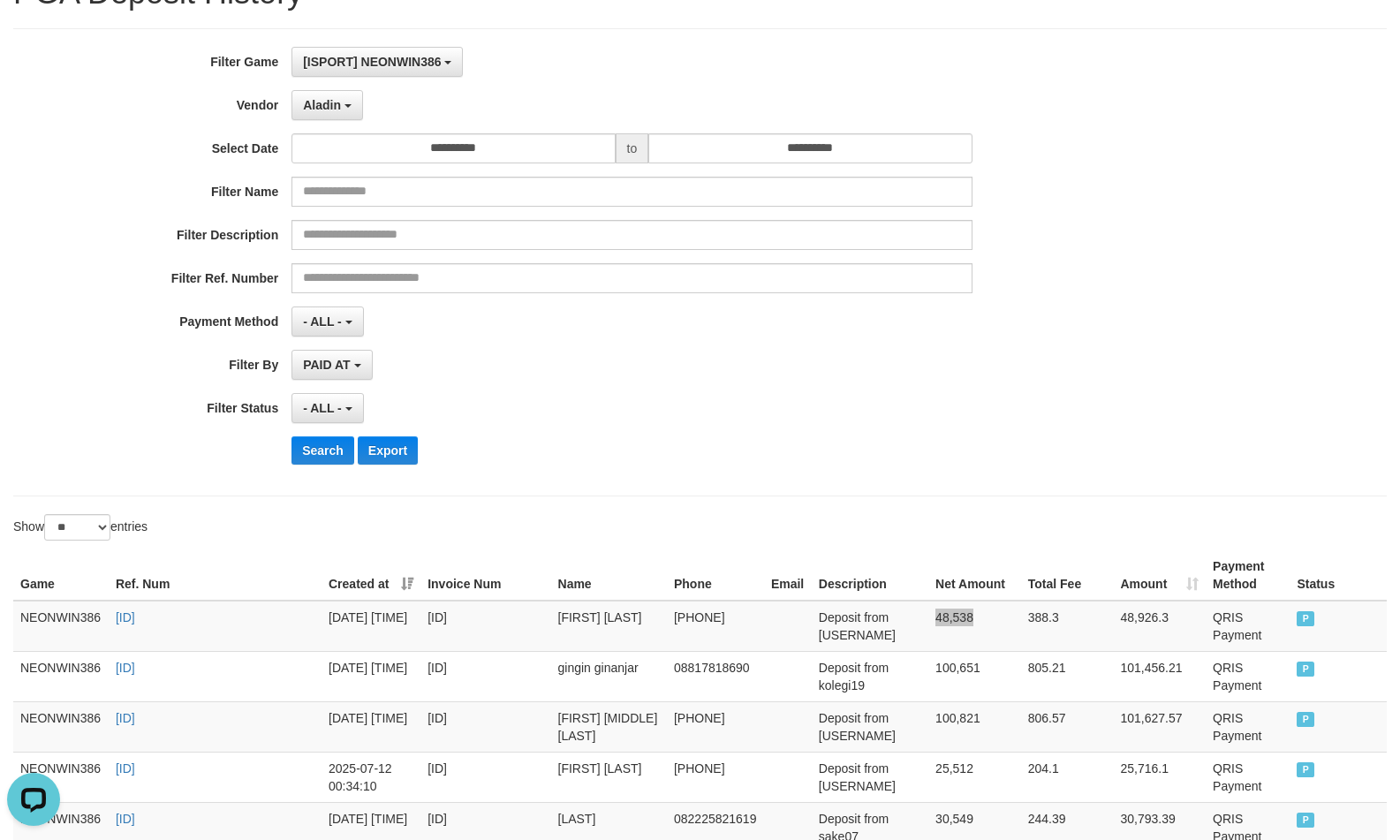 scroll, scrollTop: 0, scrollLeft: 0, axis: both 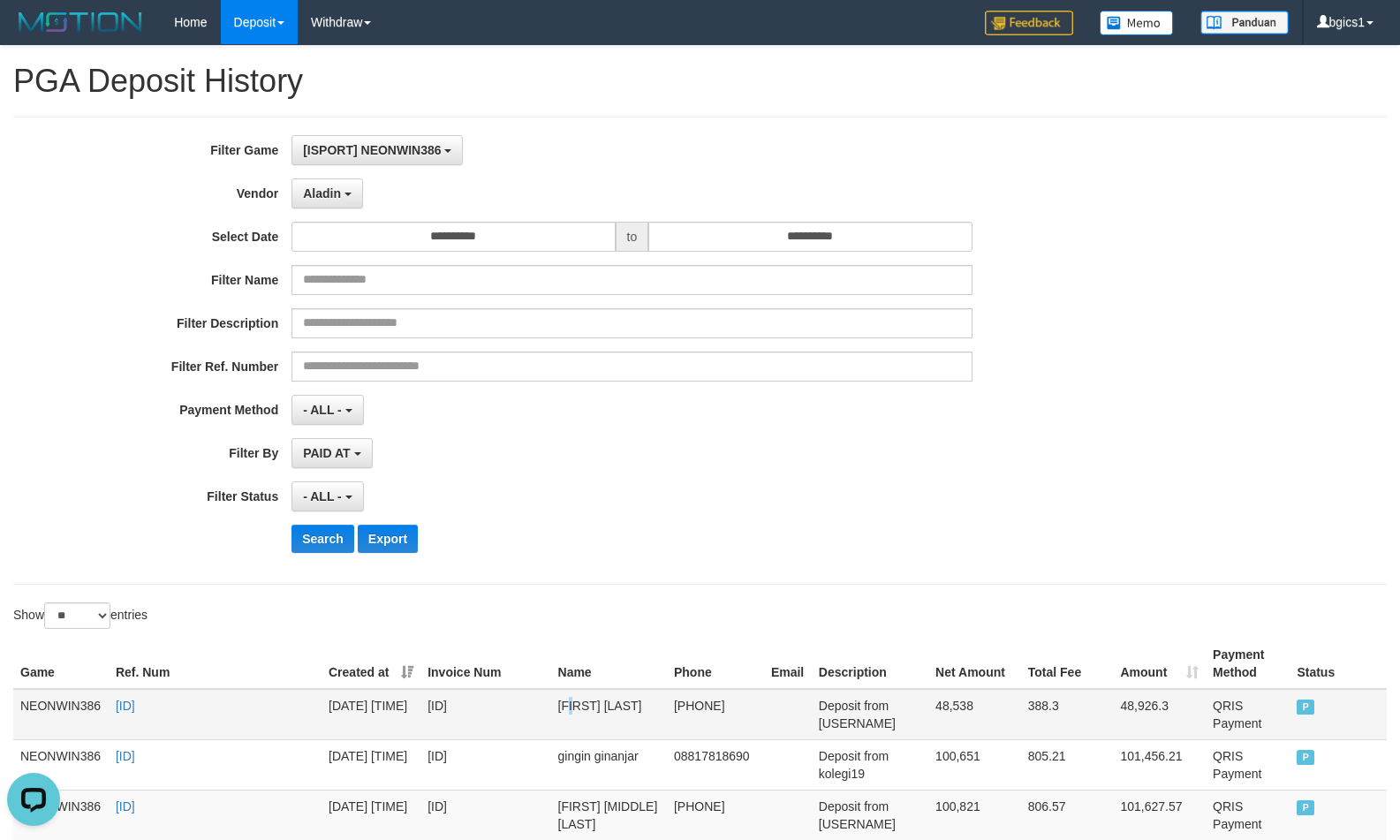 click on "[FIRST] [LAST]" at bounding box center [609, 715] 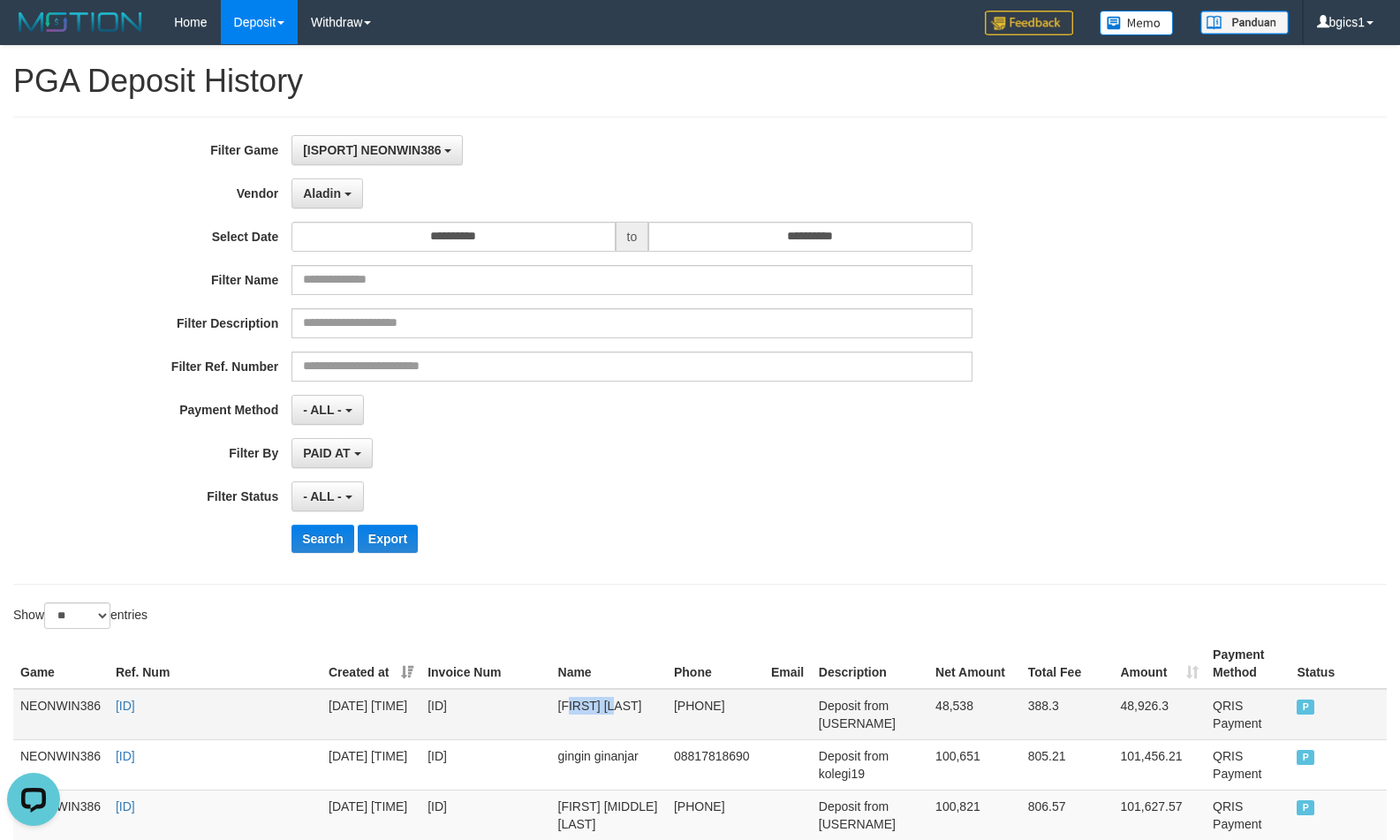 click on "[FIRST] [LAST]" at bounding box center (609, 715) 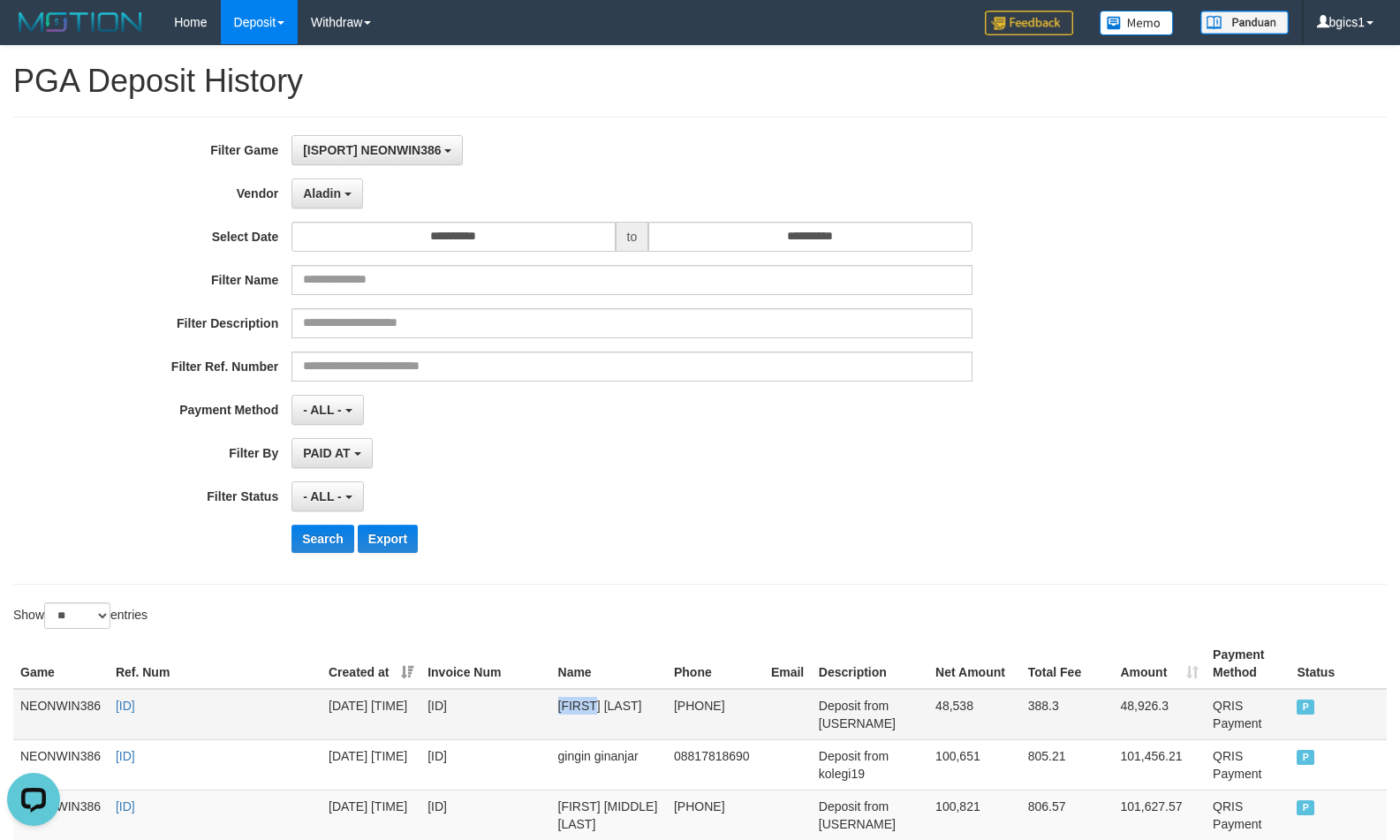 click on "[FIRST] [LAST]" at bounding box center [609, 715] 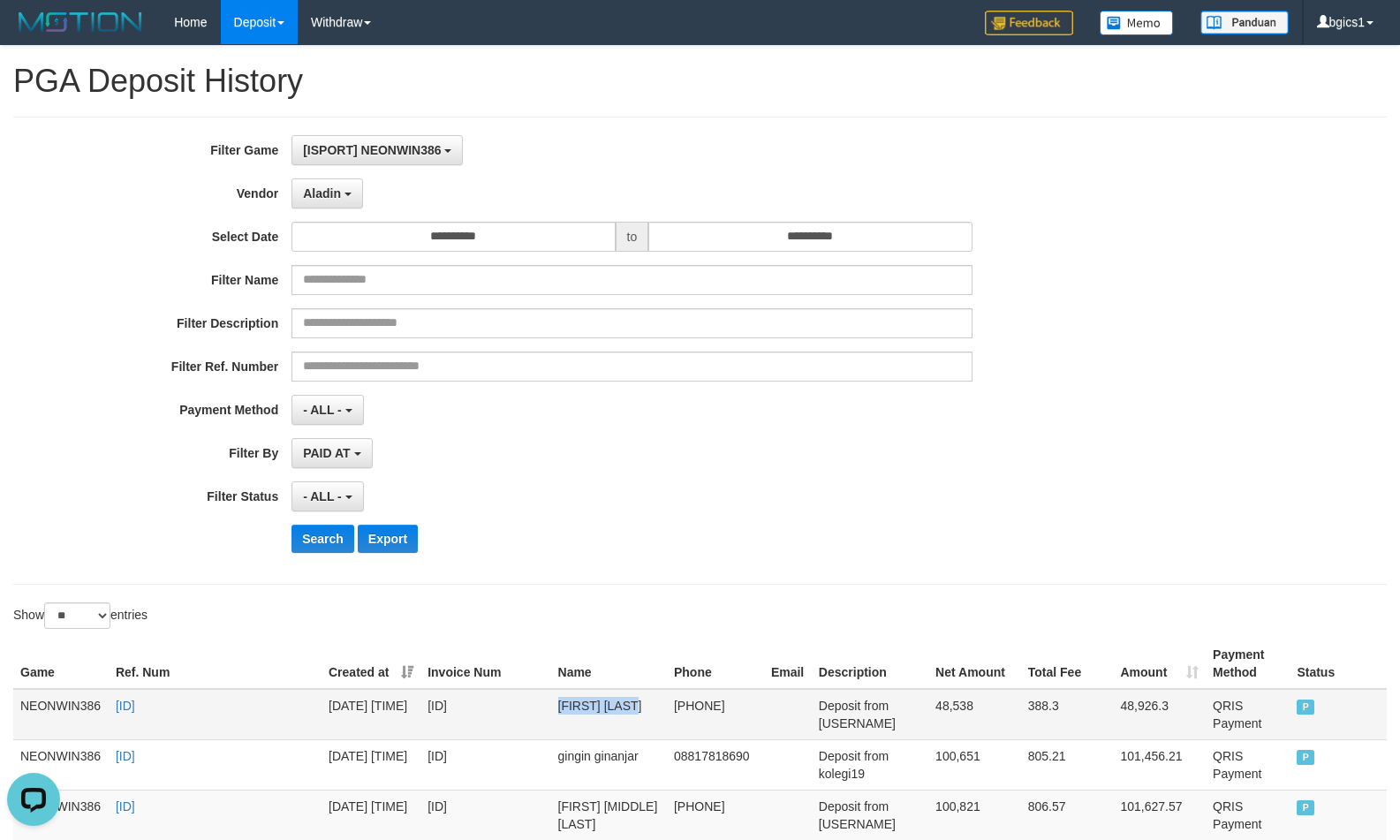 click on "[FIRST] [LAST]" at bounding box center [609, 715] 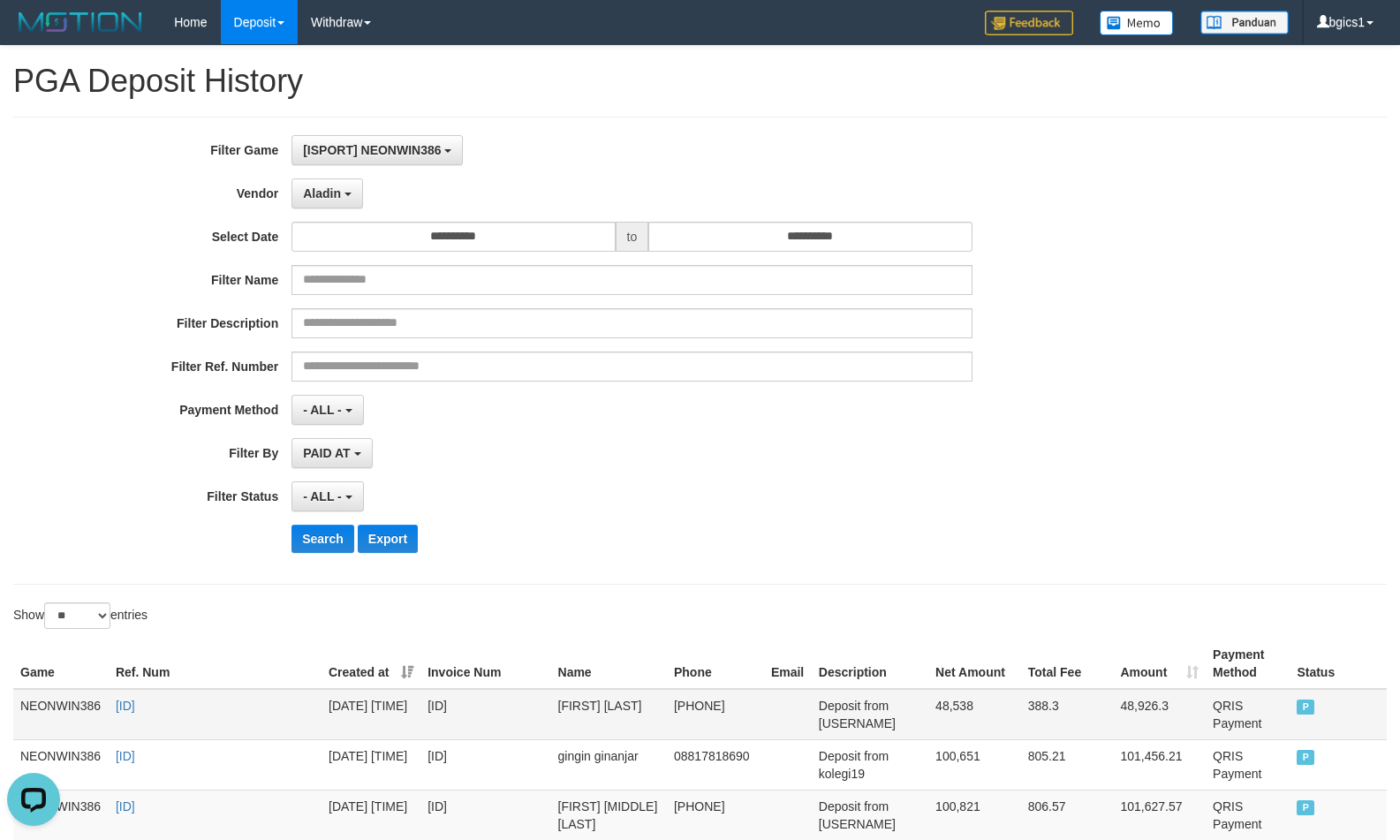 click on "Deposit from [USERNAME]" at bounding box center [870, 715] 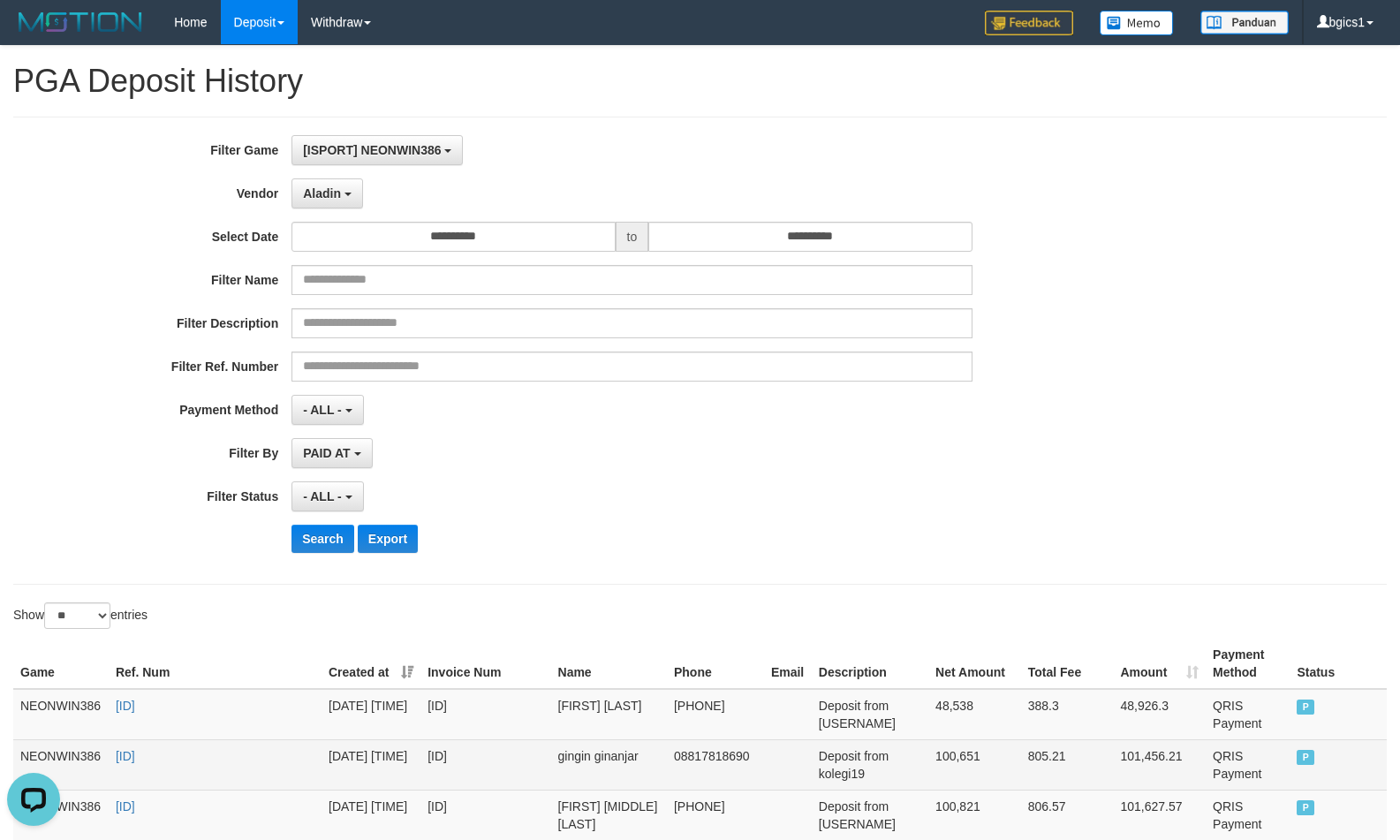 copy on "banyakbeban" 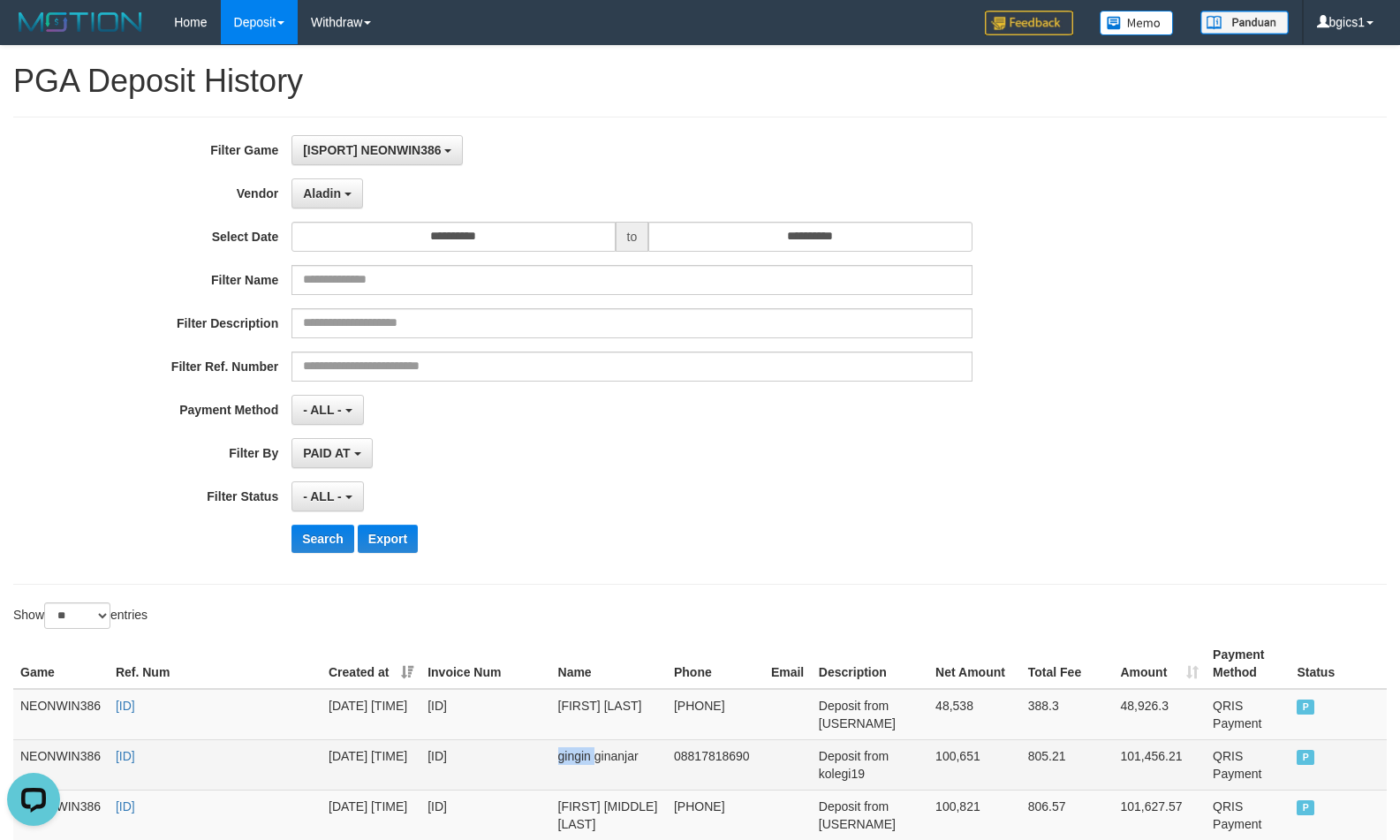click on "gingin ginanjar" at bounding box center [609, 764] 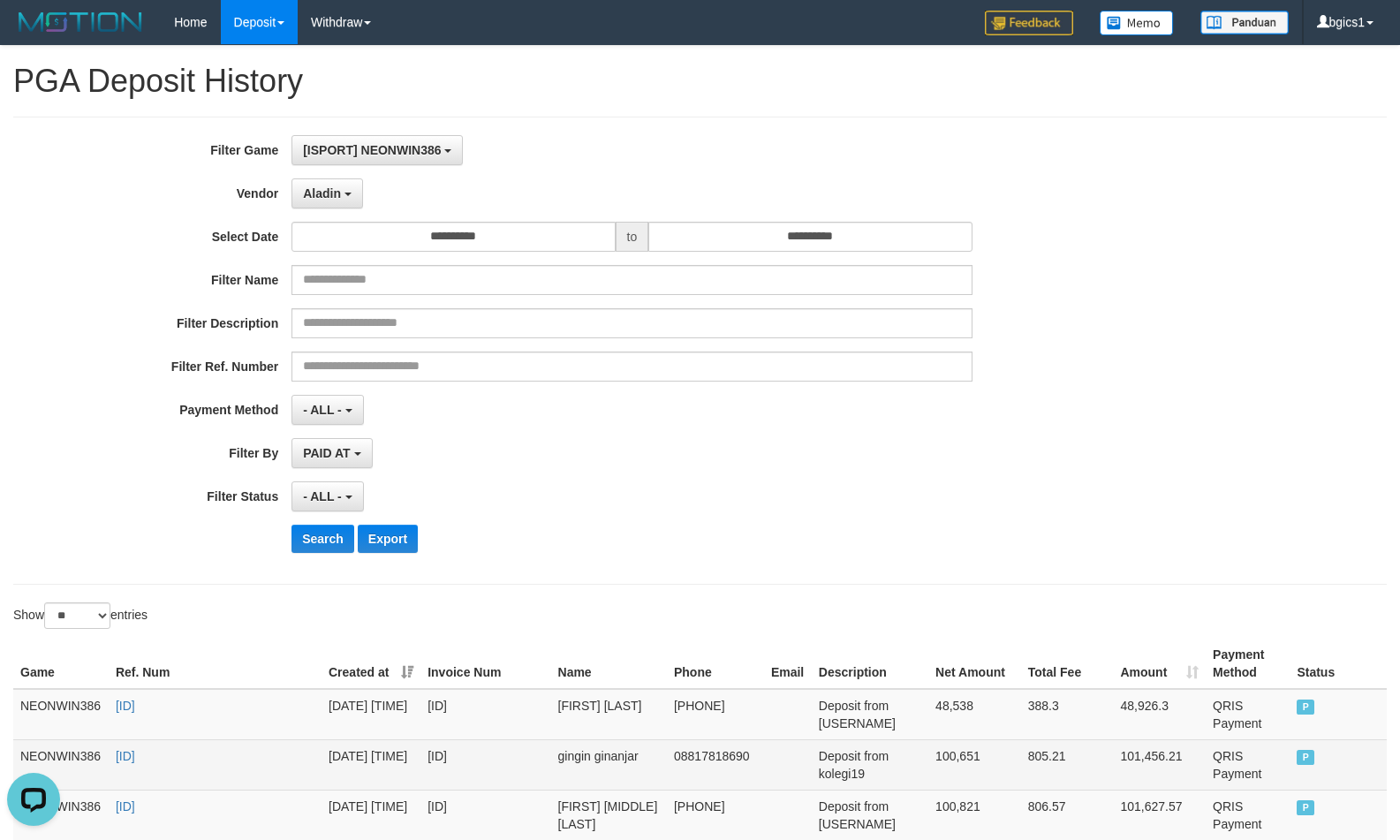 click on "Deposit from kolegi19" at bounding box center [870, 764] 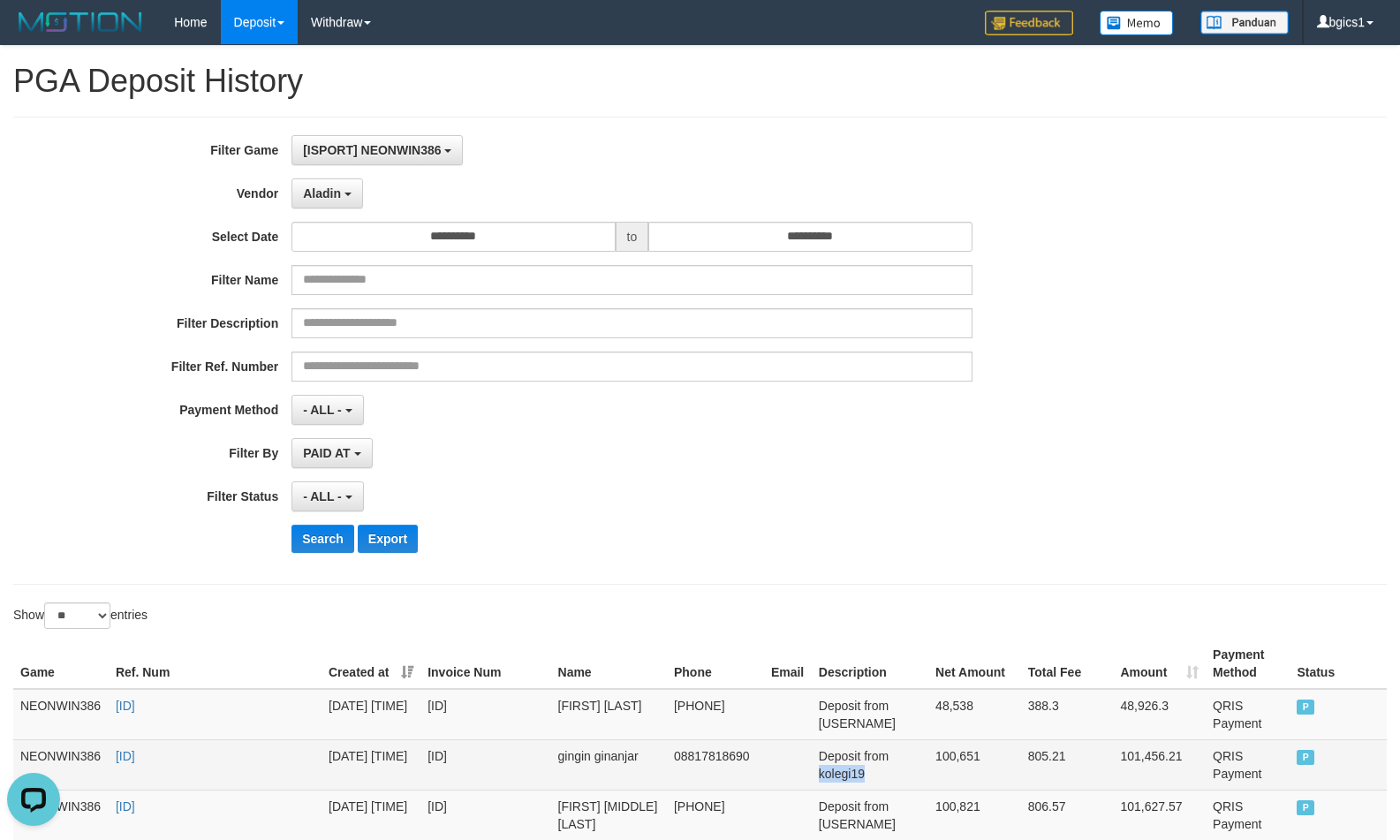 click on "Deposit from kolegi19" at bounding box center [870, 764] 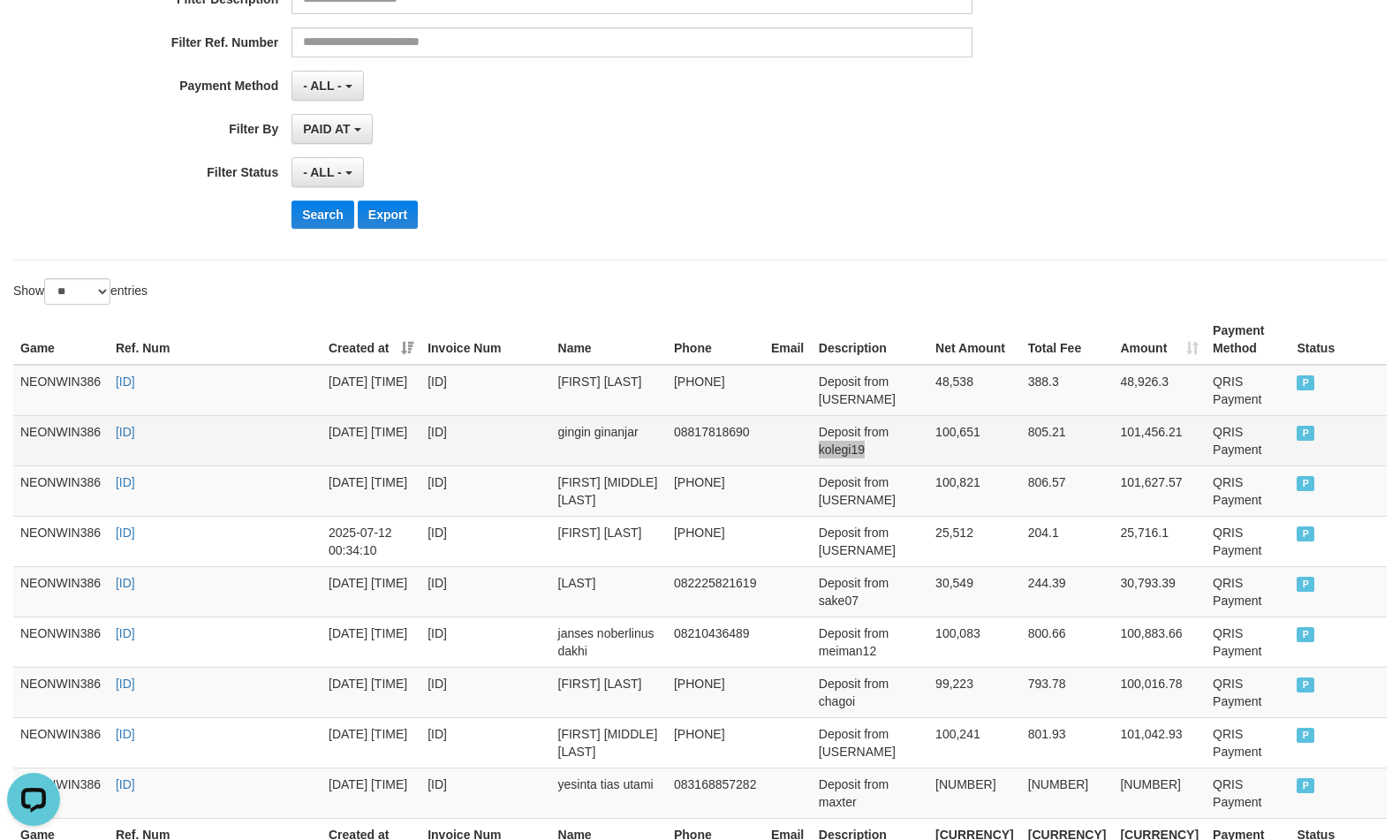scroll, scrollTop: 367, scrollLeft: 0, axis: vertical 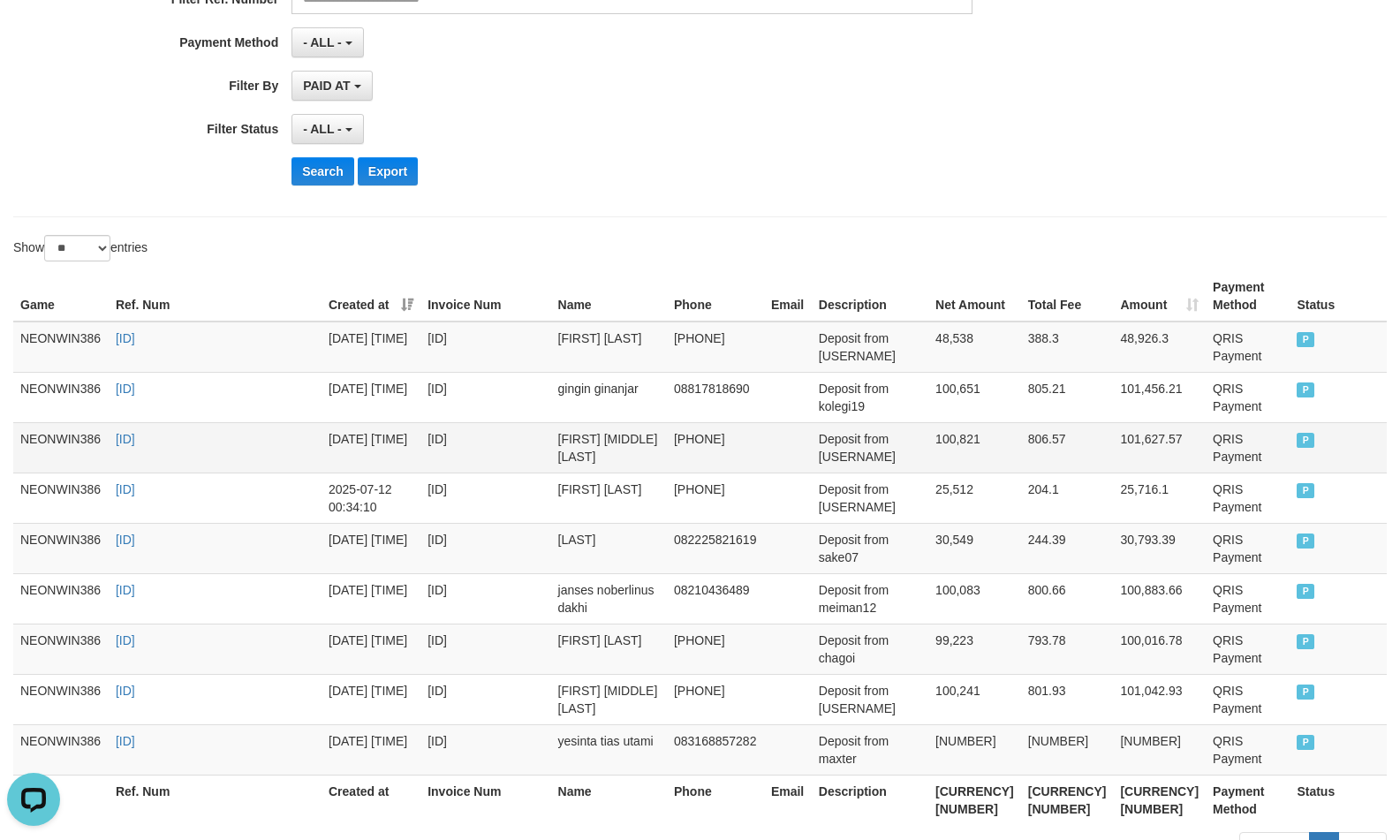 click on "[FIRST] [LAST] [LAST]" at bounding box center (609, 447) 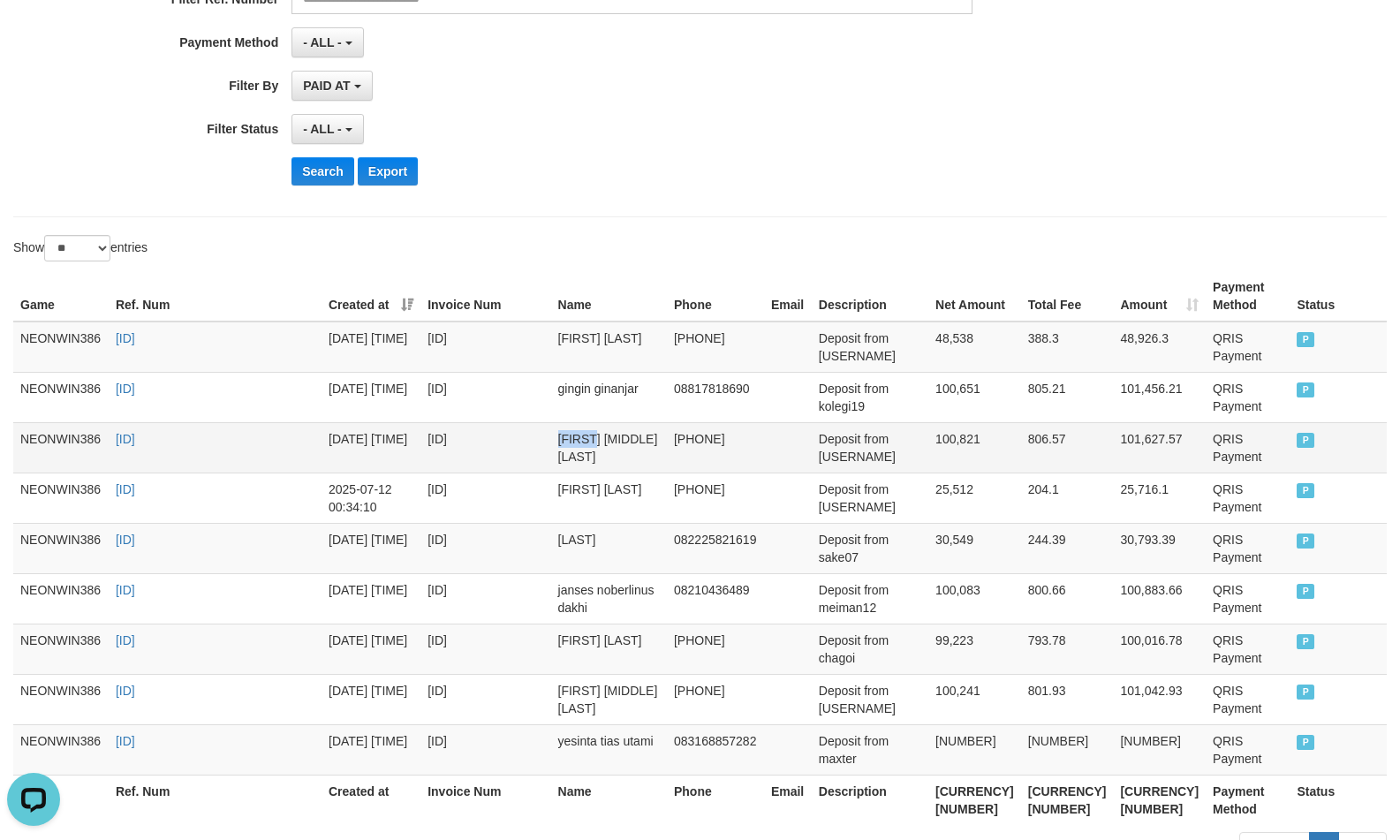 drag, startPoint x: 601, startPoint y: 444, endPoint x: 628, endPoint y: 462, distance: 32.449961 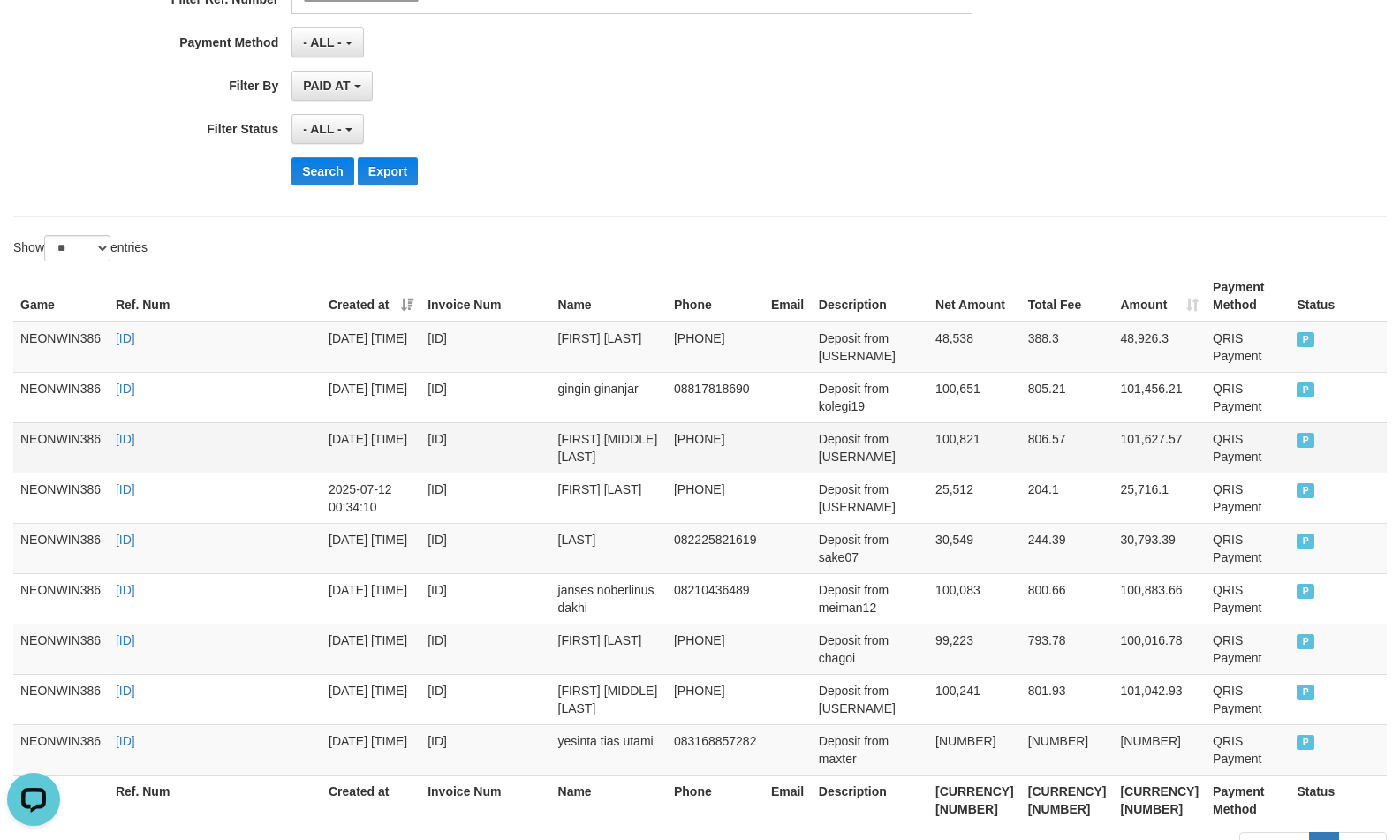 click on "Deposit from [USERNAME]" at bounding box center (870, 447) 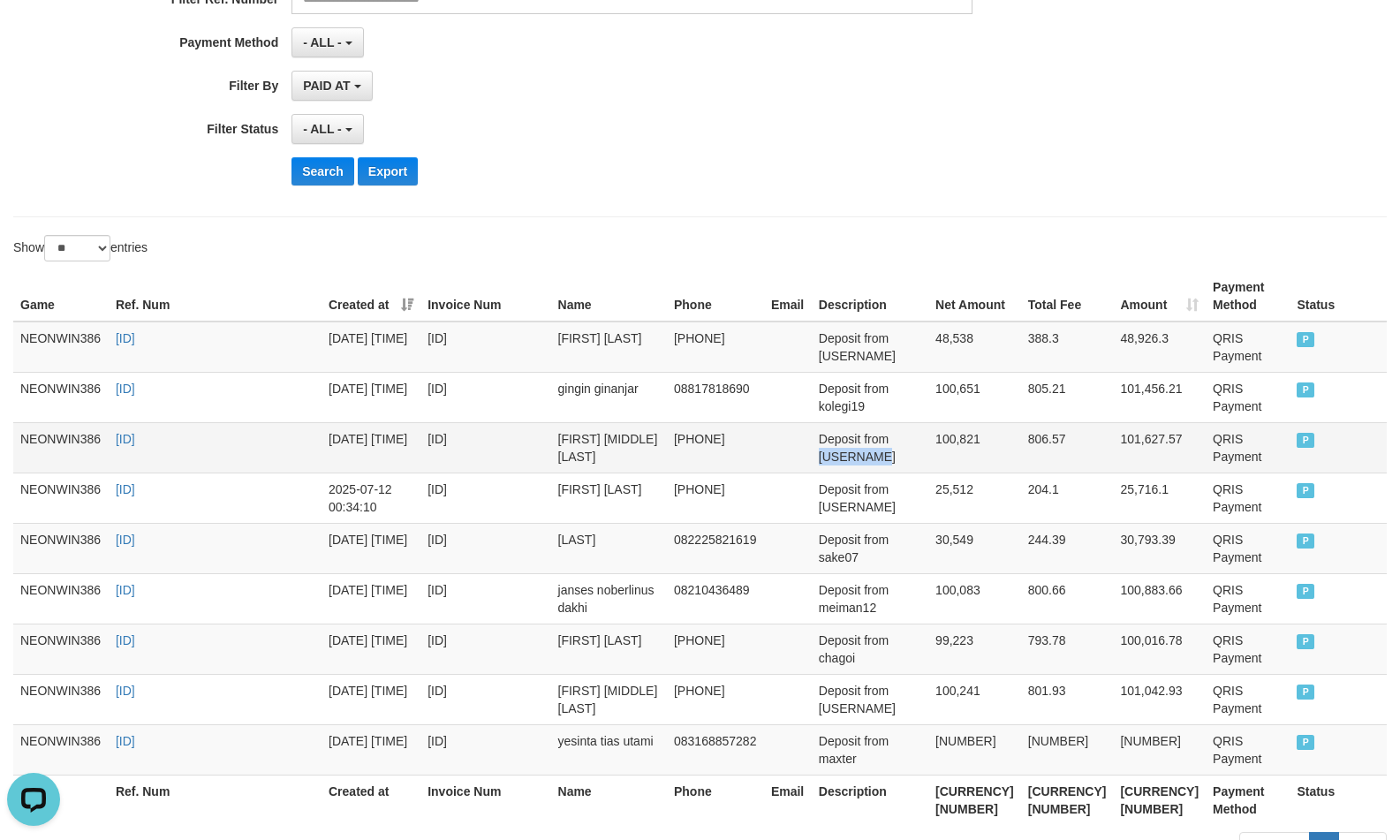 click on "Deposit from [USERNAME]" at bounding box center [870, 447] 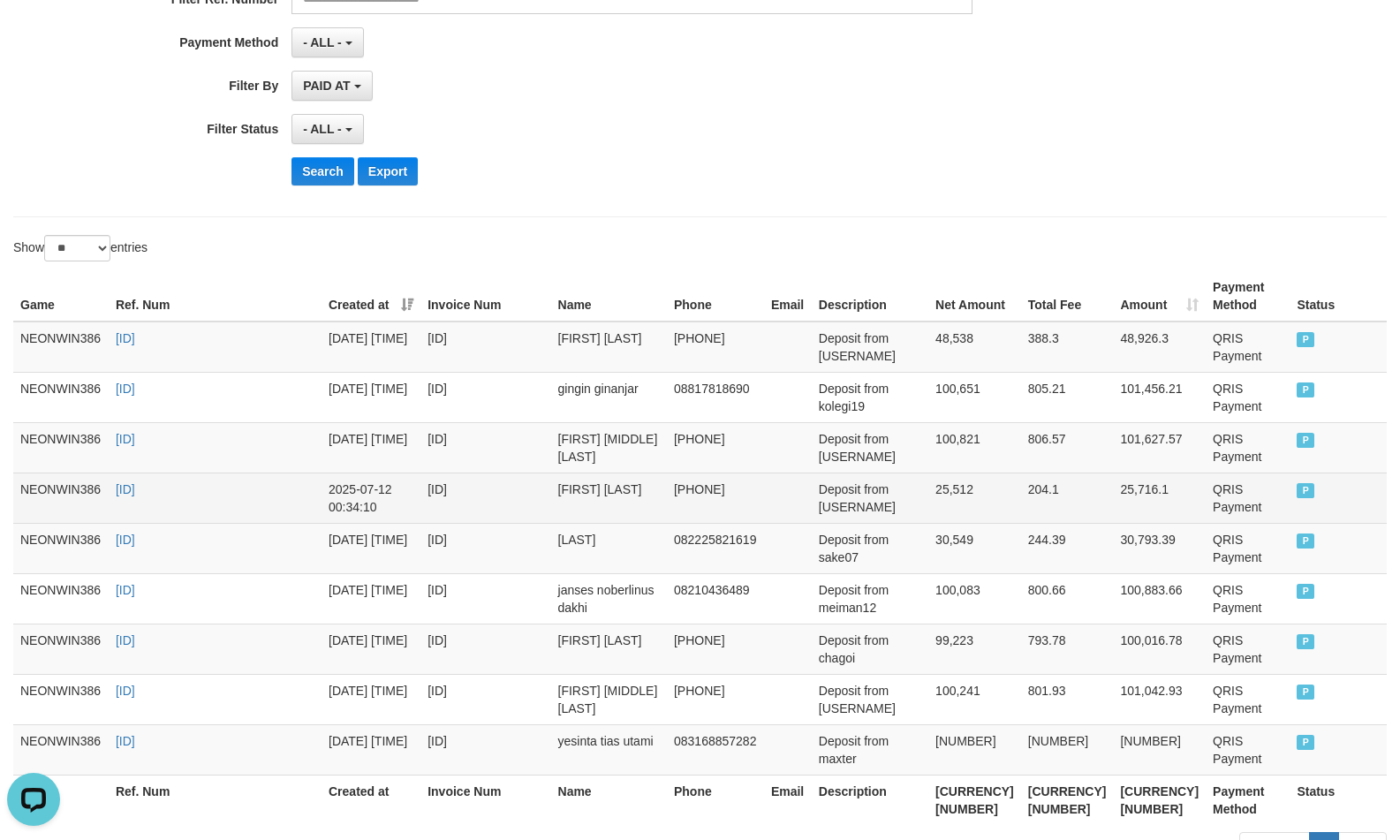 click on "andrian nugraha" at bounding box center [609, 497] 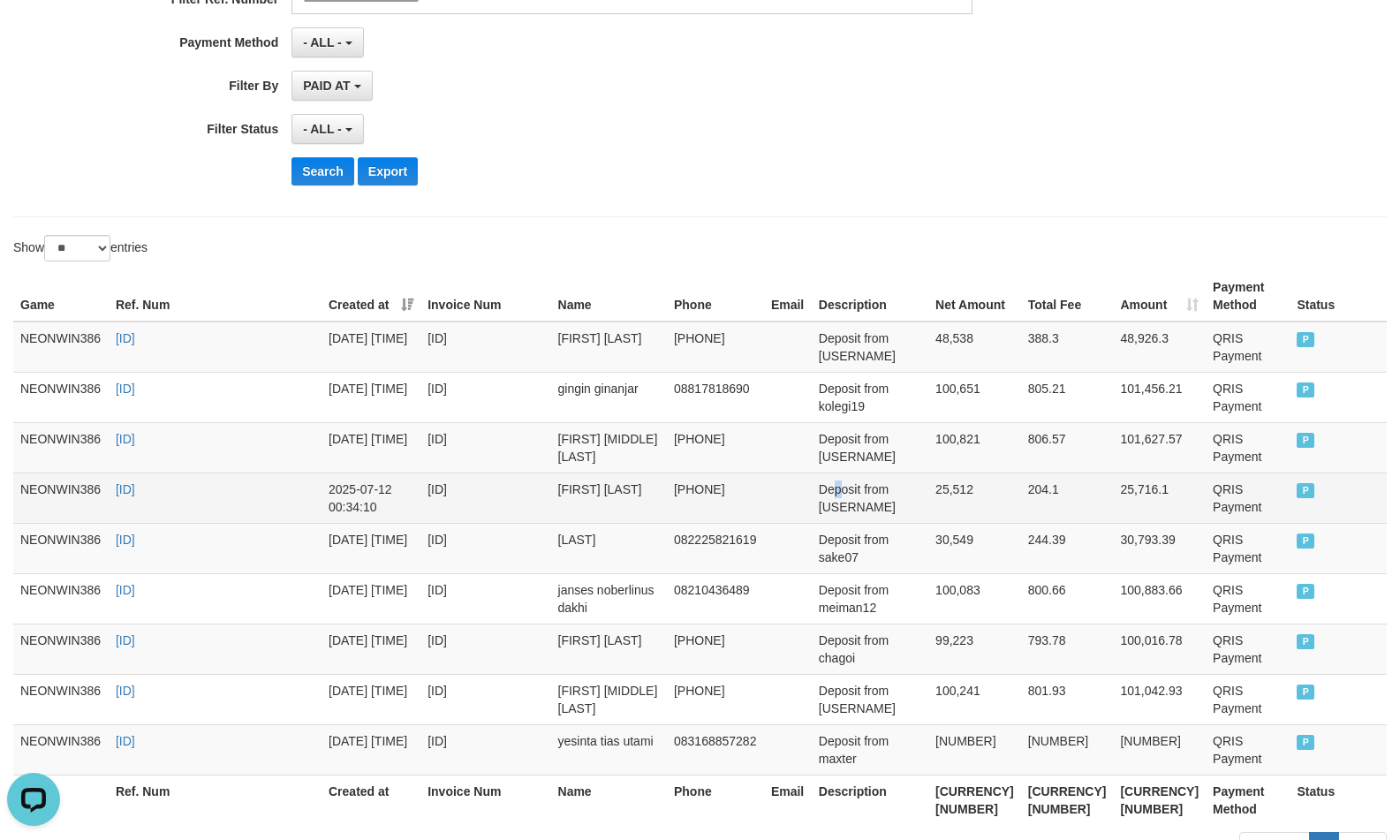 click on "Deposit from soblek777" at bounding box center (870, 497) 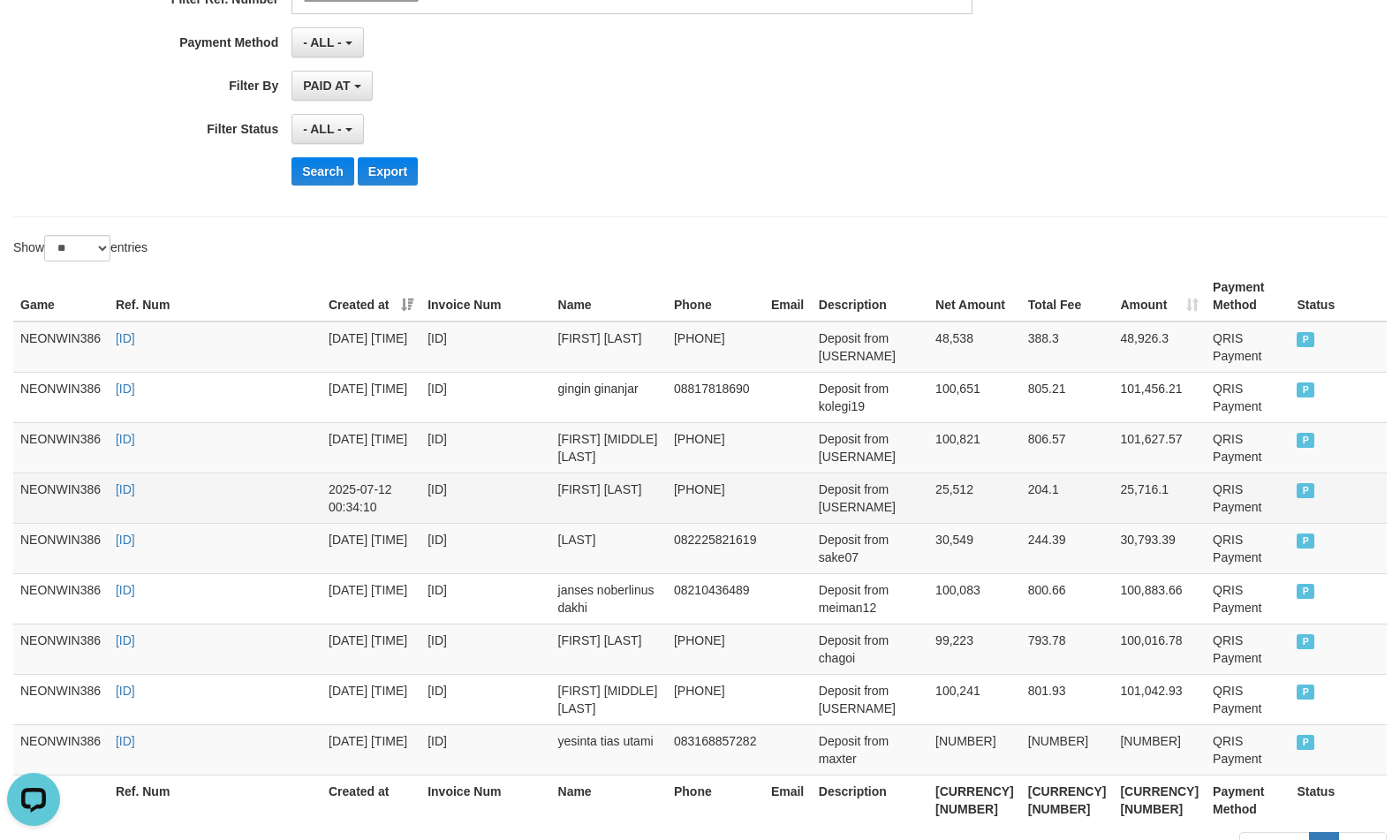 click on "Deposit from soblek777" at bounding box center [870, 497] 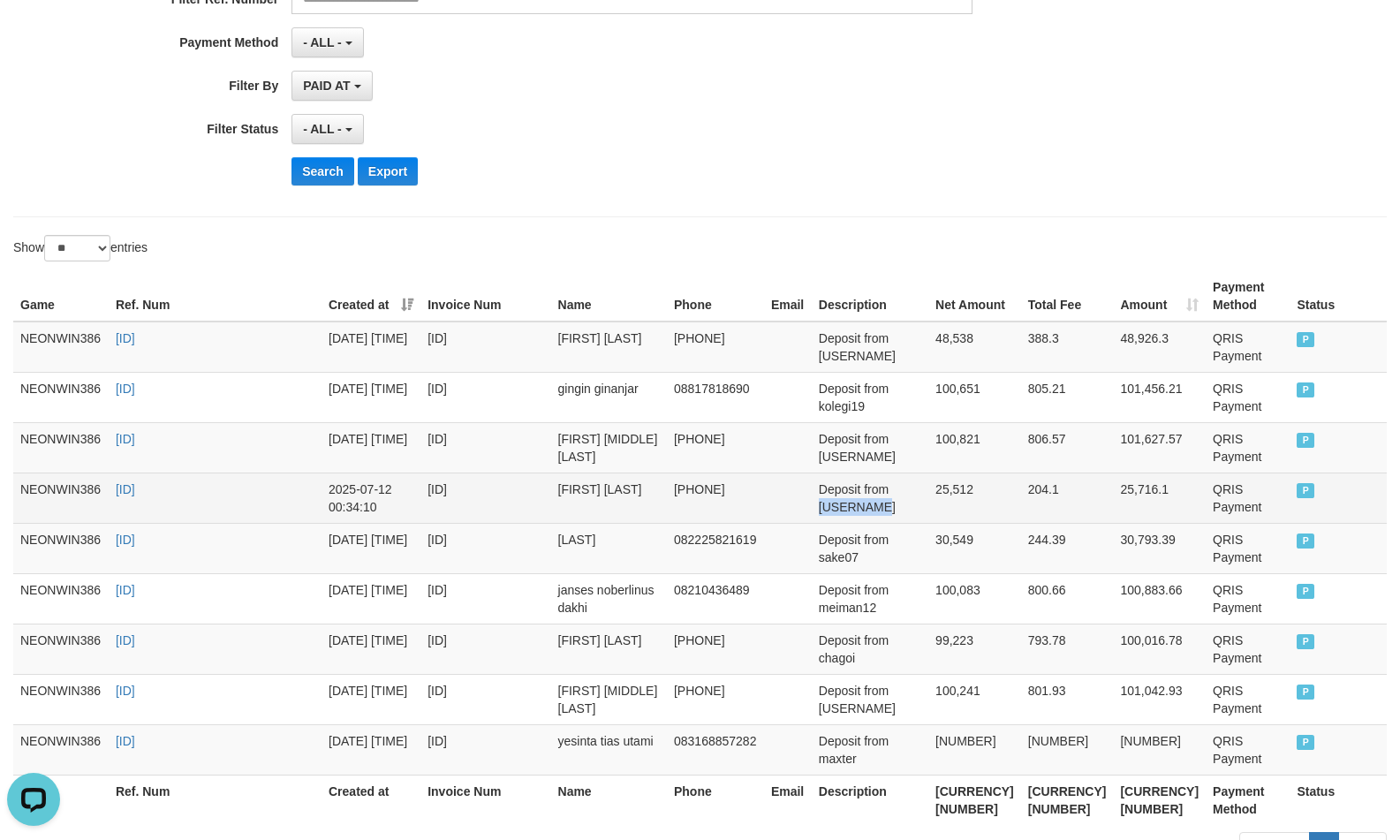 click on "Deposit from soblek777" at bounding box center [870, 497] 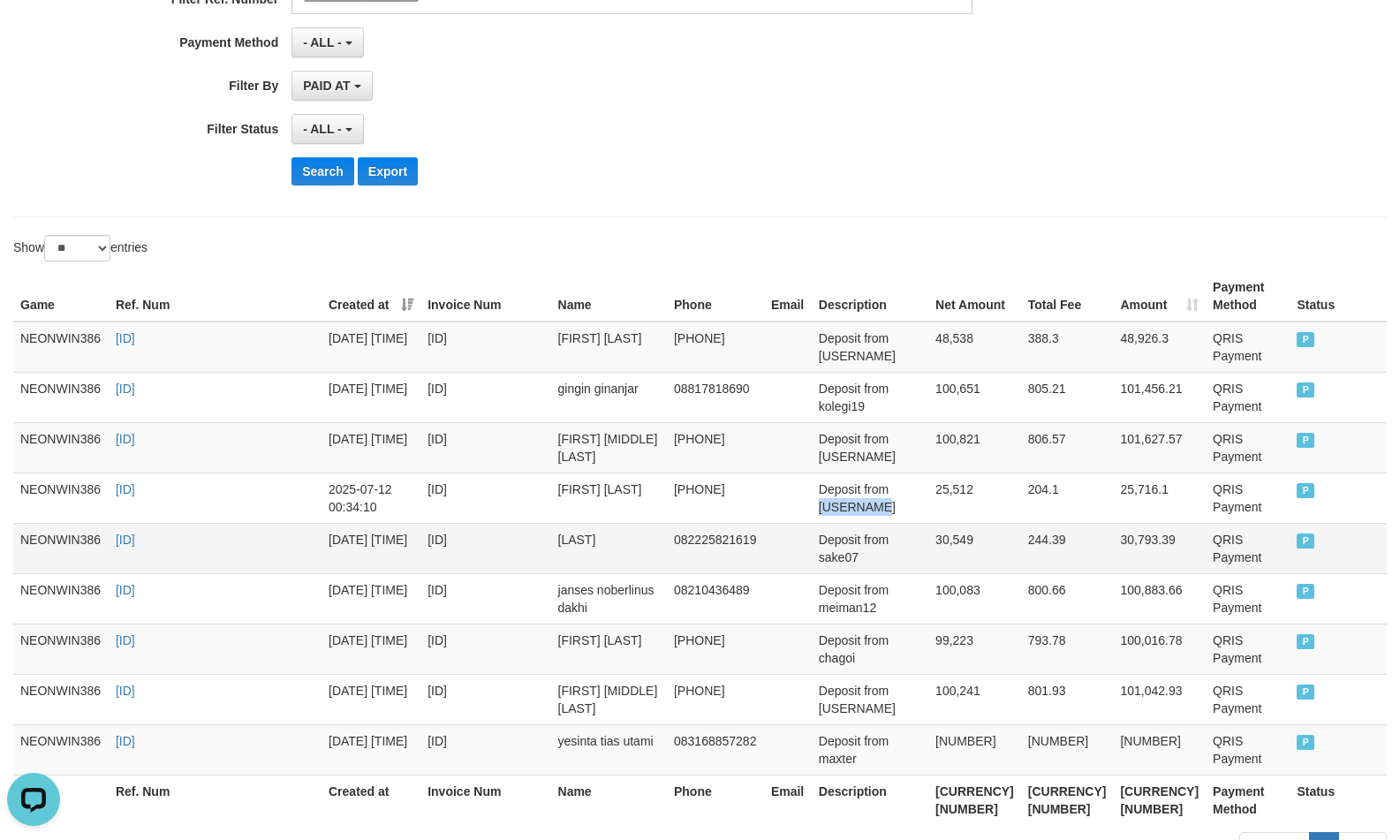 click on "jaelani" at bounding box center (609, 548) 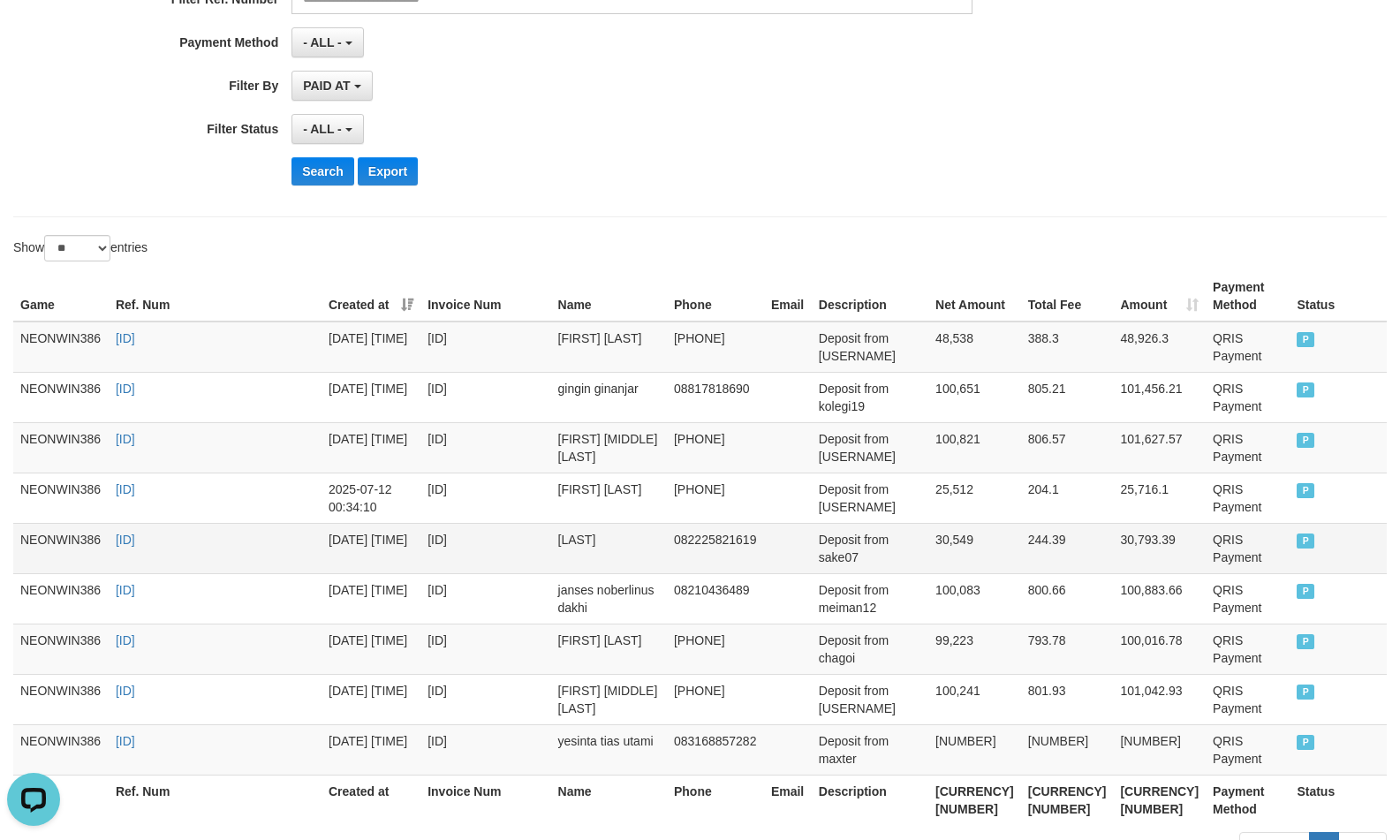 click on "Deposit from sake07" at bounding box center (870, 548) 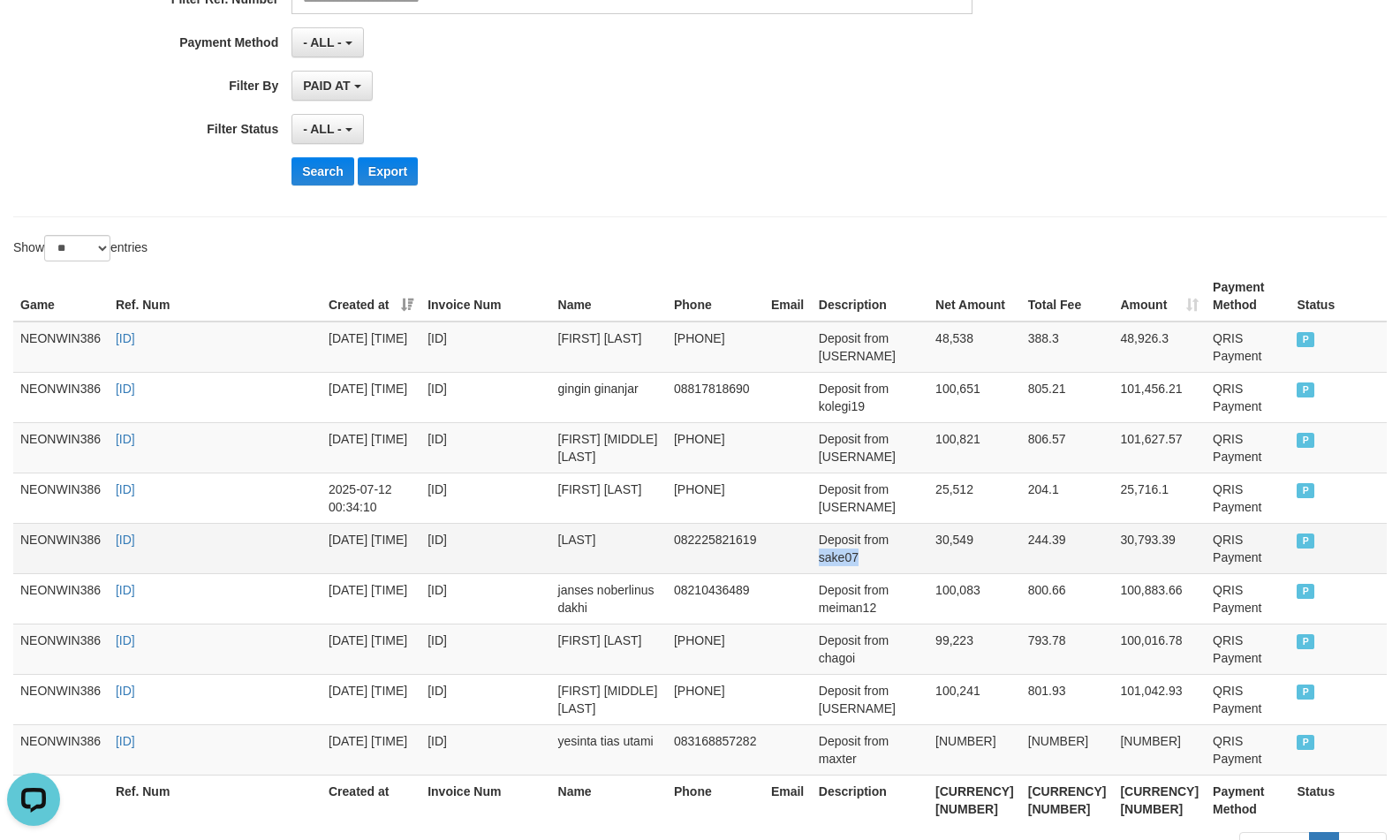 click on "Deposit from sake07" at bounding box center [870, 548] 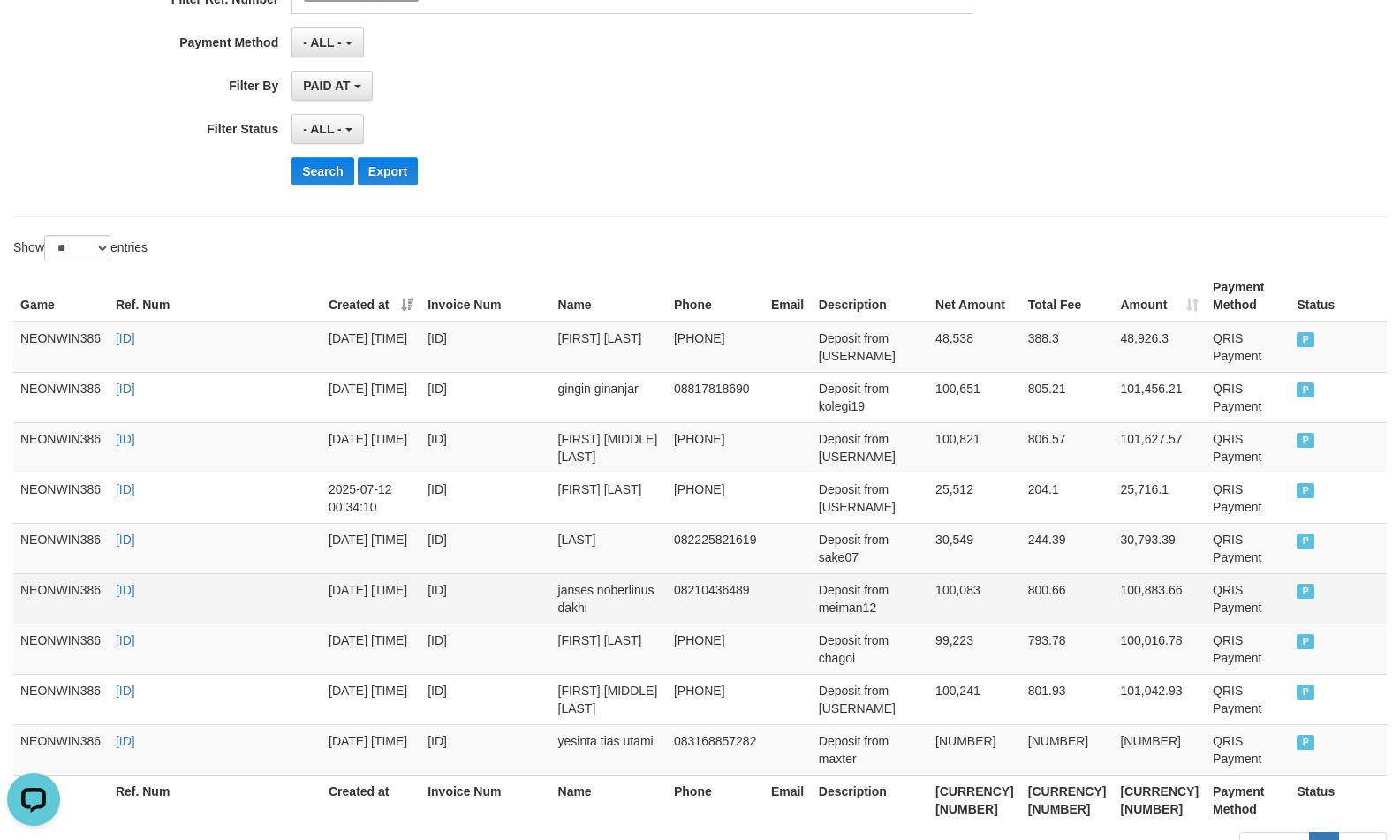 click on "janses noberlinus dakhi" at bounding box center (609, 598) 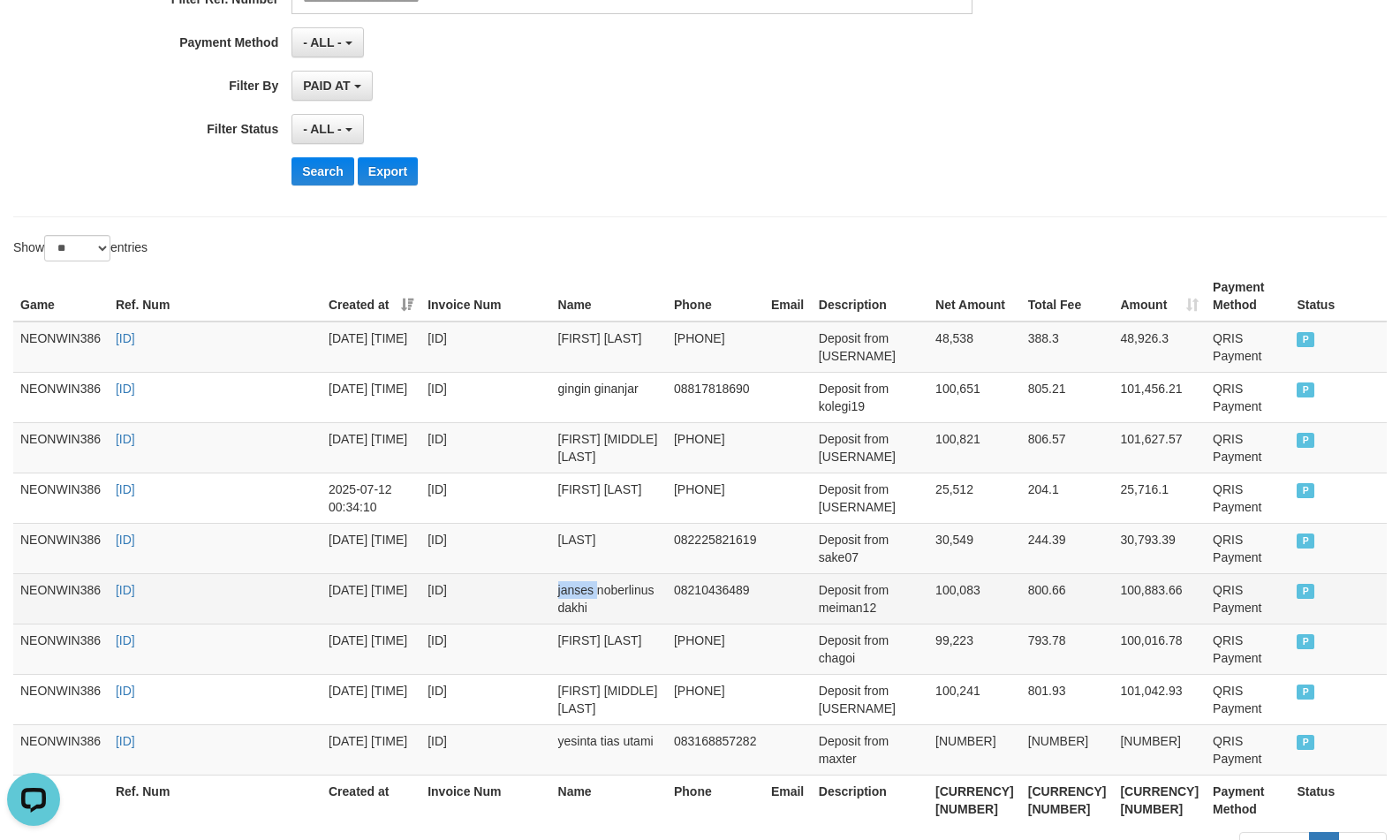 drag, startPoint x: 619, startPoint y: 593, endPoint x: 633, endPoint y: 610, distance: 22.022716 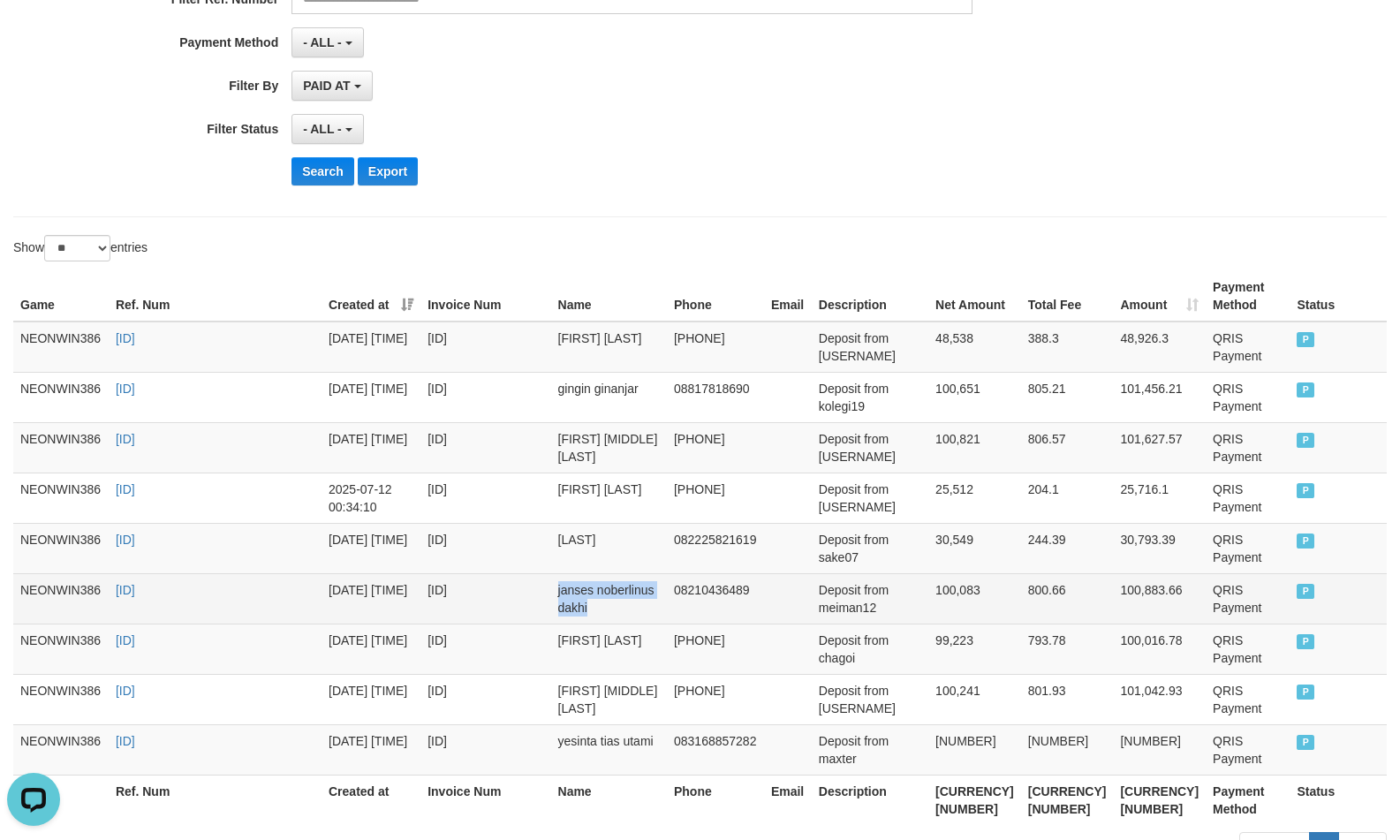 click on "janses noberlinus dakhi" at bounding box center (609, 598) 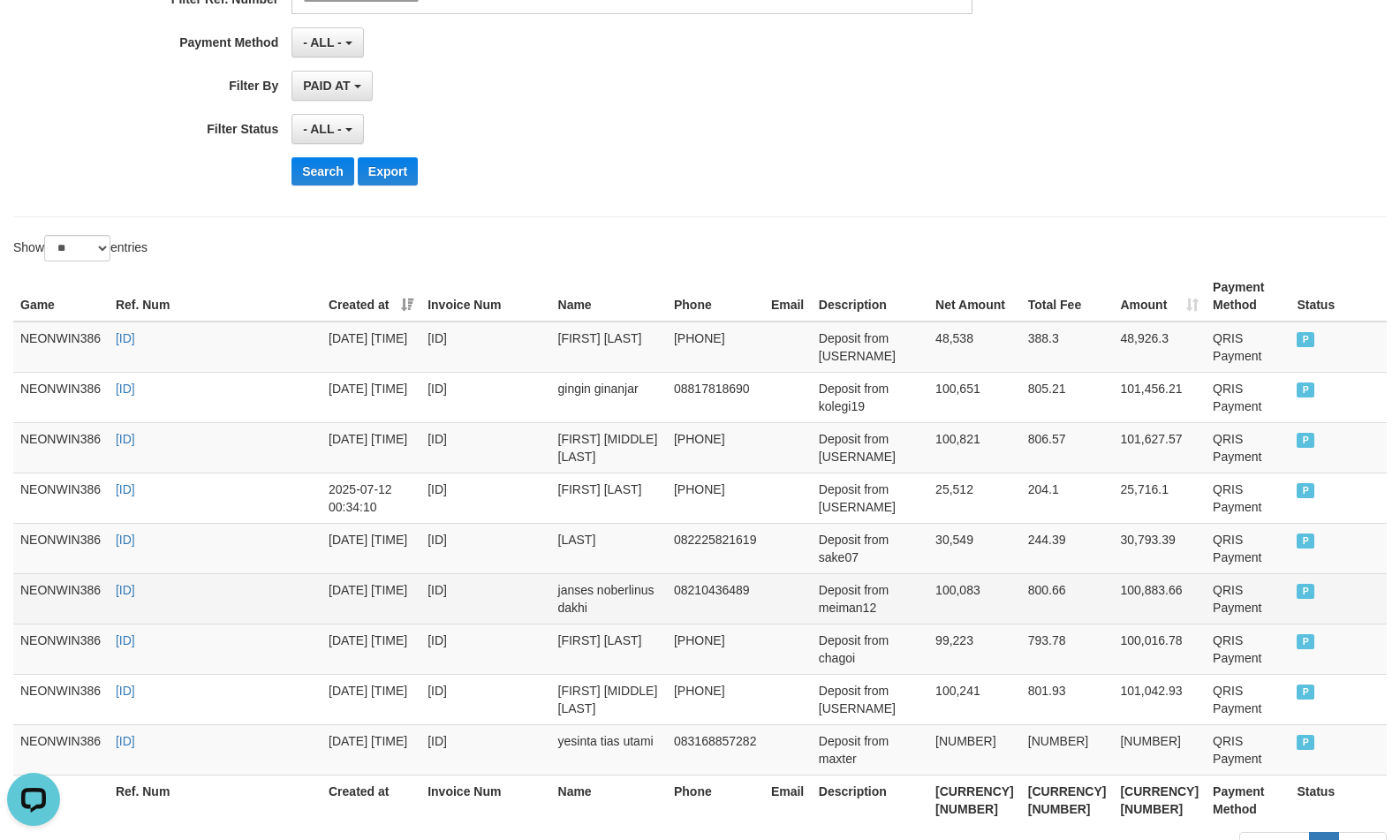 click on "Deposit from meiman12" at bounding box center [870, 598] 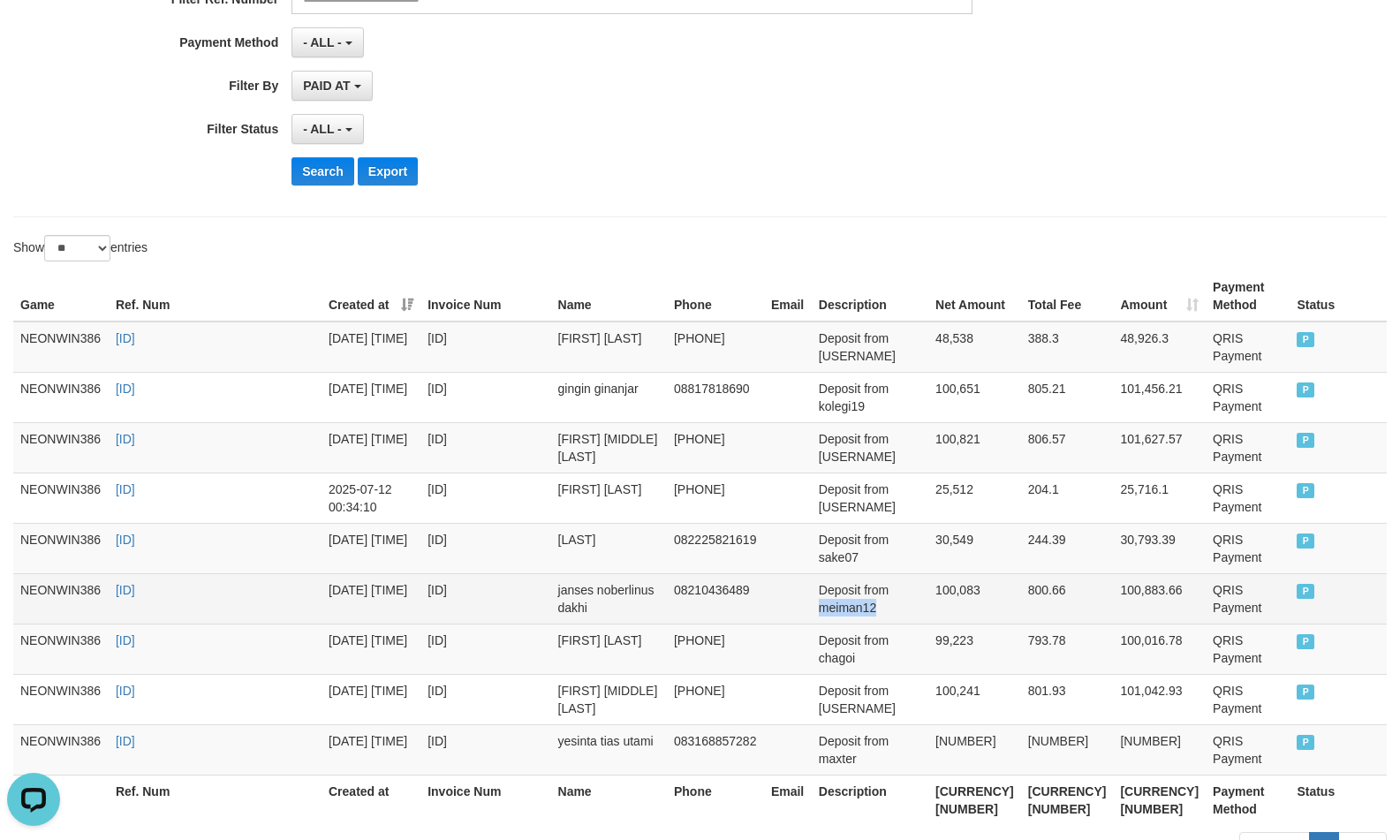 click on "Deposit from meiman12" at bounding box center [870, 598] 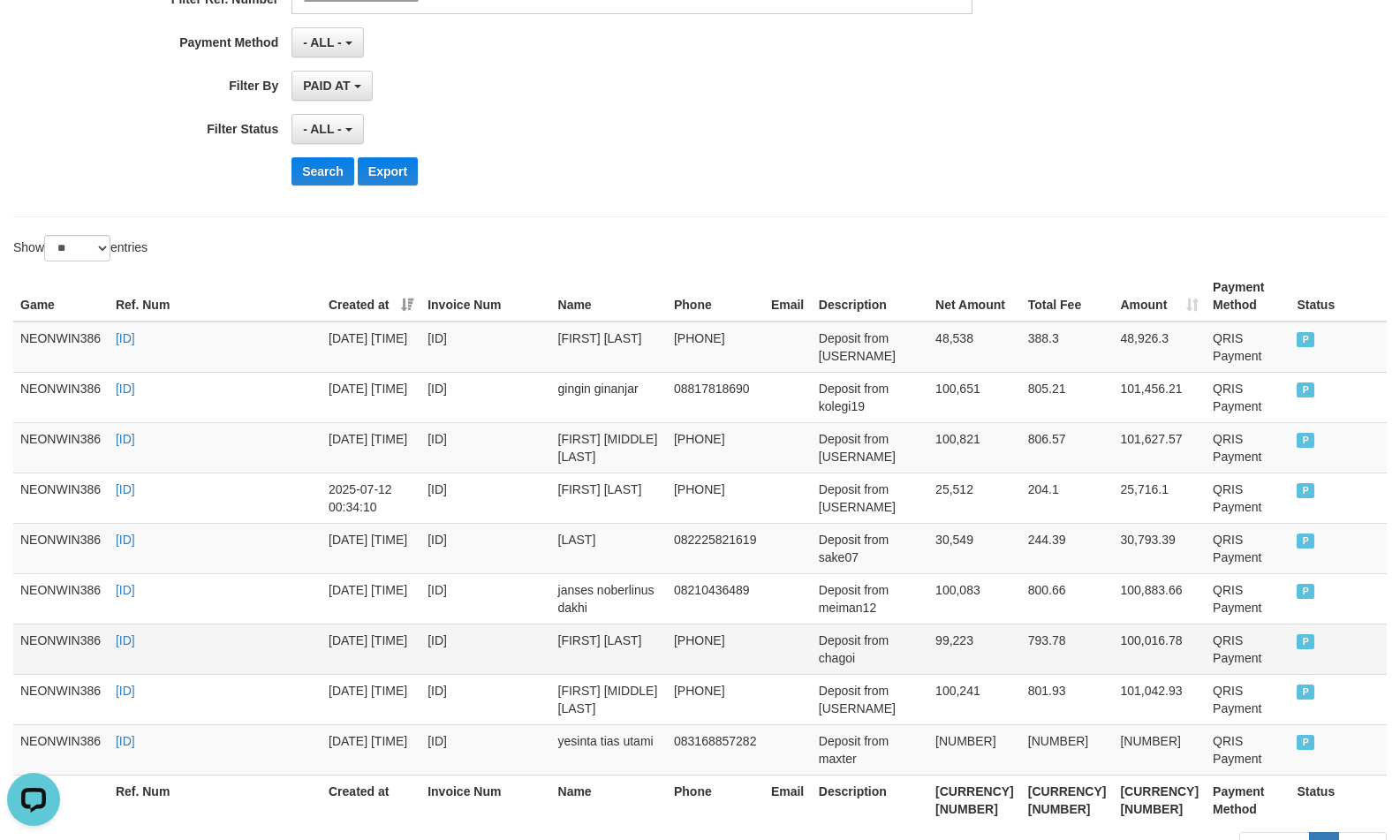 click on "ROBI PARZAKI" at bounding box center (609, 648) 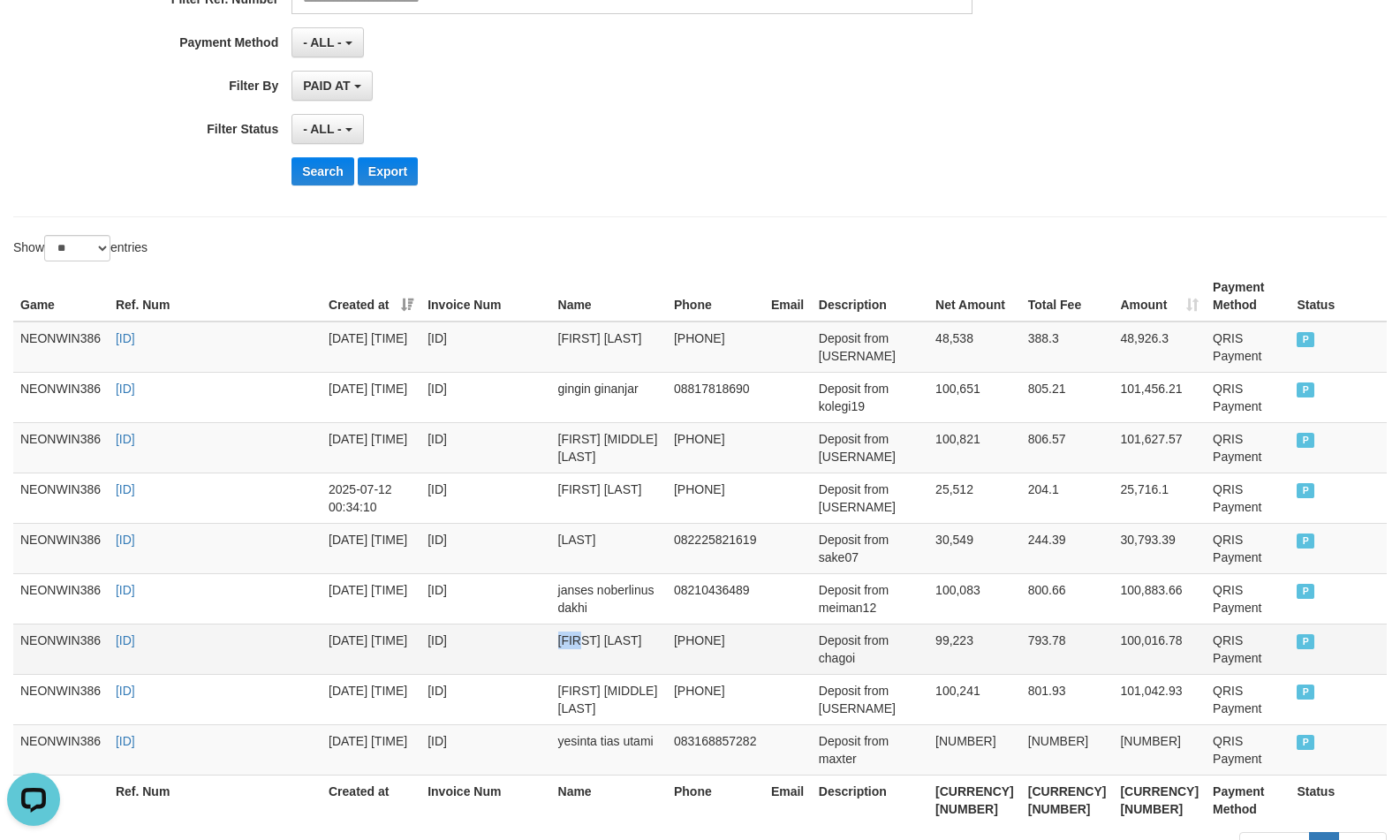 drag, startPoint x: 593, startPoint y: 642, endPoint x: 609, endPoint y: 641, distance: 16.03122 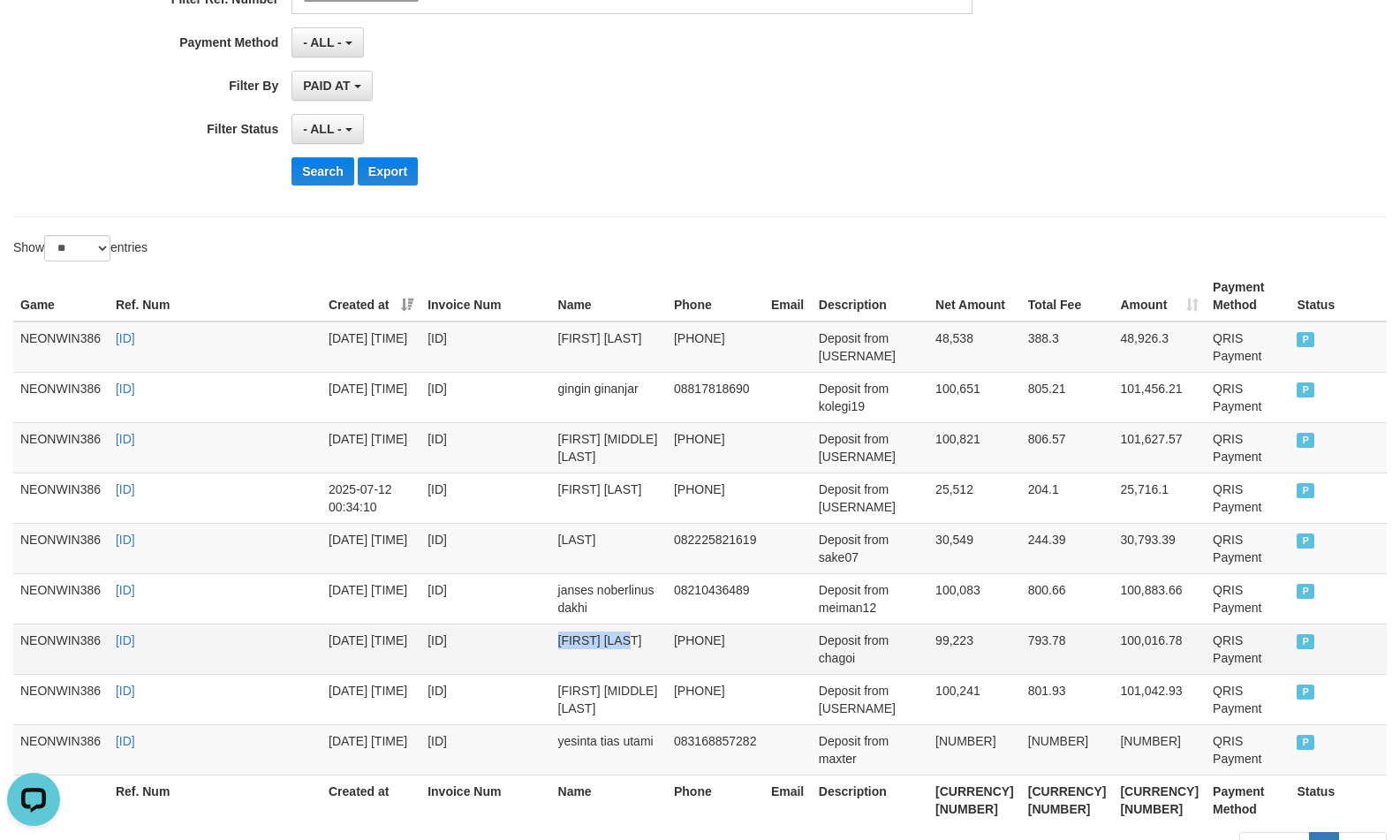 click on "ROBI PARZAKI" at bounding box center (609, 648) 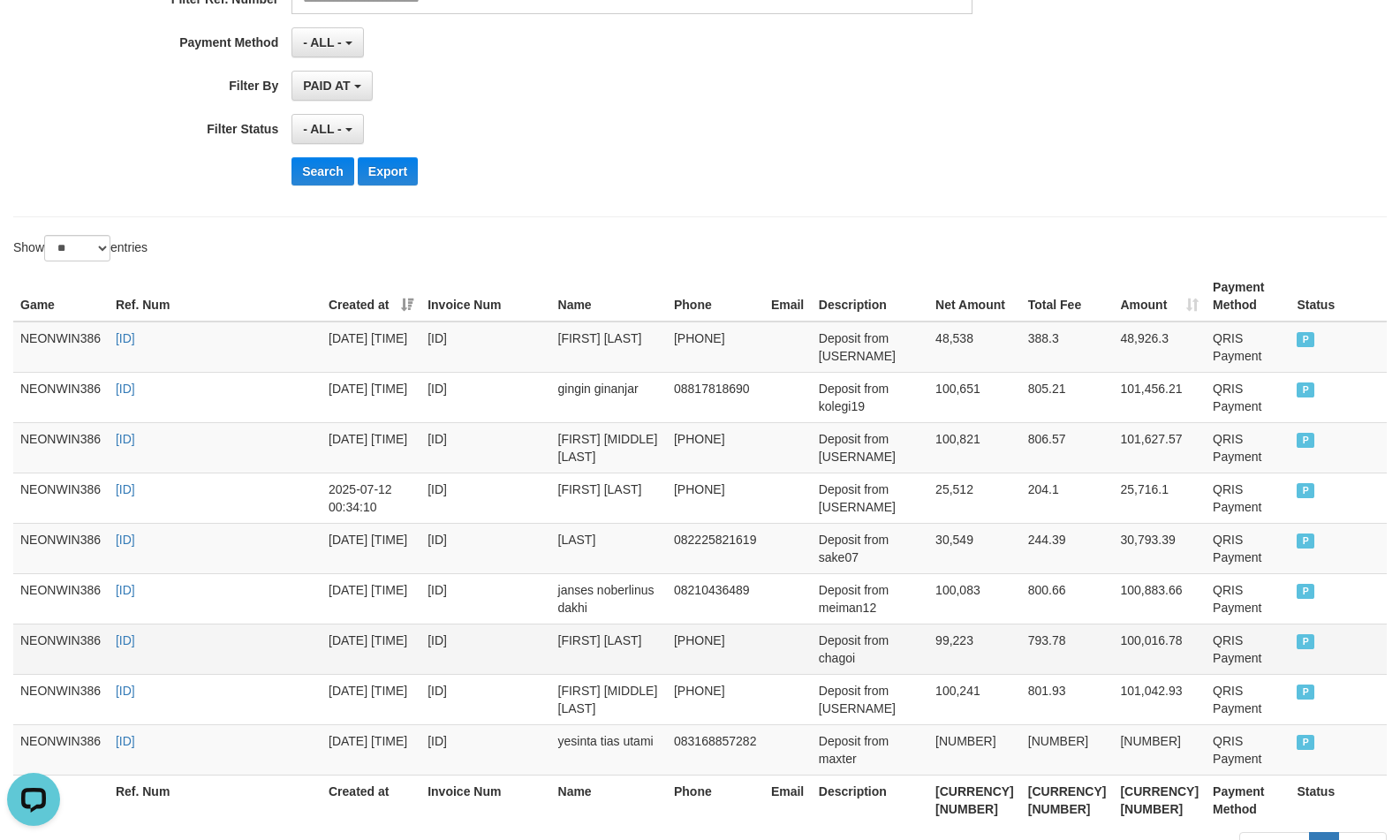 click on "Deposit from chagoi" at bounding box center [870, 648] 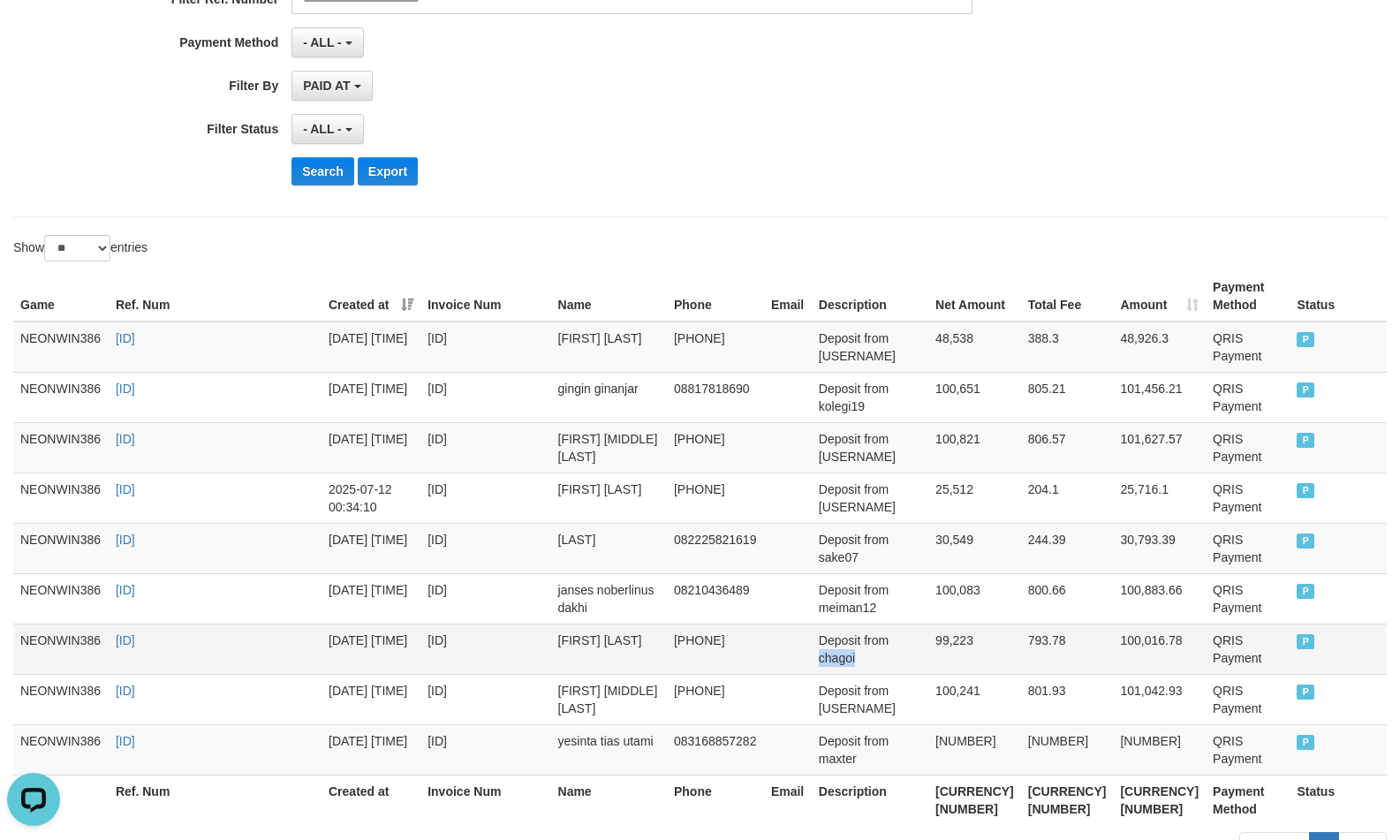 click on "Deposit from chagoi" at bounding box center [870, 648] 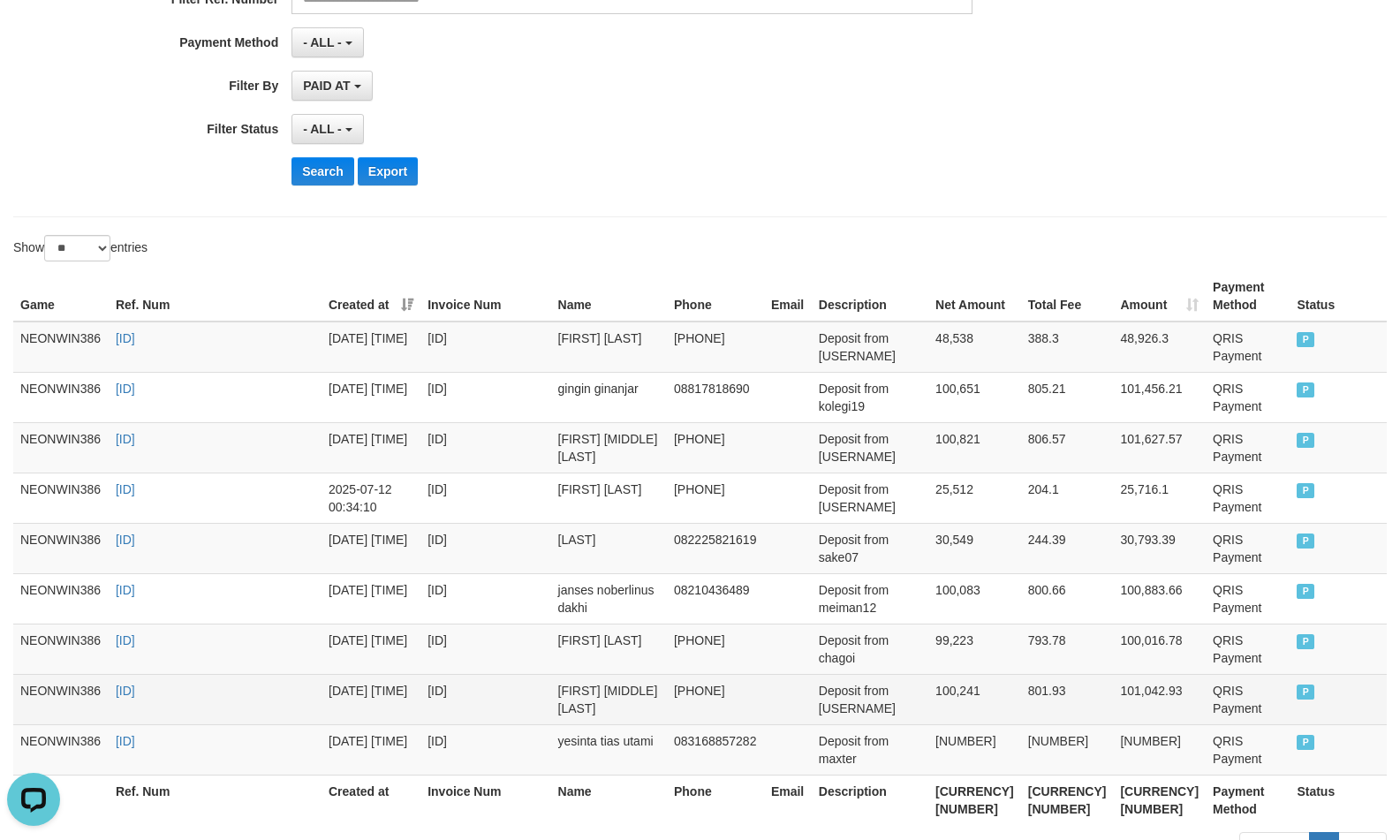 click on "muhammad bagus albar zuhri" at bounding box center [609, 699] 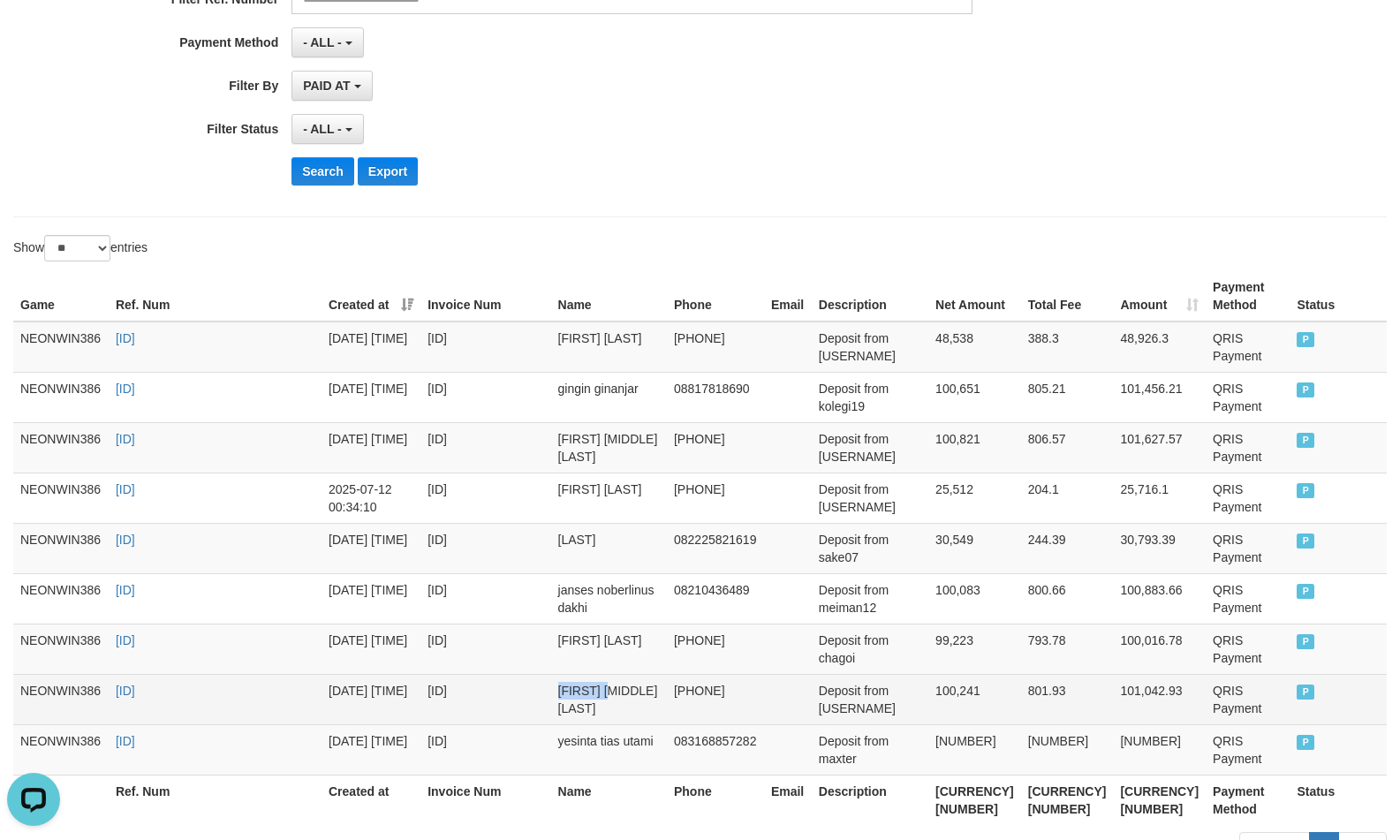 drag, startPoint x: 602, startPoint y: 696, endPoint x: 616, endPoint y: 696, distance: 14 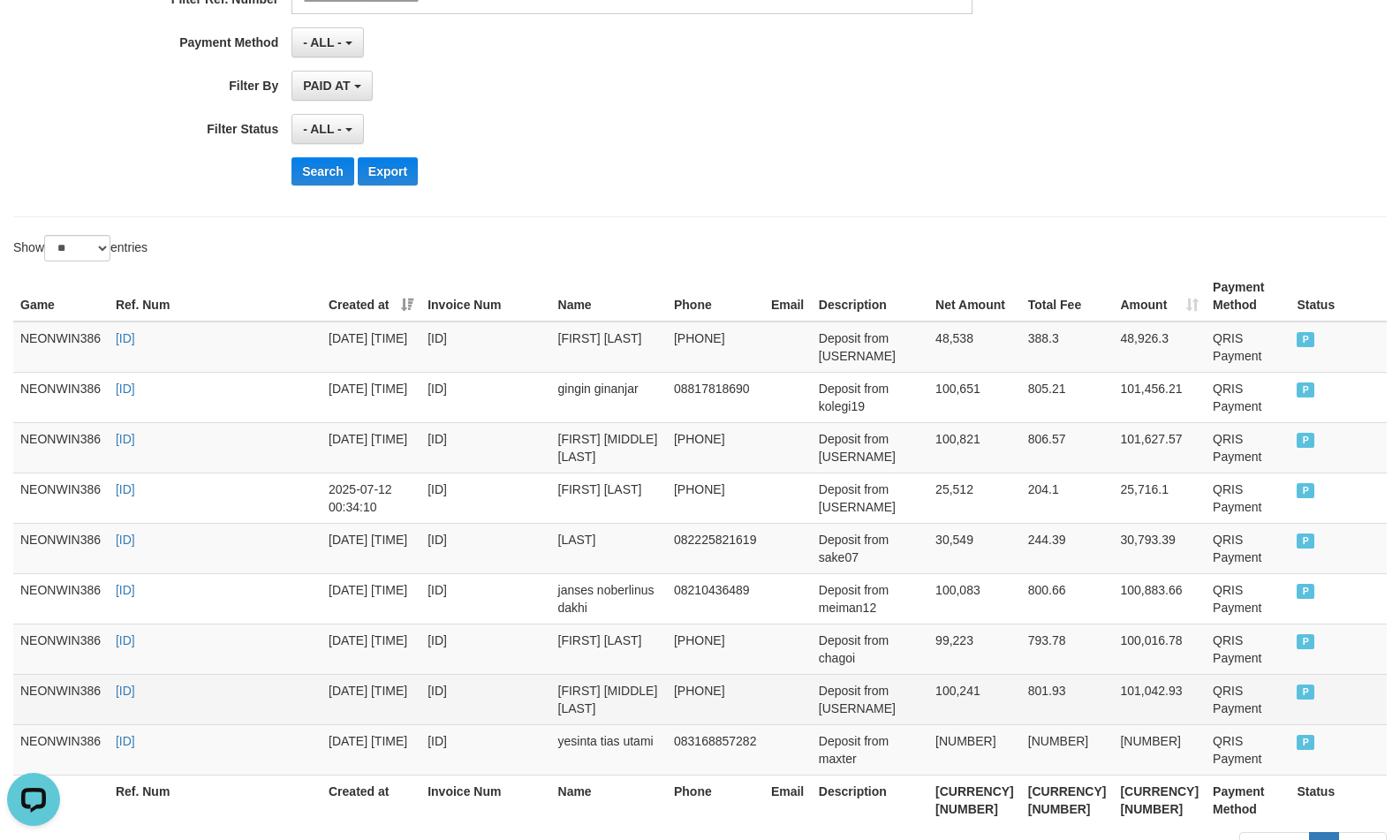 click on "Deposit from albar888" at bounding box center (870, 699) 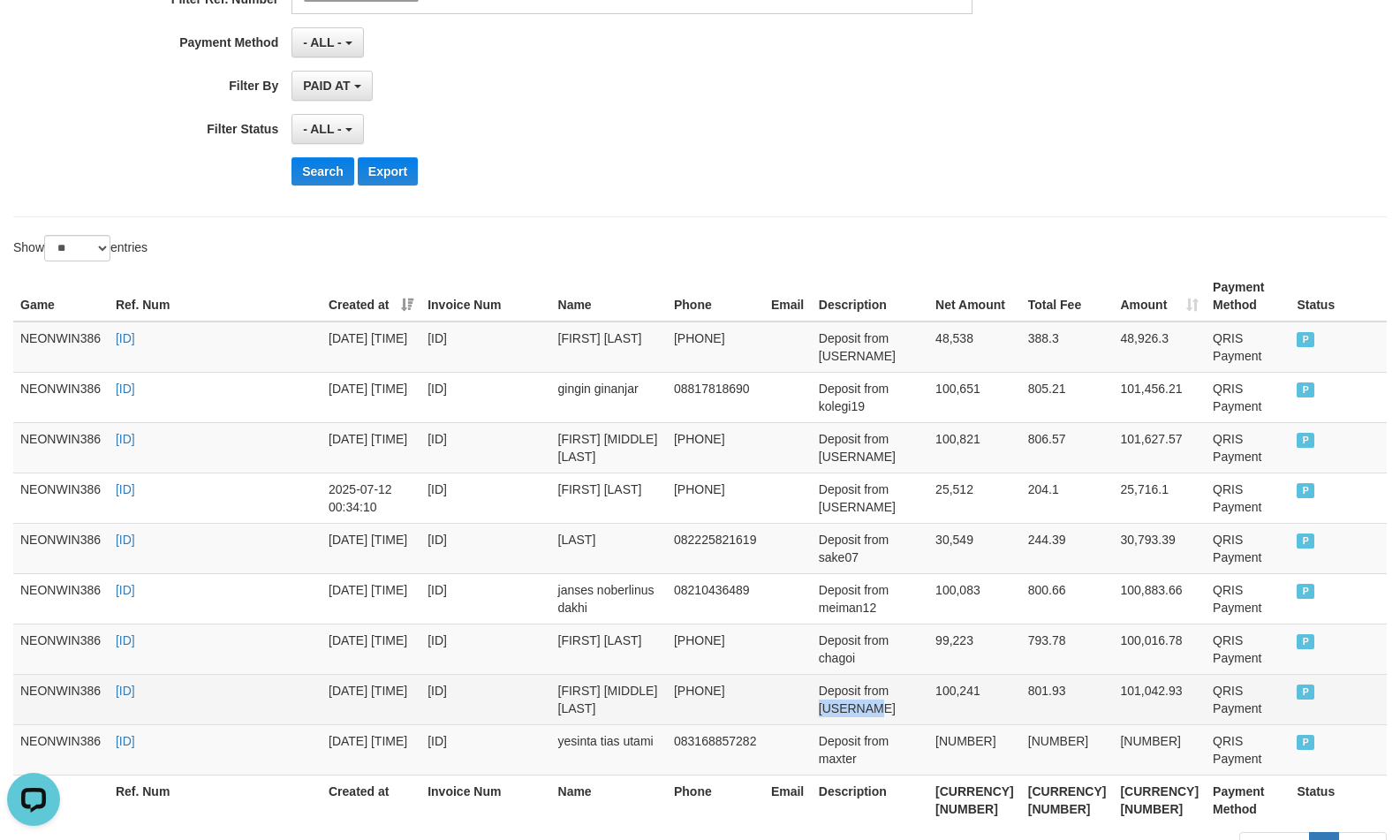 click on "Deposit from albar888" at bounding box center [870, 699] 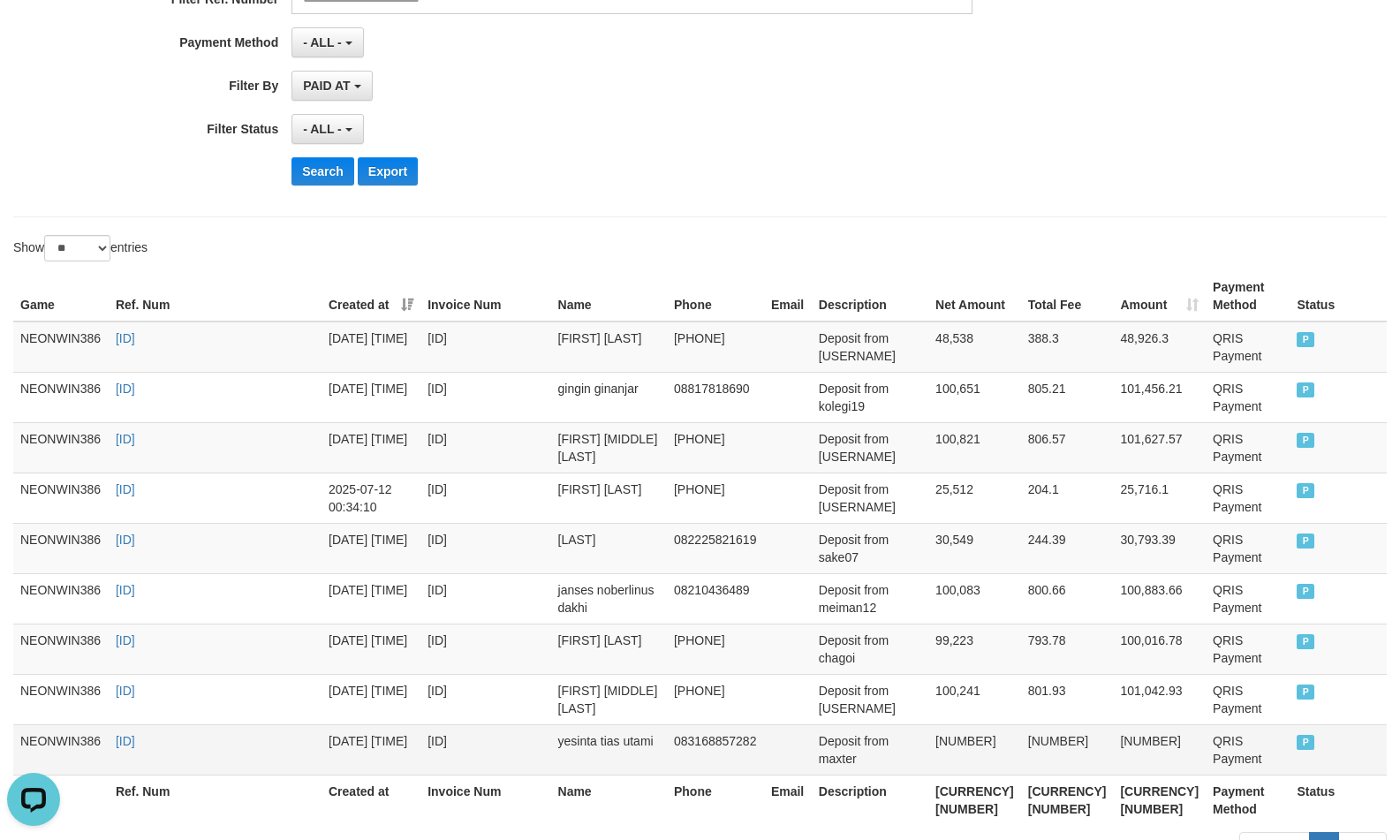 click on "yesinta tias utami" at bounding box center [609, 749] 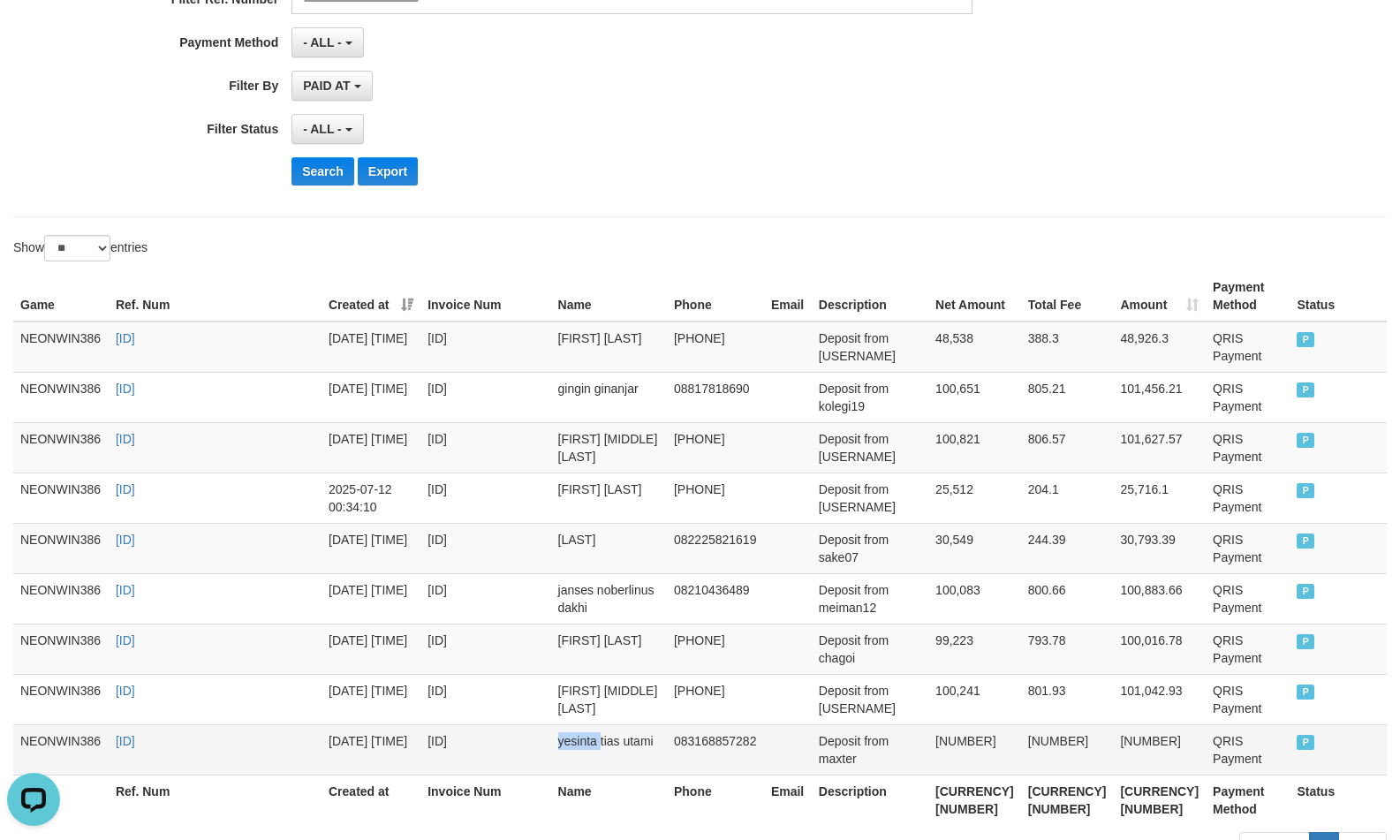click on "yesinta tias utami" at bounding box center [609, 749] 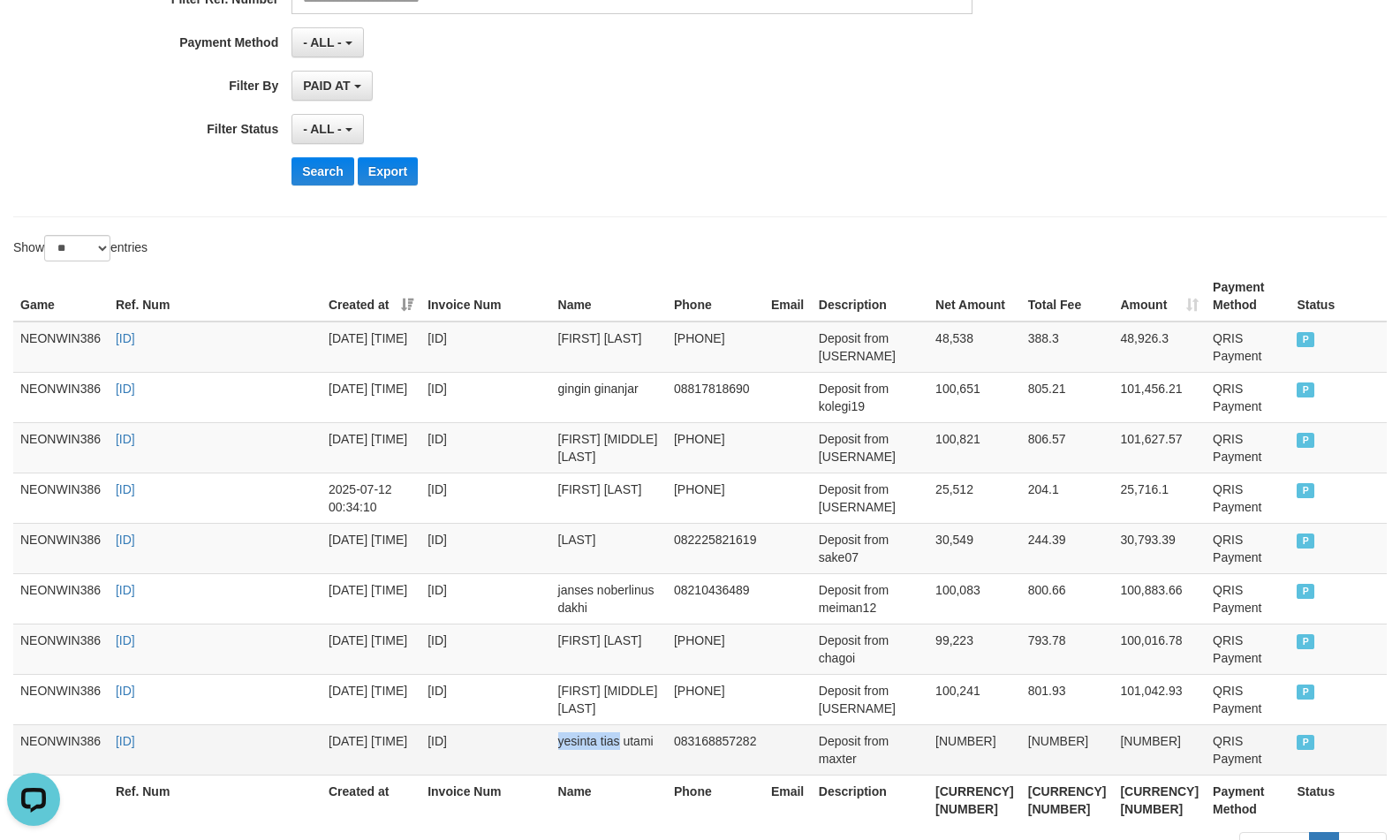 click on "yesinta tias utami" at bounding box center (609, 749) 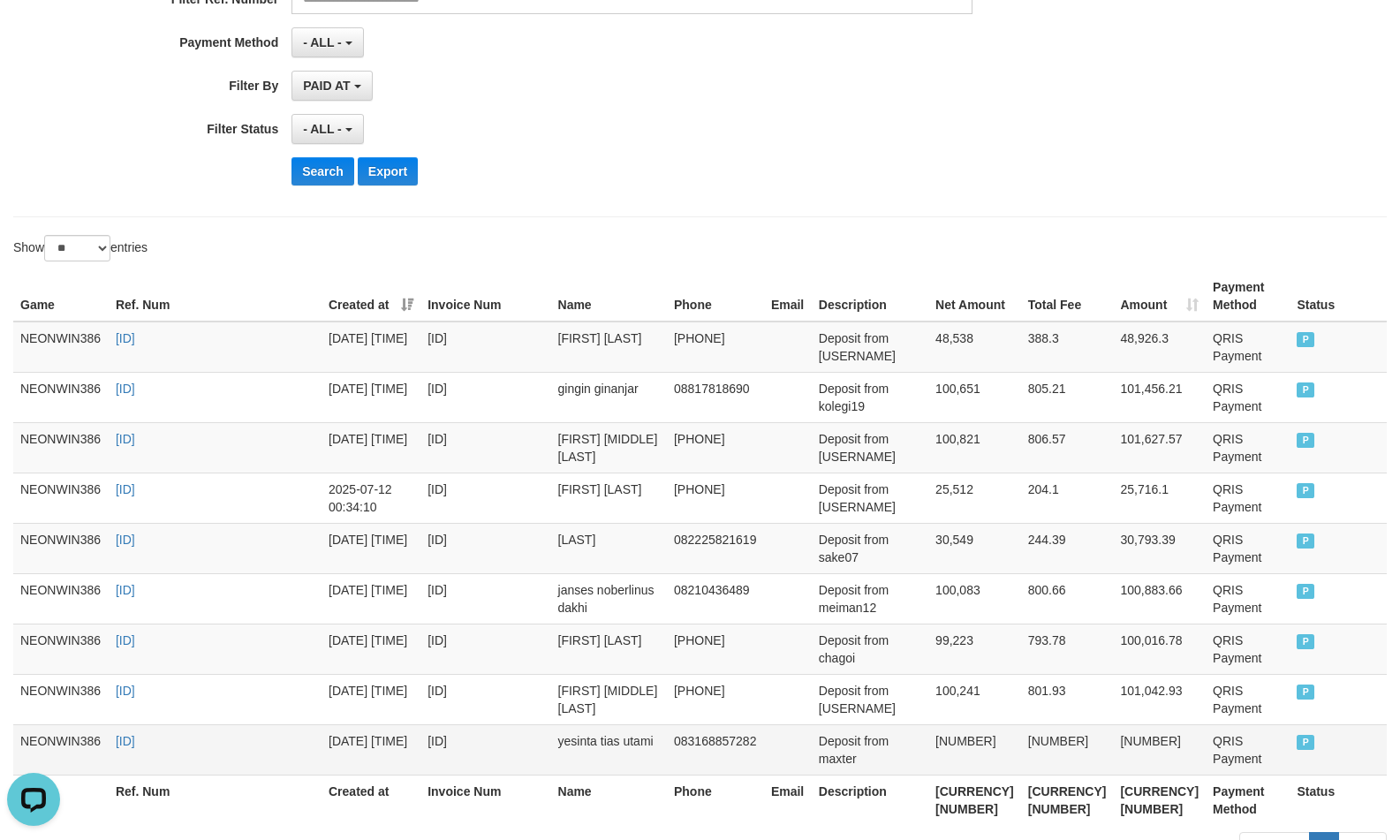 click on "yesinta tias utami" at bounding box center [609, 749] 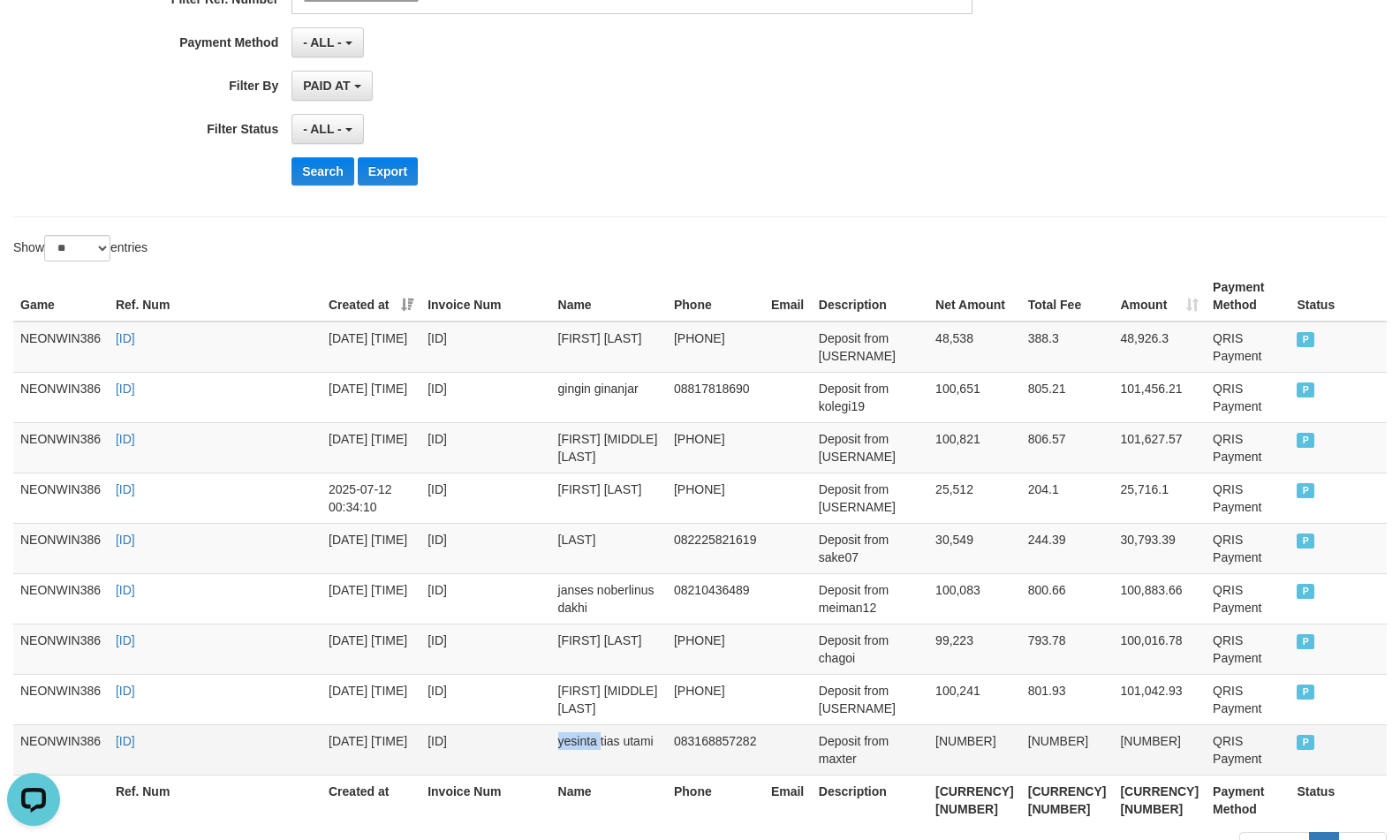 click on "yesinta tias utami" at bounding box center (609, 749) 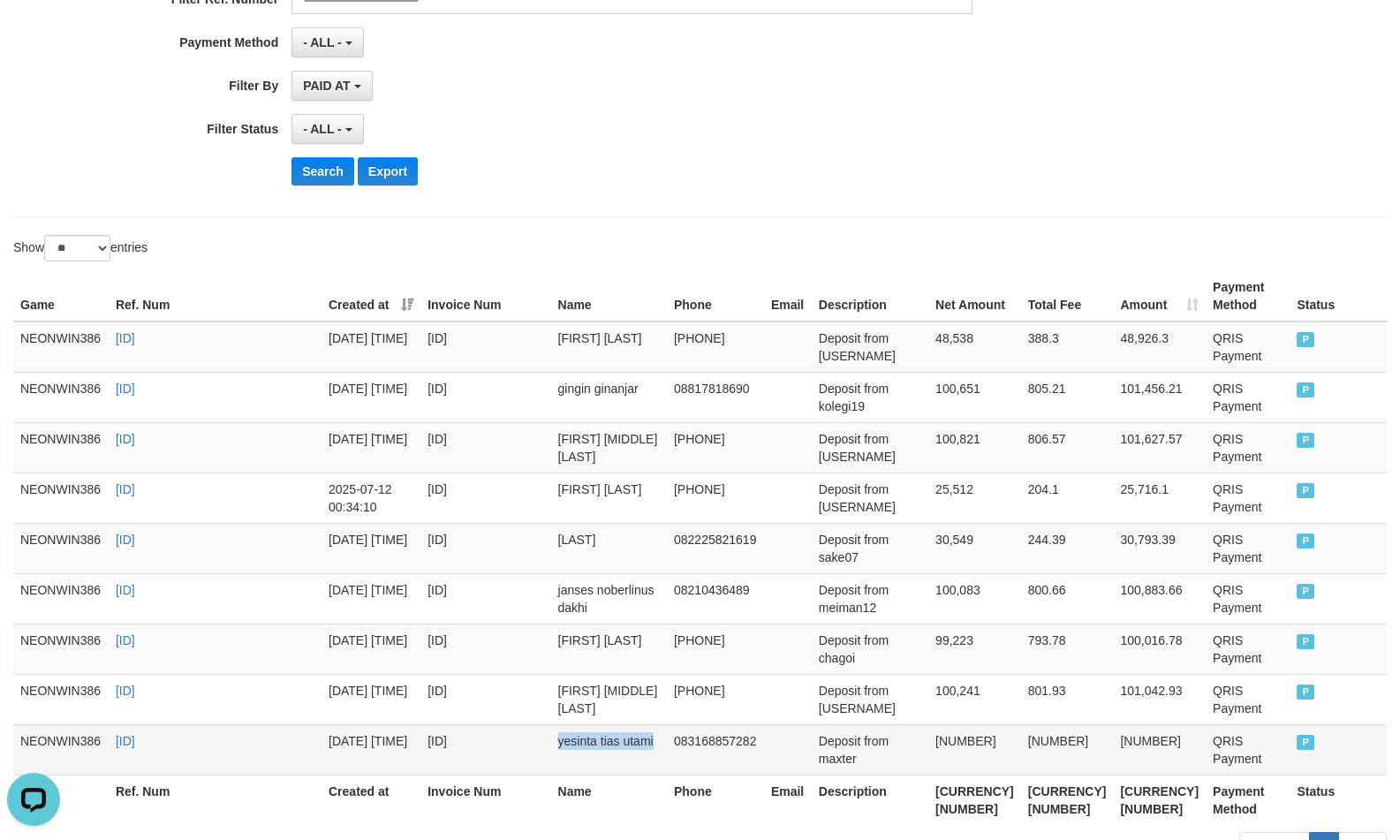 click on "yesinta tias utami" at bounding box center [609, 749] 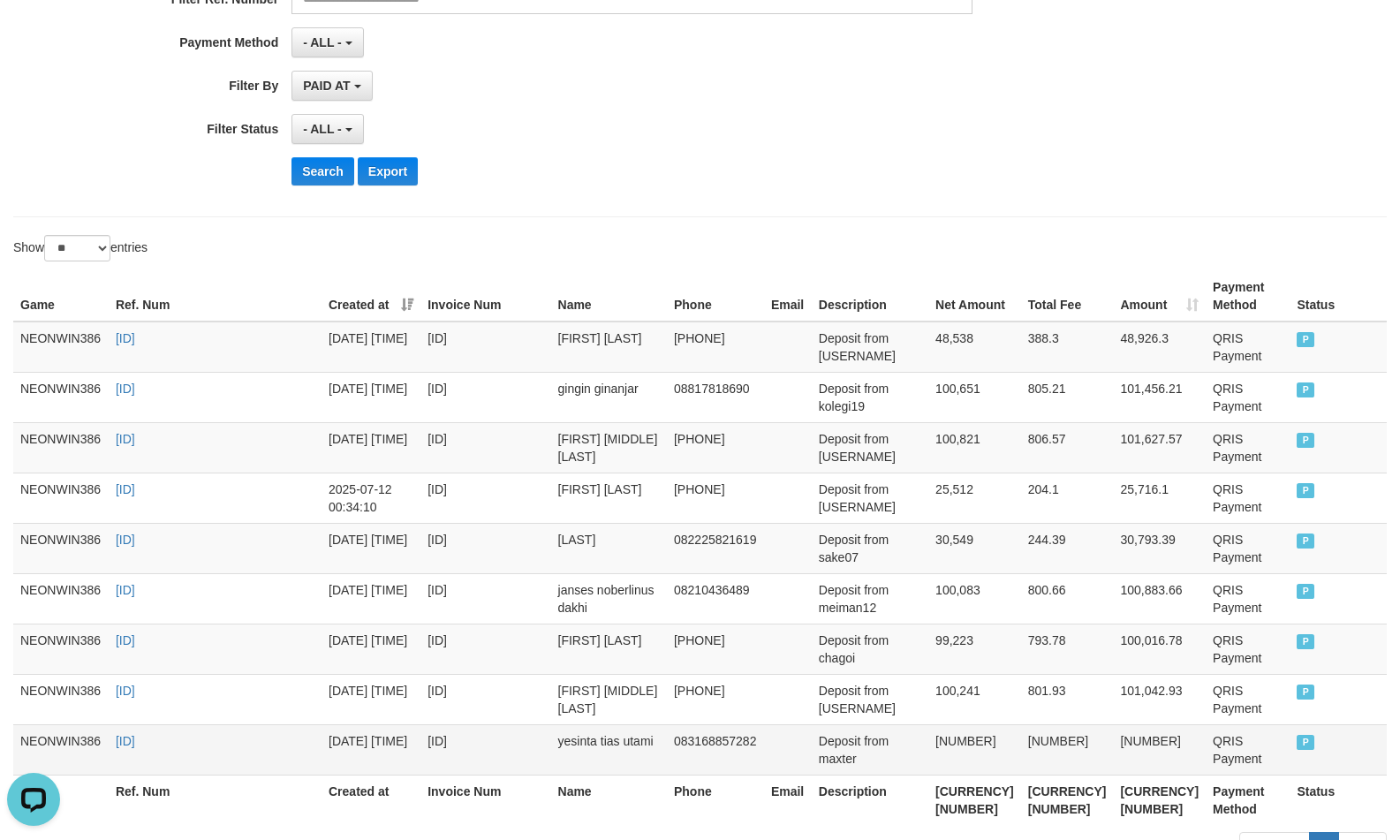 click on "Deposit from maxter" at bounding box center [870, 749] 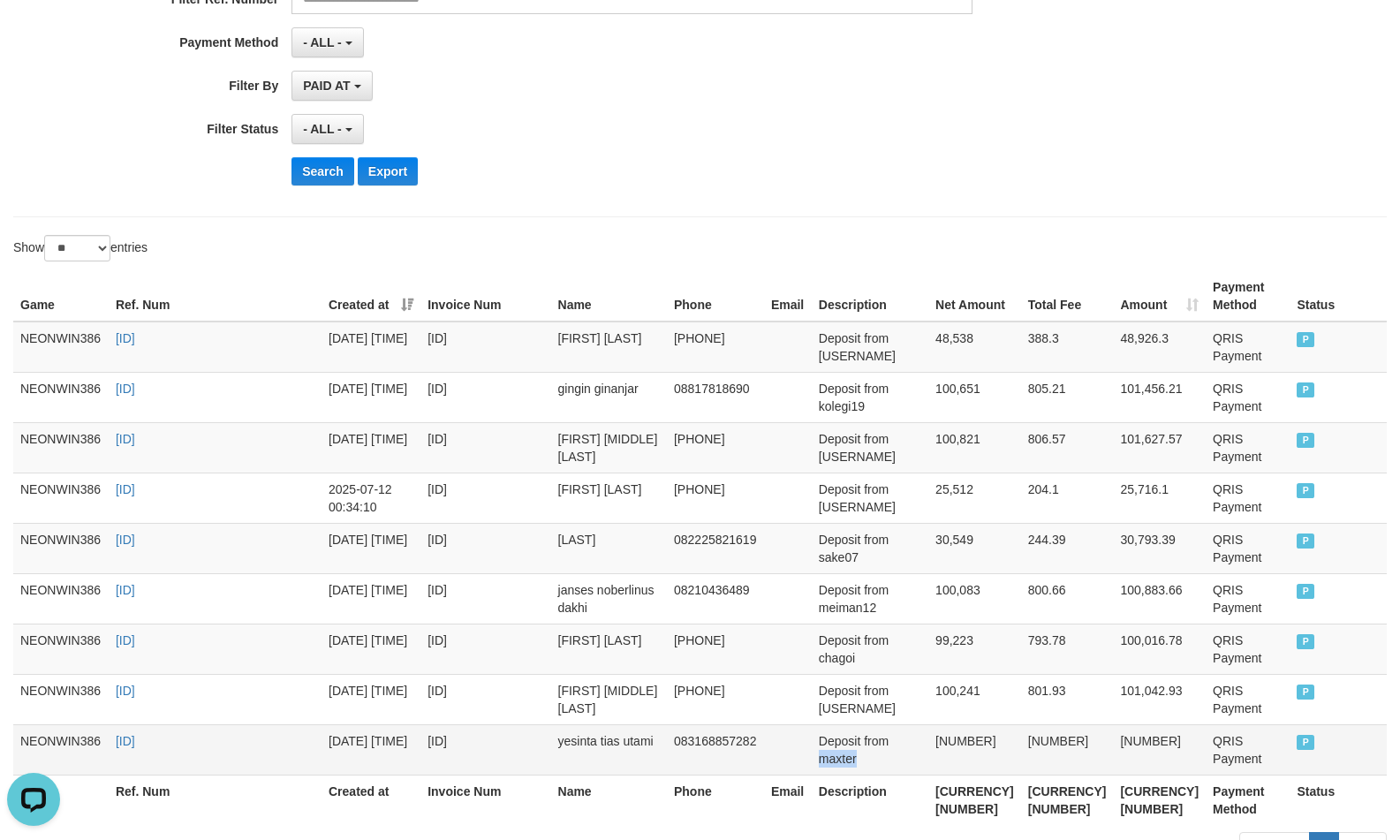 click on "Deposit from maxter" at bounding box center (870, 749) 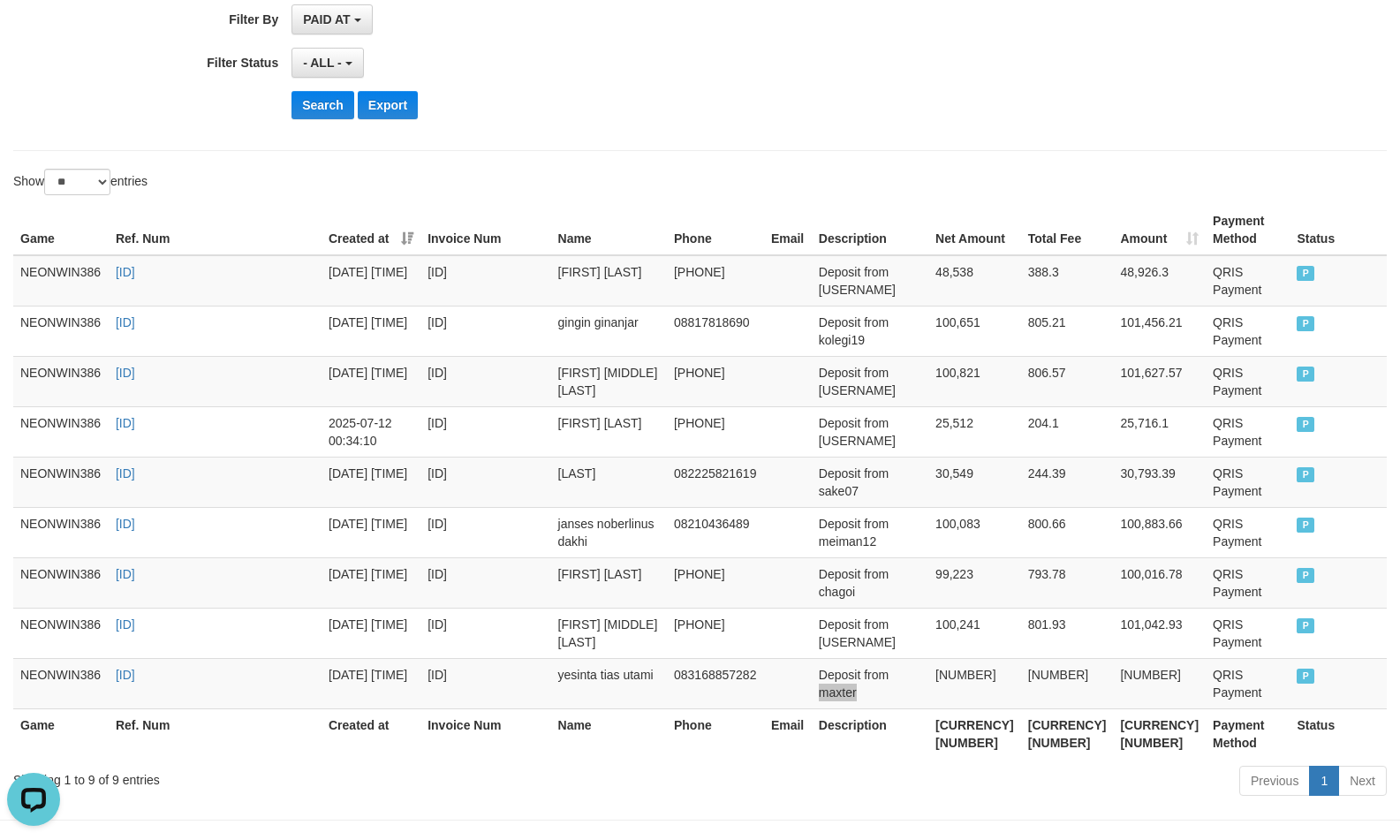 scroll, scrollTop: 497, scrollLeft: 0, axis: vertical 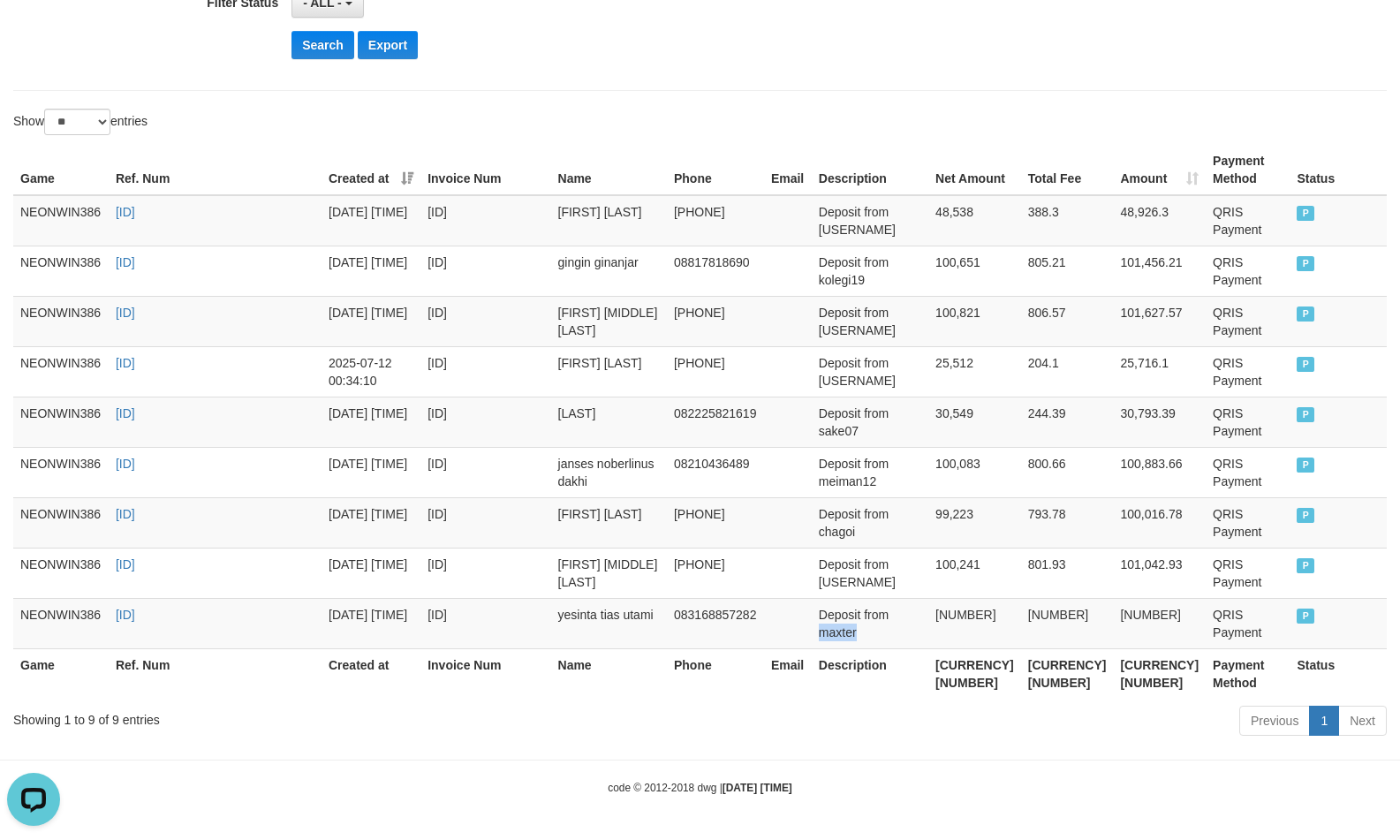 click on "Rp. 637,992" at bounding box center (974, 673) 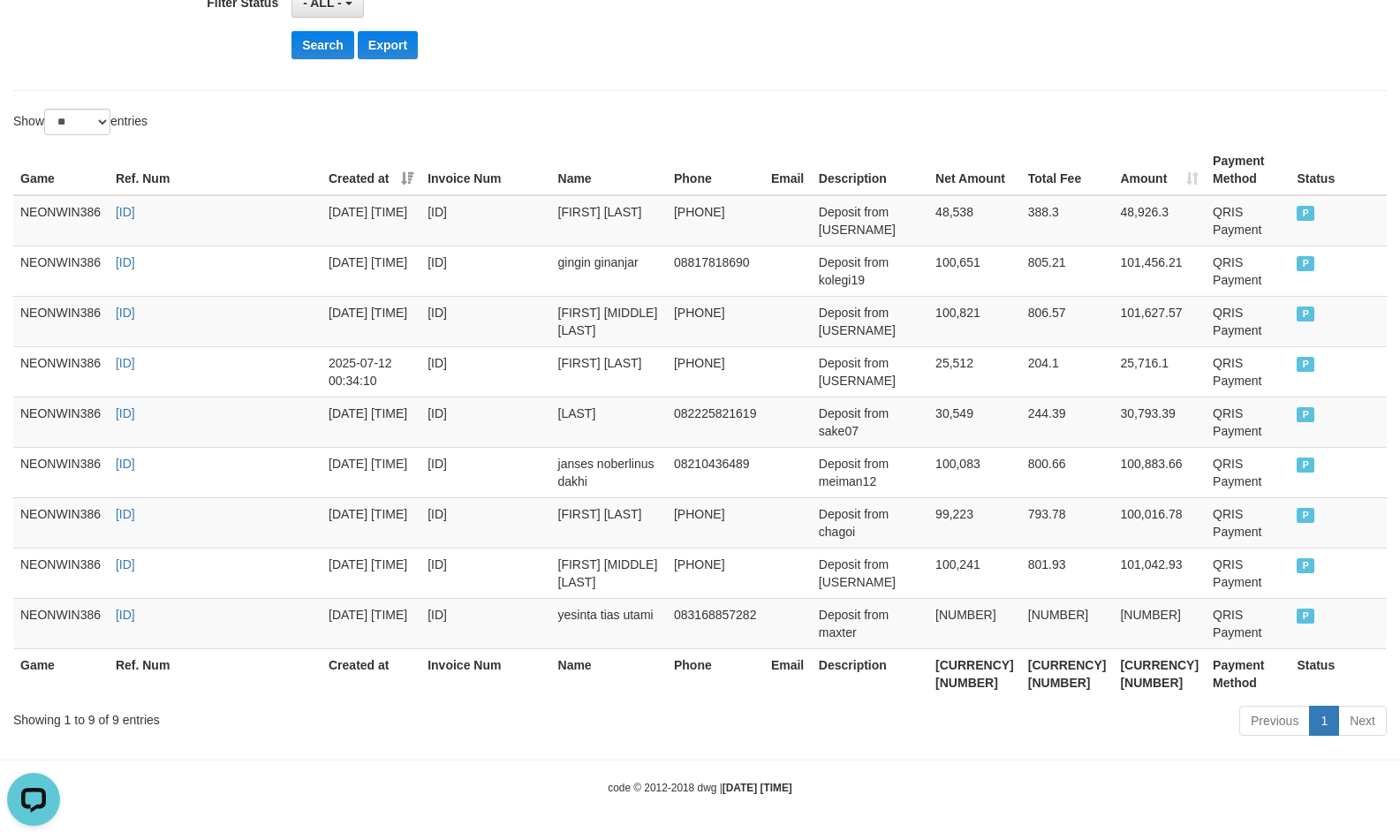 click on "Rp. 637,992" at bounding box center [974, 673] 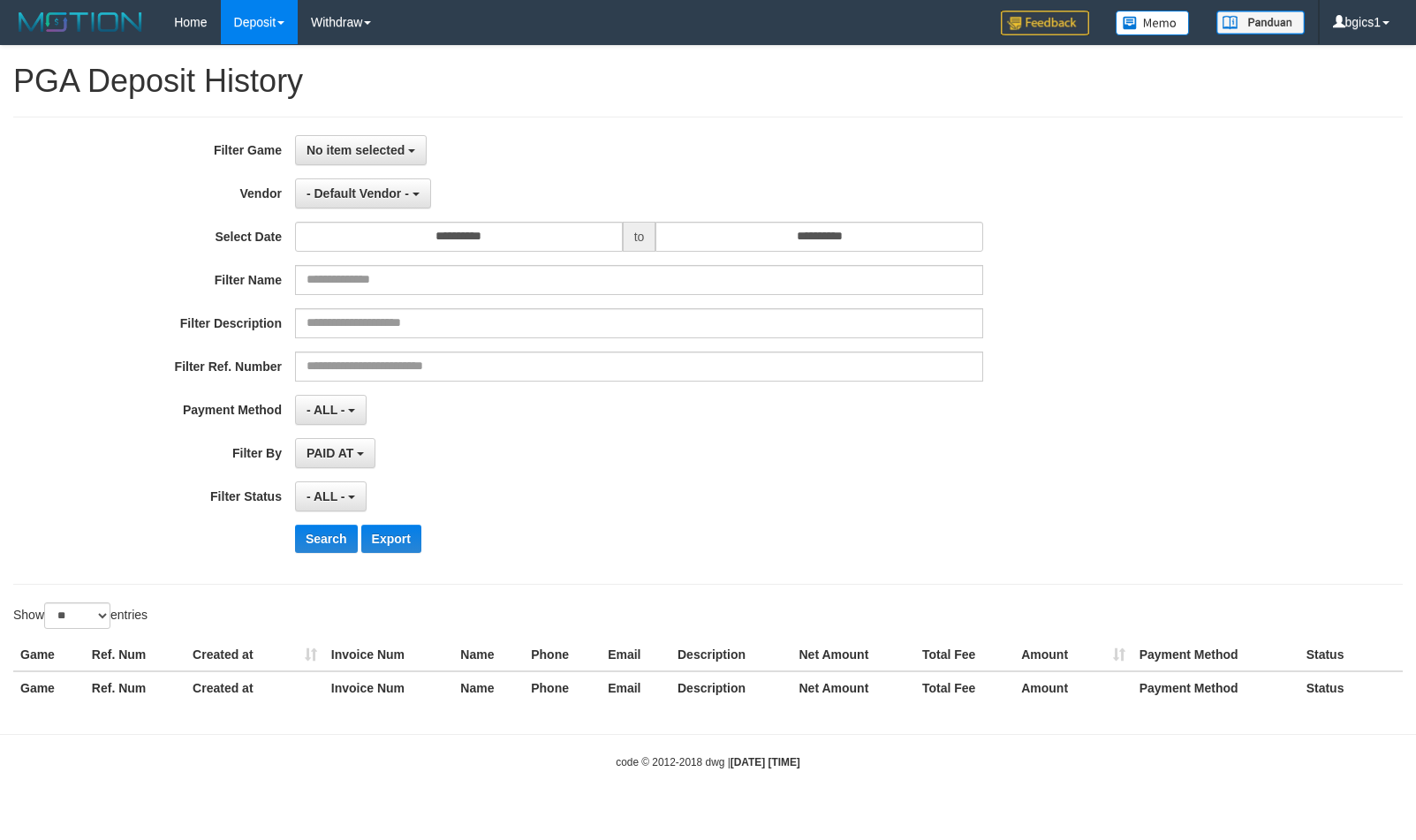 select 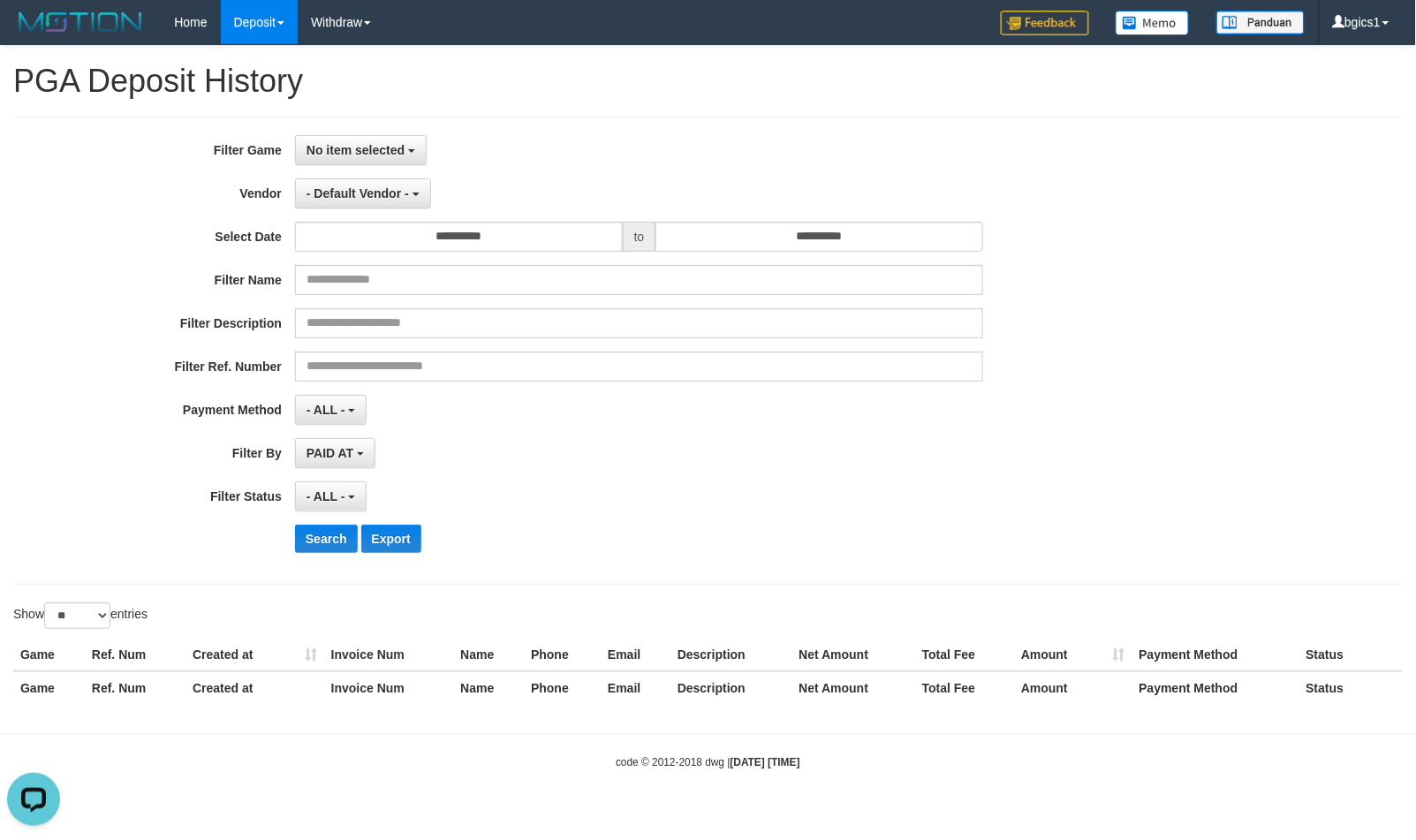 scroll, scrollTop: 0, scrollLeft: 0, axis: both 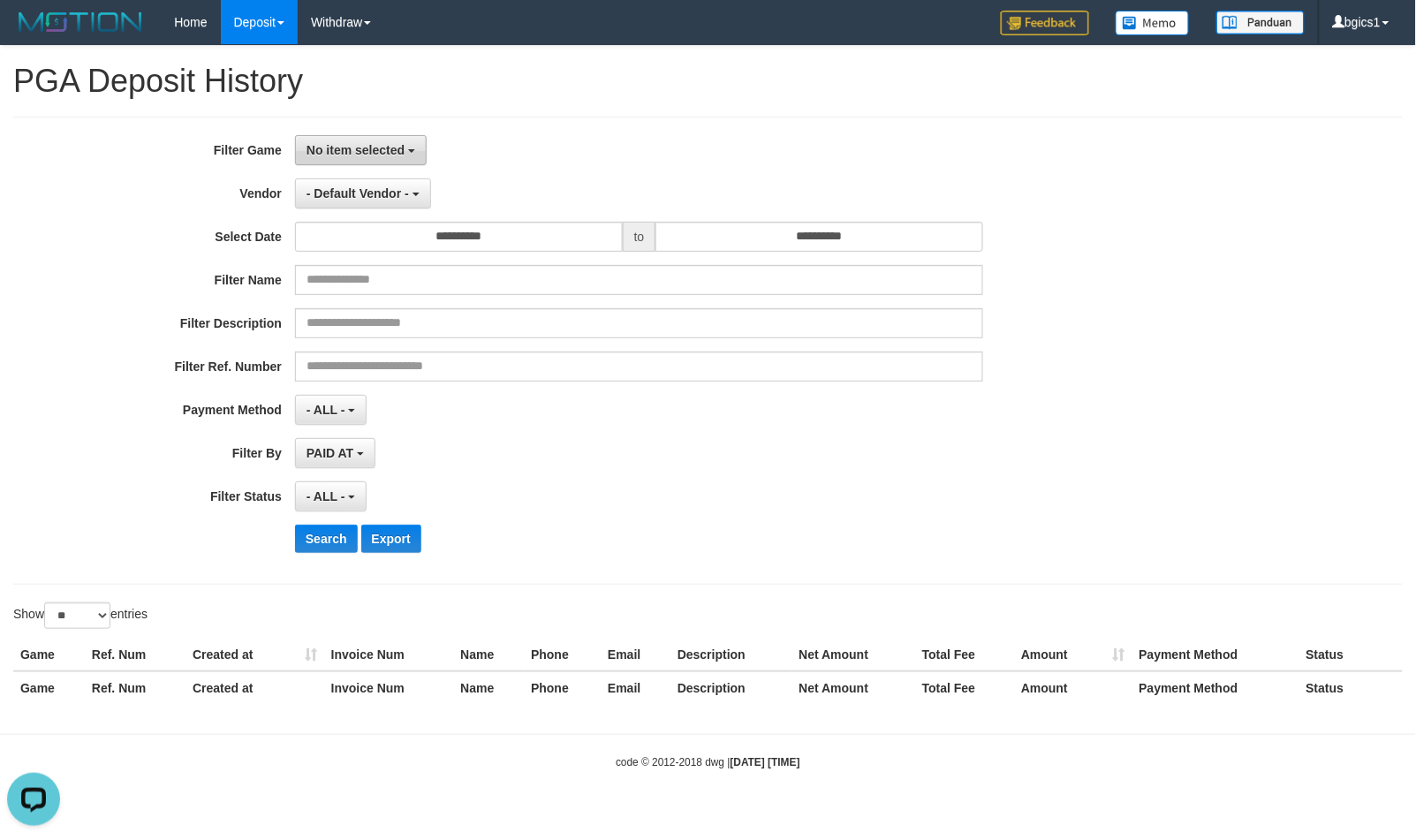 click on "No item selected" at bounding box center [355, 150] 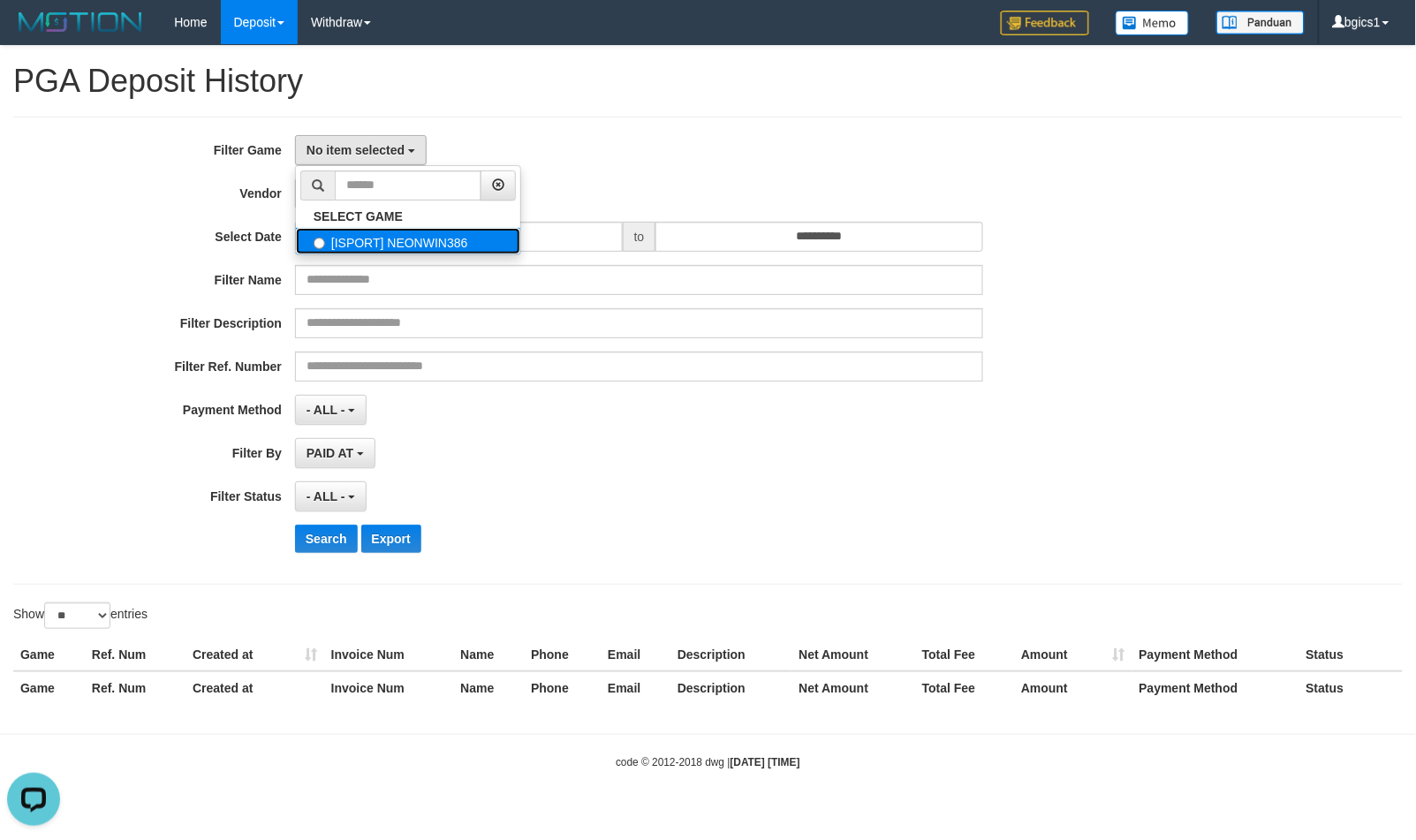 click on "[ISPORT] NEONWIN386" at bounding box center (408, 241) 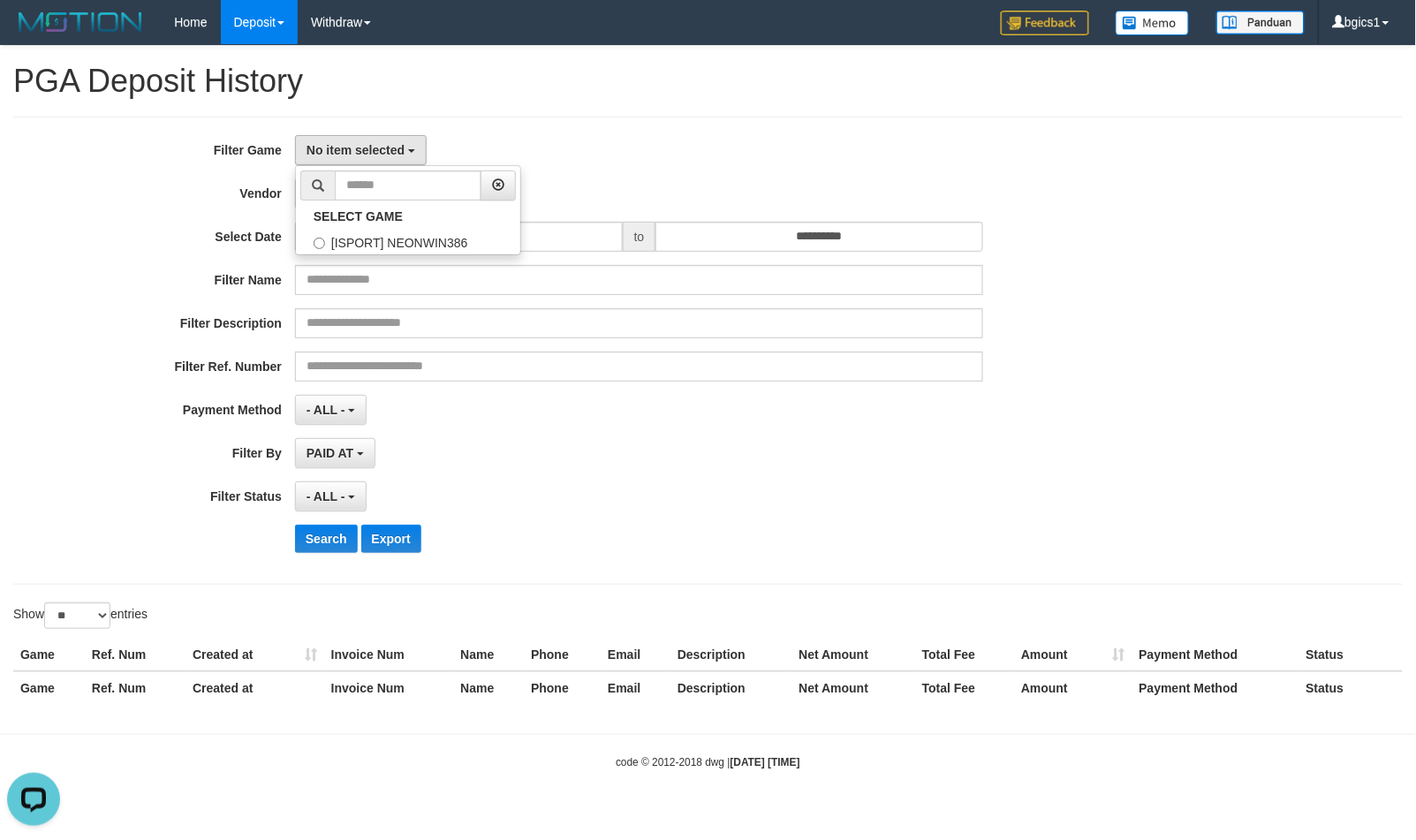 select on "****" 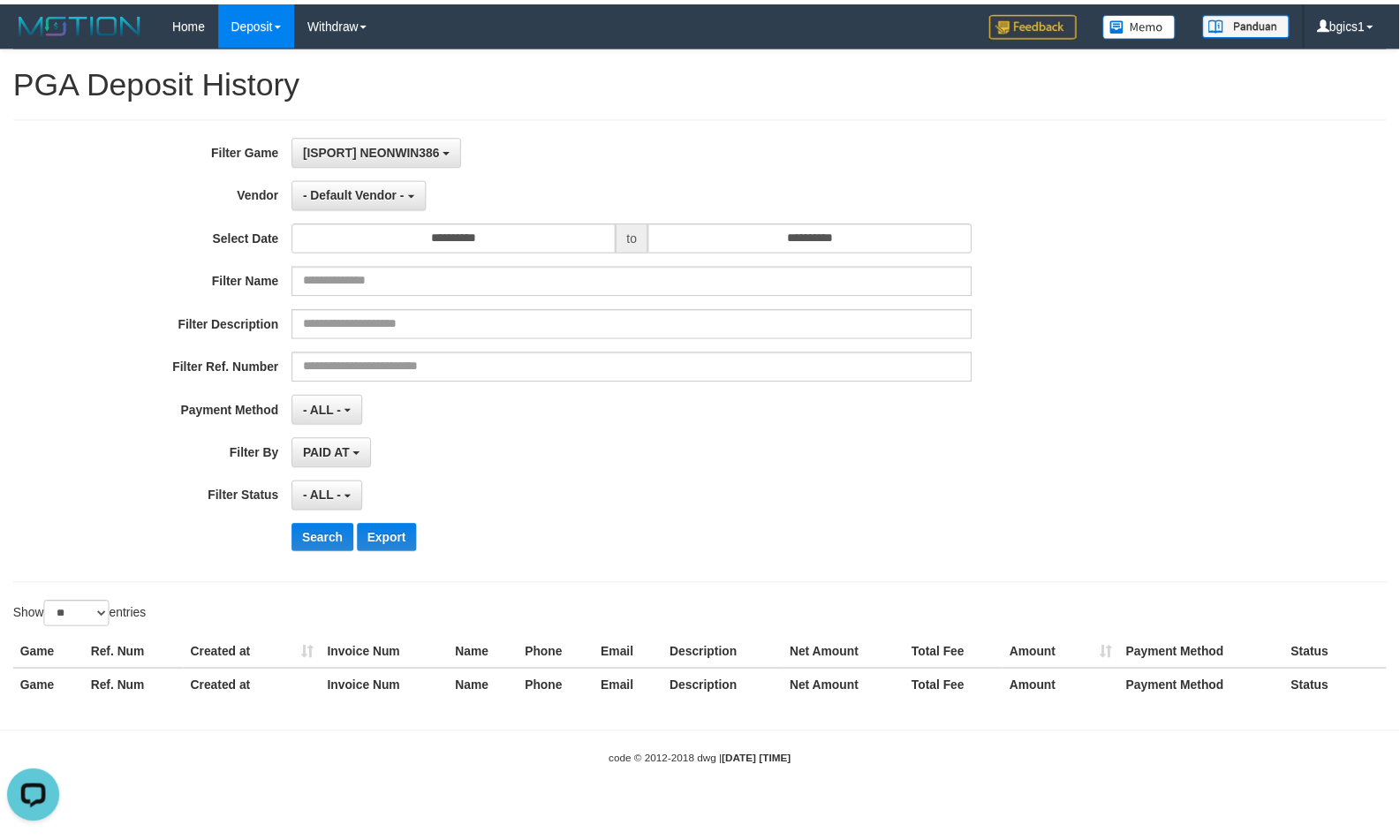 scroll, scrollTop: 15, scrollLeft: 0, axis: vertical 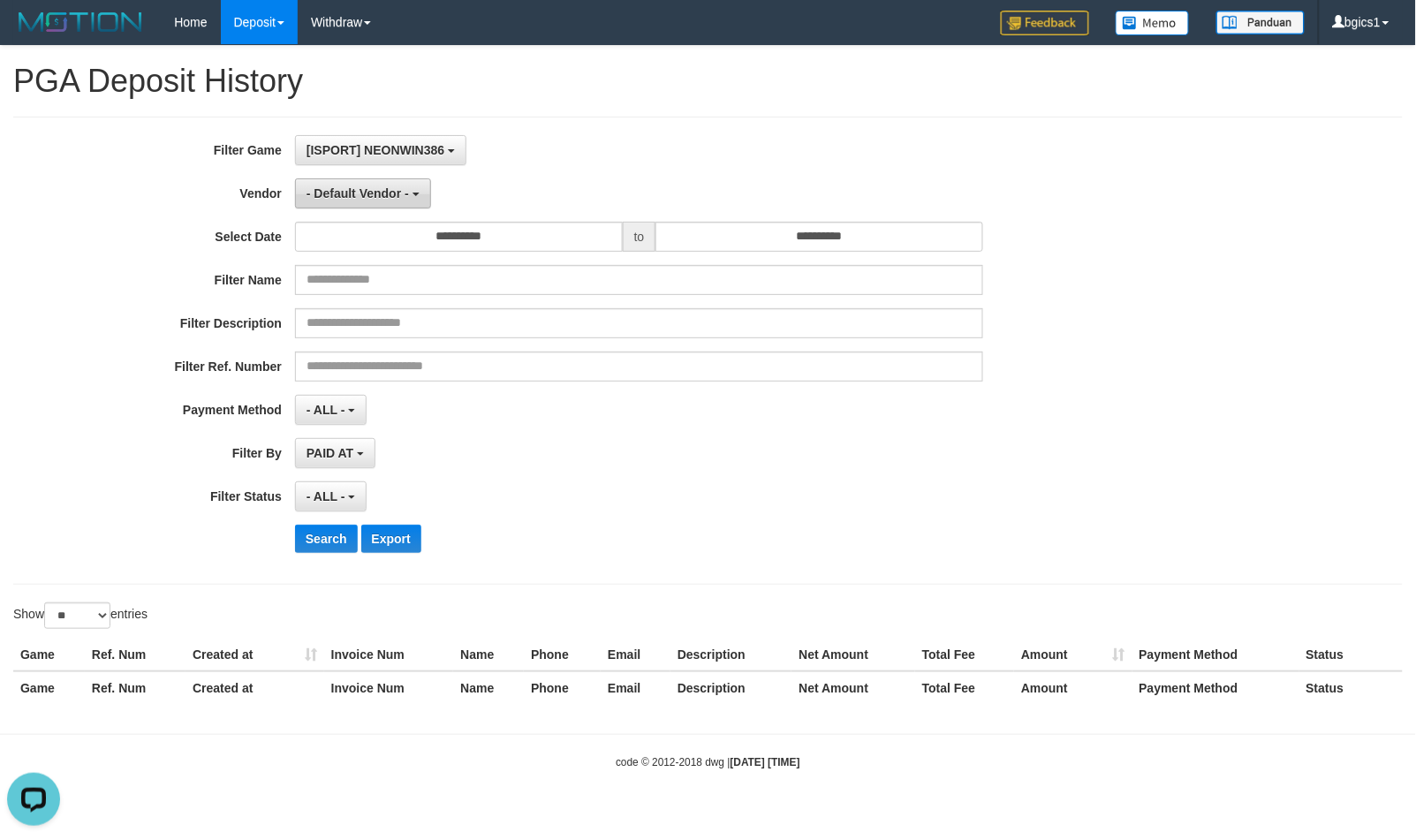 click on "- Default Vendor -" at bounding box center [363, 193] 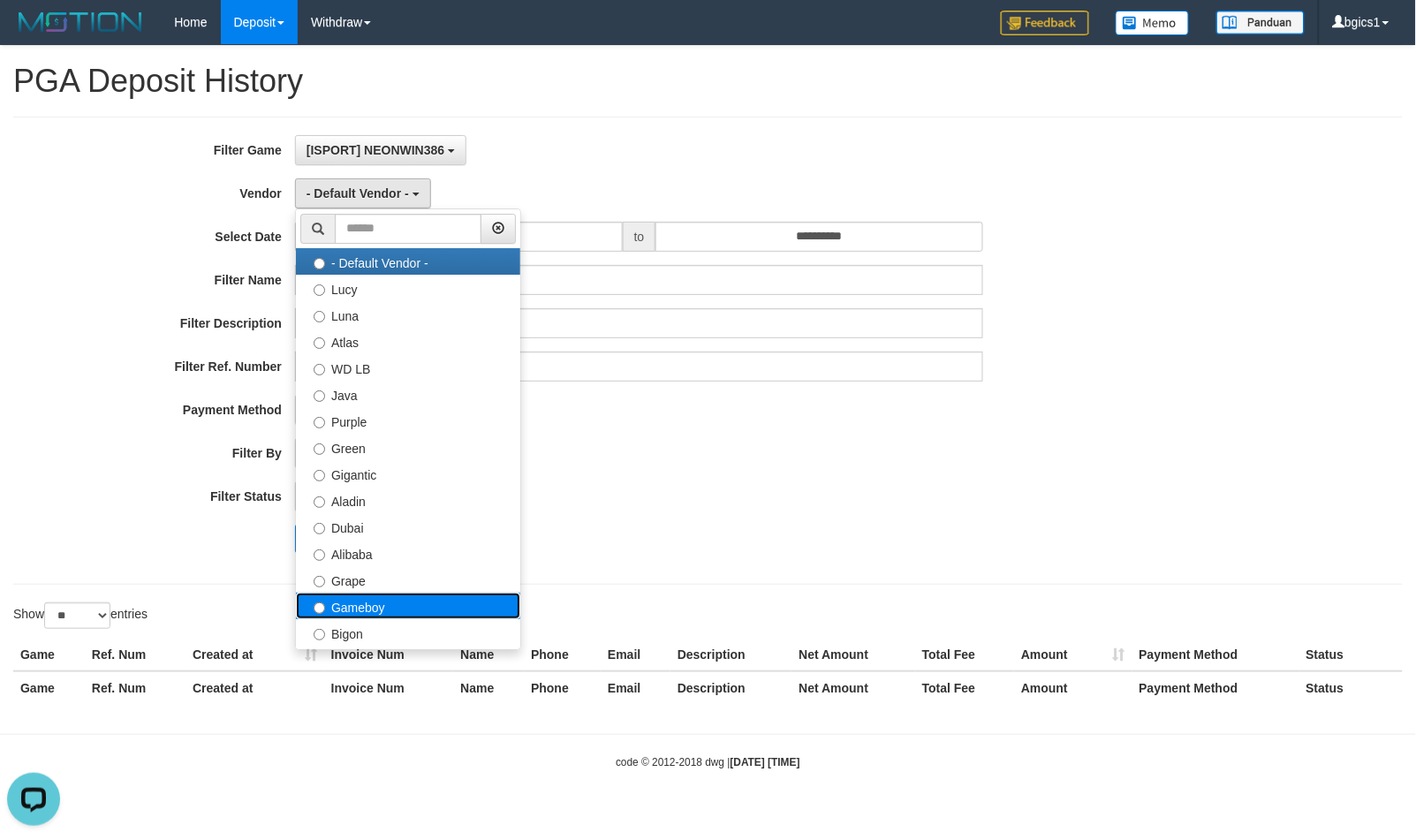 click on "Gameboy" at bounding box center (408, 606) 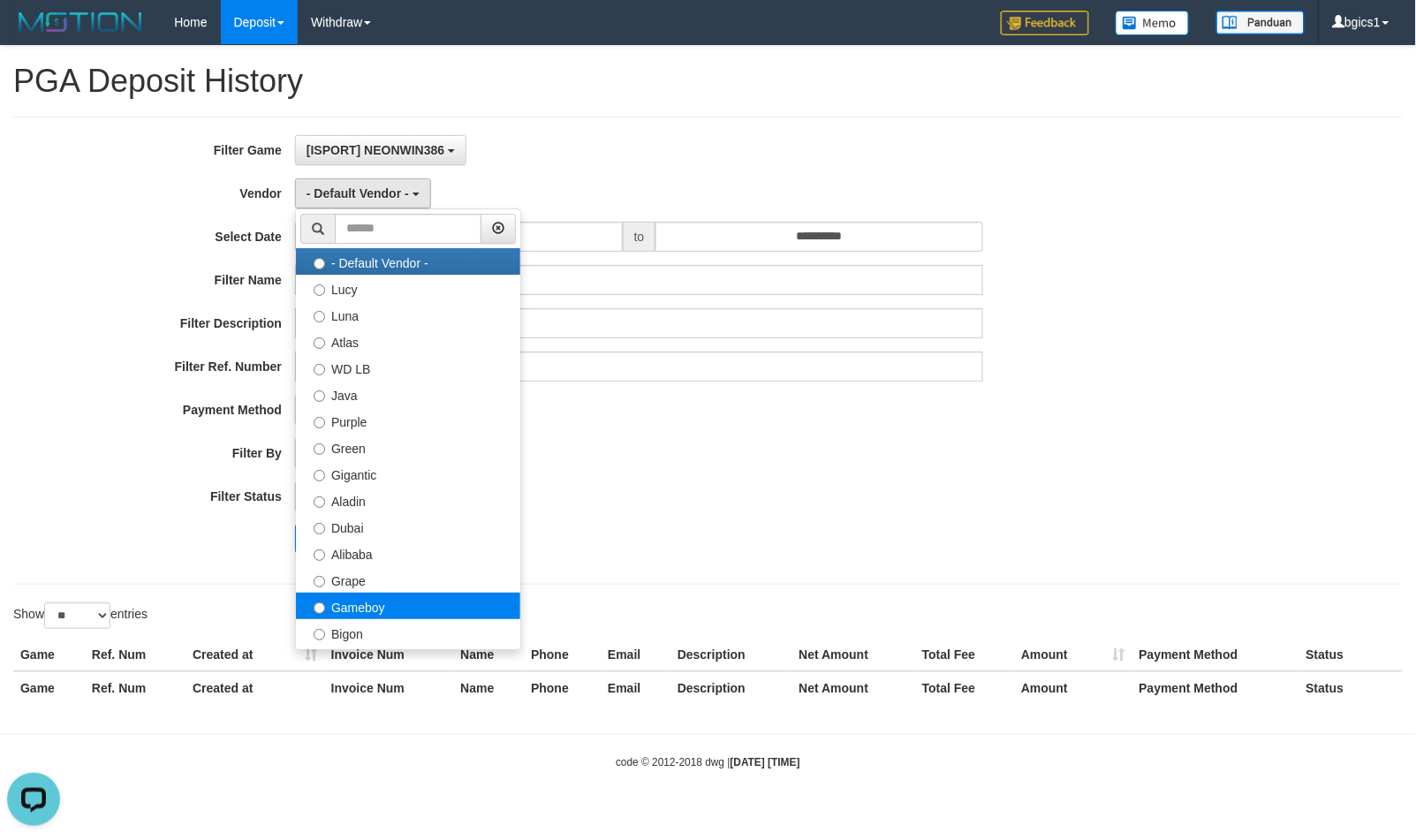 select on "**********" 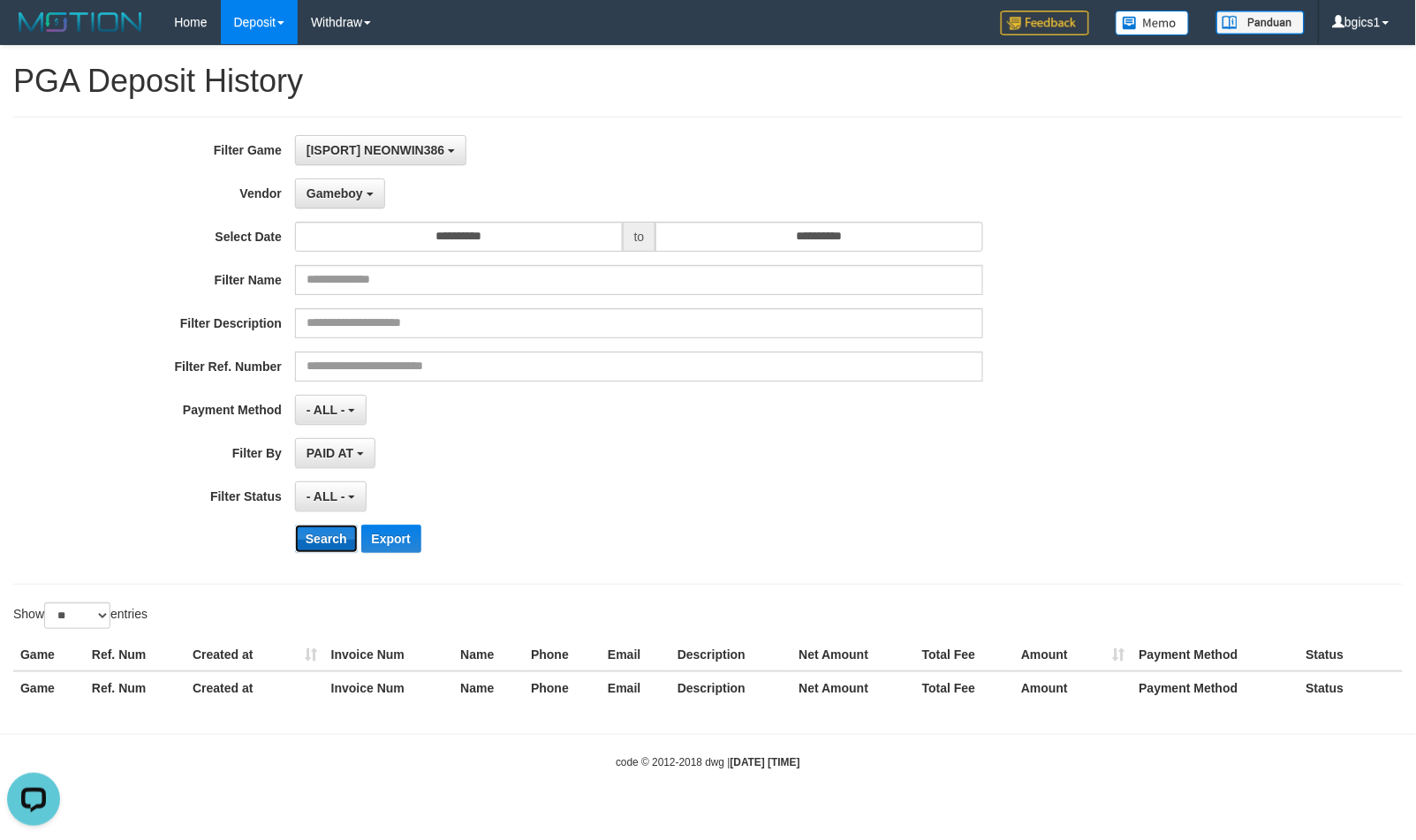 click on "Search" at bounding box center (326, 539) 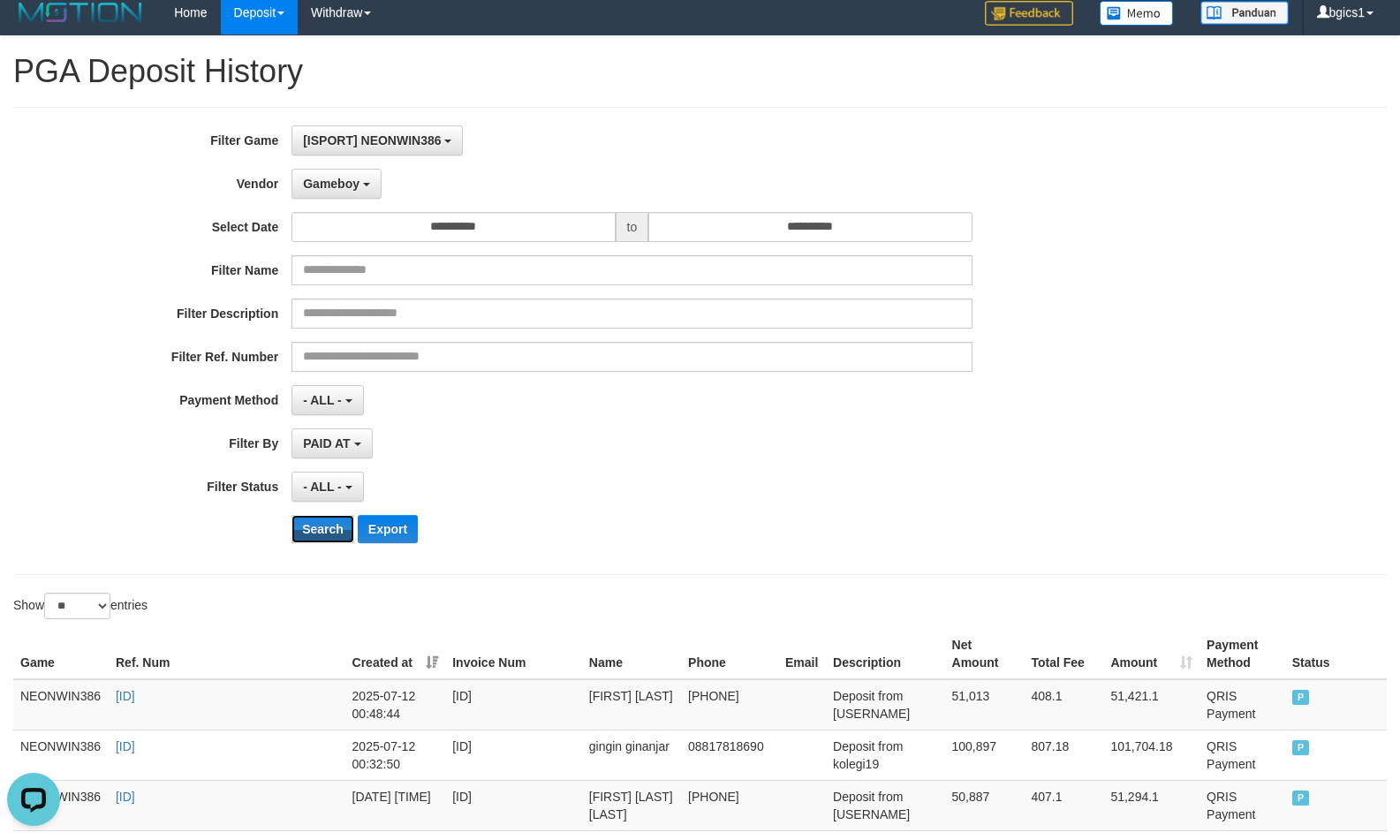 scroll, scrollTop: 367, scrollLeft: 0, axis: vertical 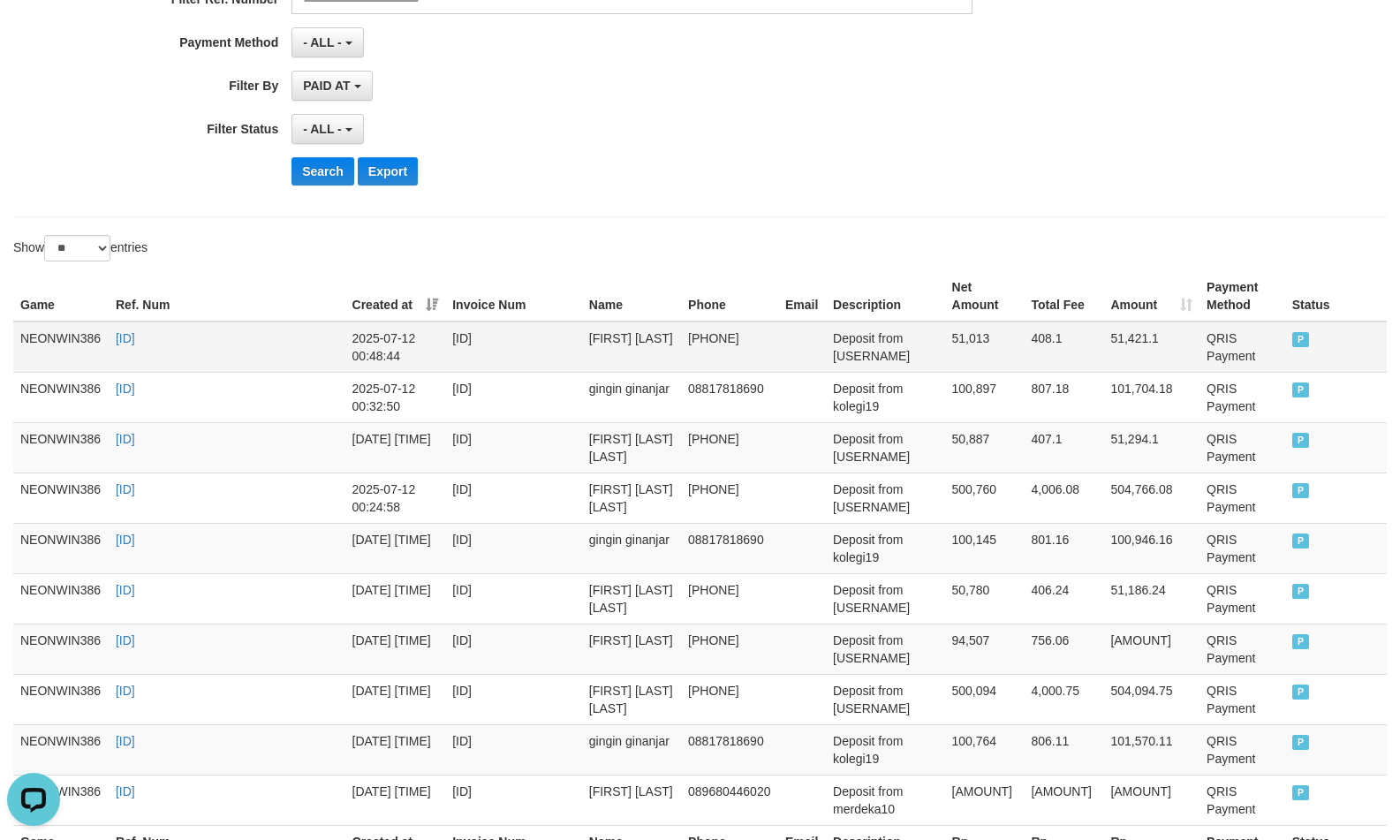 click on "51,013" at bounding box center (985, 347) 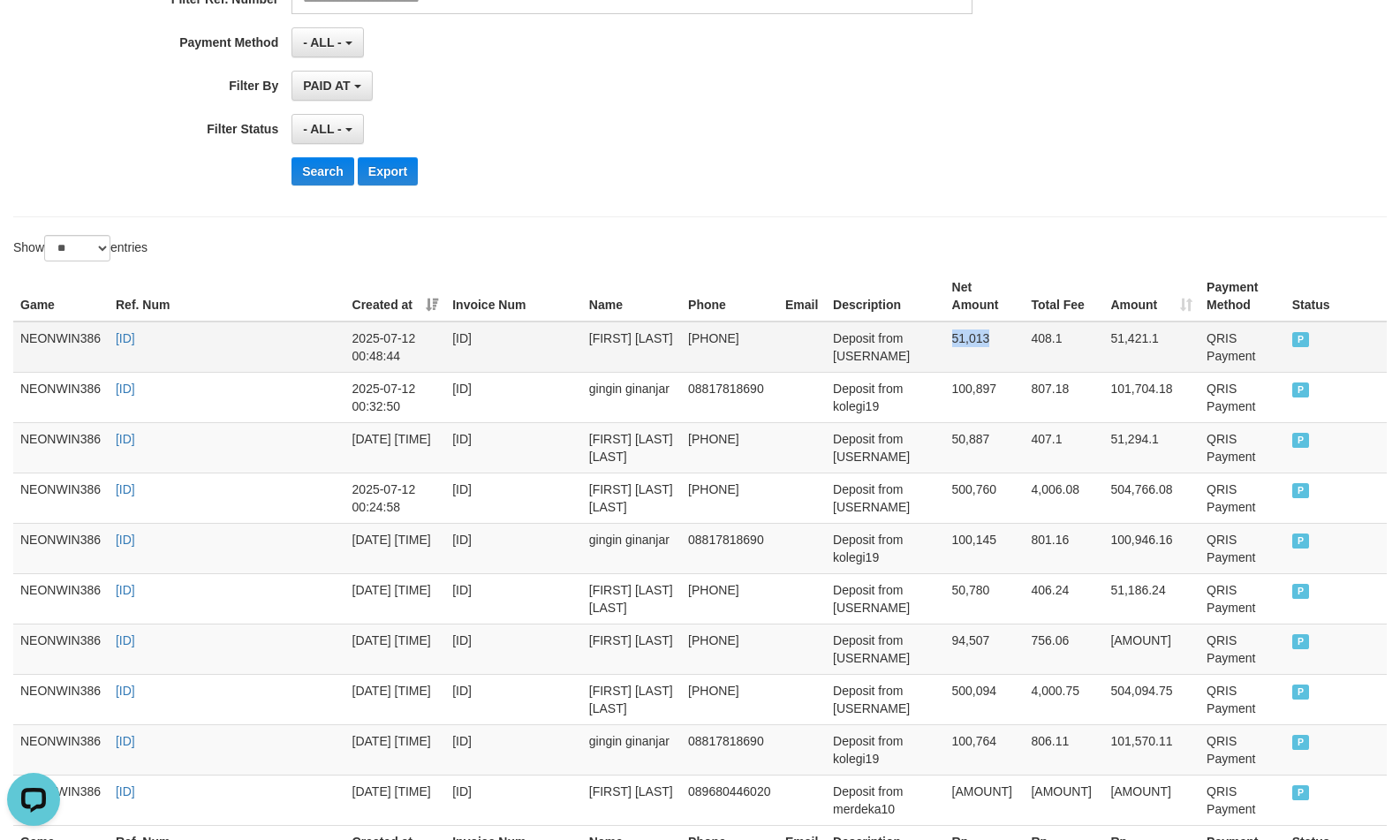 click on "51,013" at bounding box center [985, 347] 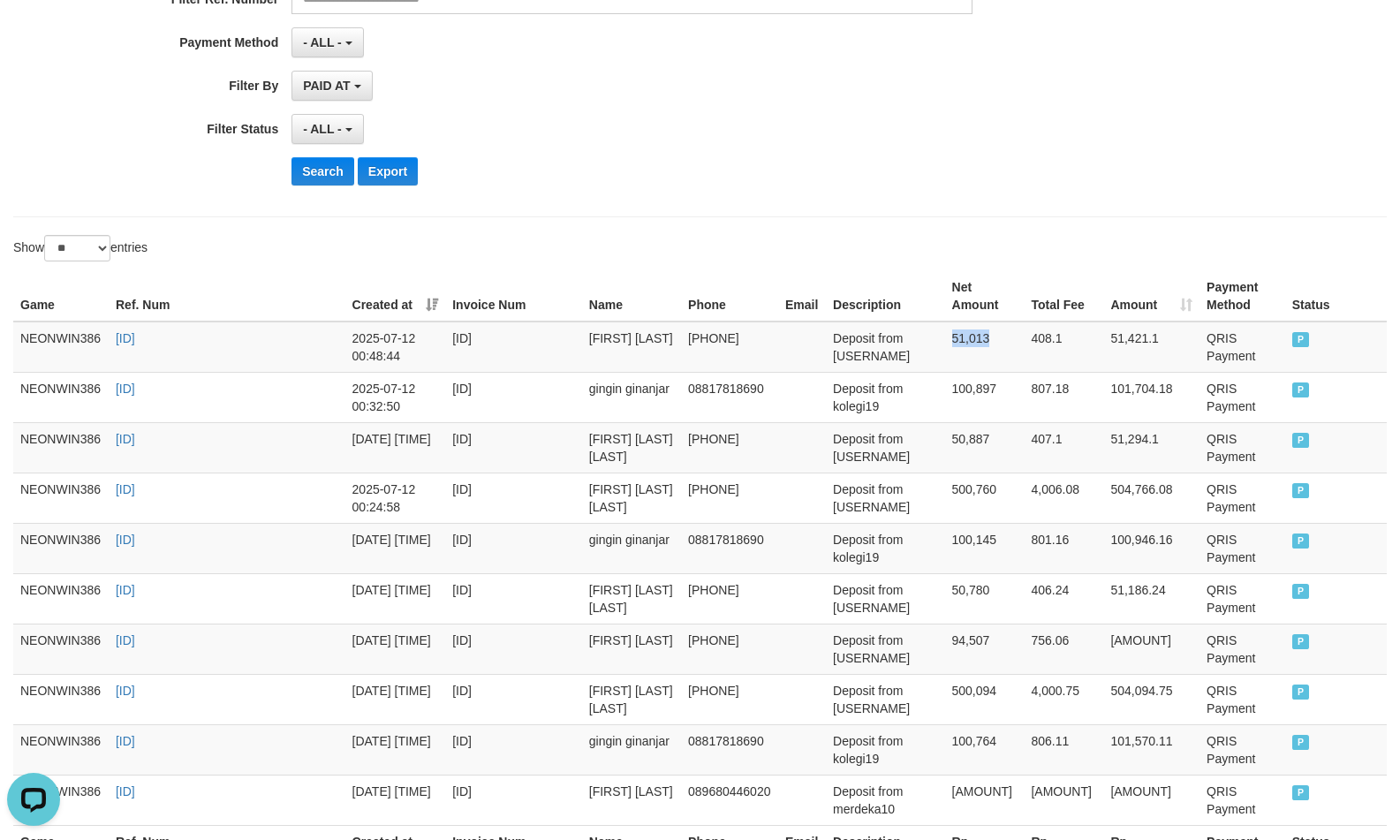 copy on "51,013" 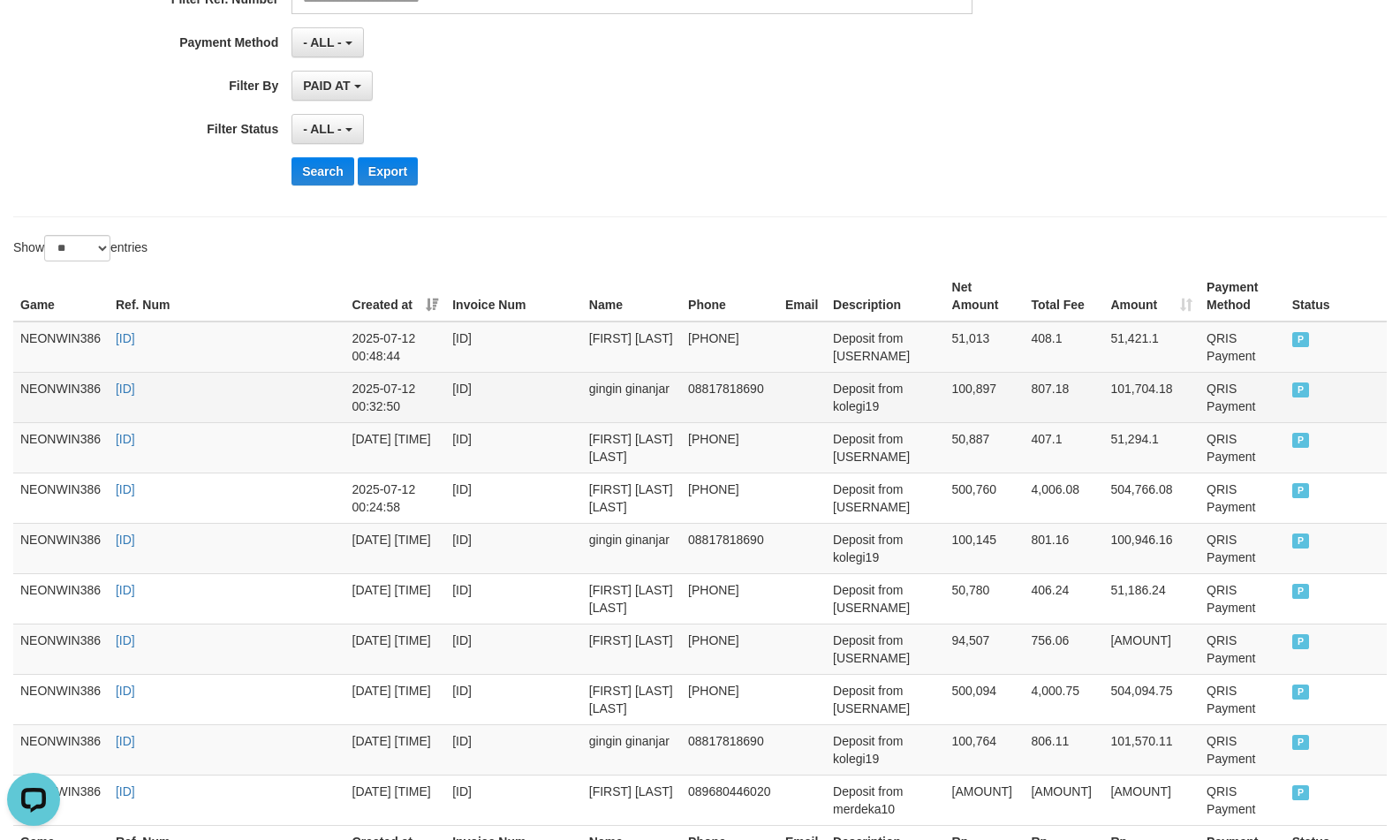 click on "100,897" at bounding box center (985, 397) 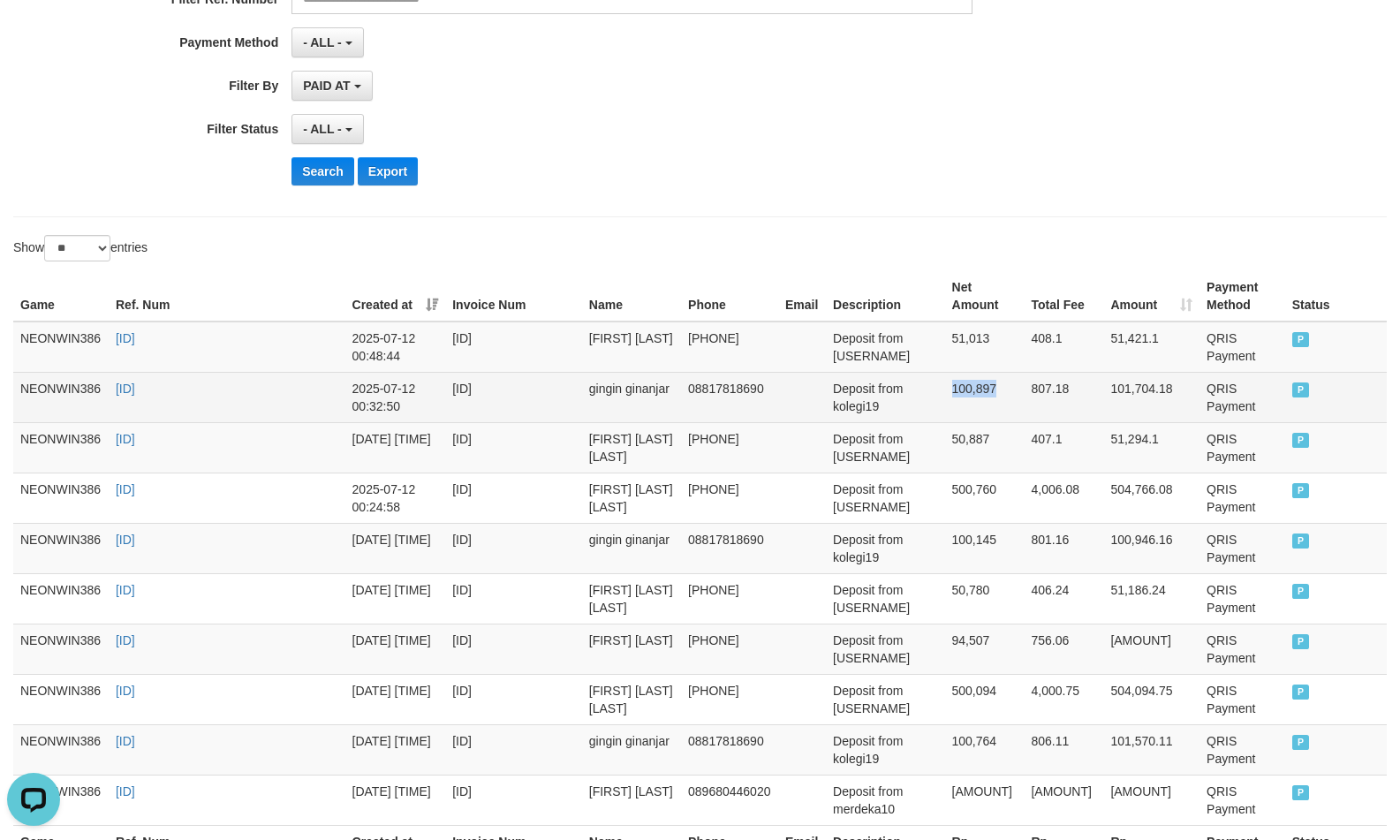click on "100,897" at bounding box center (985, 397) 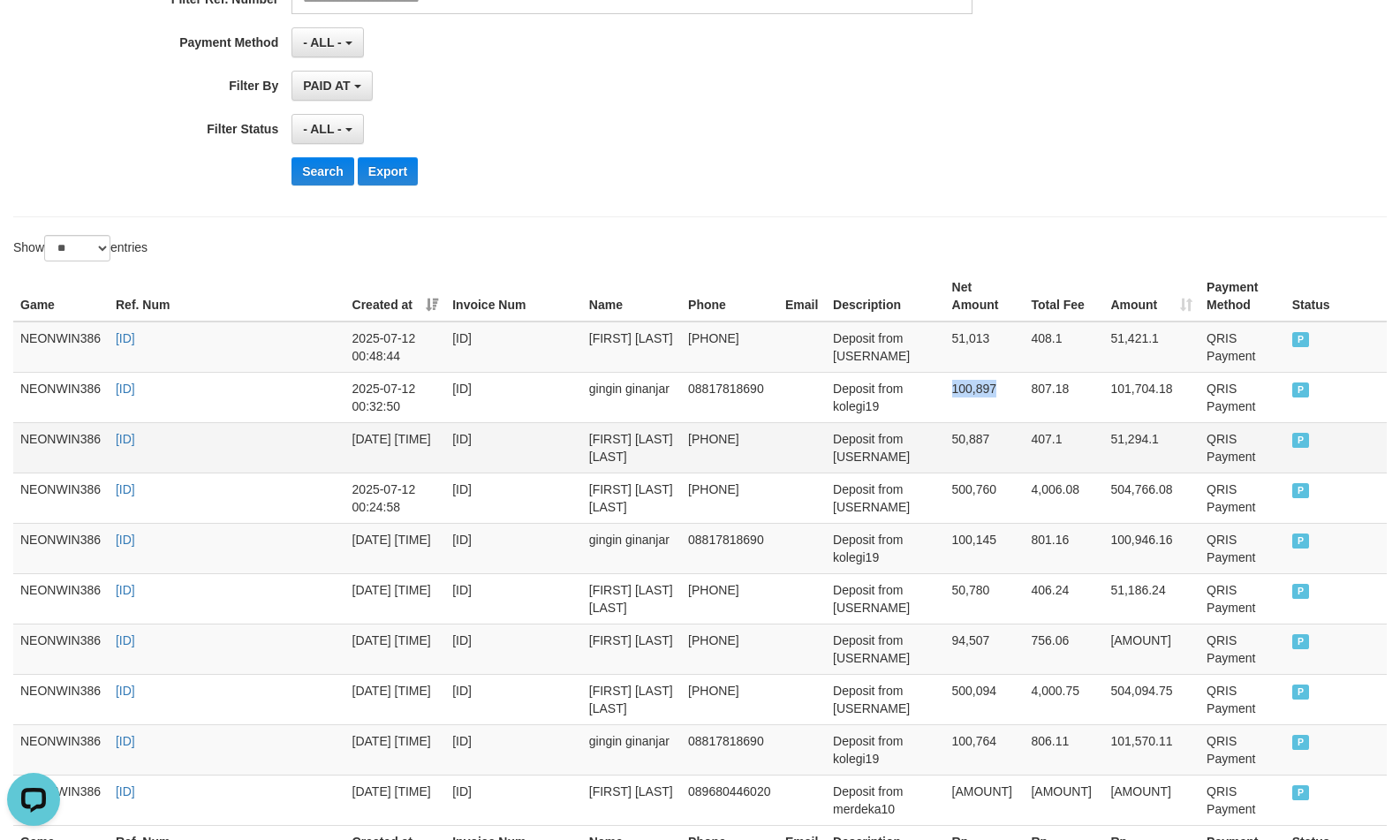 copy on "100,897" 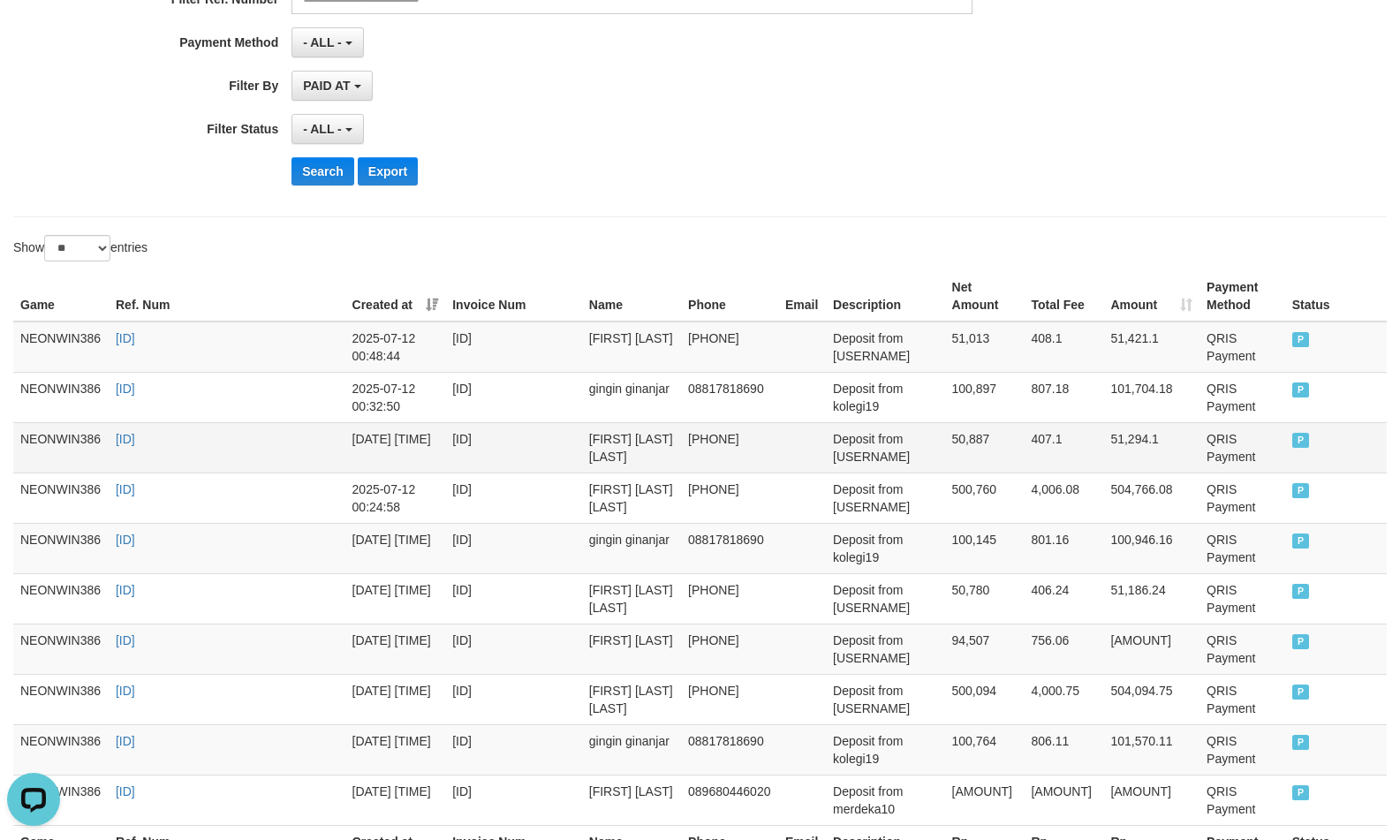 click on "50,887" at bounding box center (985, 447) 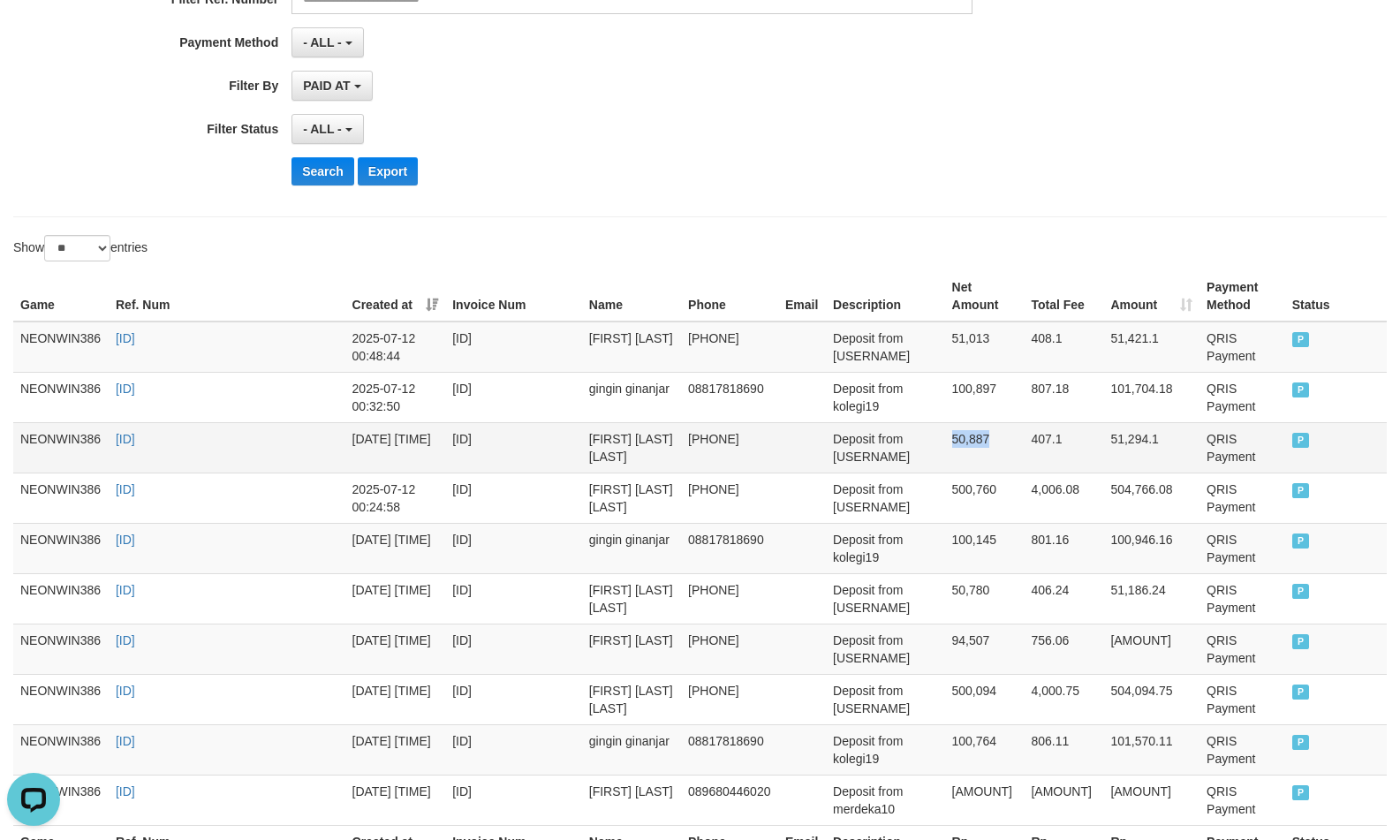 click on "50,887" at bounding box center (985, 447) 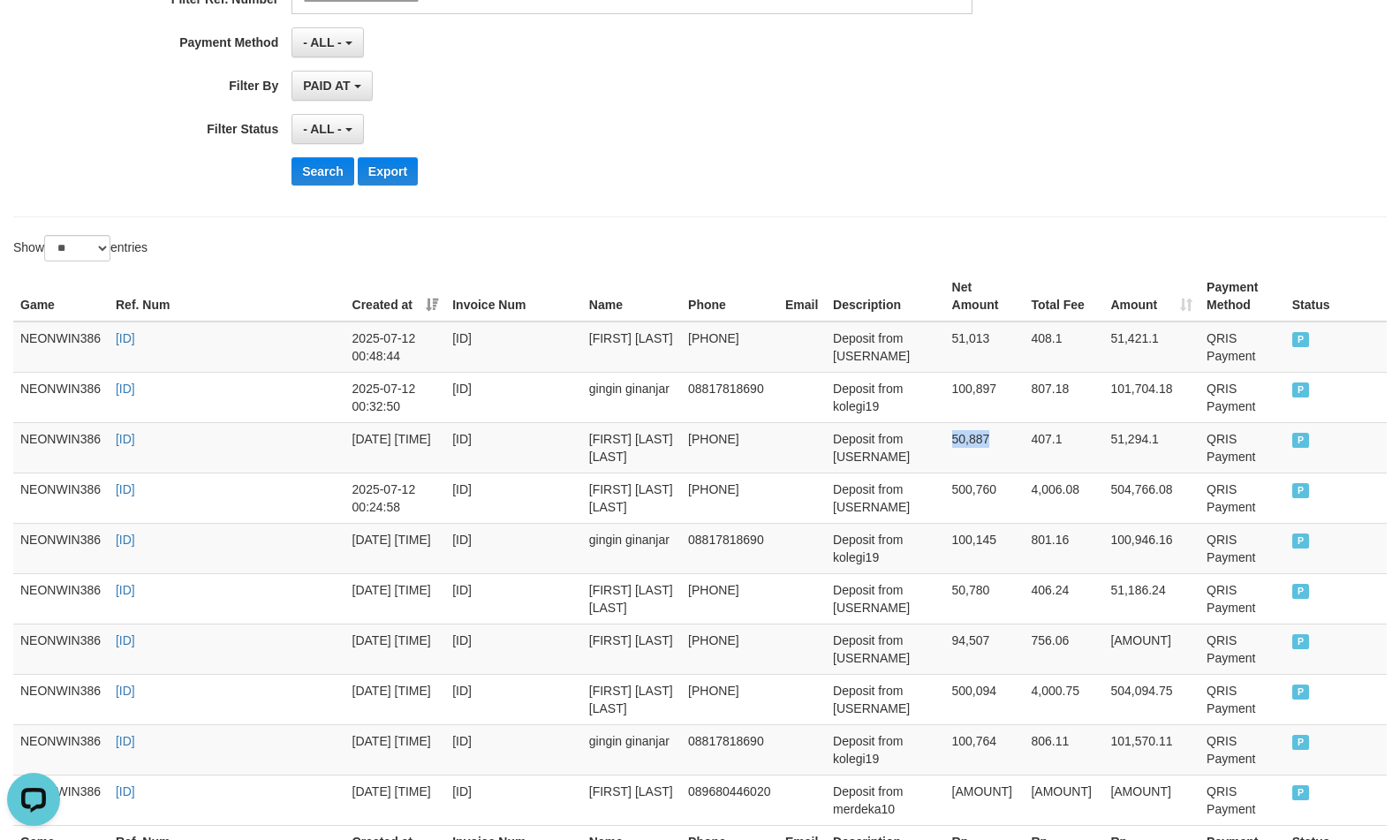 copy on "50,887" 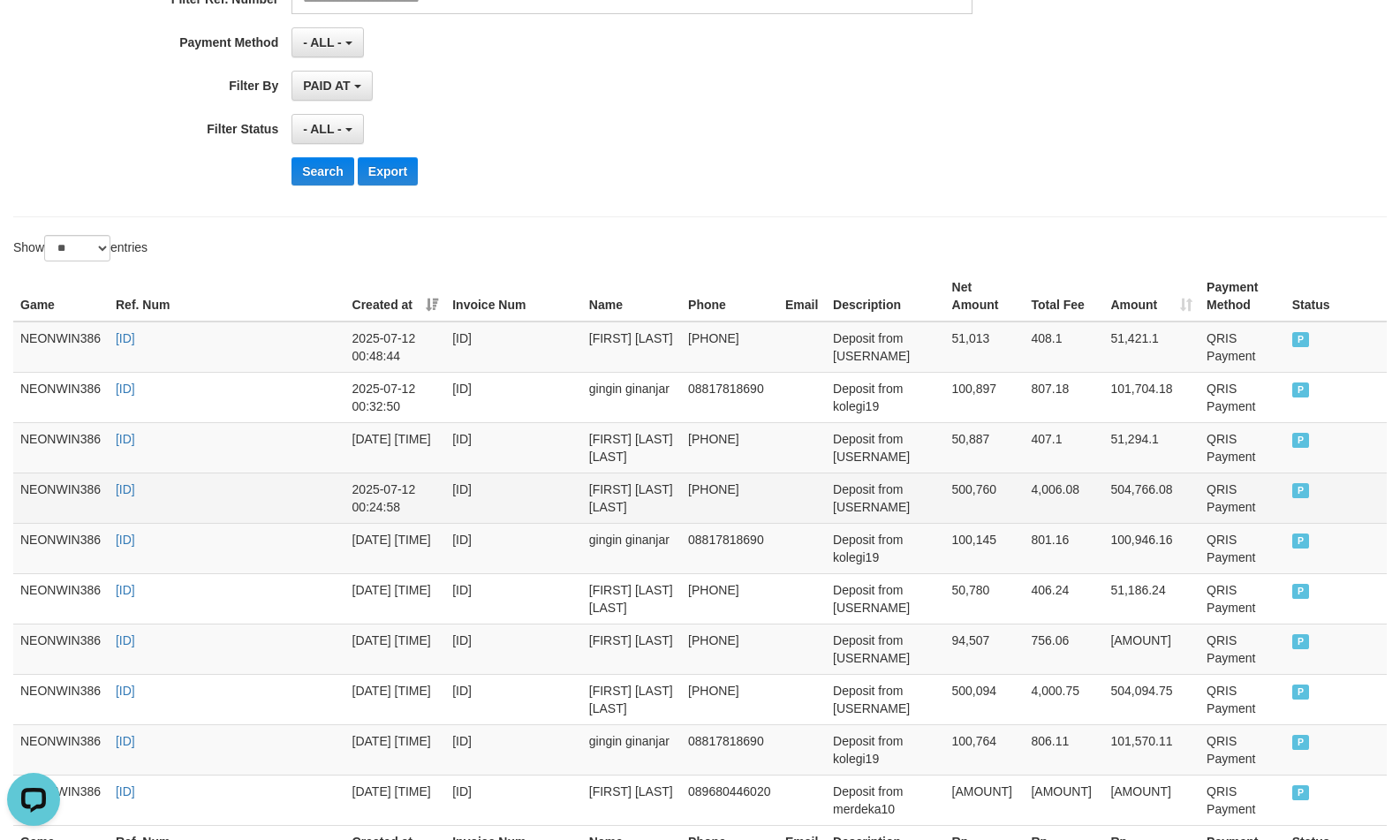 click on "500,760" at bounding box center (985, 497) 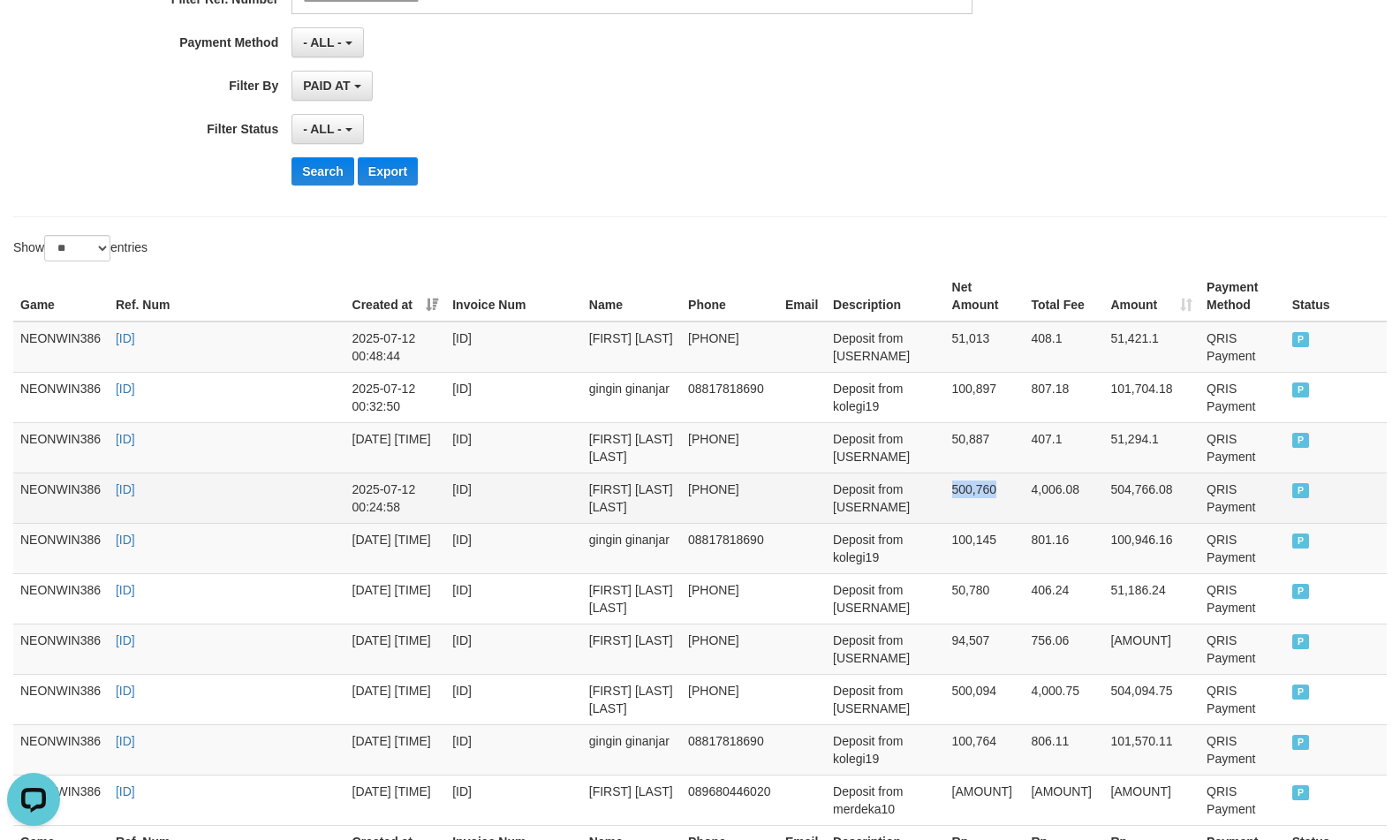 click on "500,760" at bounding box center [985, 497] 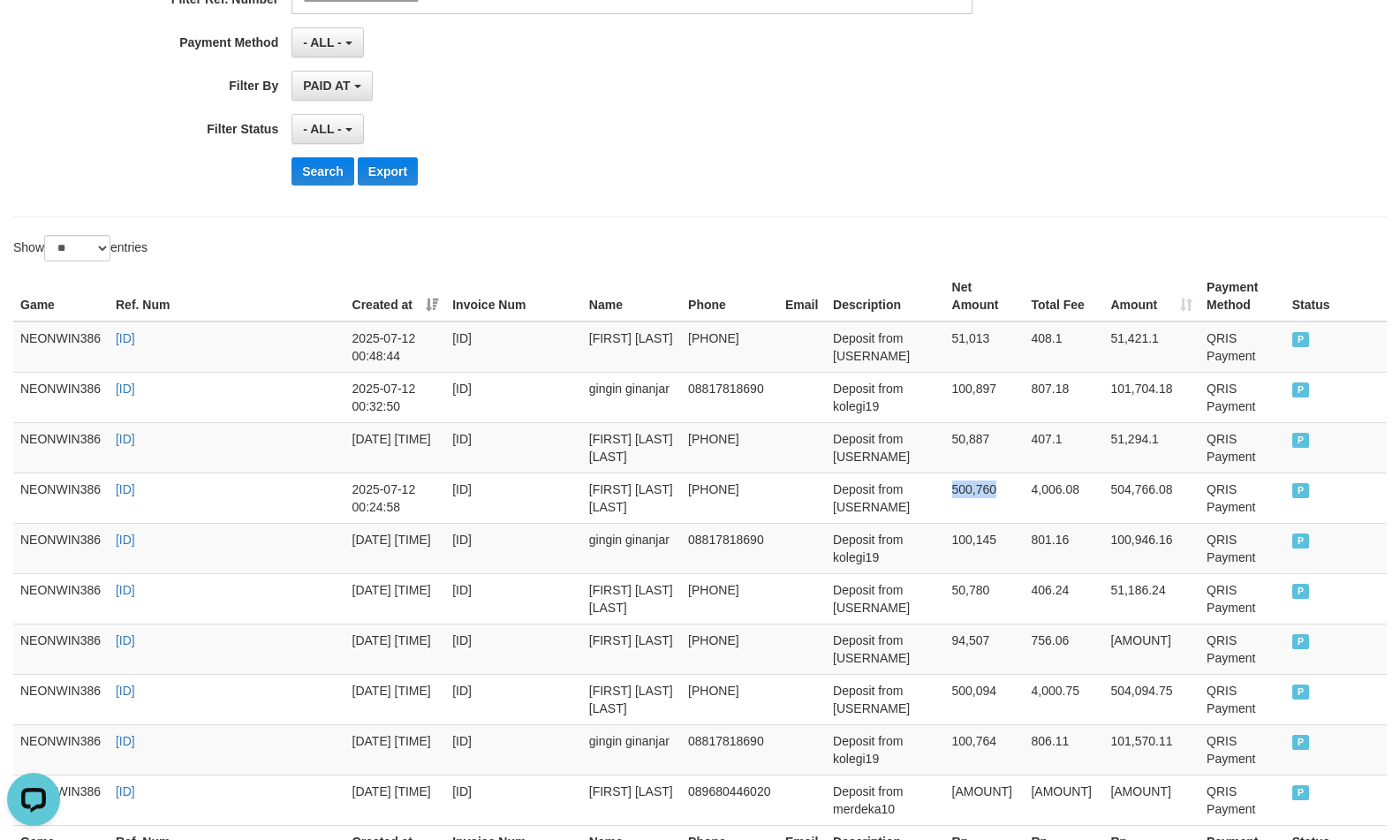 copy on "500,760" 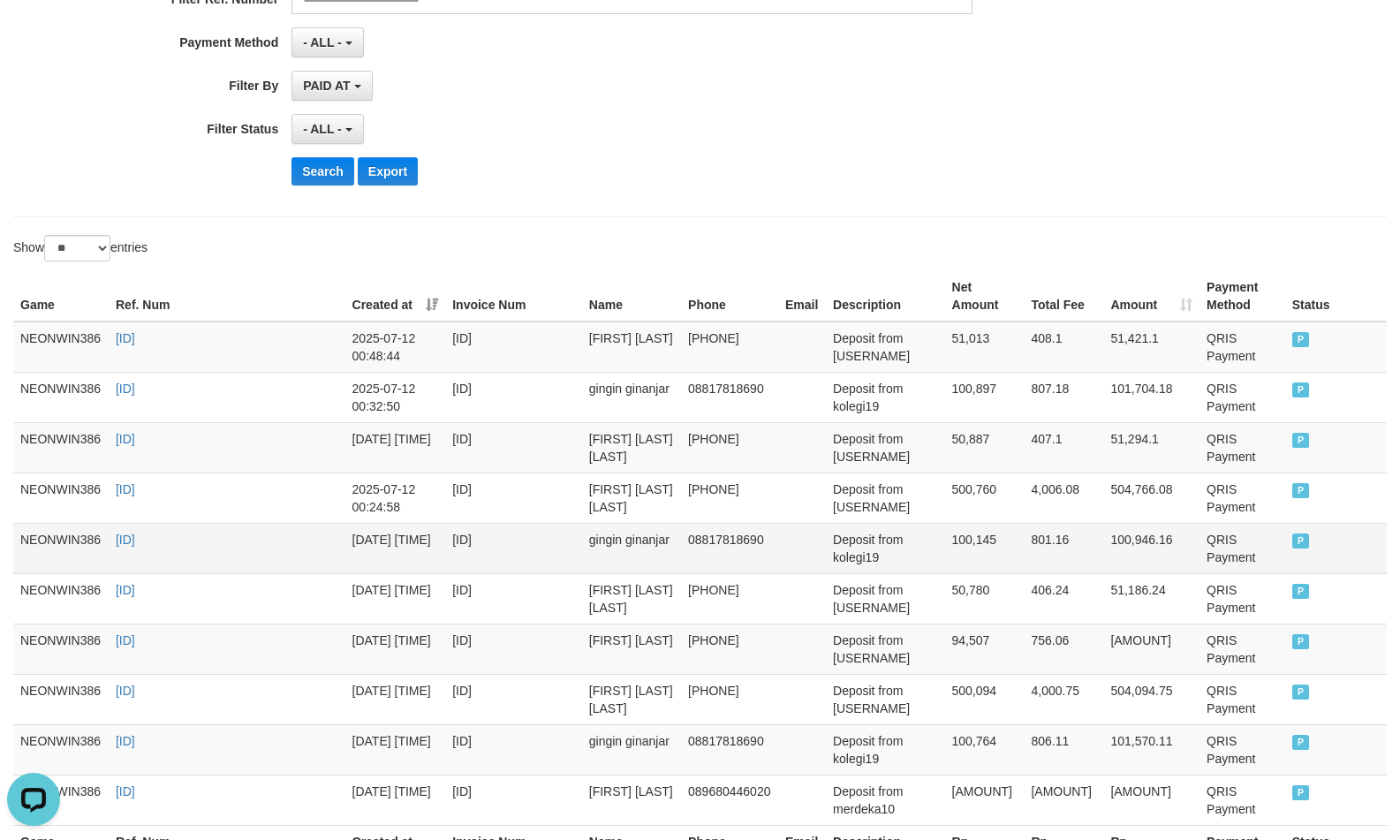 click on "100,145" at bounding box center [985, 548] 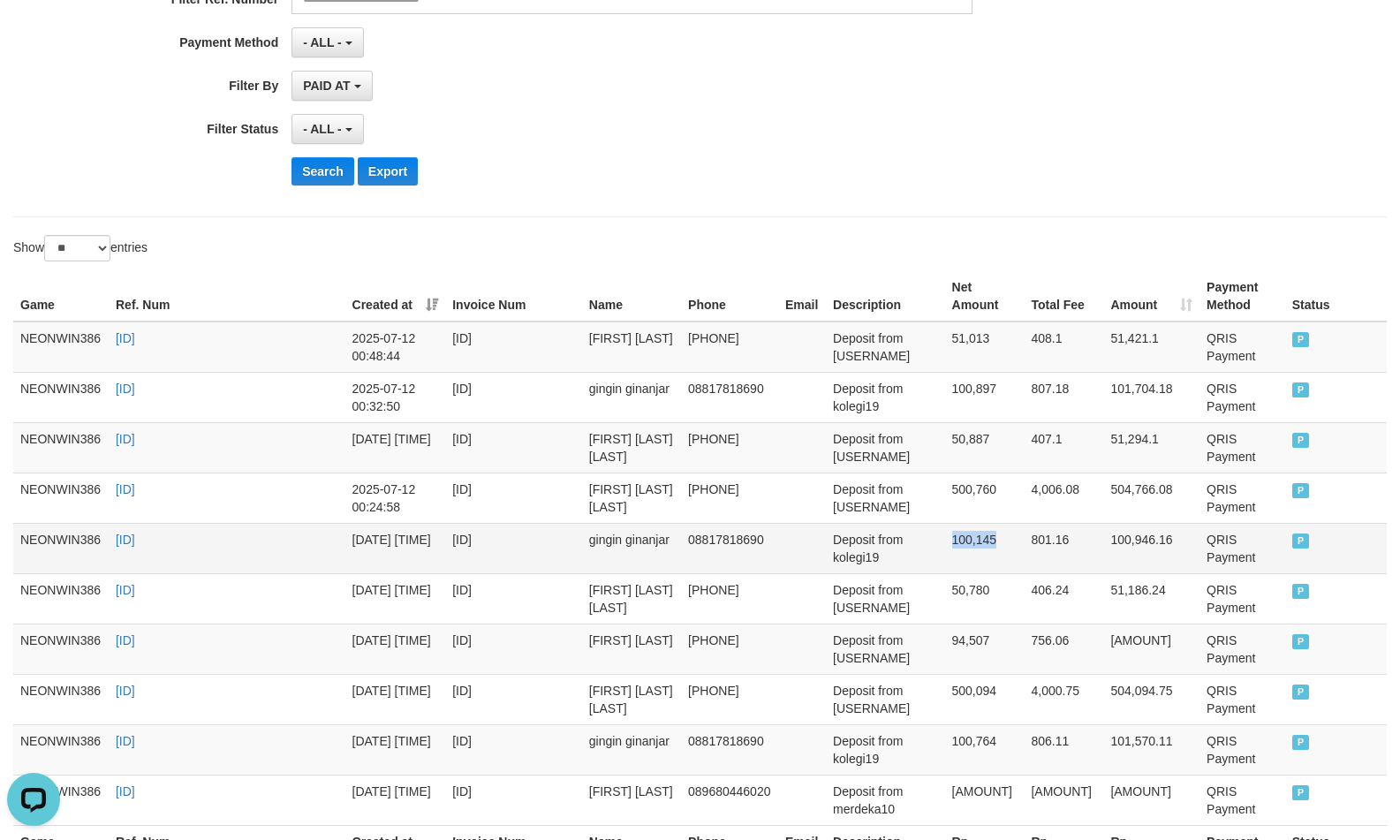 click on "100,145" at bounding box center (985, 548) 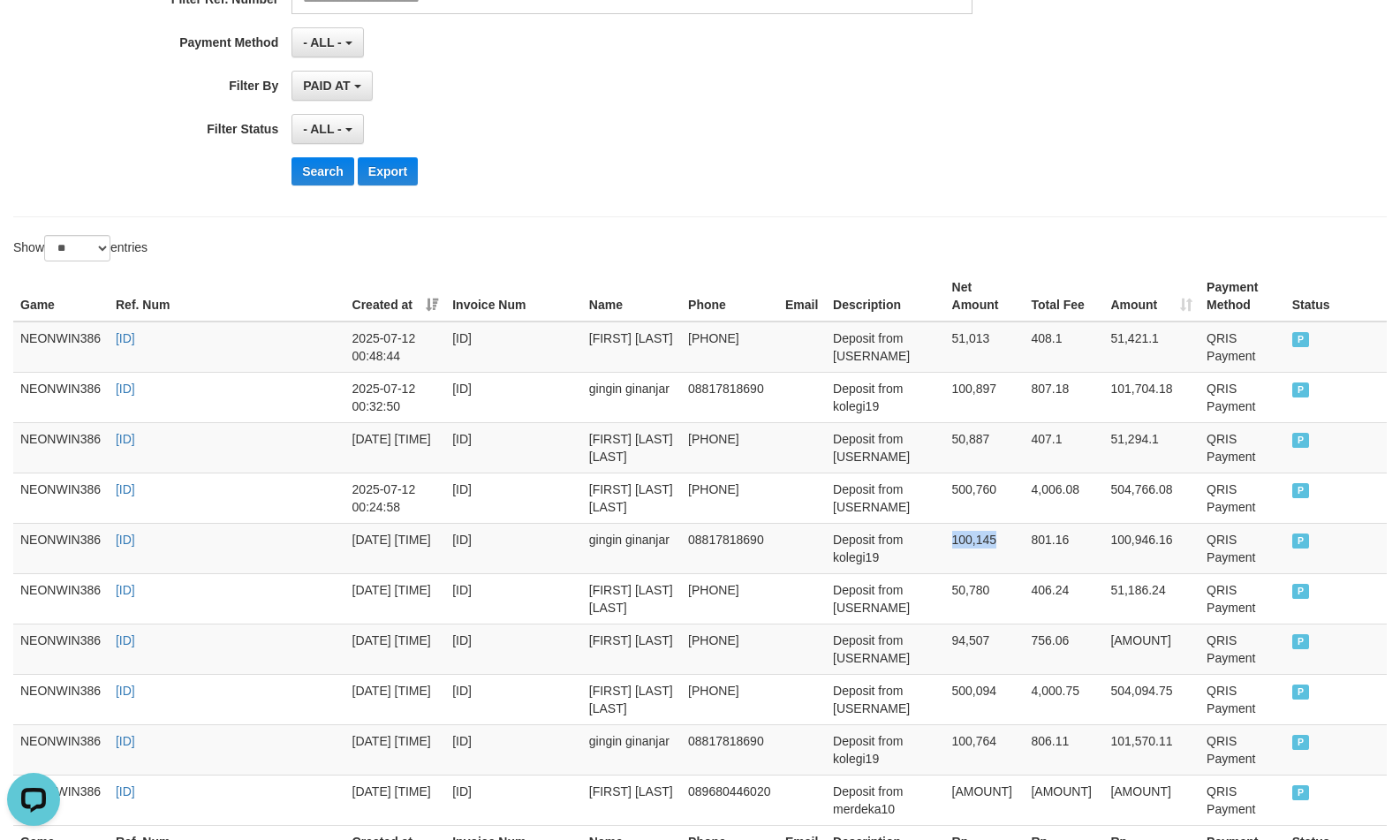 copy on "100,145" 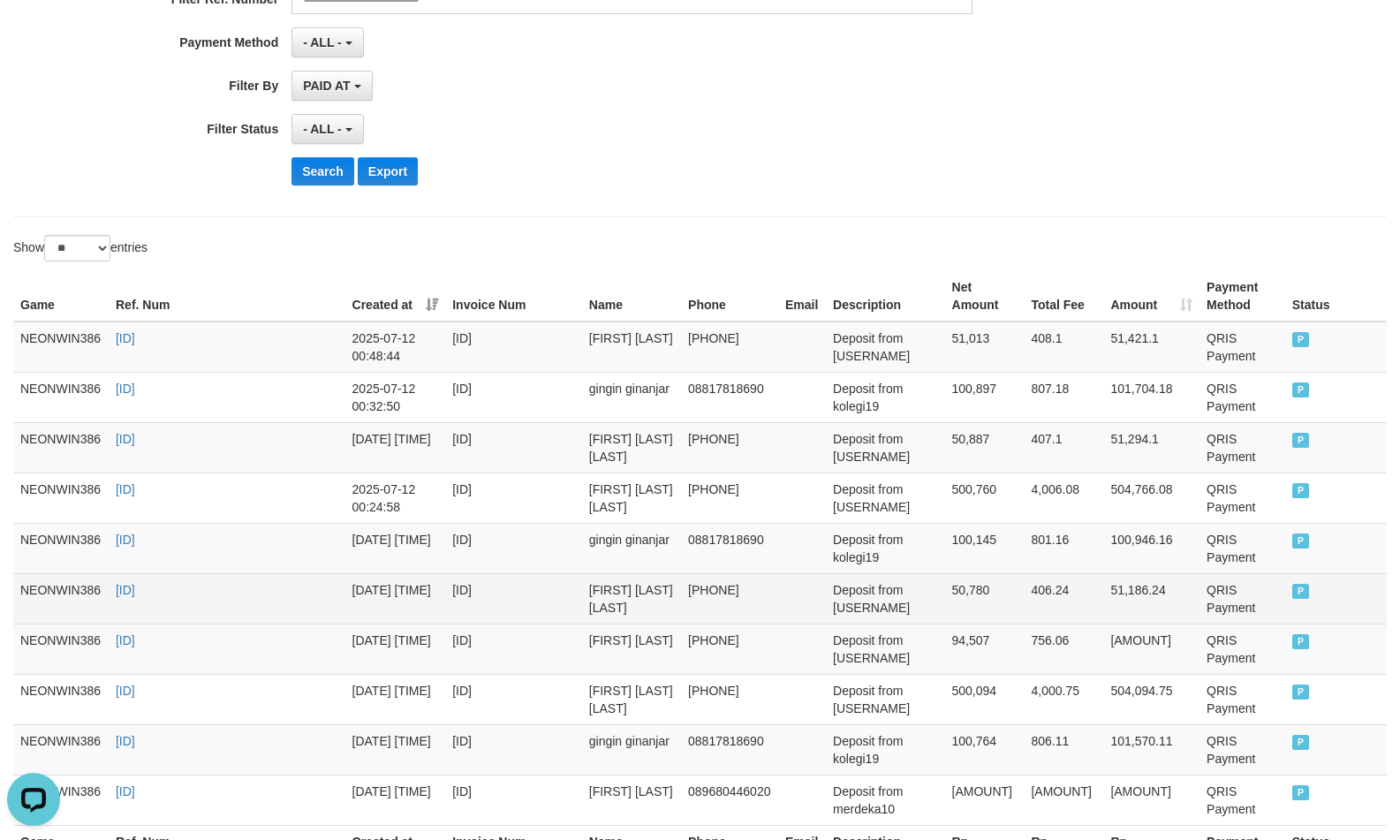 click on "50,780" at bounding box center (985, 598) 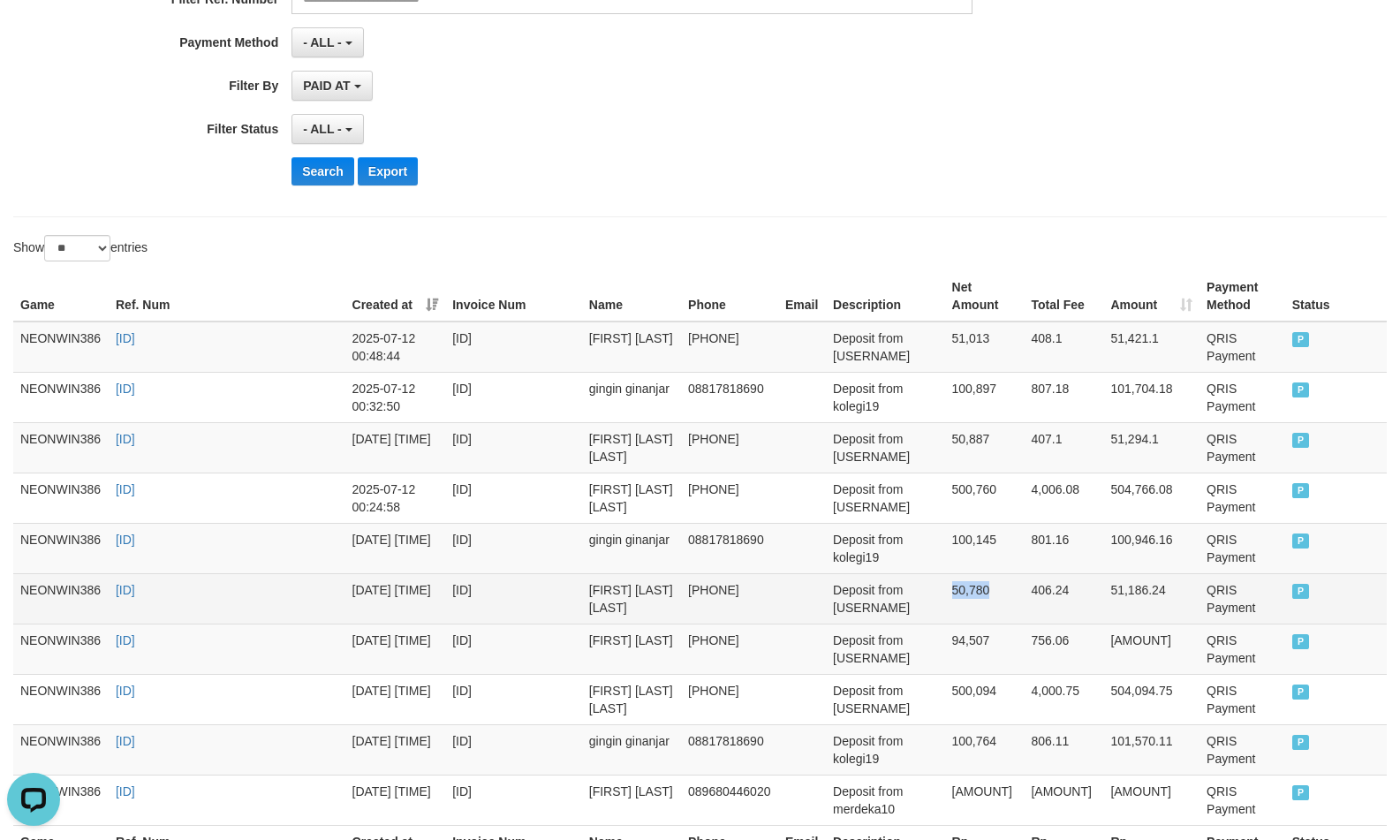 drag, startPoint x: 960, startPoint y: 611, endPoint x: 1029, endPoint y: 638, distance: 74.09453 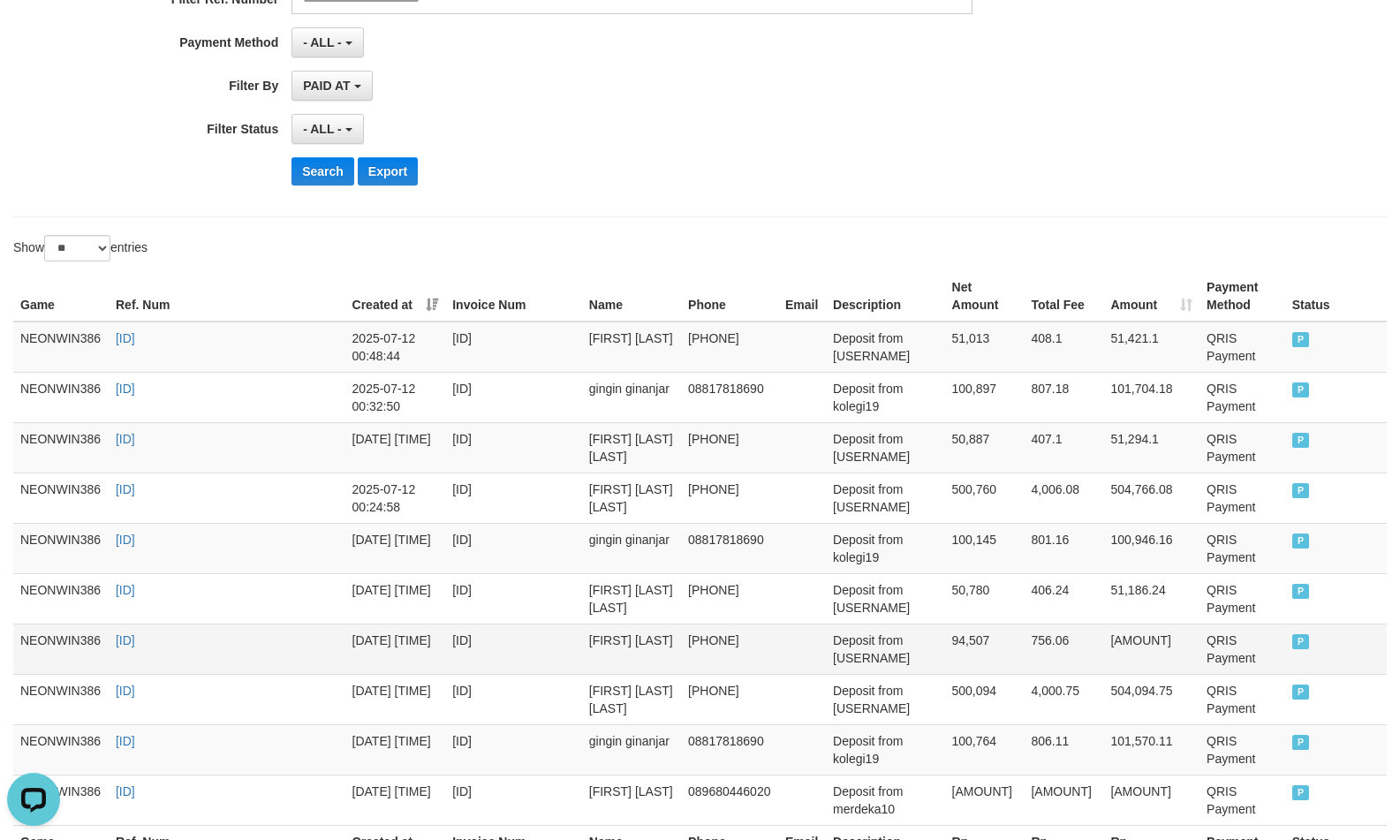 click on "94,507" at bounding box center (985, 648) 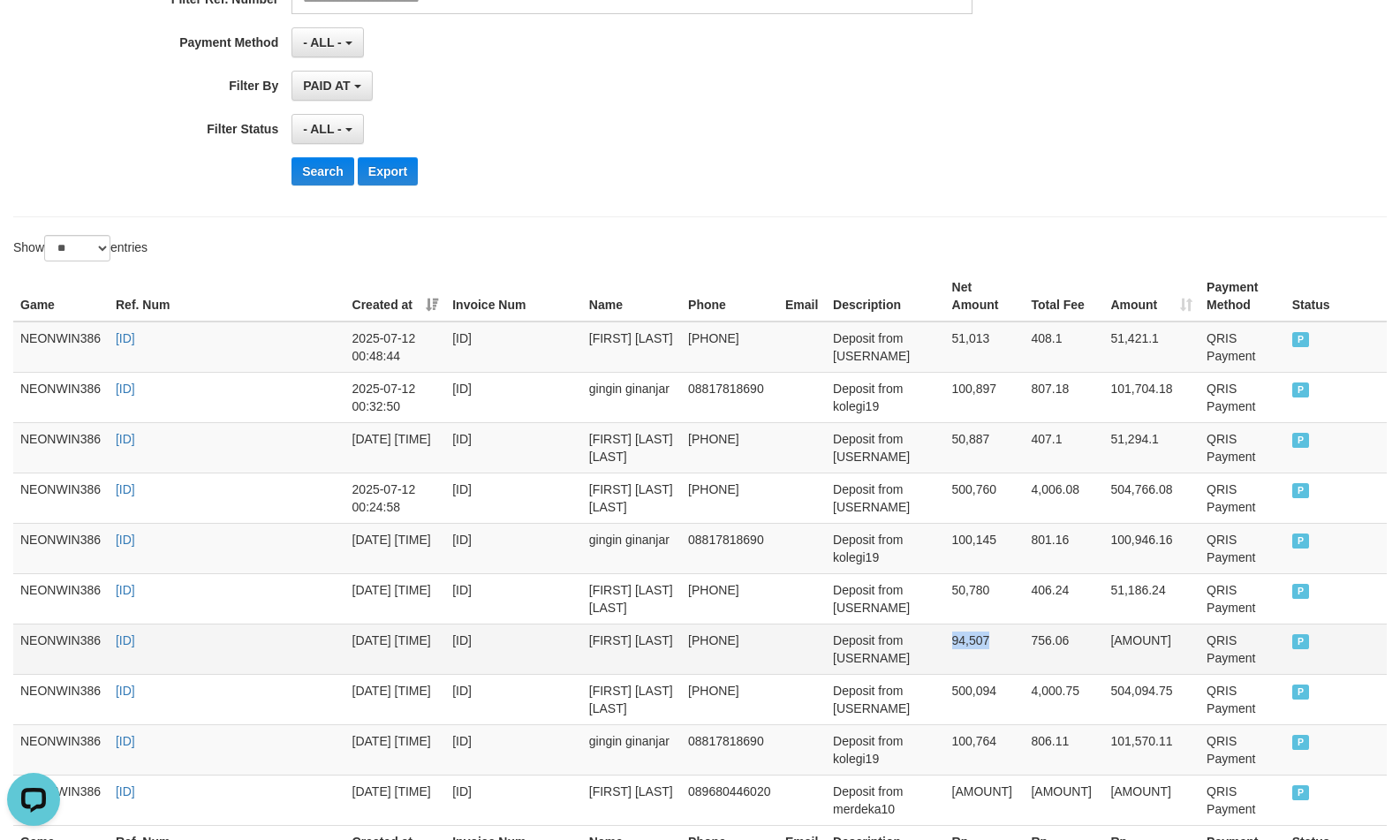 click on "94,507" at bounding box center (985, 648) 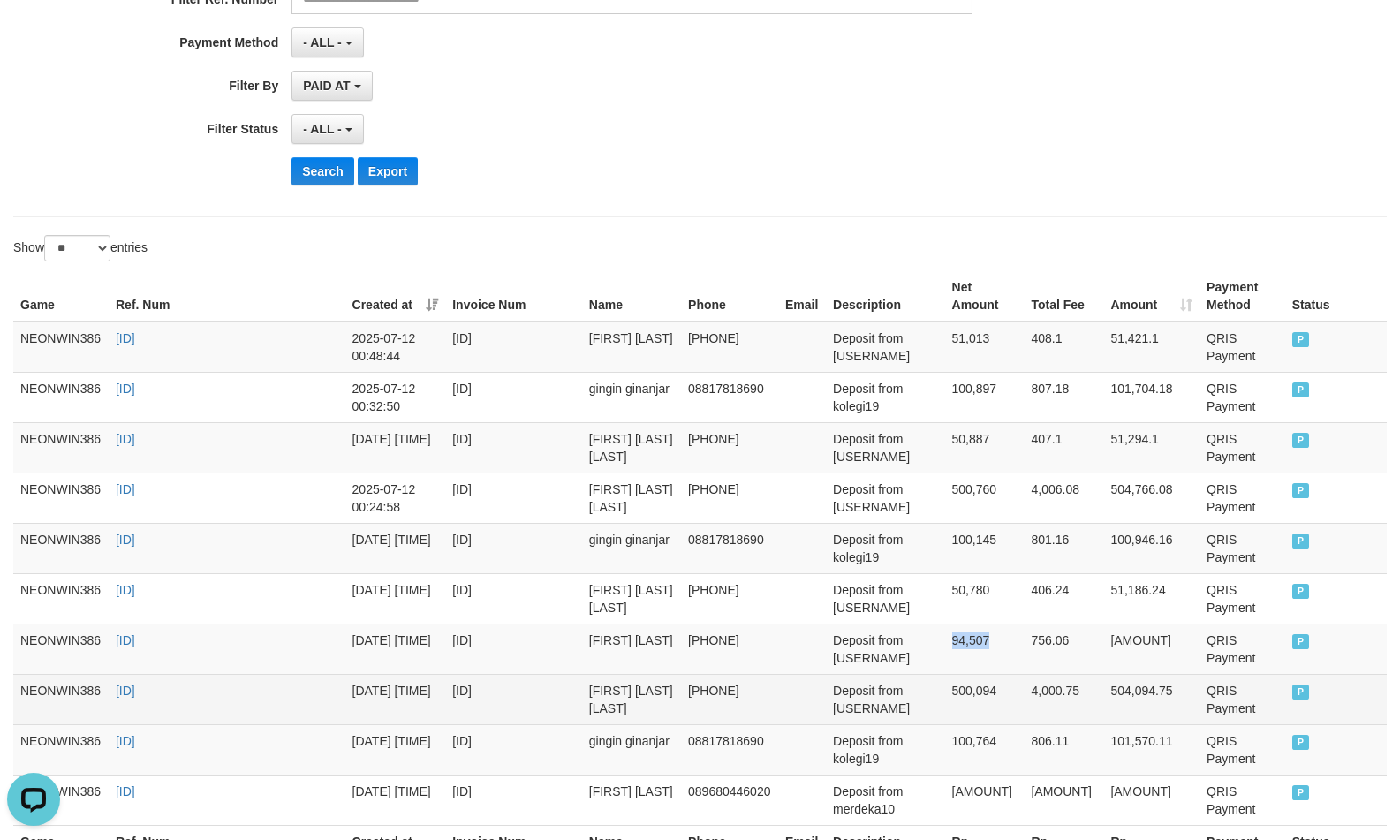 copy on "94,507" 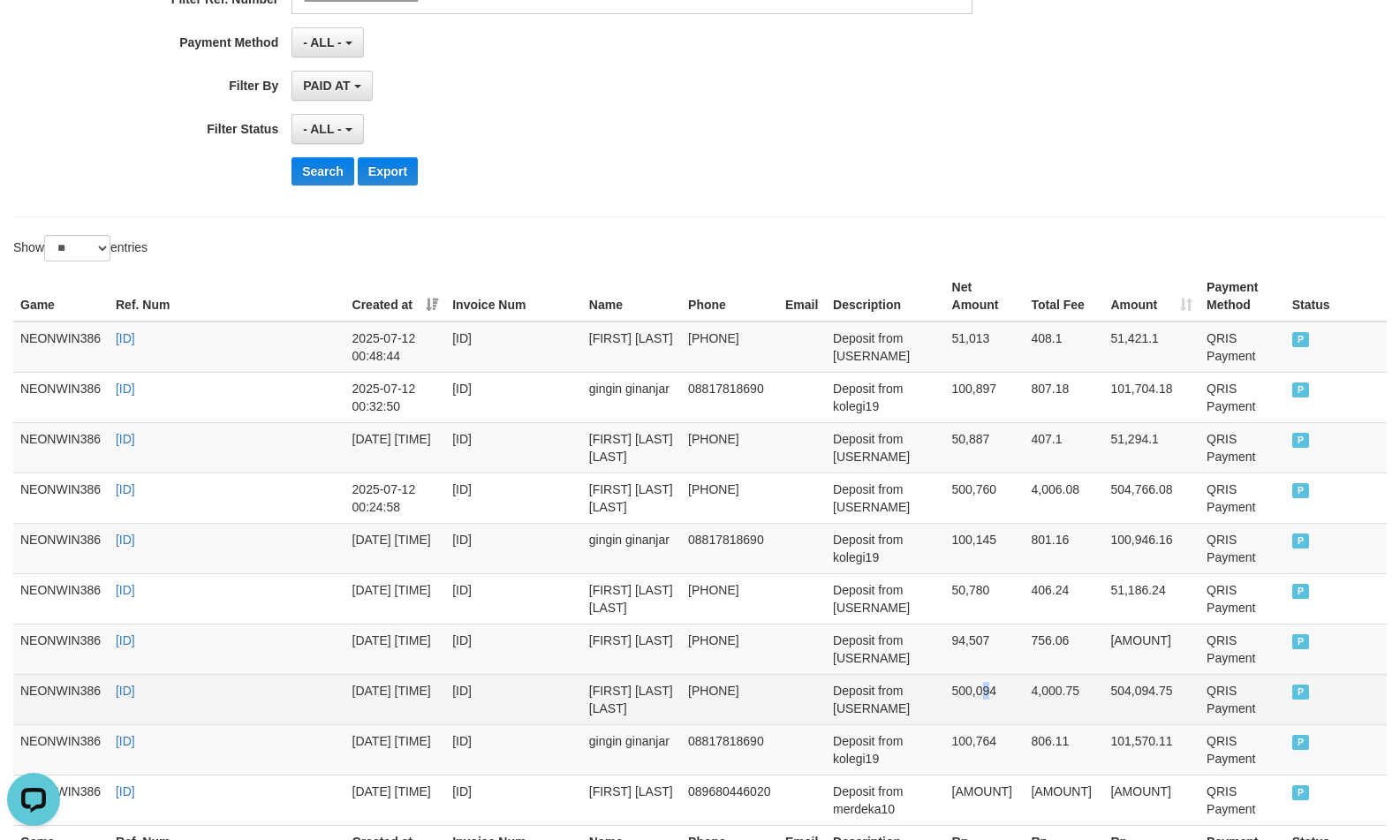 click on "500,094" at bounding box center (985, 699) 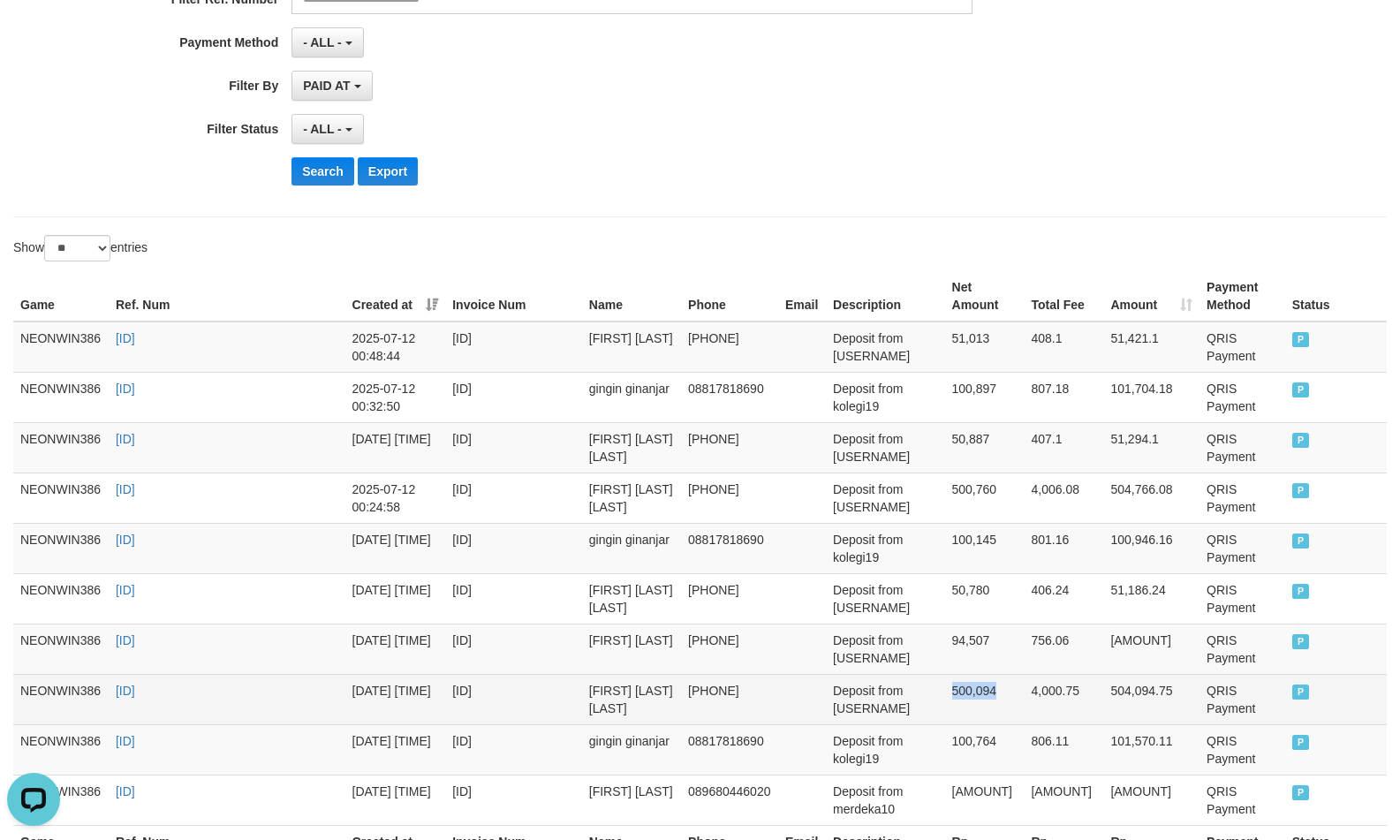 click on "500,094" at bounding box center [985, 699] 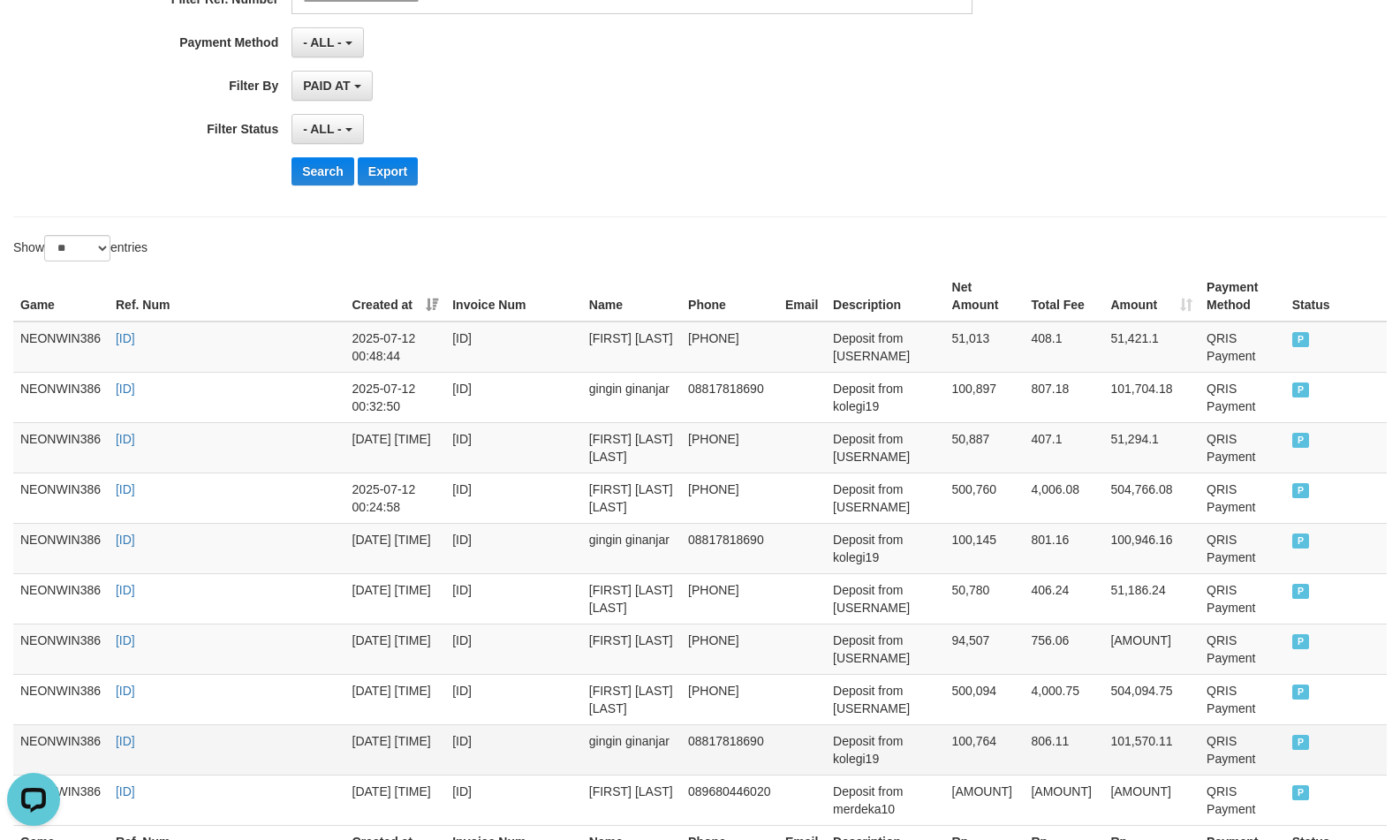 click on "100,764" at bounding box center (985, 749) 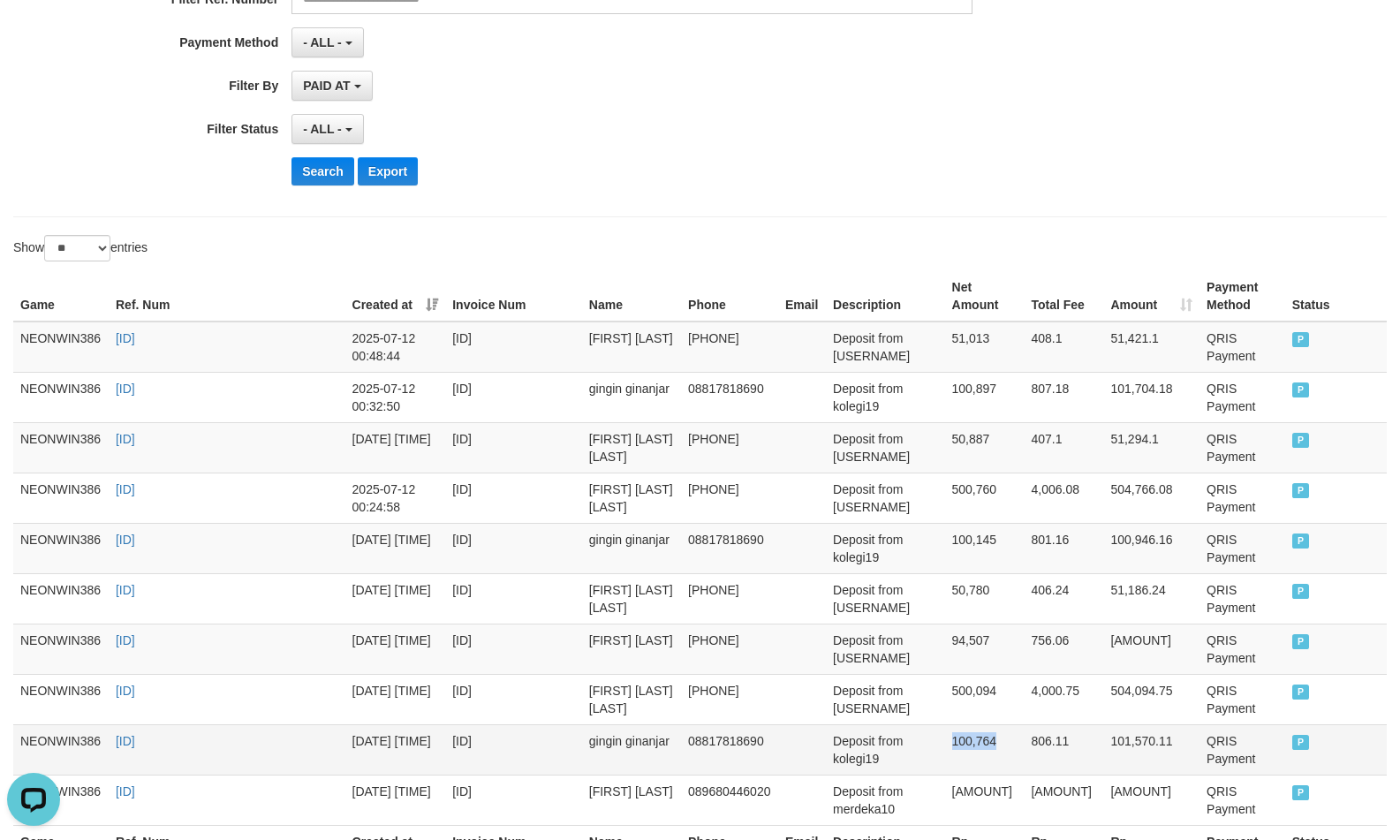 click on "100,764" at bounding box center (985, 749) 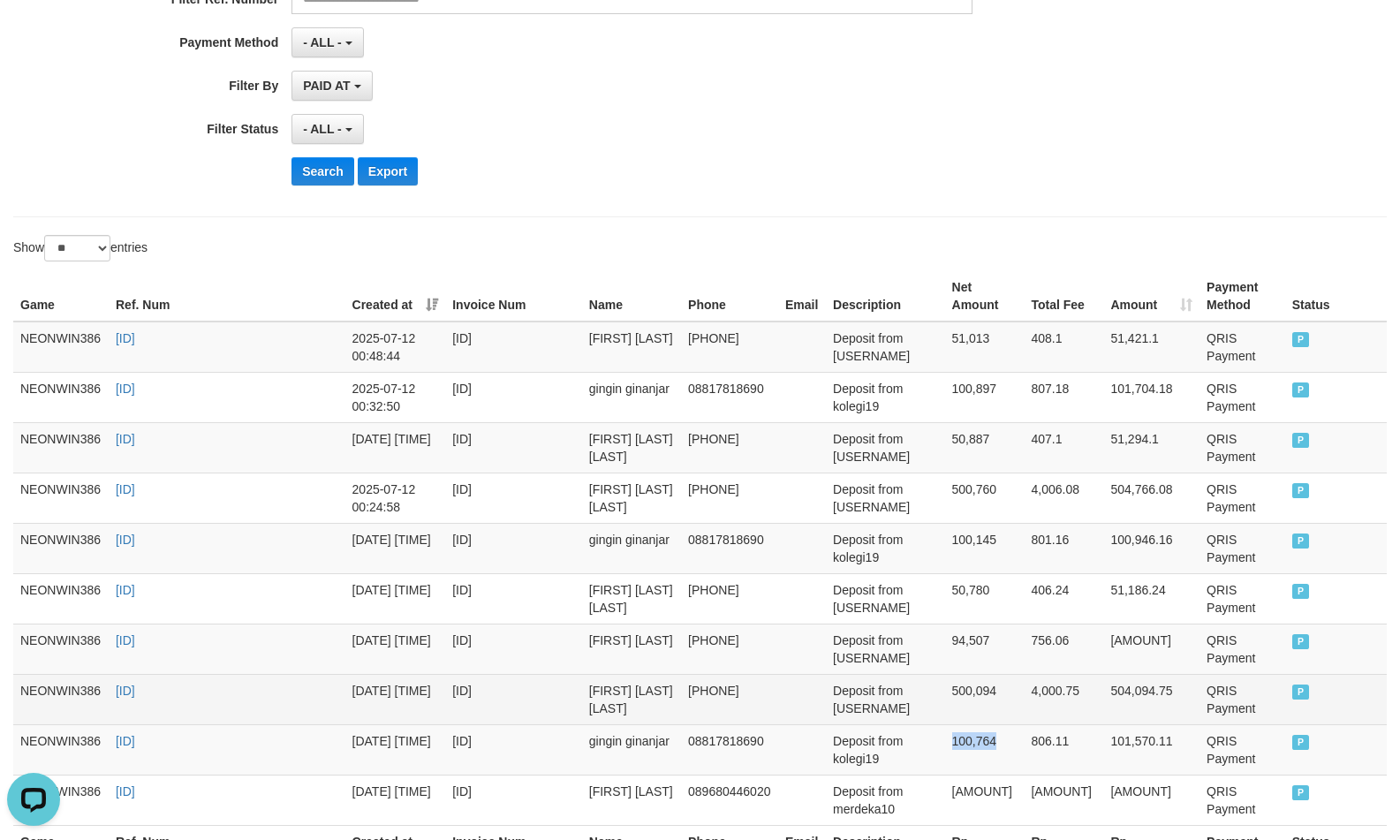 copy on "100,764" 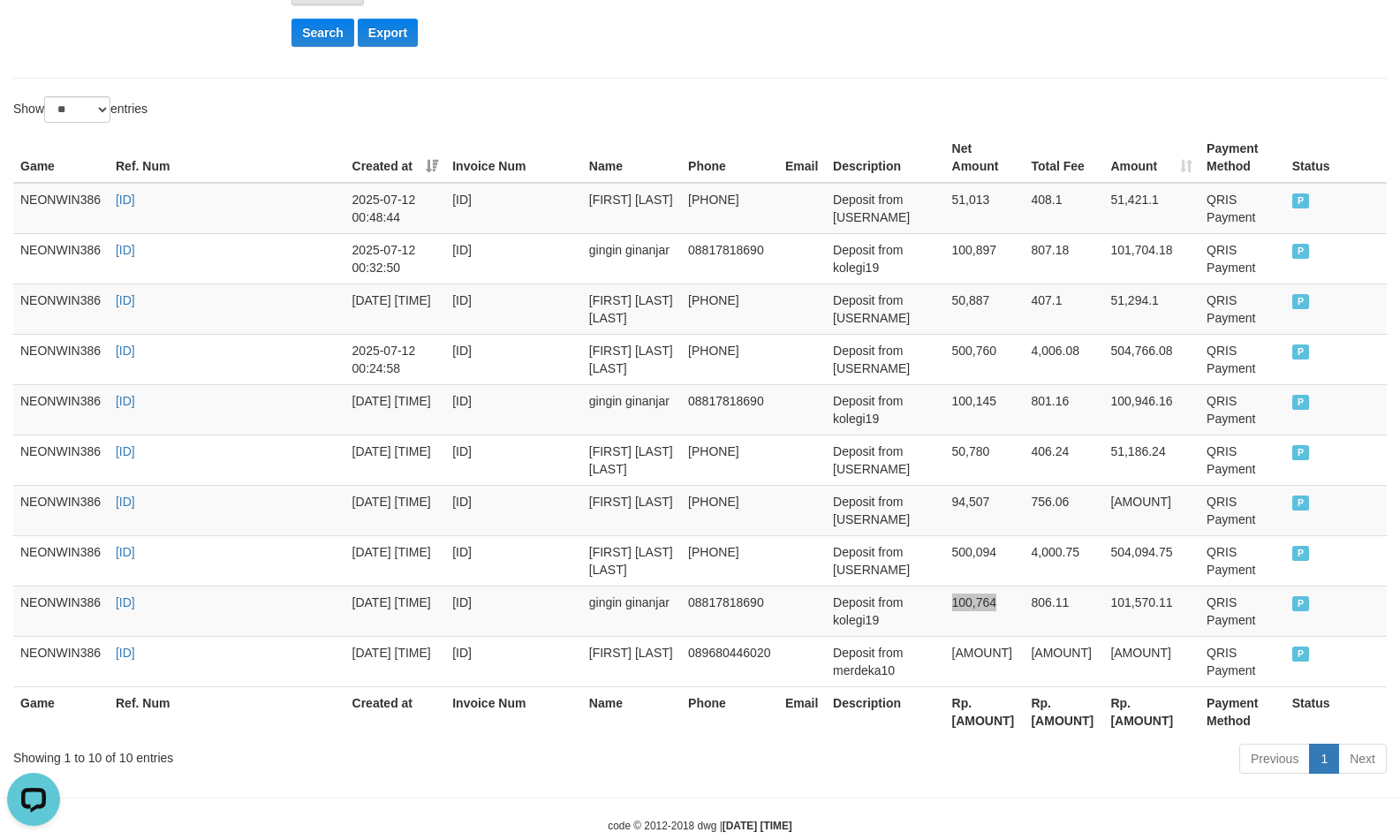 scroll, scrollTop: 584, scrollLeft: 0, axis: vertical 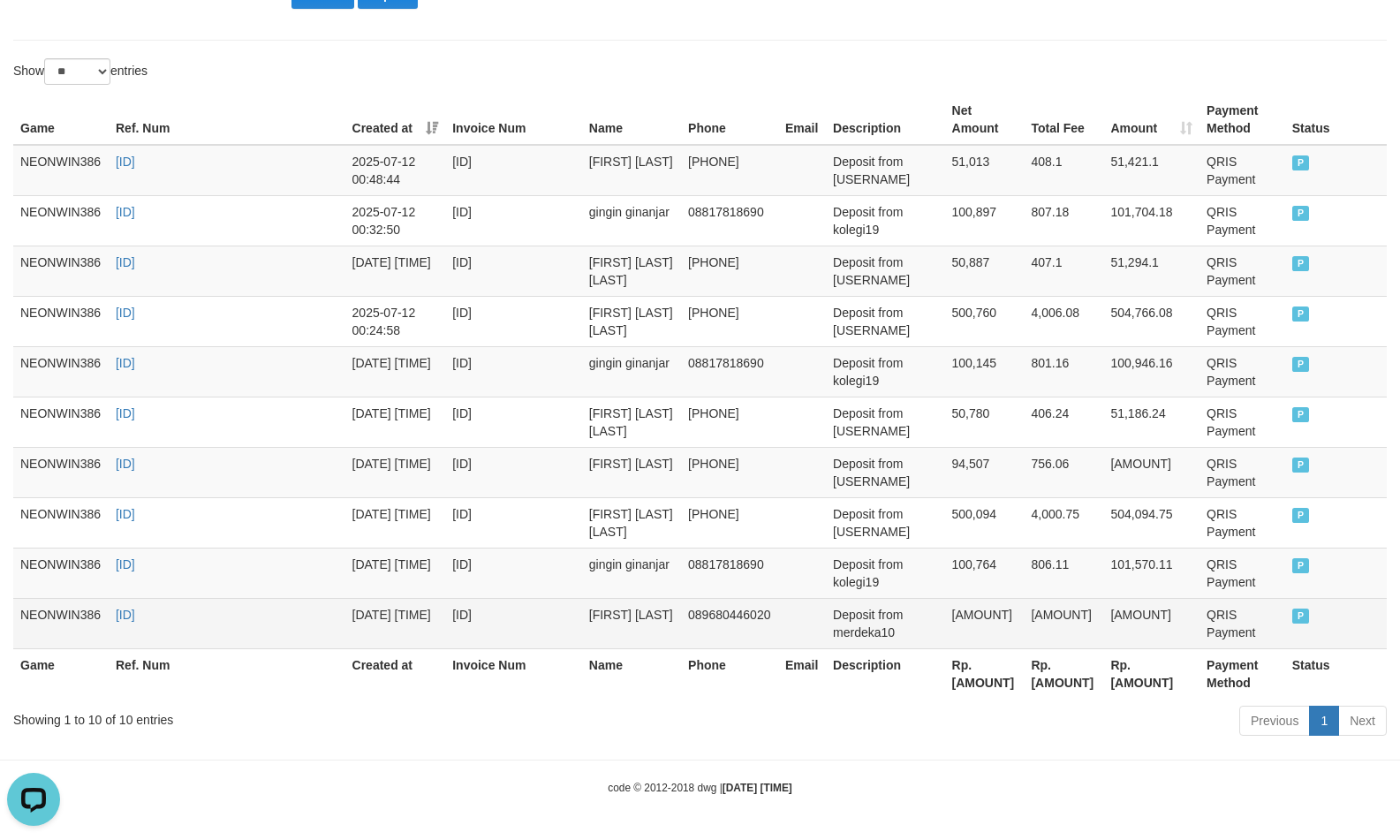 click on "[AMOUNT]" at bounding box center [985, 623] 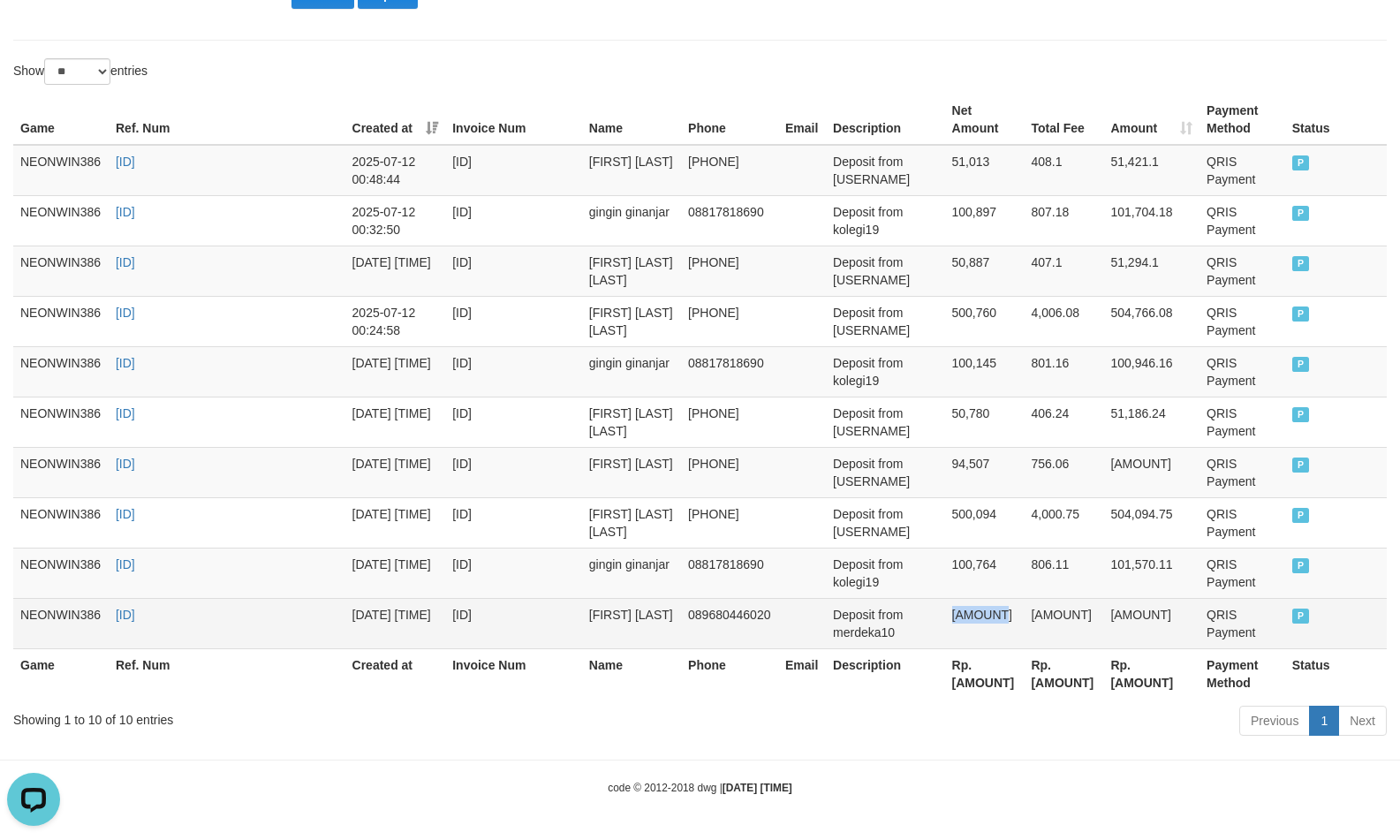 click on "[AMOUNT]" at bounding box center [985, 623] 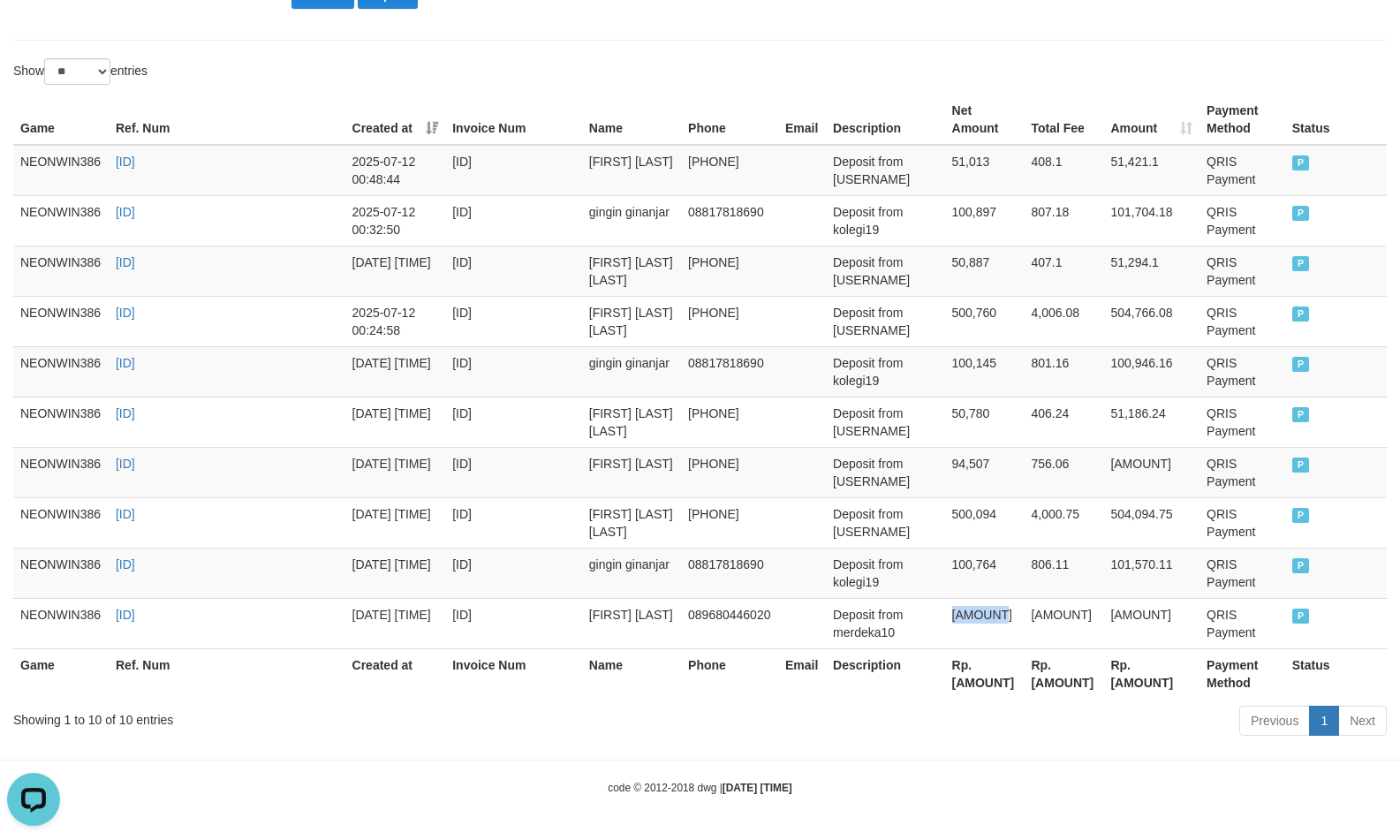 copy on "[AMOUNT]" 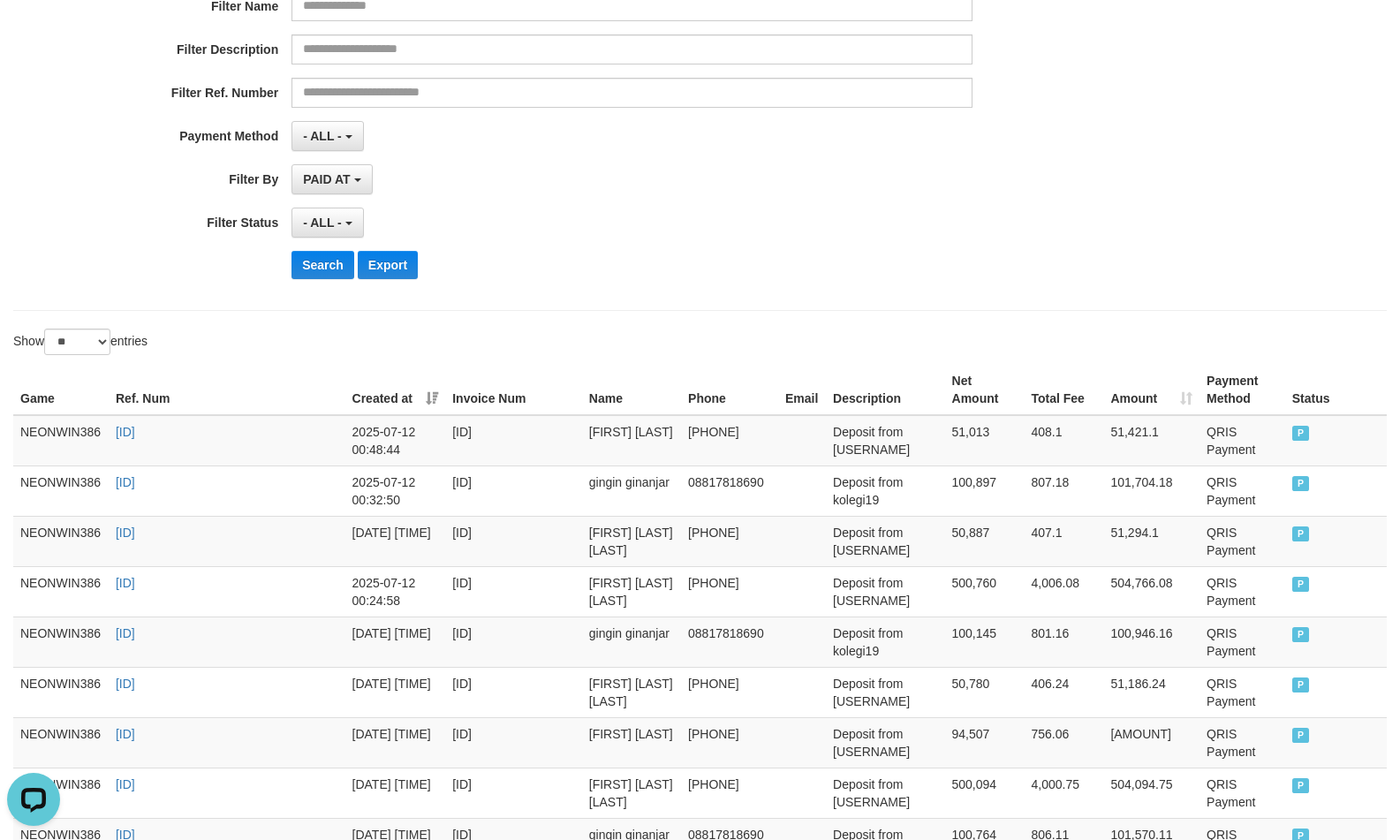 scroll, scrollTop: 216, scrollLeft: 0, axis: vertical 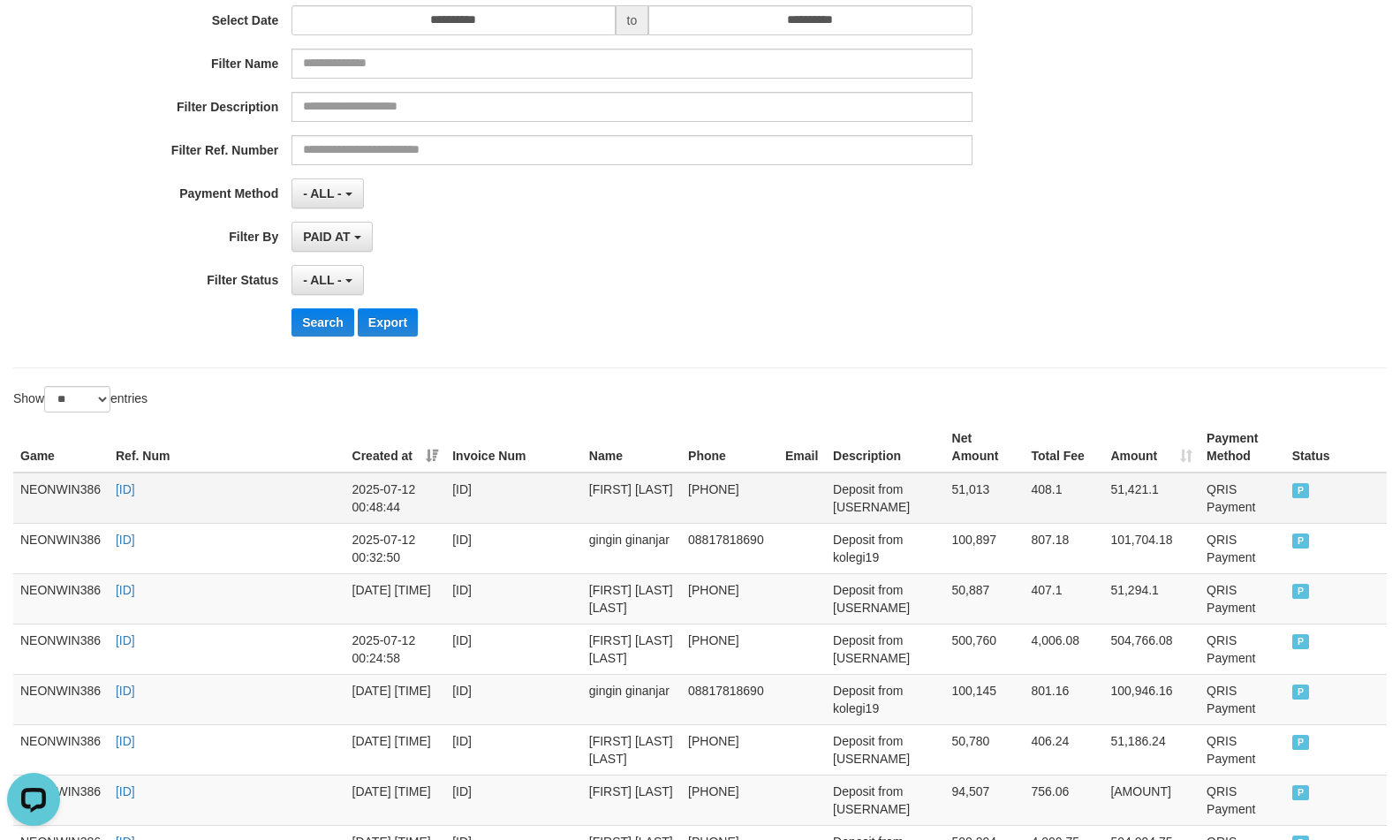 click on "[FIRST] [LAST]" at bounding box center [632, 498] 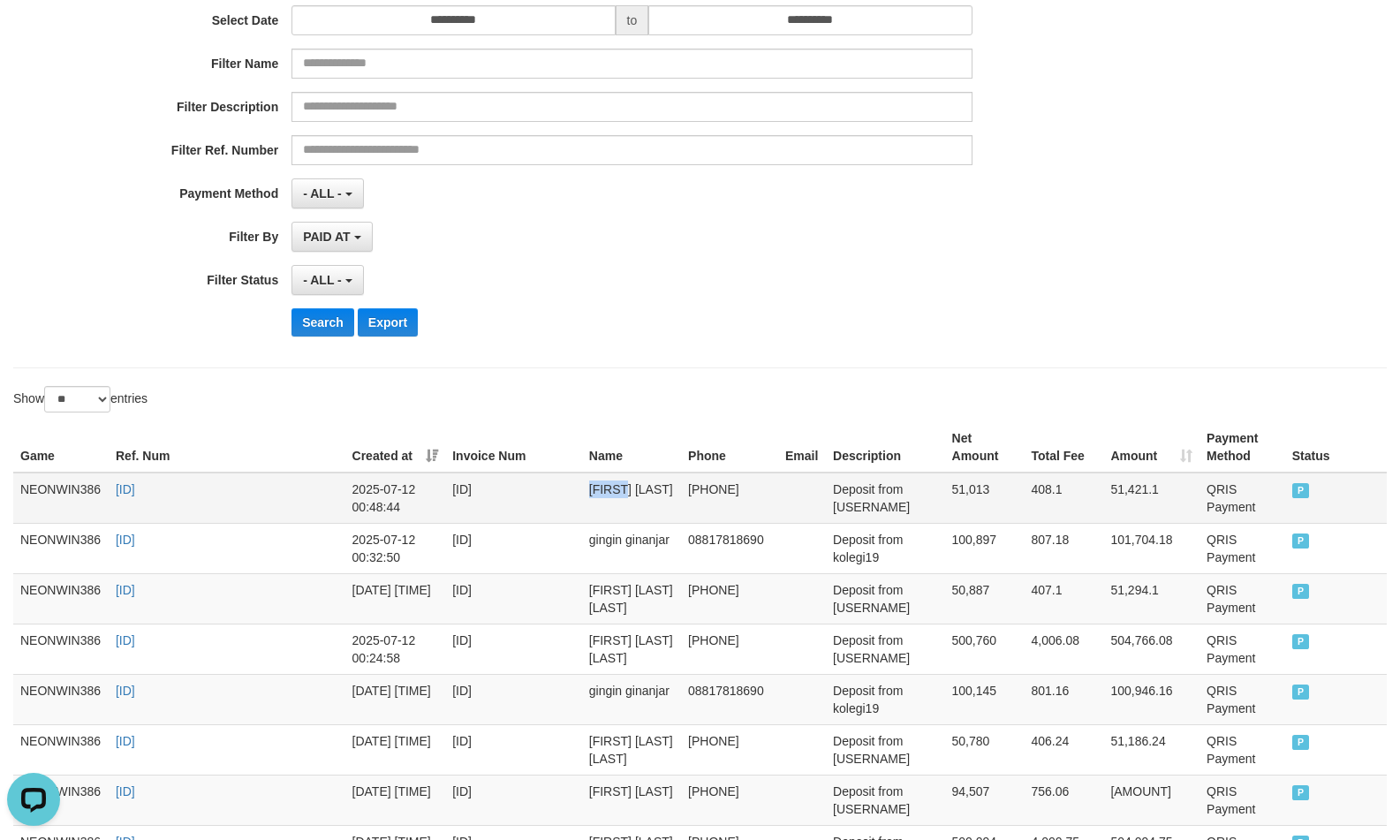 click on "[FIRST] [LAST]" at bounding box center [632, 498] 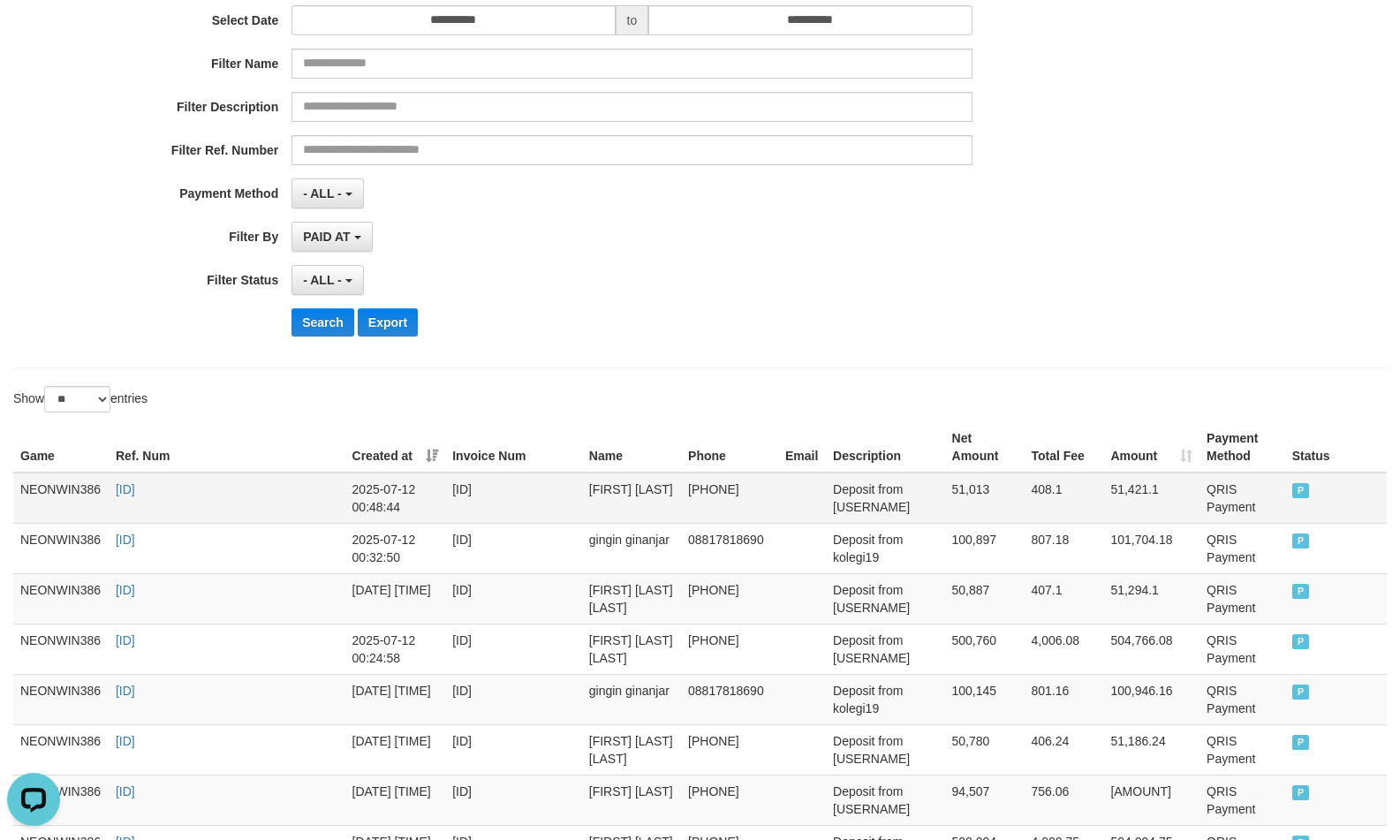 click on "Deposit from [USERNAME]" at bounding box center (885, 498) 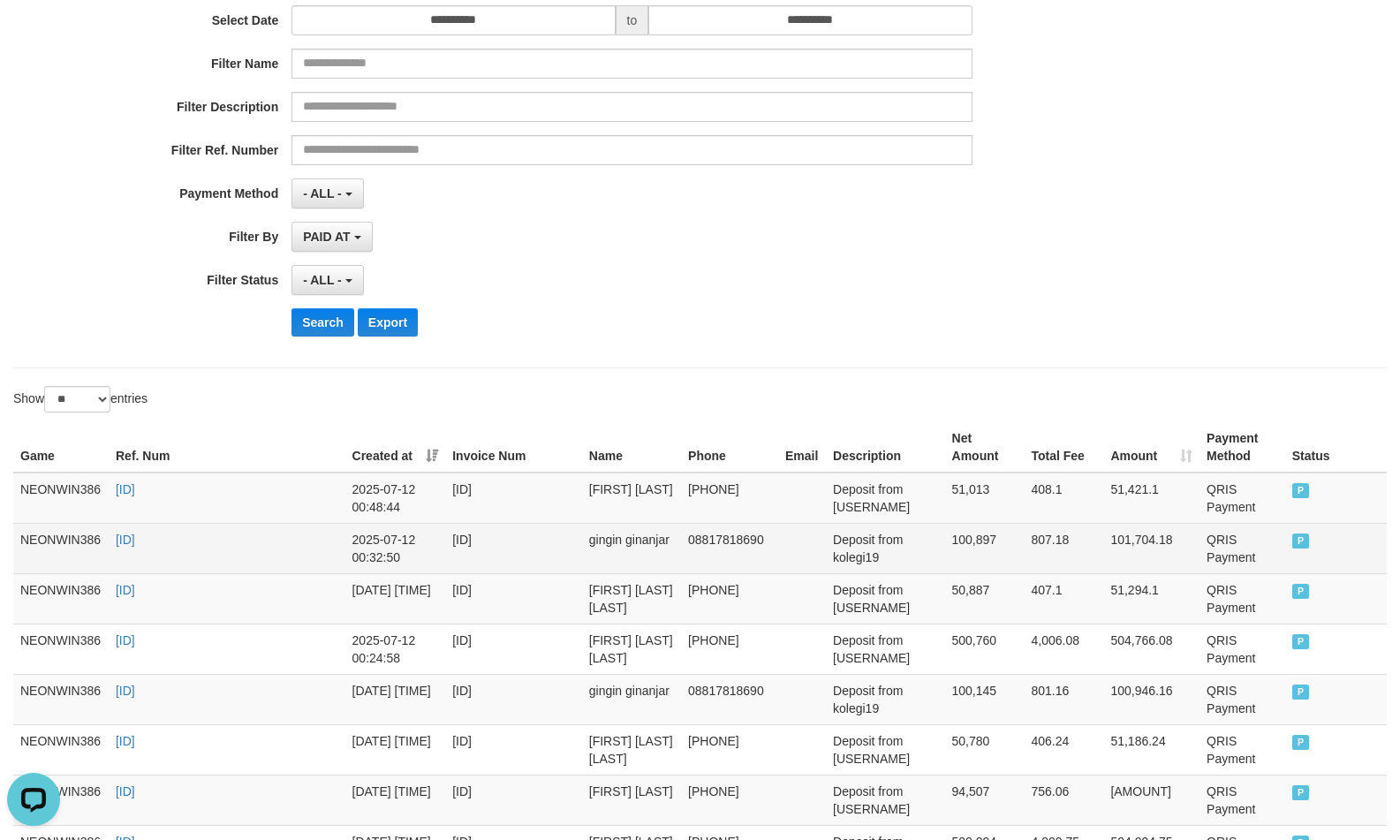 click on "gingin ginanjar" at bounding box center [632, 548] 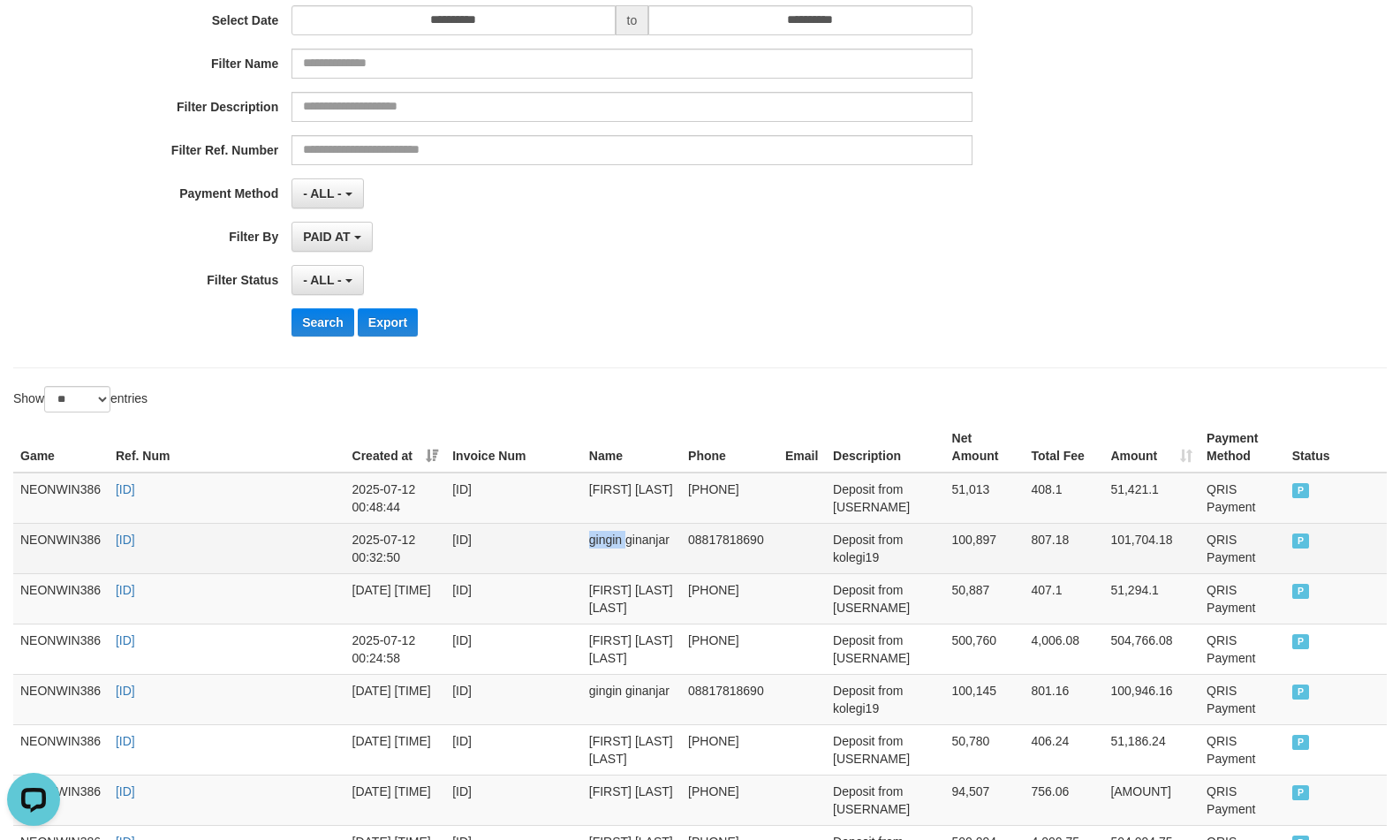 click on "gingin ginanjar" at bounding box center [632, 548] 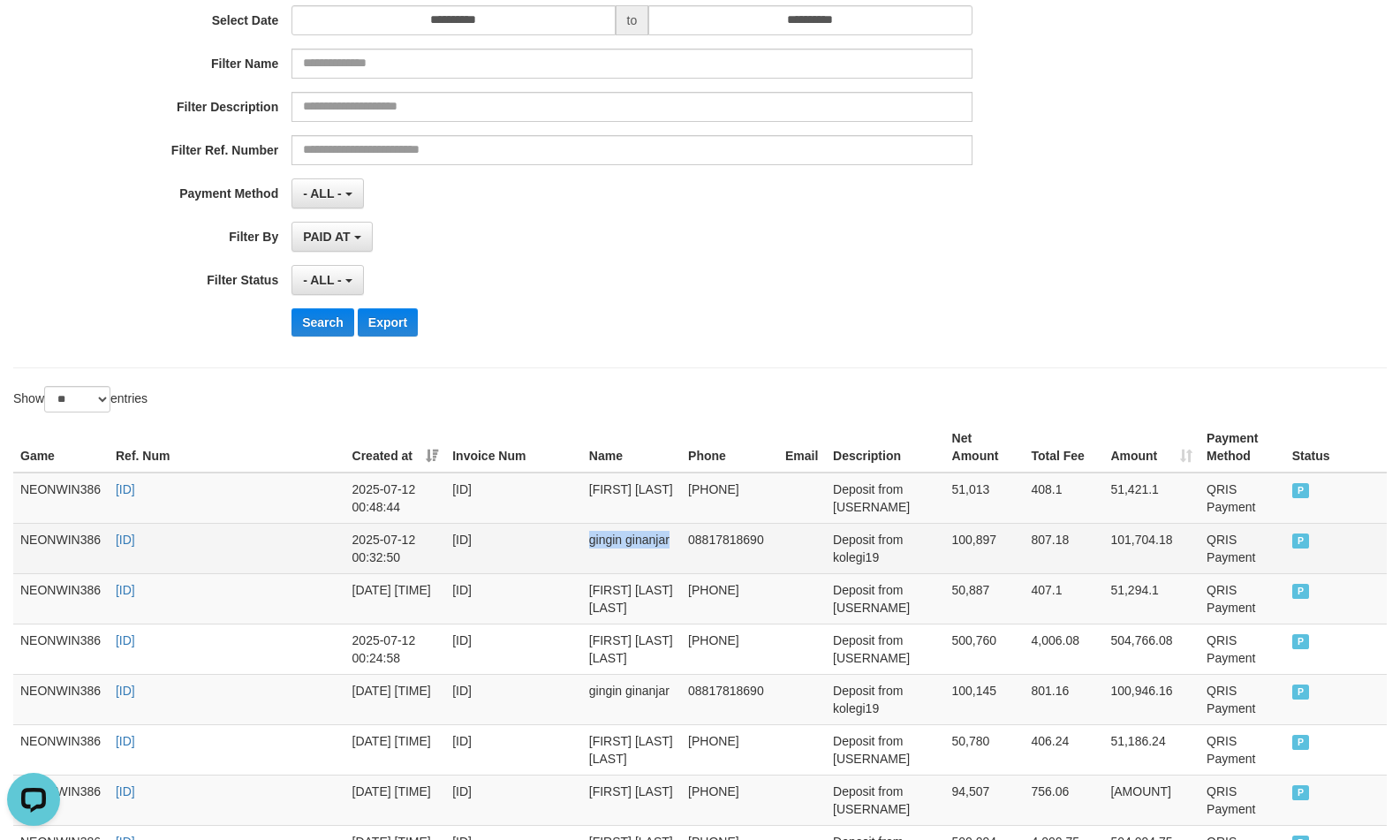click on "gingin ginanjar" at bounding box center [632, 548] 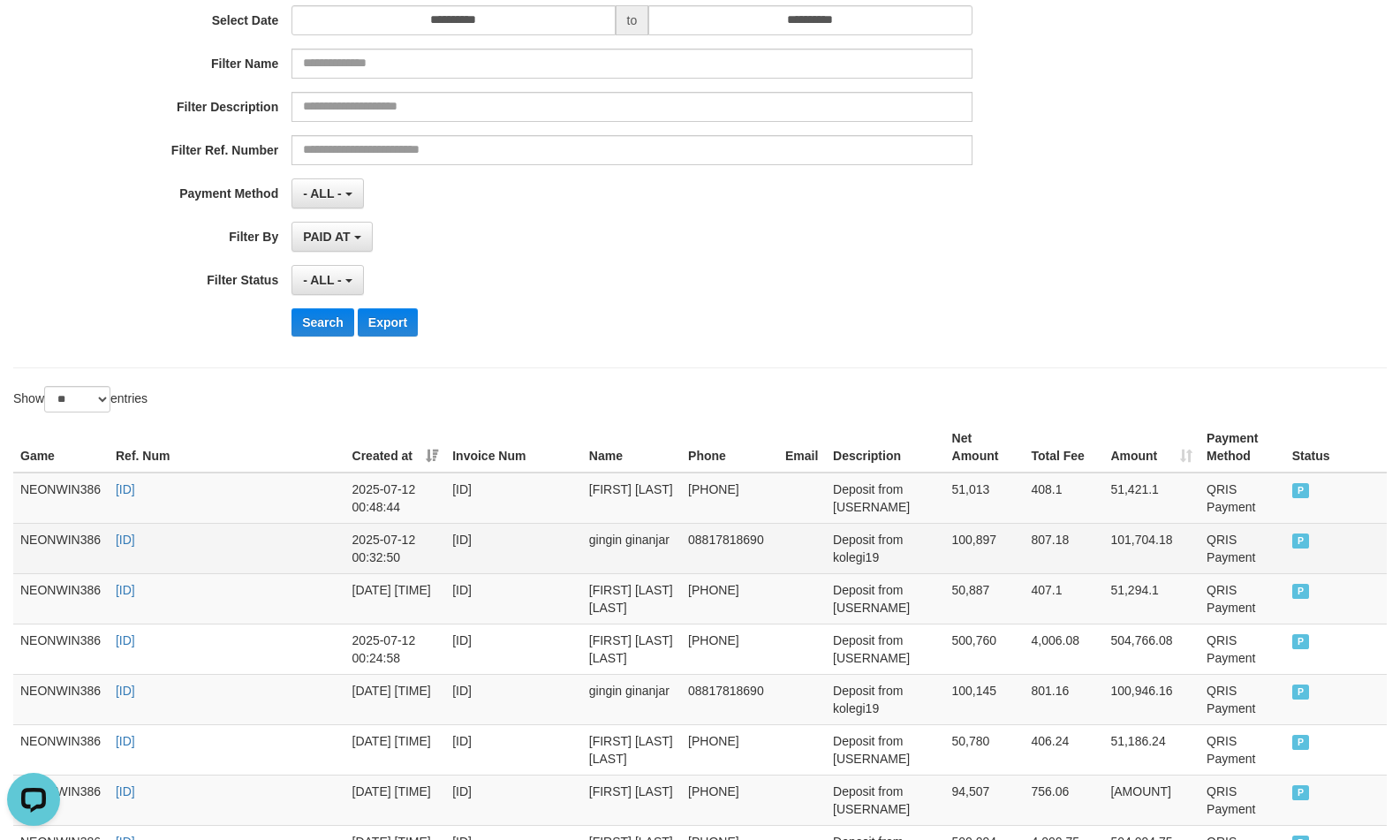 click on "Deposit from kolegi19" at bounding box center [885, 548] 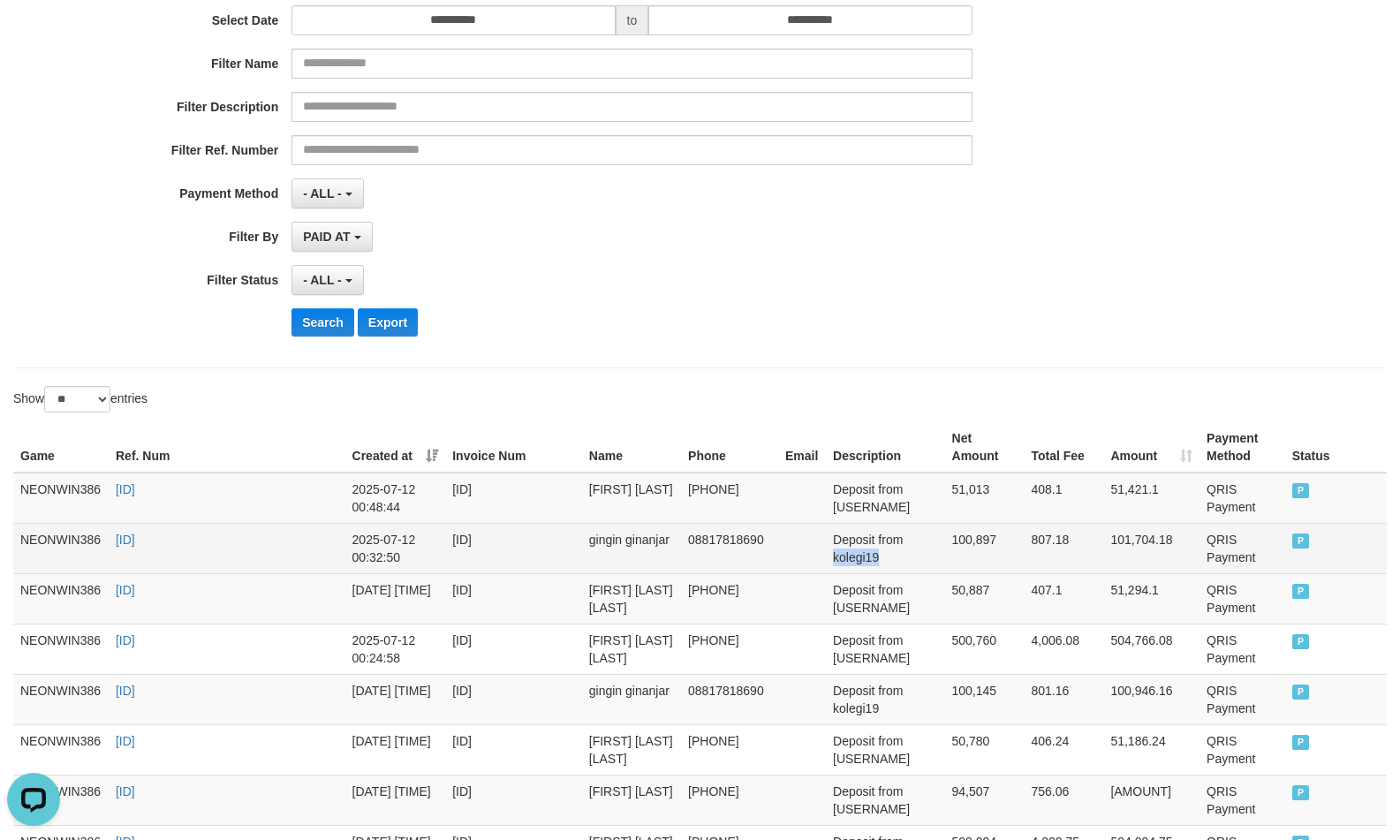 click on "Deposit from kolegi19" at bounding box center (885, 548) 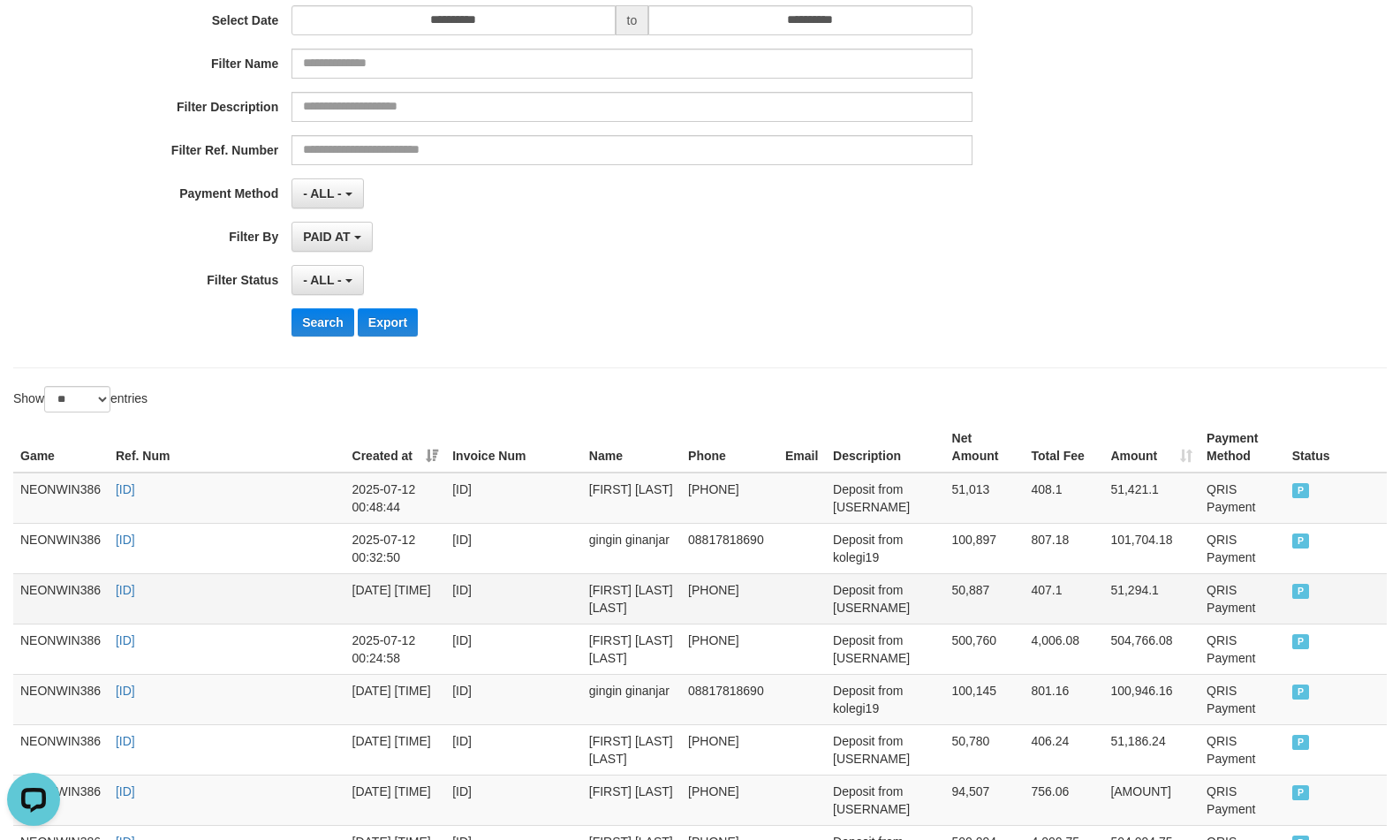 click on "[FIRST] [LAST] [LAST]" at bounding box center [632, 598] 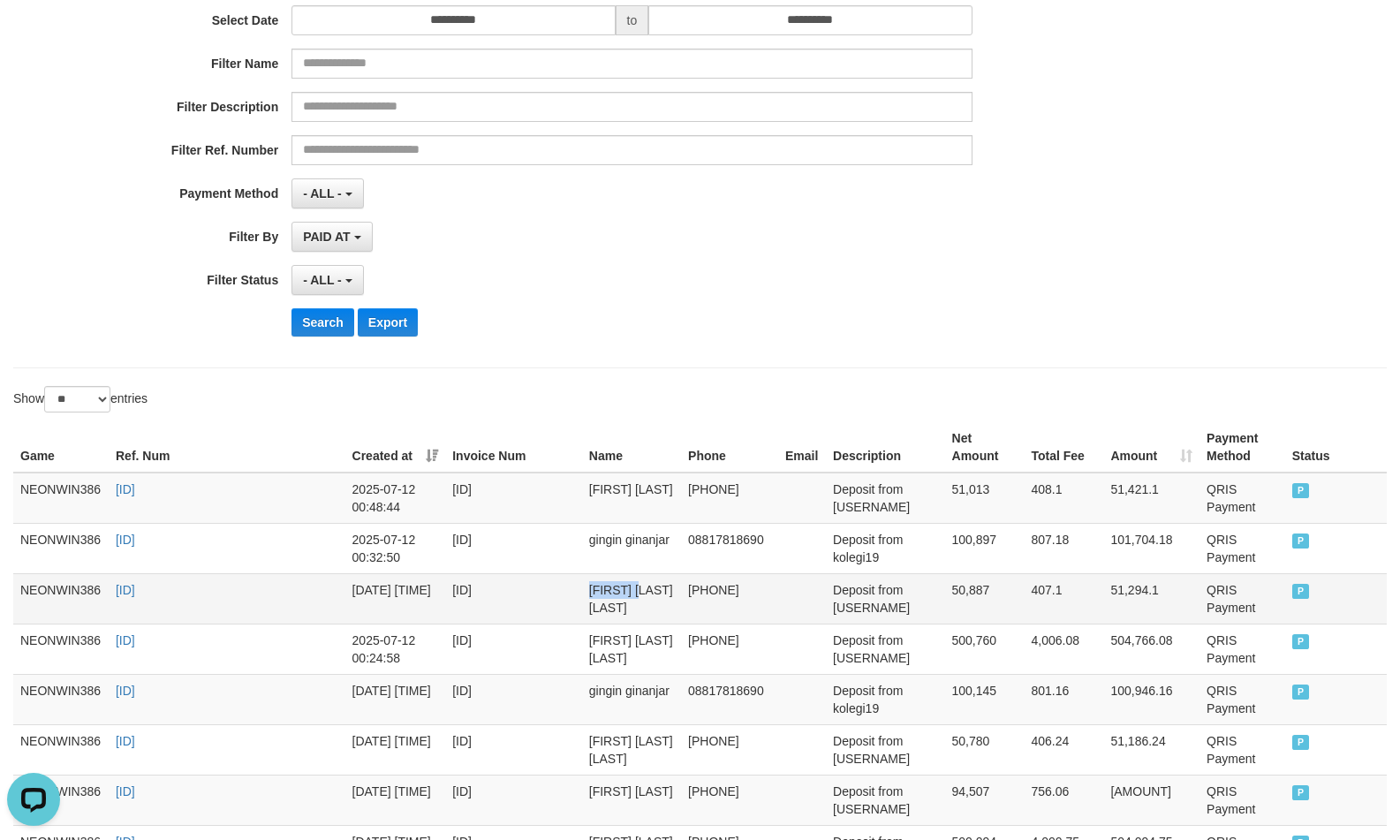 click on "[FIRST] [LAST] [LAST]" at bounding box center [632, 598] 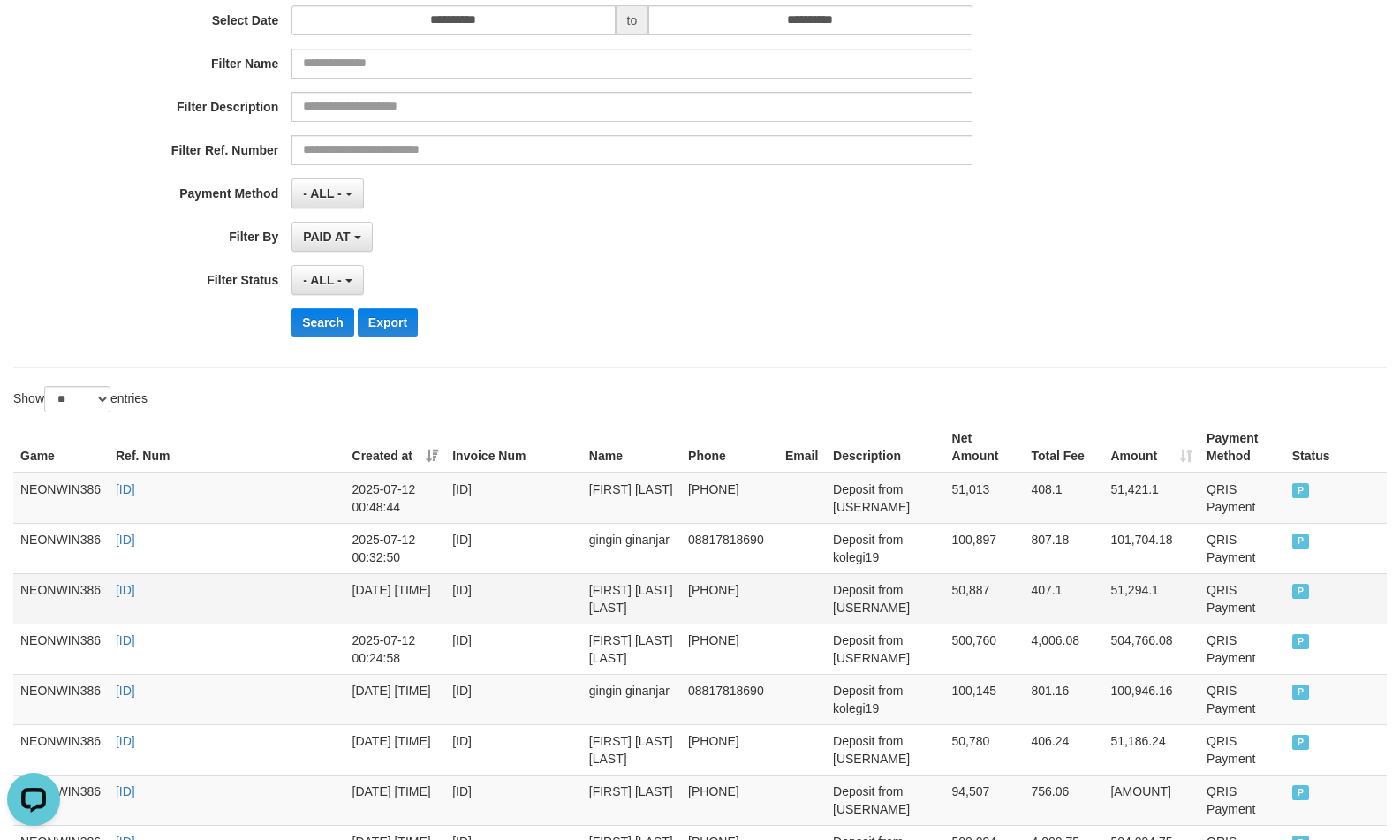 click on "Deposit from [USERNAME]" at bounding box center (885, 598) 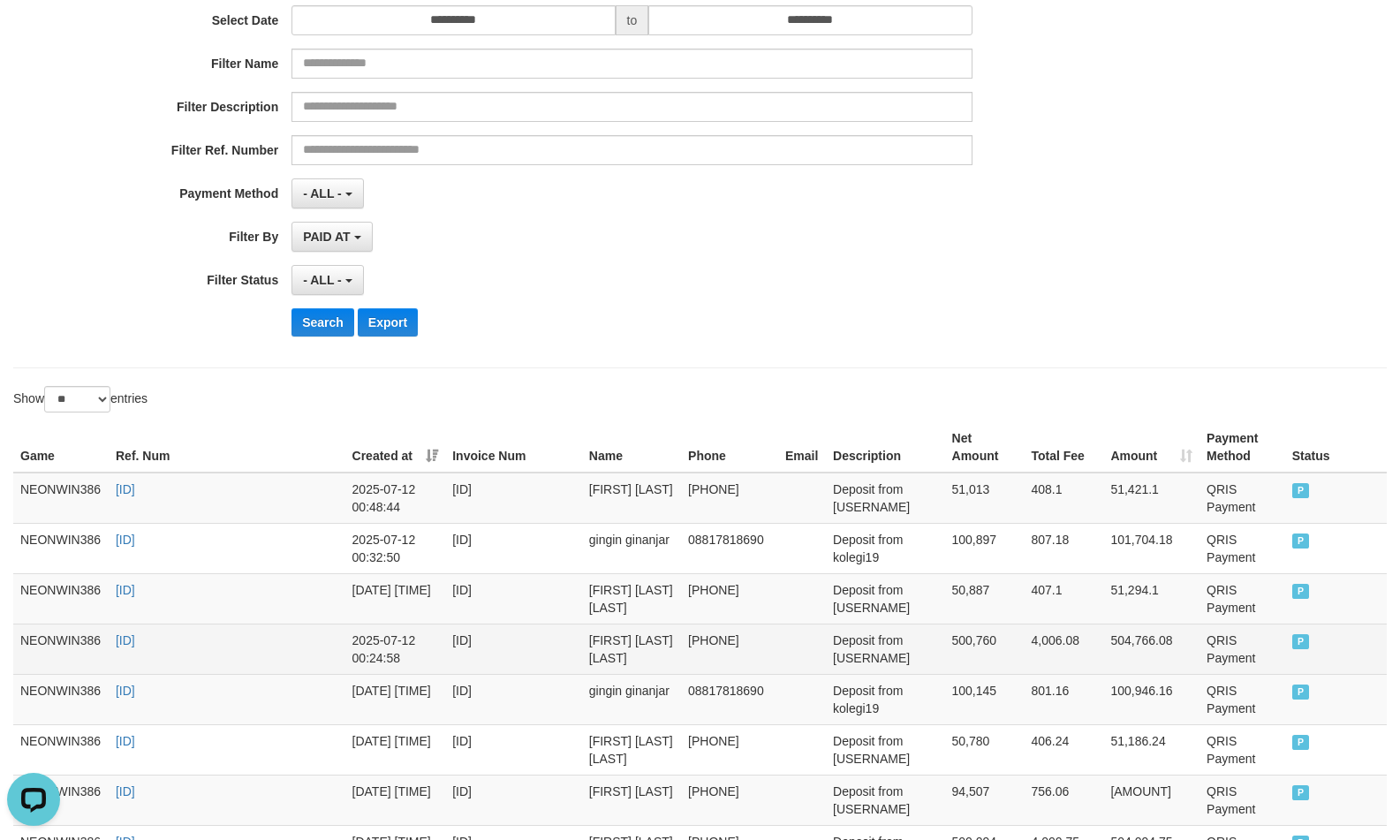 click on "[FIRST] [LAST] [LAST]" at bounding box center (632, 648) 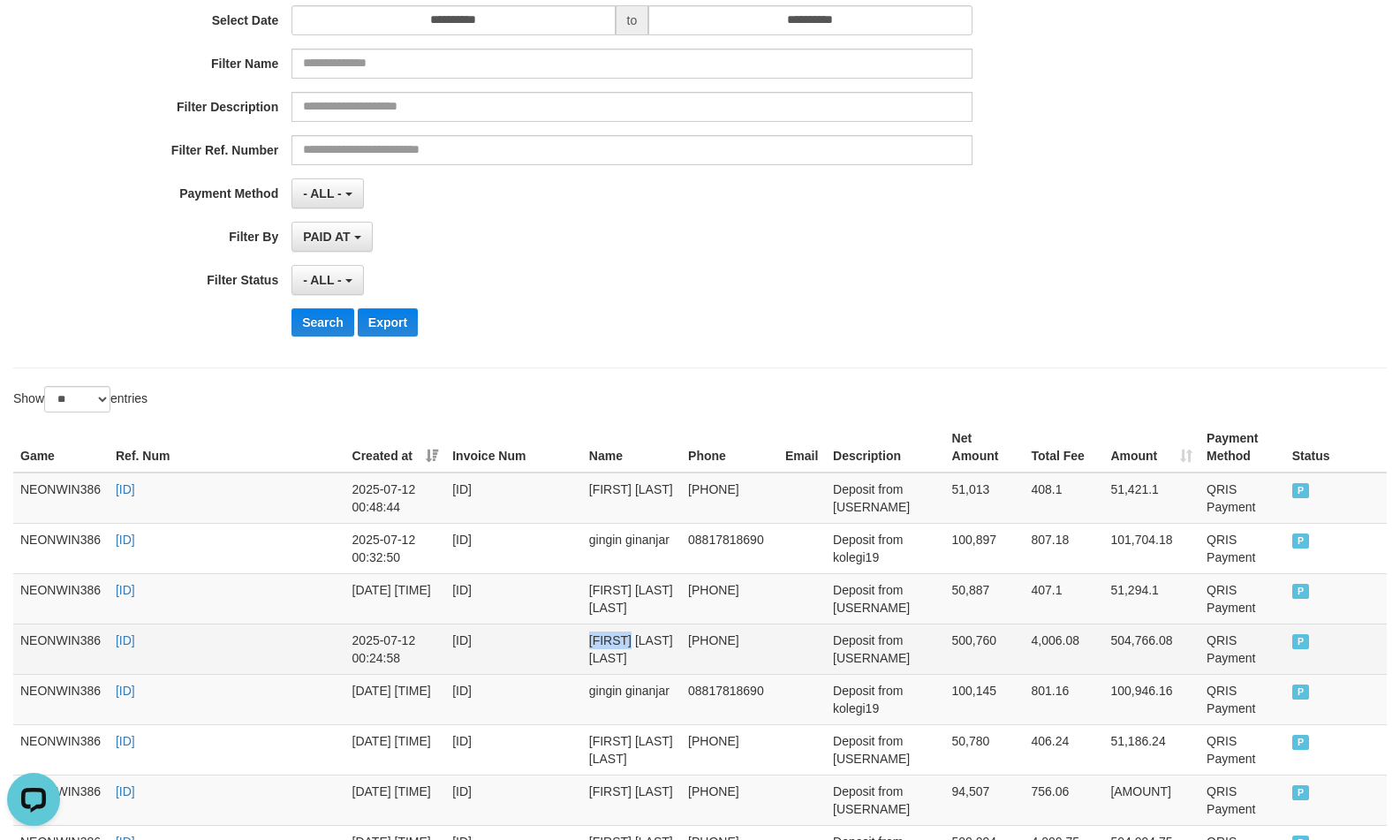 click on "[FIRST] [LAST] [LAST]" at bounding box center [632, 648] 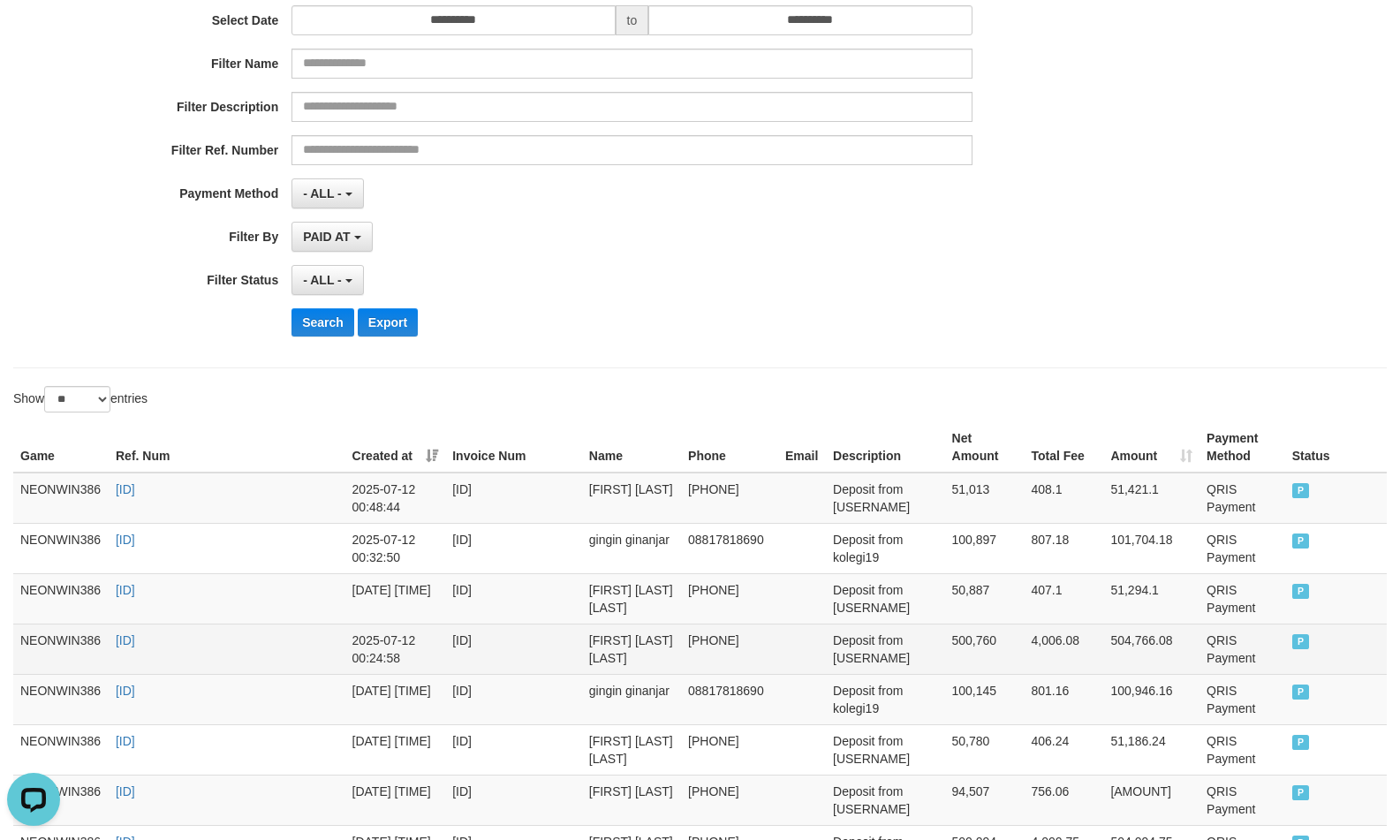 click on "Deposit from [USERNAME]" at bounding box center (885, 648) 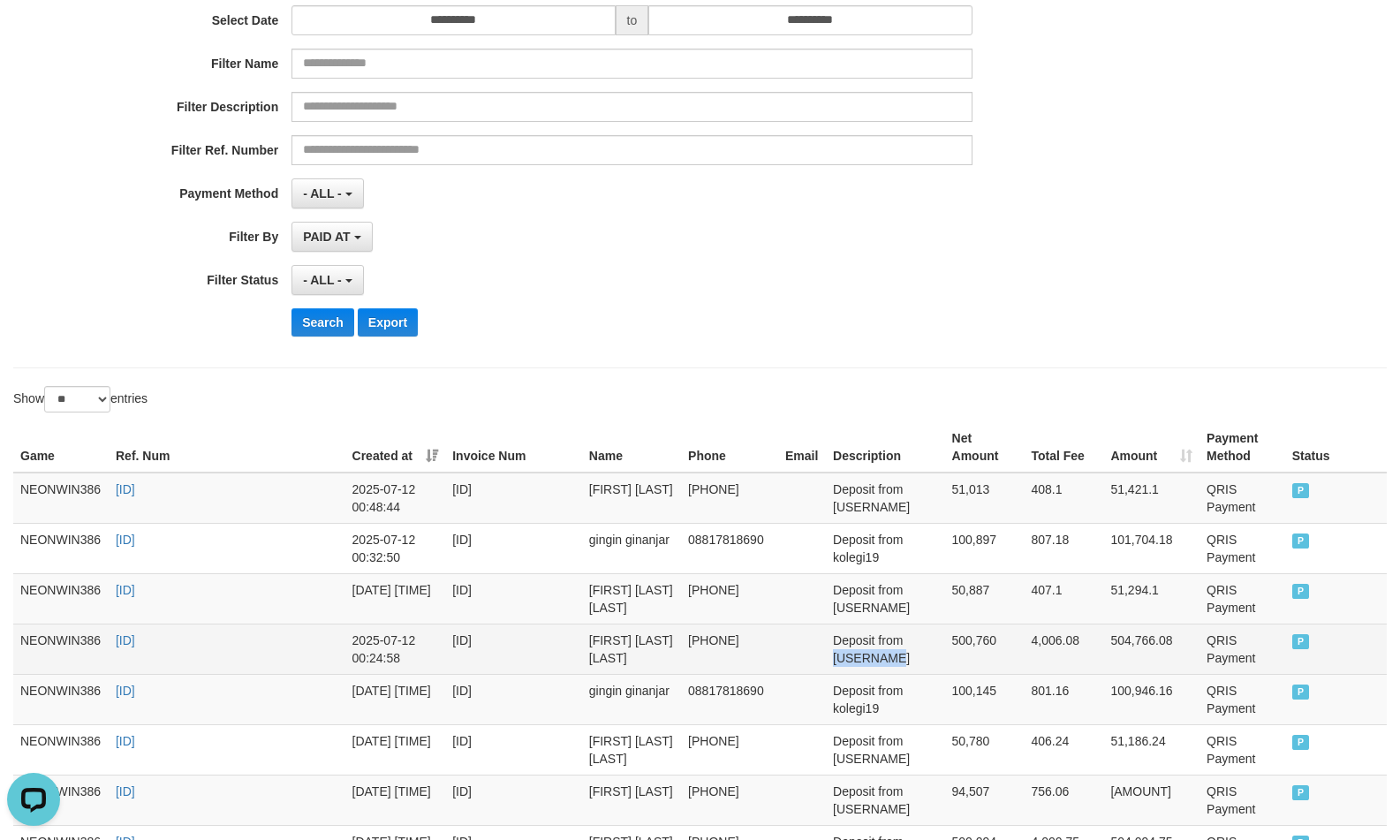 click on "Deposit from [USERNAME]" at bounding box center (885, 648) 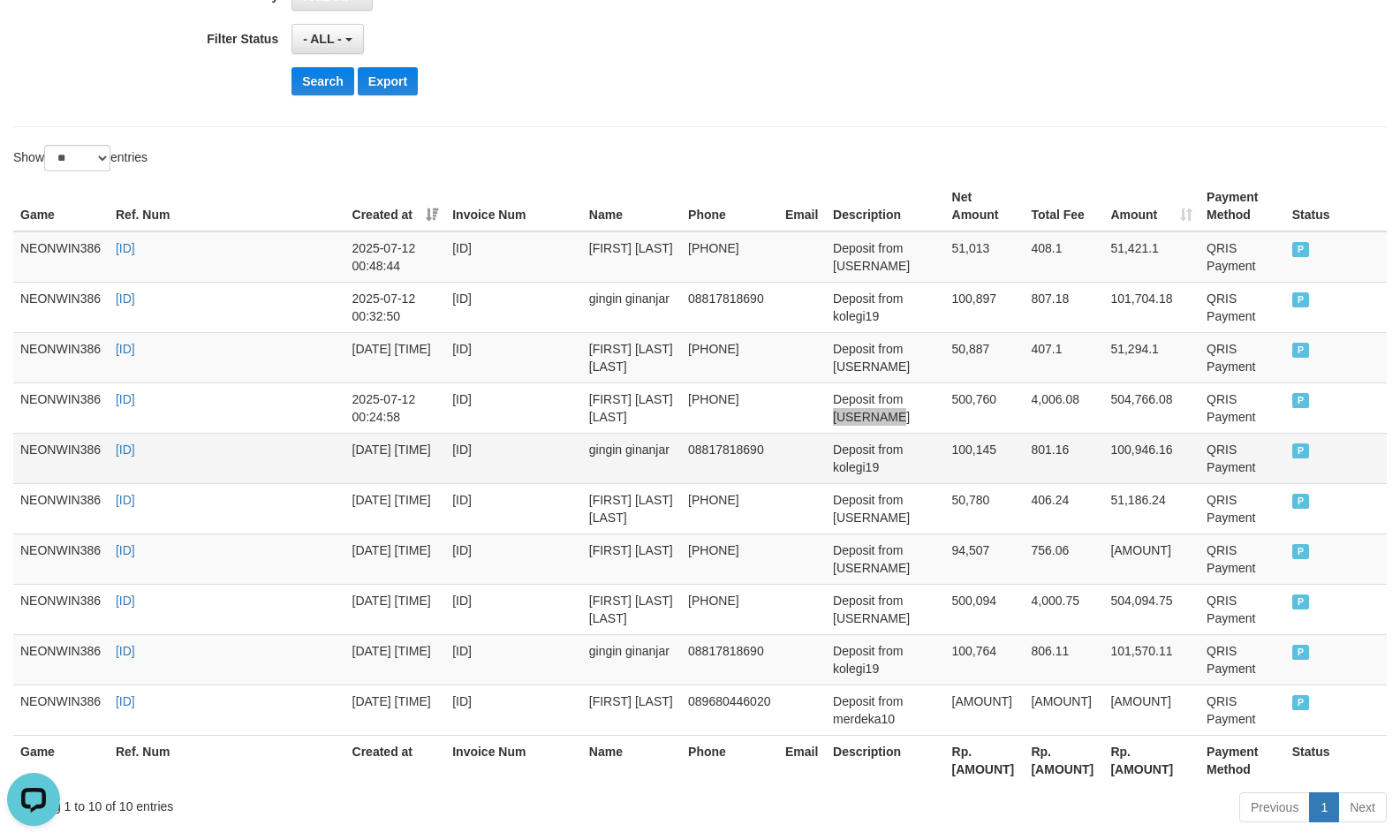 scroll, scrollTop: 584, scrollLeft: 0, axis: vertical 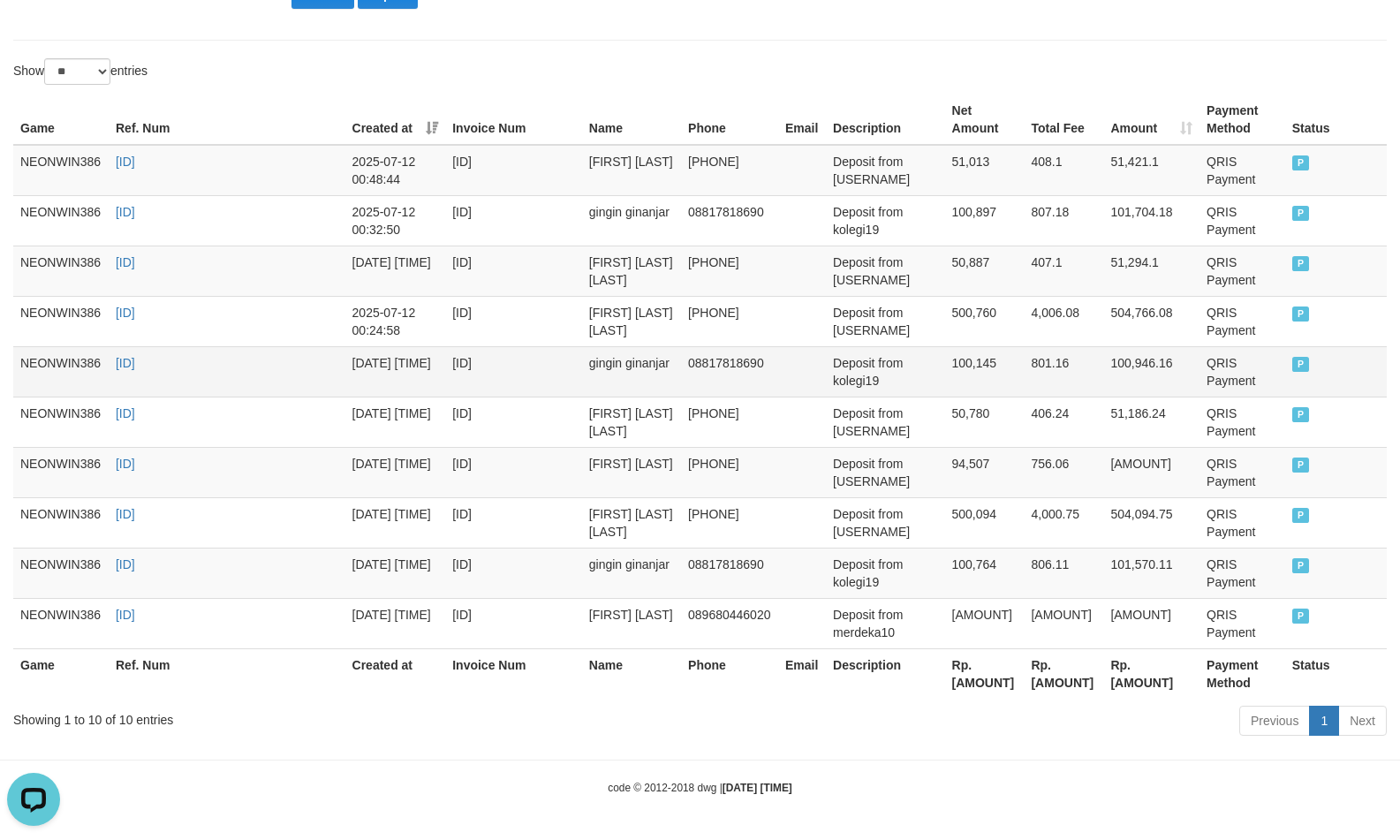 click on "gingin ginanjar" at bounding box center [632, 371] 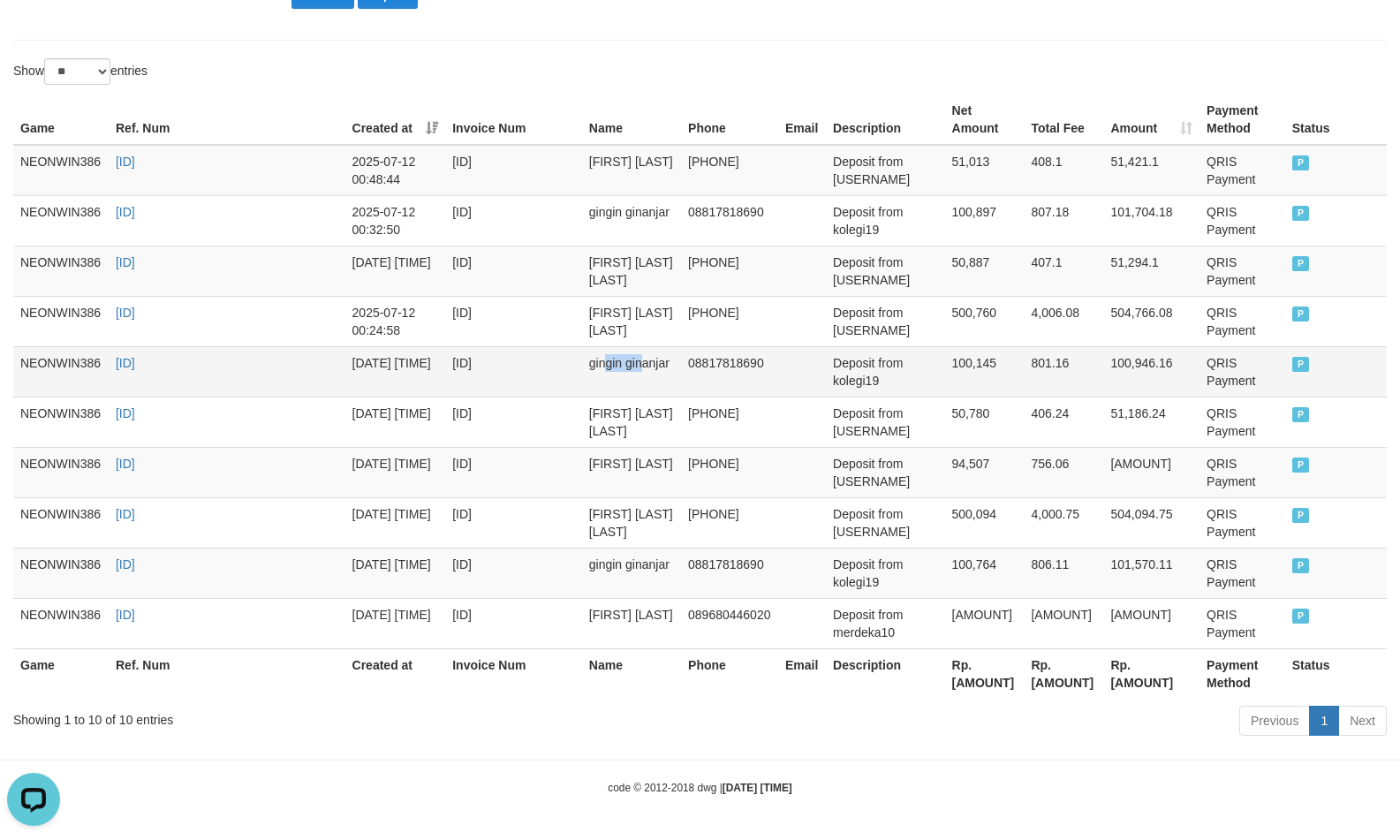 click on "gingin ginanjar" at bounding box center [632, 371] 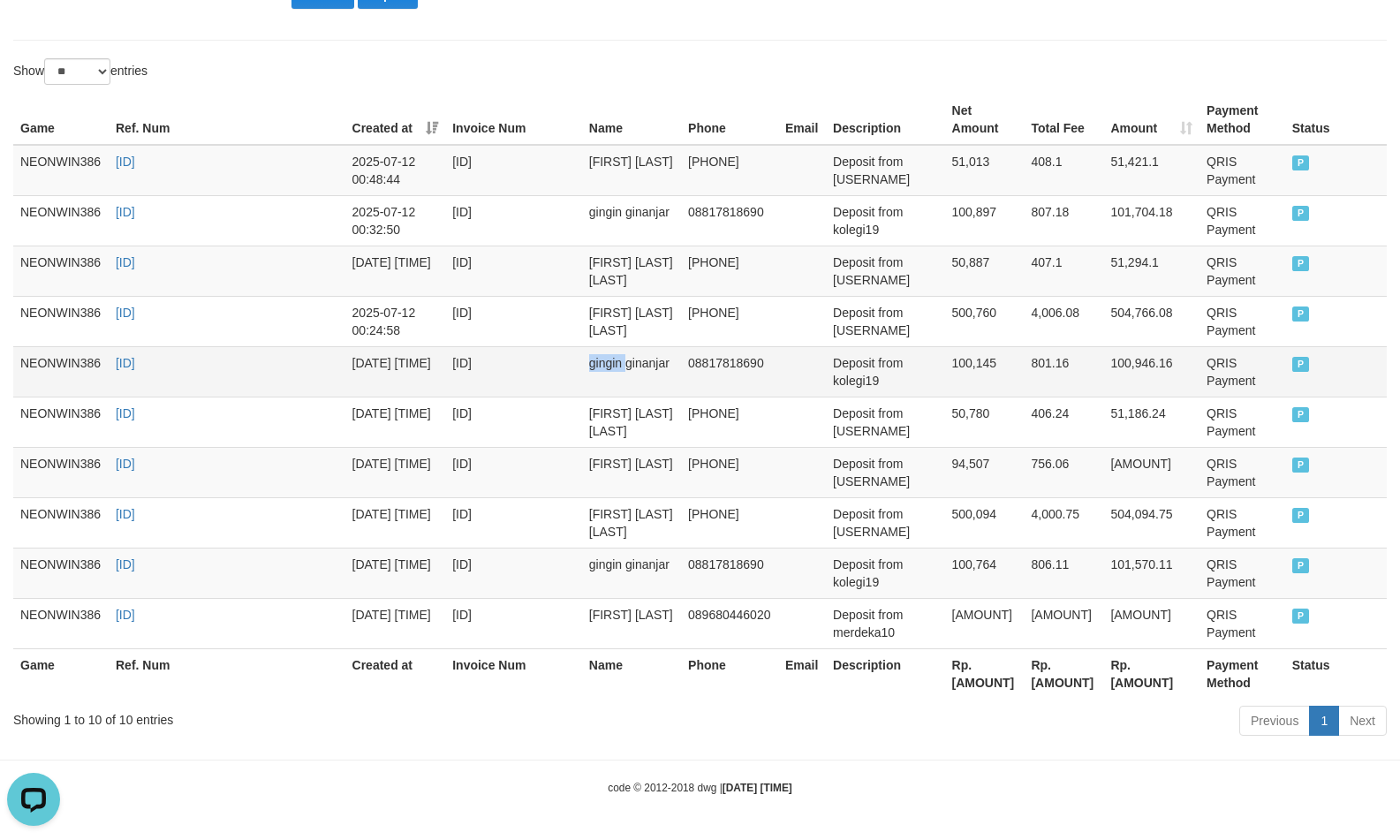 click on "gingin ginanjar" at bounding box center [632, 371] 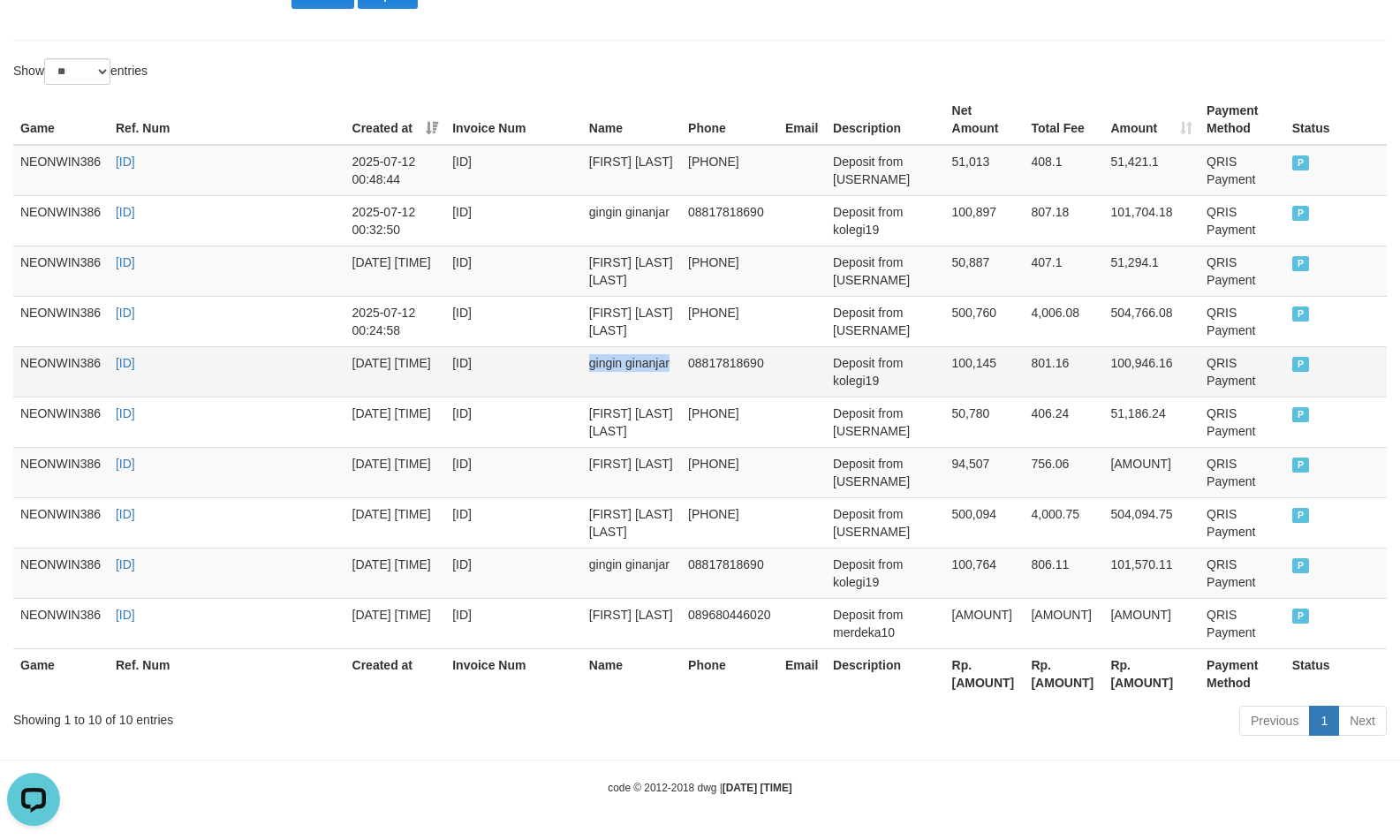 click on "gingin ginanjar" at bounding box center (632, 371) 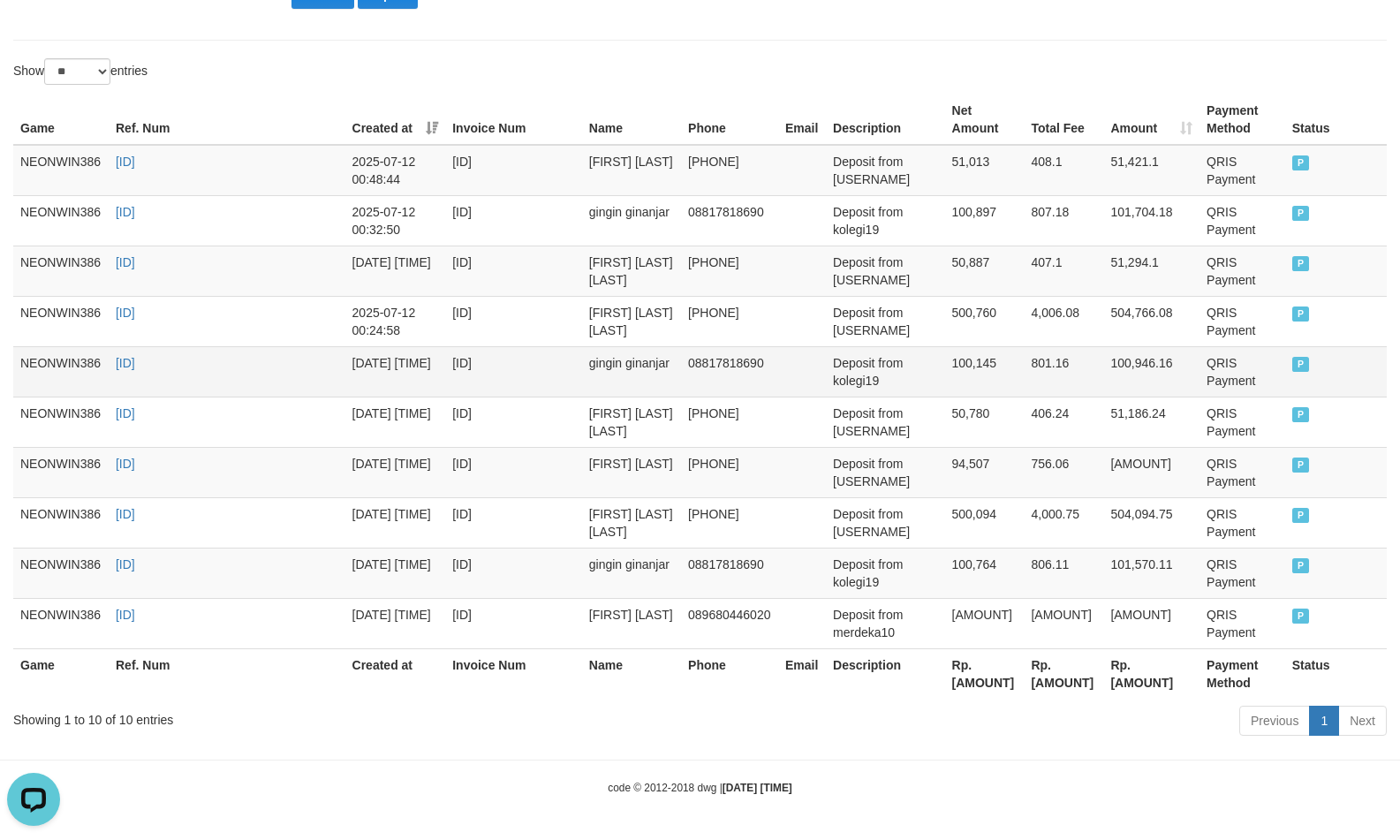 click on "Deposit from kolegi19" at bounding box center [885, 371] 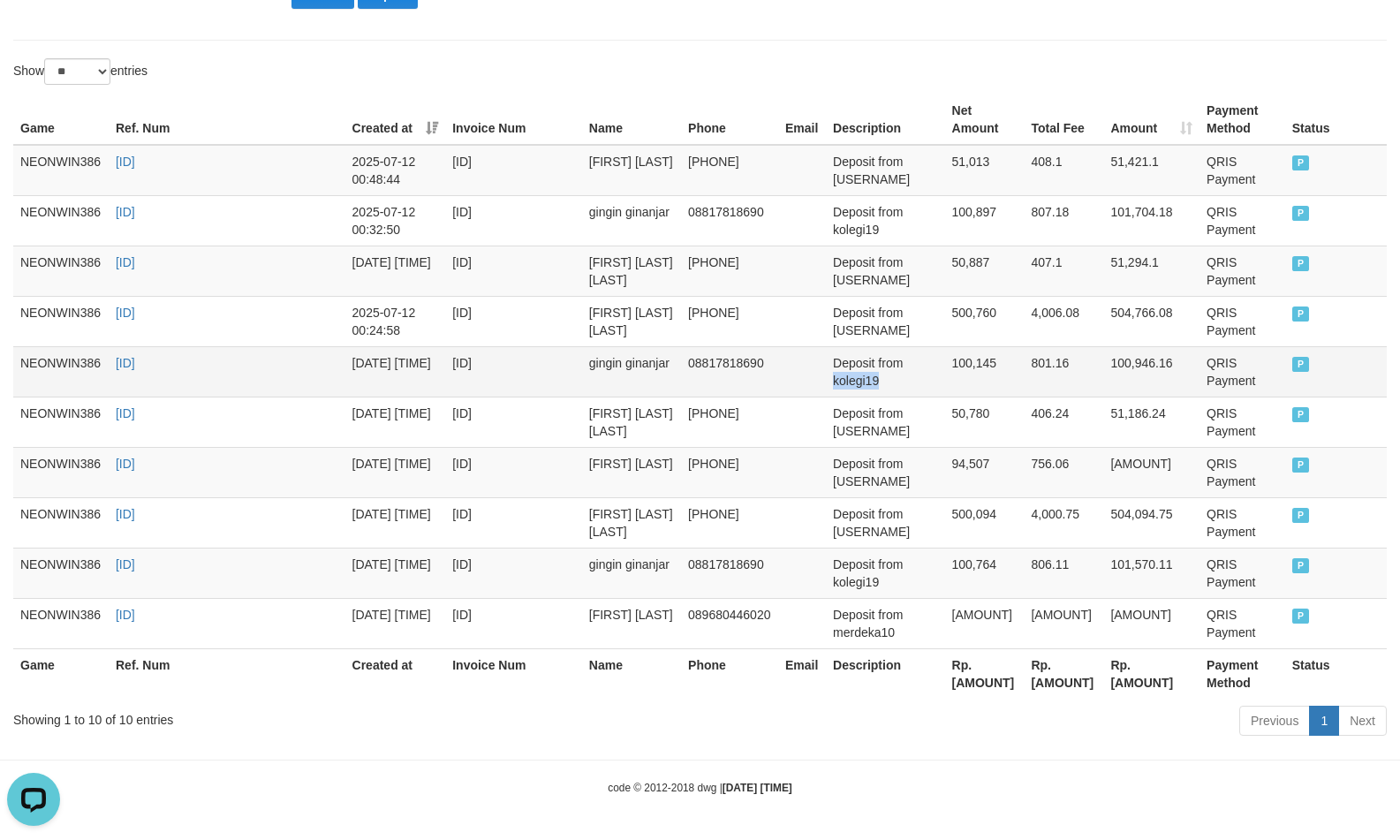 click on "Deposit from kolegi19" at bounding box center [885, 371] 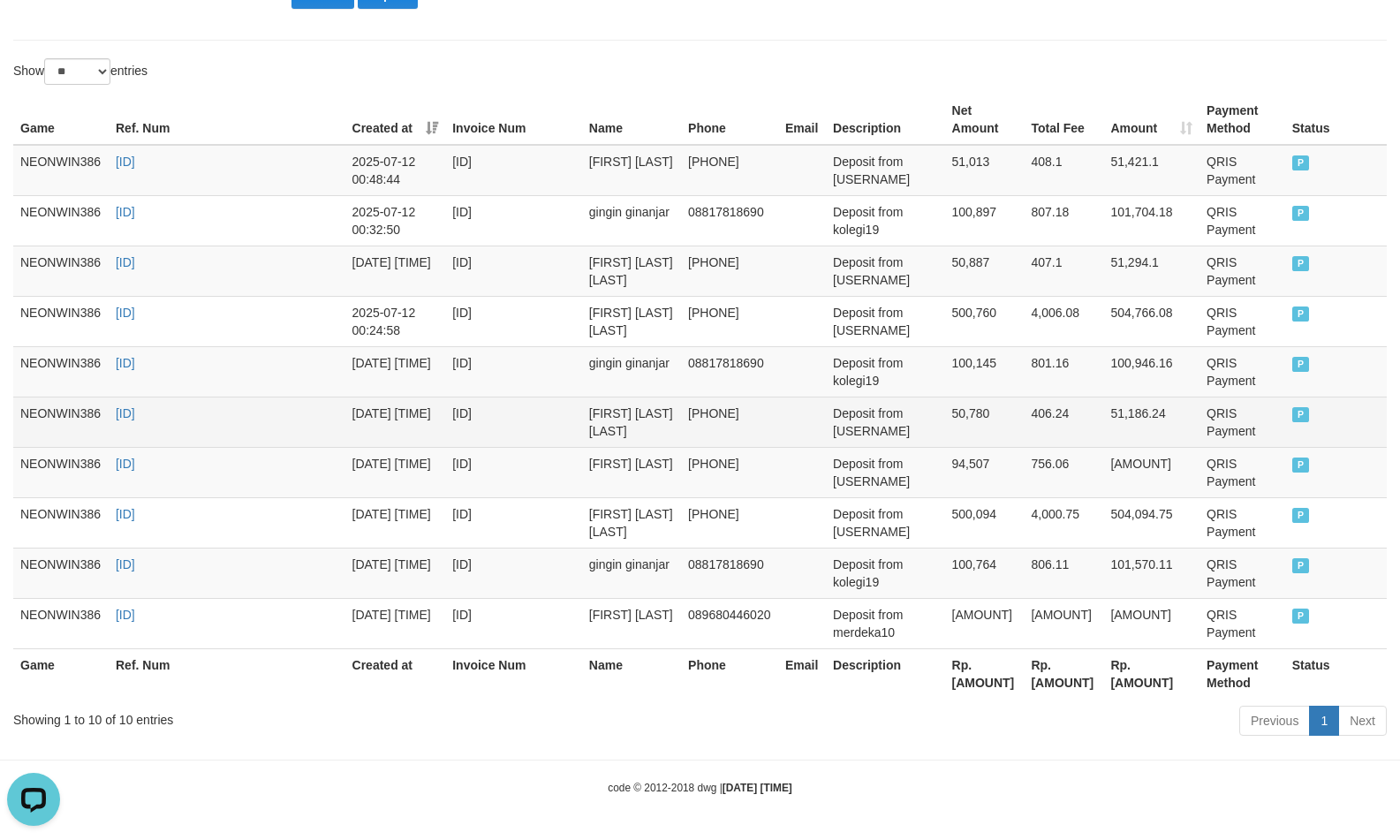 click on "[FIRST] [LAST] [LAST]" at bounding box center (632, 421) 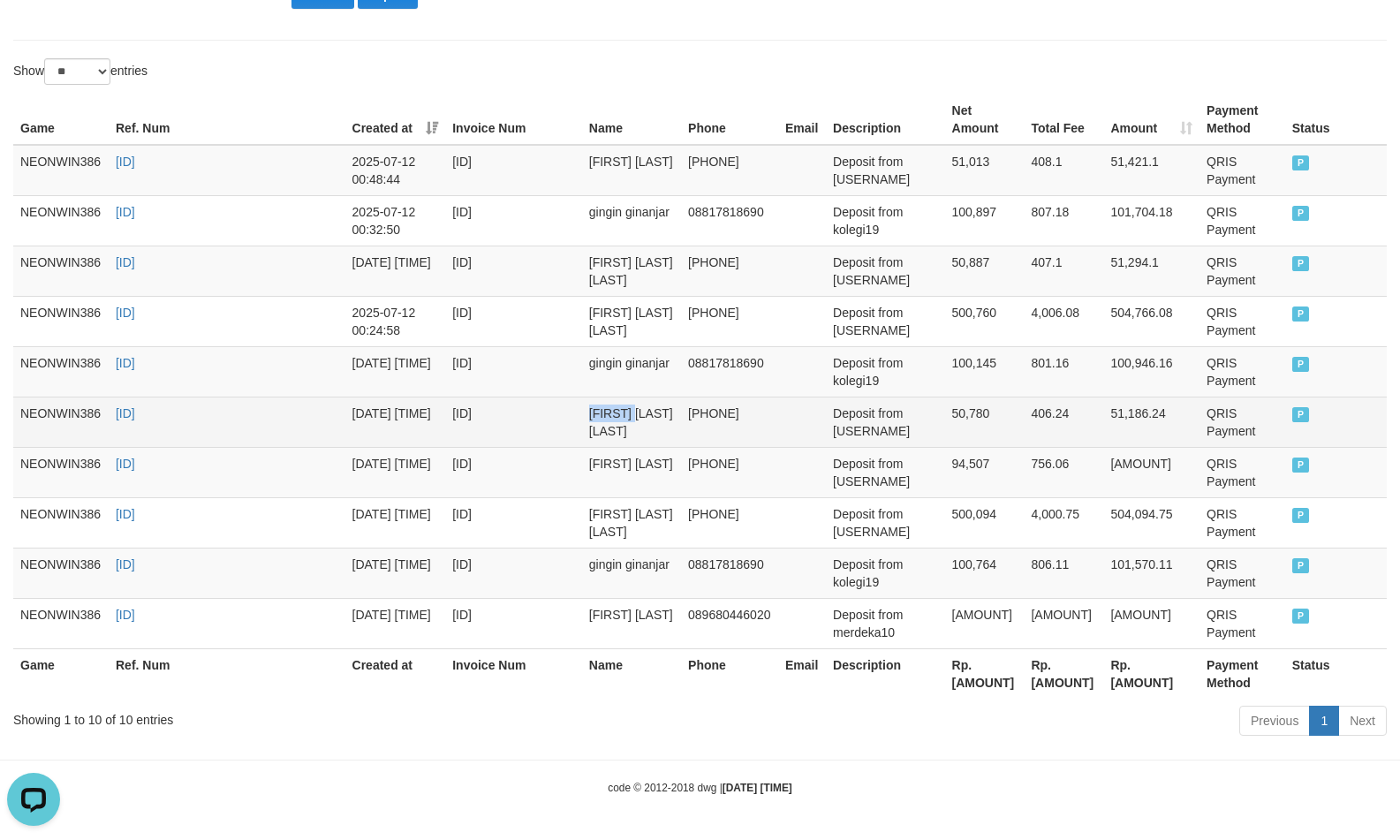 click on "[FIRST] [LAST] [LAST]" at bounding box center (632, 421) 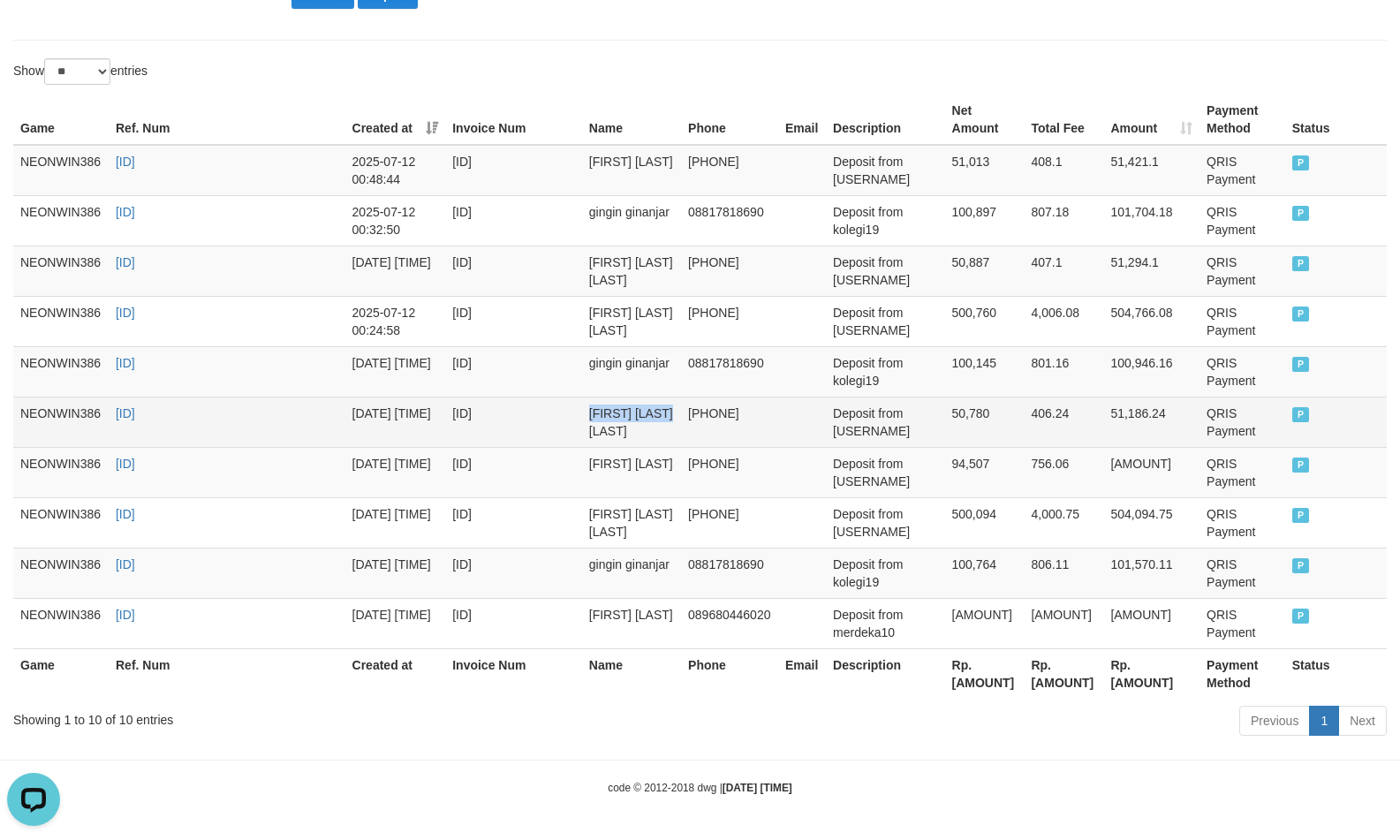drag, startPoint x: 627, startPoint y: 411, endPoint x: 628, endPoint y: 425, distance: 14.03567 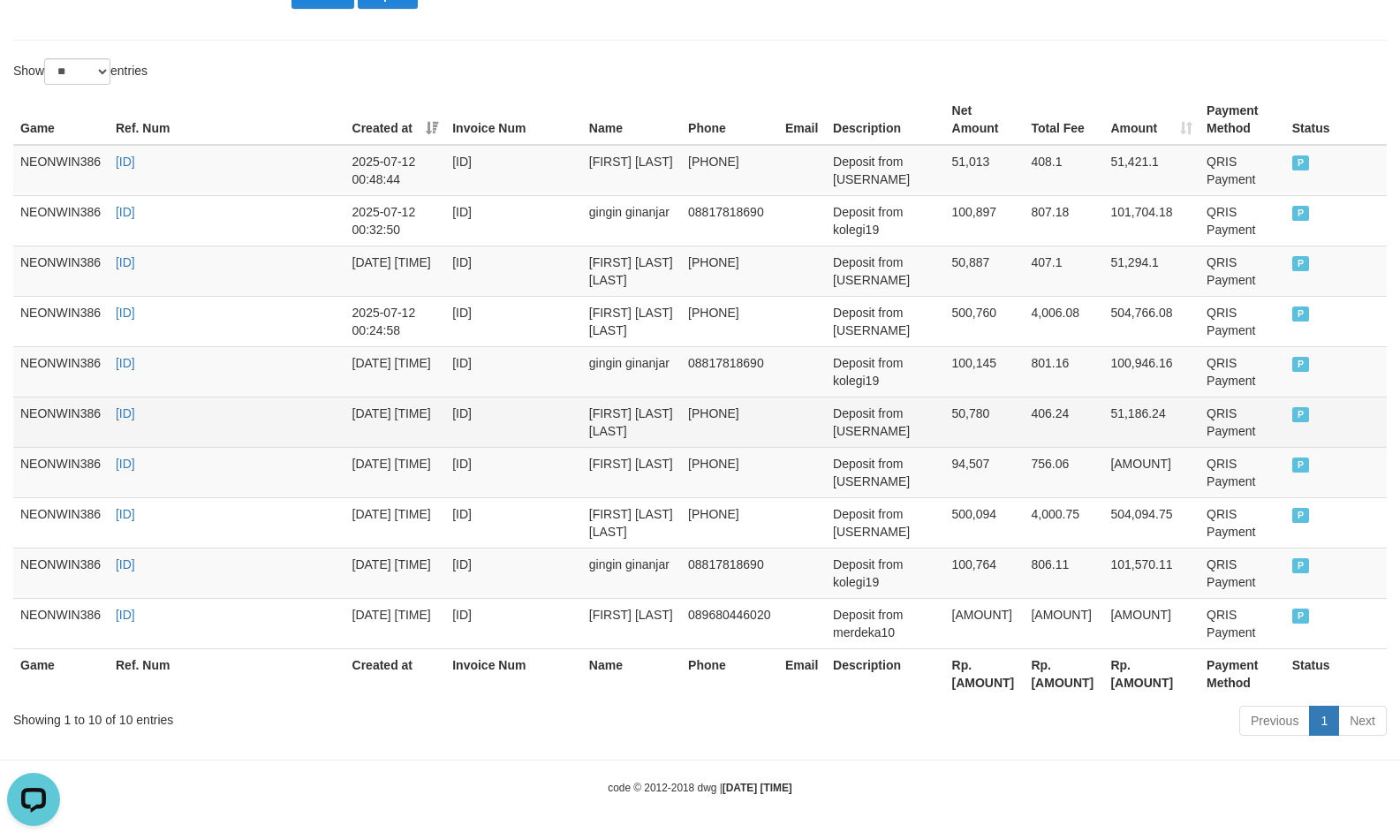 click on "Deposit from [USERNAME]" at bounding box center [885, 421] 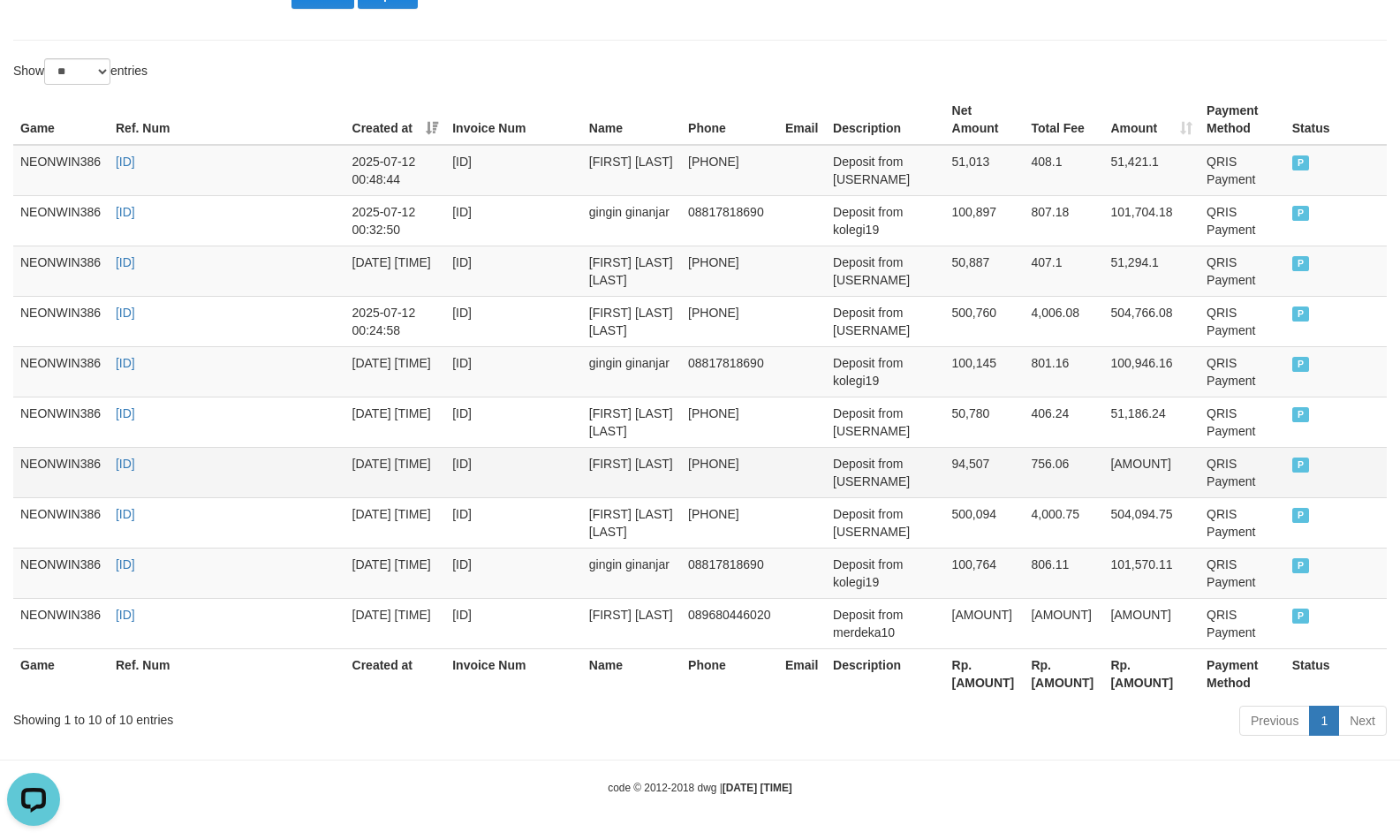 click on "[FIRST] [LAST]" at bounding box center (632, 472) 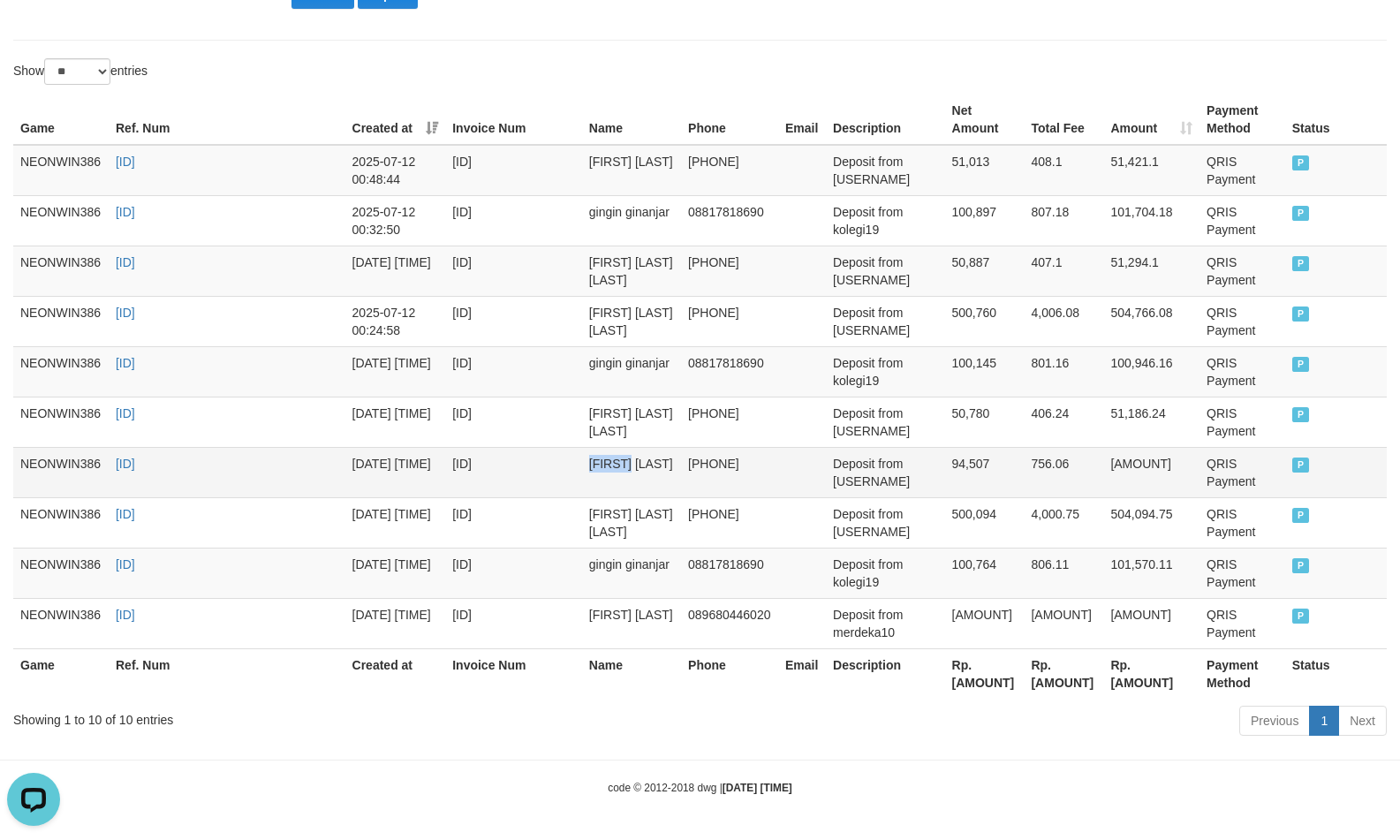 click on "[FIRST] [LAST]" at bounding box center [632, 472] 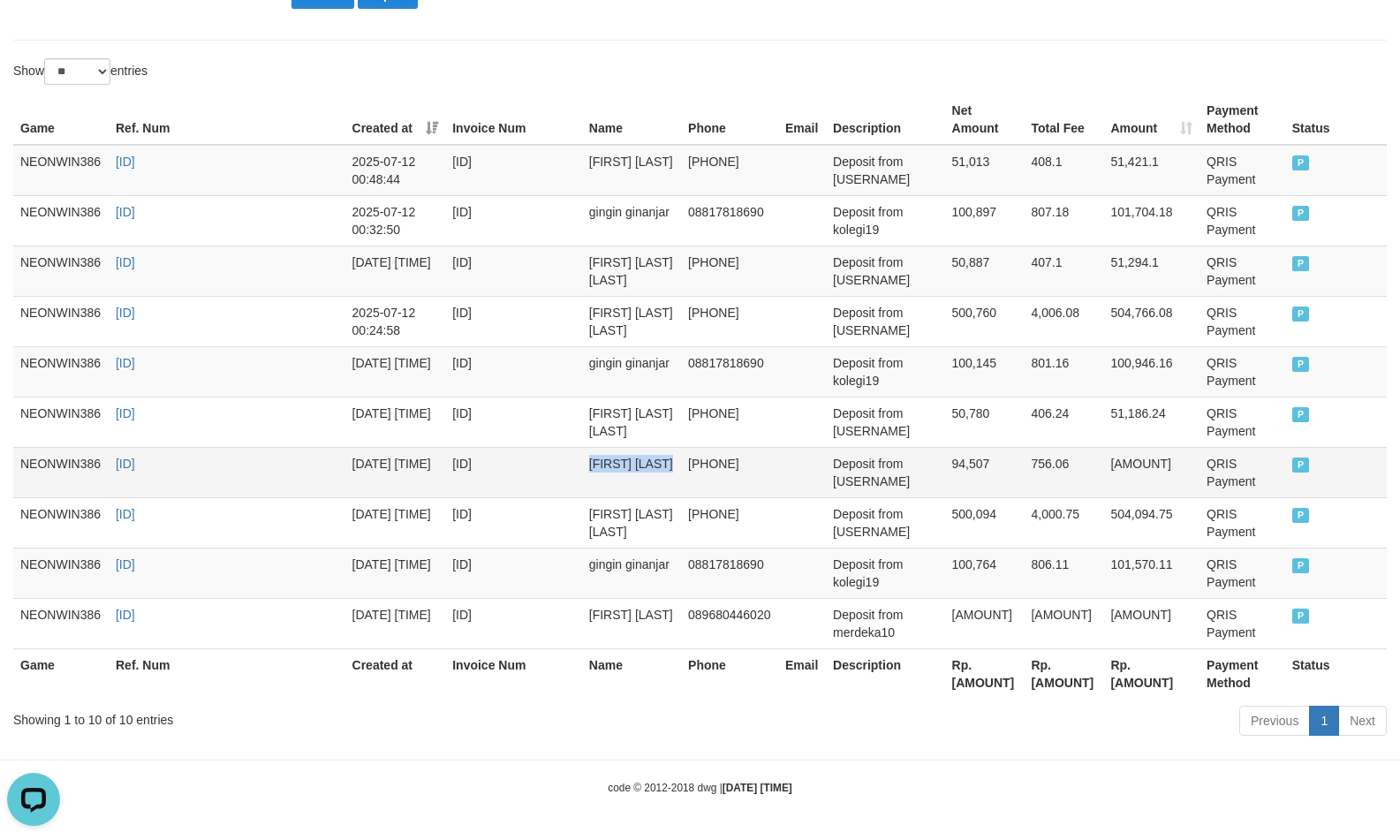click on "[FIRST] [LAST]" at bounding box center (632, 472) 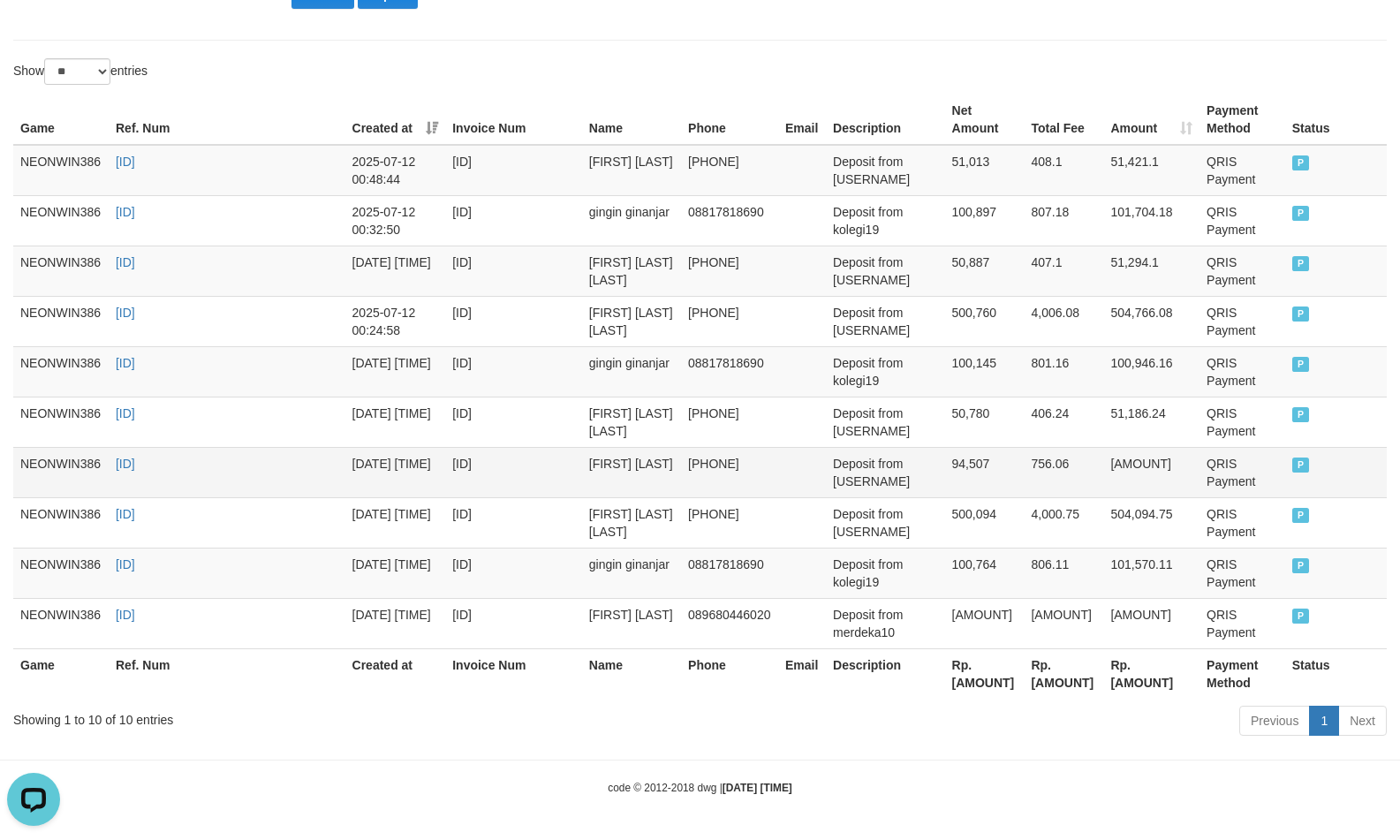 click on "Deposit from [USERNAME]" at bounding box center (885, 472) 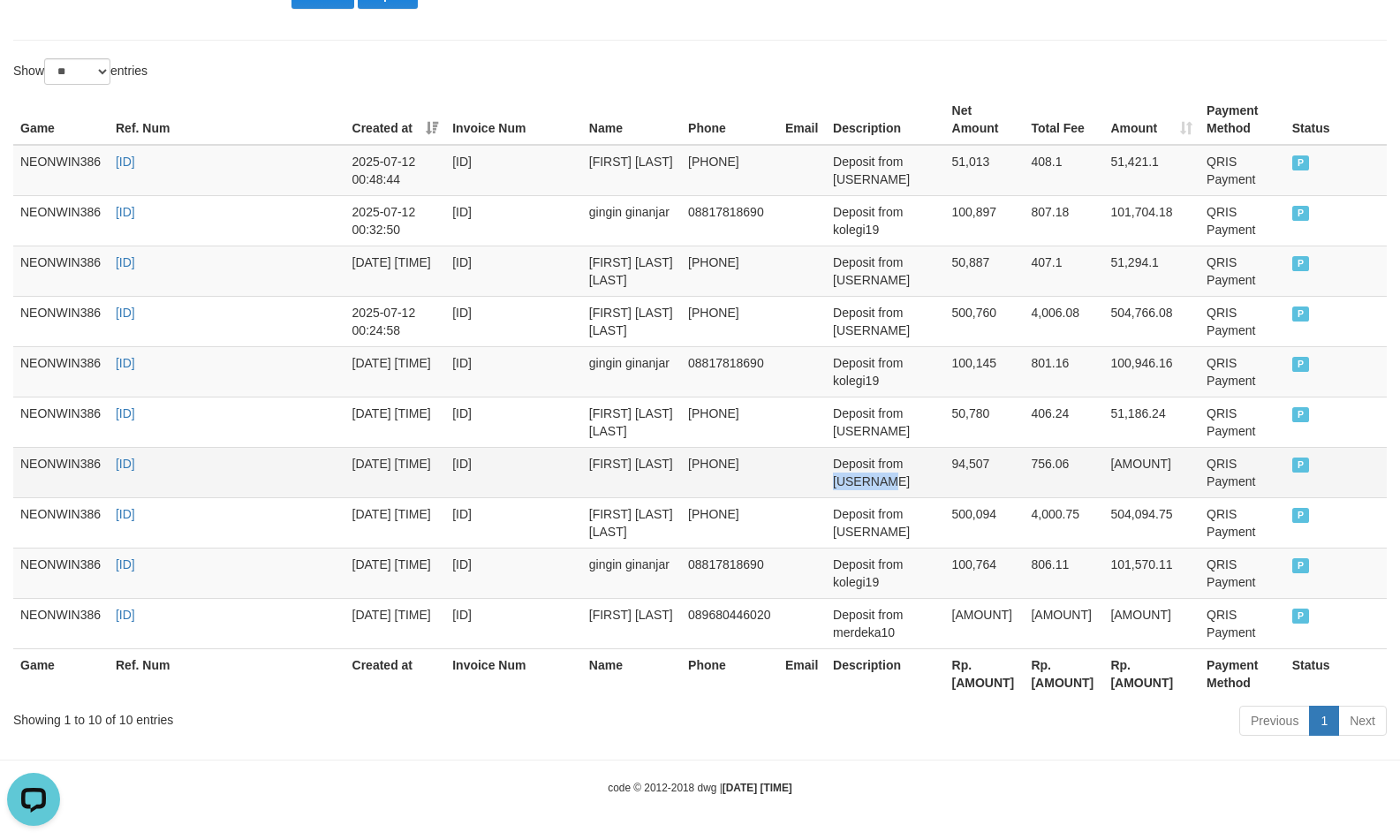 drag, startPoint x: 851, startPoint y: 478, endPoint x: 861, endPoint y: 478, distance: 10 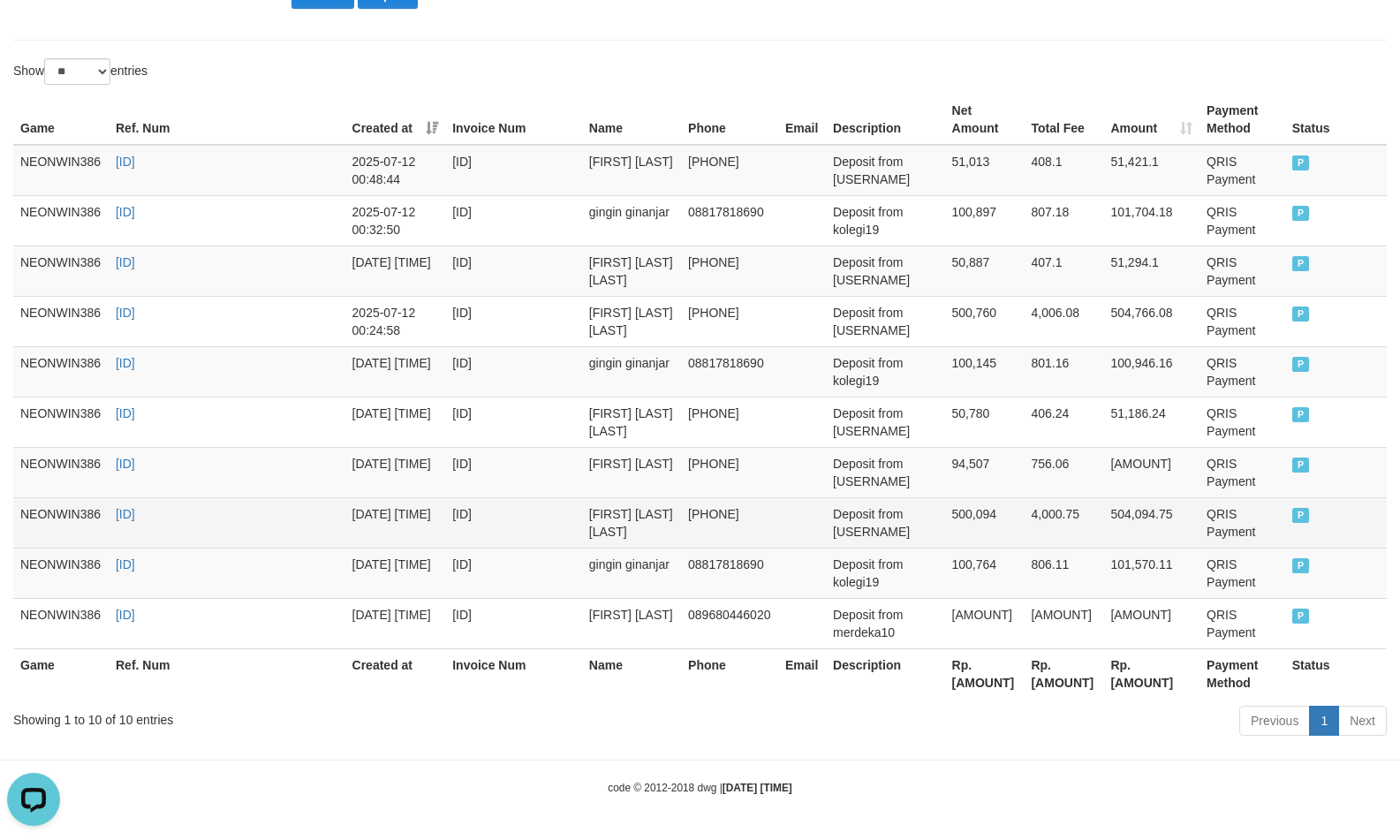 click on "[FIRST] [LAST] [LAST]" at bounding box center (632, 522) 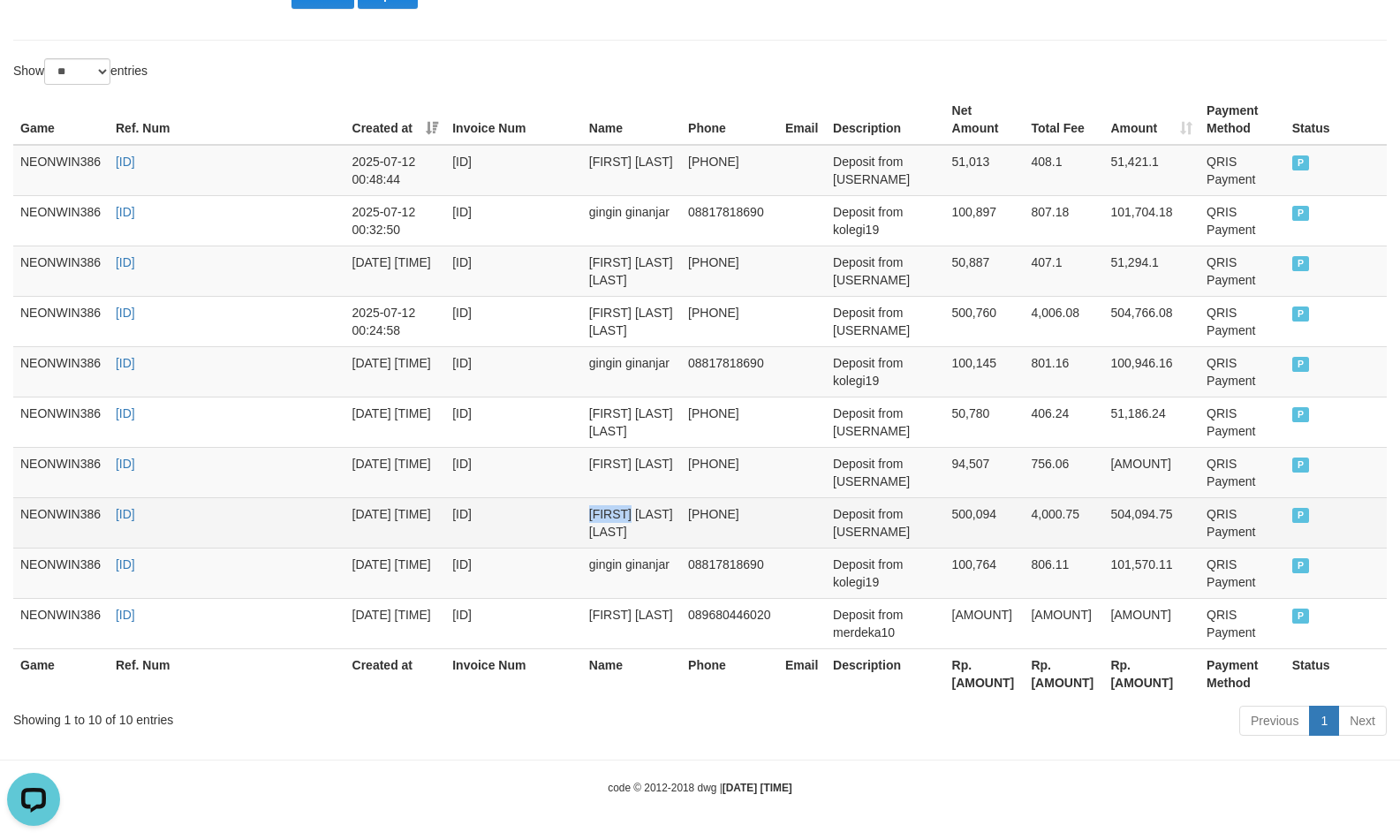 click on "[FIRST] [LAST] [LAST]" at bounding box center (632, 522) 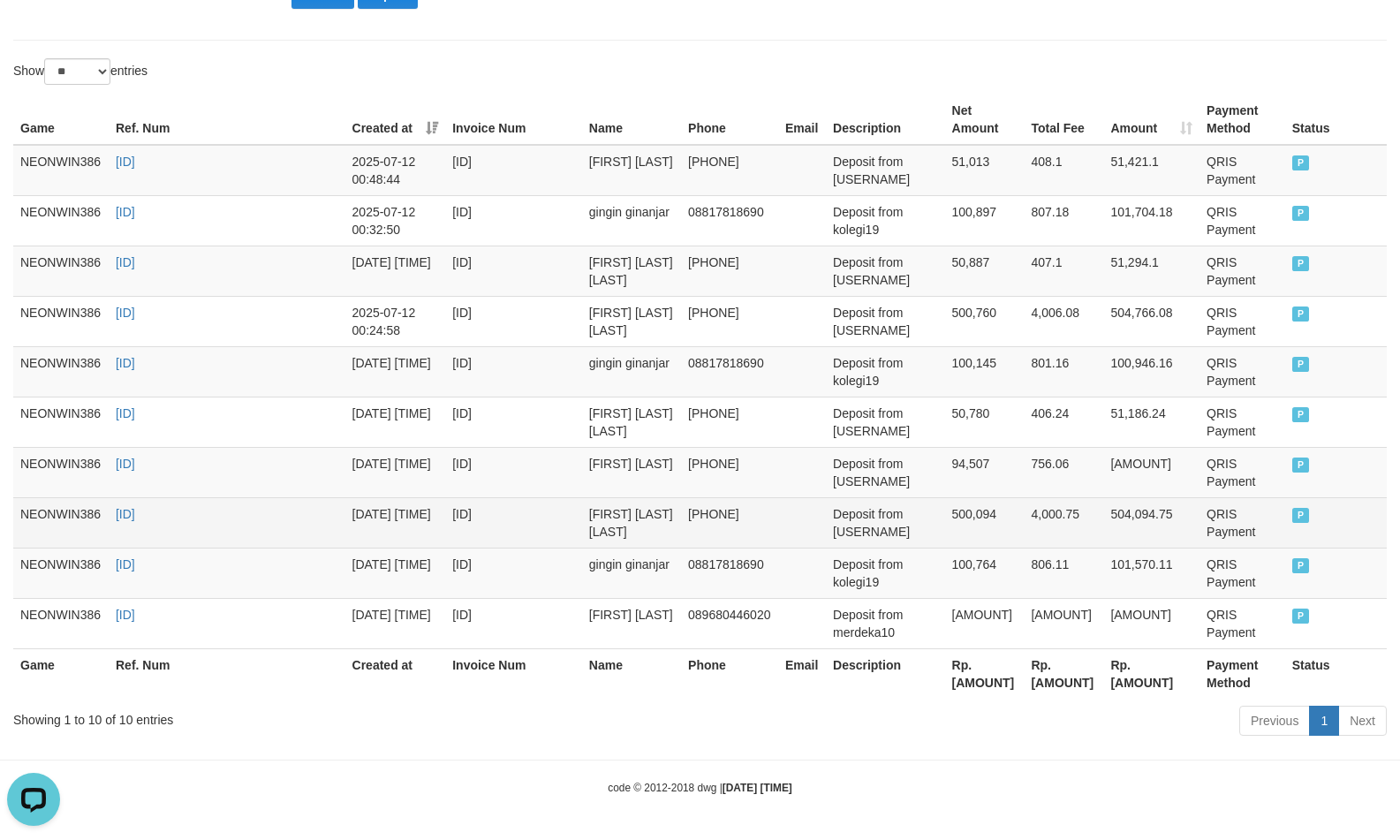 click on "Deposit from [USERNAME]" at bounding box center [885, 522] 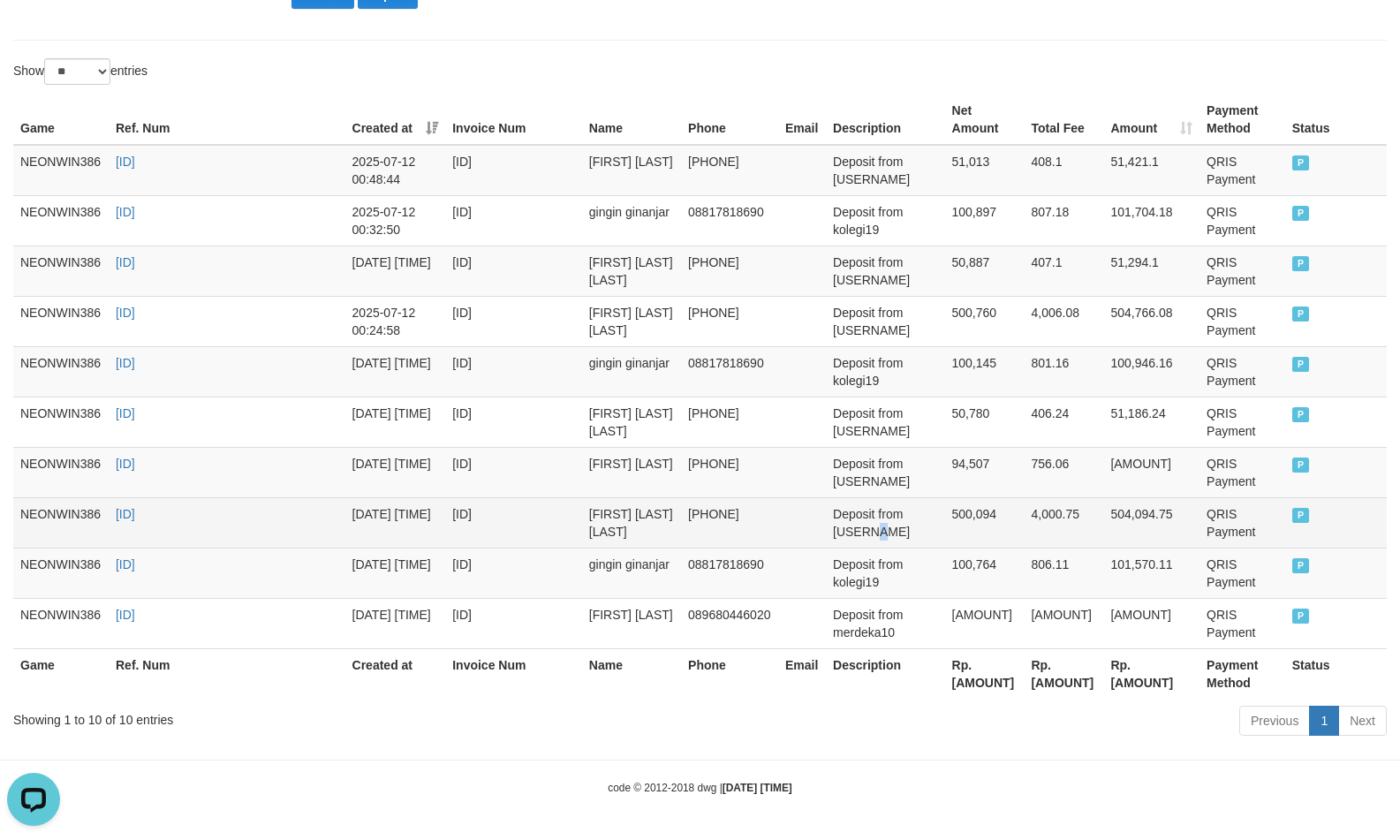 click on "Deposit from [USERNAME]" at bounding box center (885, 522) 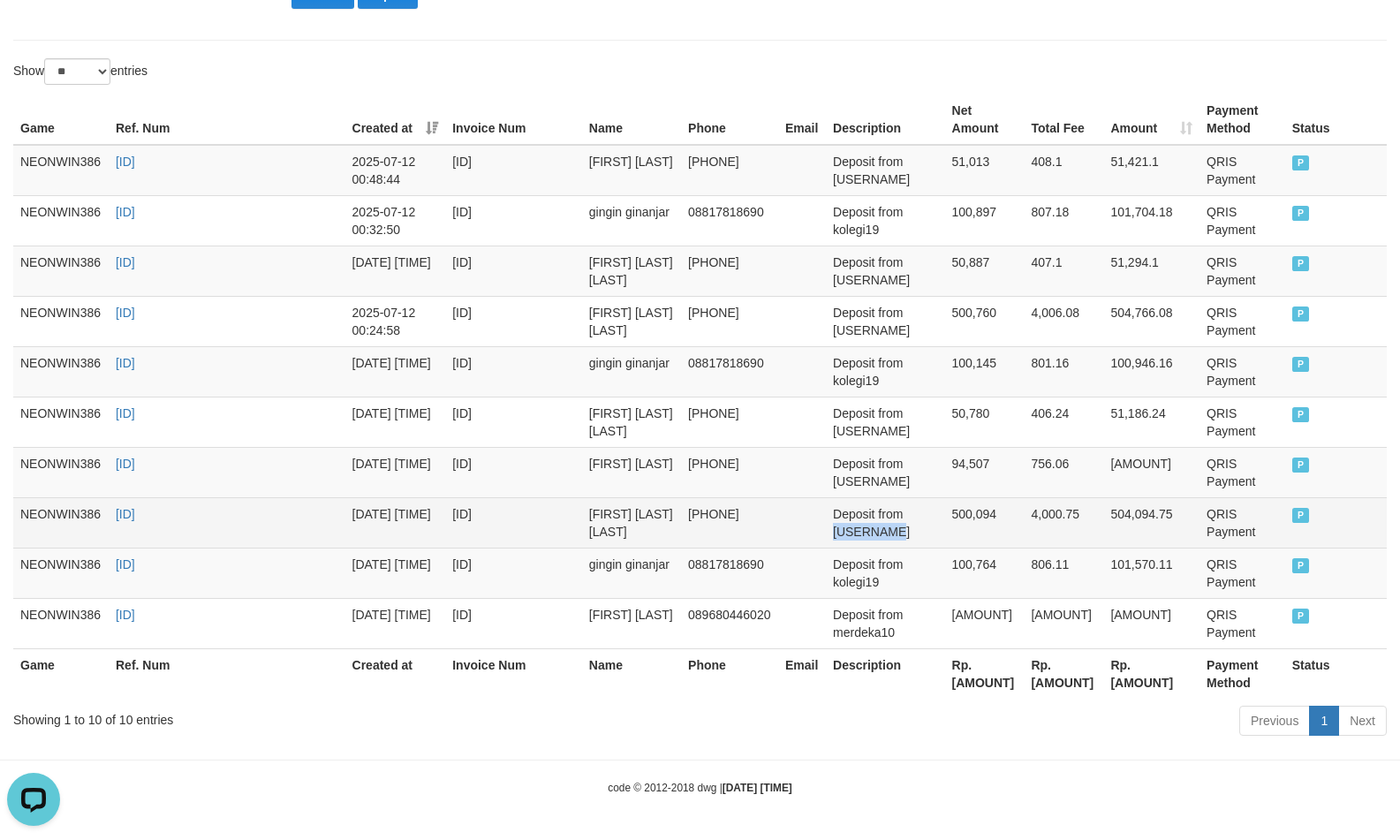 click on "Deposit from [USERNAME]" at bounding box center (885, 522) 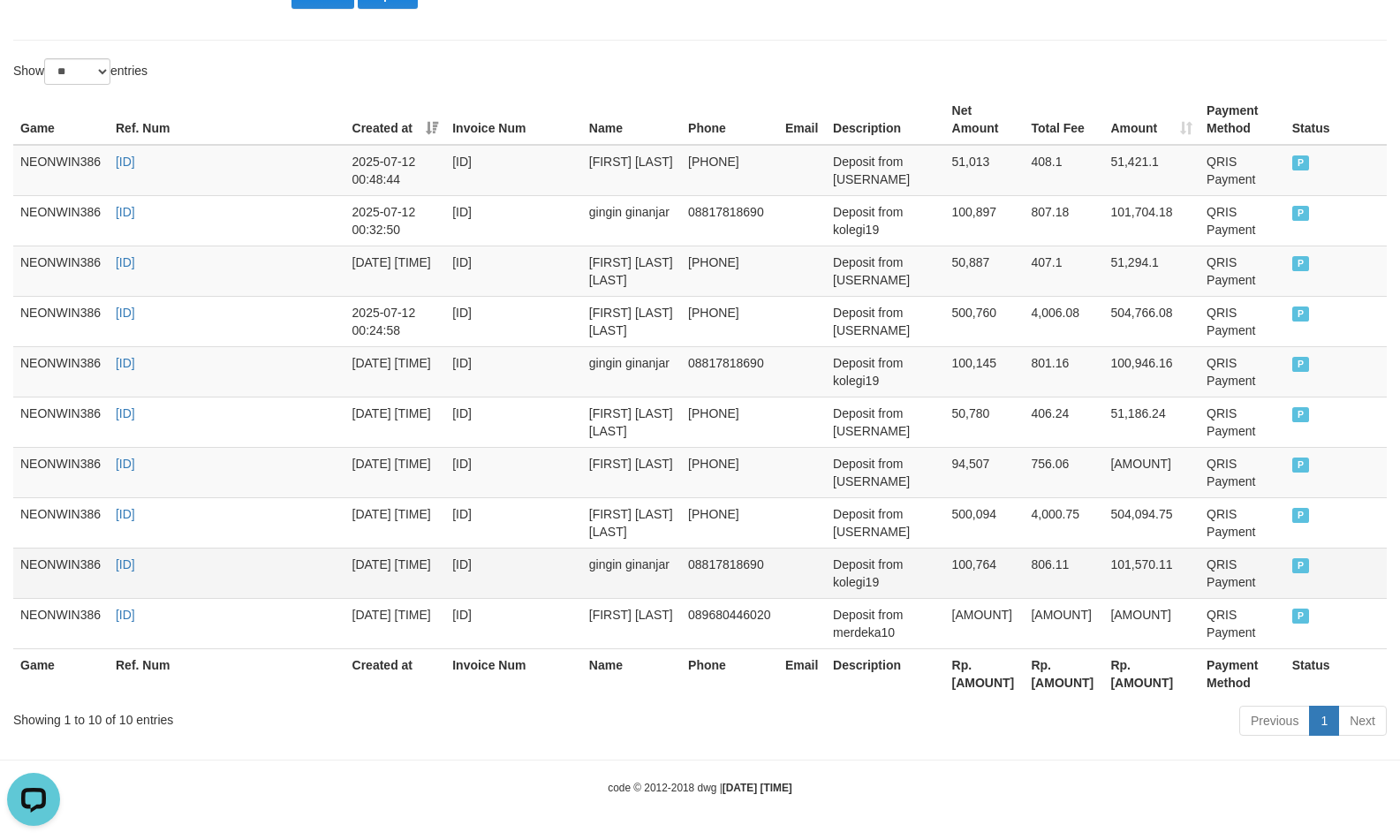 click on "gingin ginanjar" at bounding box center (632, 572) 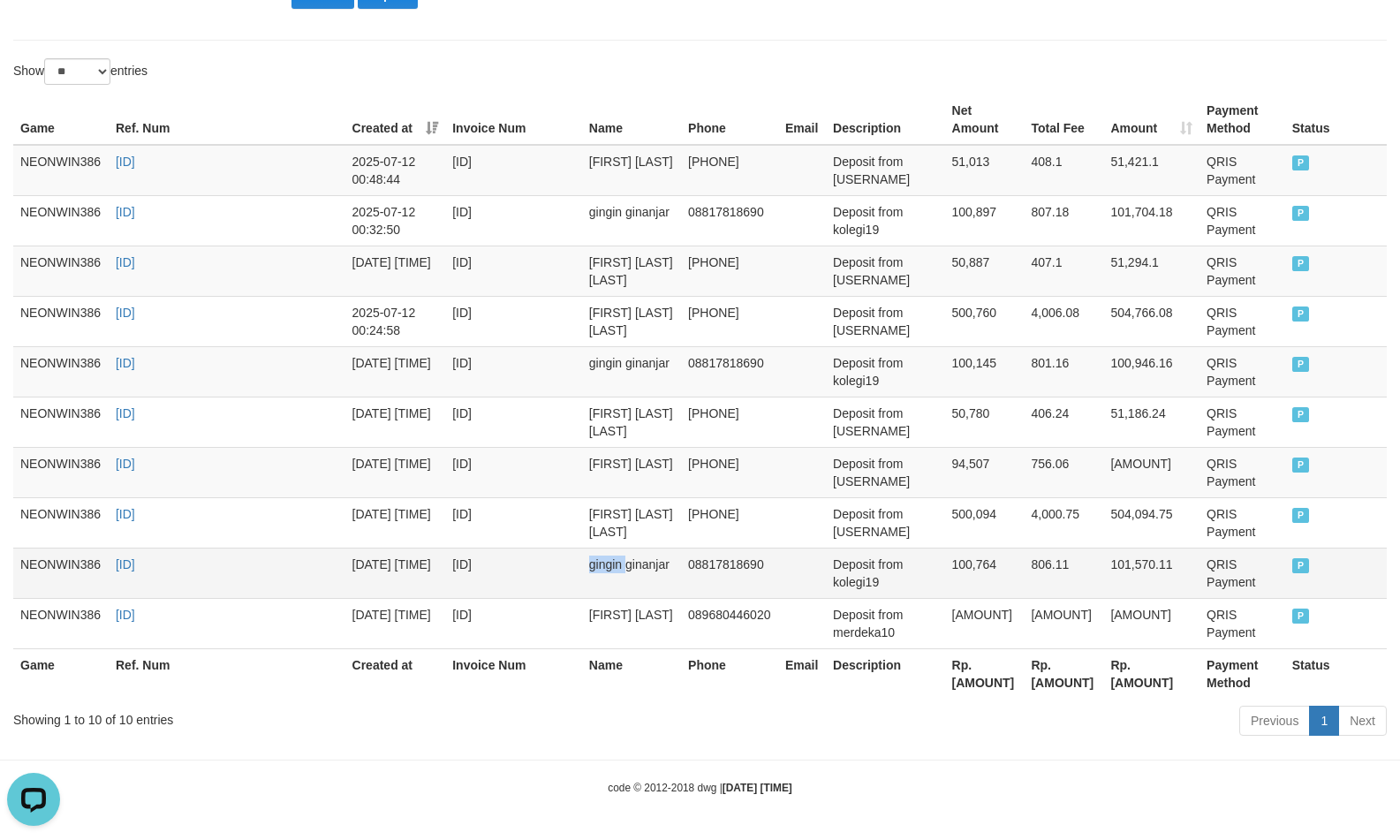 drag, startPoint x: 607, startPoint y: 564, endPoint x: 616, endPoint y: 563, distance: 9.055385 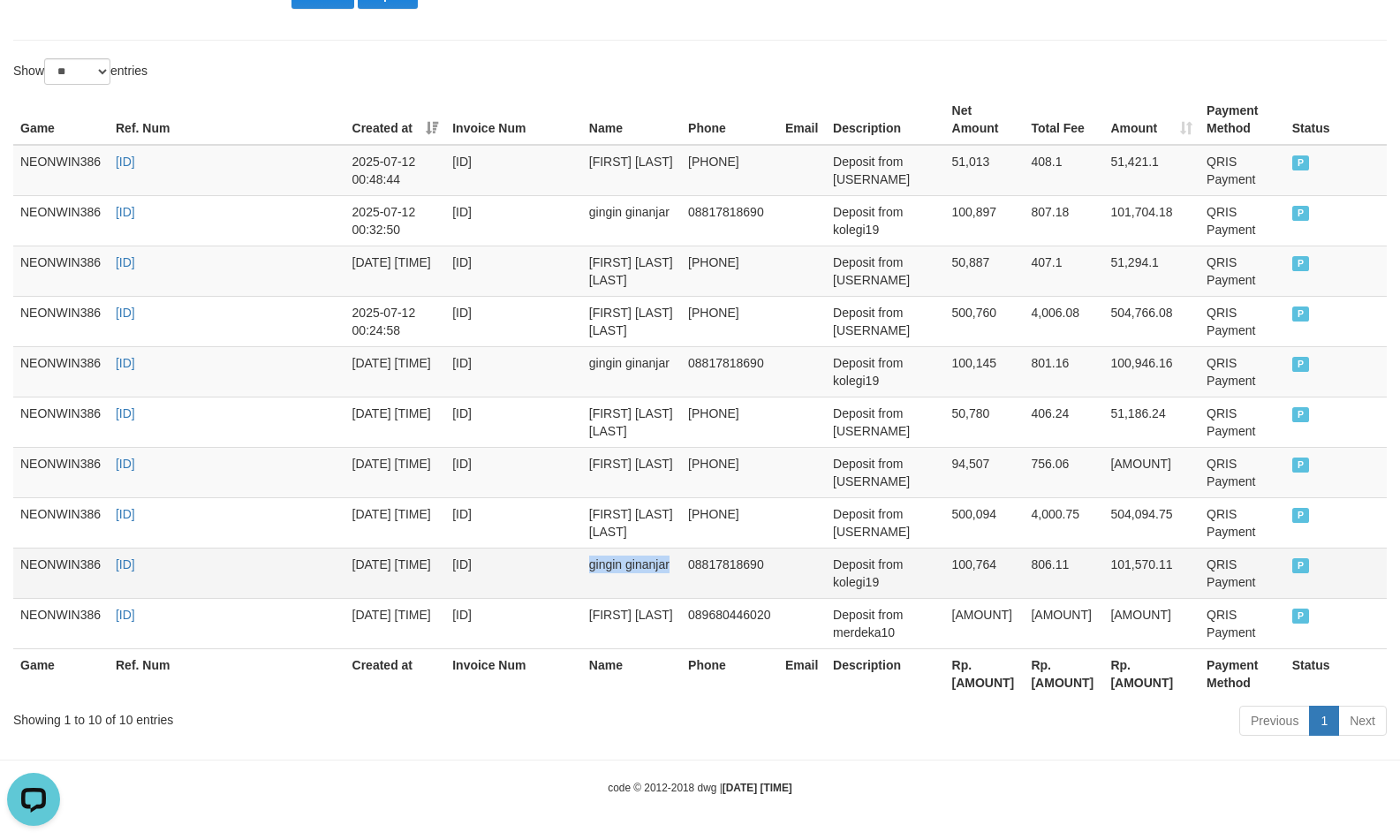 click on "gingin ginanjar" at bounding box center (632, 572) 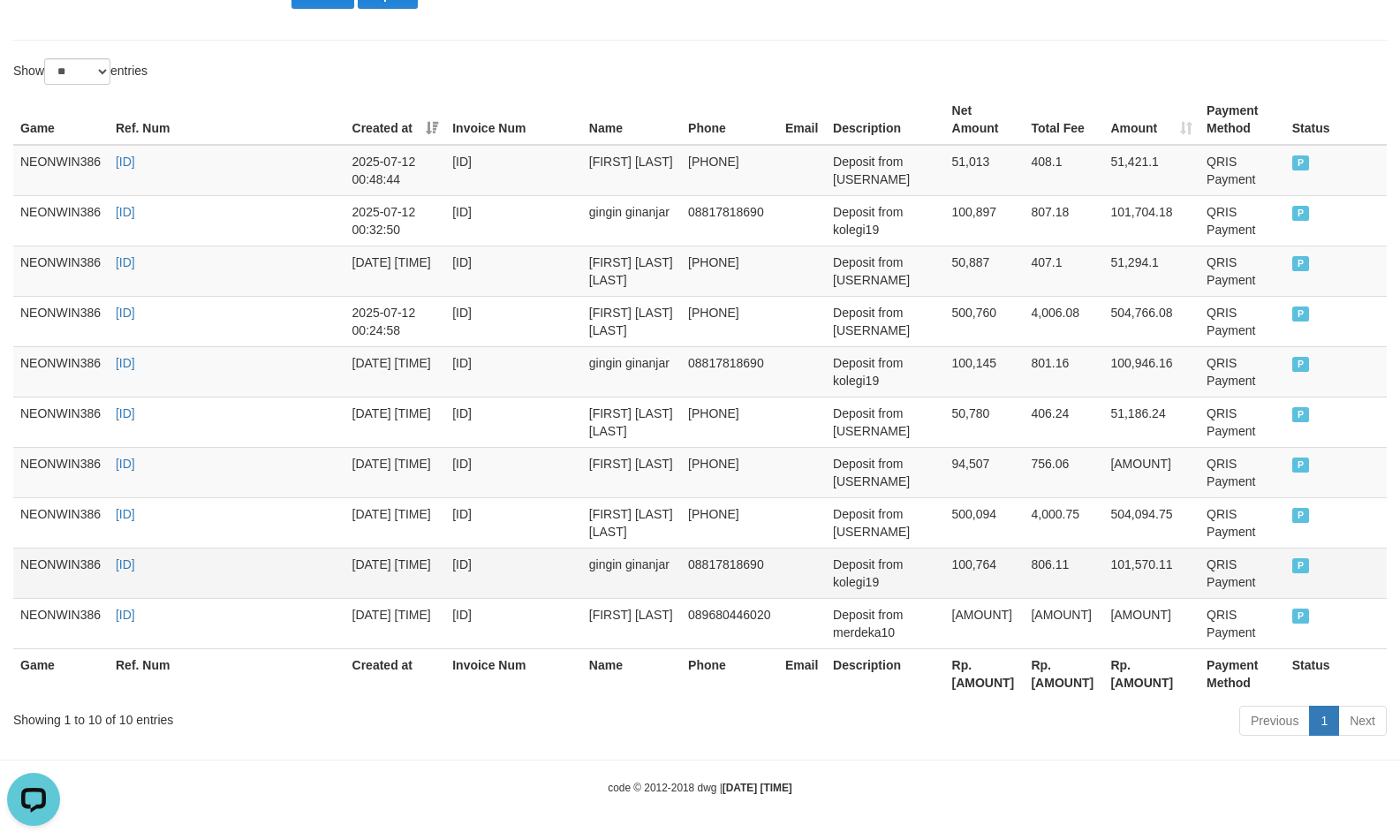click on "Deposit from kolegi19" at bounding box center [885, 572] 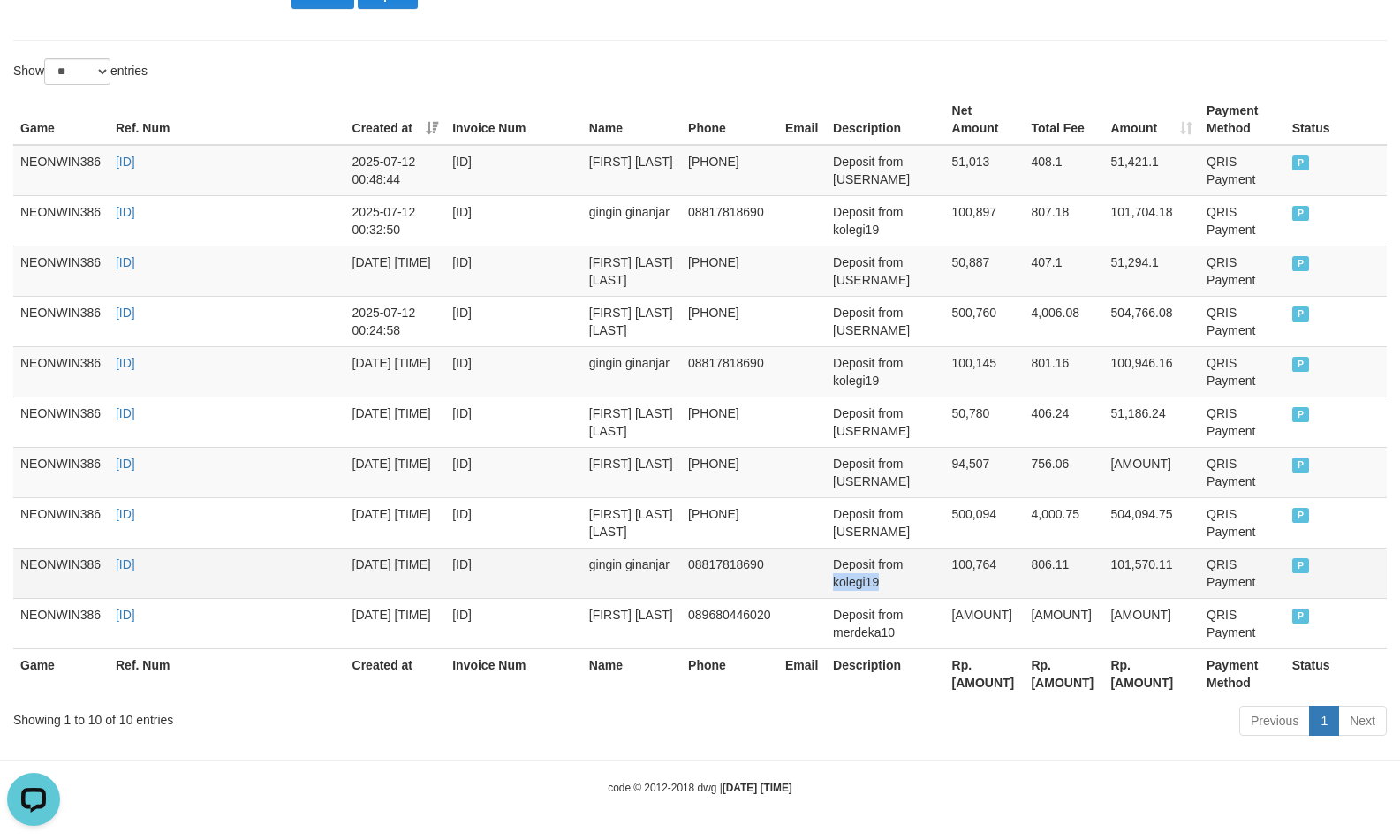 click on "Deposit from kolegi19" at bounding box center [885, 572] 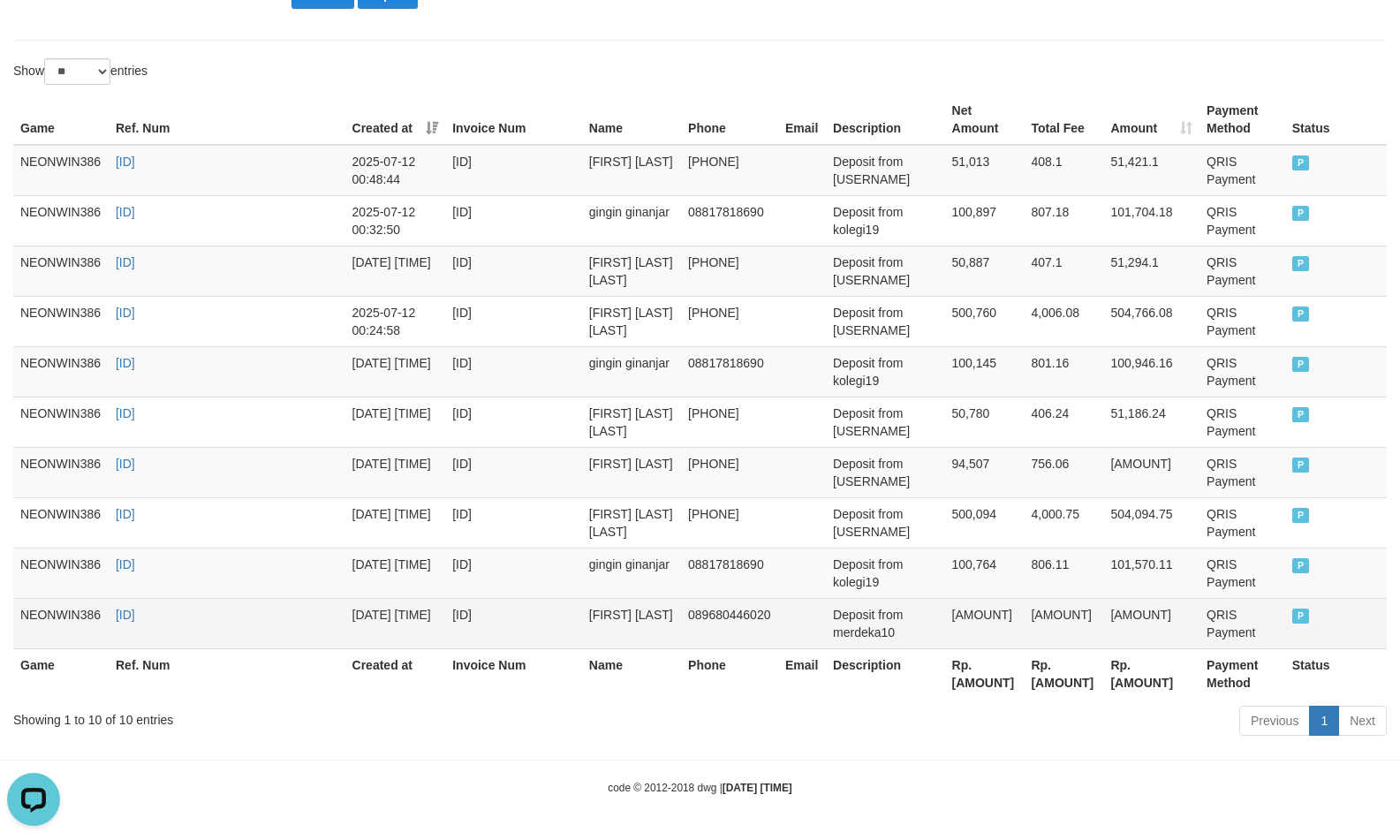click on "[FIRST] [LAST]" at bounding box center (632, 623) 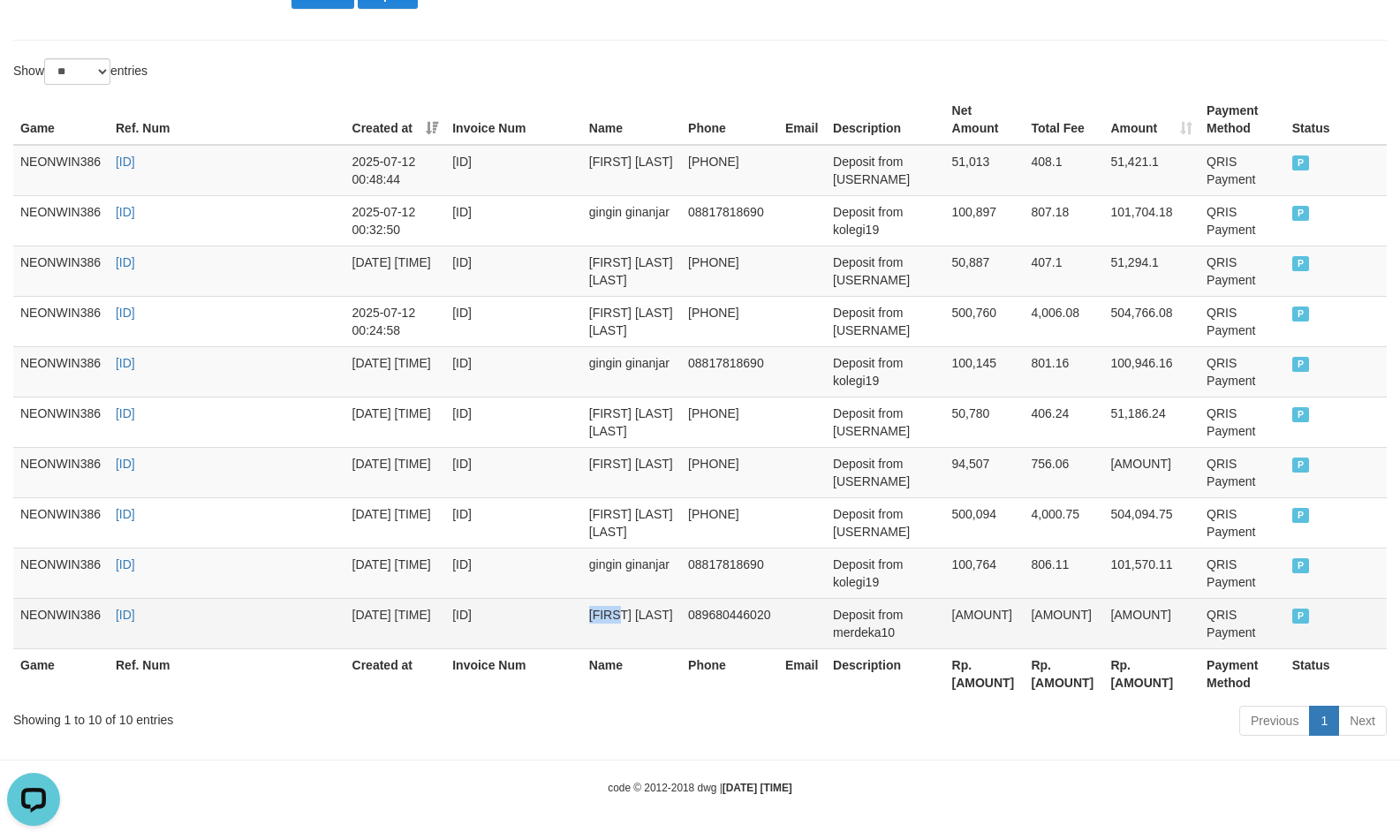 click on "[FIRST] [LAST]" at bounding box center [632, 623] 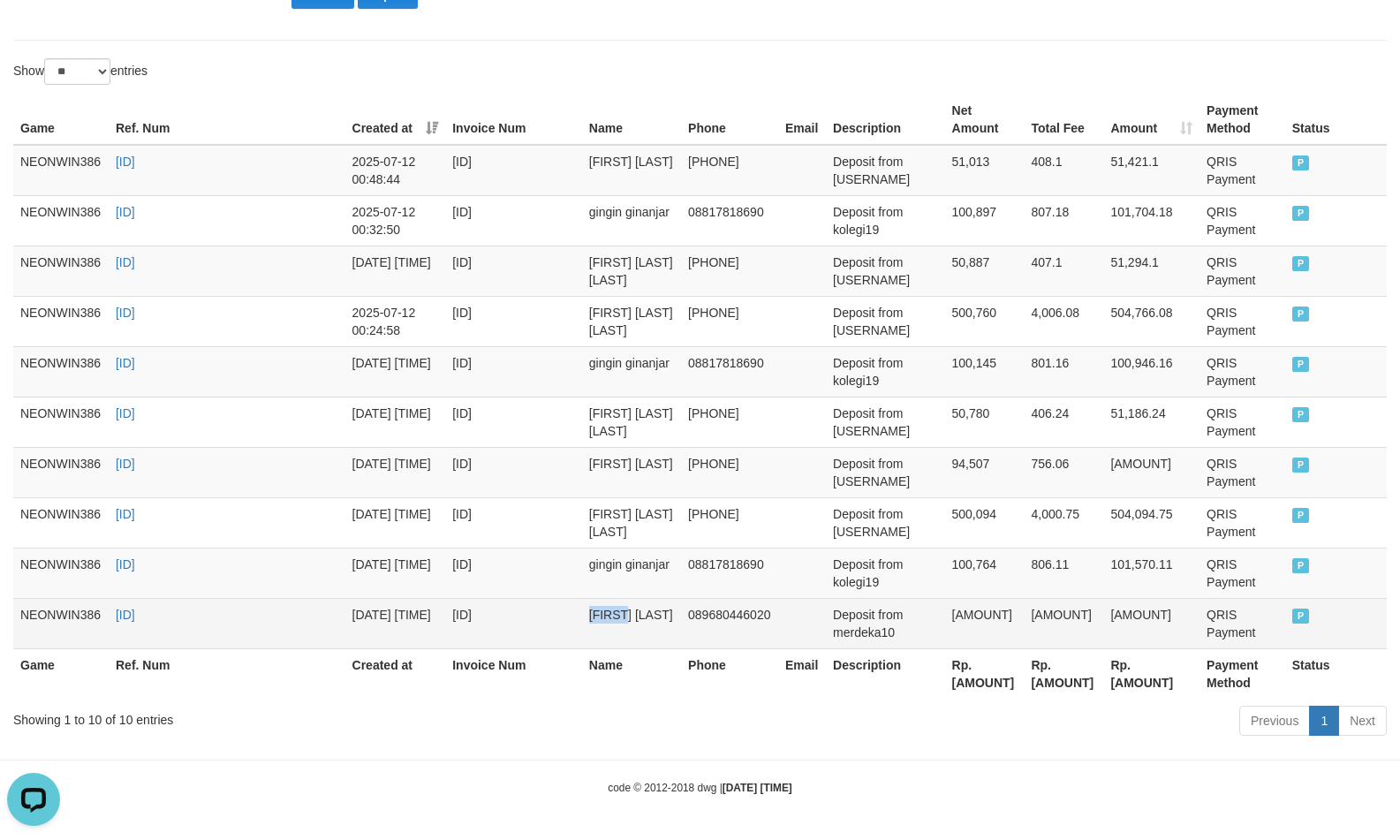 click on "[FIRST] [LAST]" at bounding box center (632, 623) 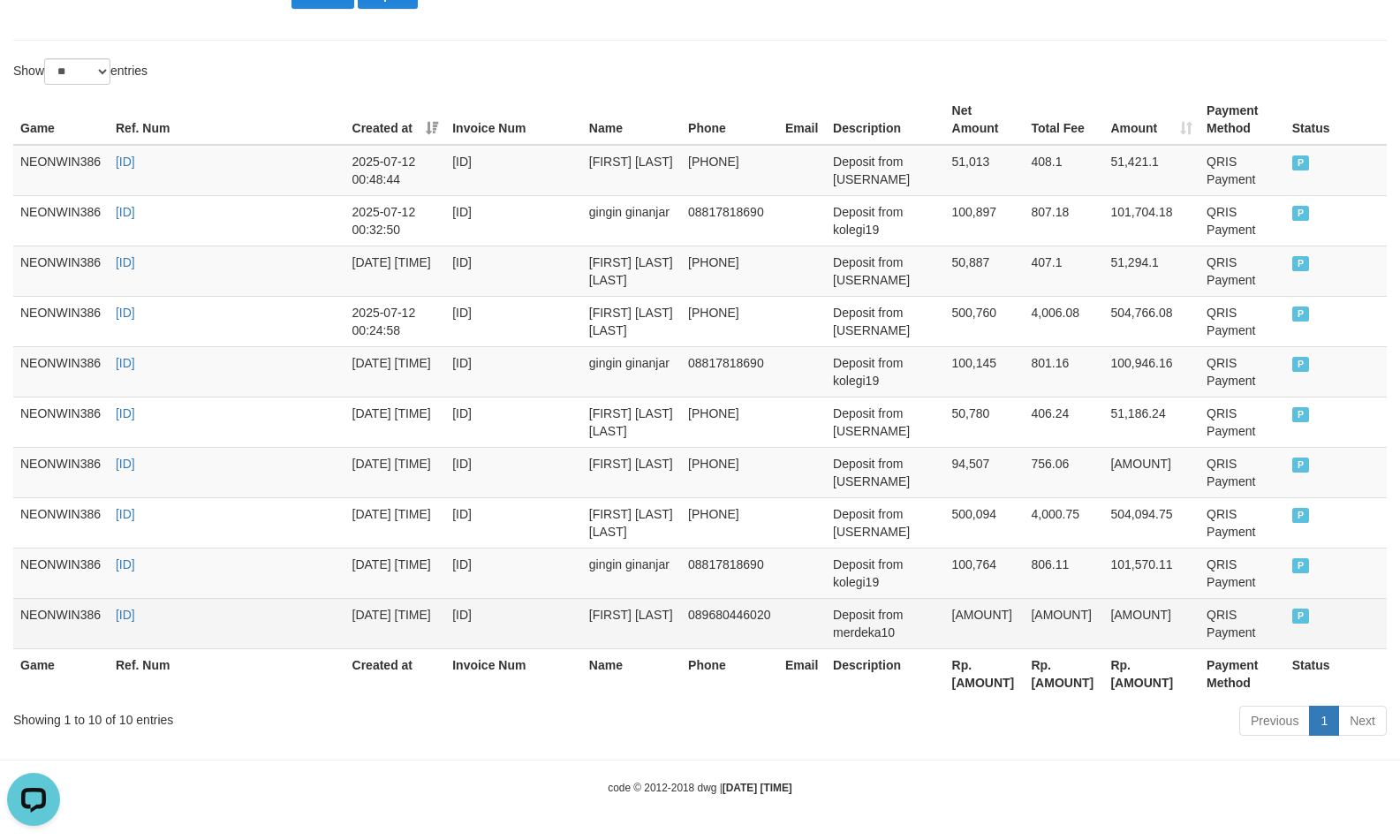click on "Deposit from merdeka10" at bounding box center [885, 623] 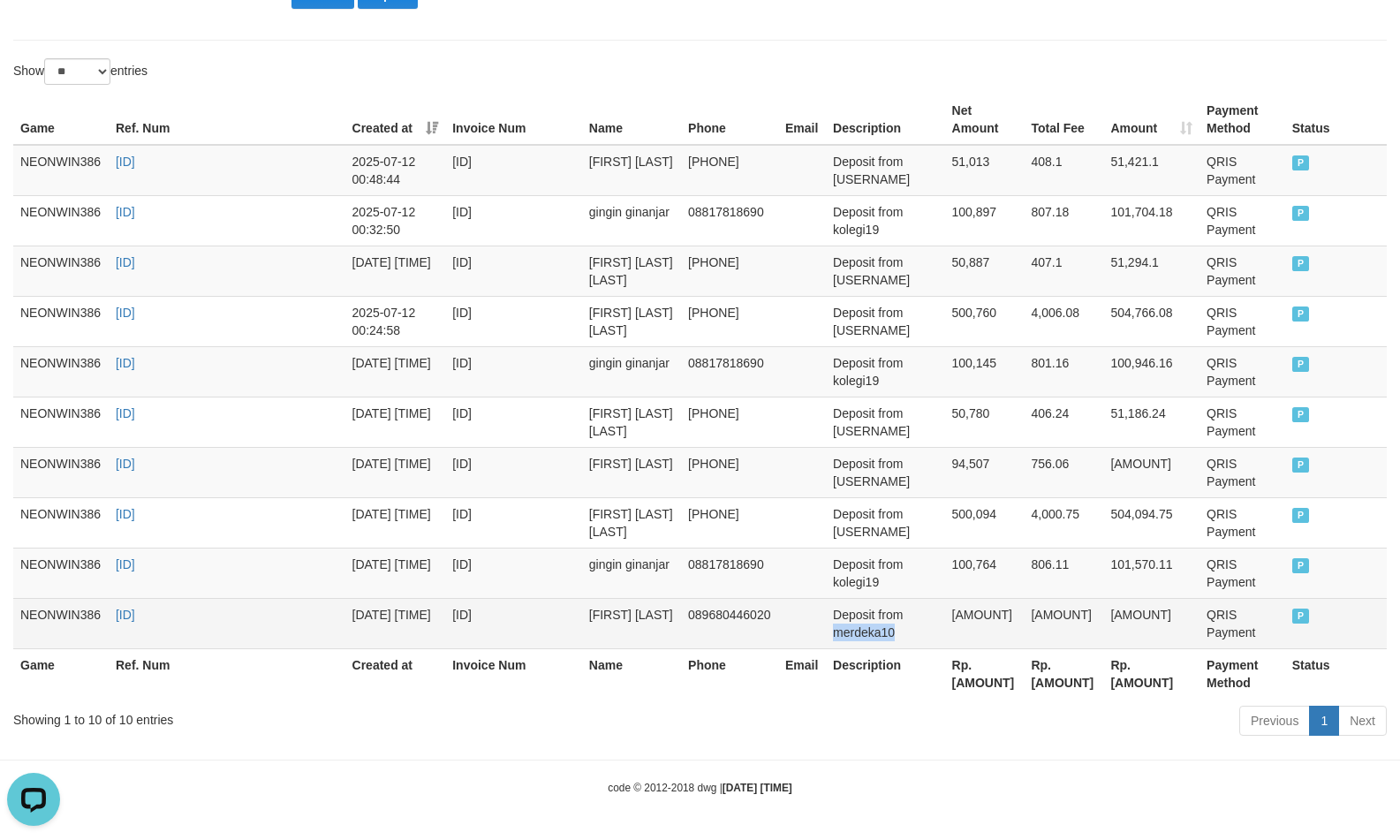 click on "Deposit from merdeka10" at bounding box center [885, 623] 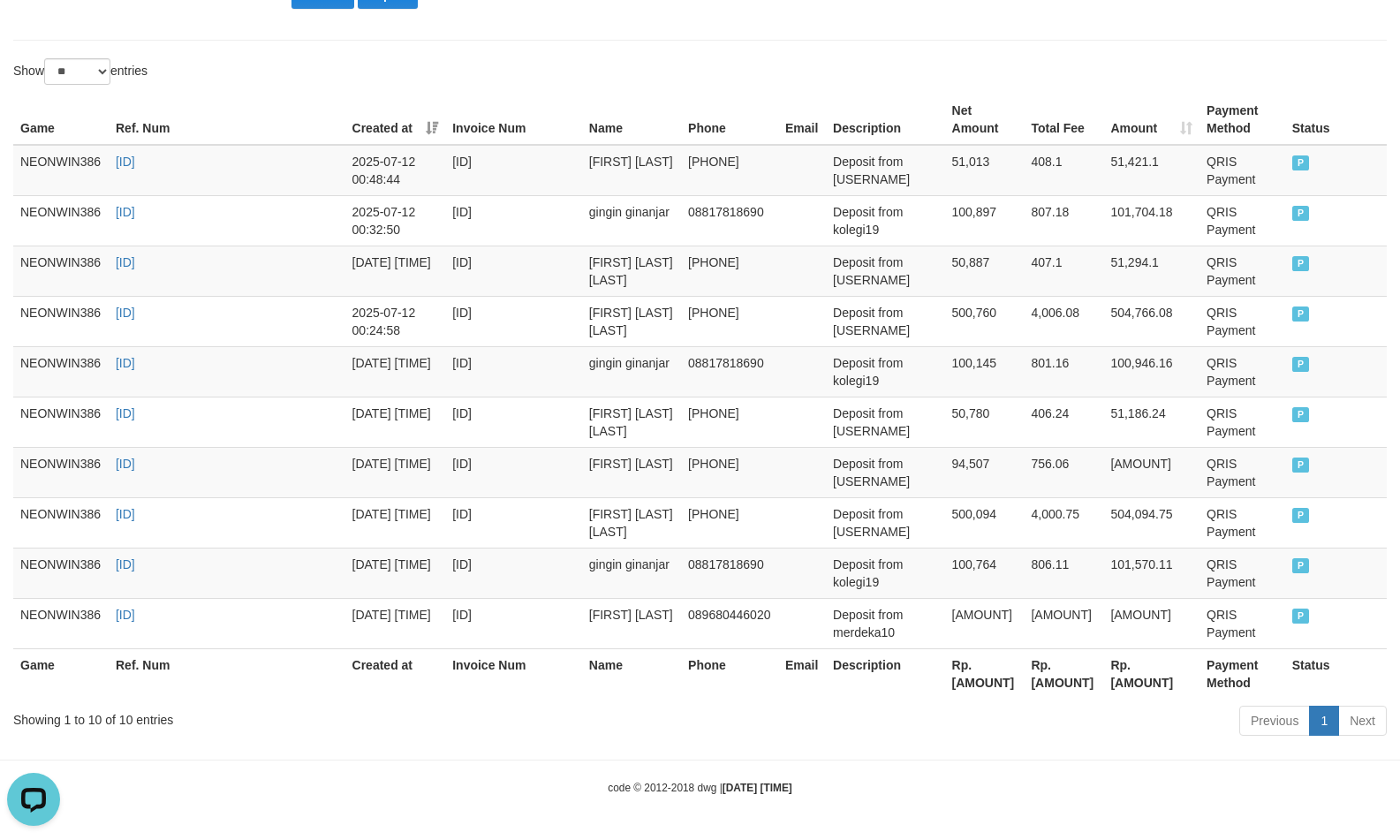 click on "Rp. [AMOUNT]" at bounding box center (985, 673) 